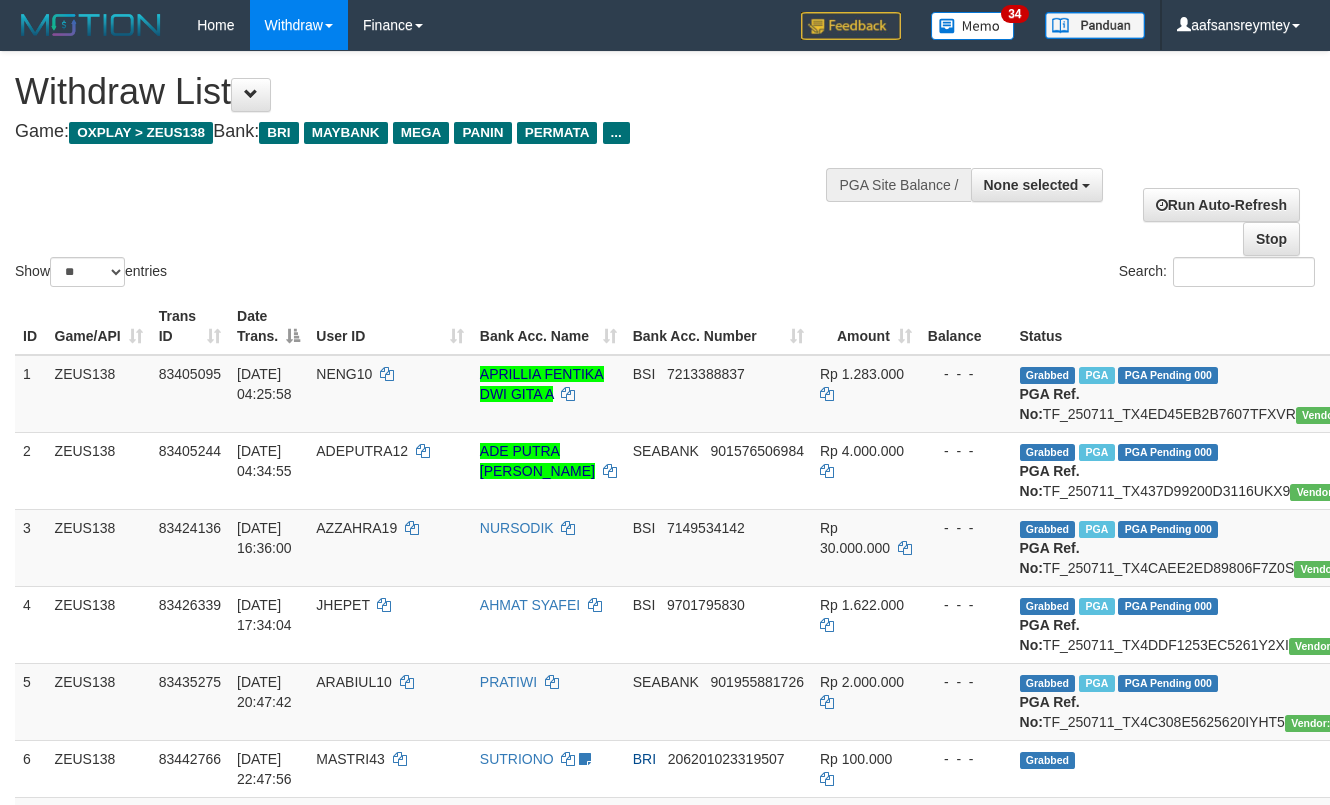 select 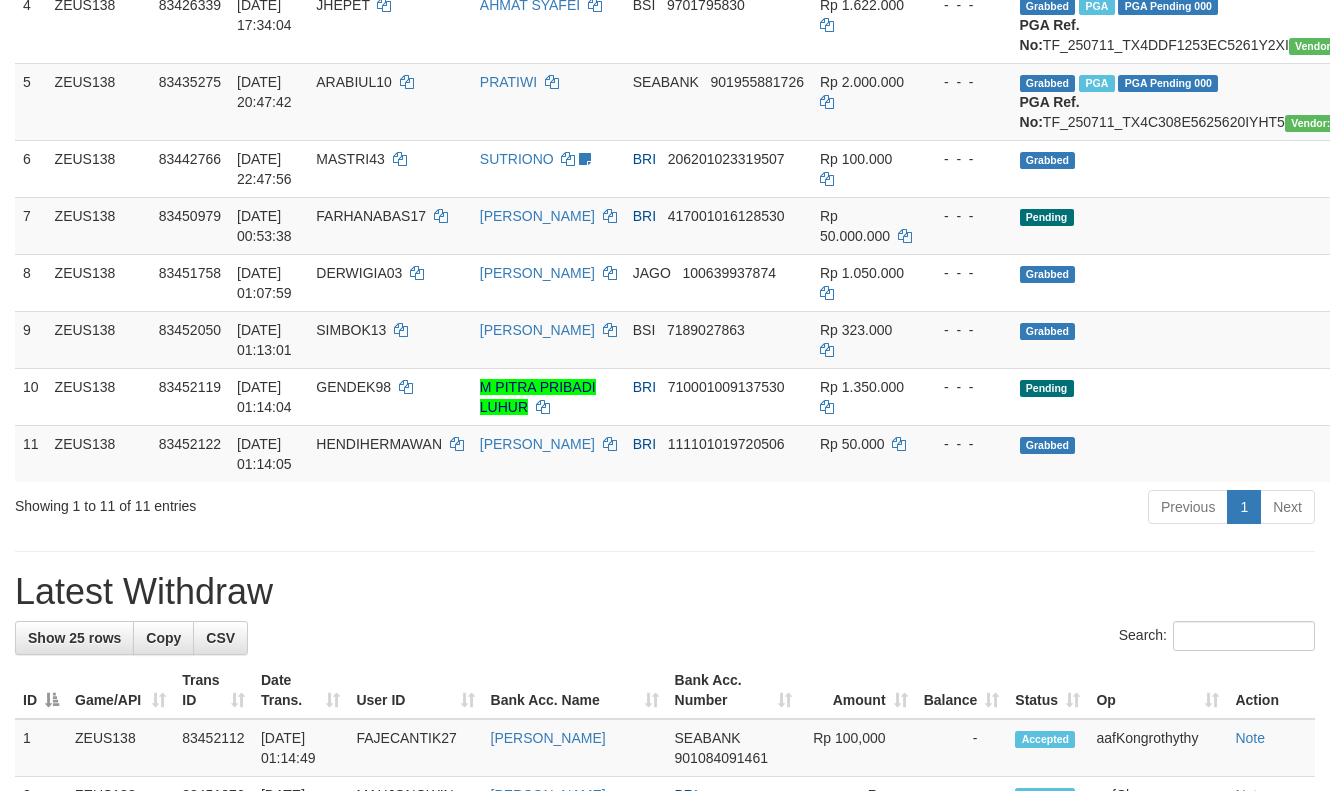 scroll, scrollTop: 545, scrollLeft: 0, axis: vertical 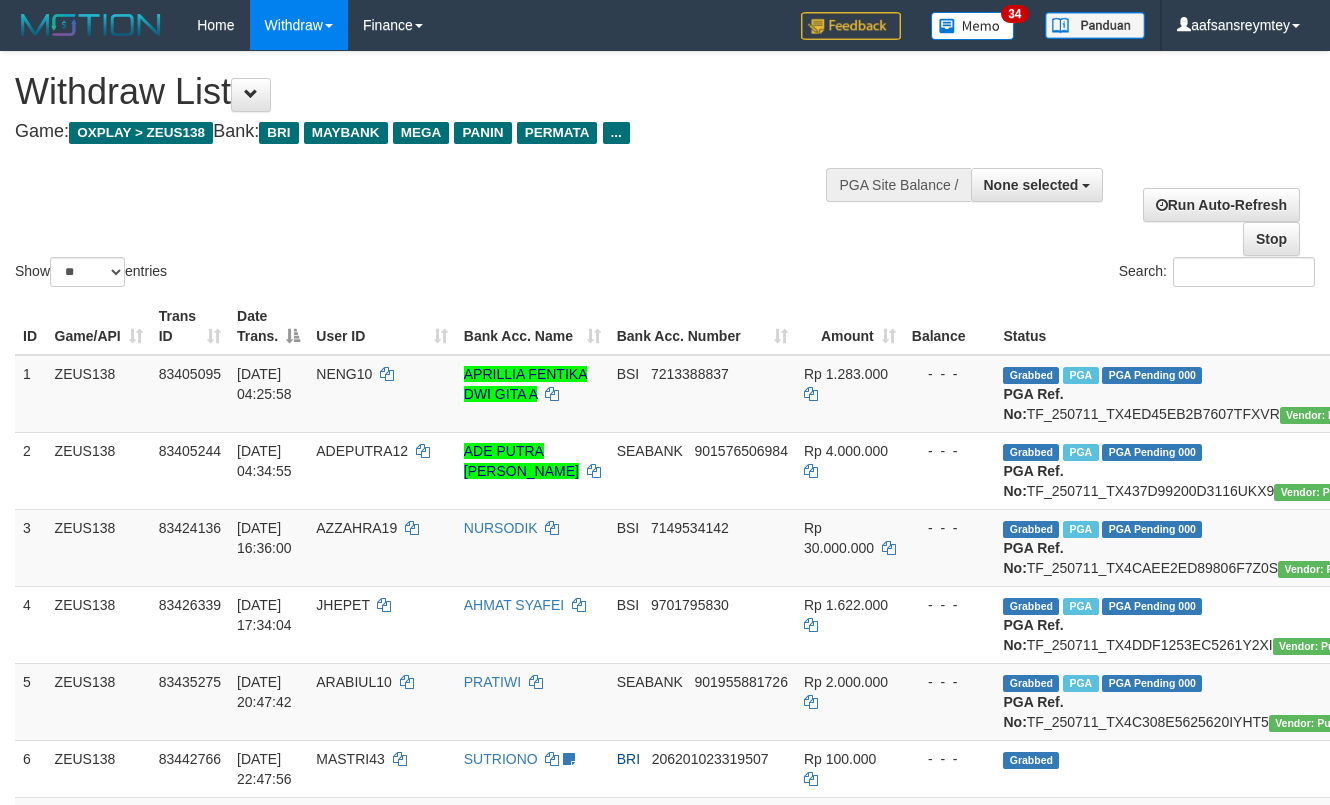select 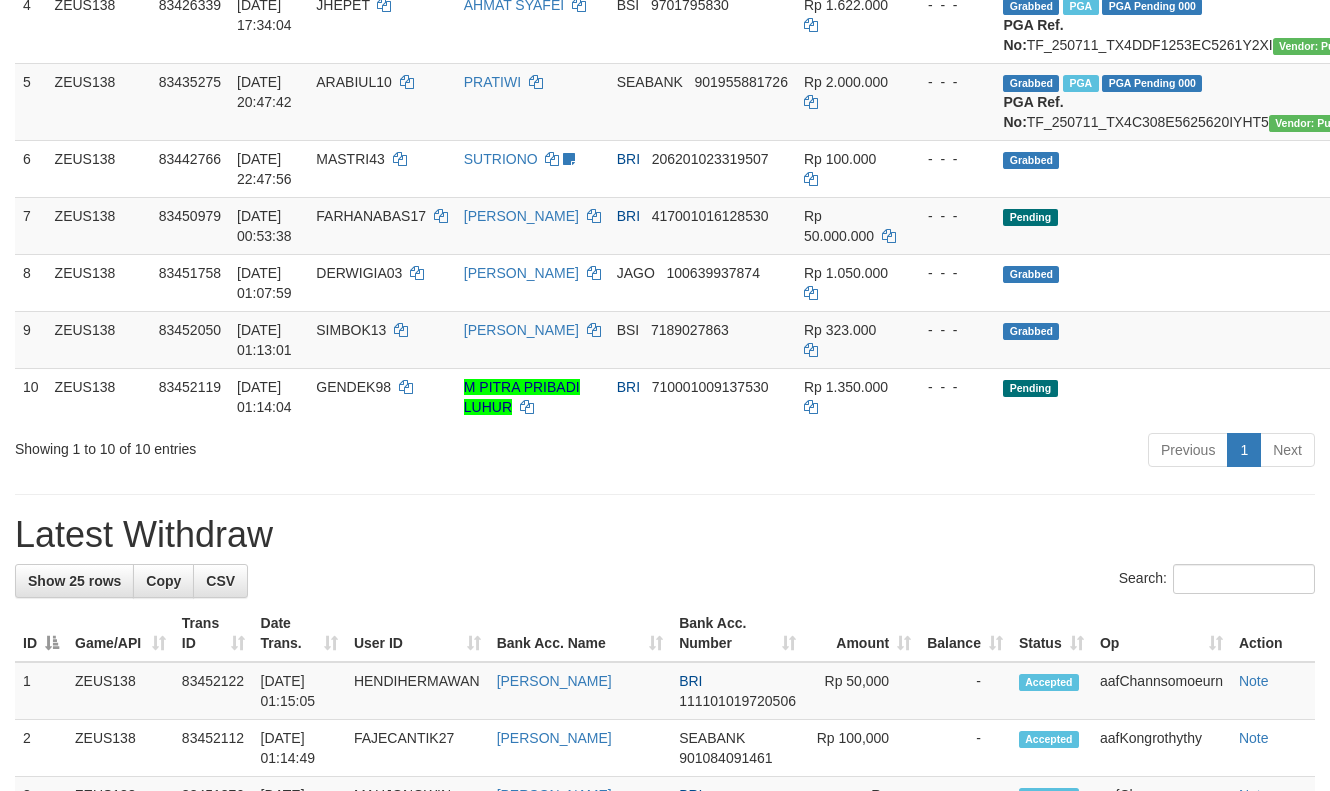 scroll, scrollTop: 545, scrollLeft: 0, axis: vertical 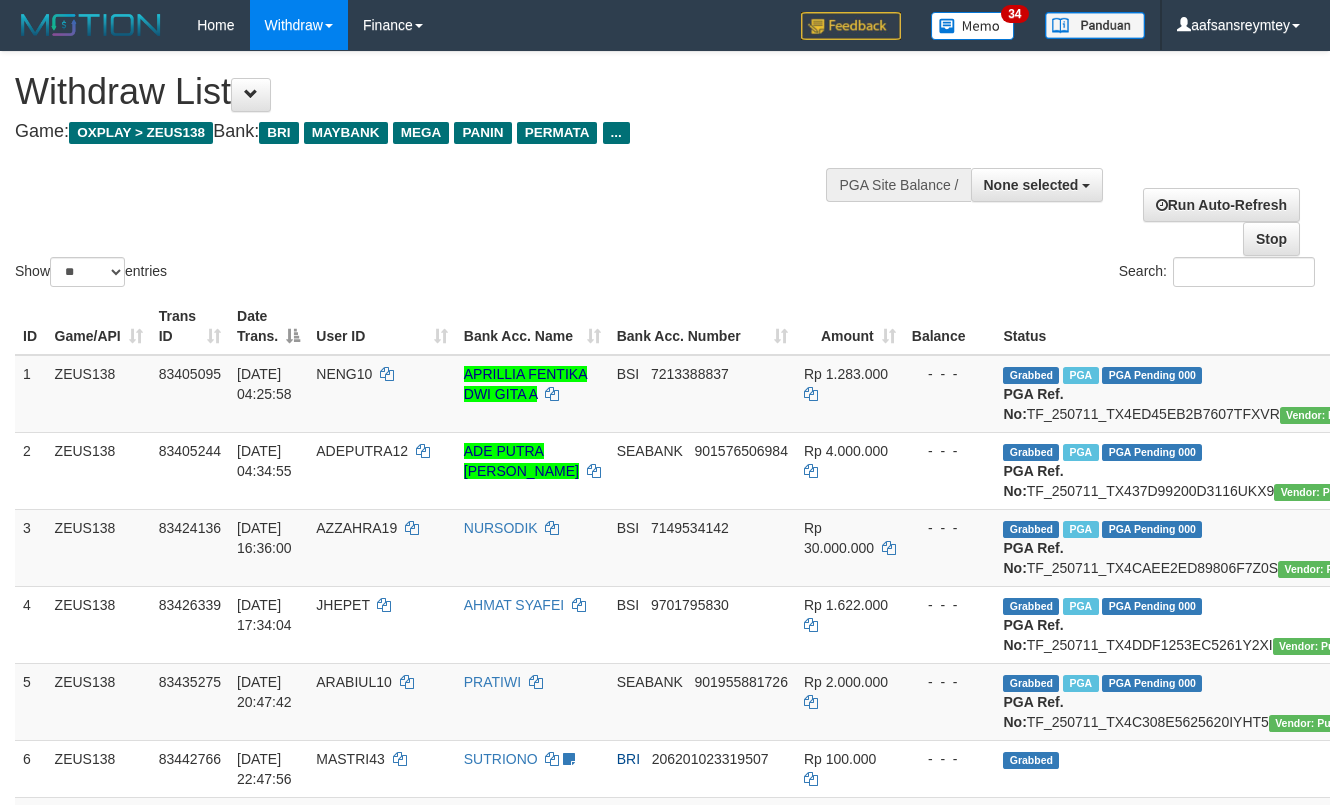 select 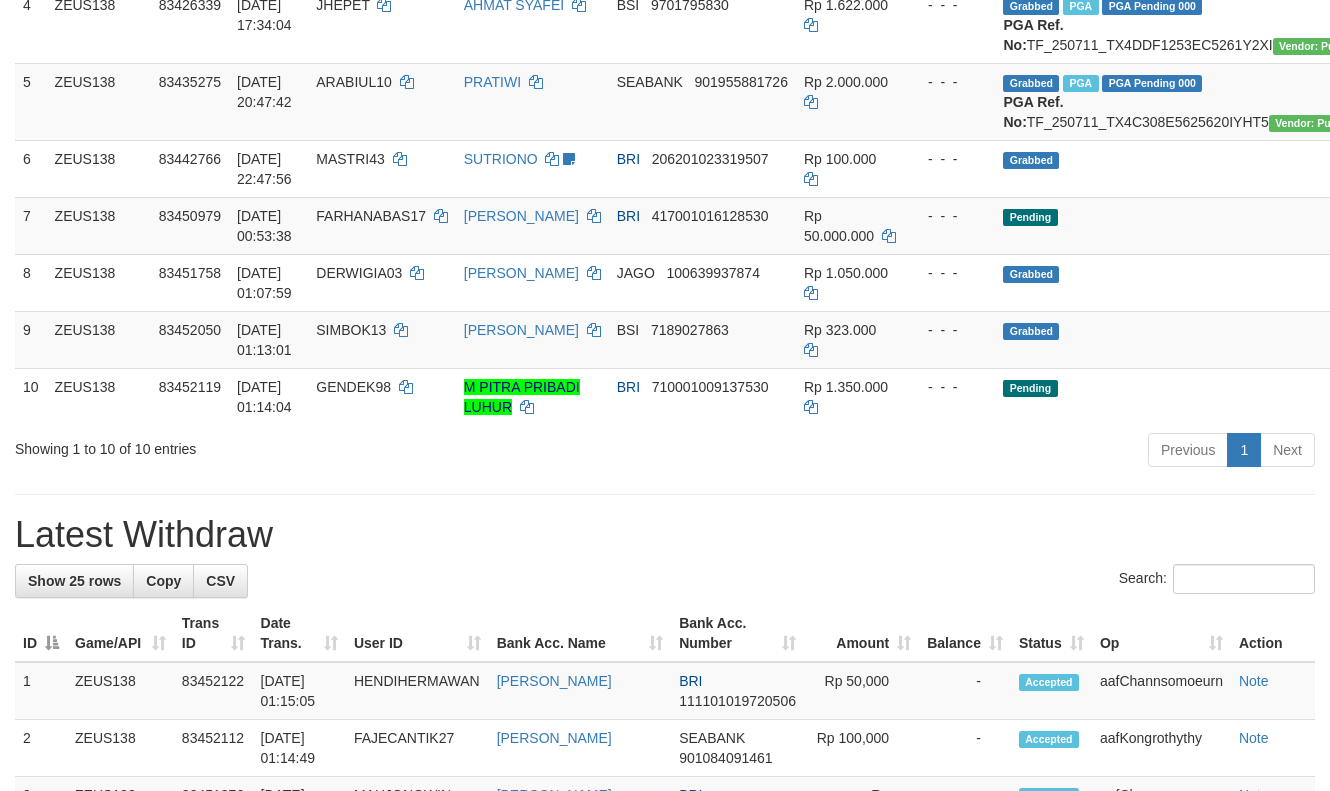 scroll, scrollTop: 545, scrollLeft: 0, axis: vertical 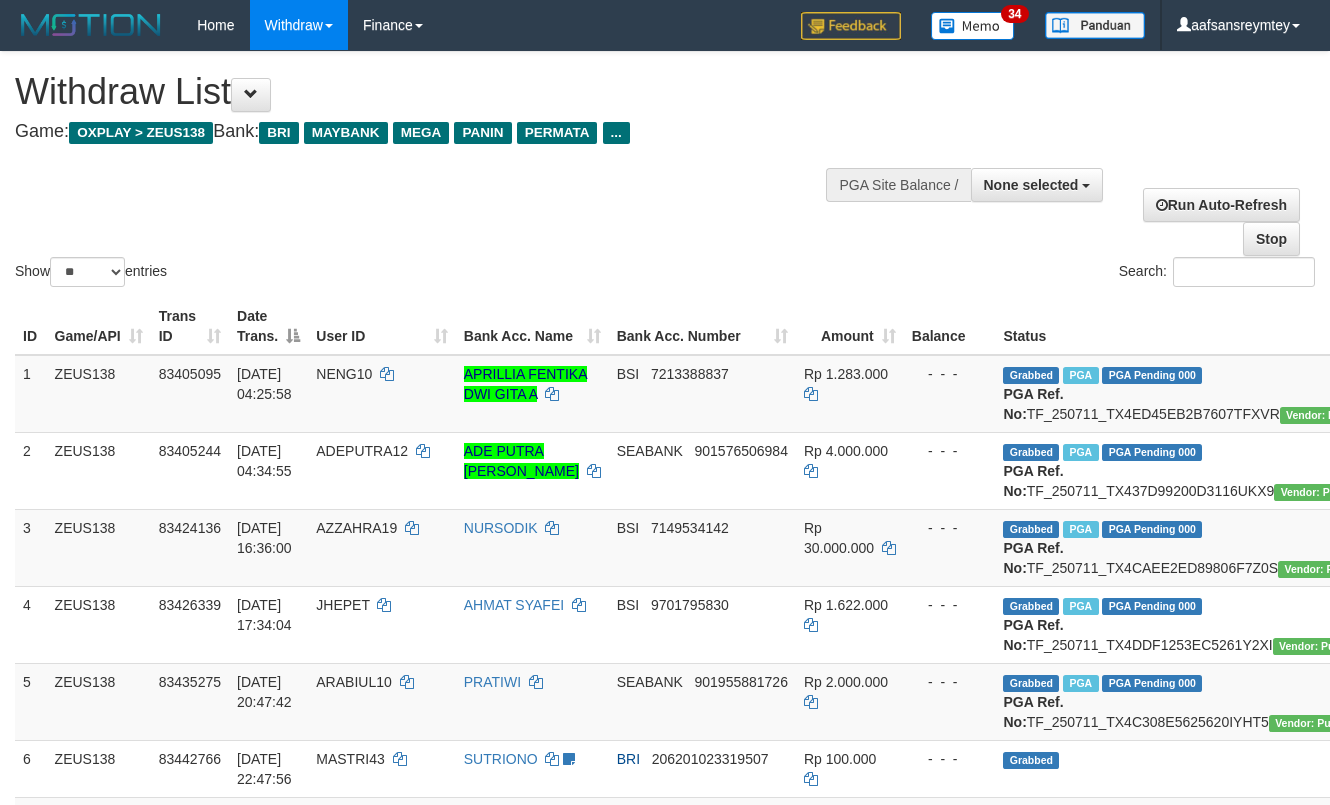 select 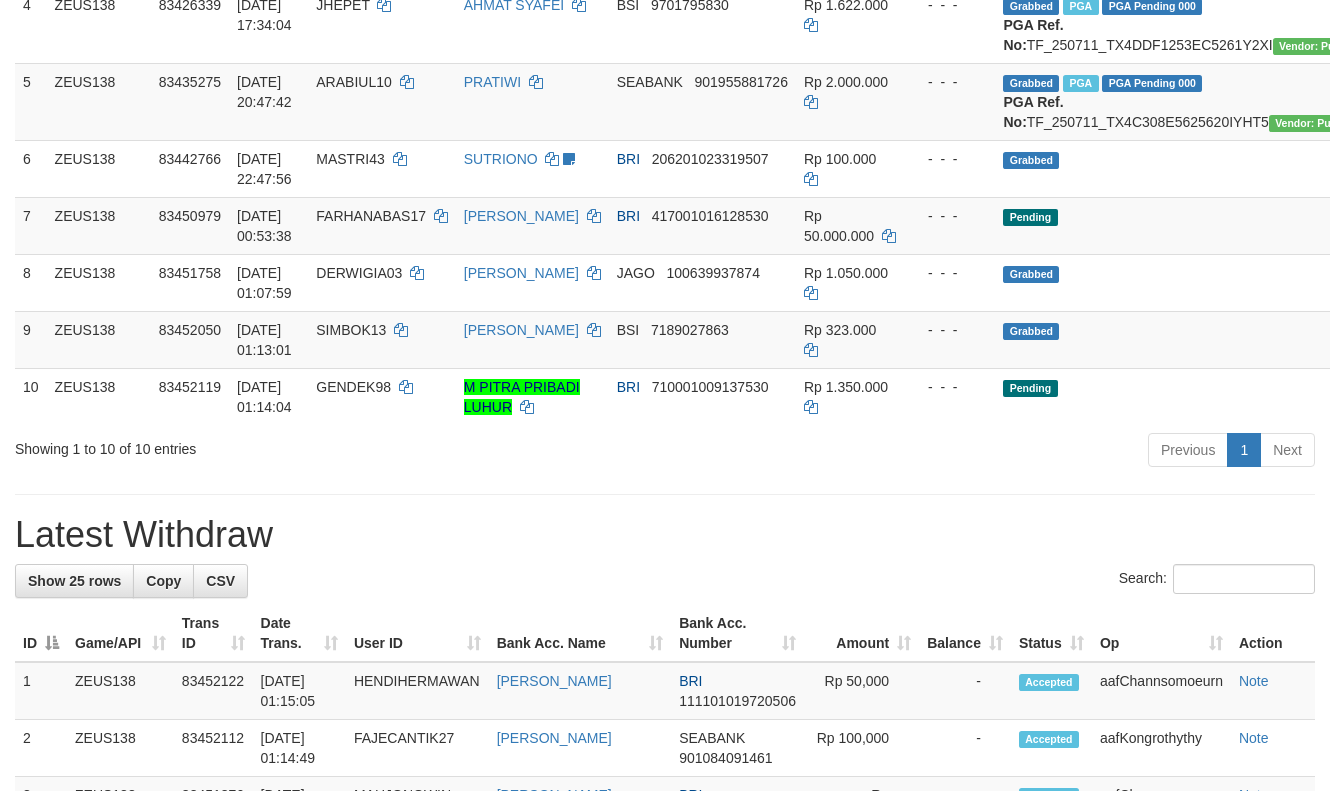scroll, scrollTop: 545, scrollLeft: 0, axis: vertical 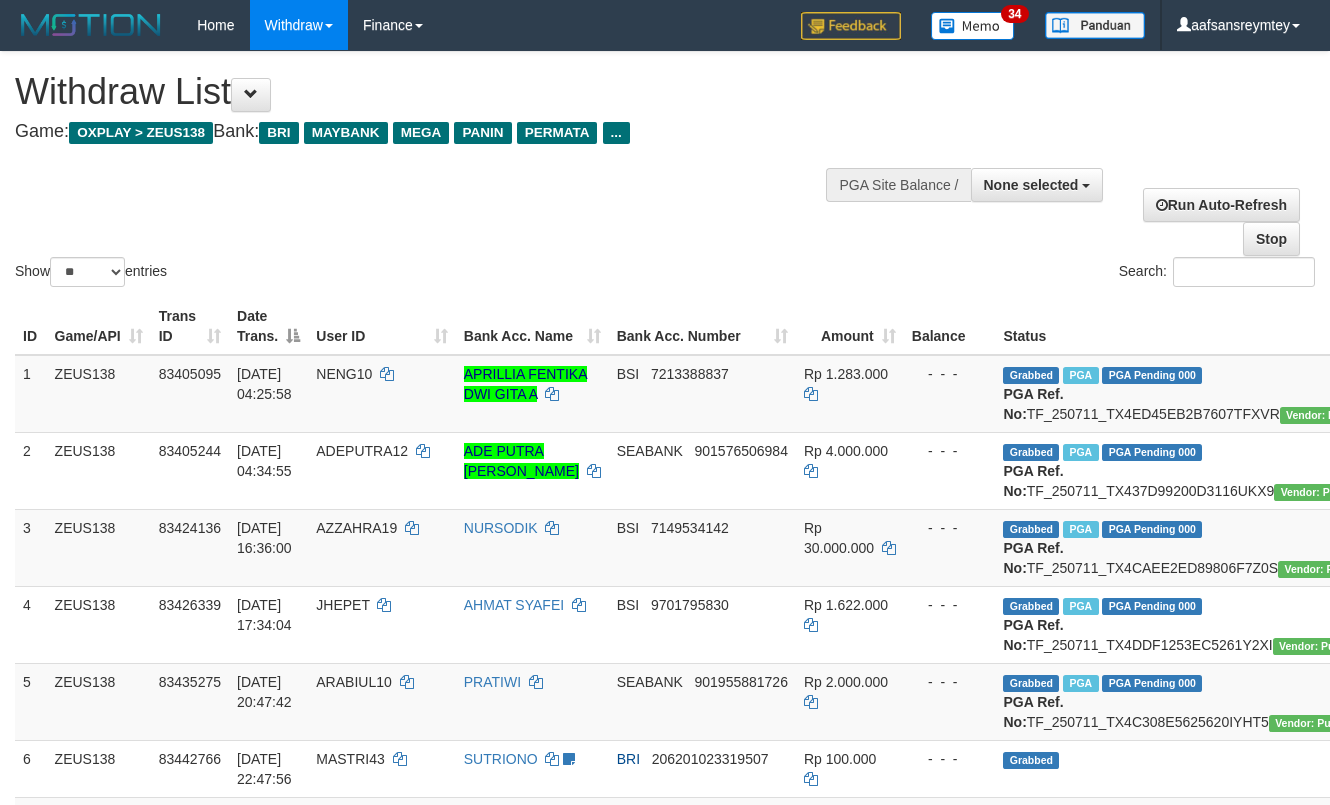 select 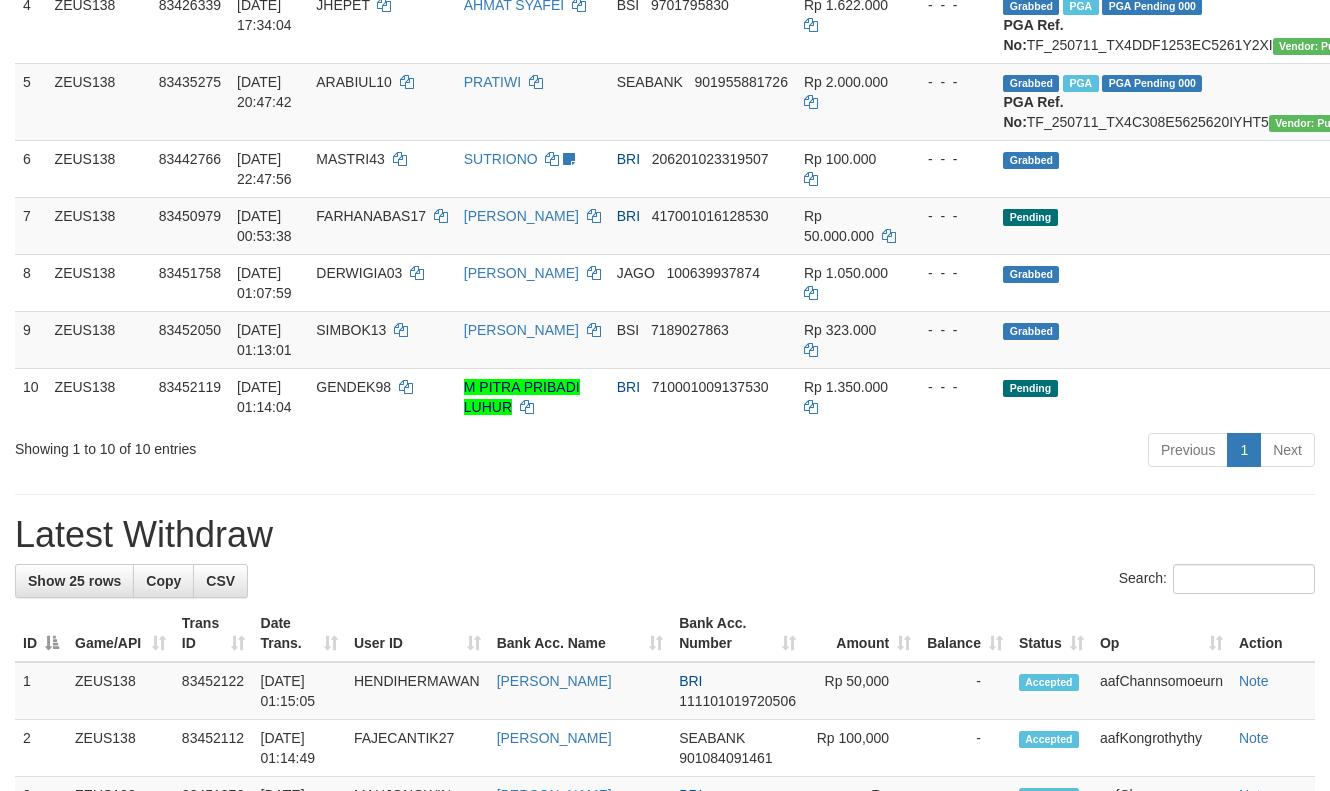 scroll, scrollTop: 545, scrollLeft: 0, axis: vertical 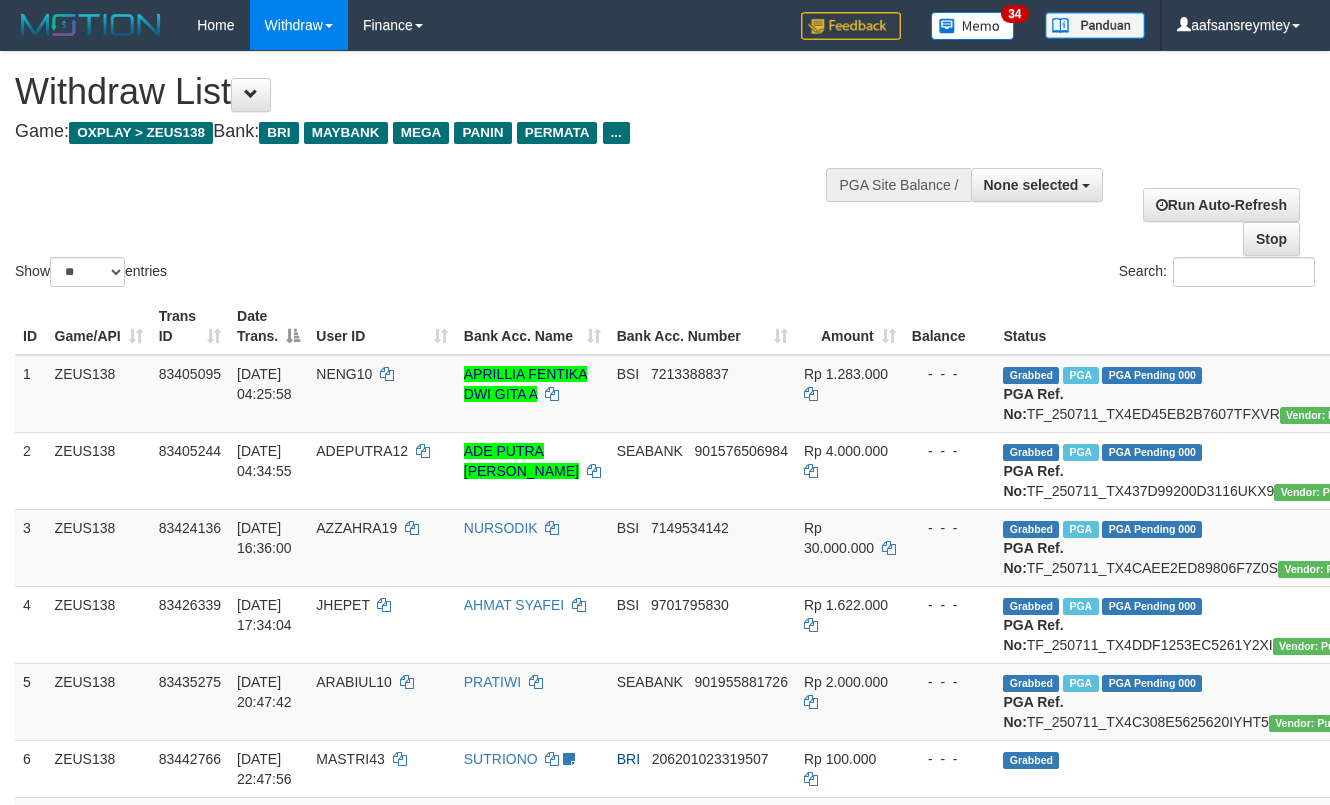 select 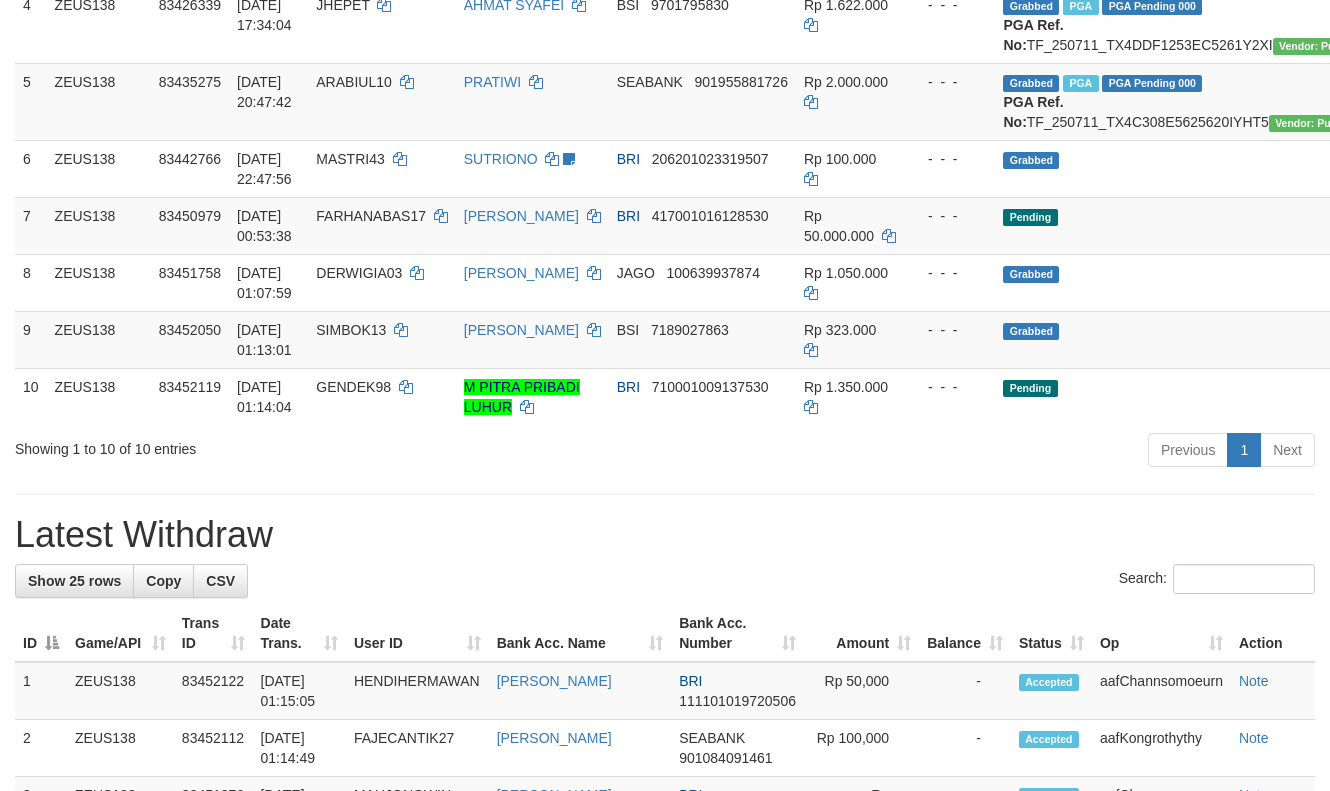 scroll, scrollTop: 545, scrollLeft: 0, axis: vertical 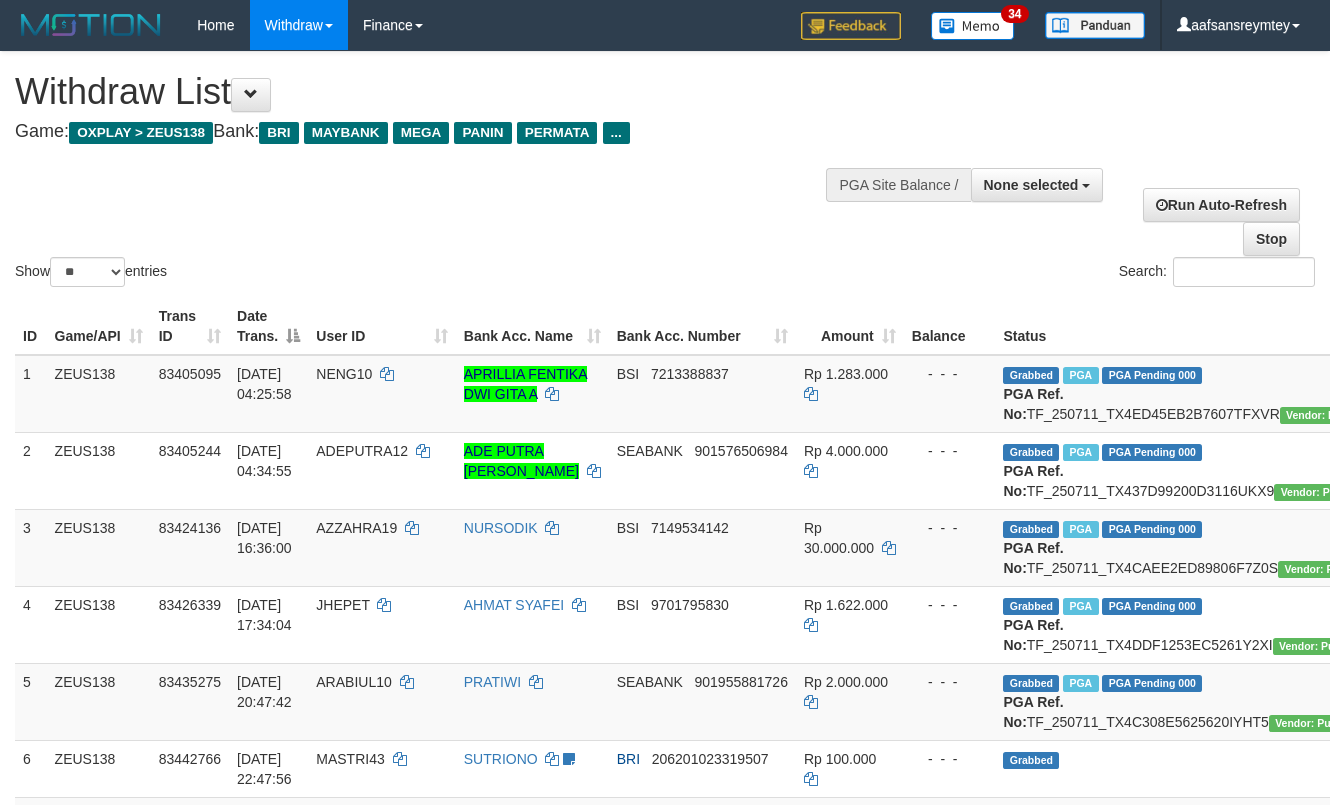 select 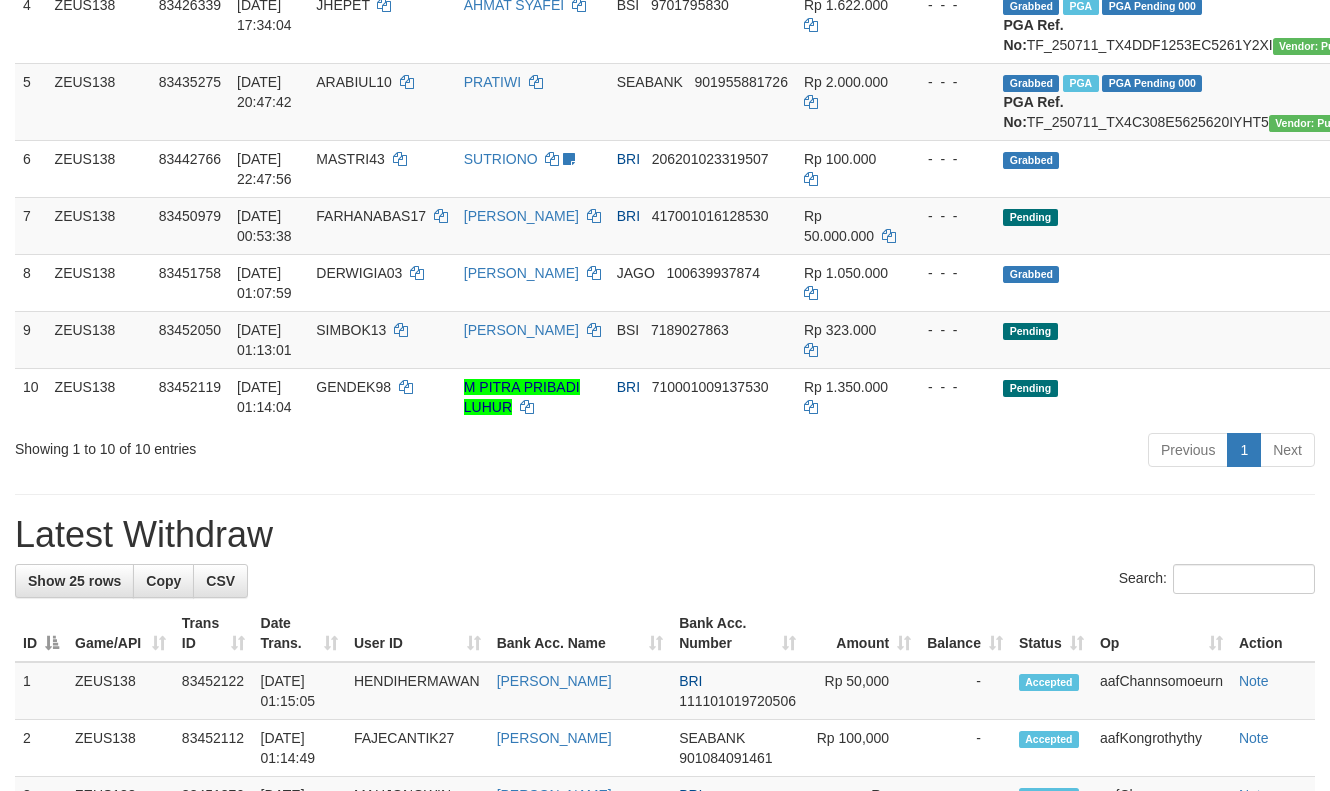 scroll, scrollTop: 545, scrollLeft: 0, axis: vertical 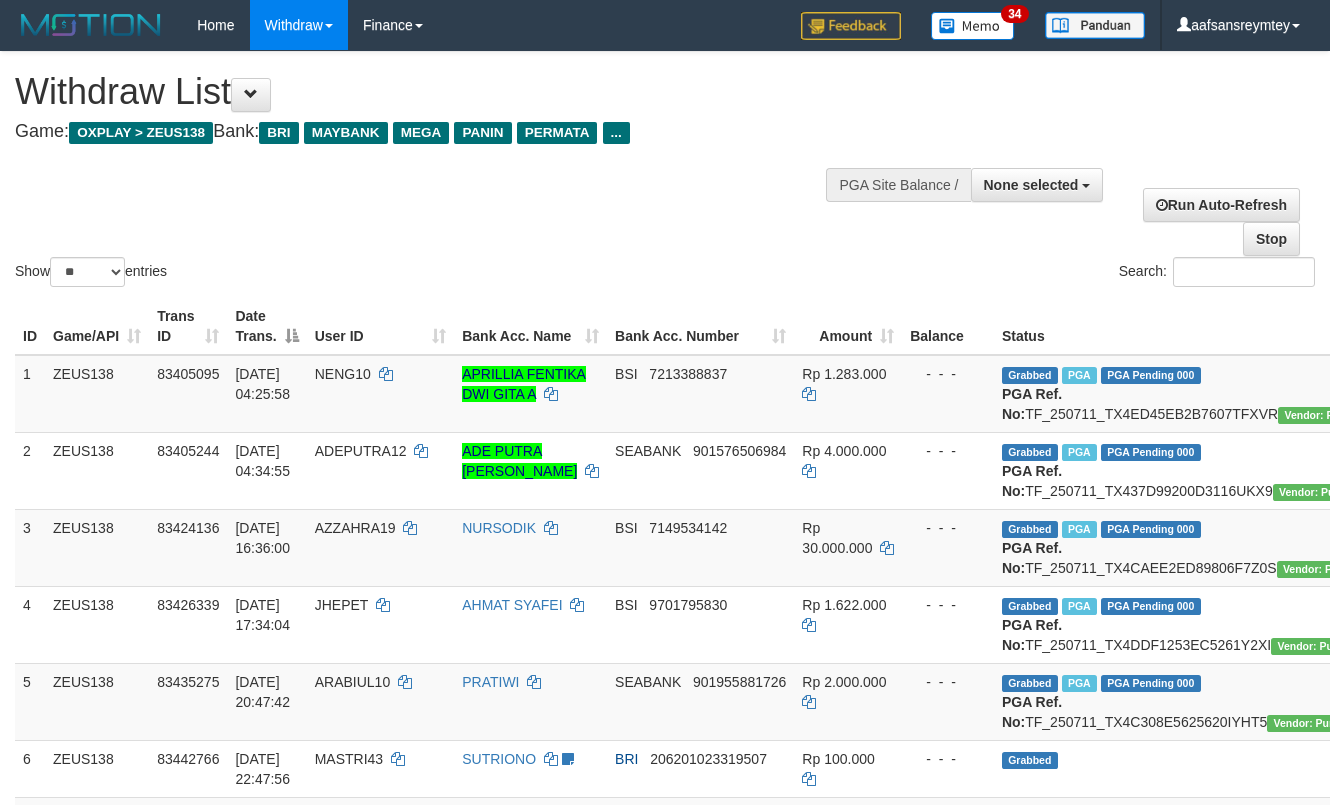 select 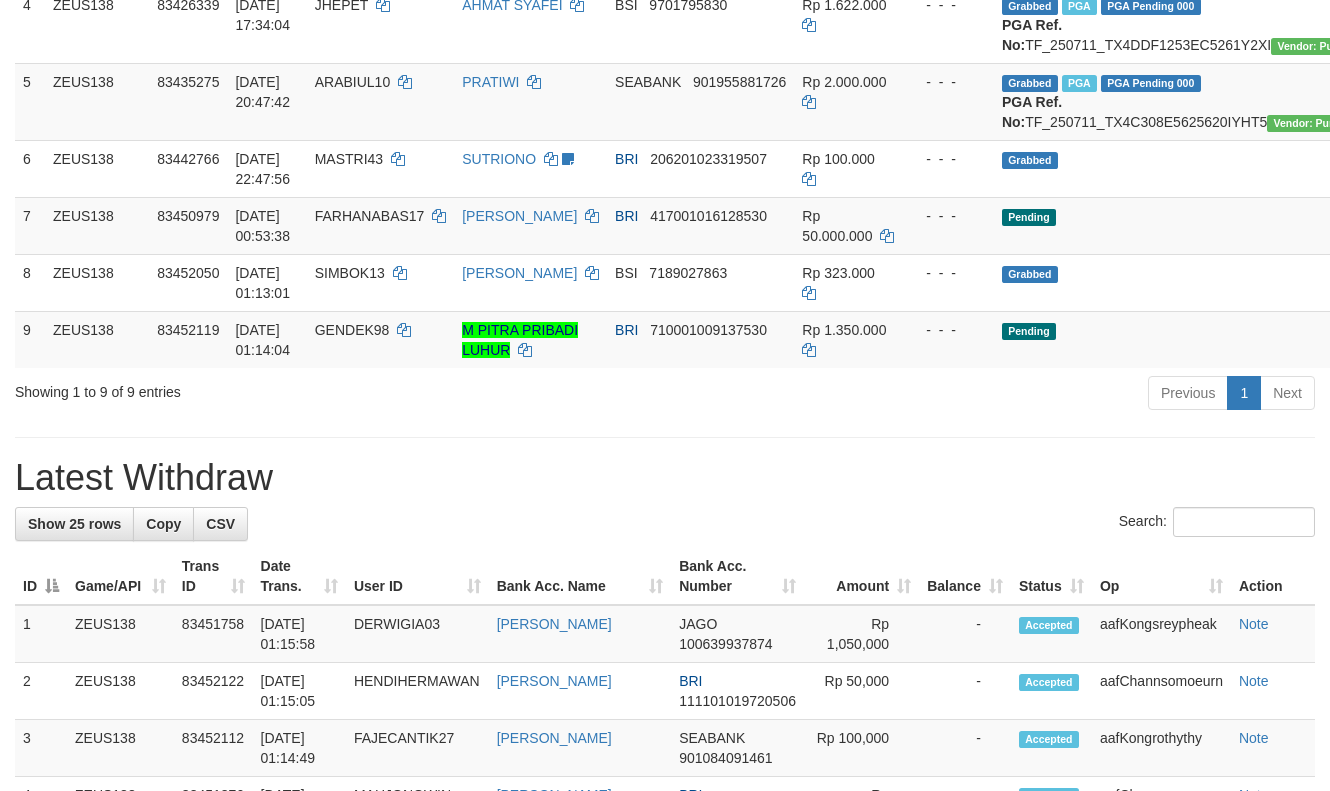 scroll, scrollTop: 545, scrollLeft: 0, axis: vertical 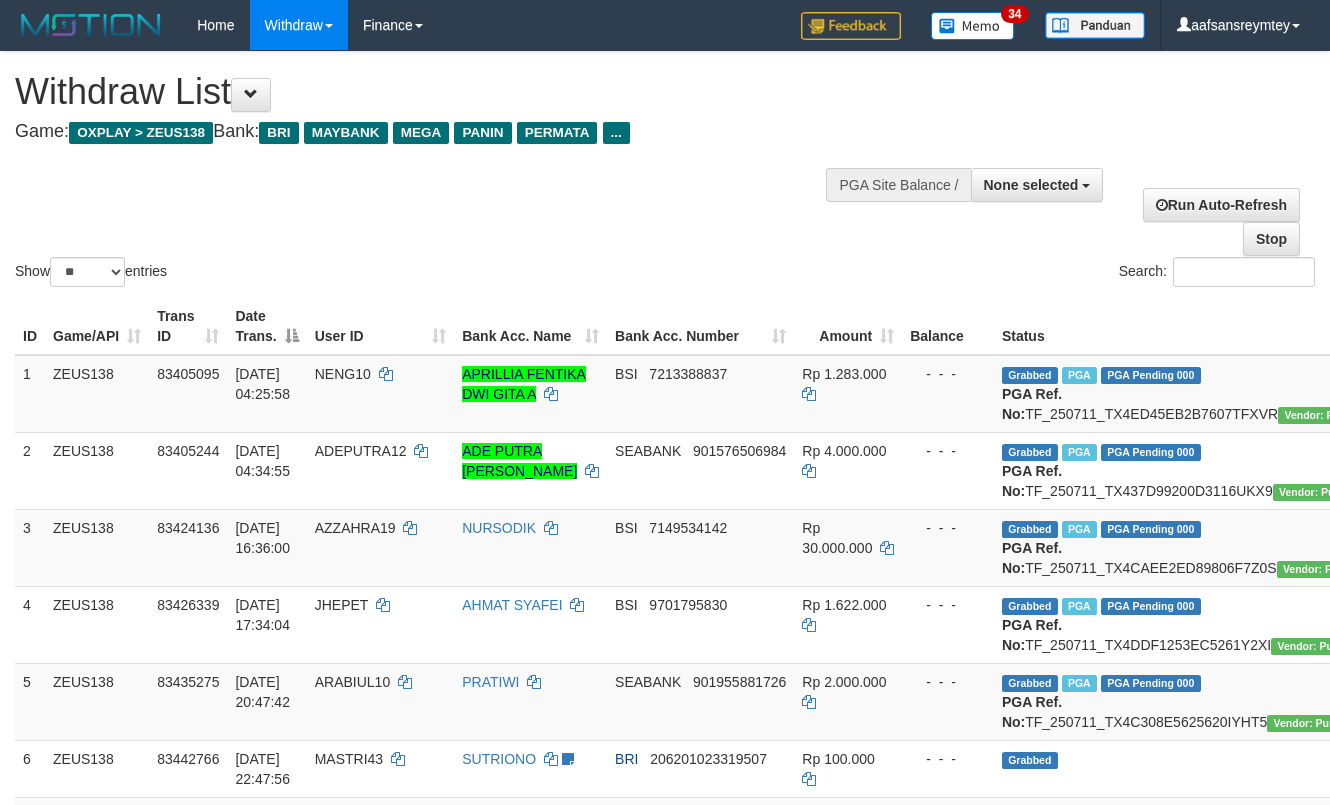 select 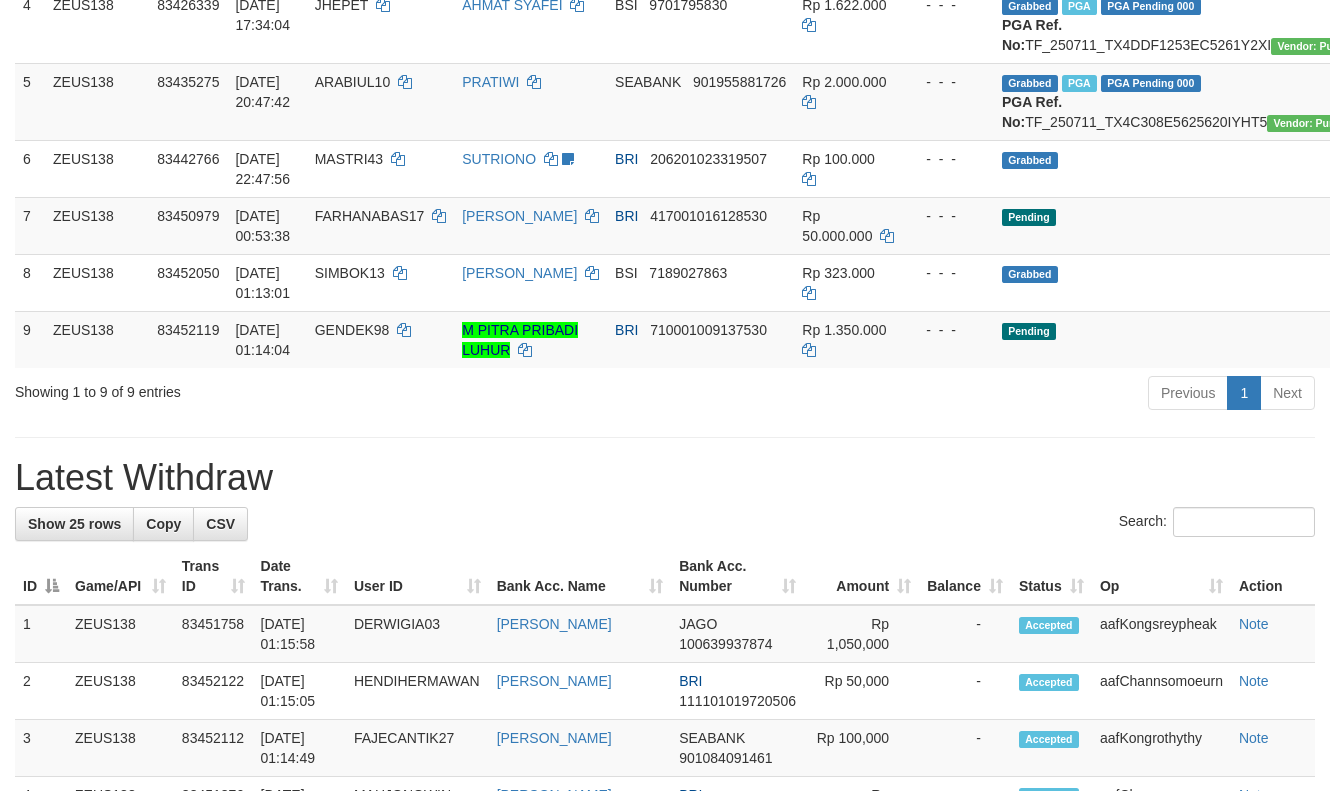 scroll, scrollTop: 545, scrollLeft: 0, axis: vertical 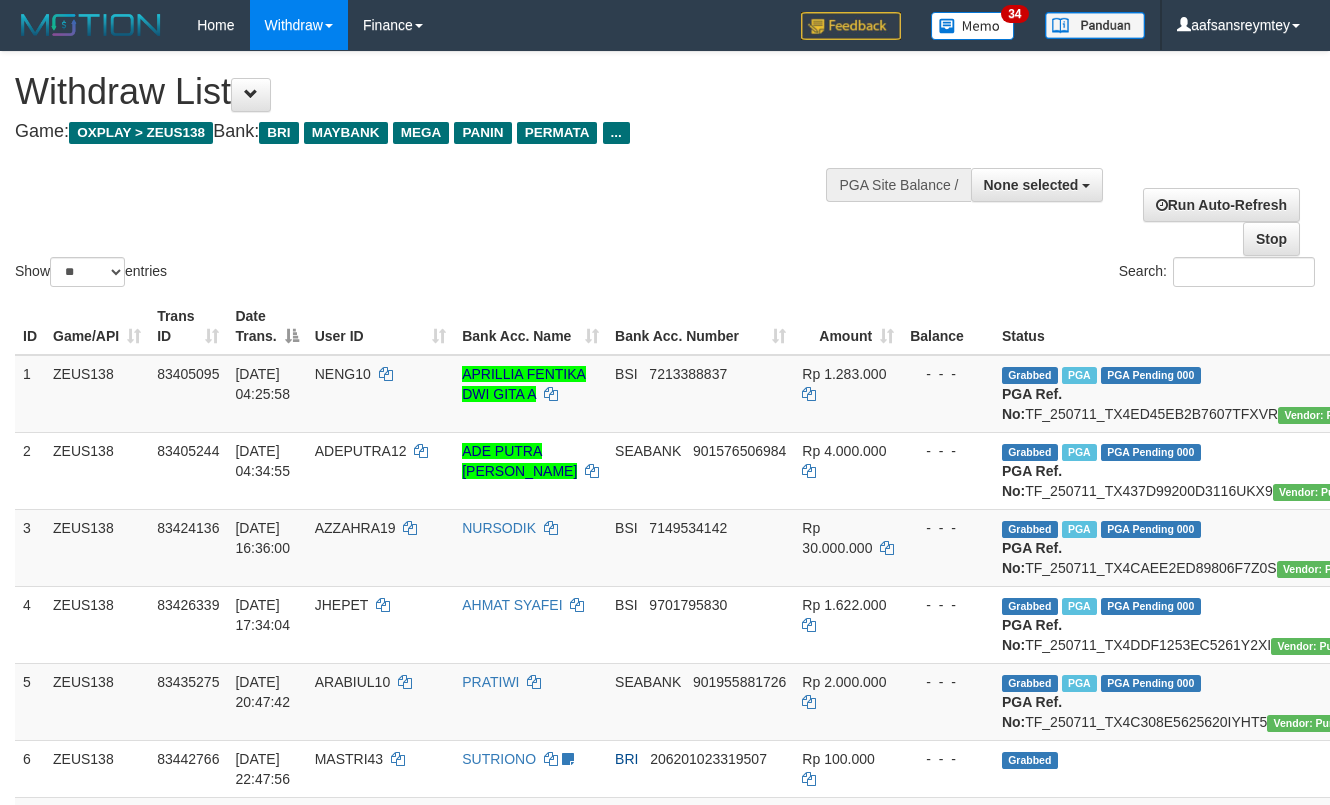 select 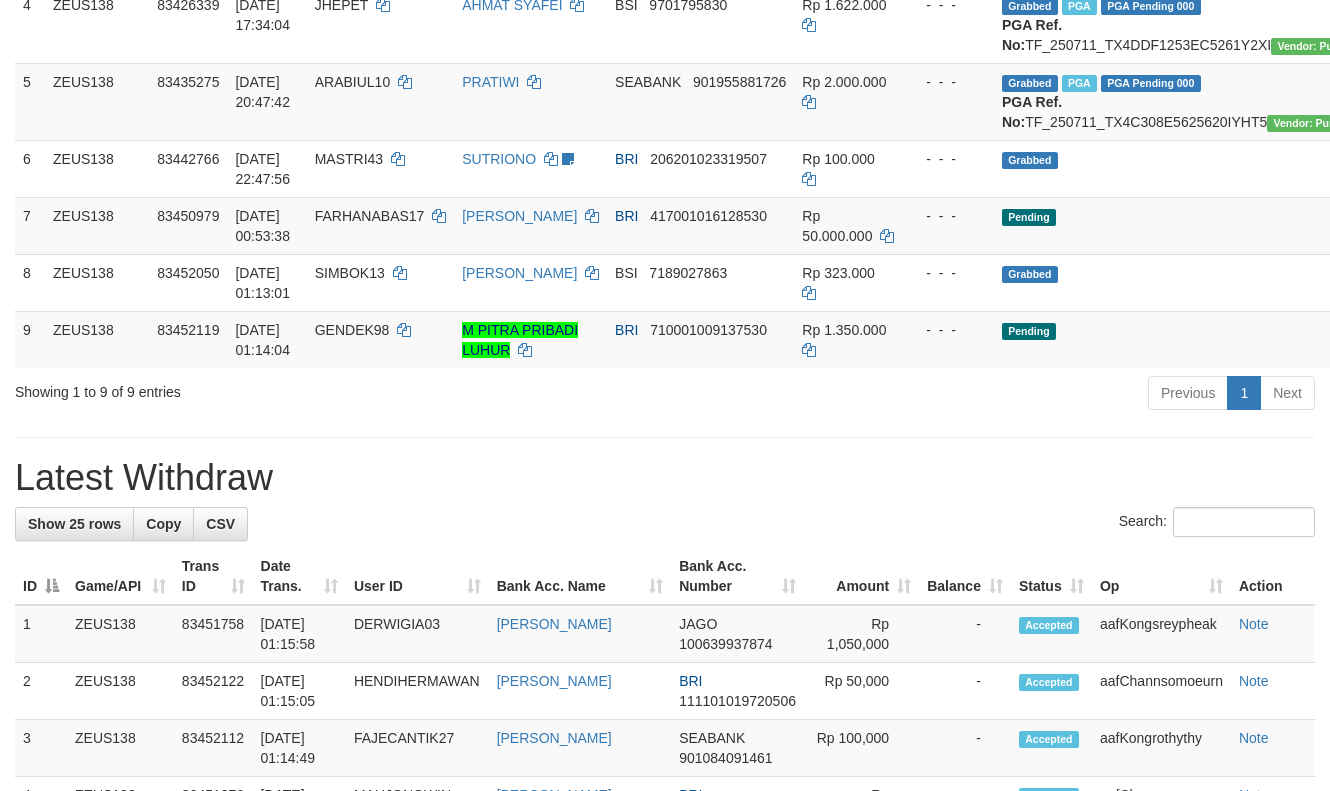 scroll, scrollTop: 545, scrollLeft: 0, axis: vertical 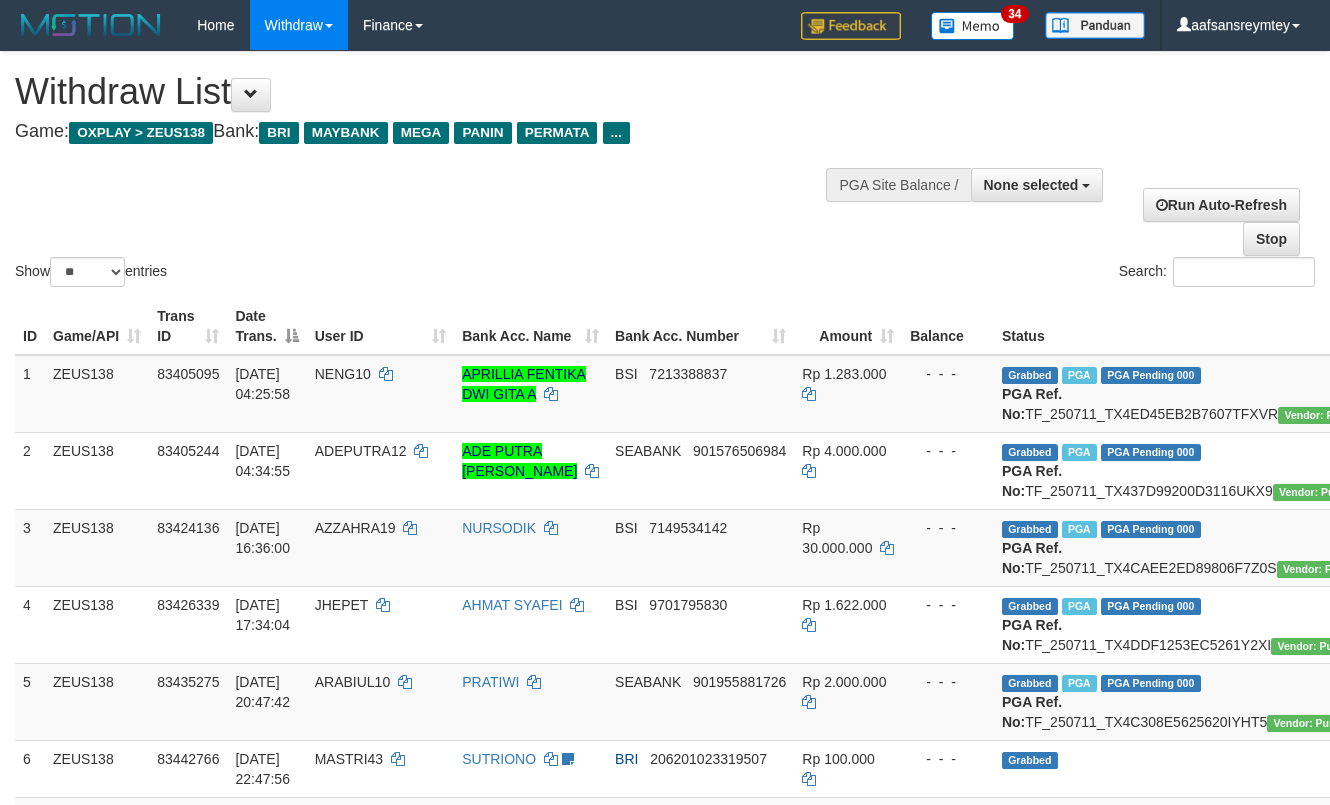 select 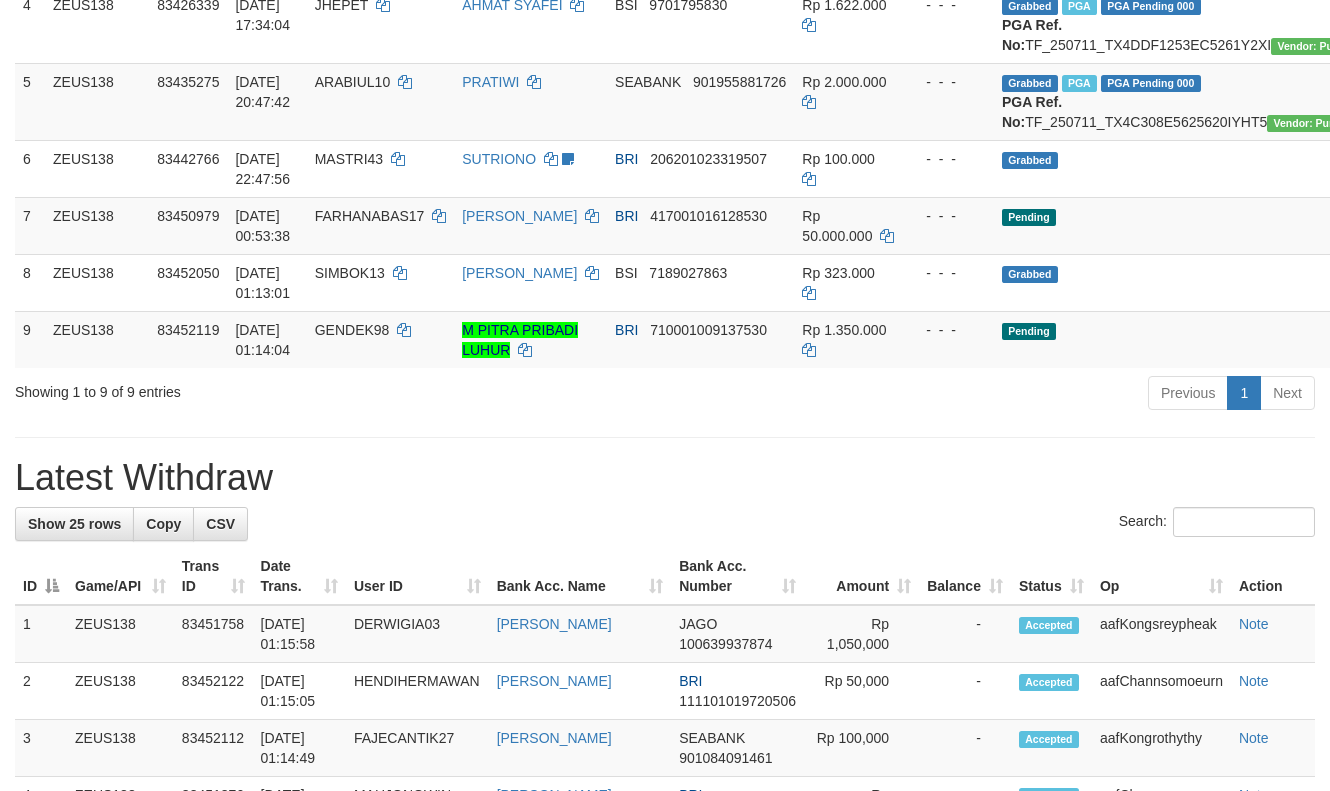 scroll, scrollTop: 545, scrollLeft: 0, axis: vertical 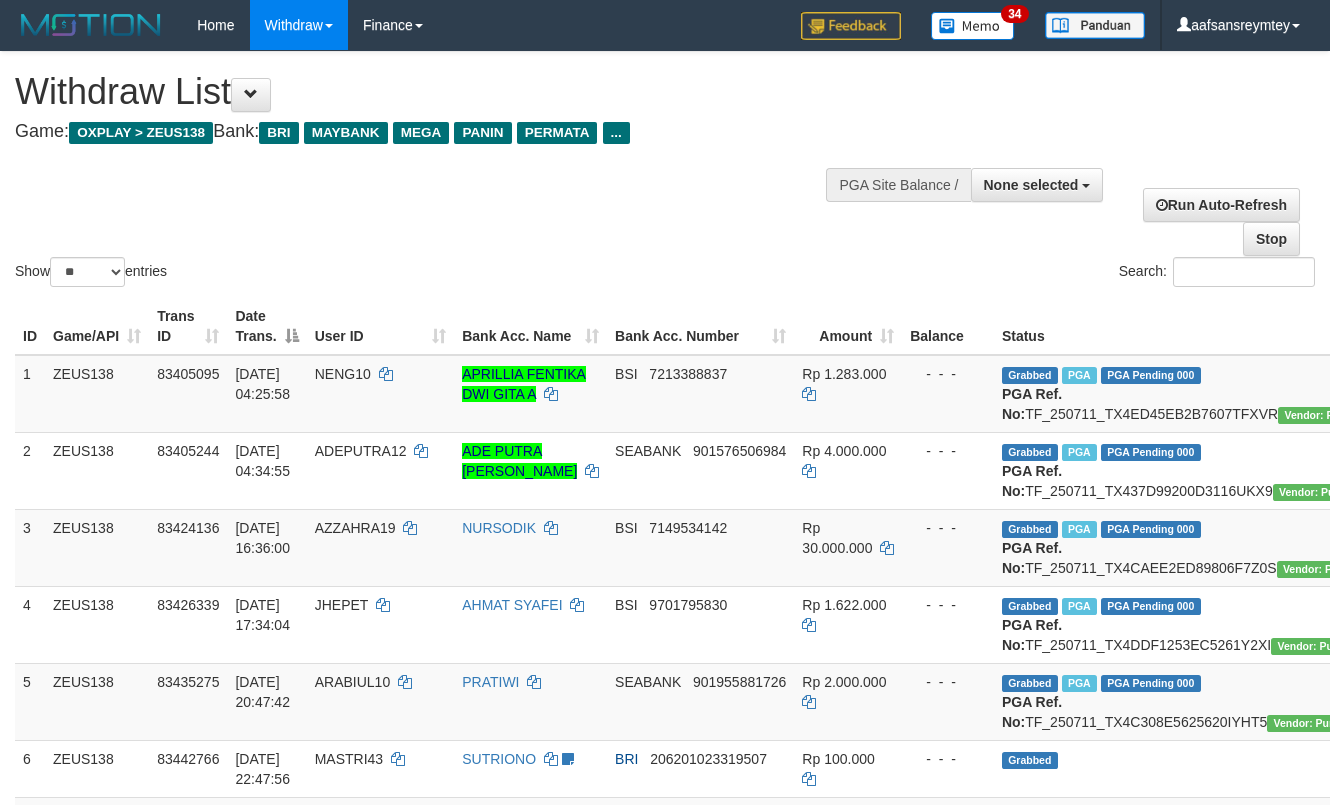 select 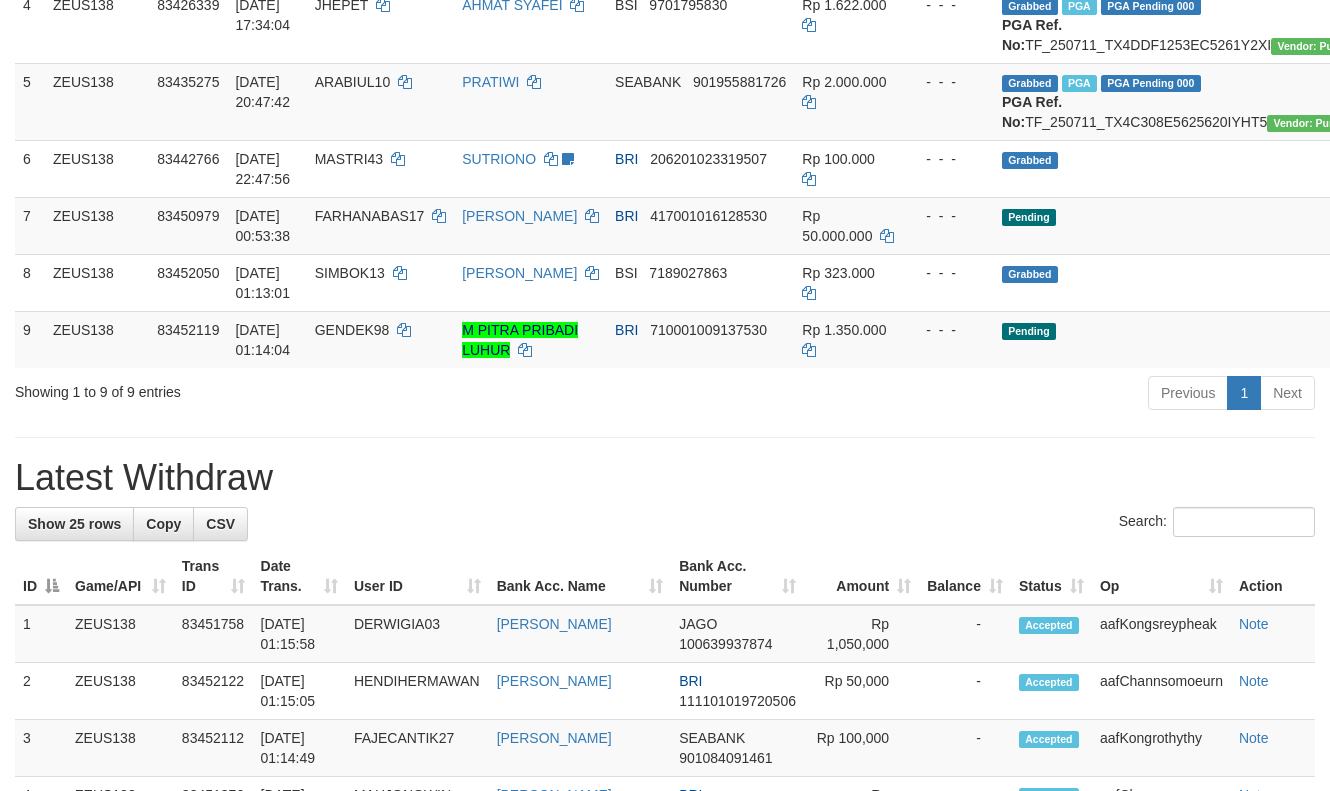 scroll, scrollTop: 545, scrollLeft: 0, axis: vertical 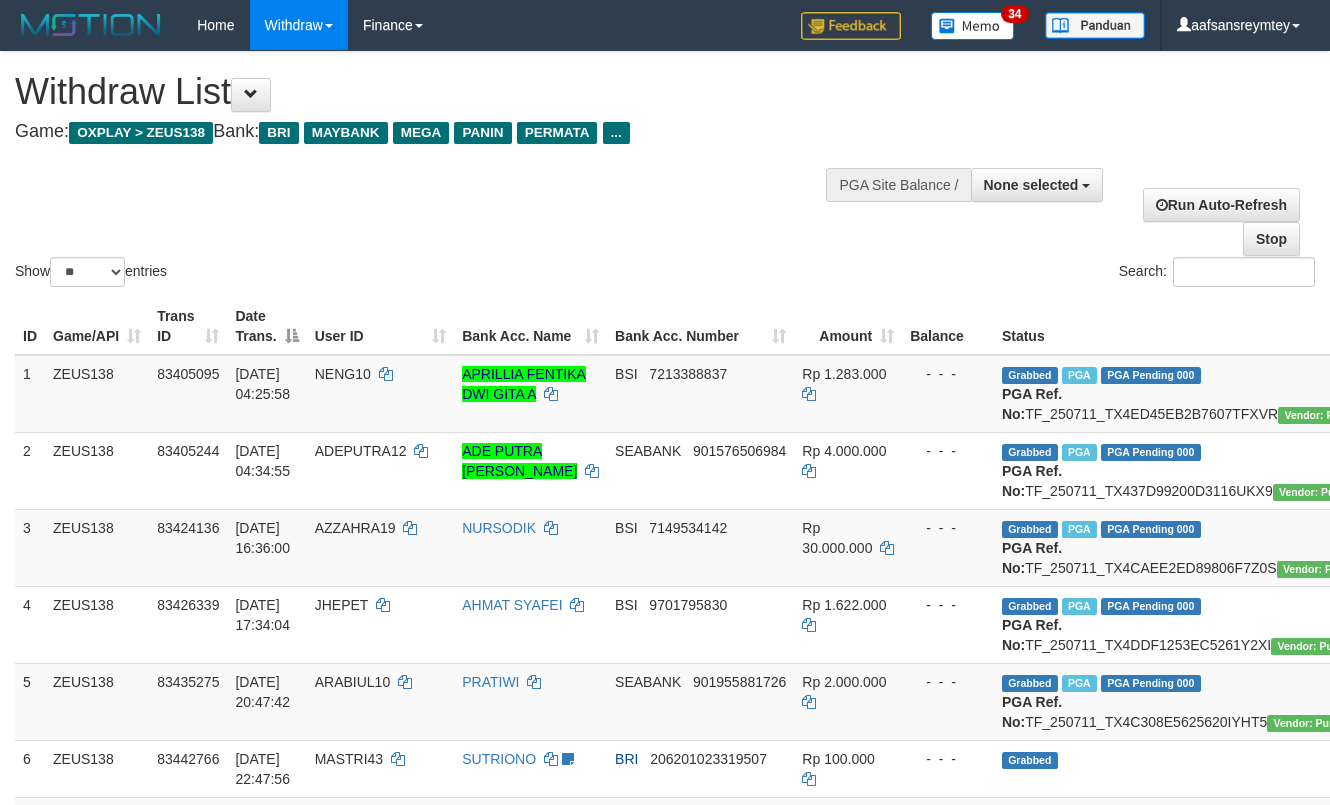 select 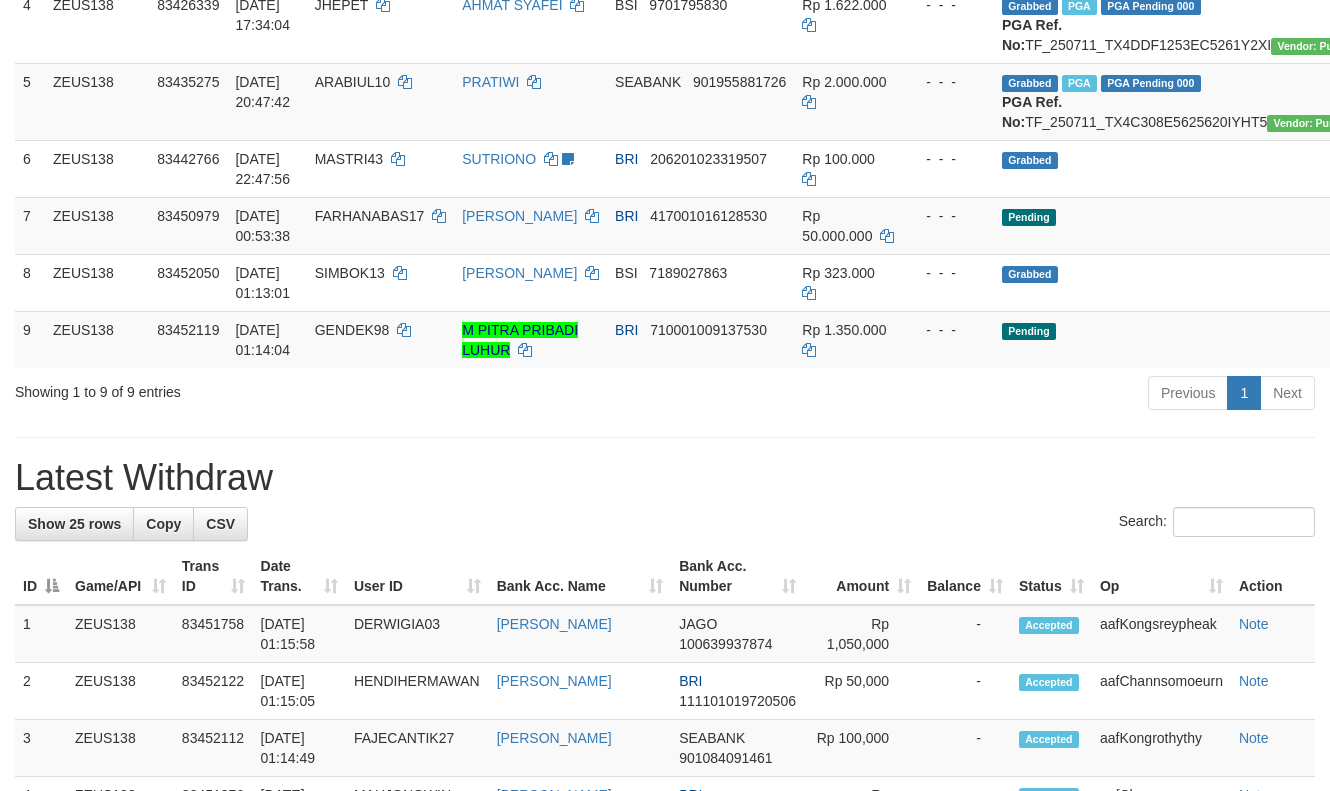 scroll, scrollTop: 545, scrollLeft: 0, axis: vertical 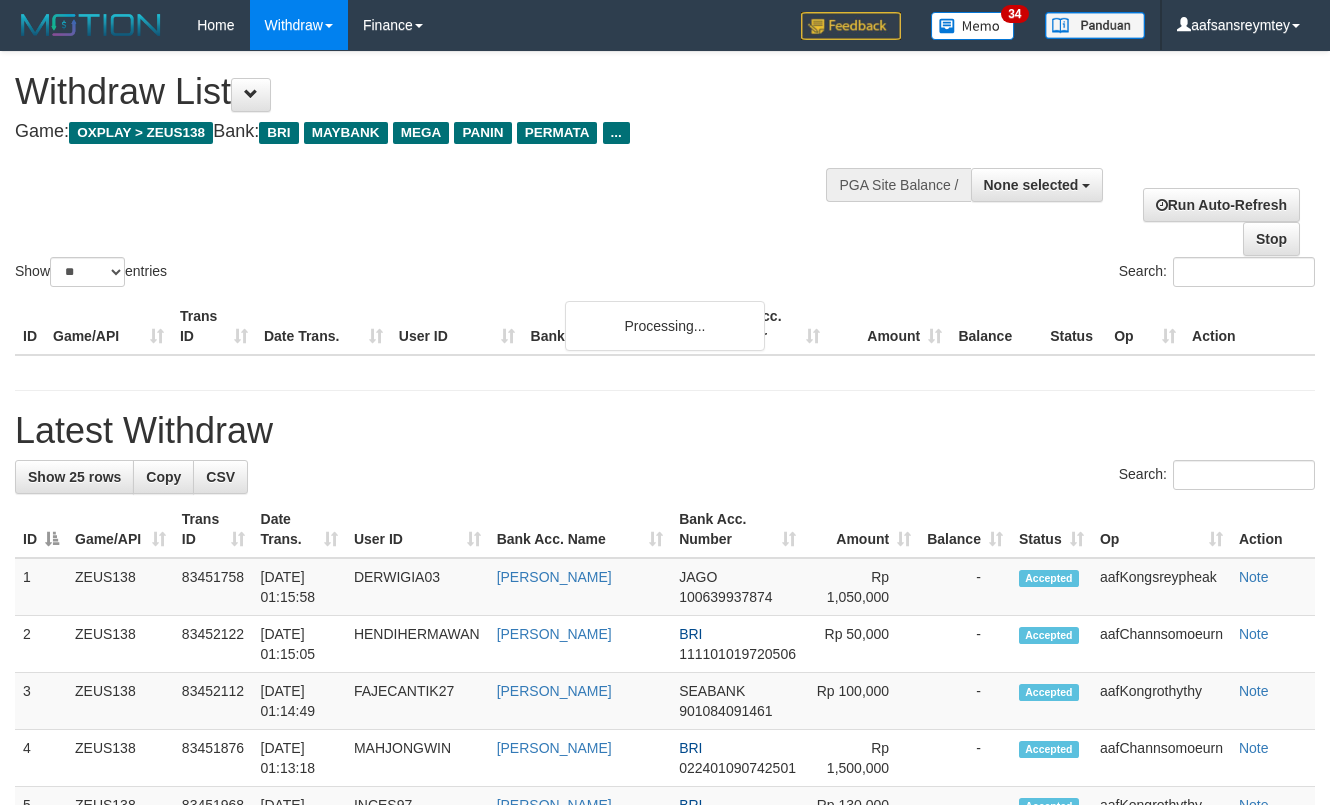 select 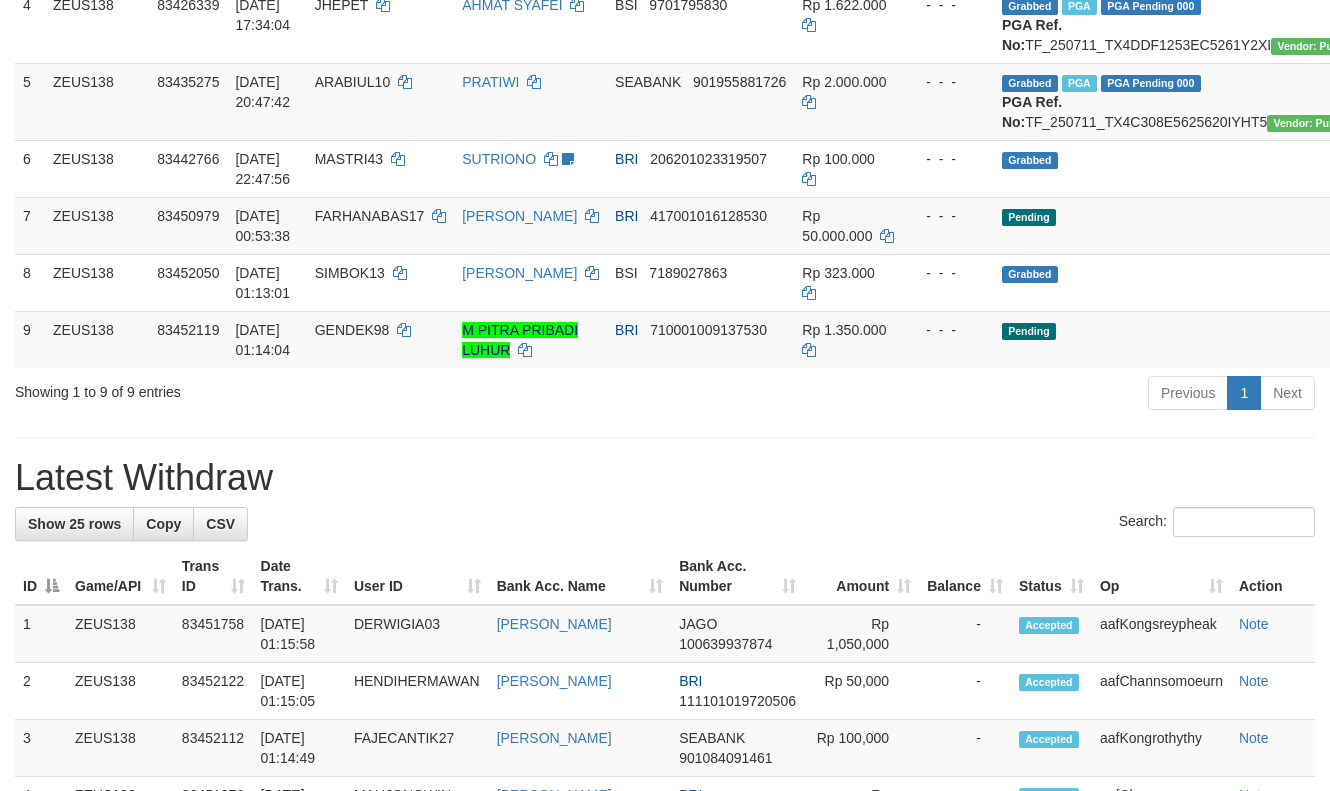 scroll, scrollTop: 545, scrollLeft: 0, axis: vertical 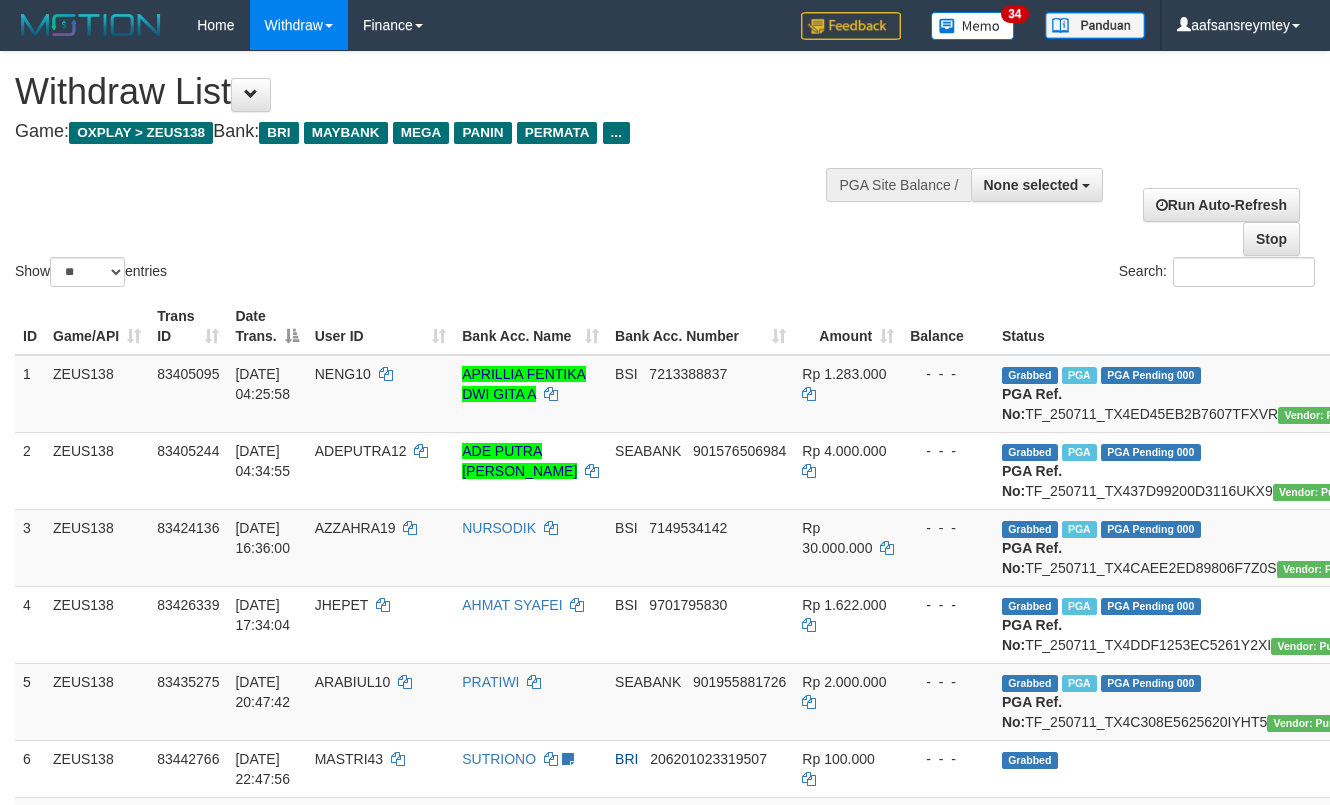 select 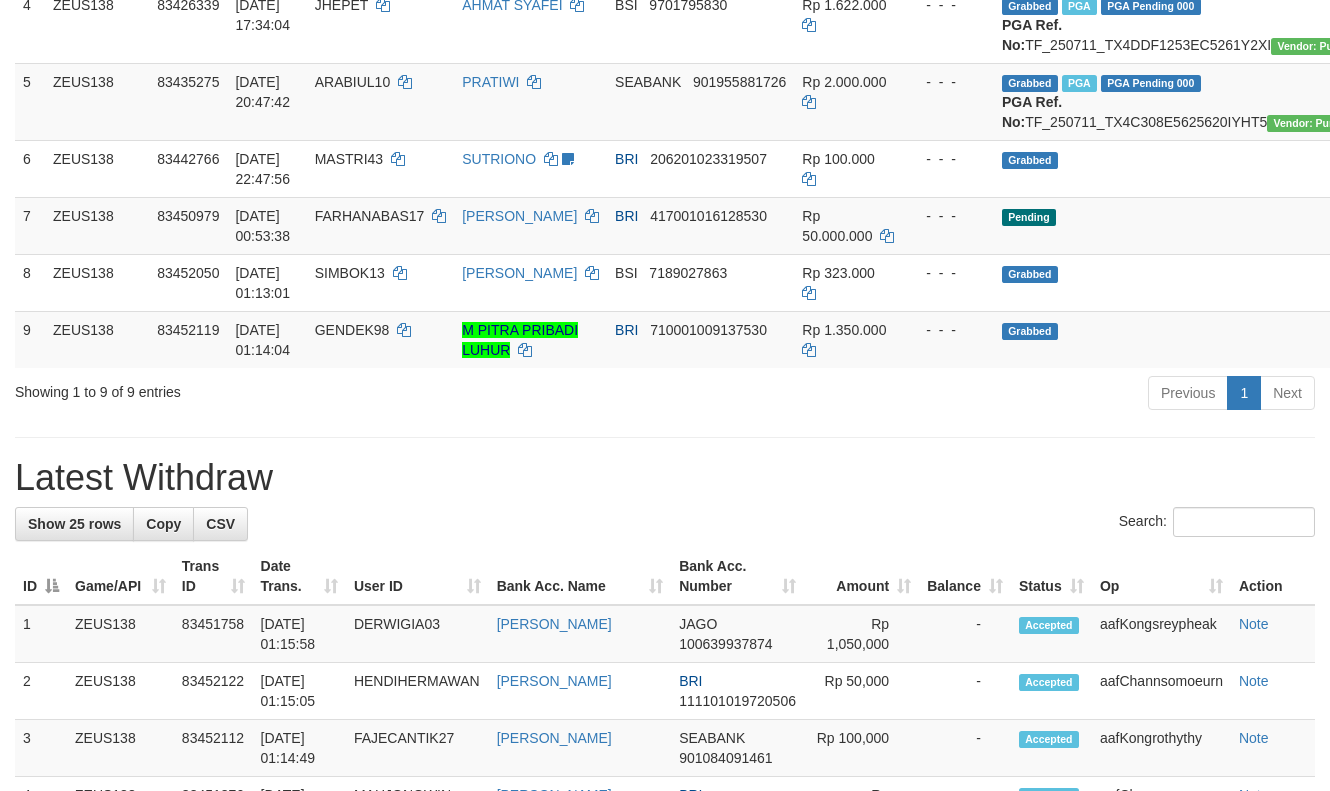 scroll, scrollTop: 545, scrollLeft: 0, axis: vertical 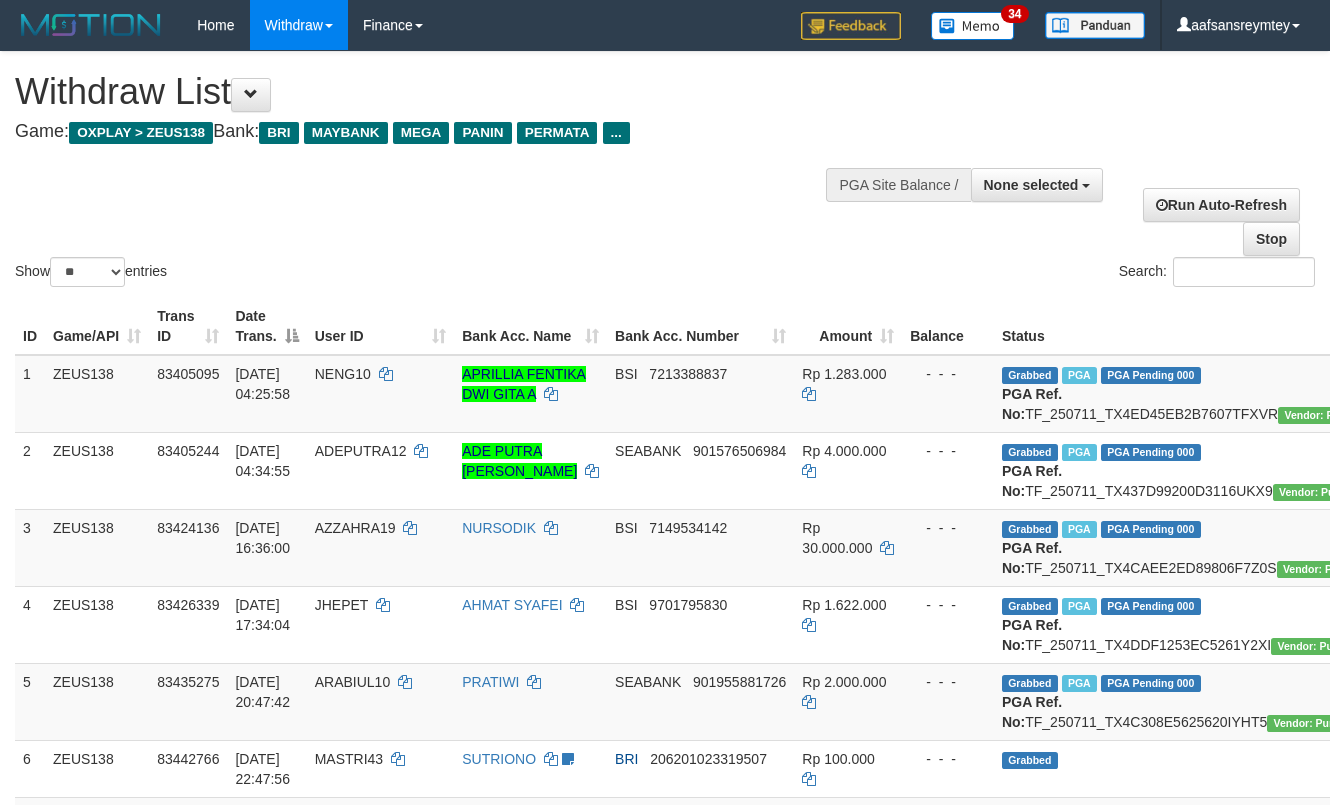 select 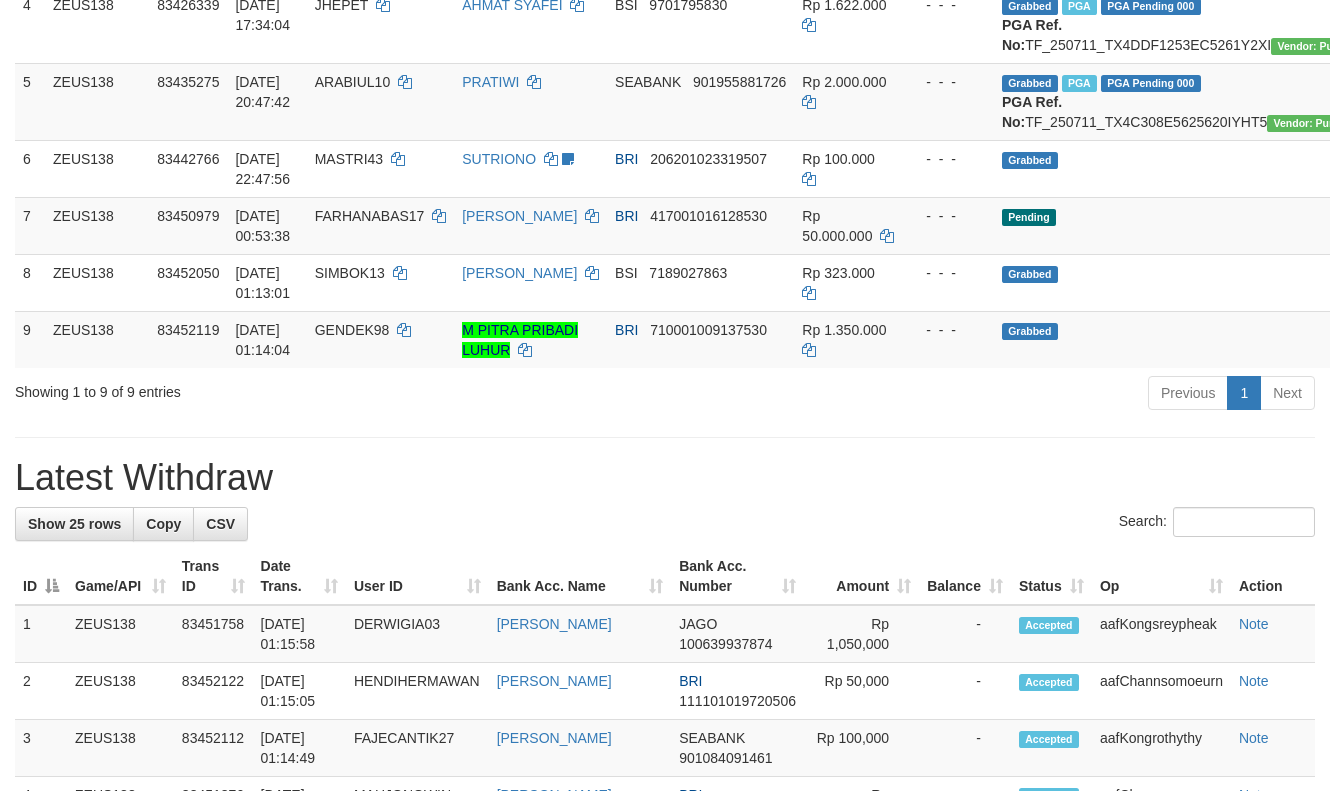 scroll, scrollTop: 545, scrollLeft: 0, axis: vertical 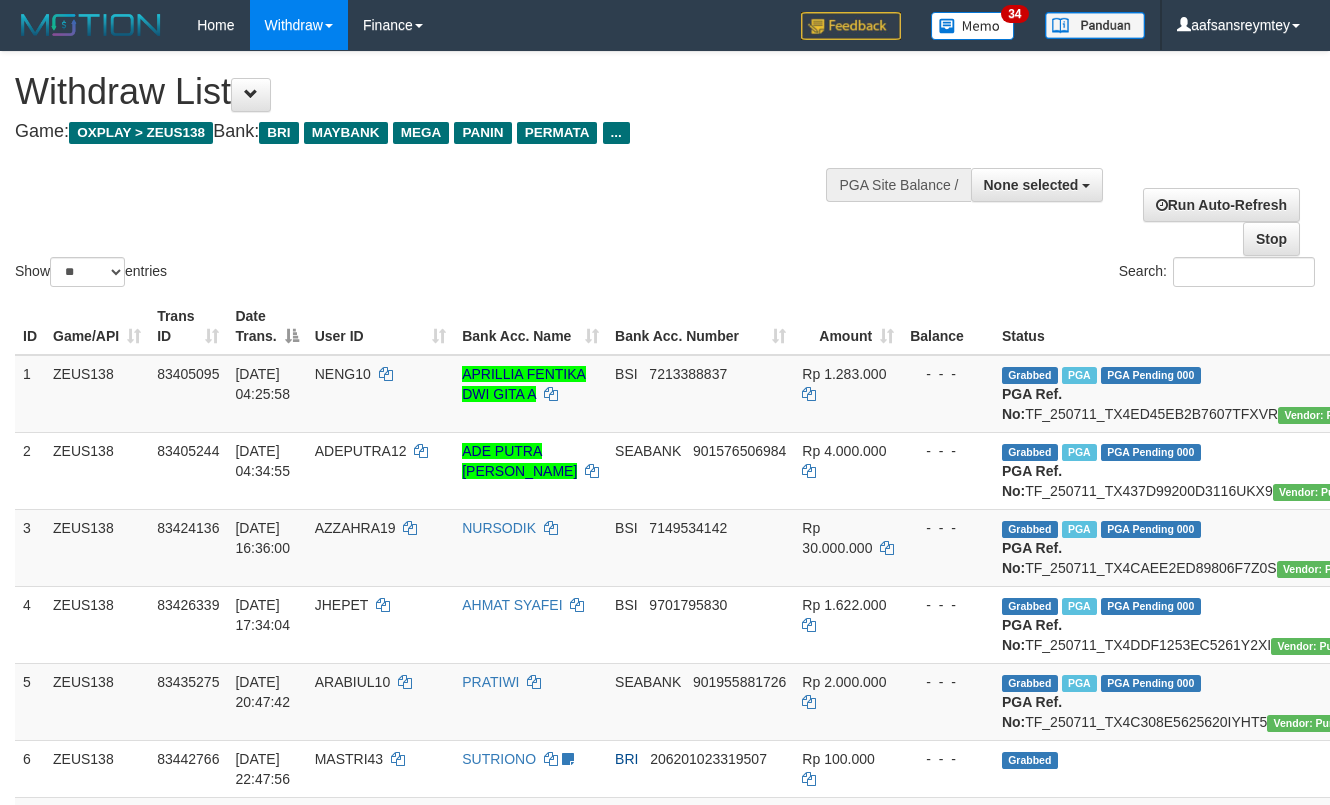 select 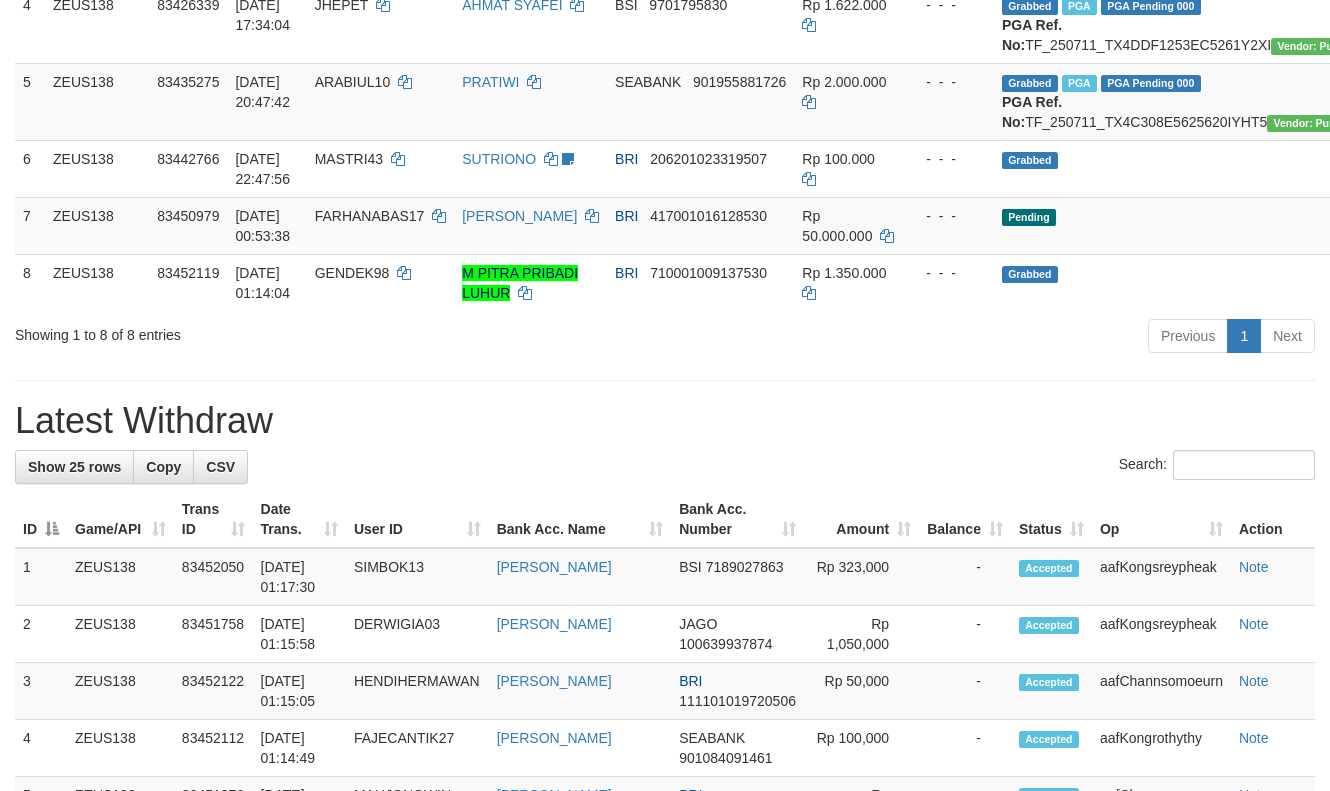 scroll, scrollTop: 545, scrollLeft: 0, axis: vertical 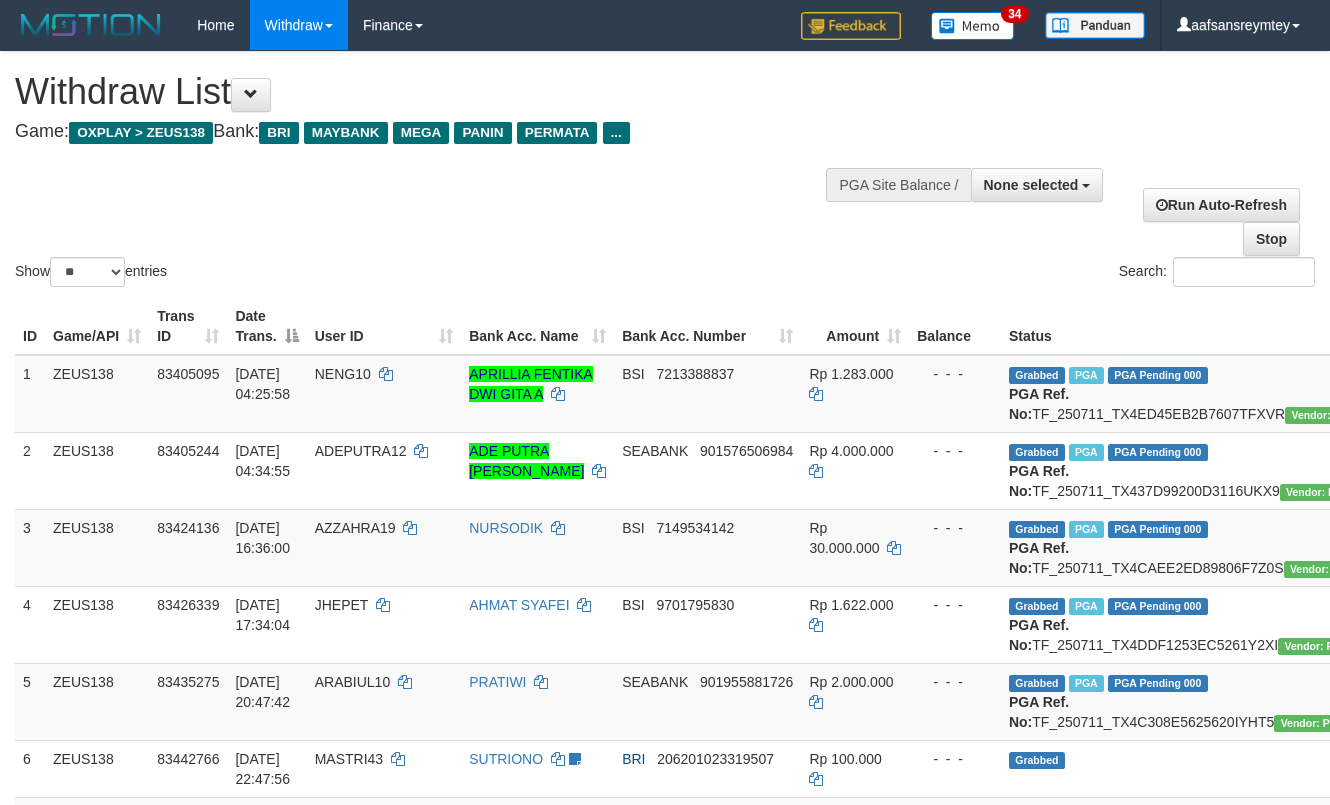 select 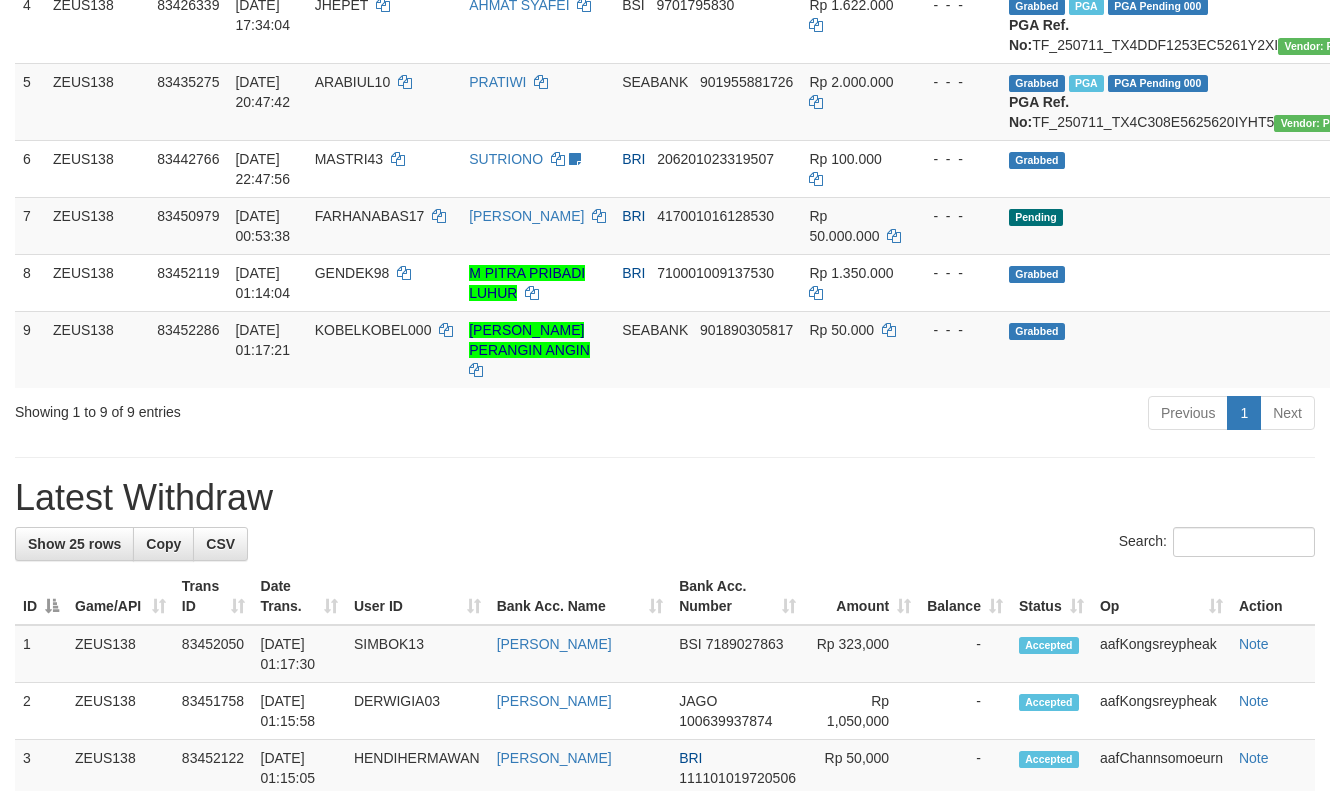 scroll, scrollTop: 545, scrollLeft: 0, axis: vertical 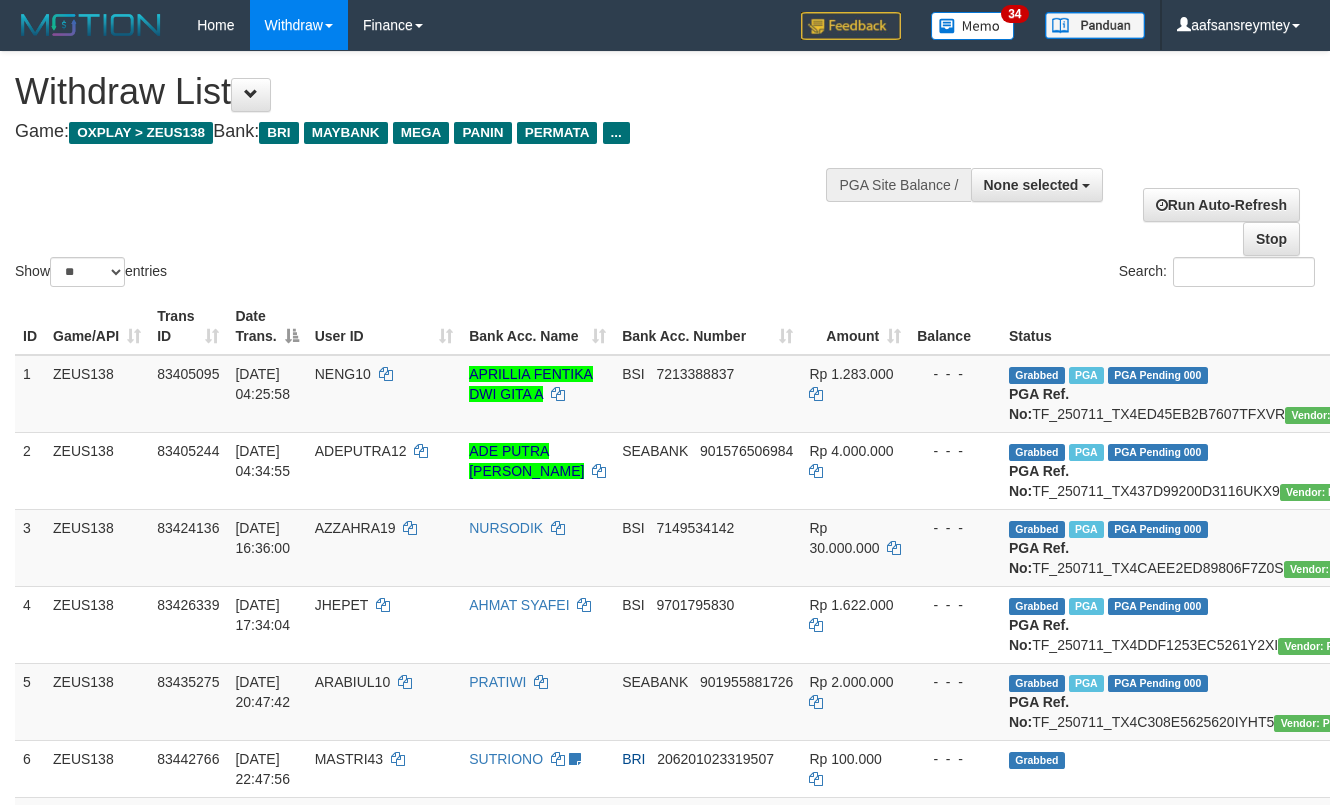 select 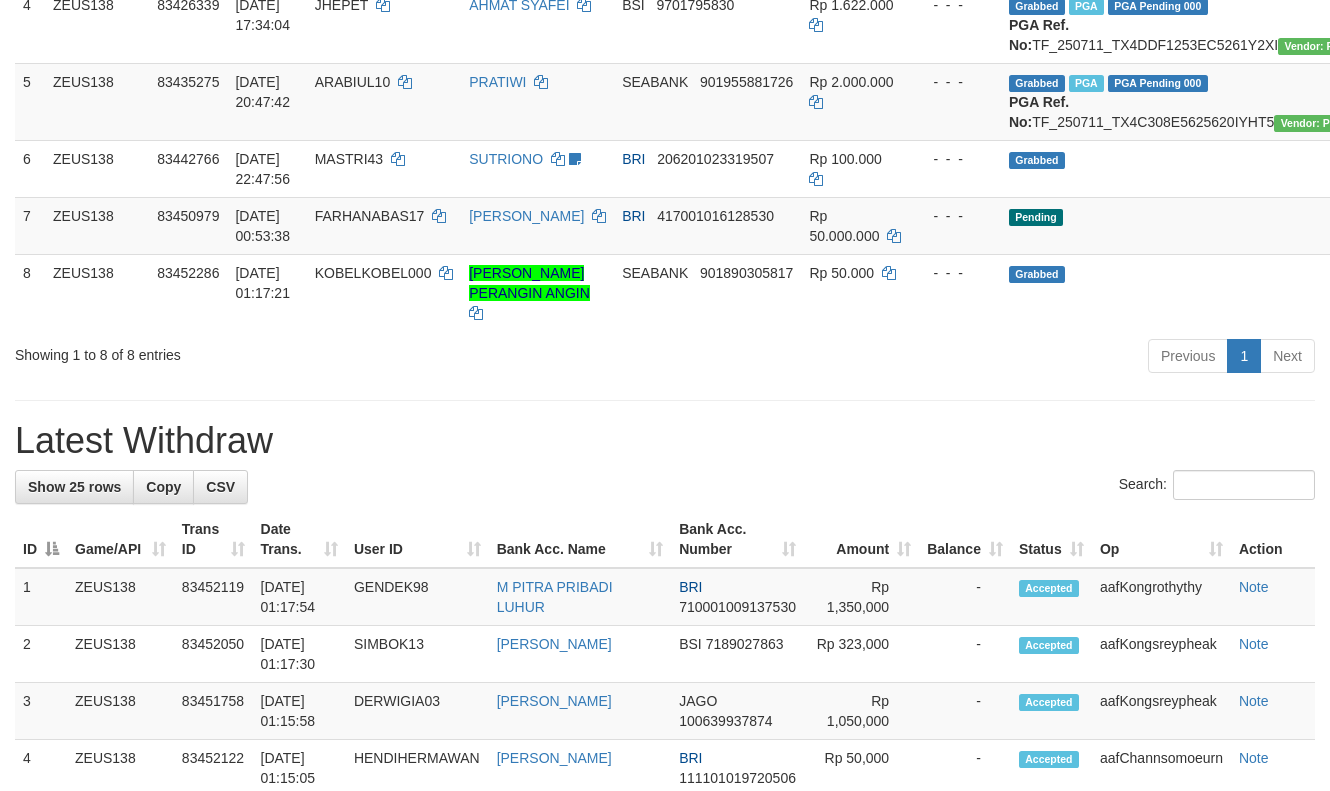 scroll, scrollTop: 545, scrollLeft: 0, axis: vertical 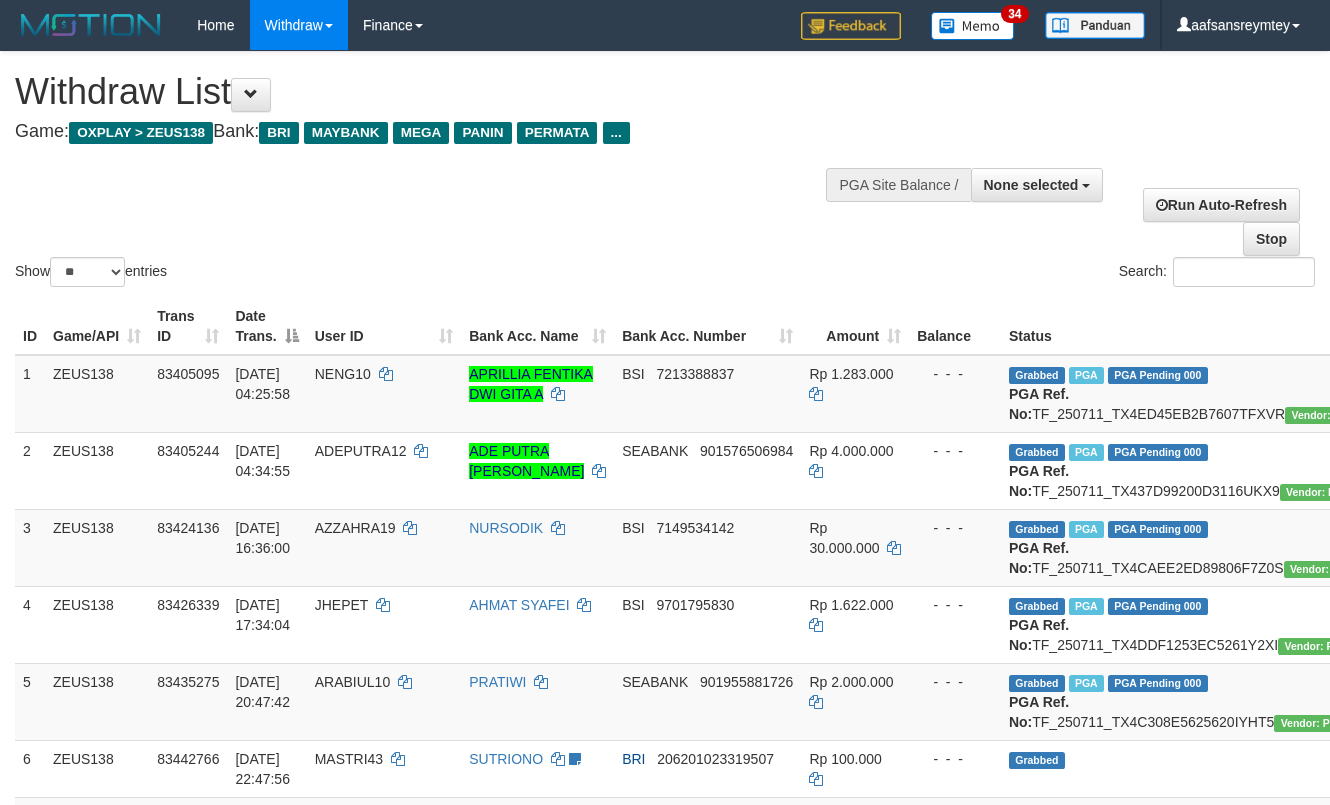 select 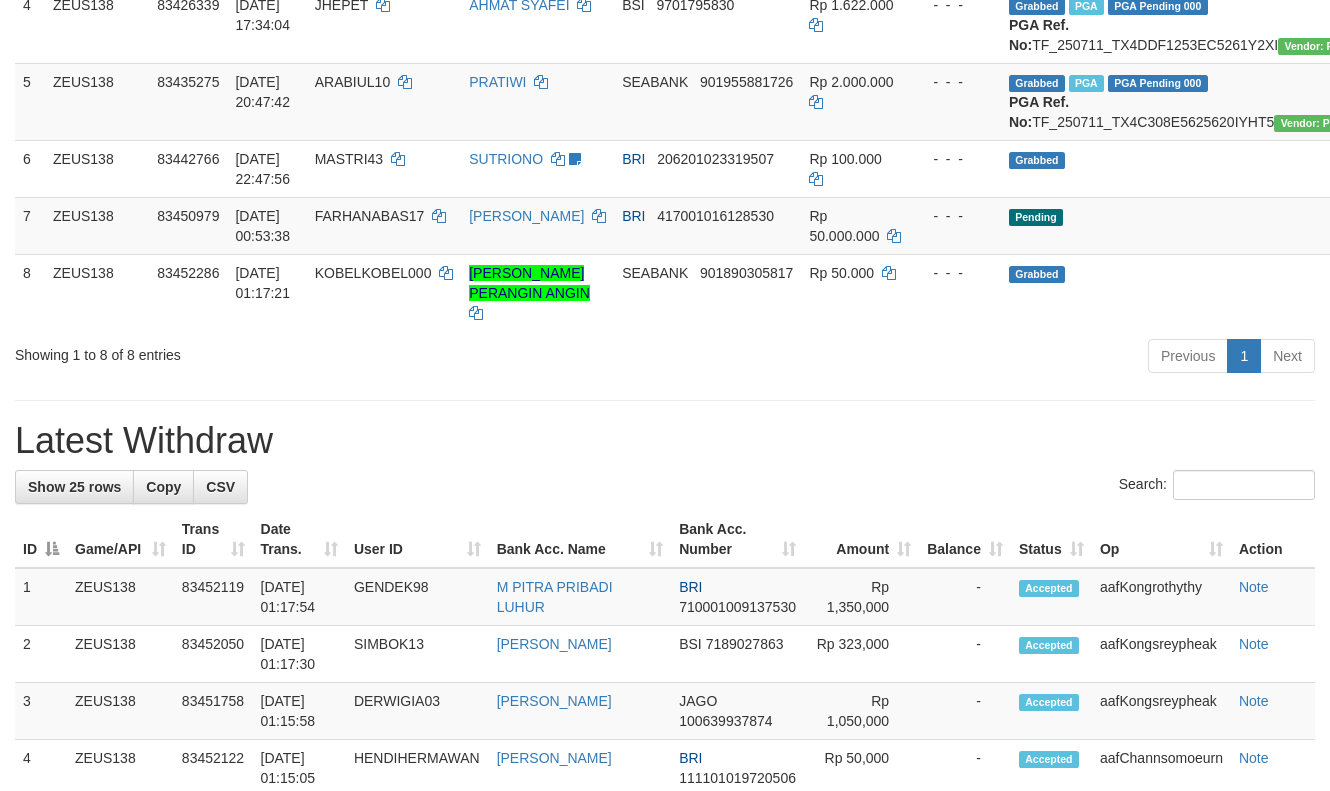 scroll, scrollTop: 545, scrollLeft: 0, axis: vertical 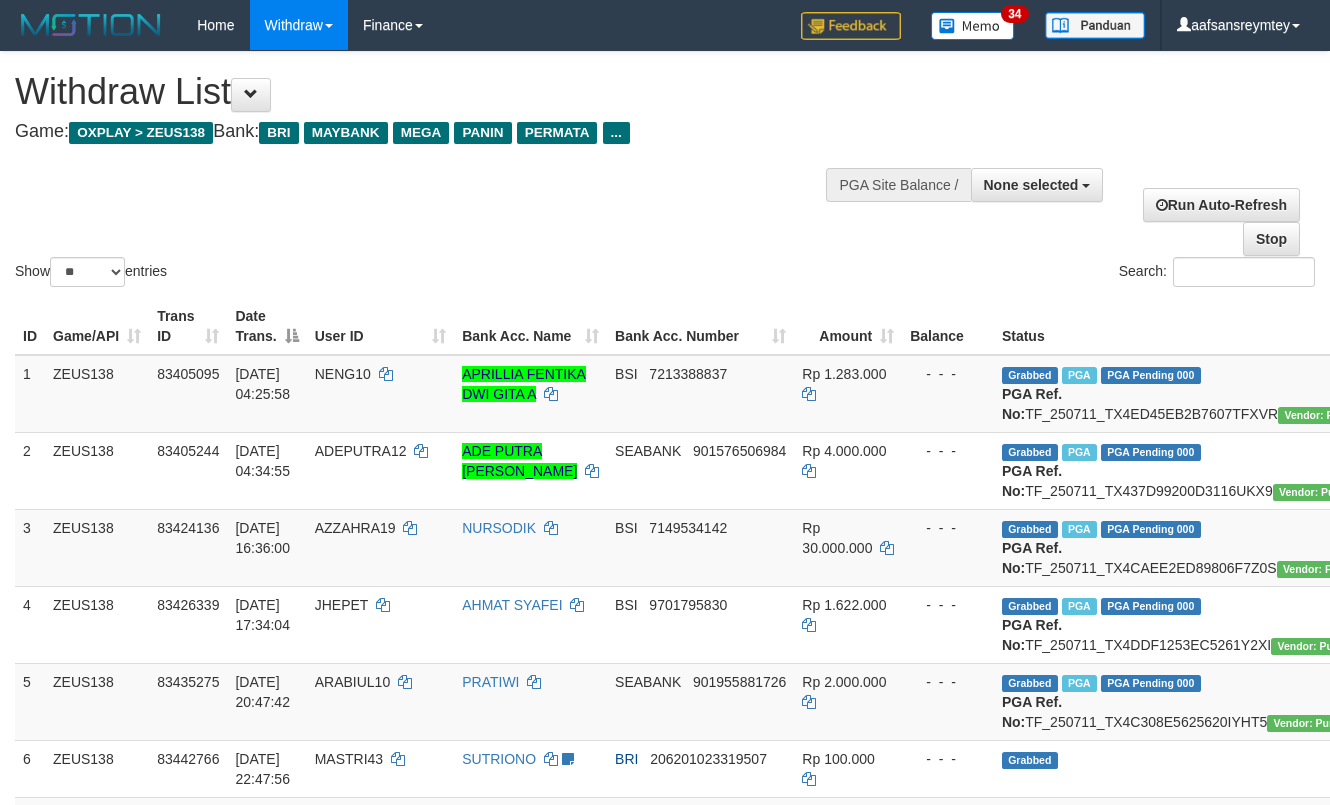 select 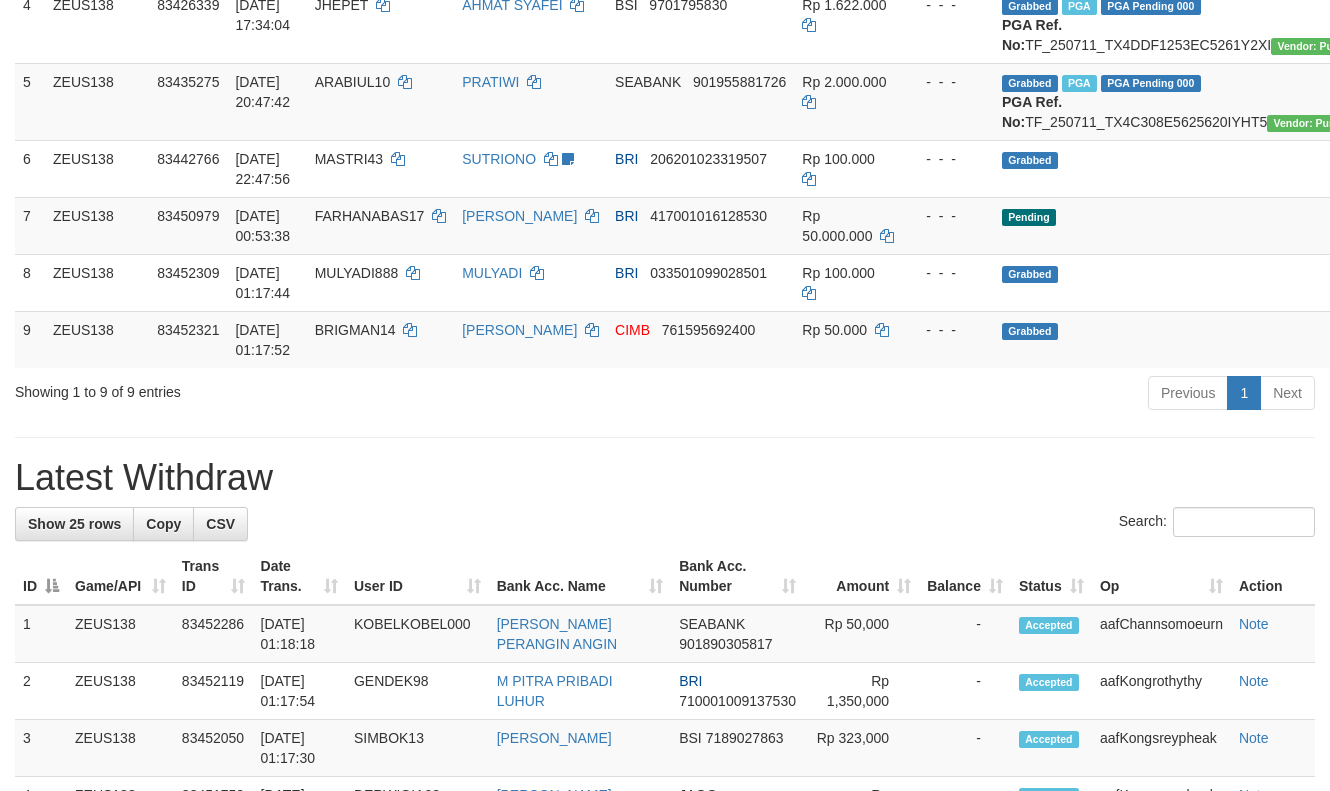 scroll, scrollTop: 545, scrollLeft: 0, axis: vertical 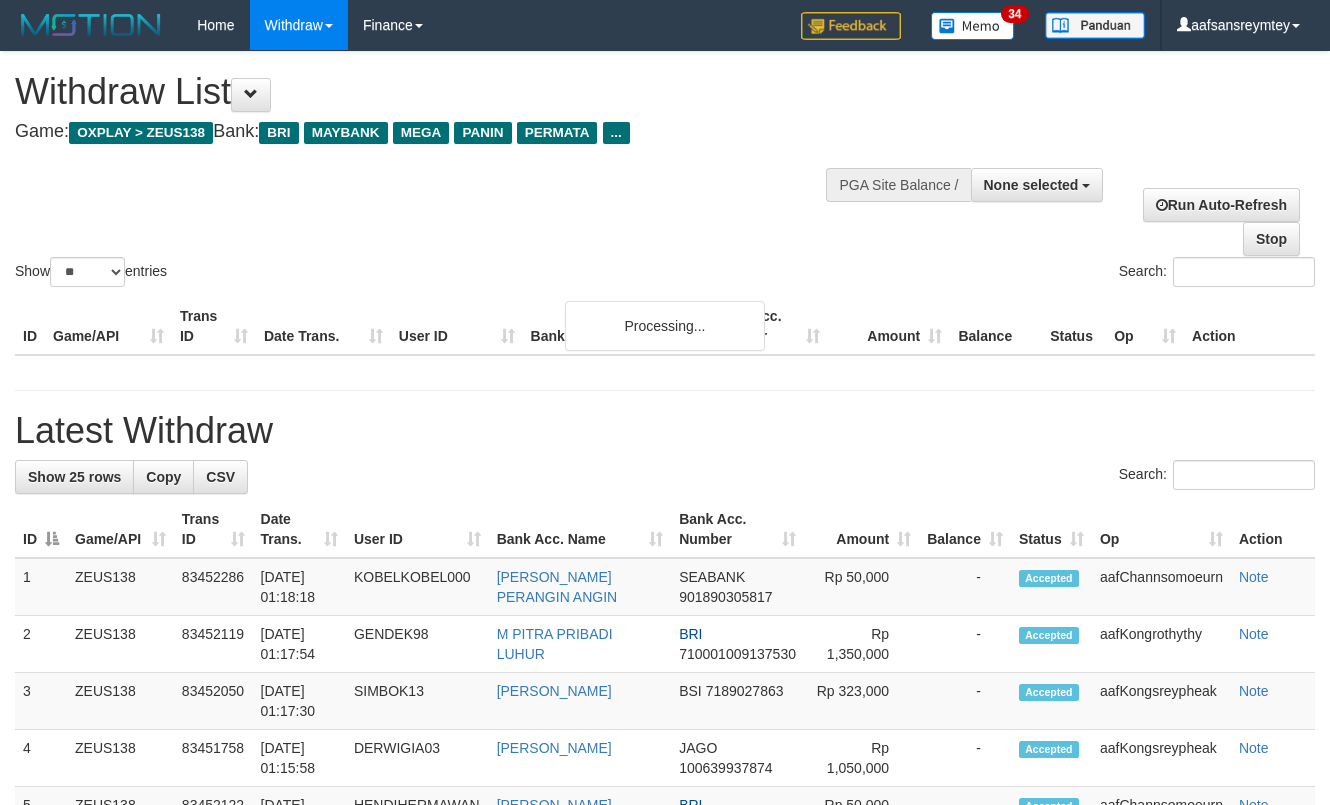 select 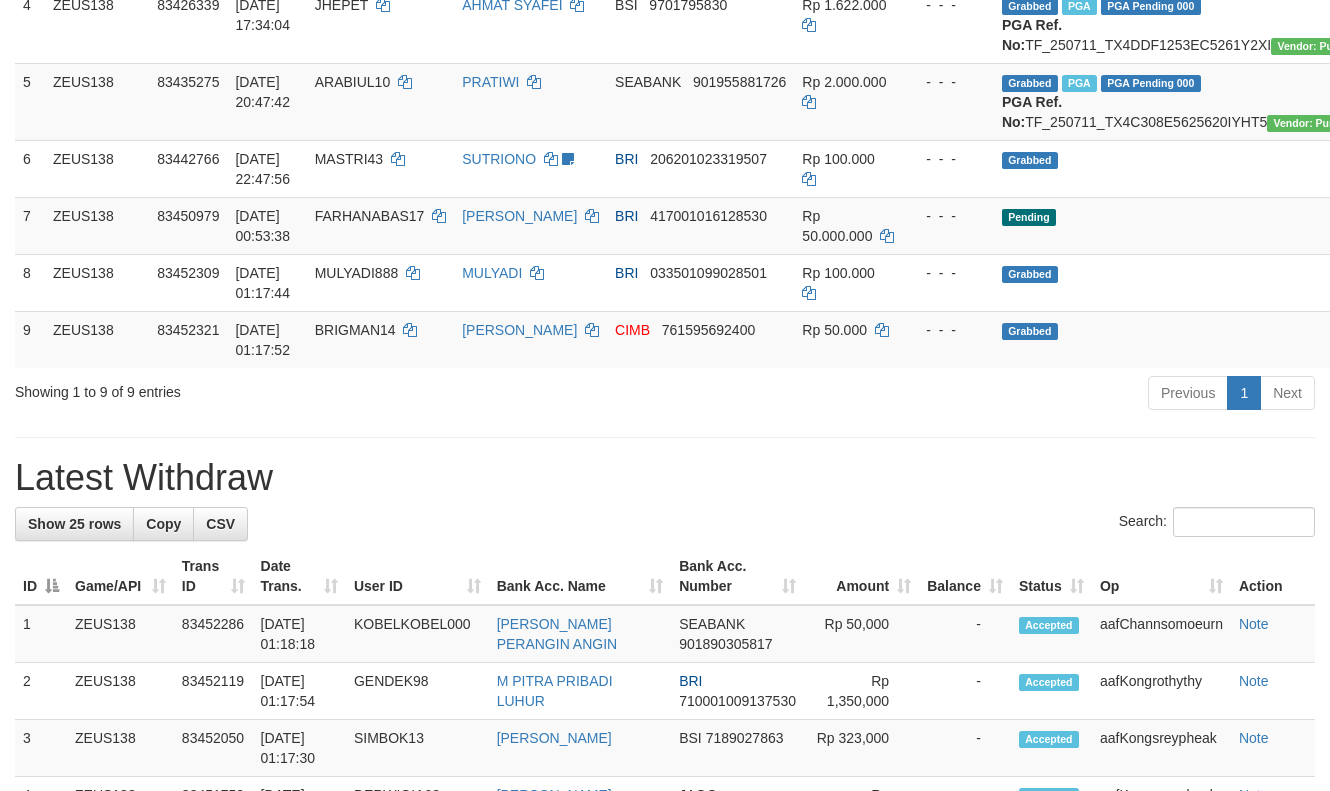 scroll, scrollTop: 545, scrollLeft: 0, axis: vertical 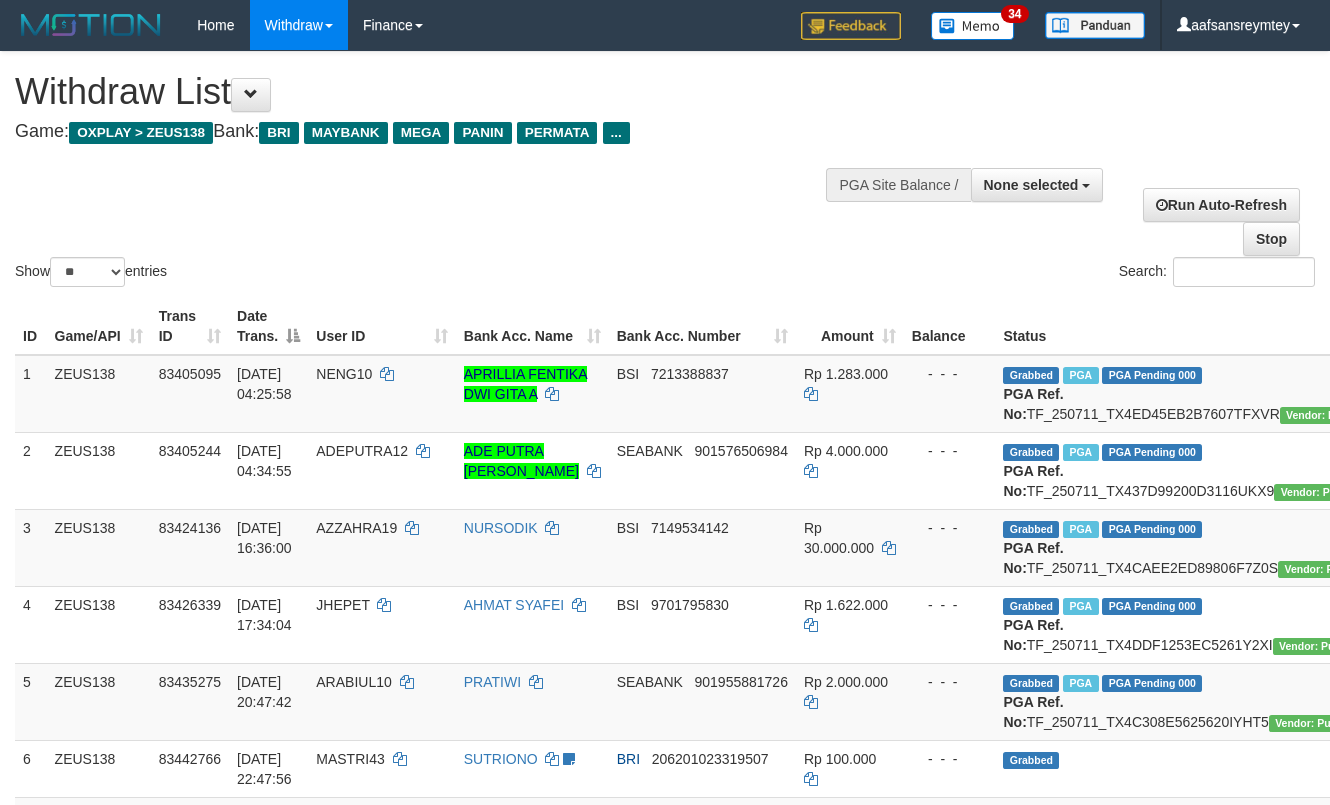 select 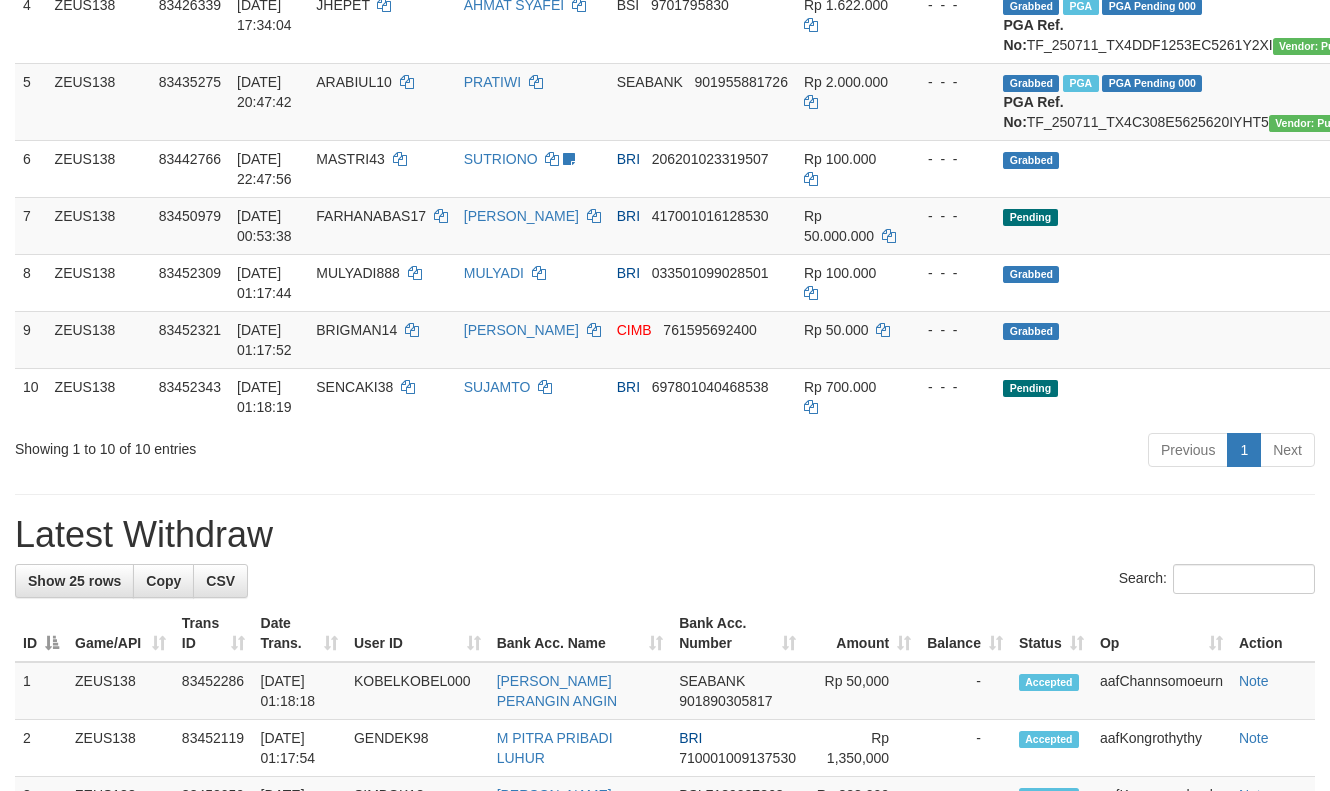 scroll, scrollTop: 545, scrollLeft: 0, axis: vertical 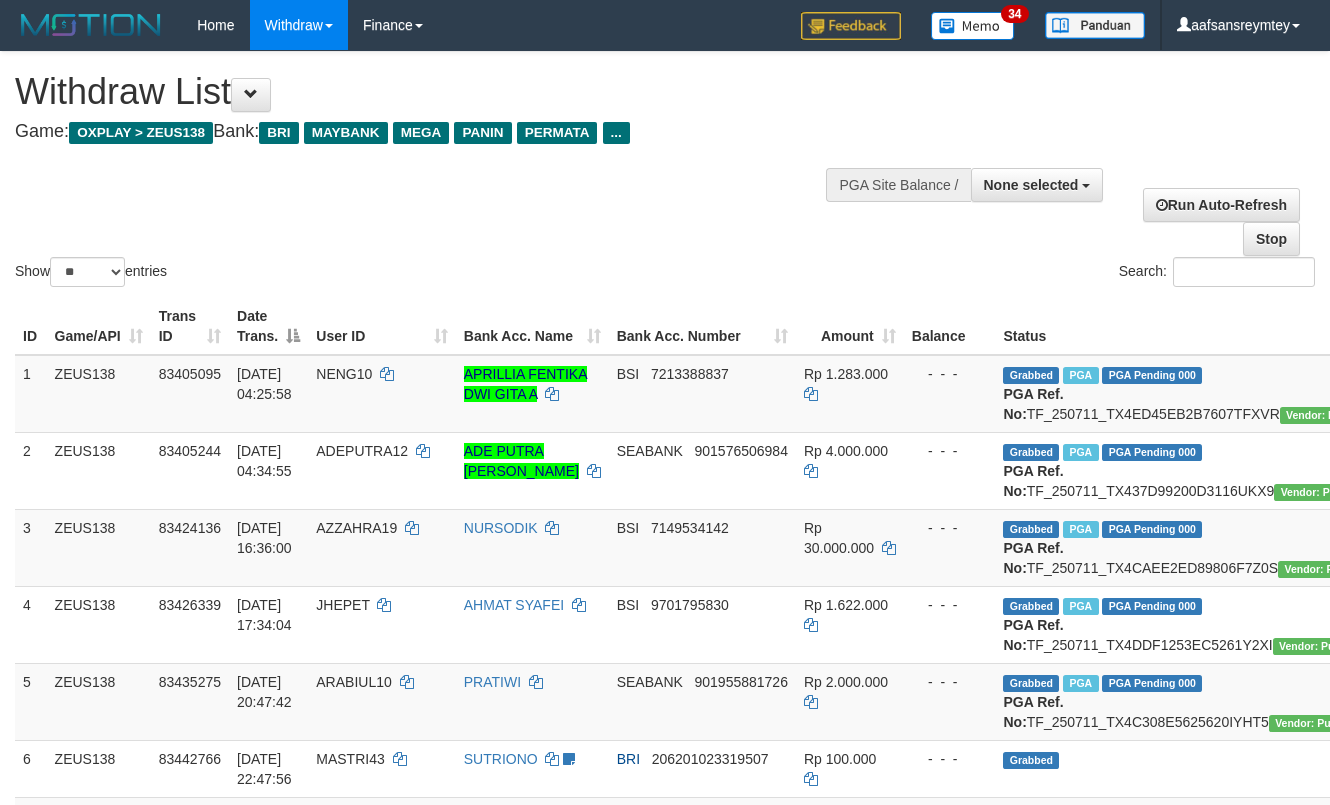 select 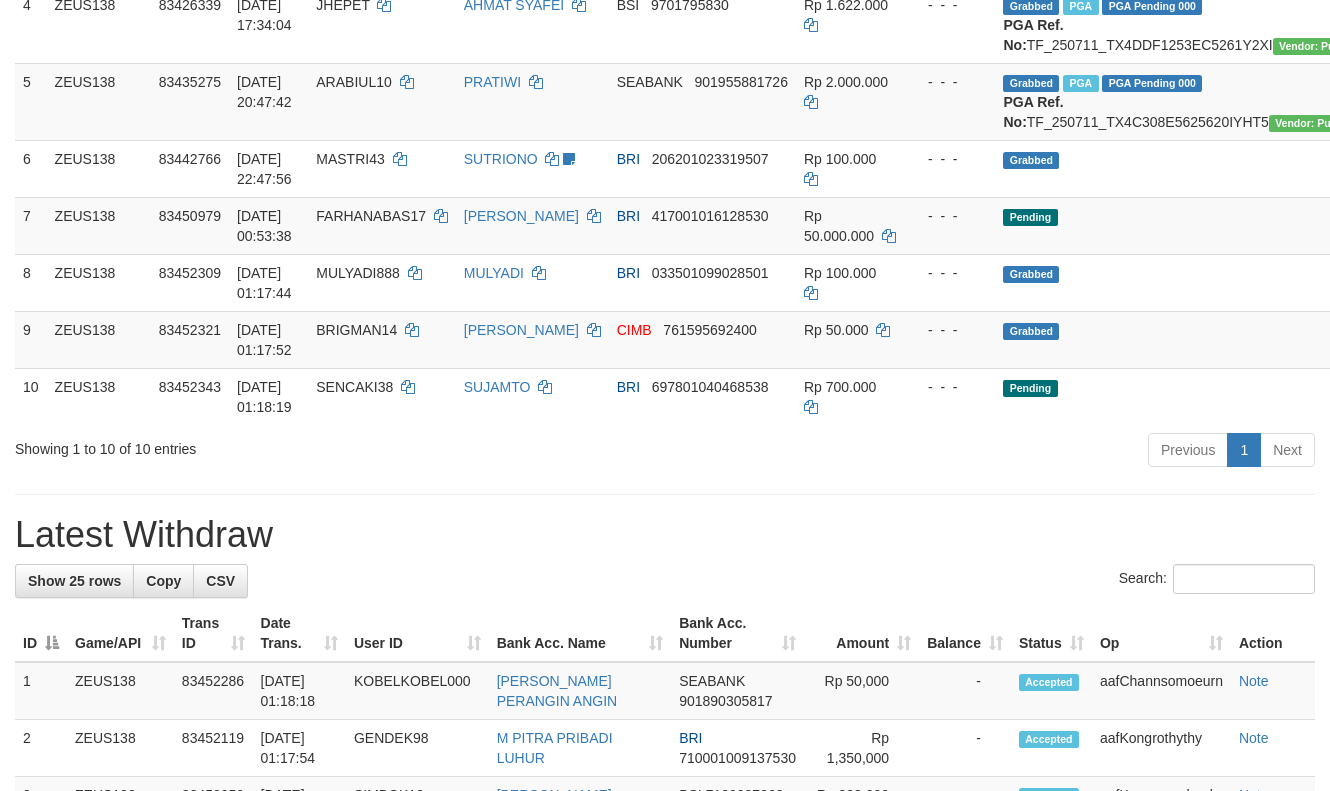 scroll, scrollTop: 545, scrollLeft: 0, axis: vertical 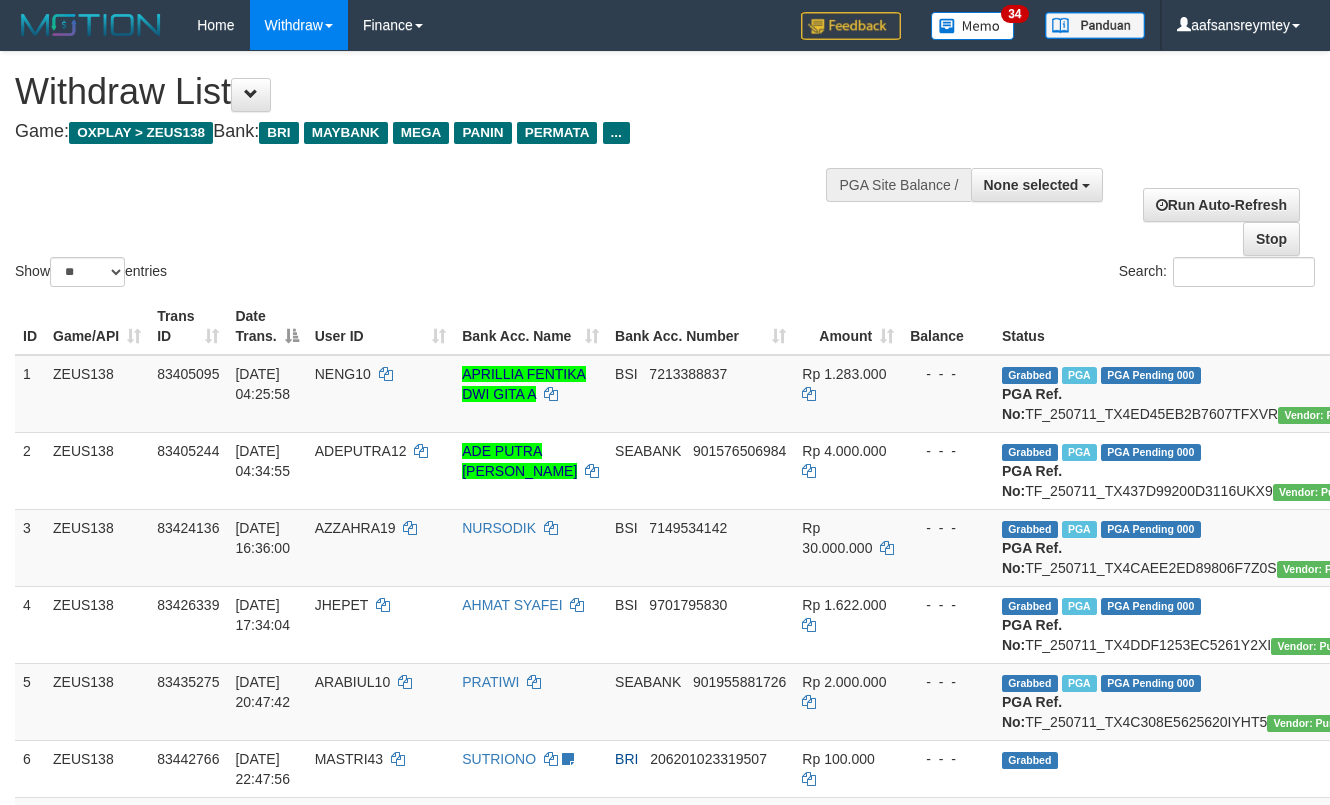 select 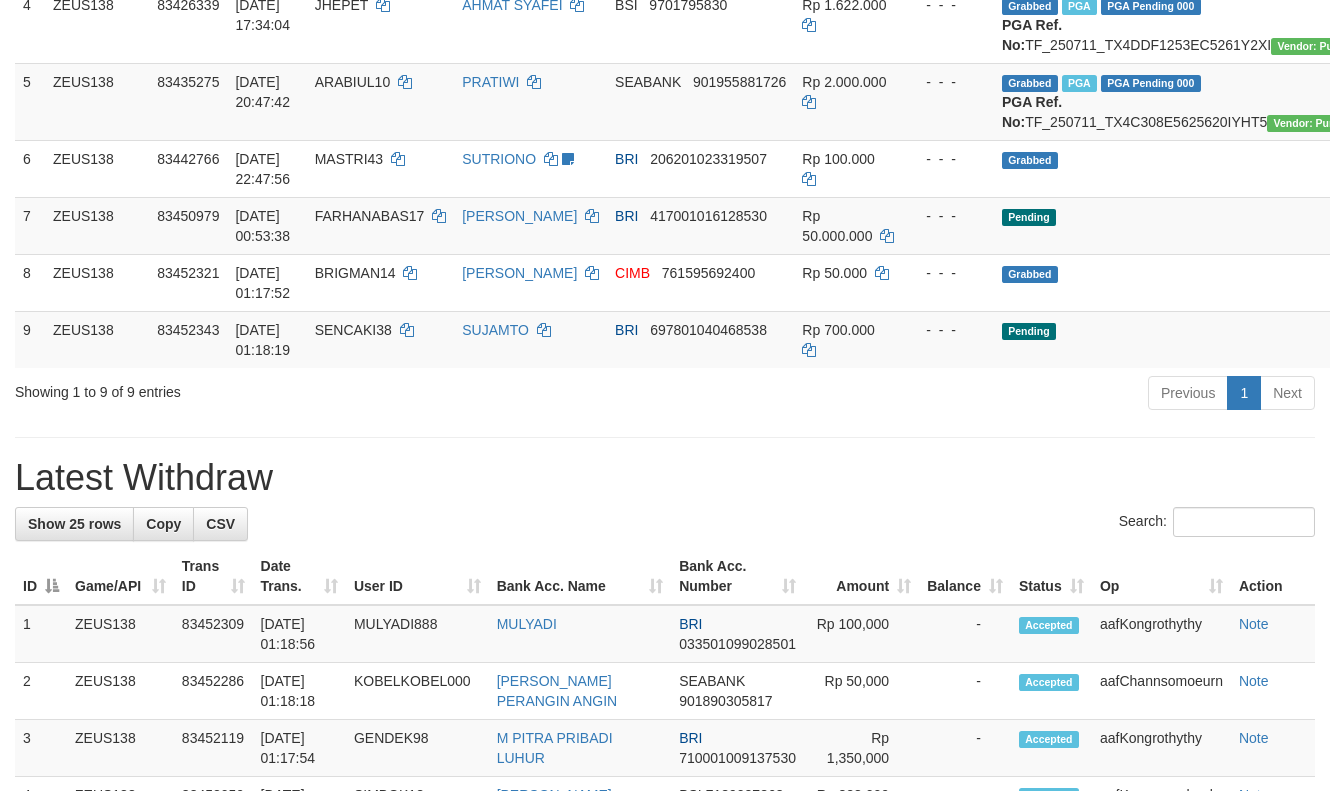 scroll, scrollTop: 545, scrollLeft: 0, axis: vertical 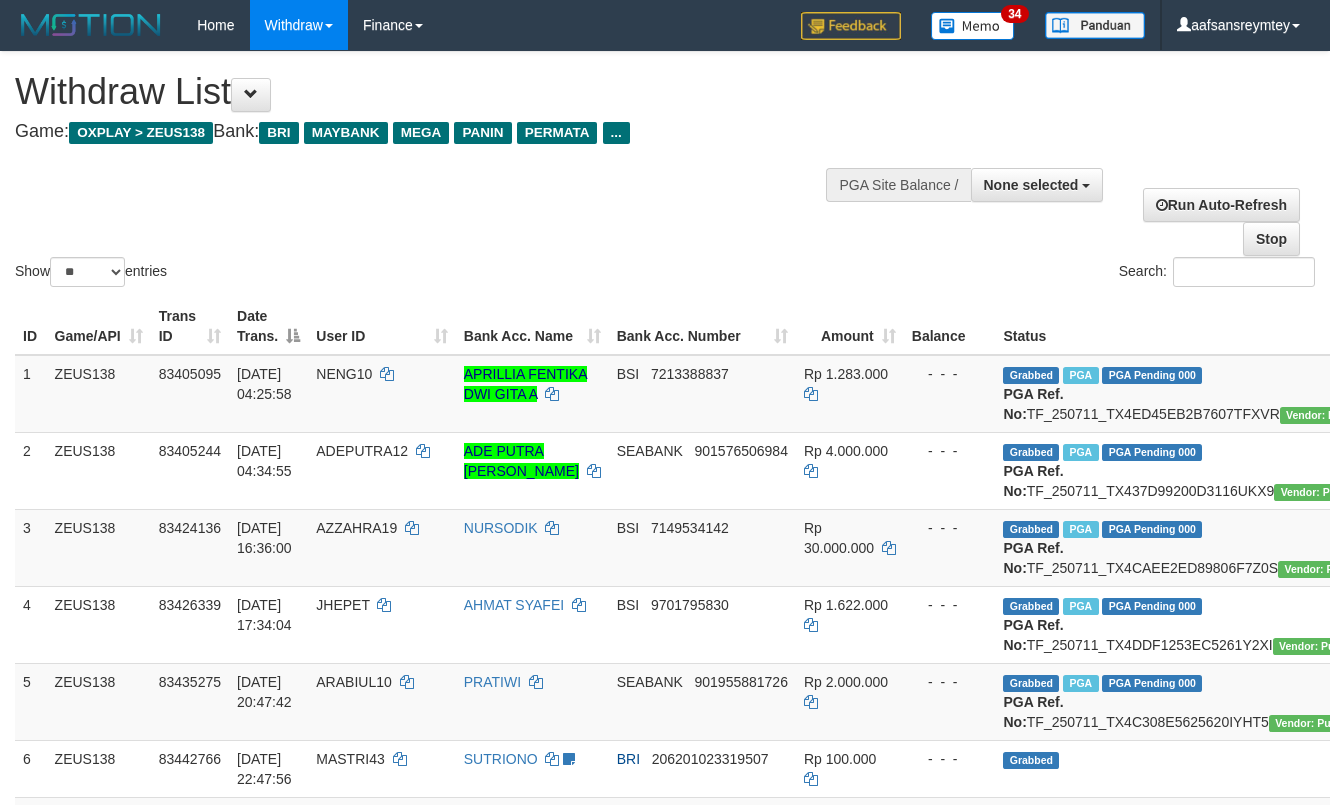 select 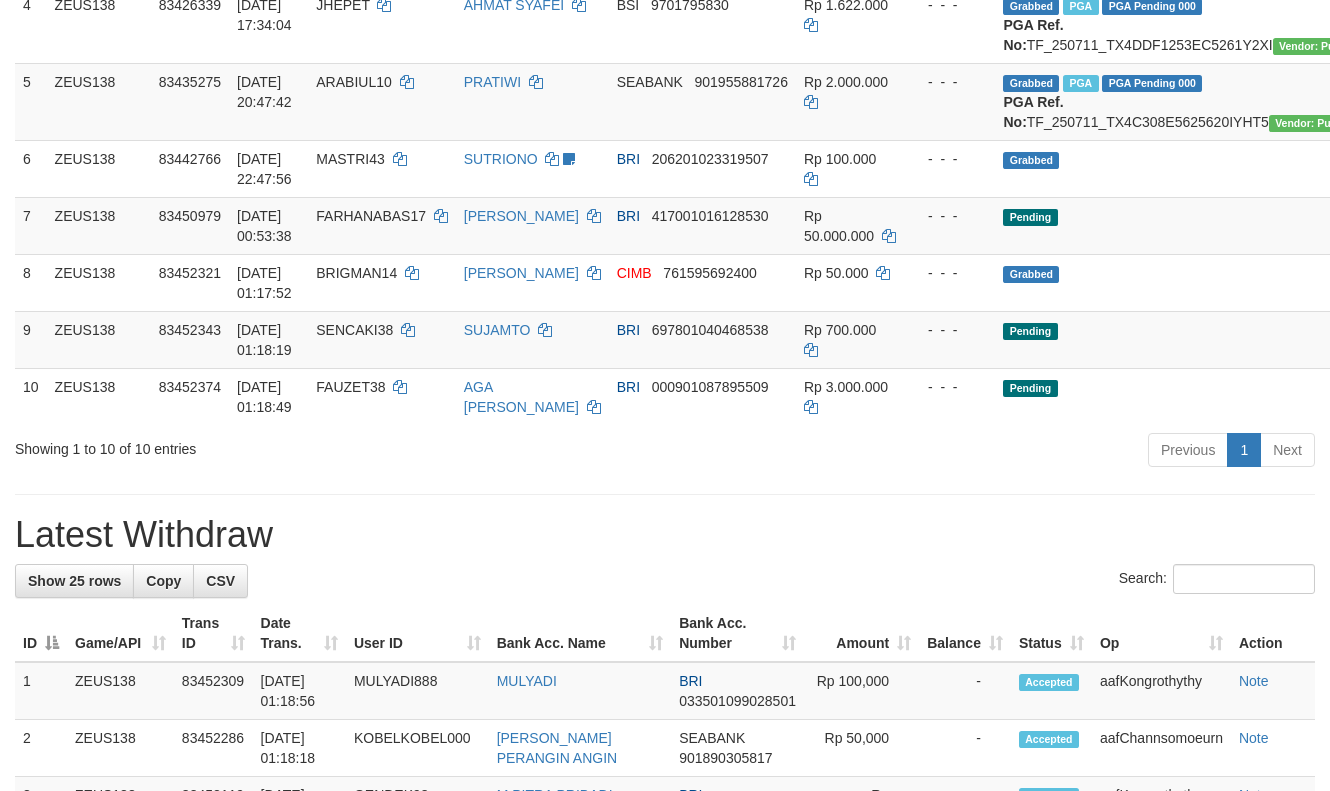 scroll, scrollTop: 545, scrollLeft: 0, axis: vertical 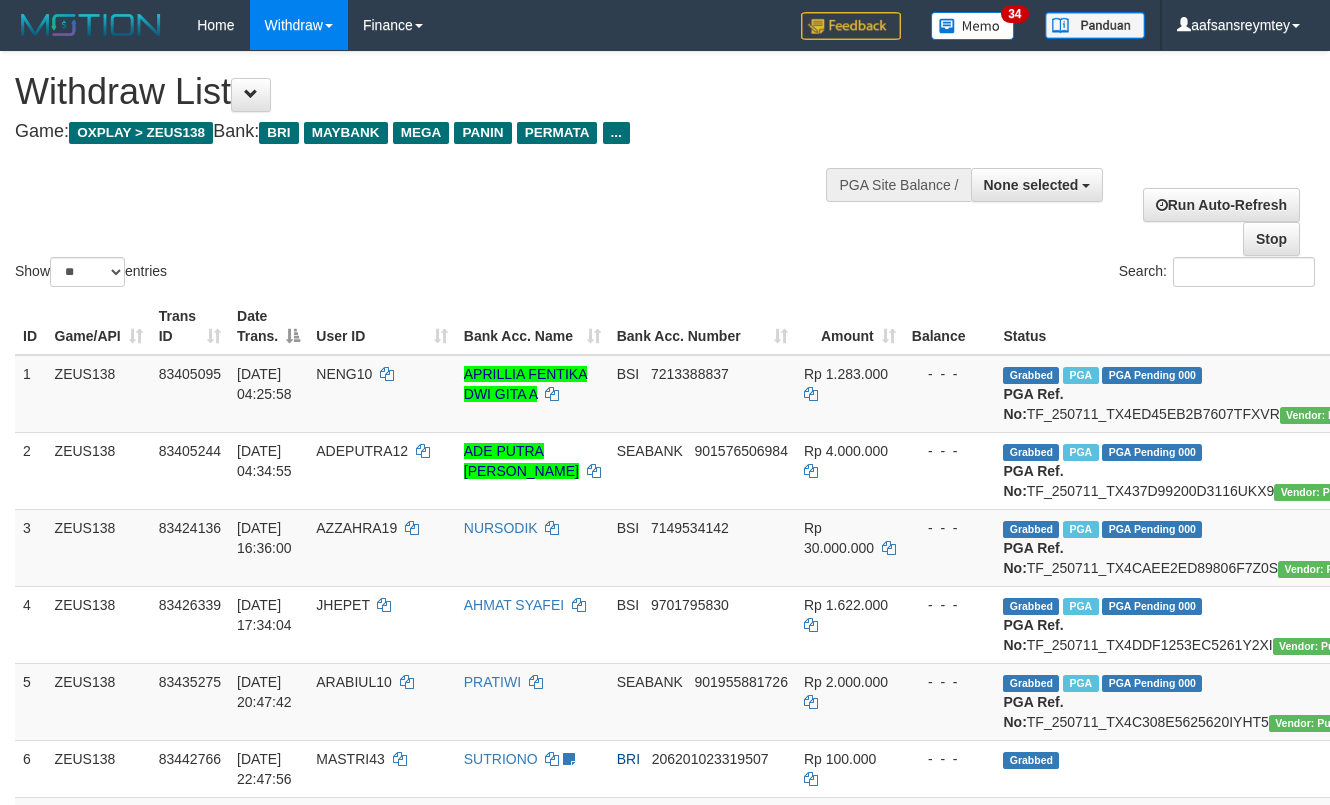 select 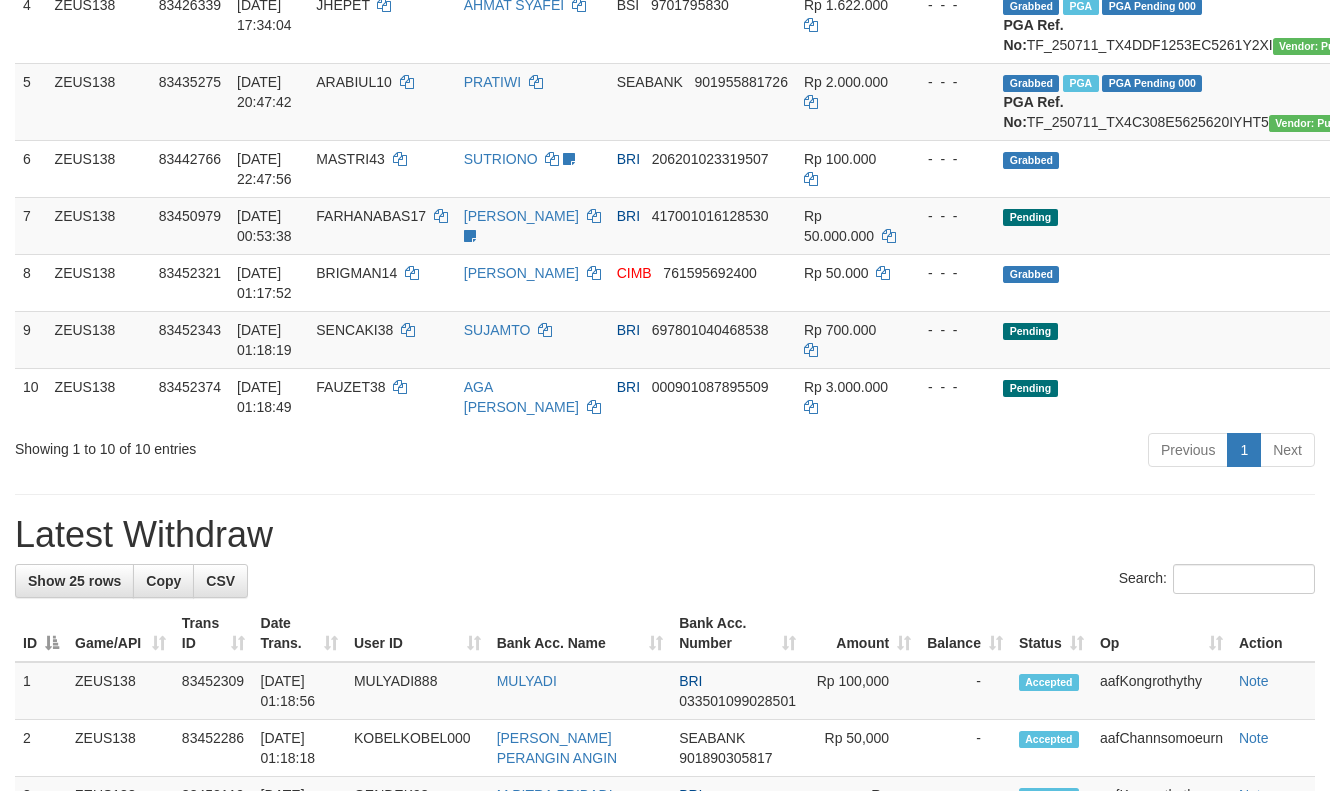 scroll, scrollTop: 545, scrollLeft: 0, axis: vertical 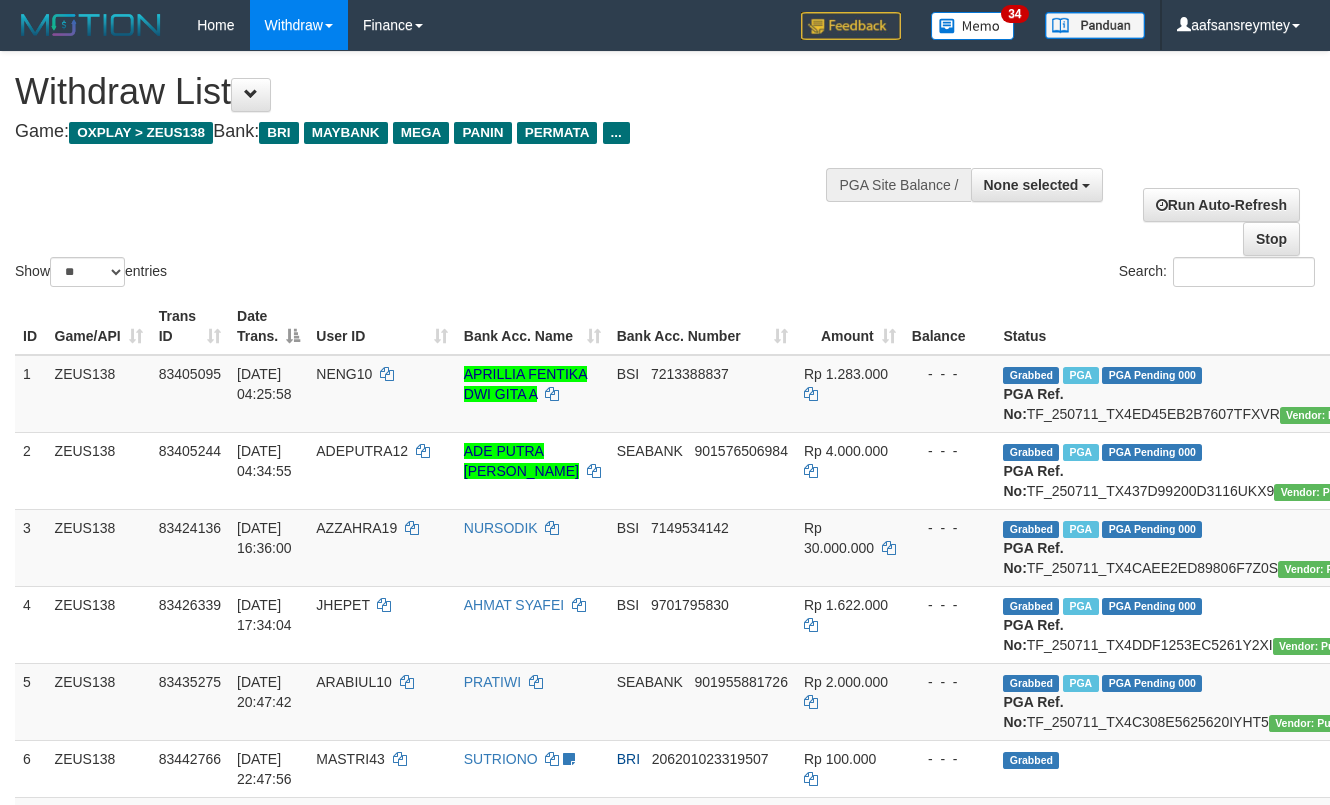 select 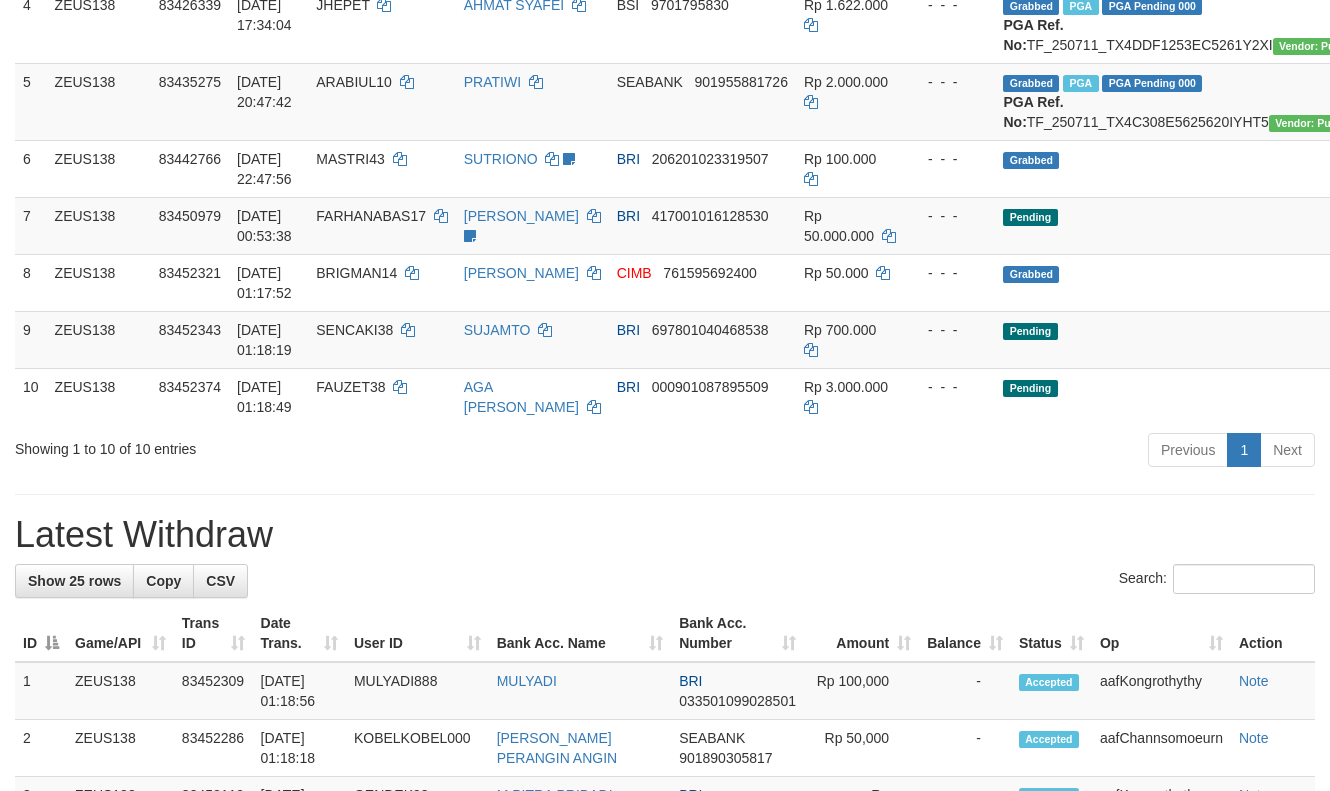scroll, scrollTop: 545, scrollLeft: 0, axis: vertical 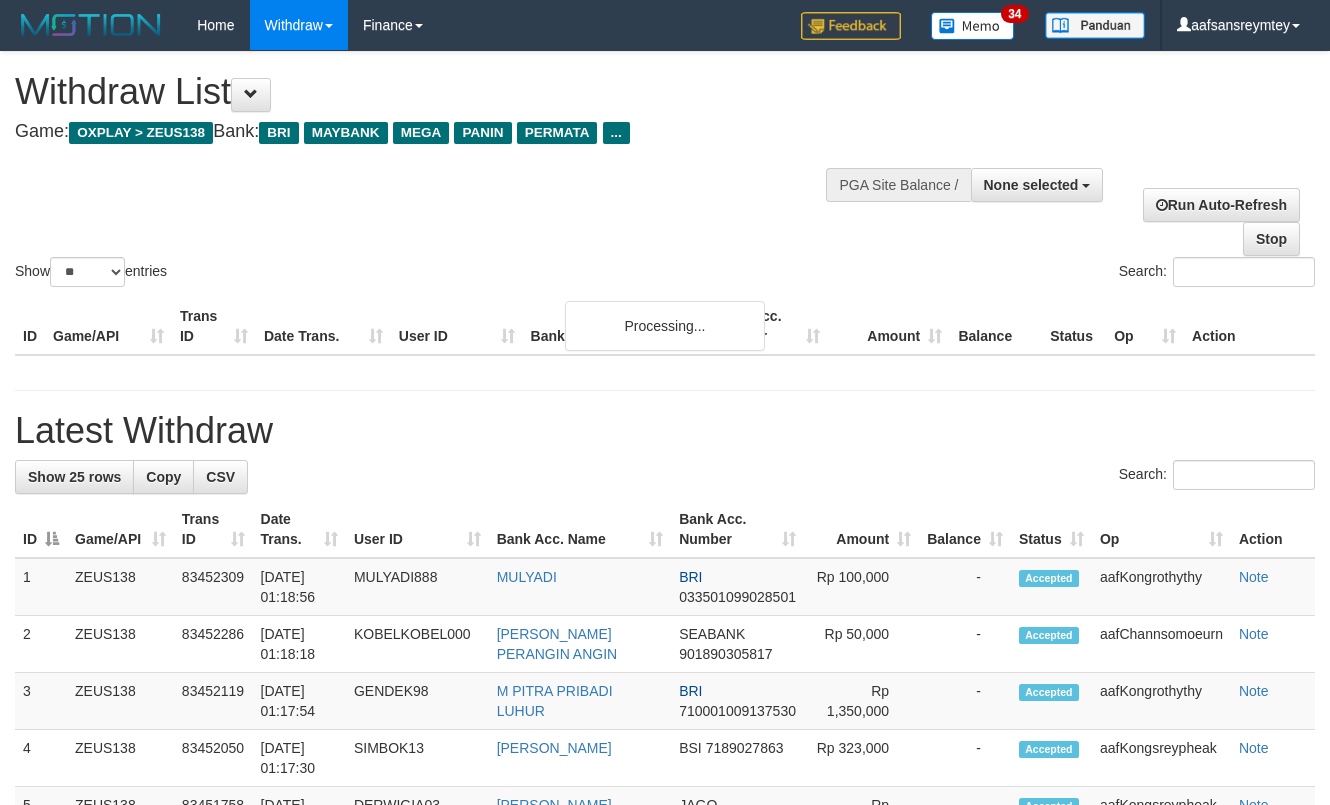 select 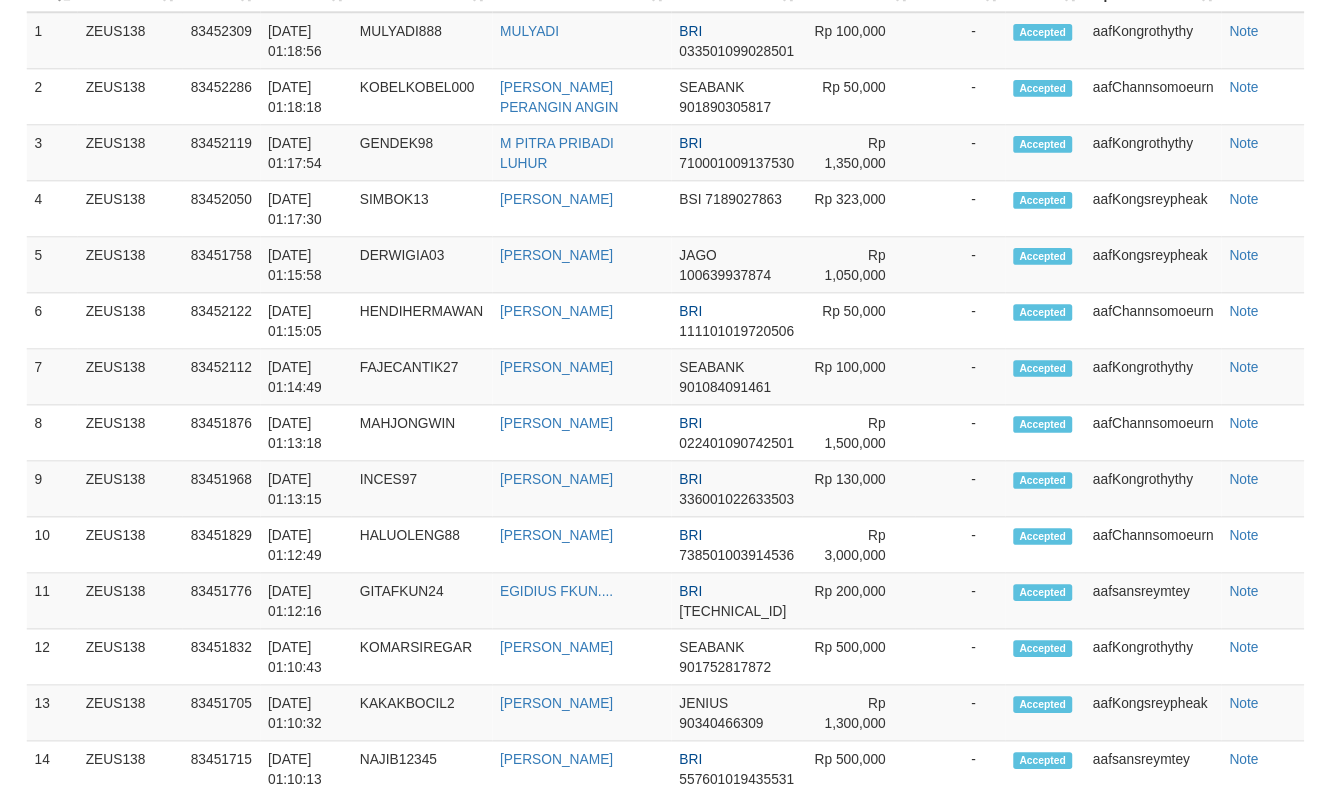 scroll, scrollTop: 1349, scrollLeft: 0, axis: vertical 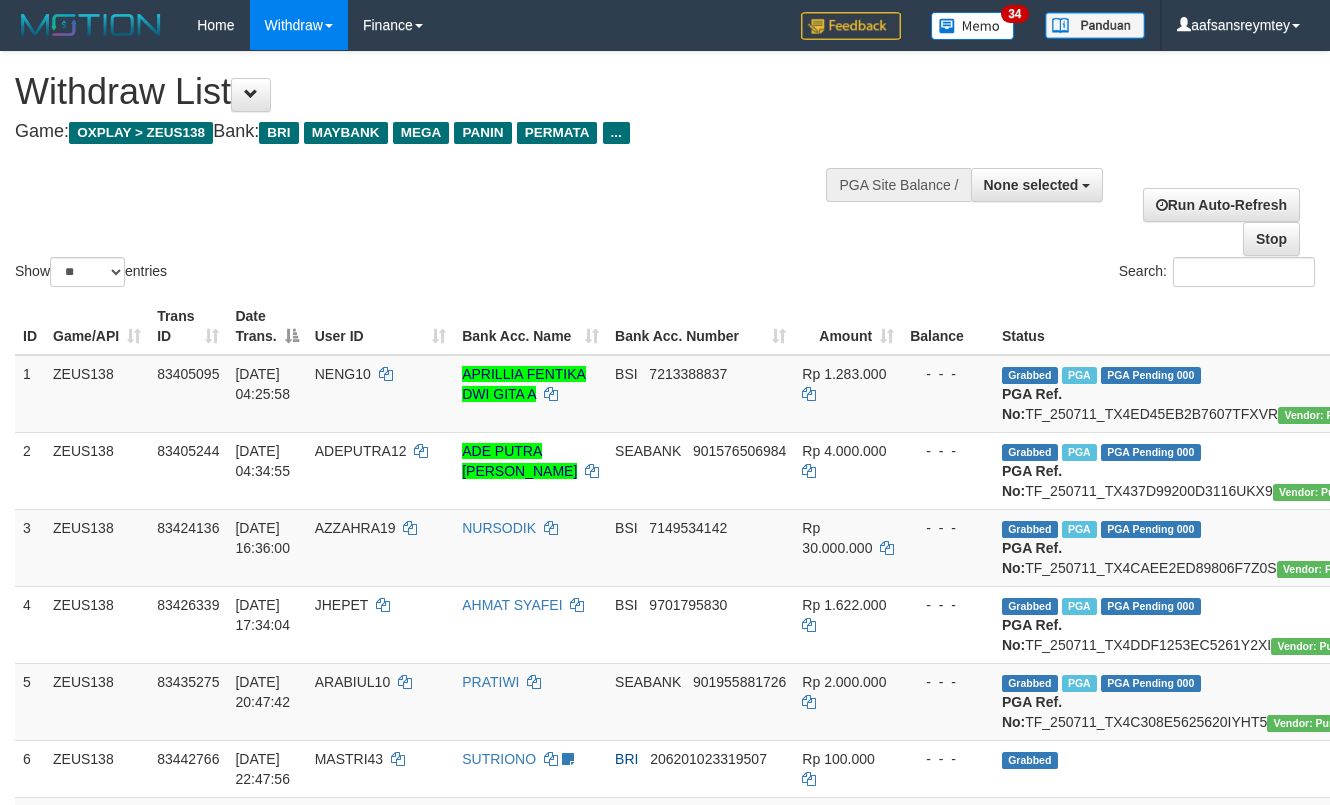select 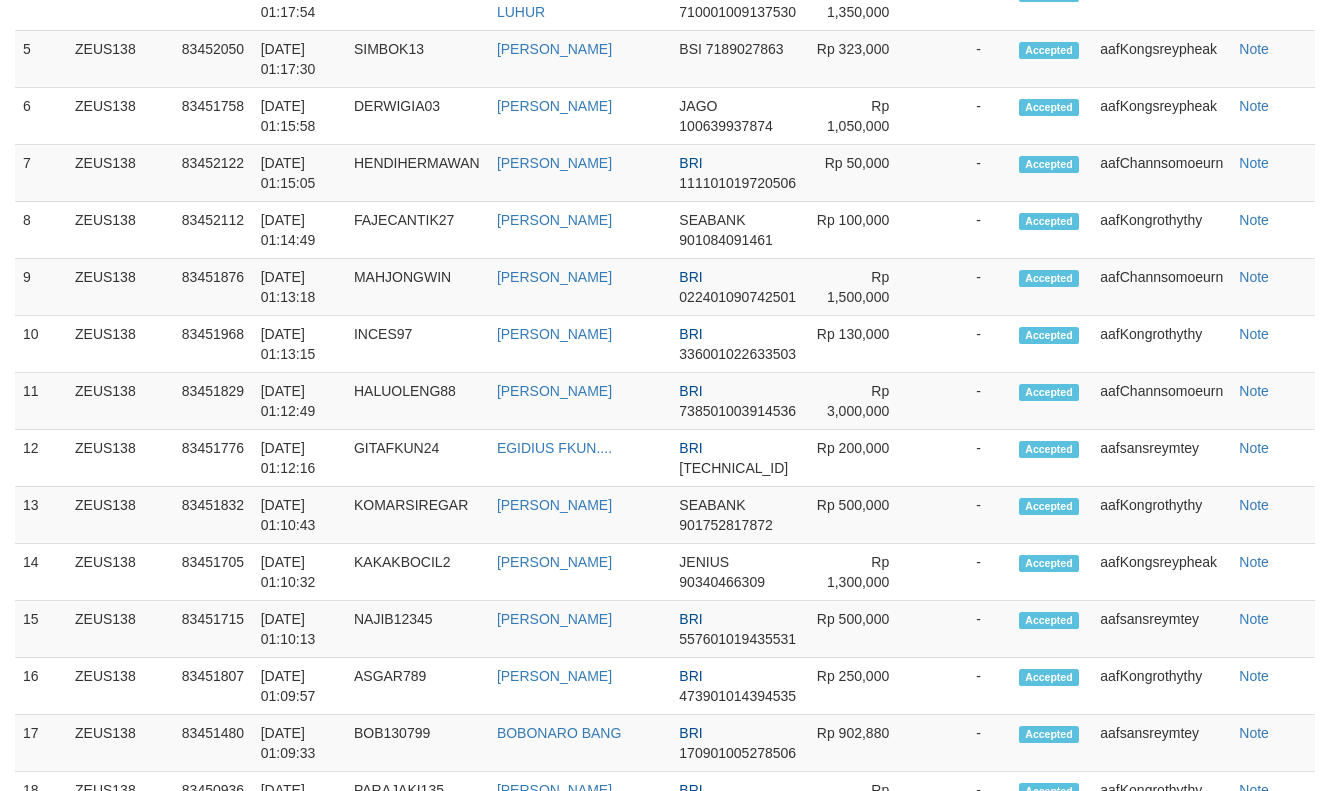 scroll, scrollTop: 1349, scrollLeft: 0, axis: vertical 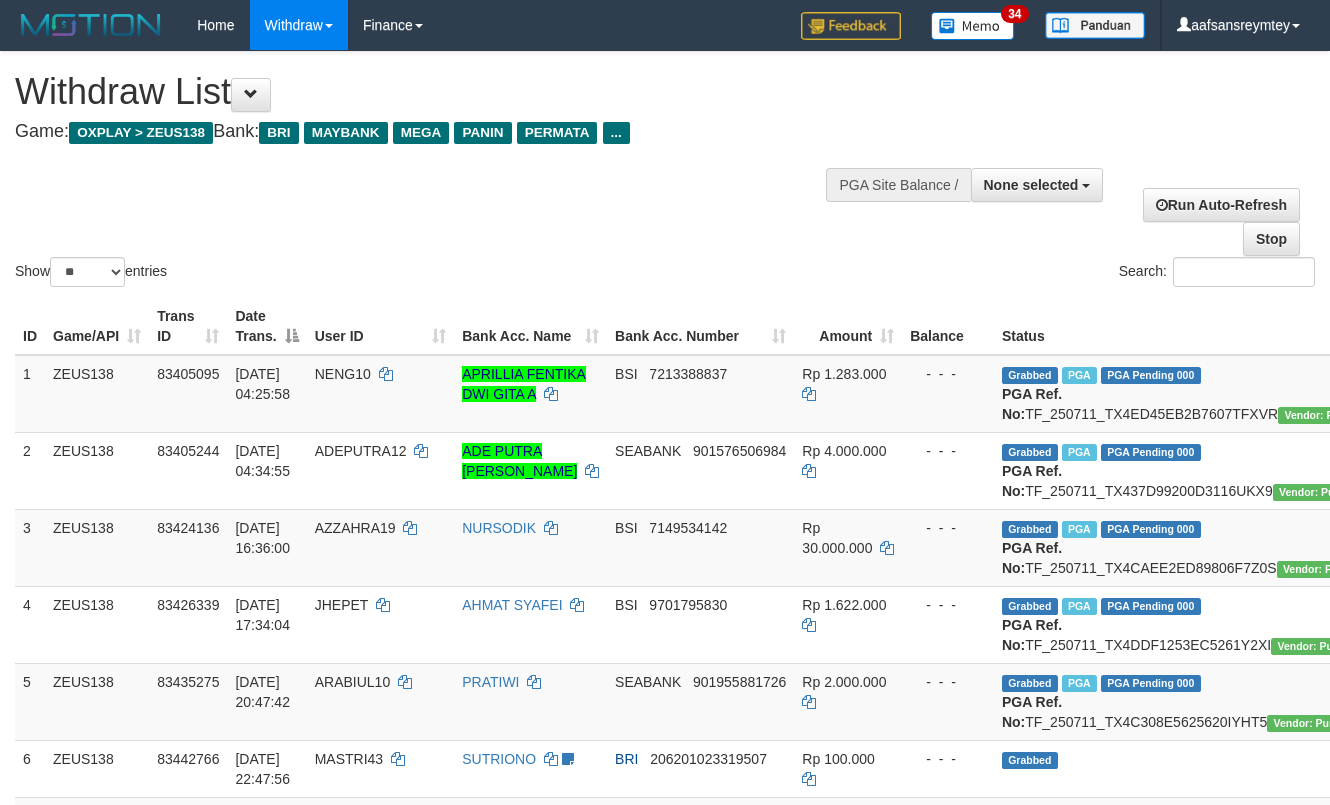 select 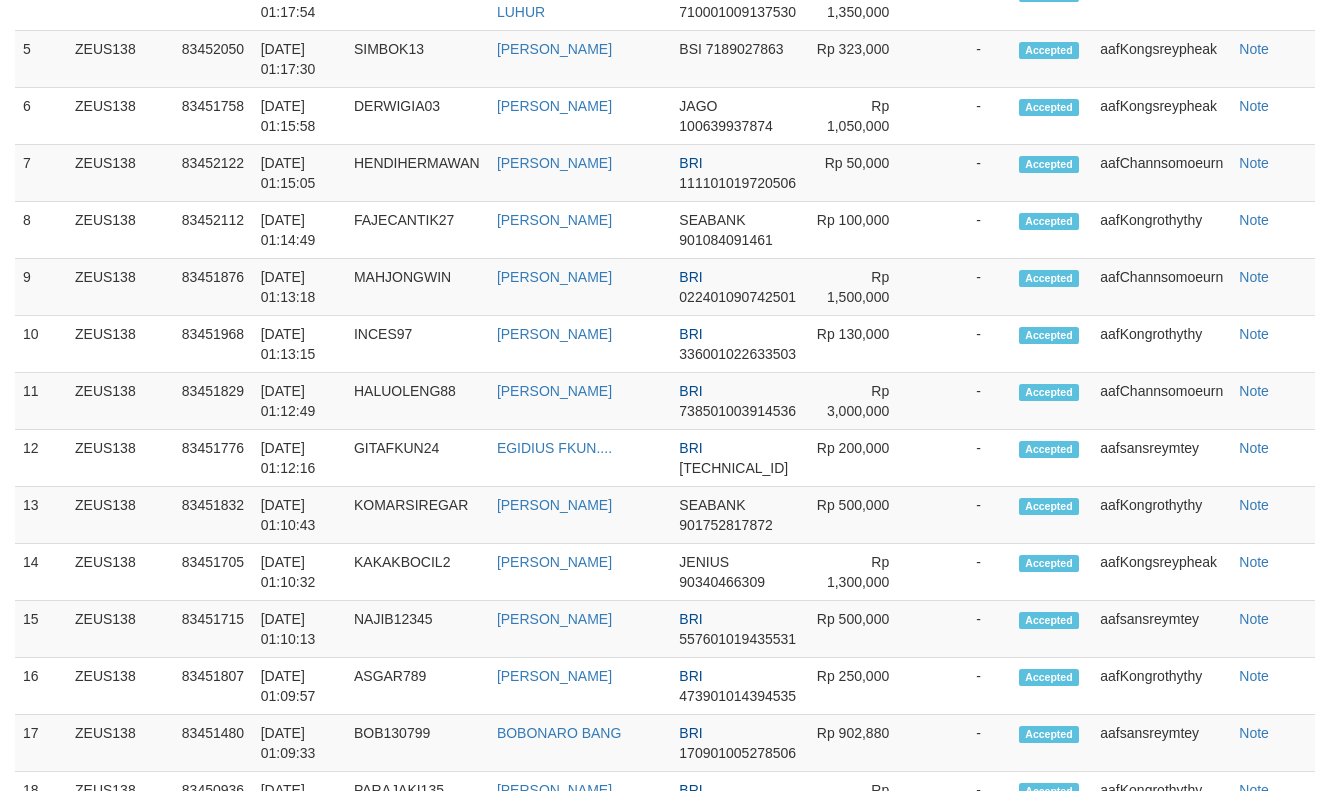 scroll, scrollTop: 1349, scrollLeft: 0, axis: vertical 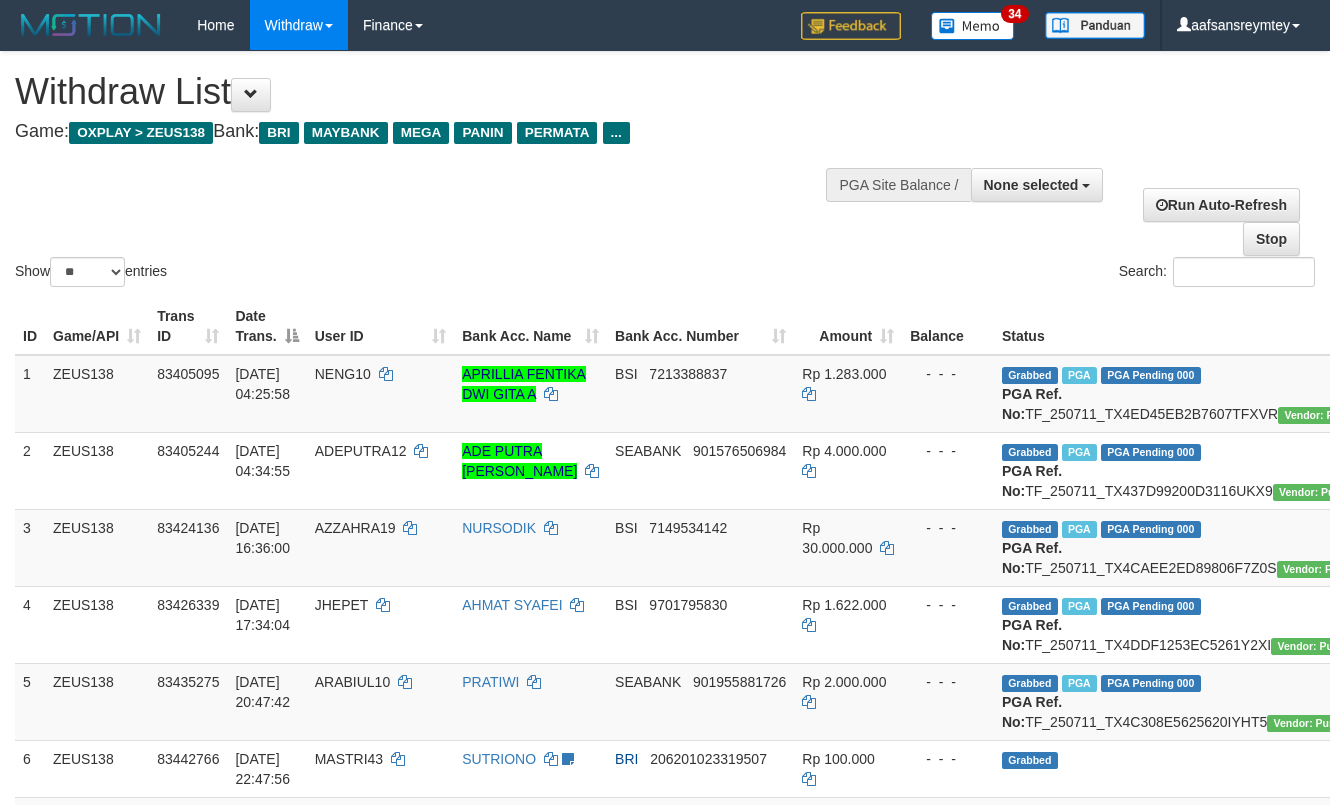 select 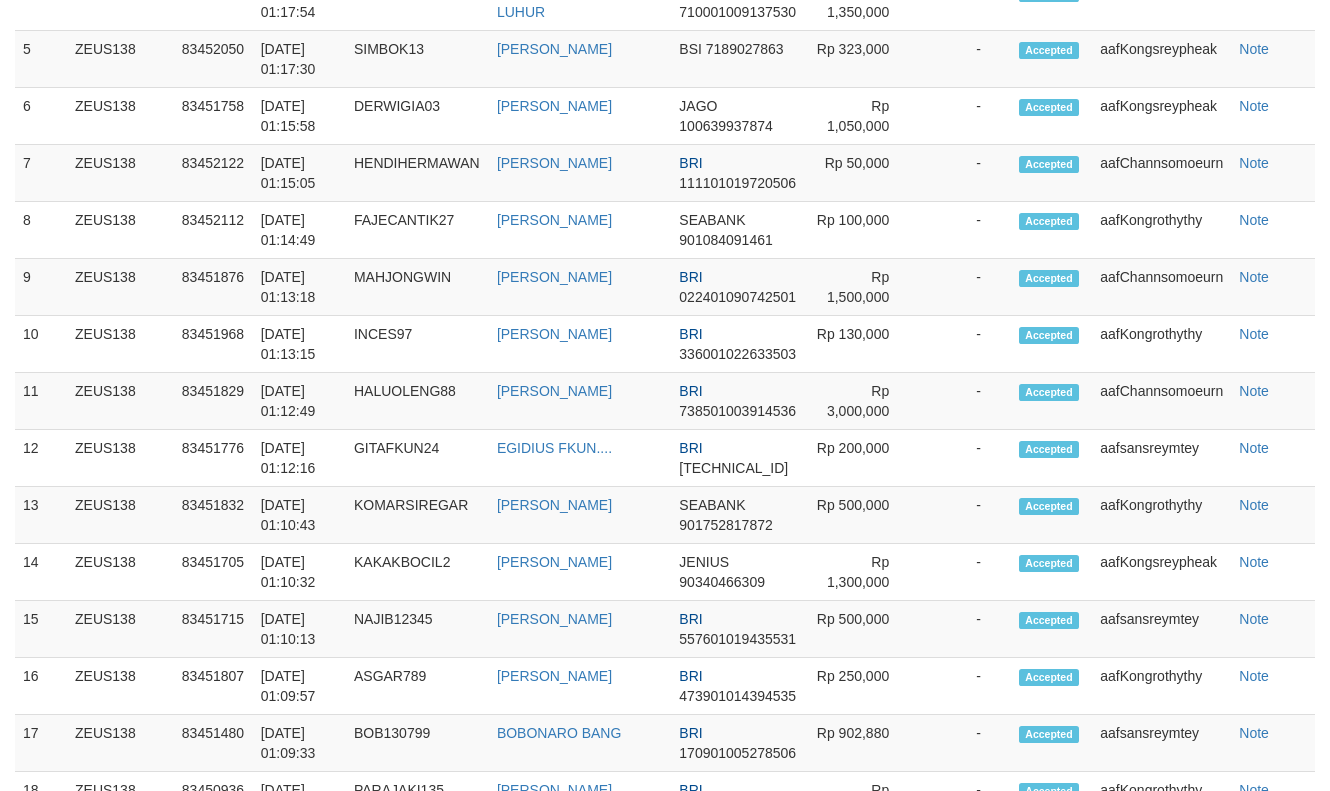 scroll, scrollTop: 1349, scrollLeft: 0, axis: vertical 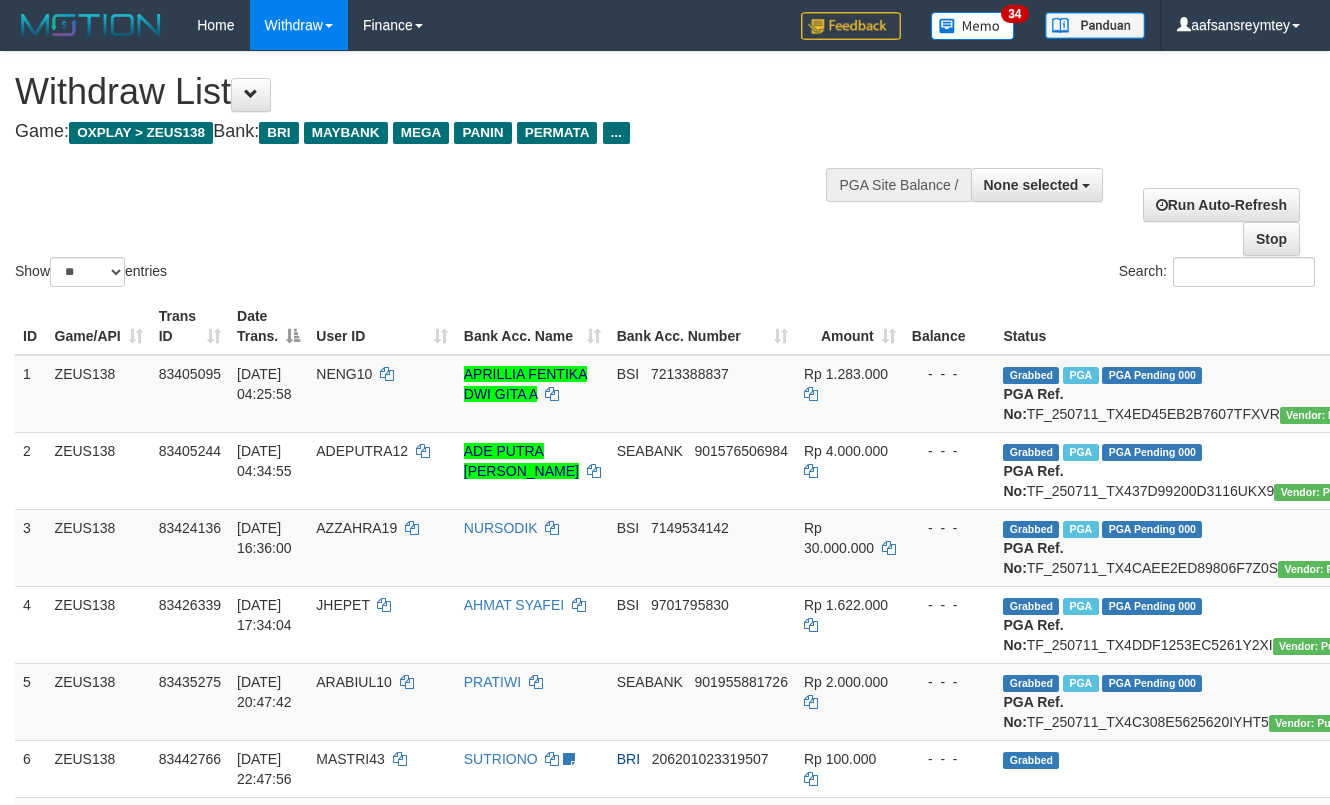 select 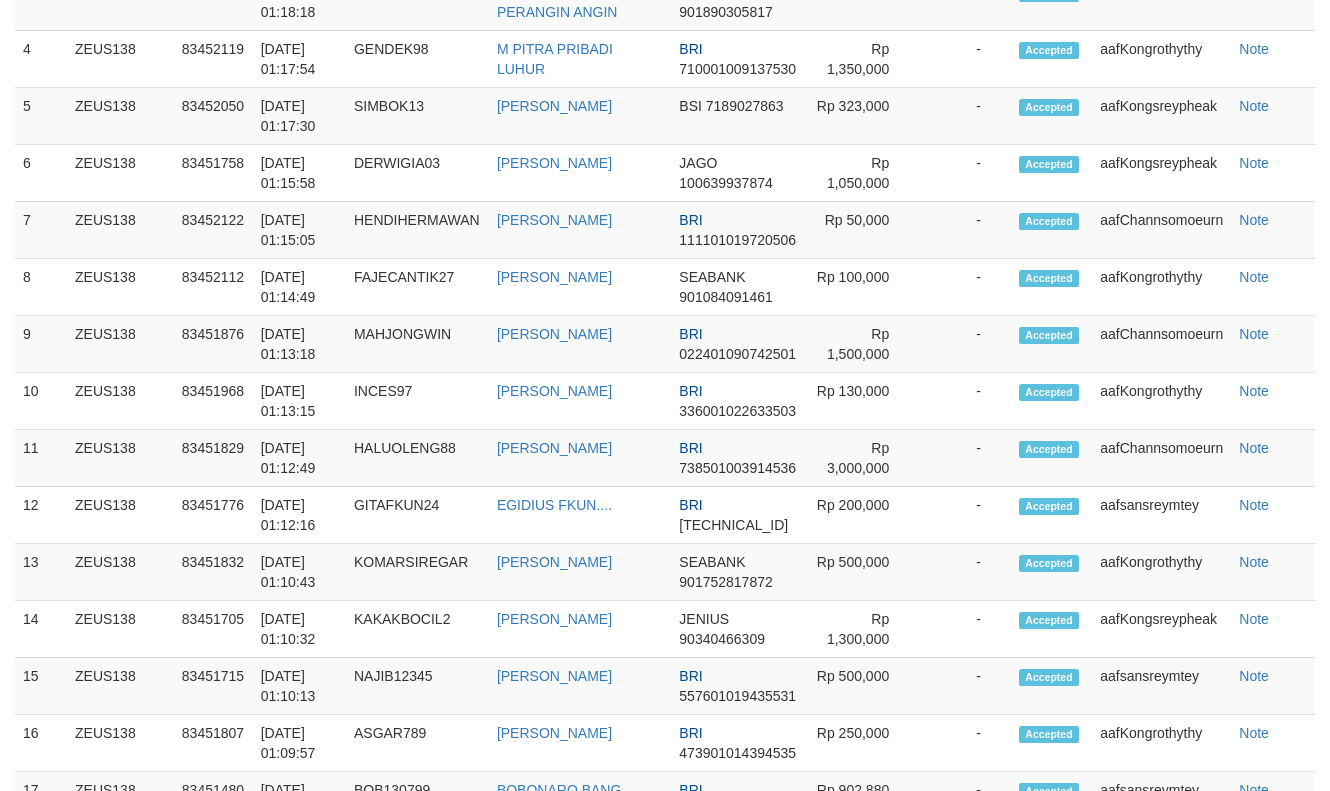 scroll, scrollTop: 1349, scrollLeft: 0, axis: vertical 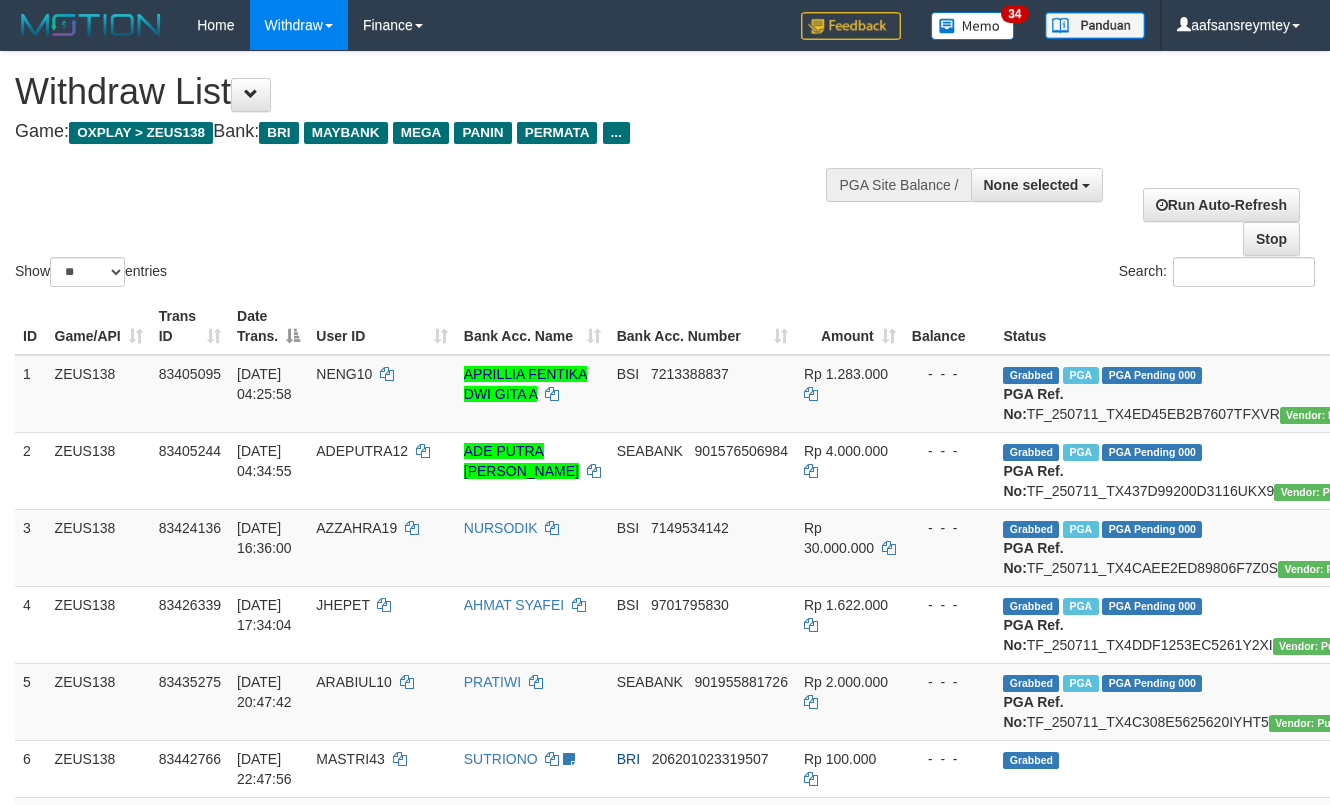 select 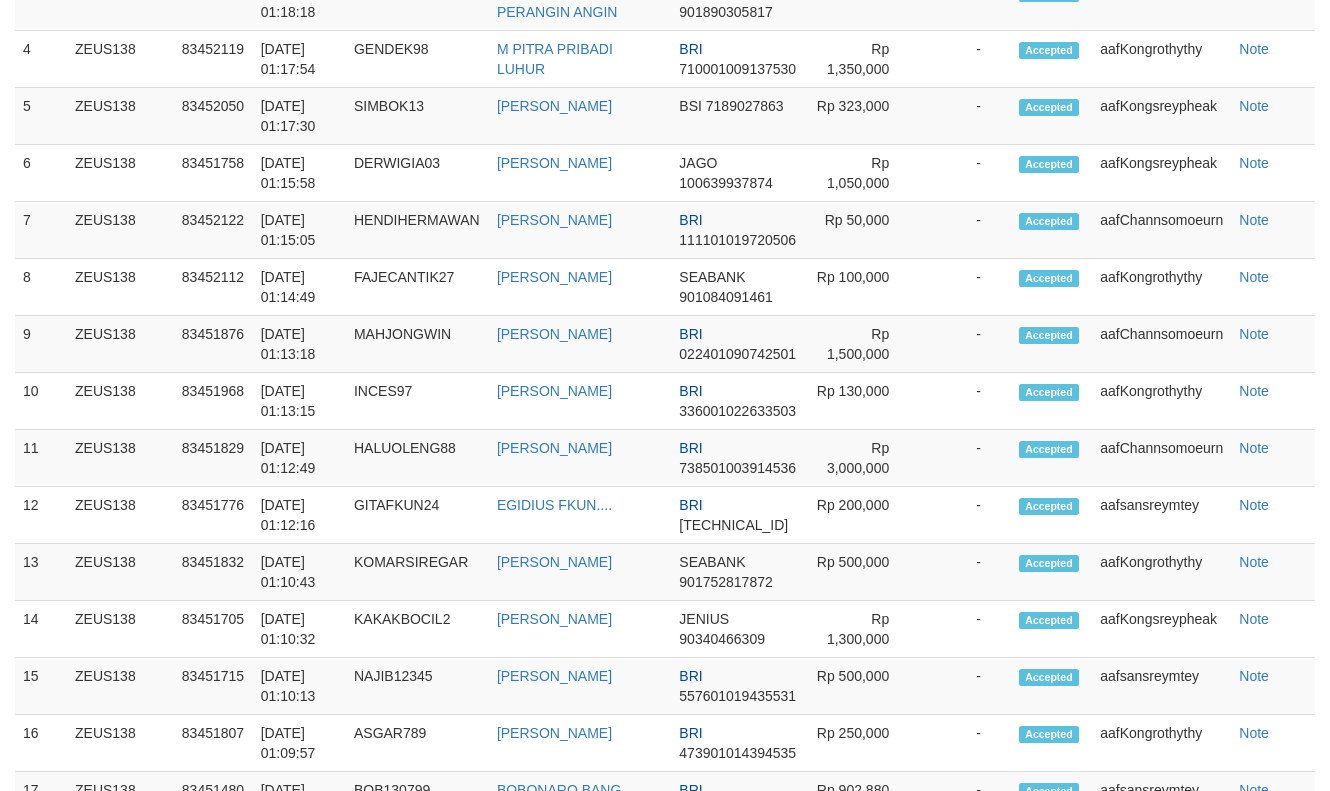 scroll, scrollTop: 1349, scrollLeft: 0, axis: vertical 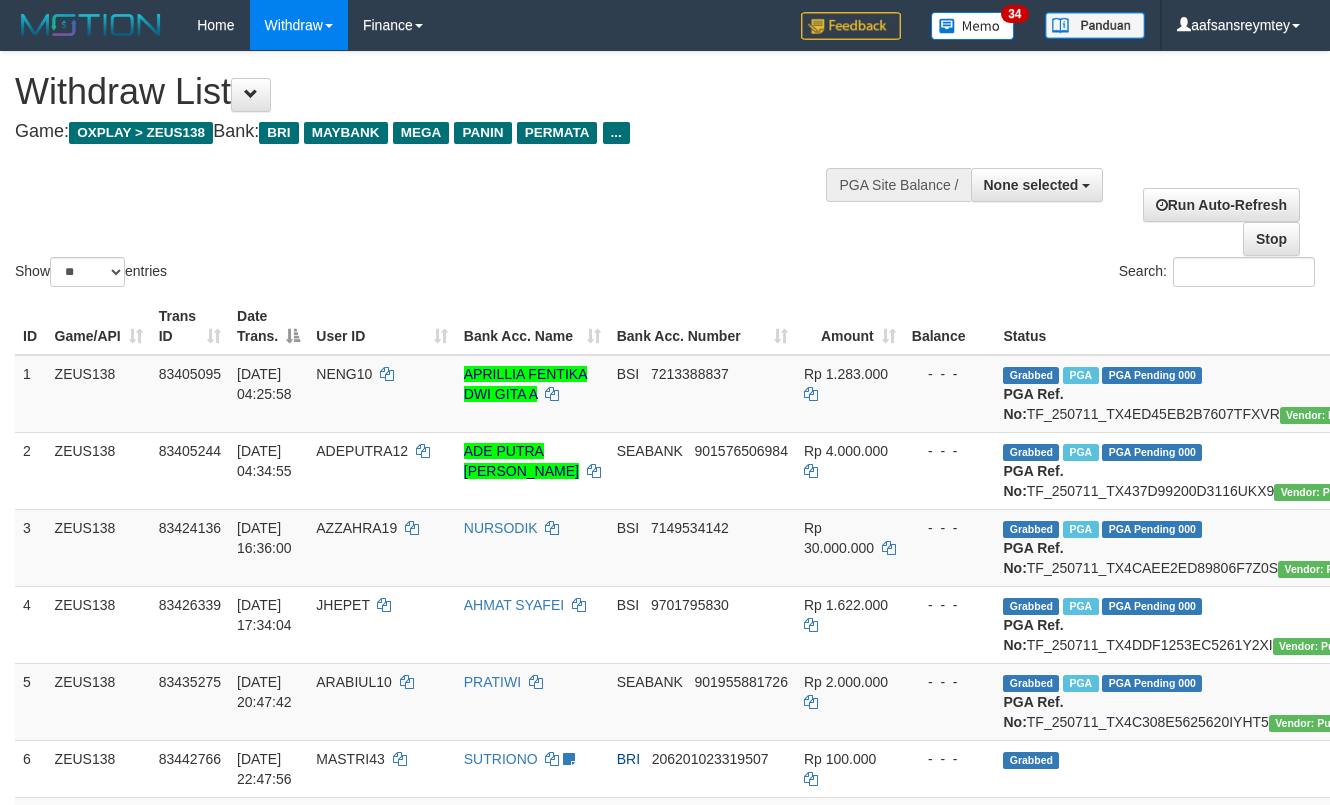 select 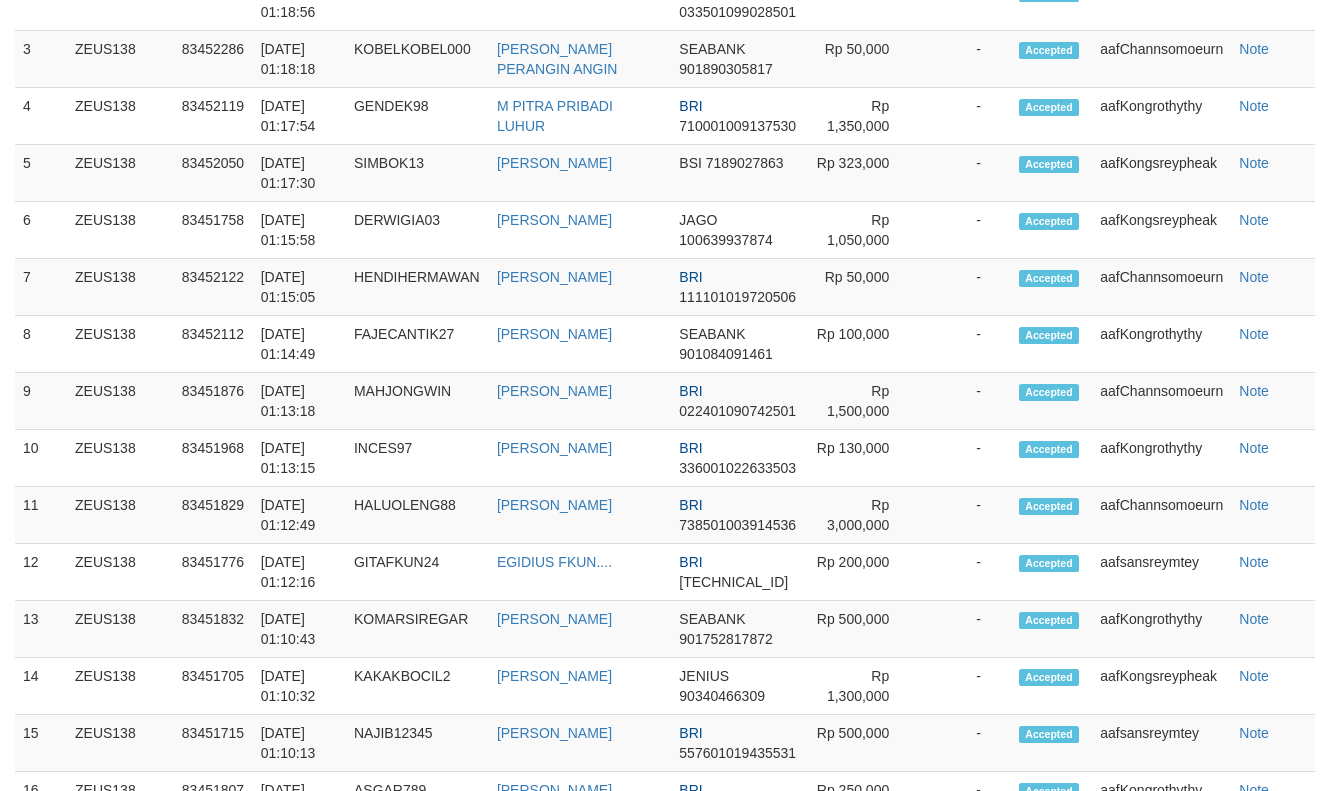 scroll, scrollTop: 1349, scrollLeft: 0, axis: vertical 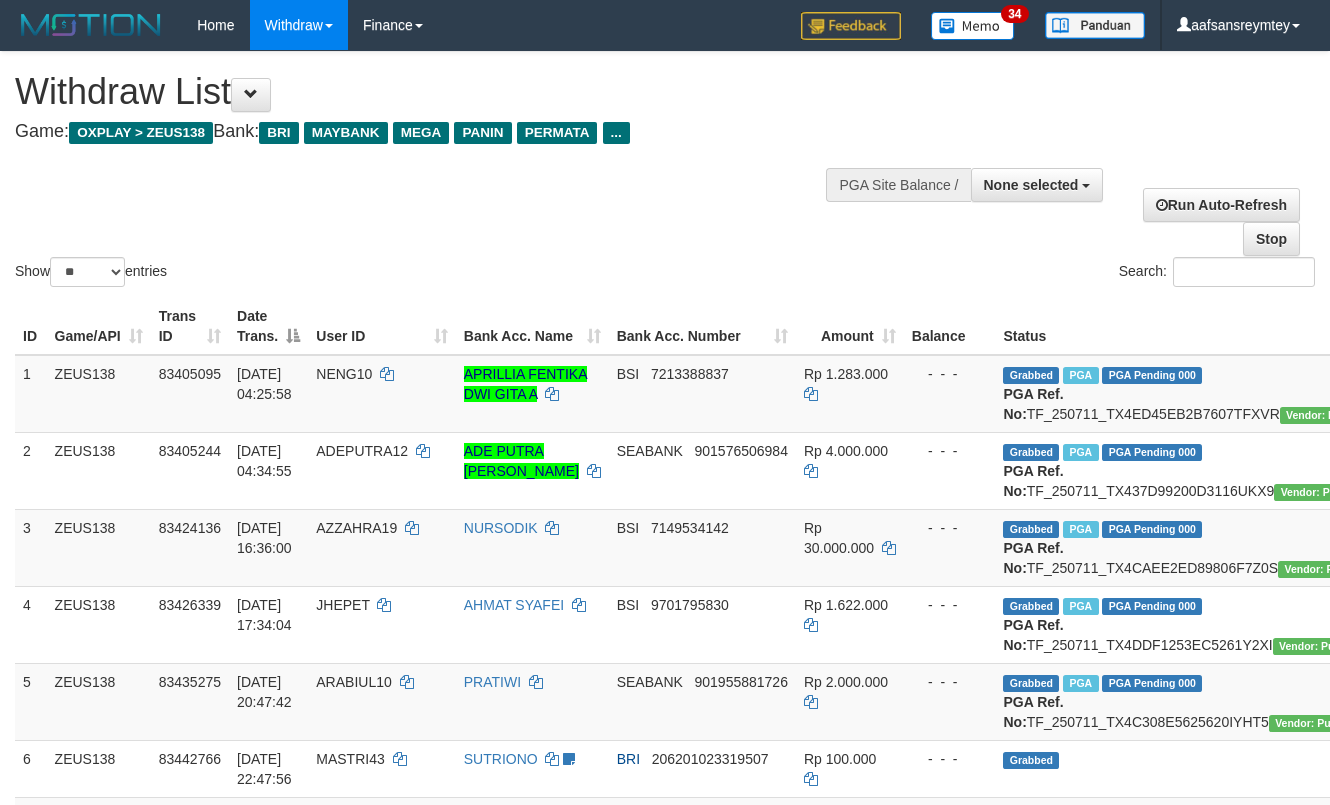select 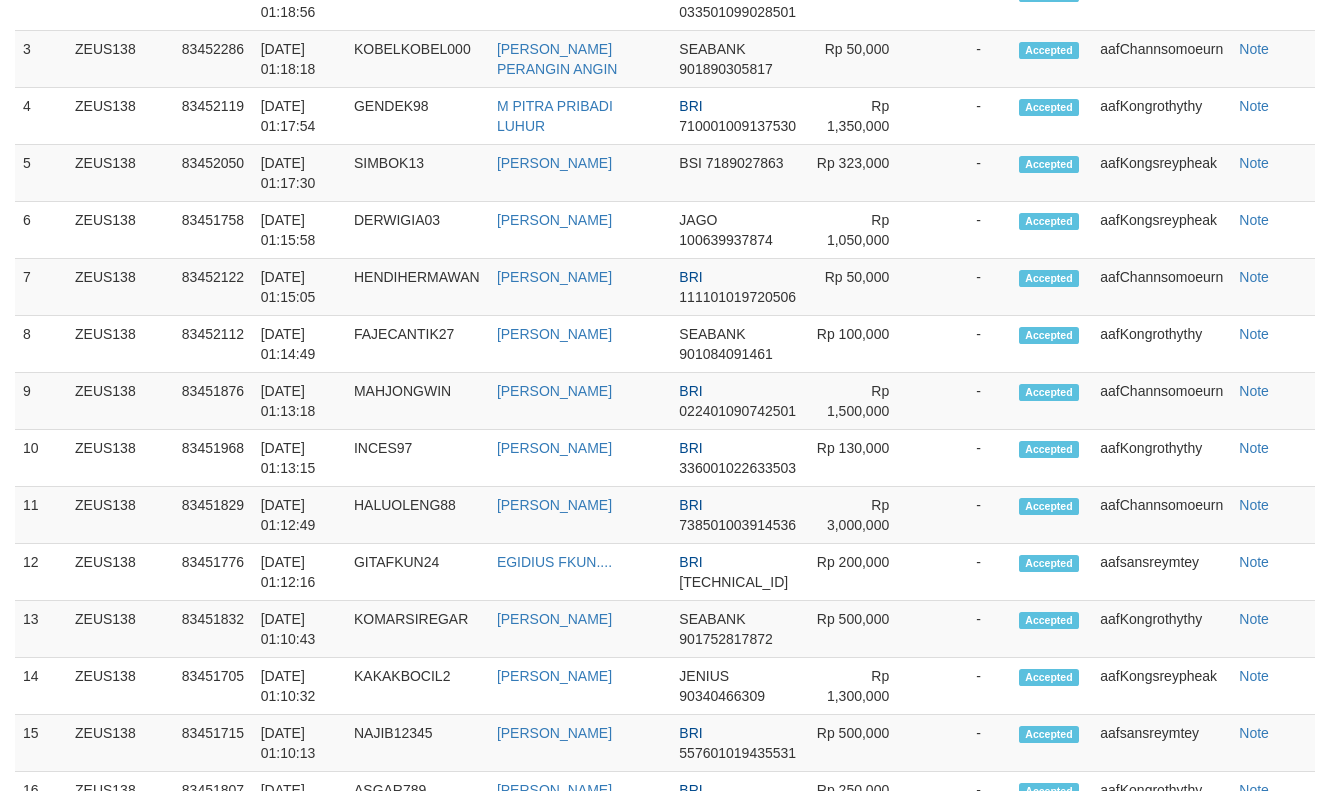 scroll, scrollTop: 1349, scrollLeft: 0, axis: vertical 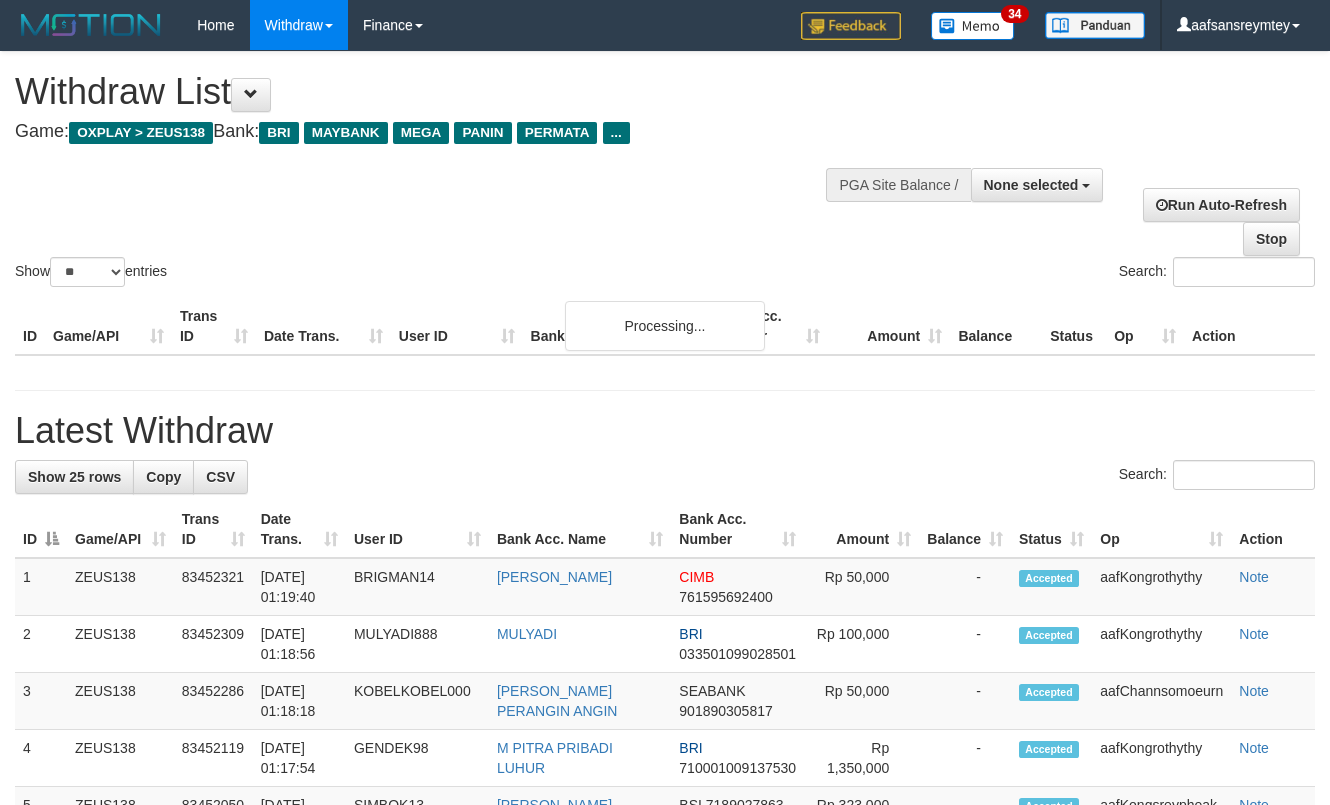 select 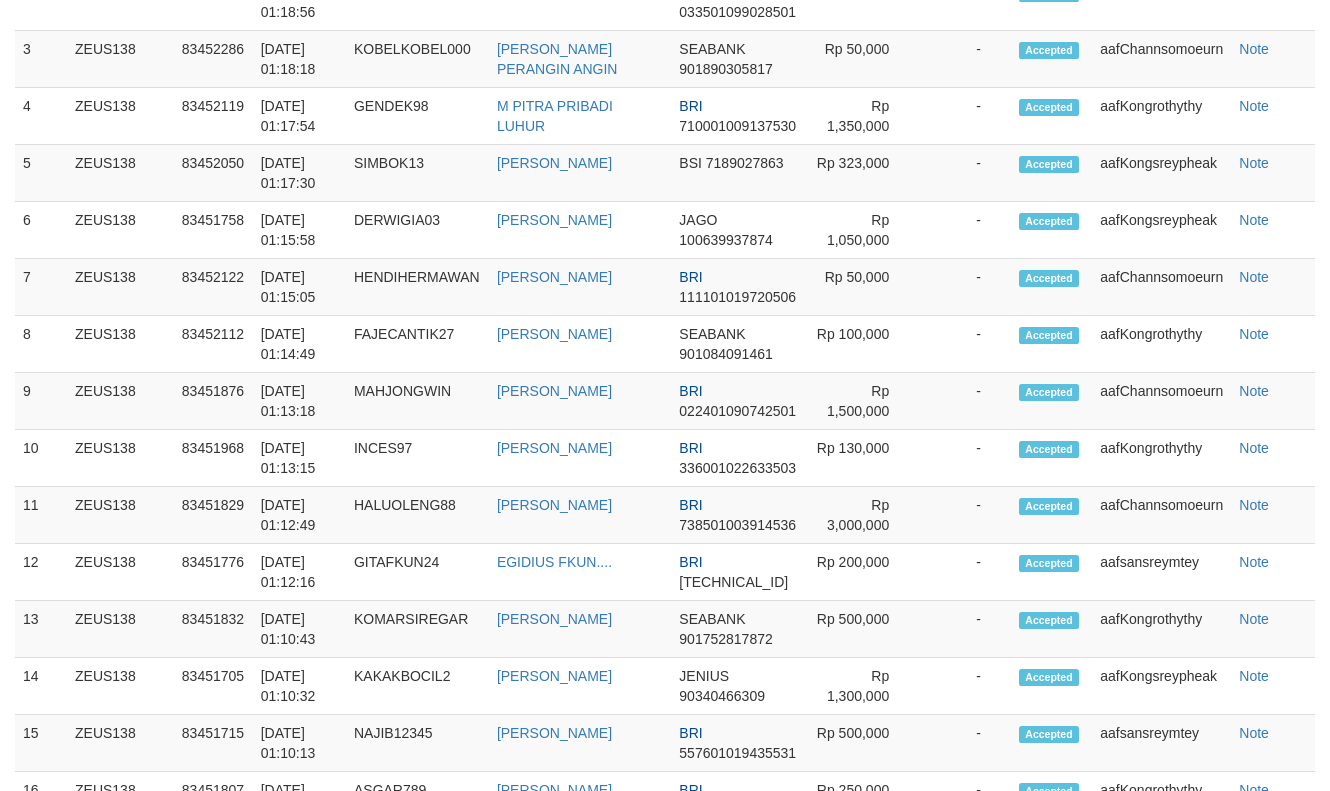 scroll, scrollTop: 1349, scrollLeft: 0, axis: vertical 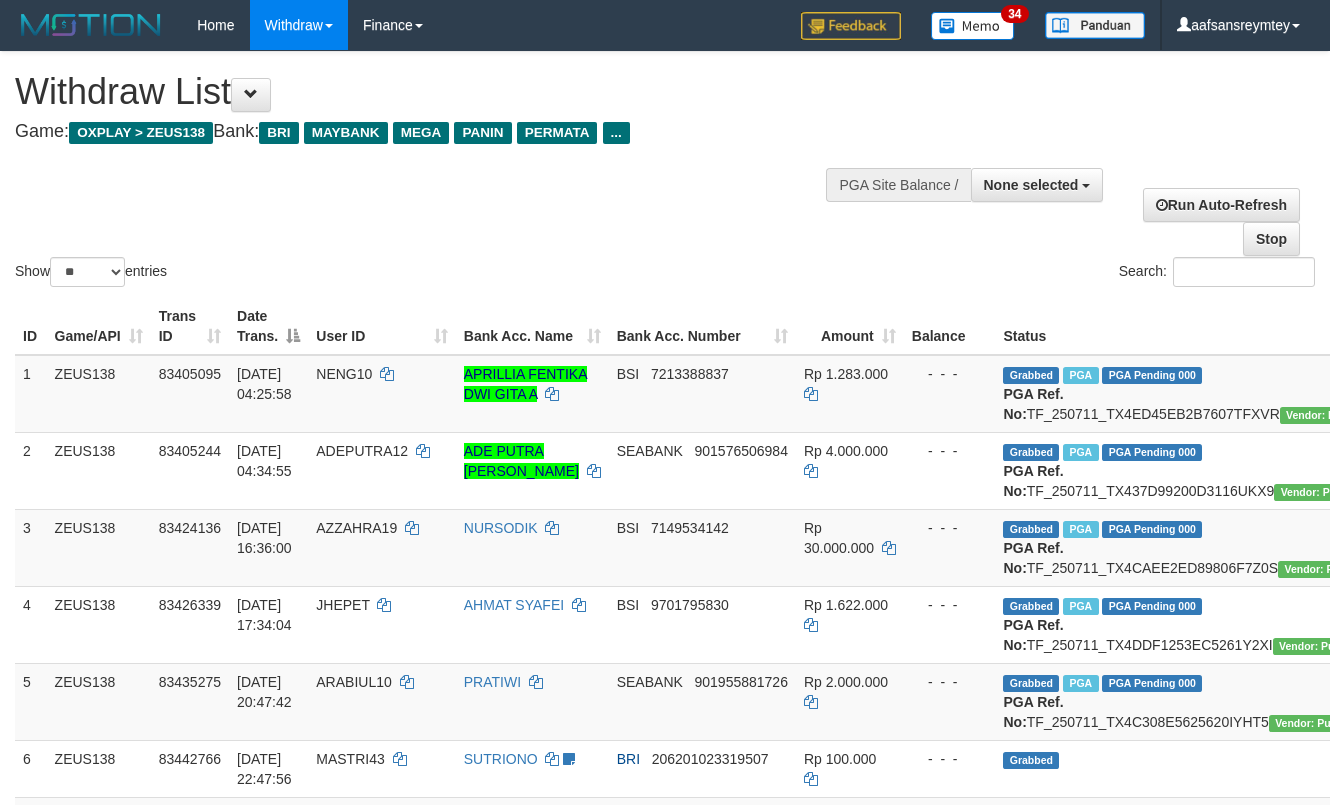select 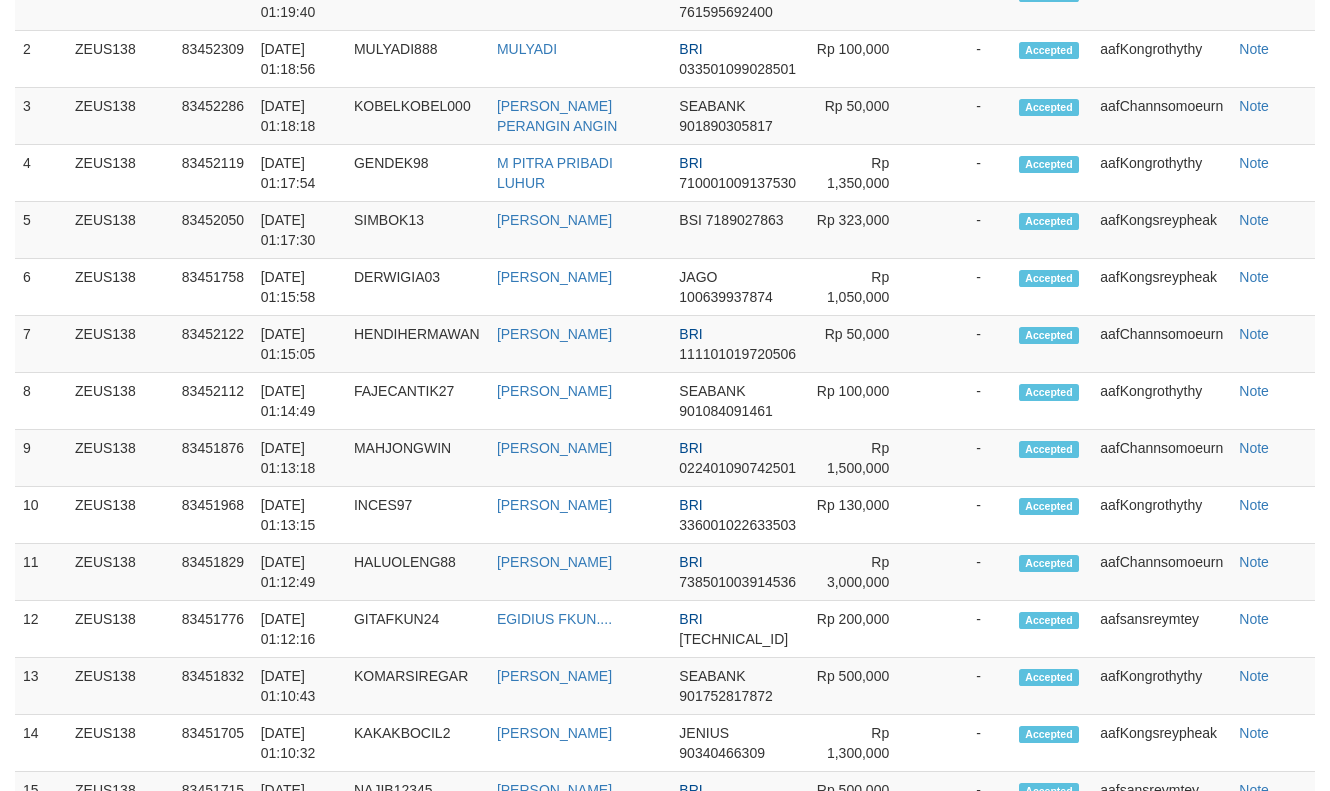 scroll, scrollTop: 1349, scrollLeft: 0, axis: vertical 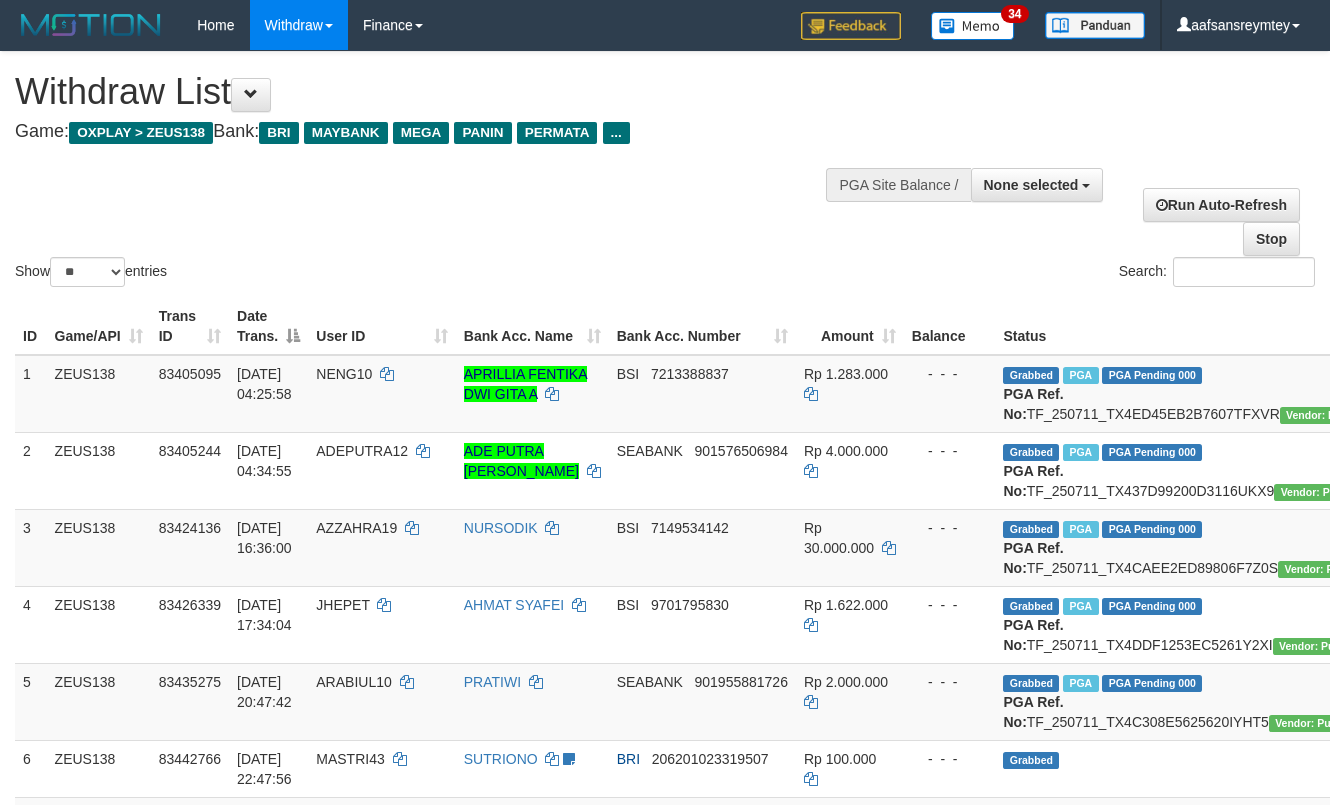 select 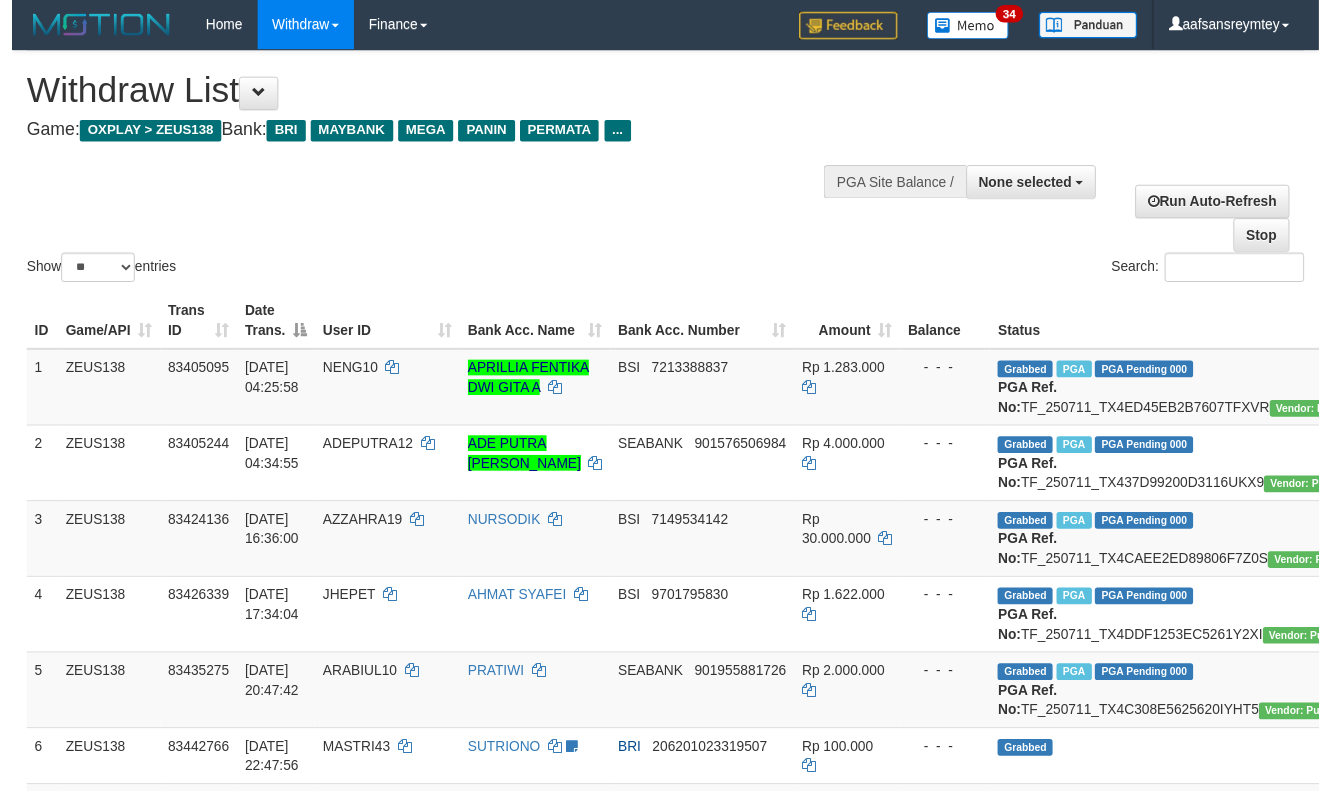 scroll, scrollTop: 357, scrollLeft: 0, axis: vertical 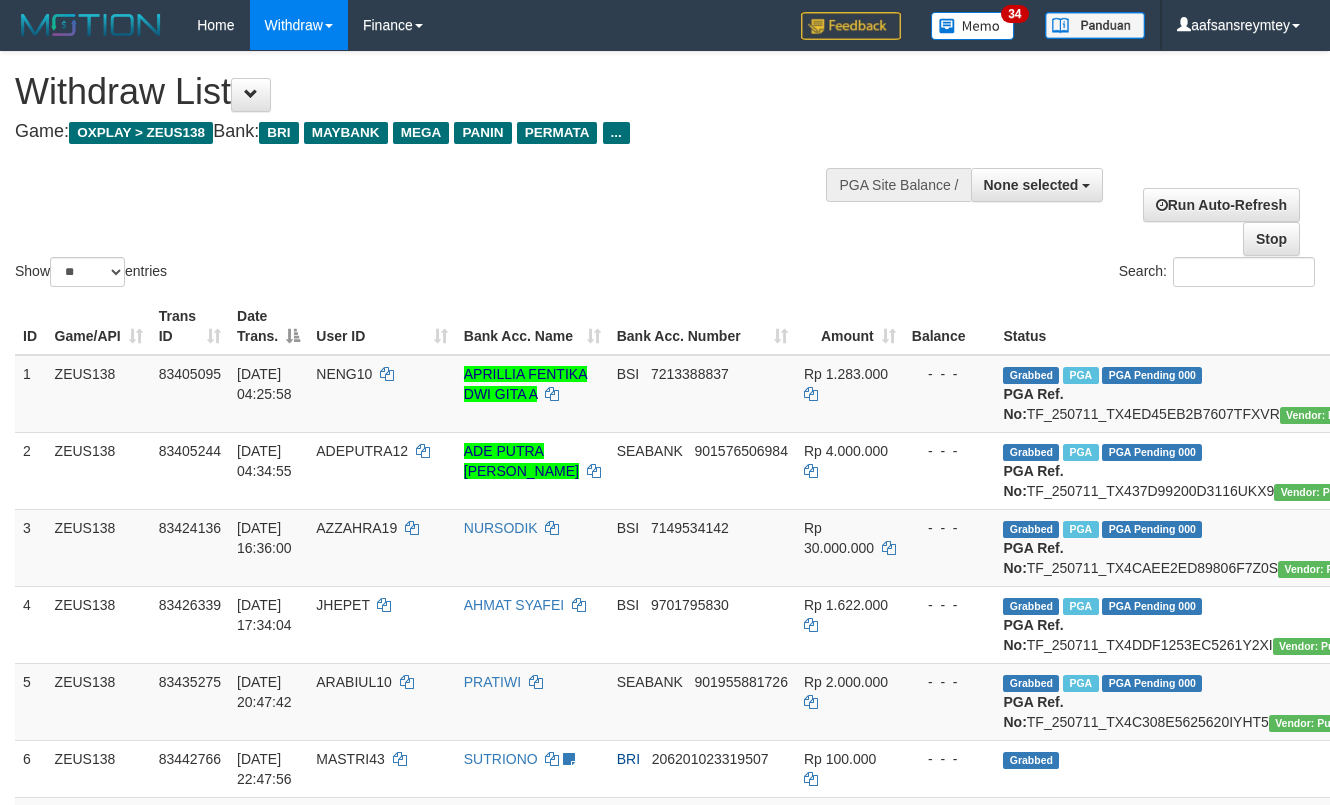 select 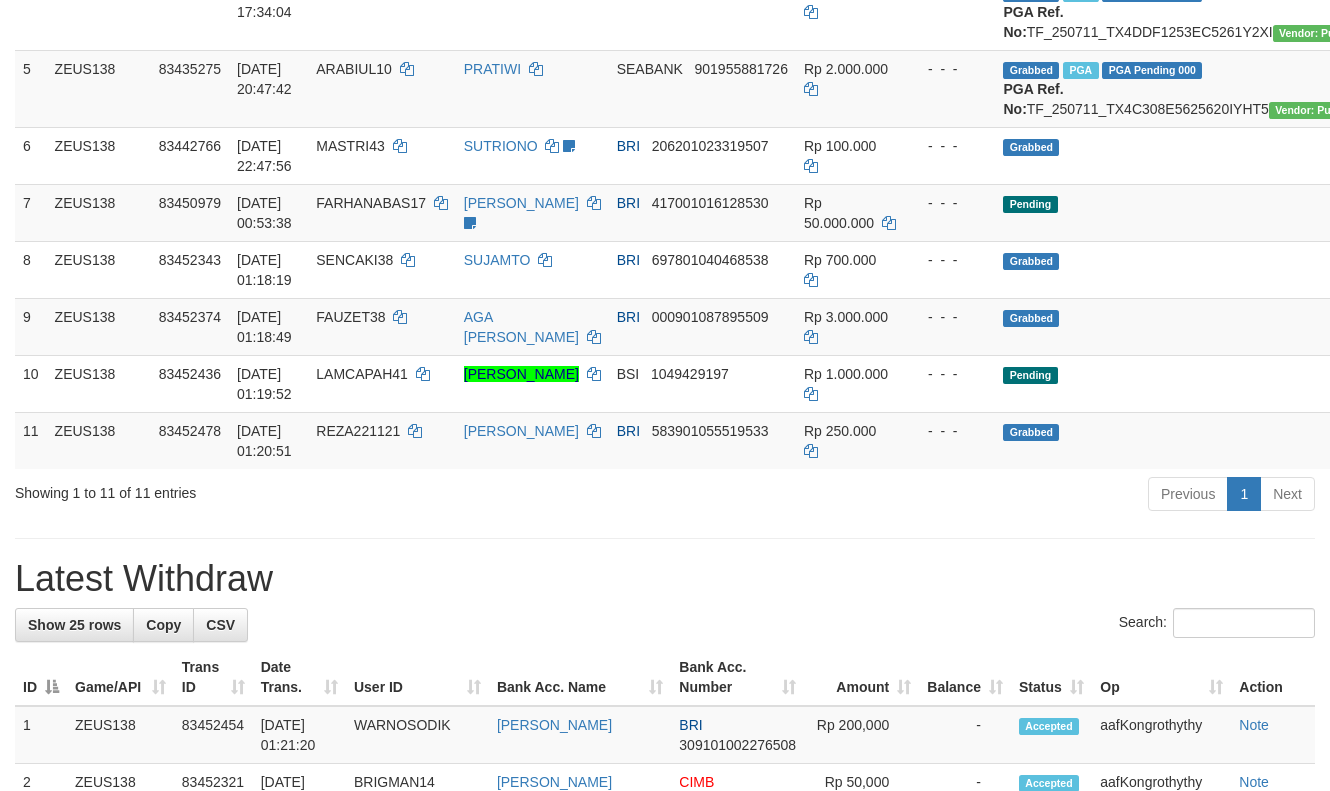 scroll, scrollTop: 357, scrollLeft: 0, axis: vertical 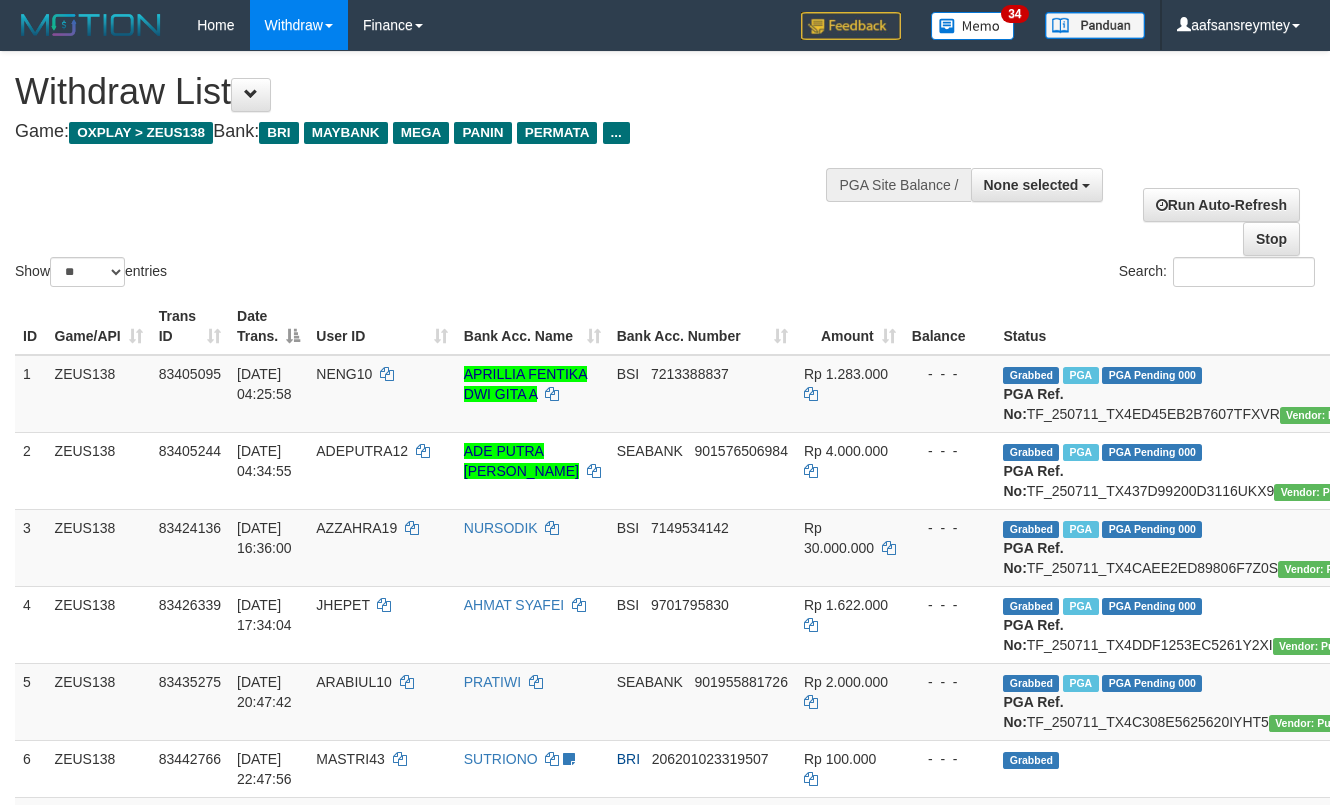 select 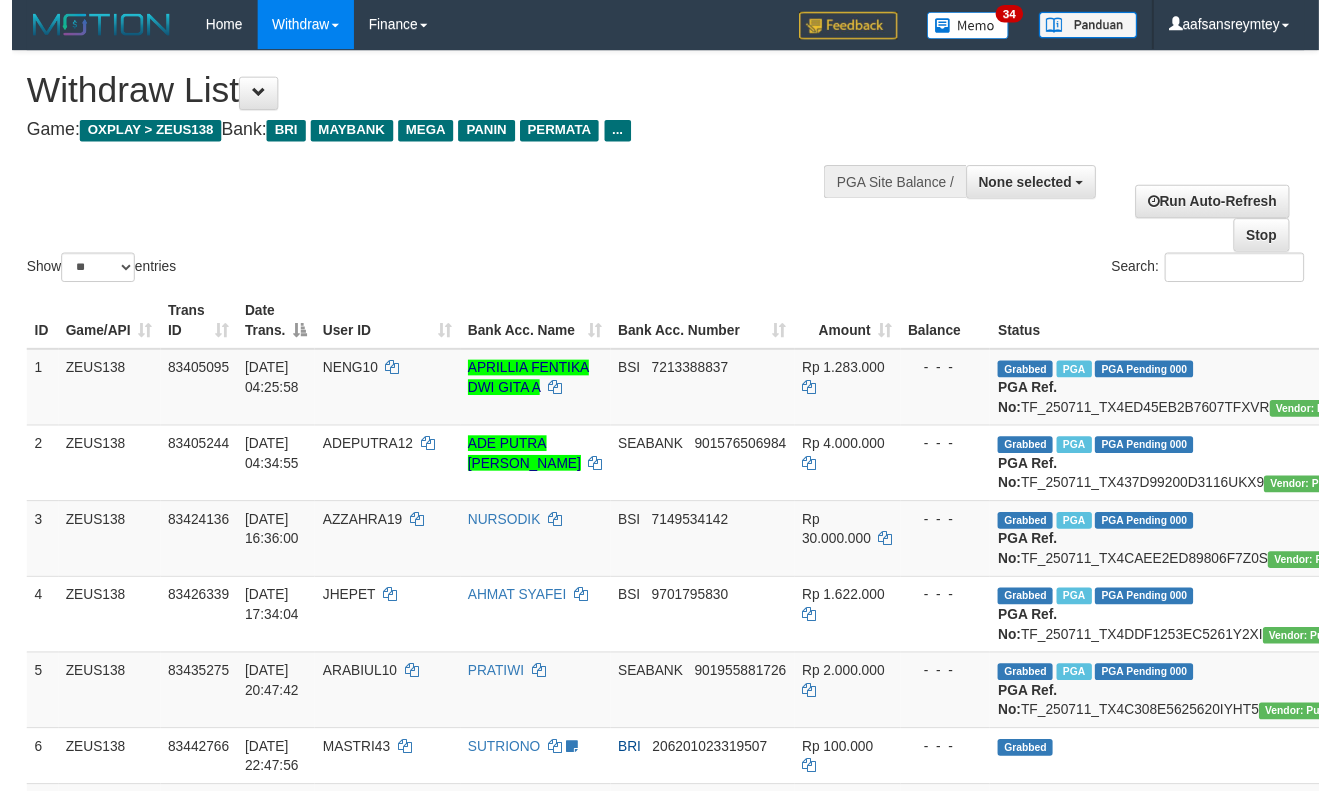 scroll, scrollTop: 357, scrollLeft: 0, axis: vertical 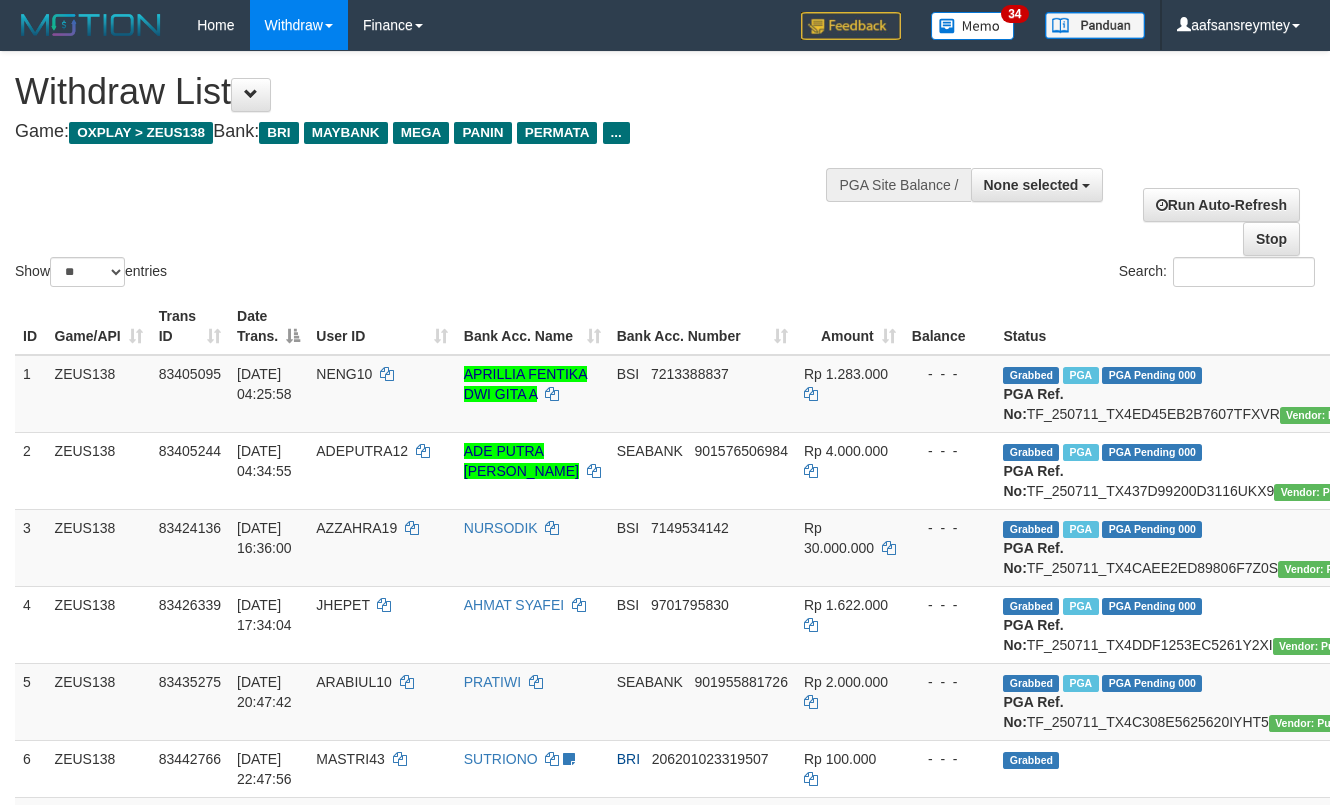 select 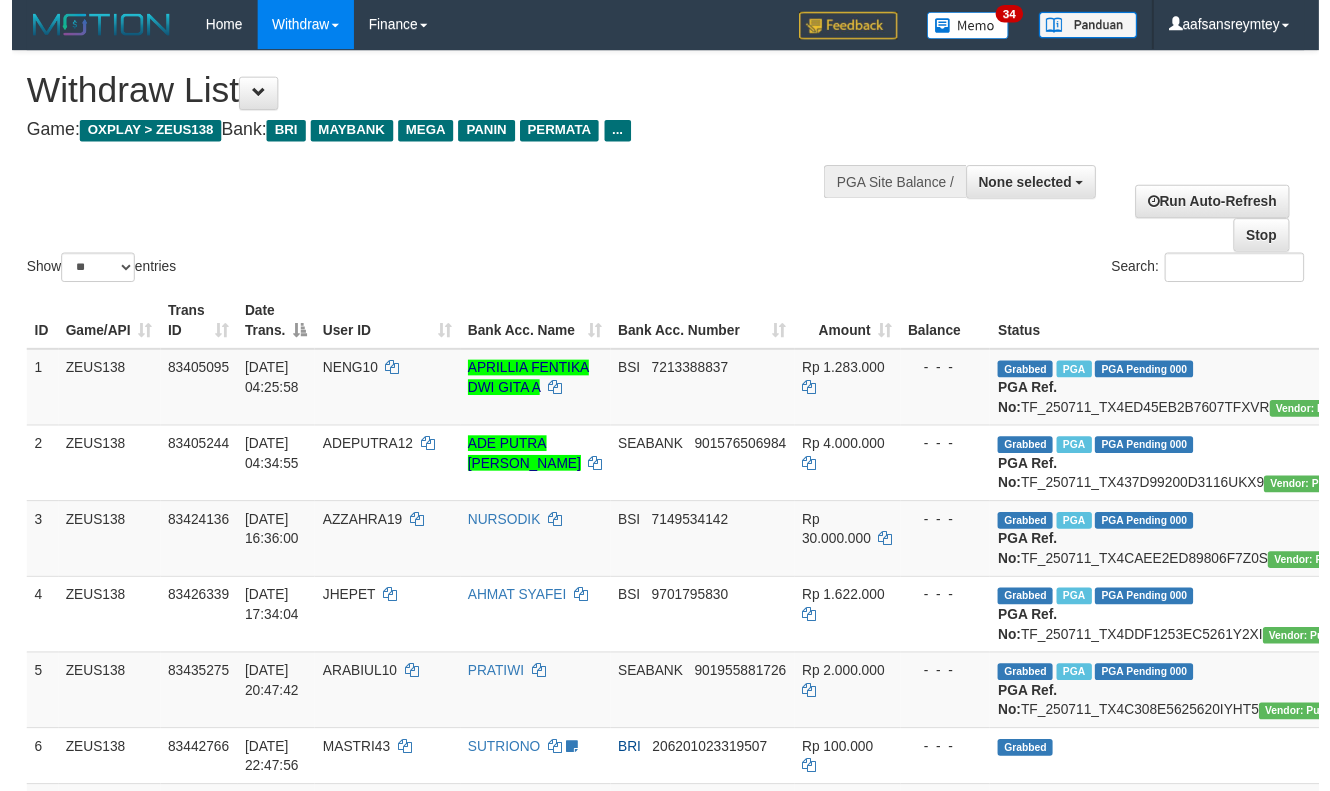 scroll, scrollTop: 357, scrollLeft: 0, axis: vertical 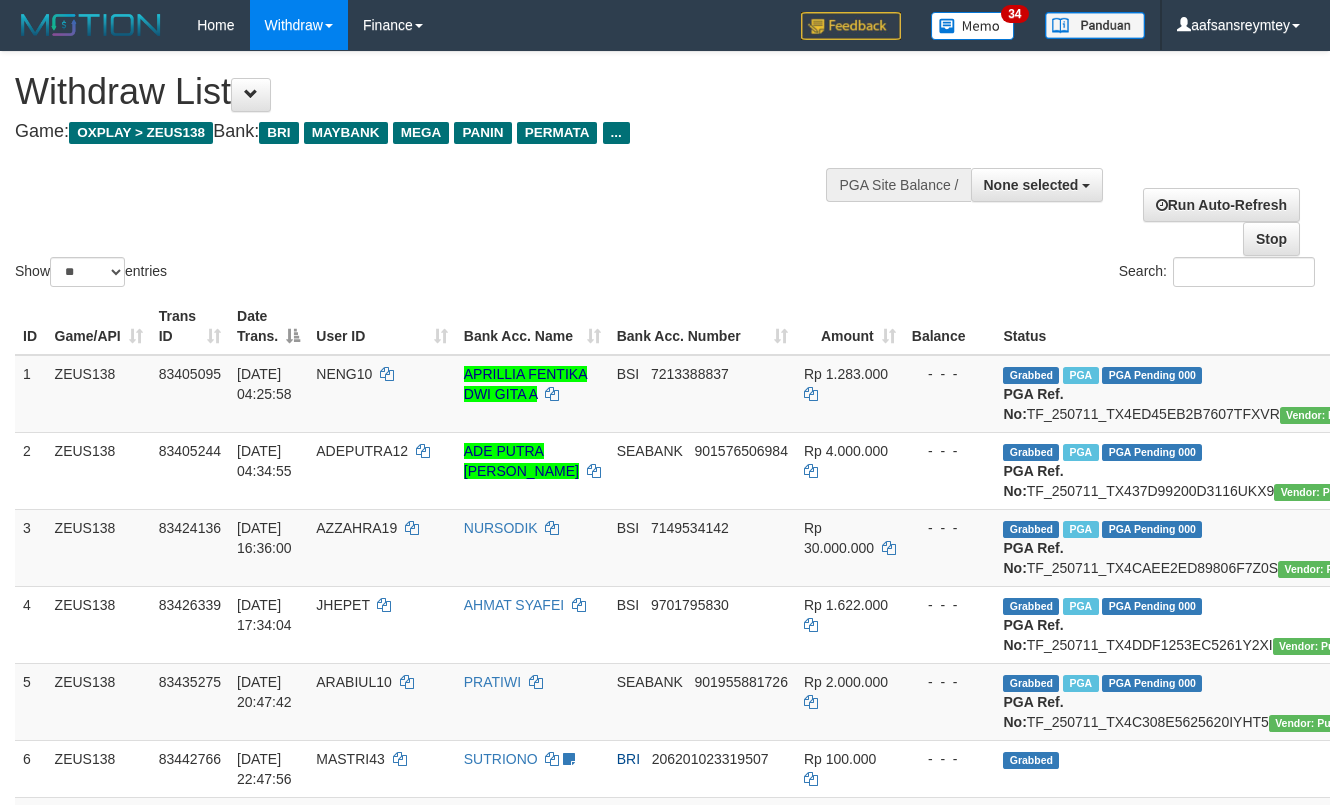 select 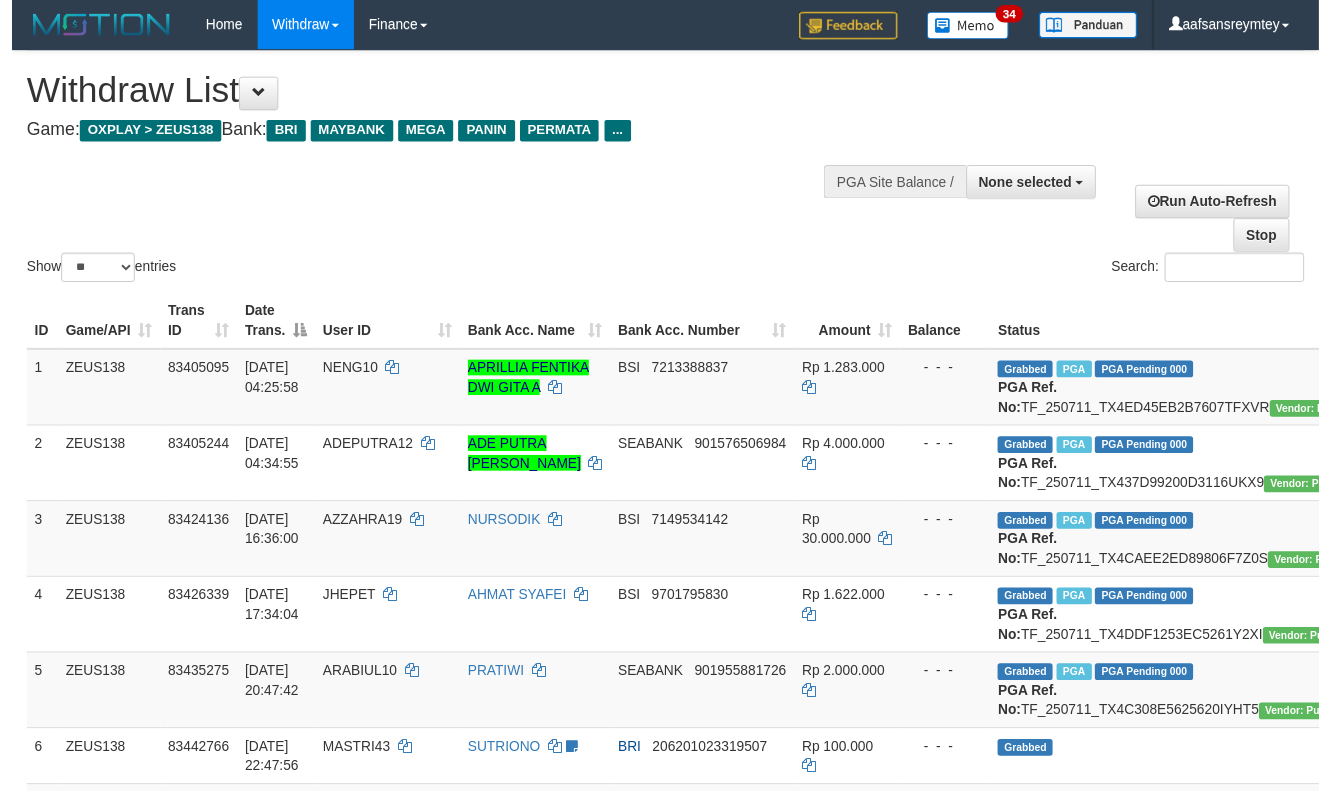 scroll, scrollTop: 357, scrollLeft: 0, axis: vertical 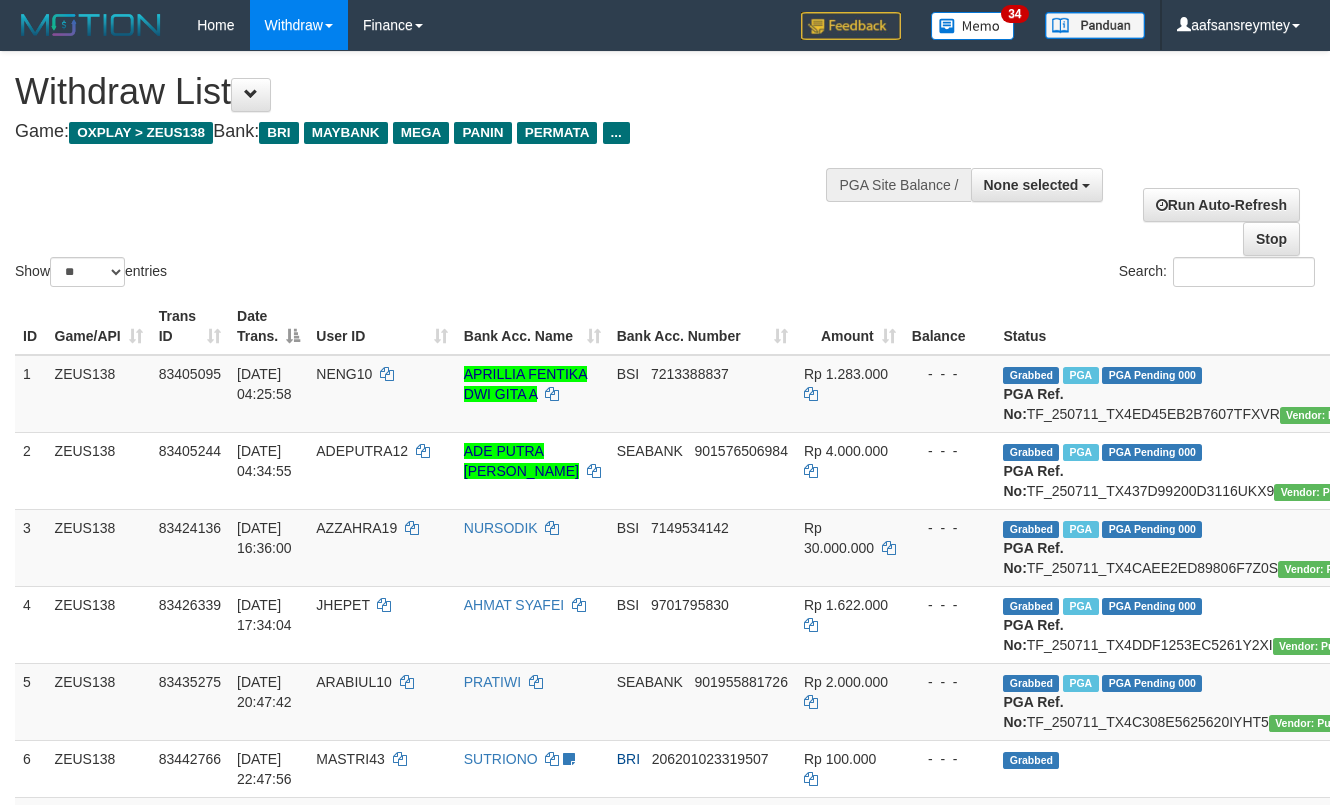 select 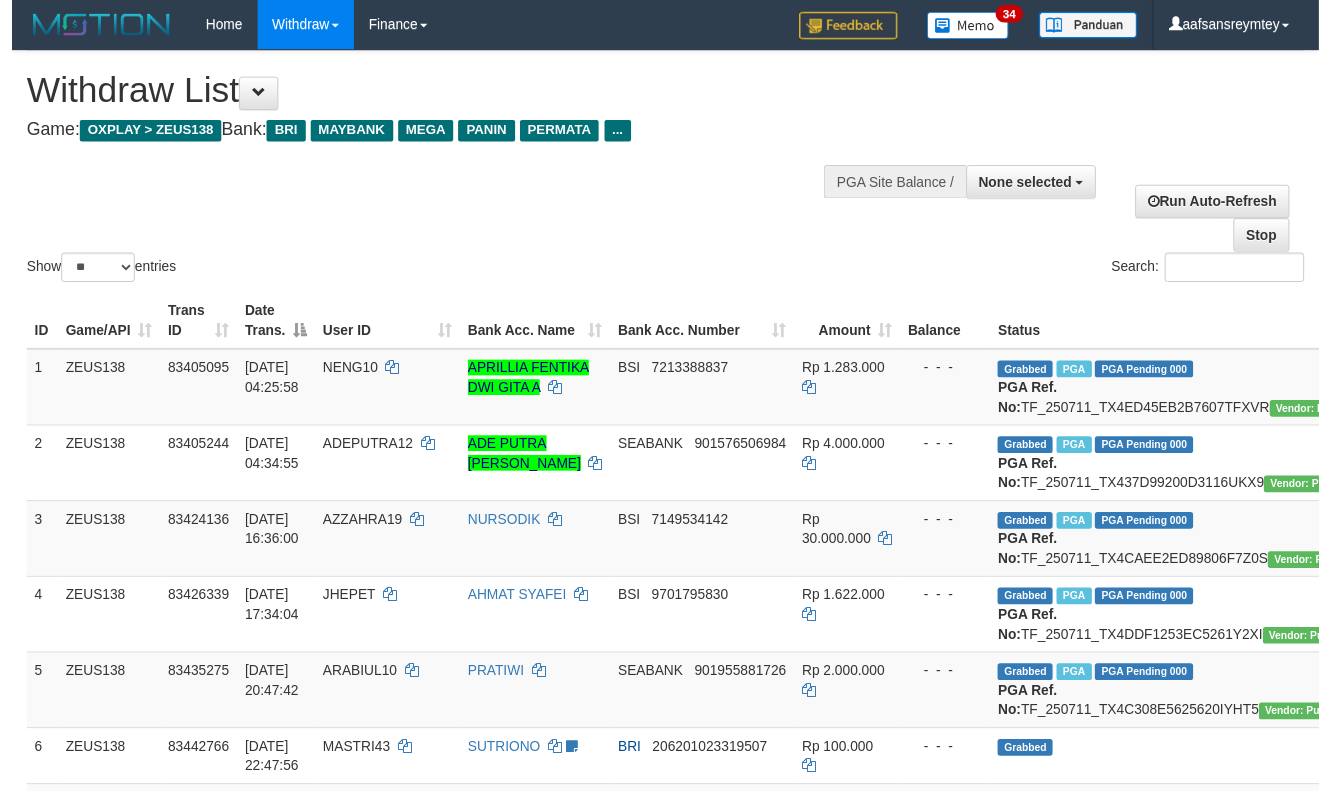 scroll, scrollTop: 357, scrollLeft: 0, axis: vertical 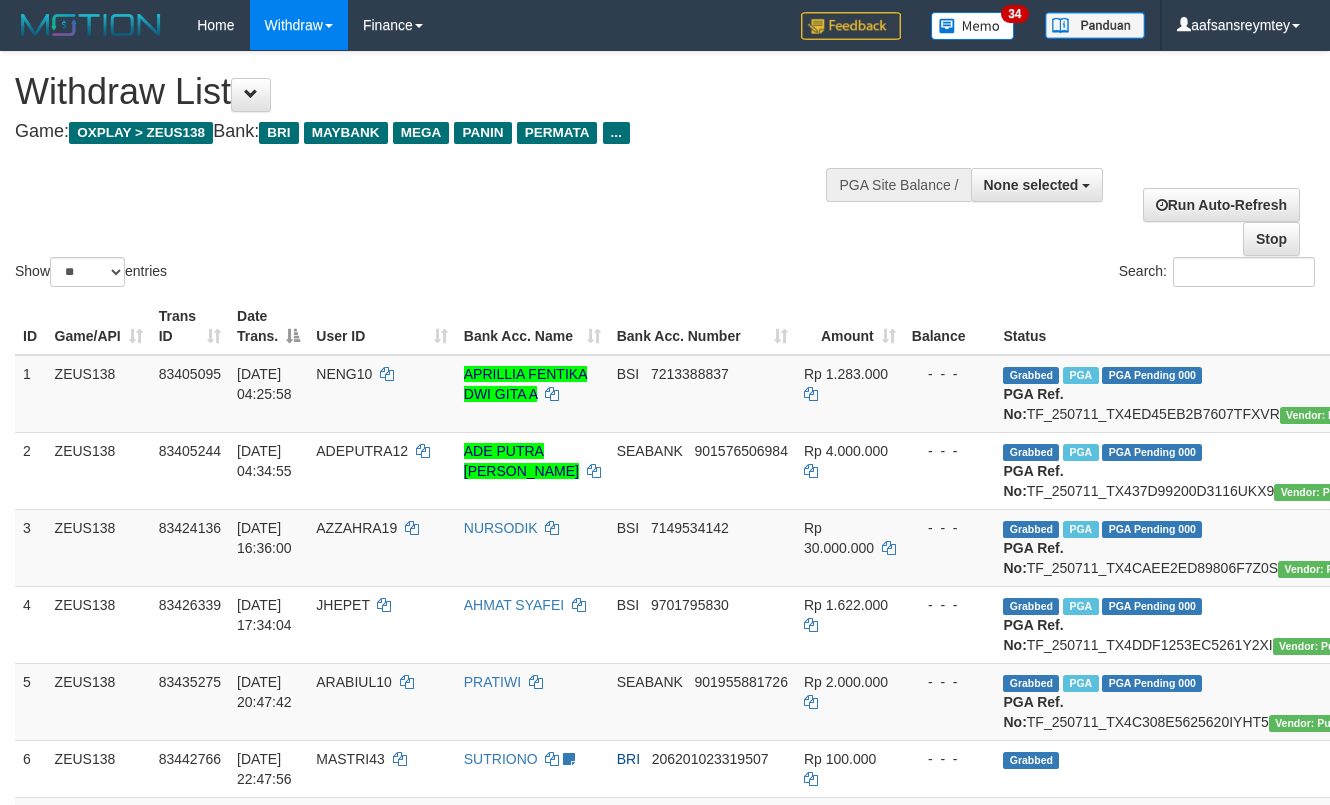select 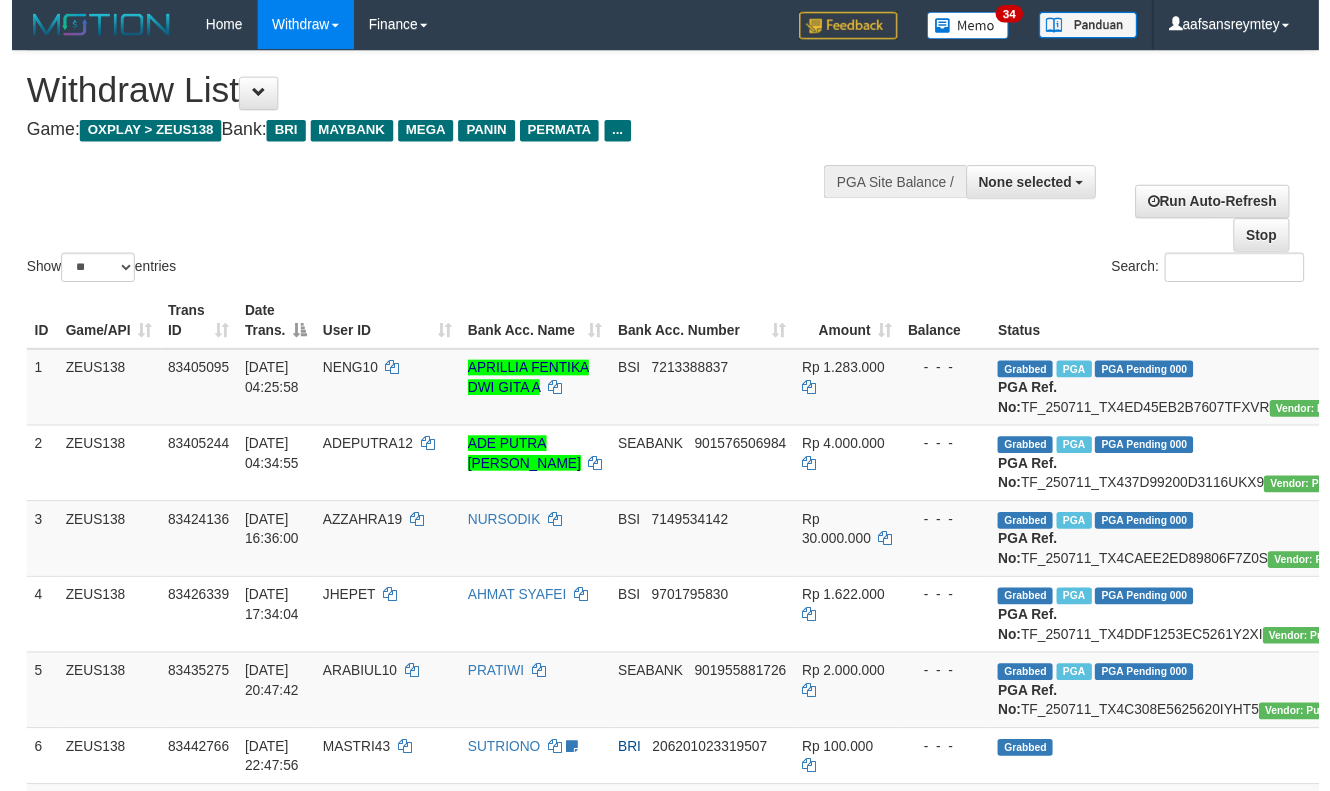 scroll, scrollTop: 357, scrollLeft: 0, axis: vertical 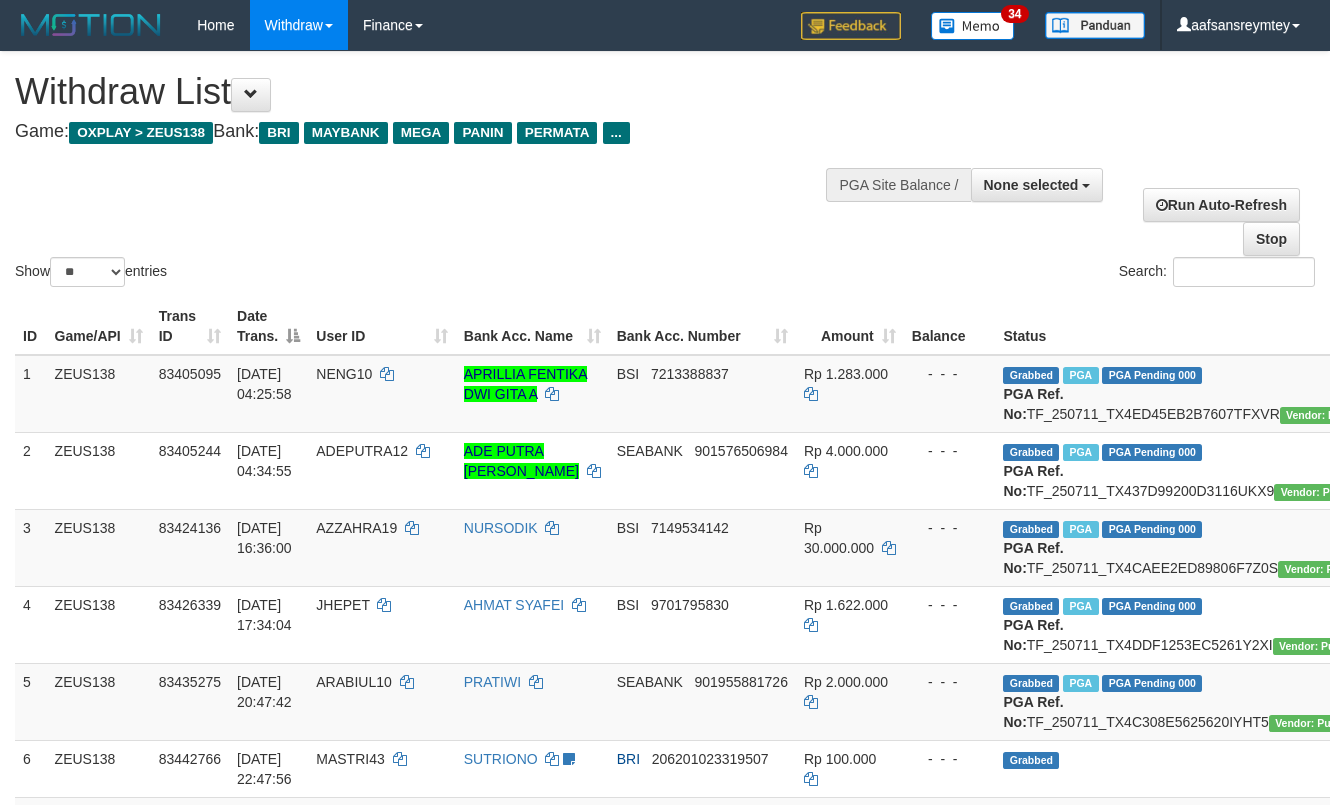select 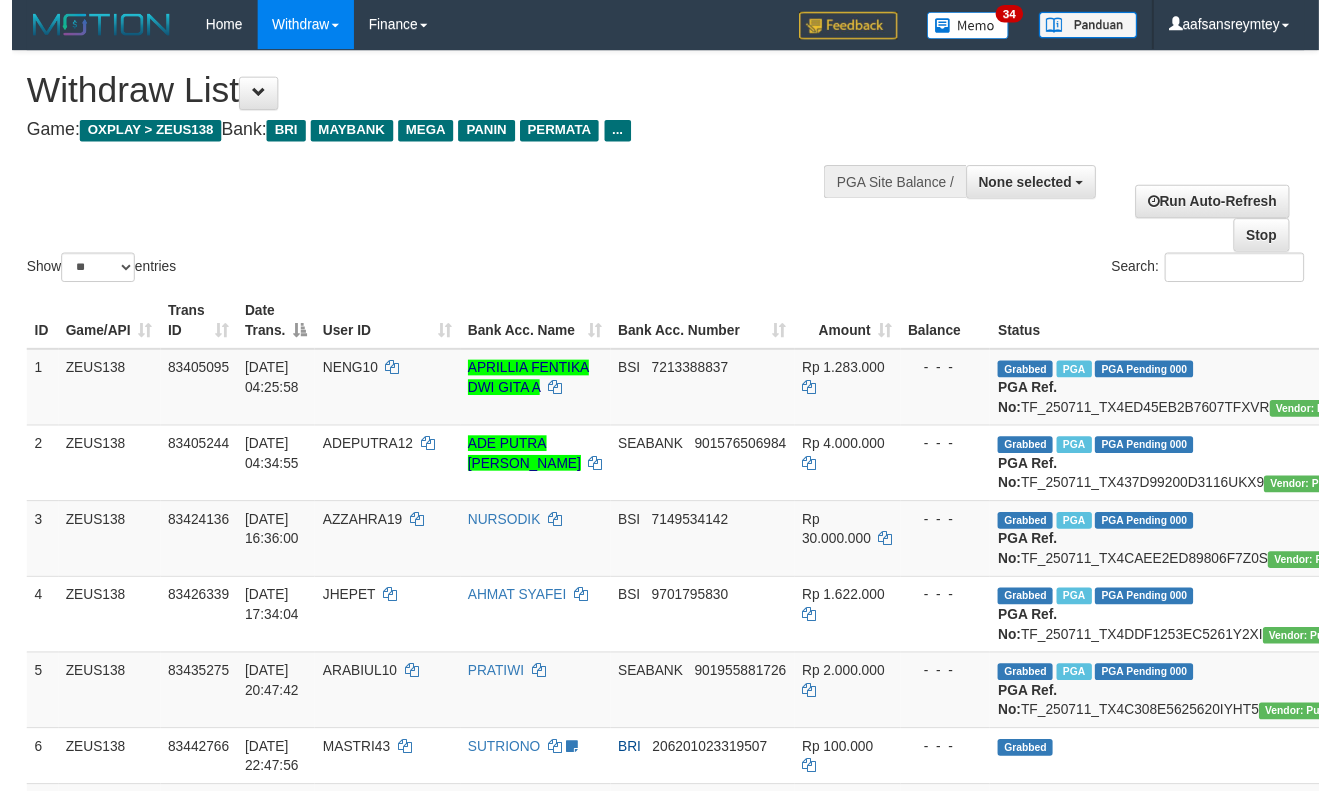 scroll, scrollTop: 357, scrollLeft: 0, axis: vertical 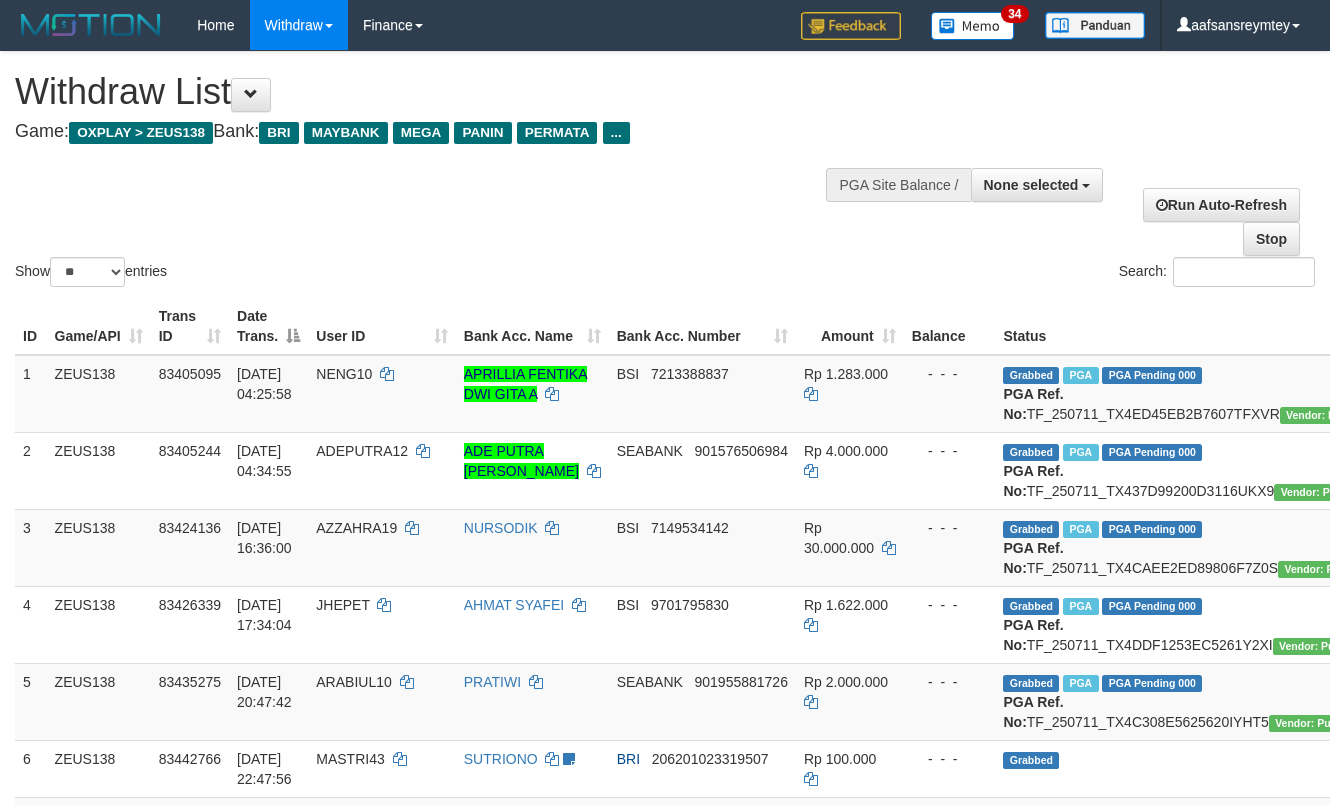 select 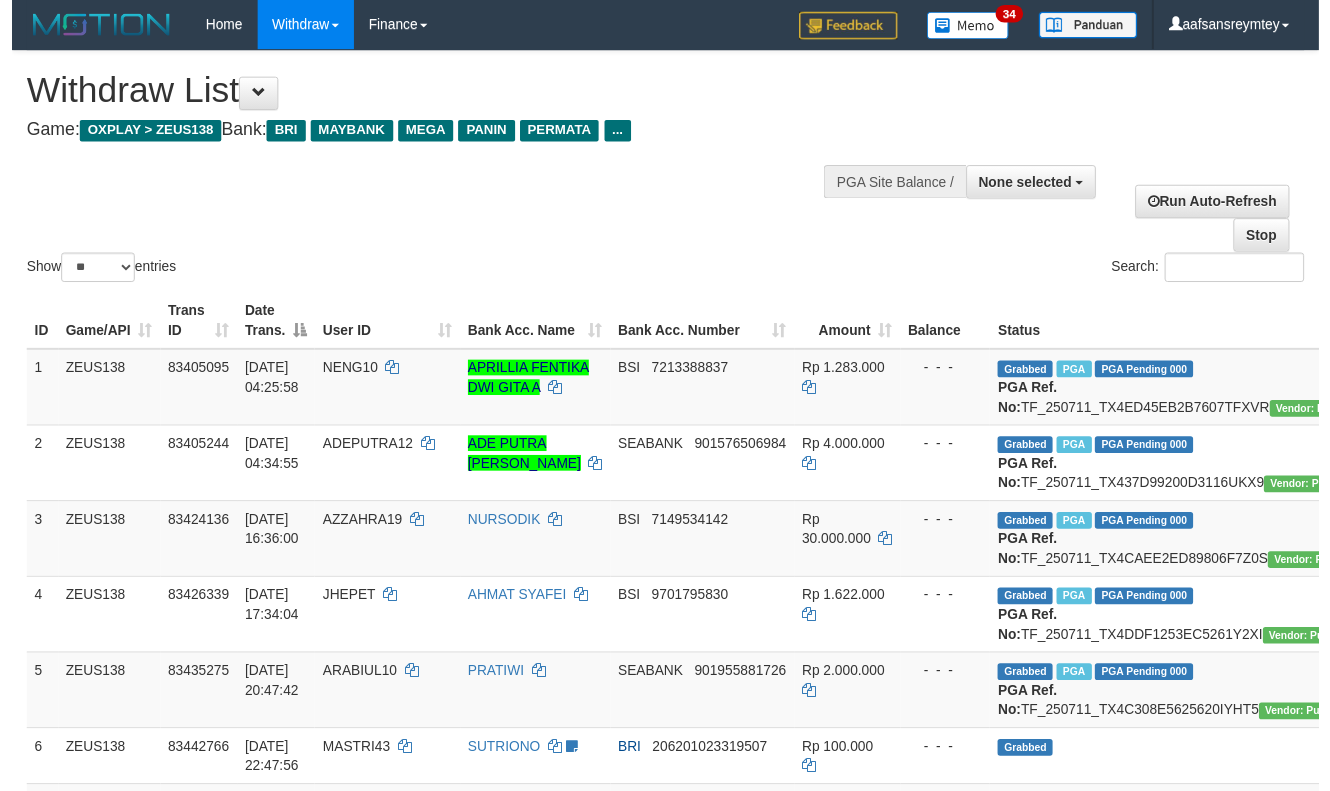 scroll, scrollTop: 357, scrollLeft: 0, axis: vertical 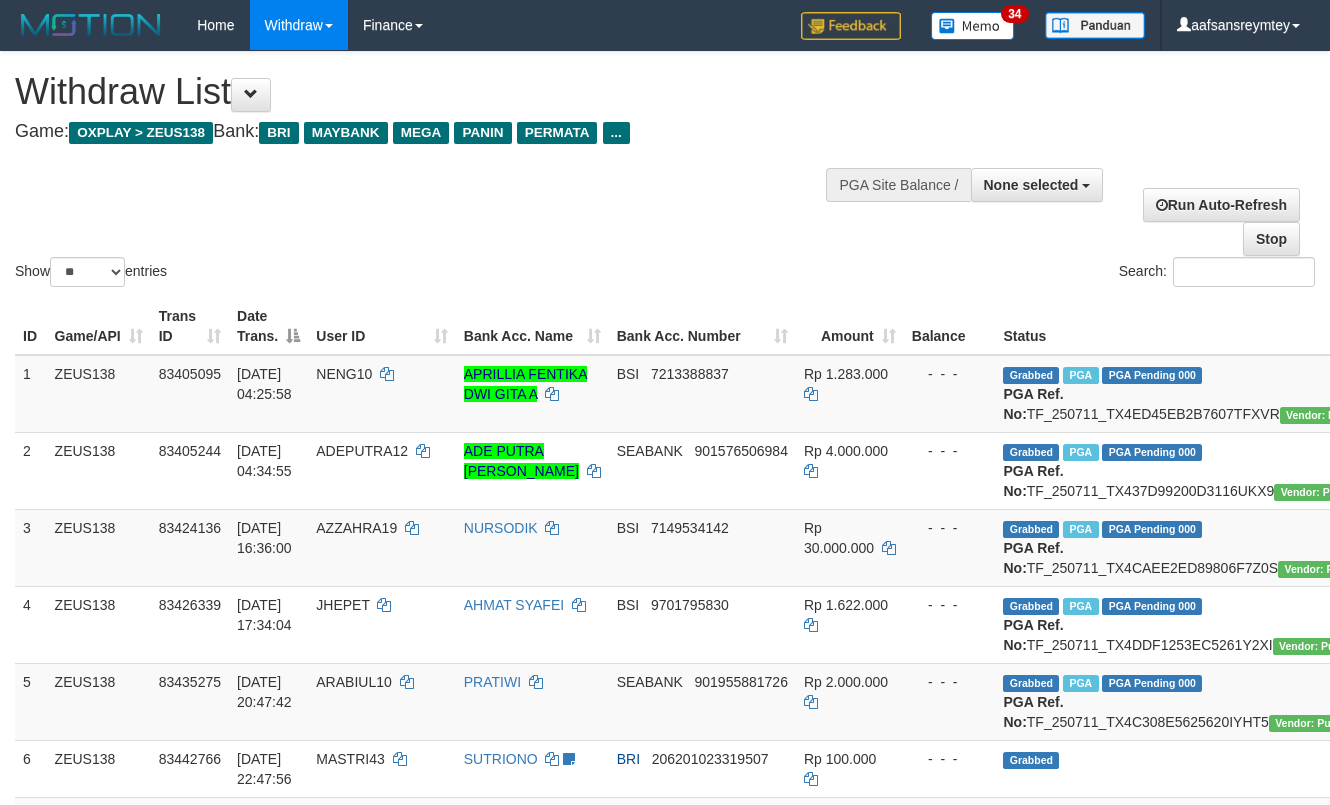 select 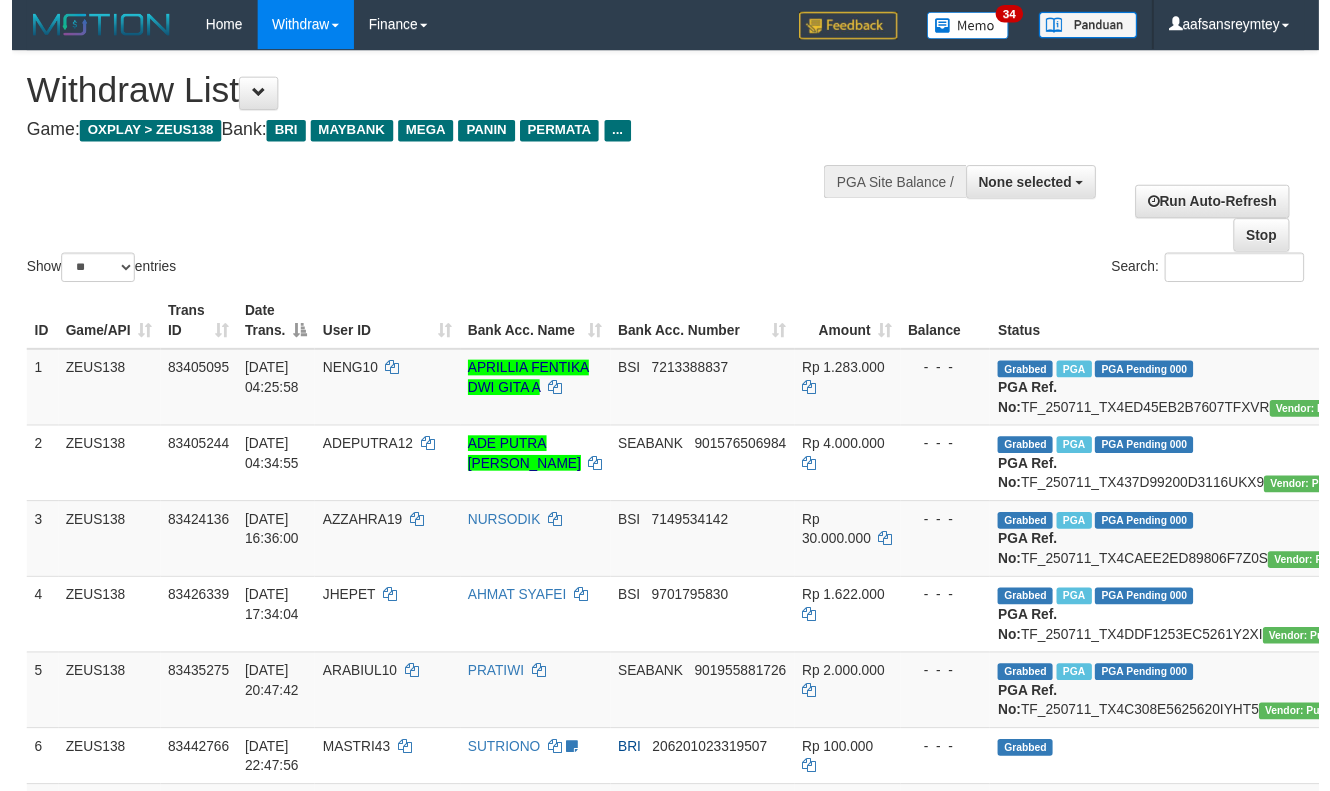 scroll, scrollTop: 357, scrollLeft: 0, axis: vertical 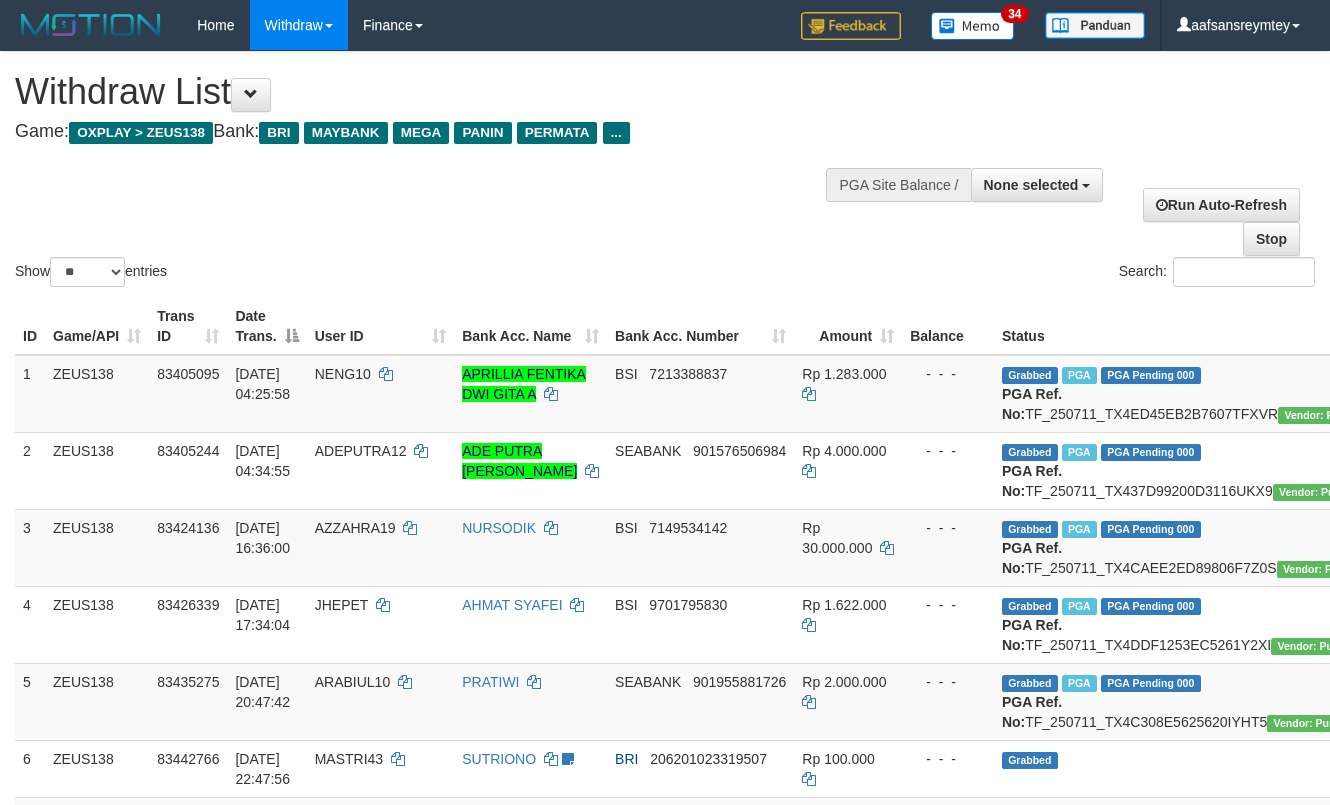 select 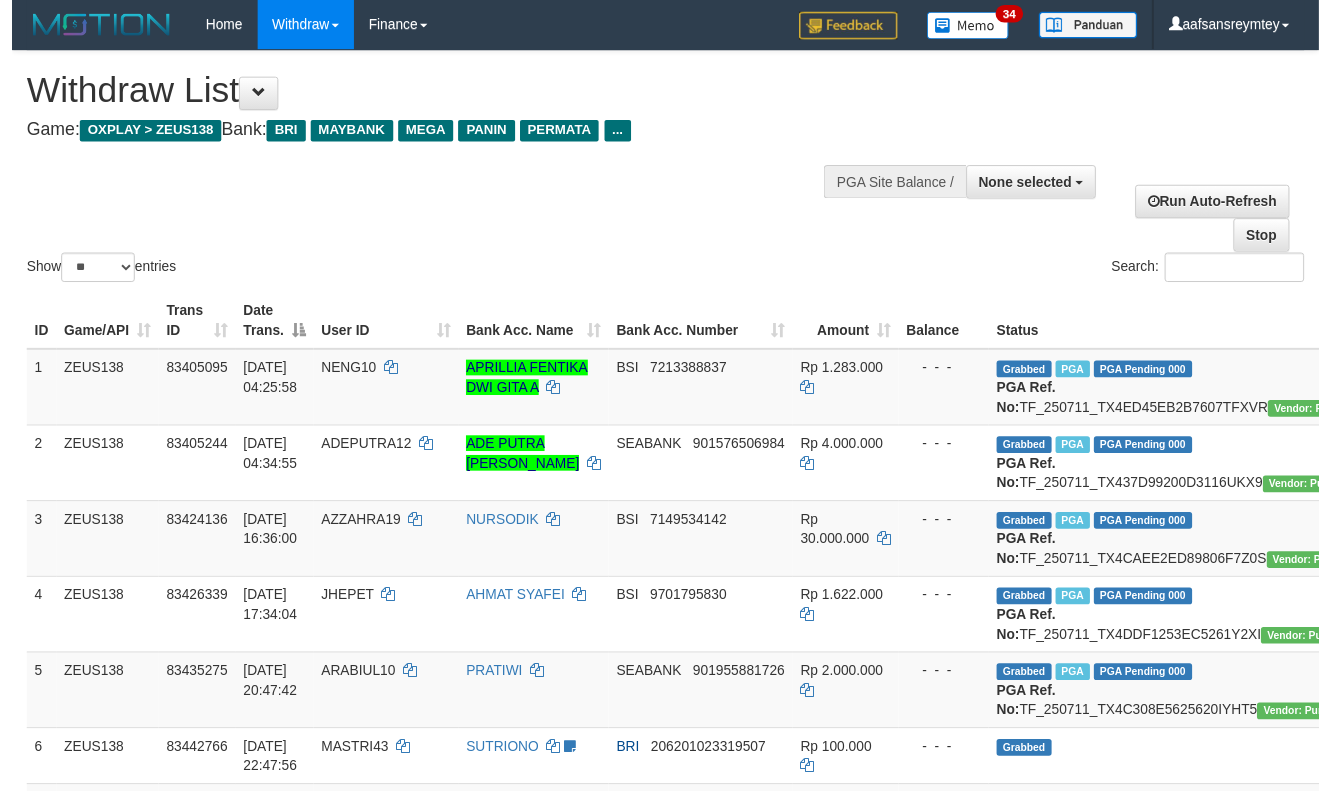 scroll, scrollTop: 357, scrollLeft: 0, axis: vertical 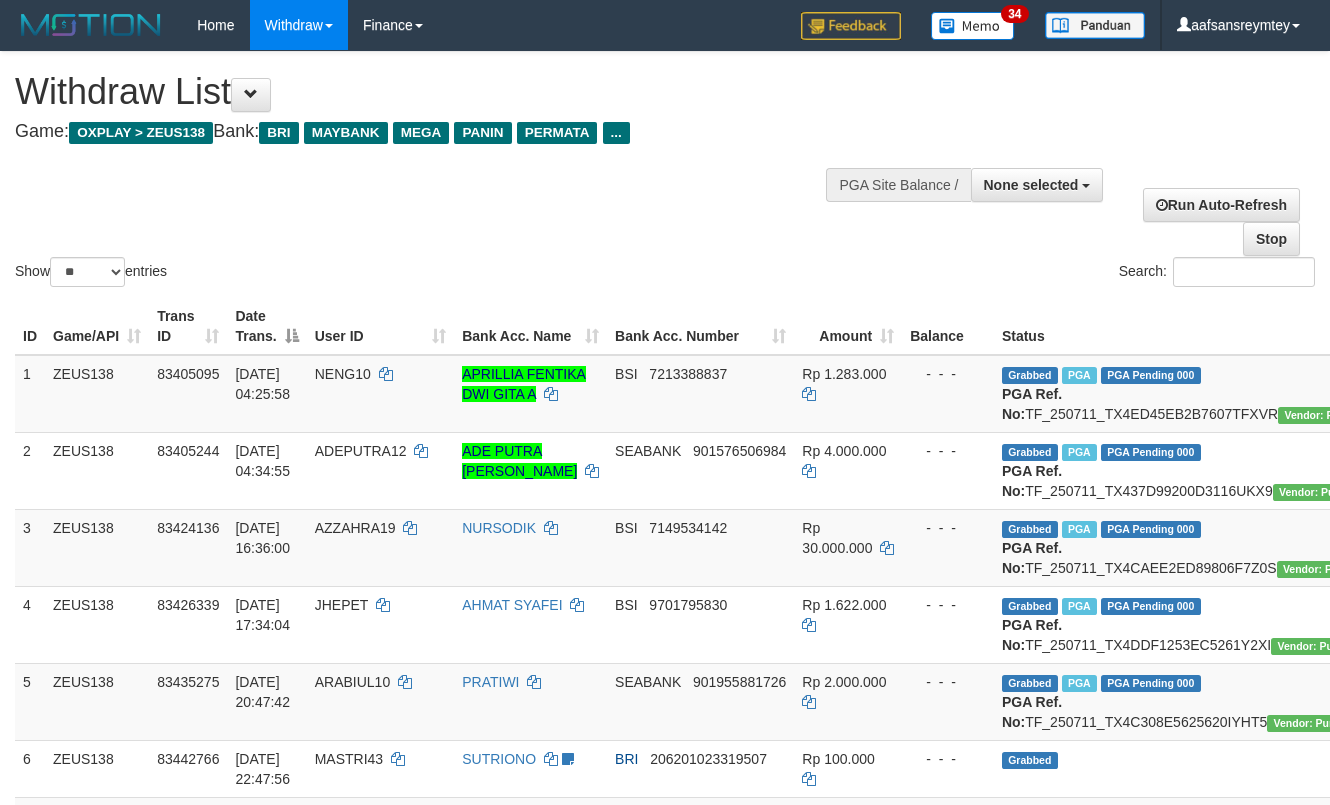 select 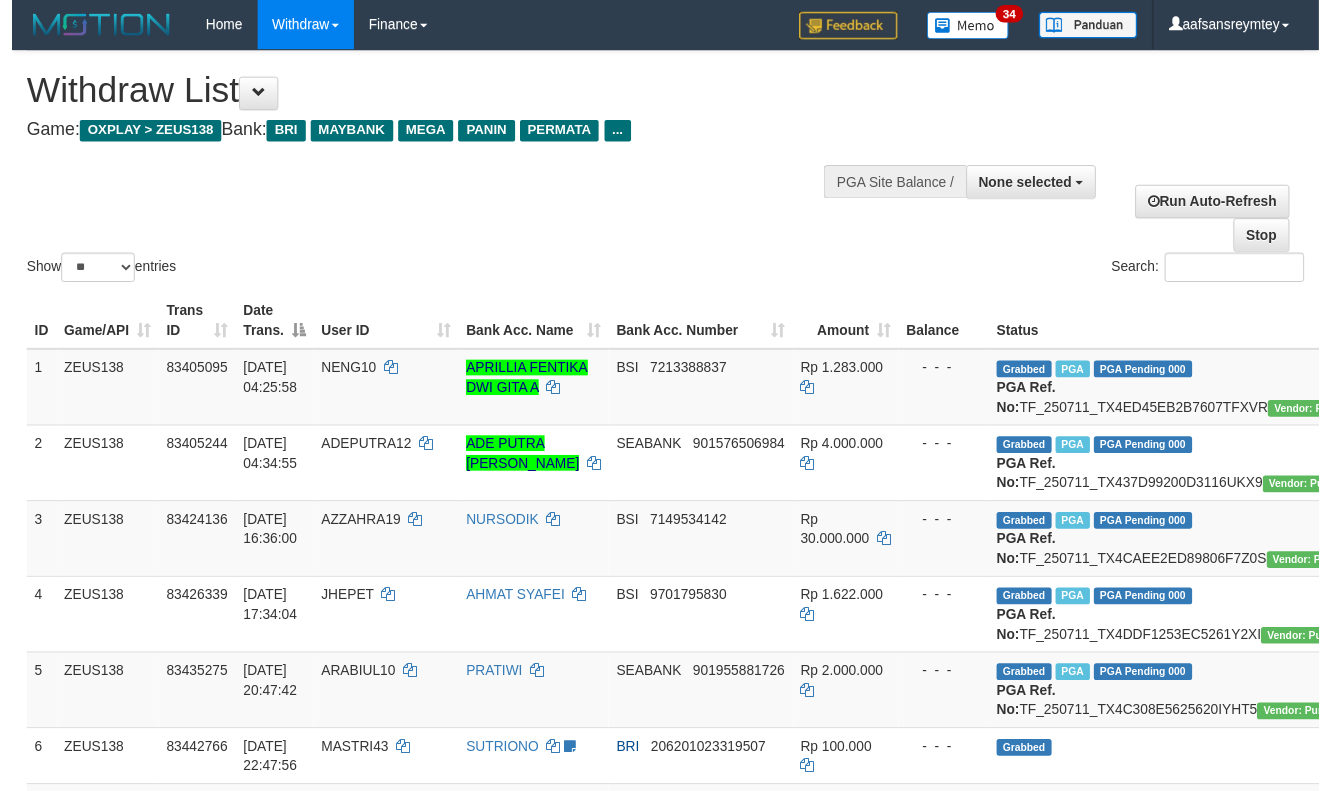 scroll, scrollTop: 357, scrollLeft: 0, axis: vertical 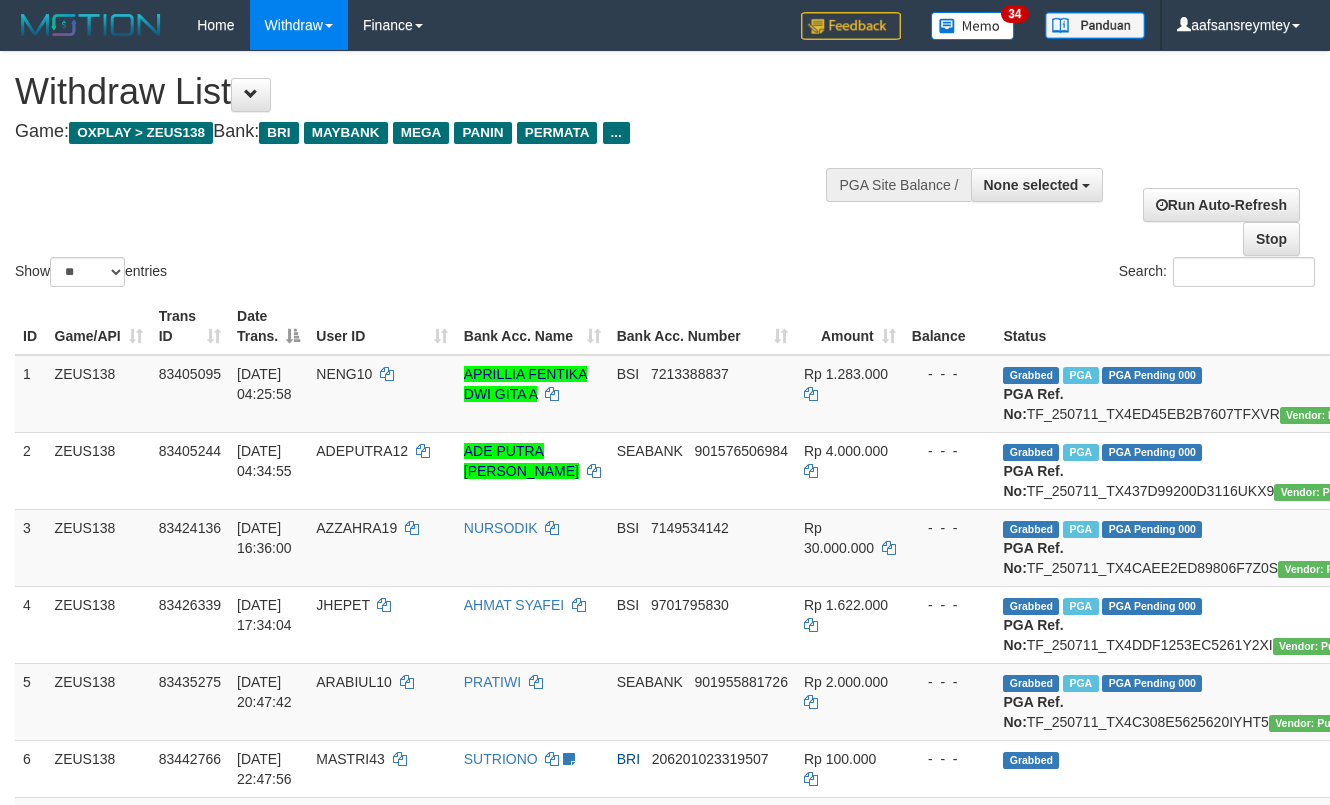 select 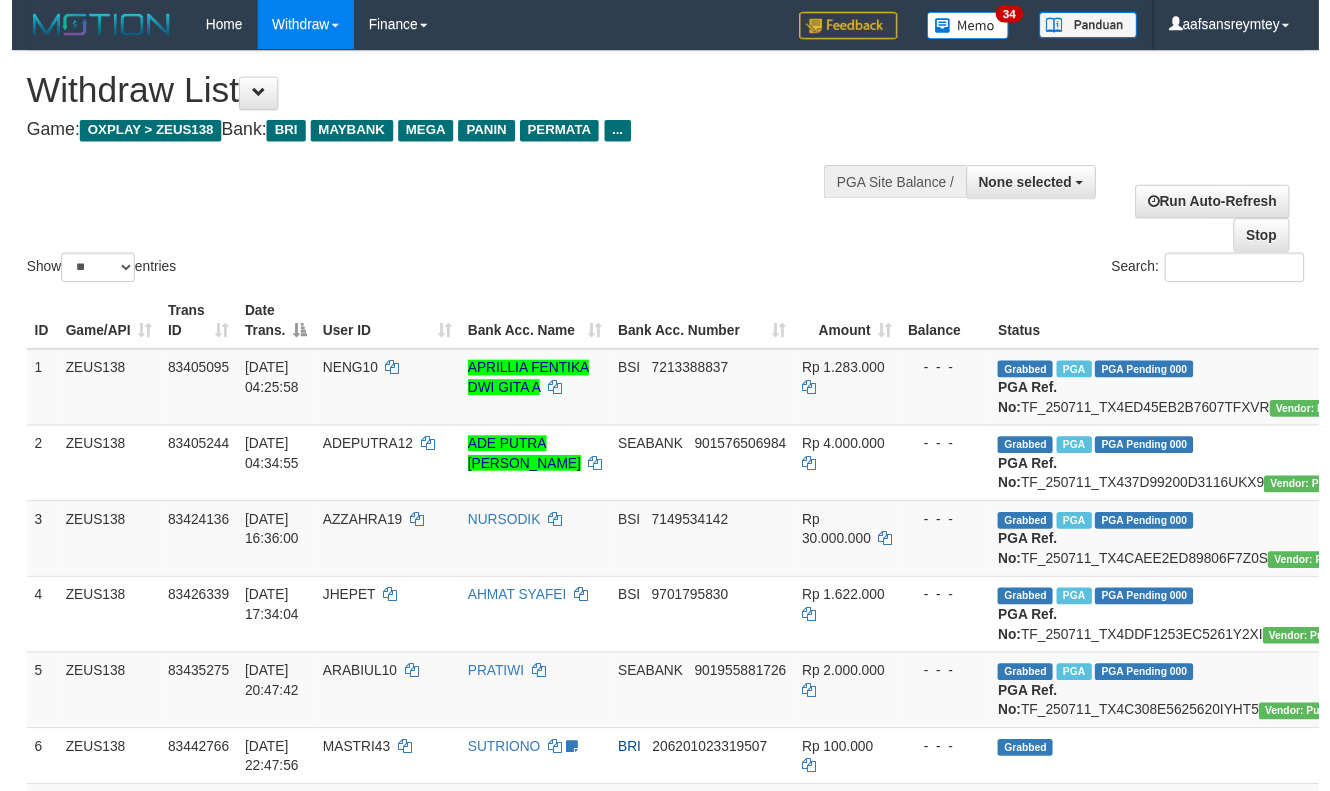 scroll, scrollTop: 357, scrollLeft: 0, axis: vertical 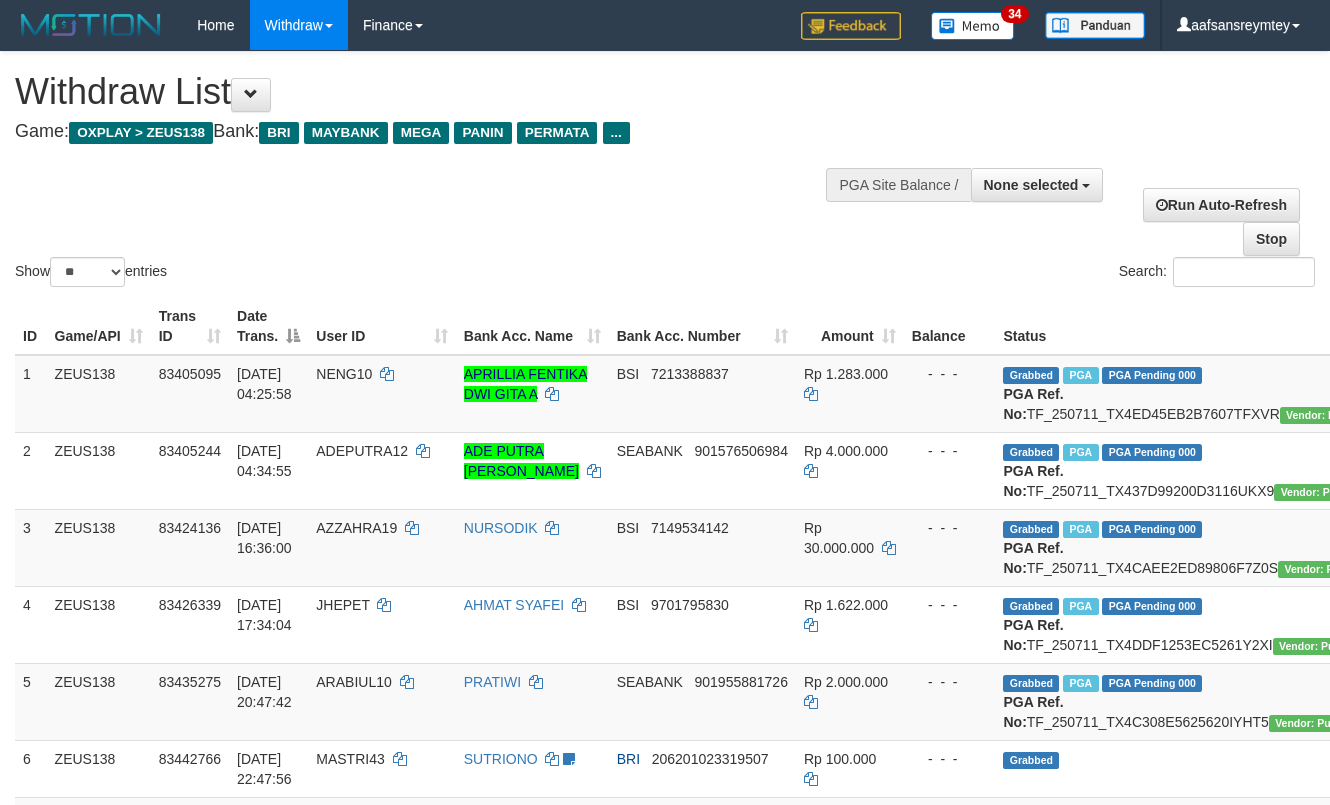 select 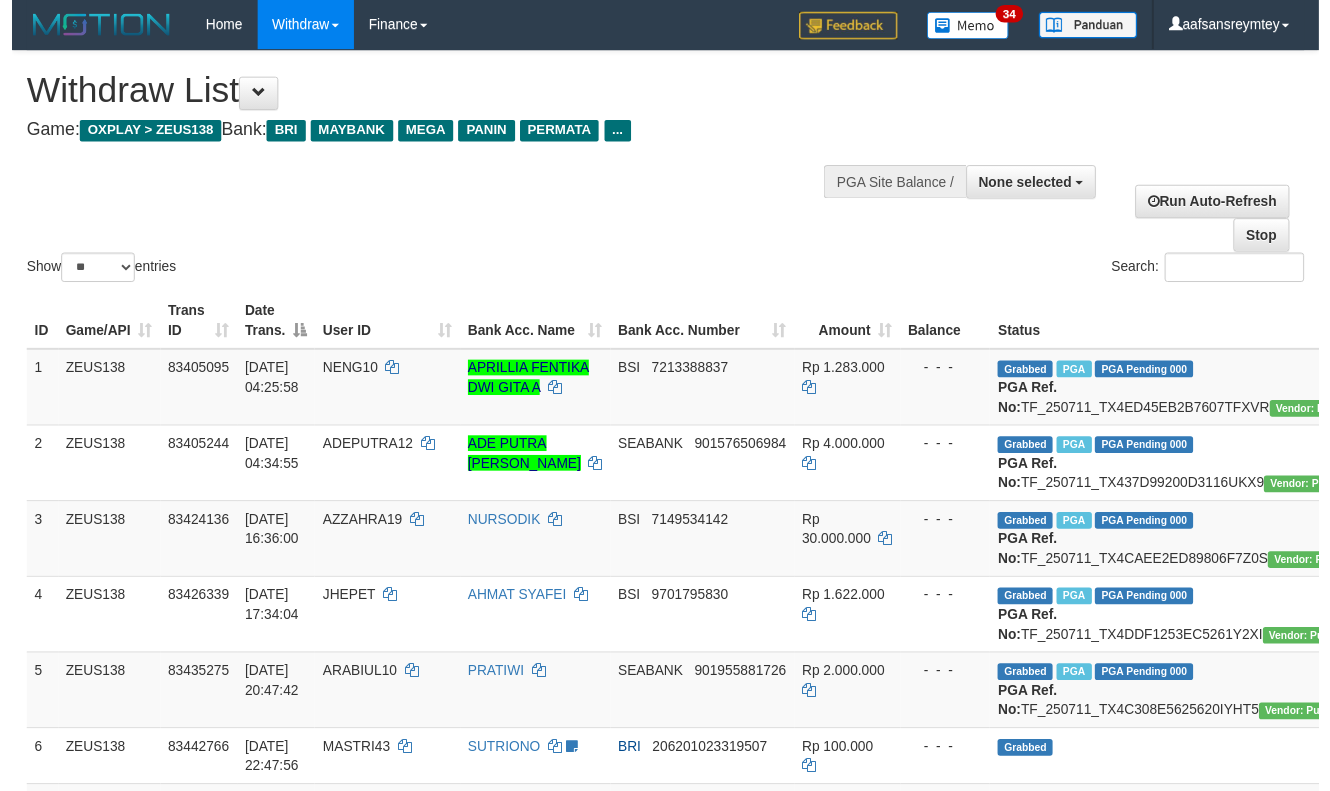 scroll, scrollTop: 357, scrollLeft: 0, axis: vertical 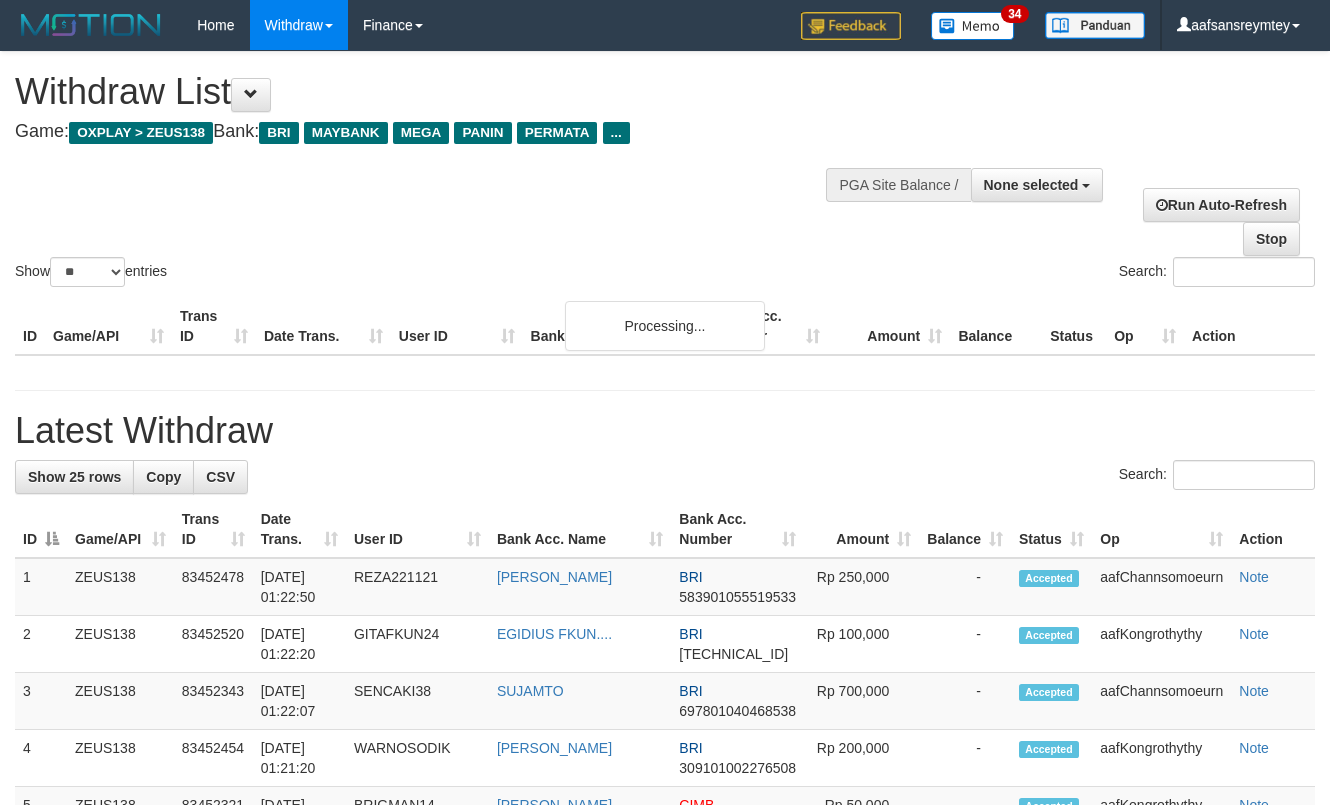 select 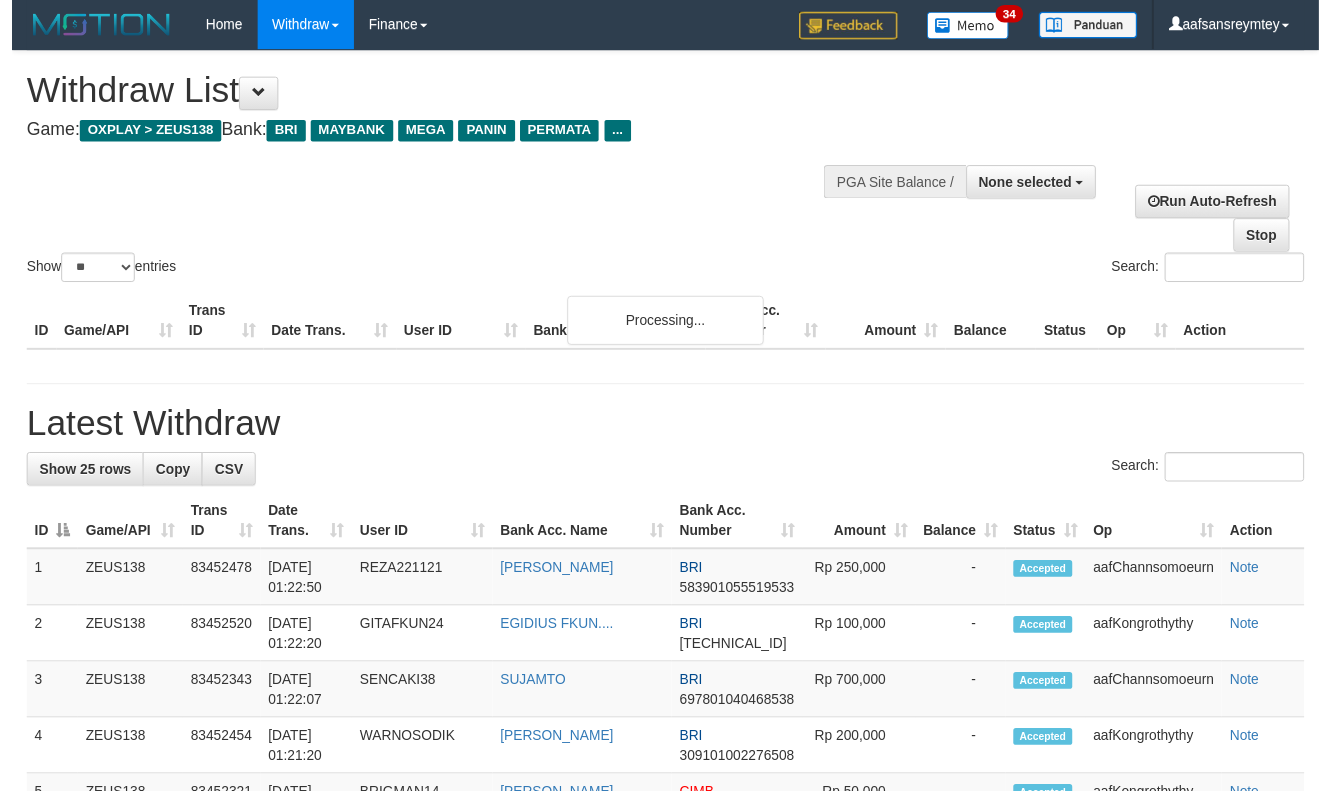 scroll, scrollTop: 357, scrollLeft: 0, axis: vertical 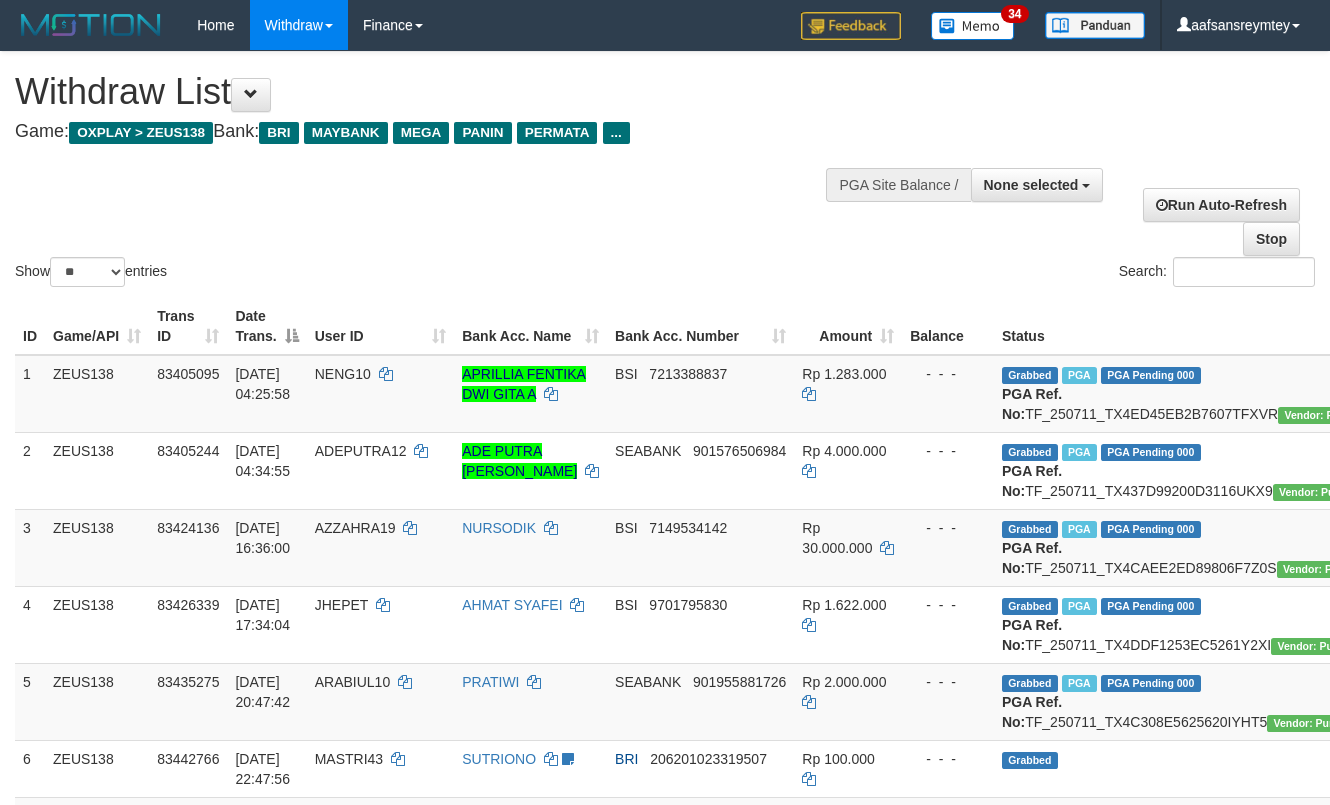 select 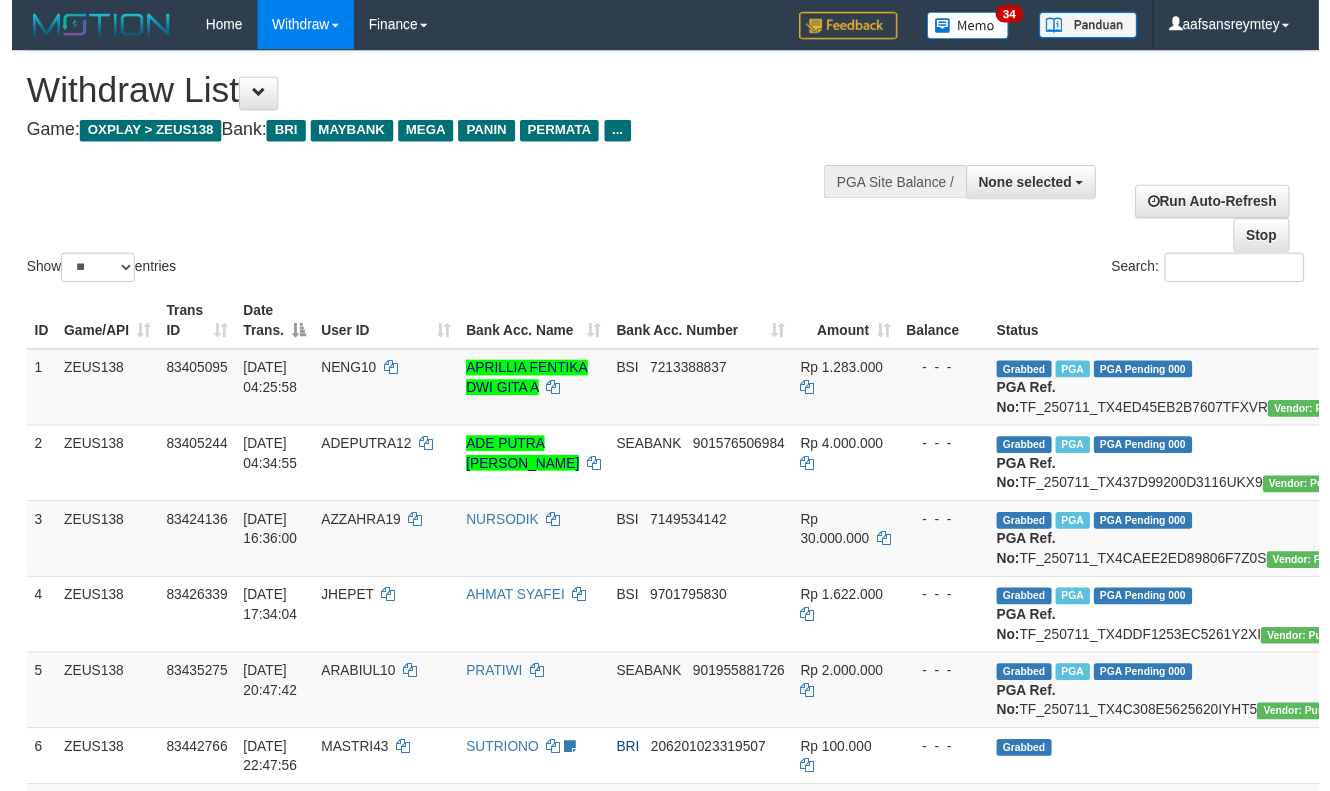 scroll, scrollTop: 357, scrollLeft: 0, axis: vertical 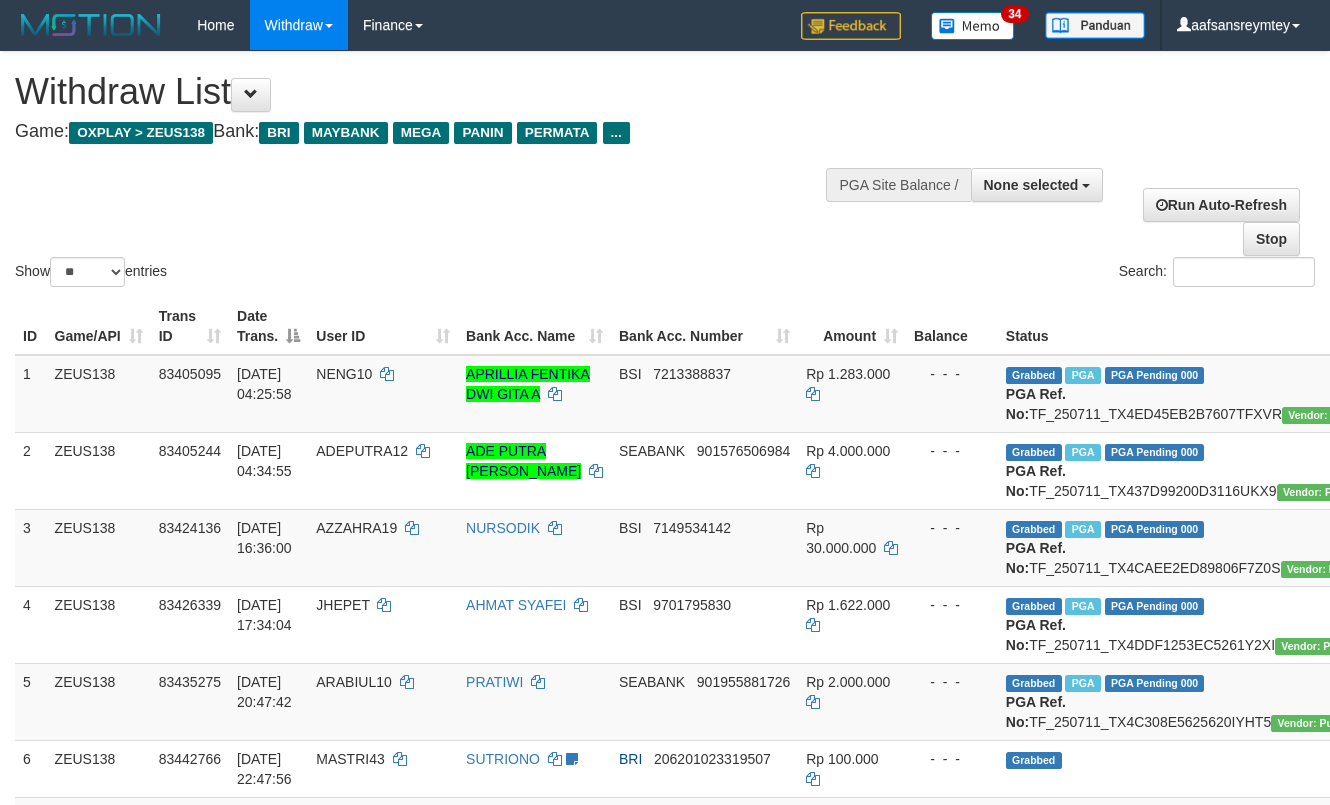 select 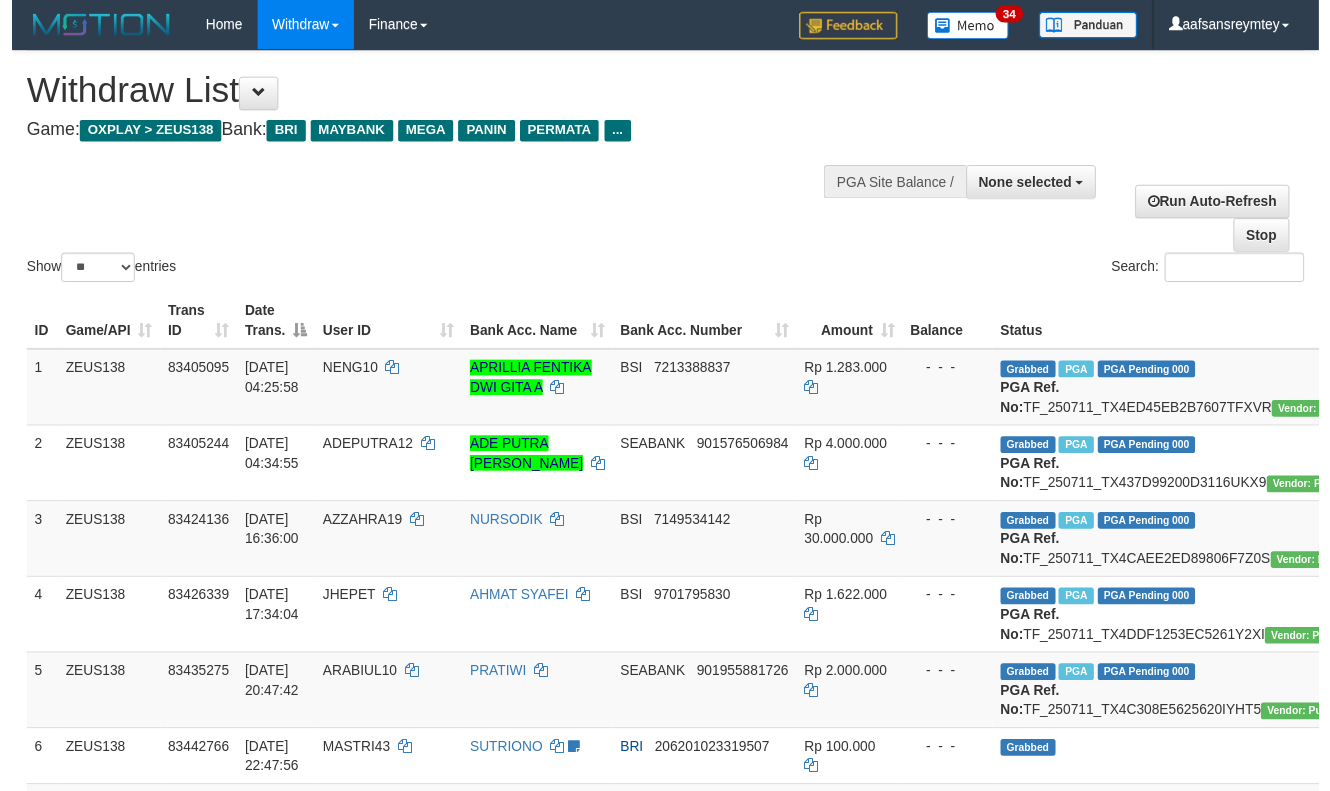 scroll, scrollTop: 357, scrollLeft: 0, axis: vertical 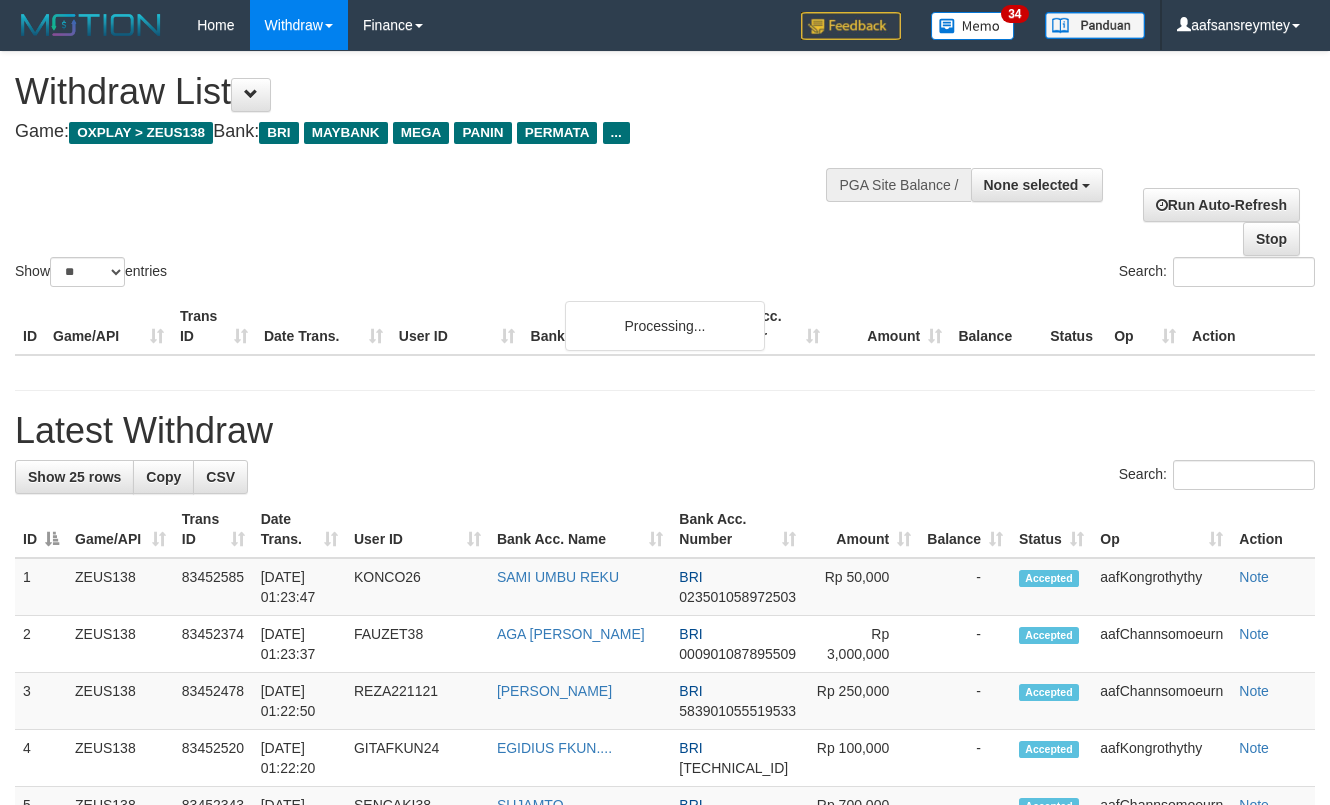 select 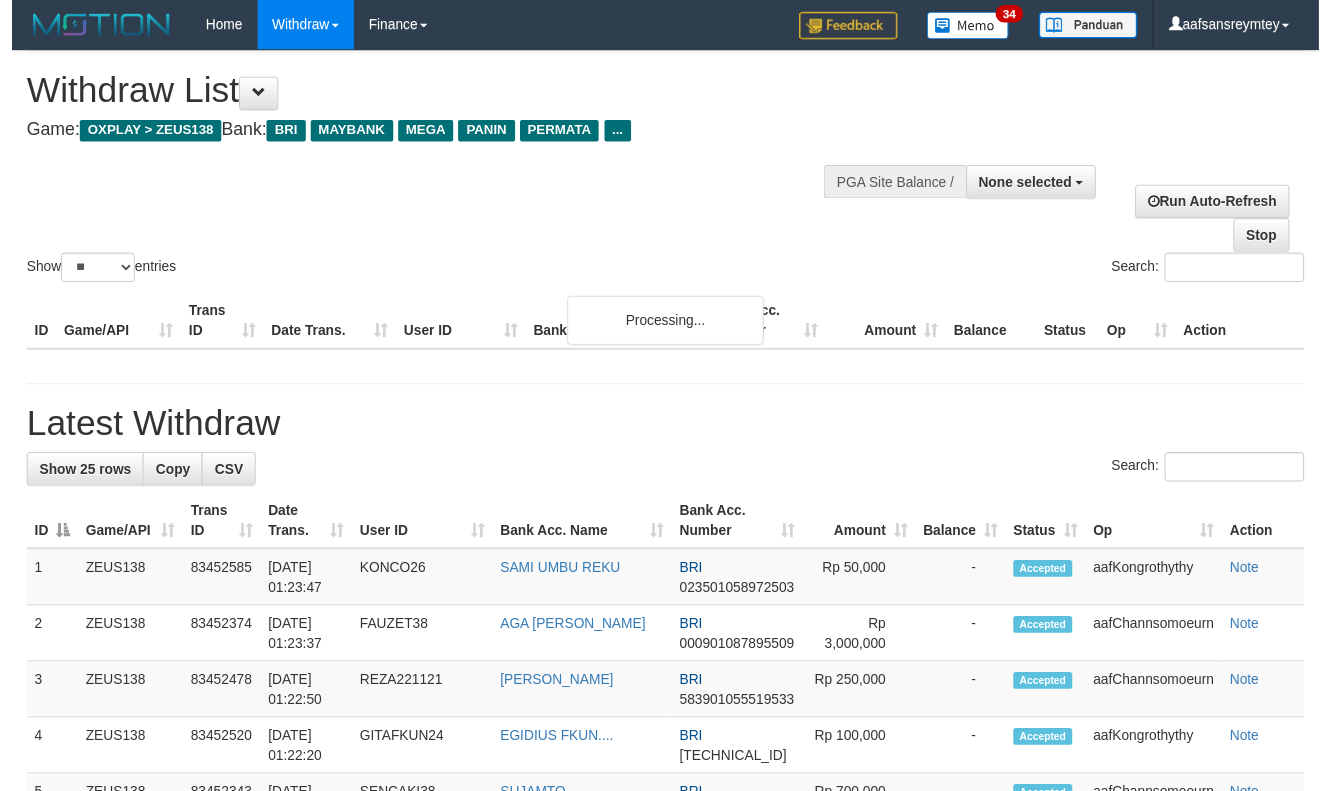 scroll, scrollTop: 357, scrollLeft: 0, axis: vertical 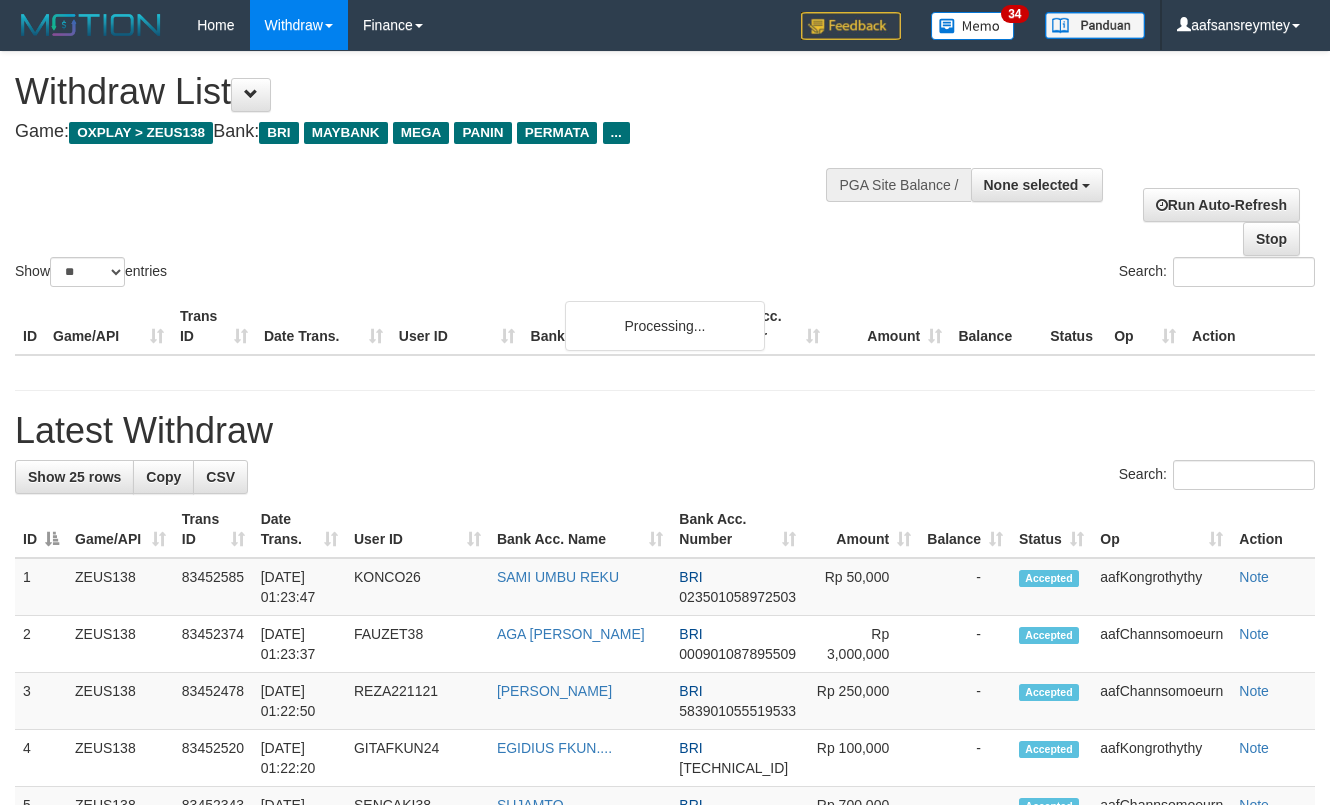 select 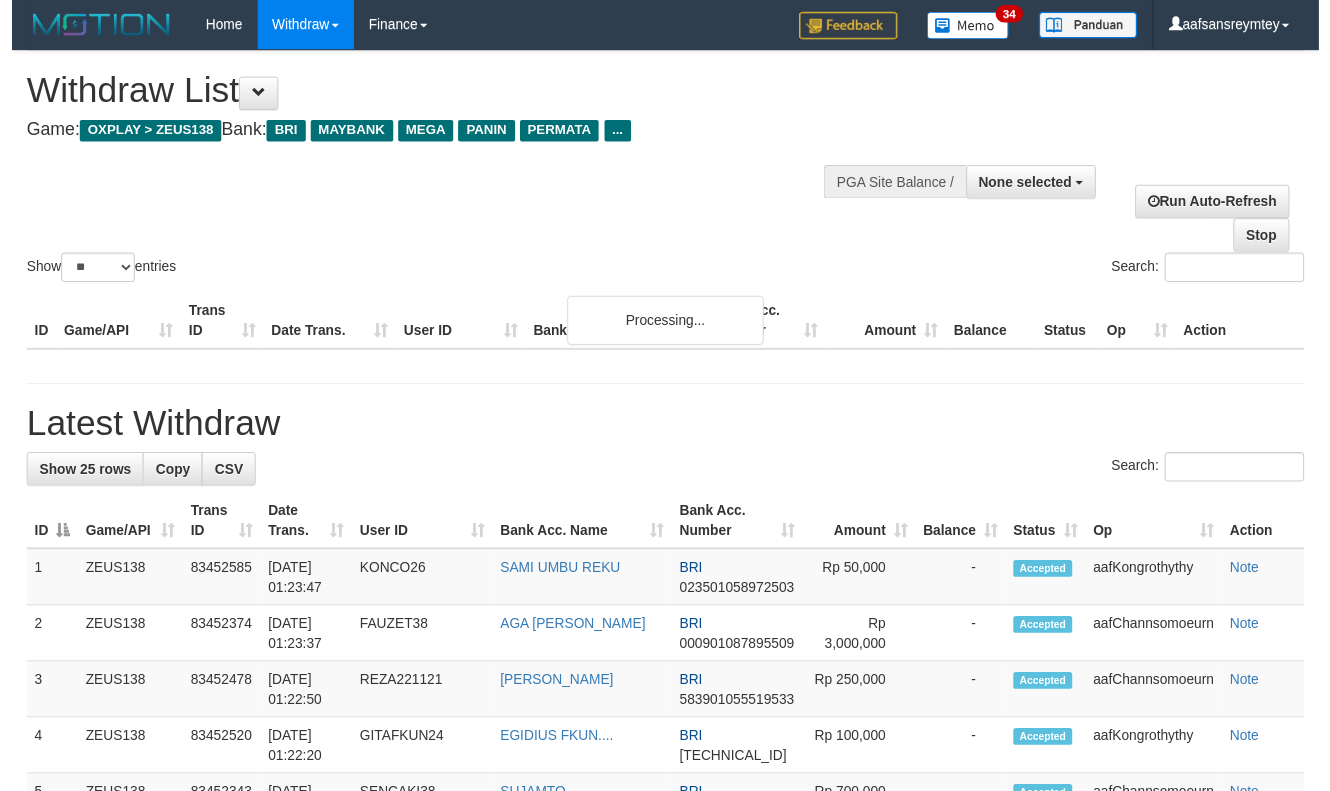 scroll, scrollTop: 357, scrollLeft: 0, axis: vertical 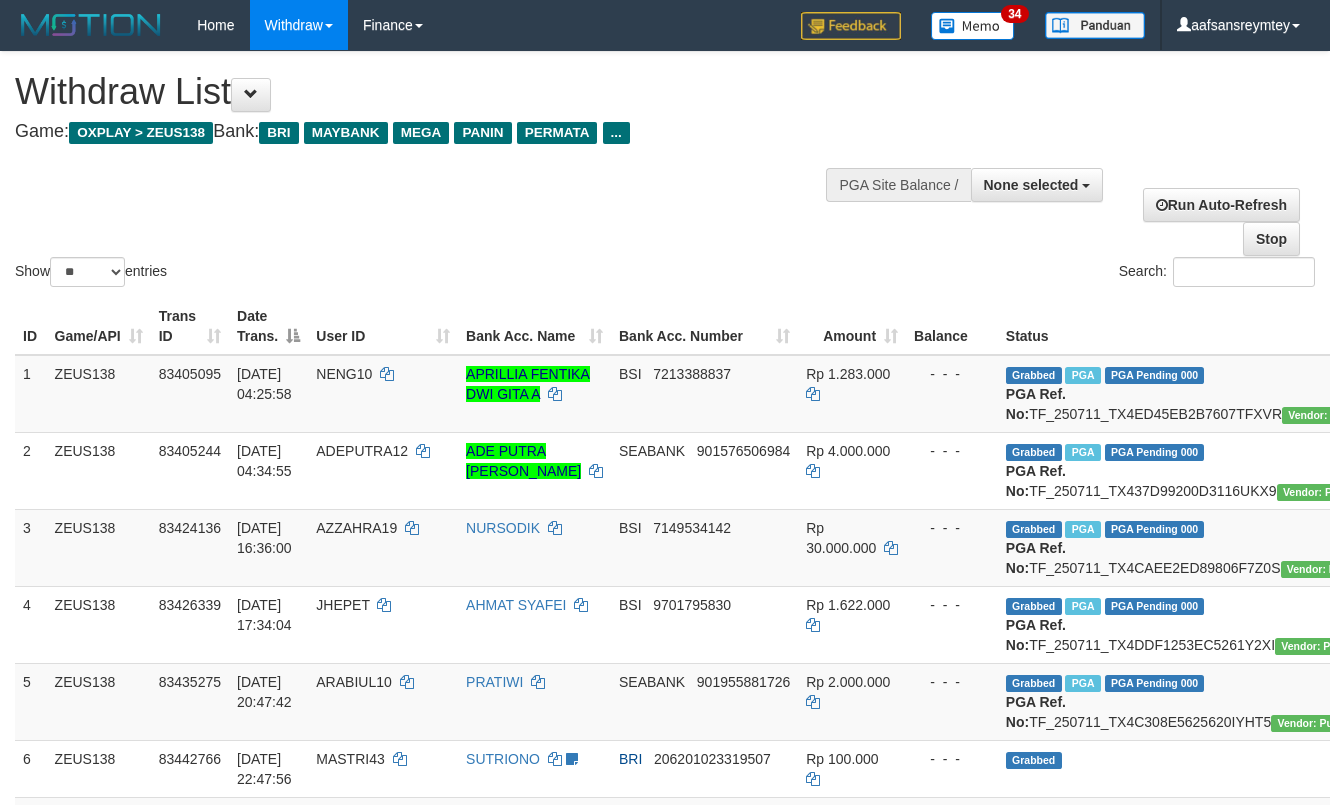 select 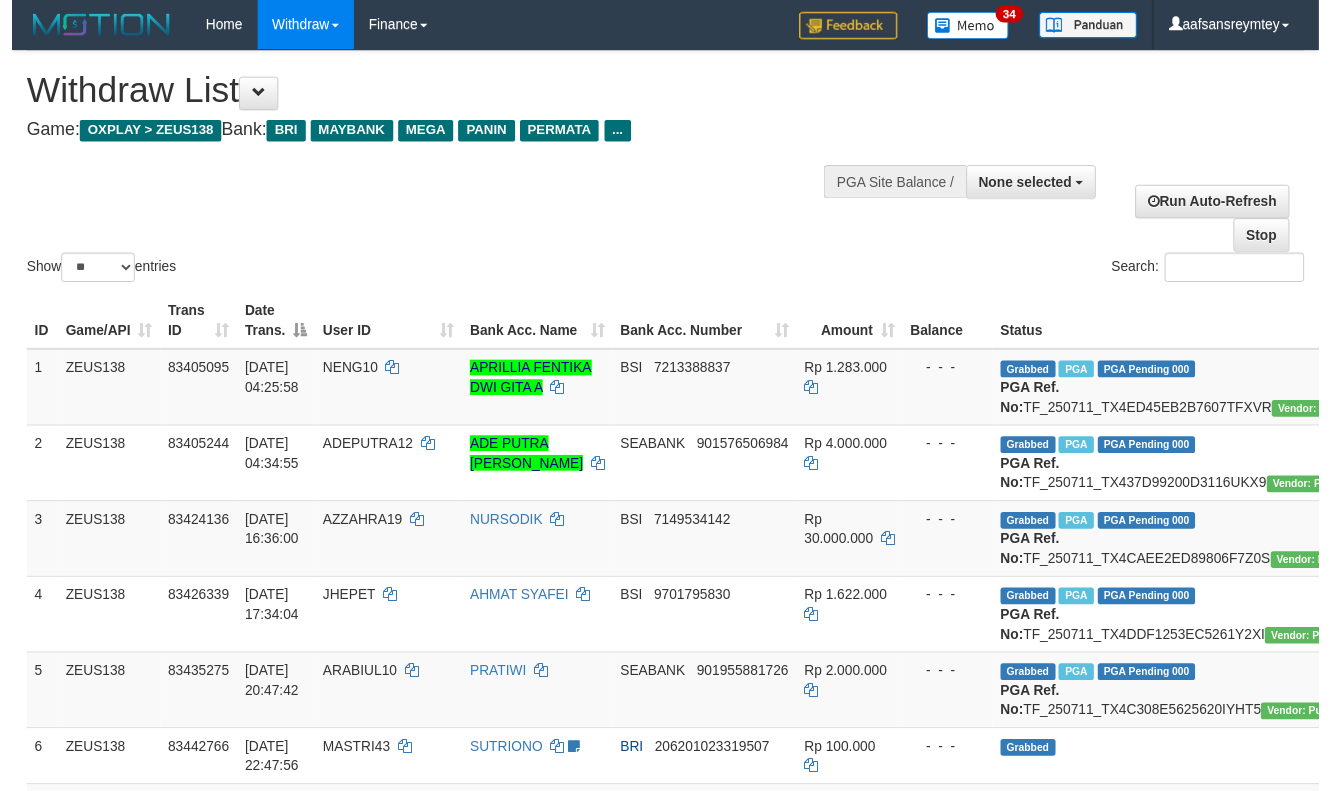 scroll, scrollTop: 357, scrollLeft: 0, axis: vertical 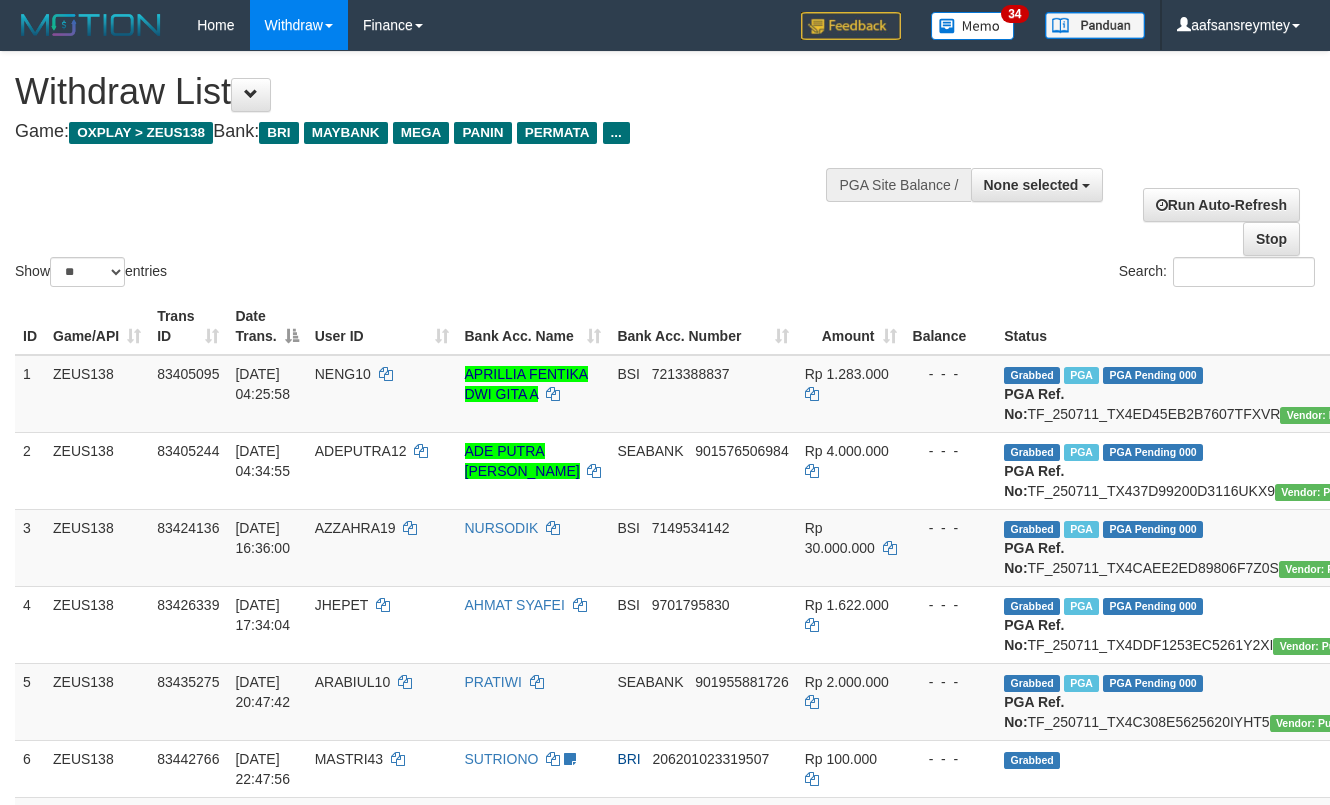 select 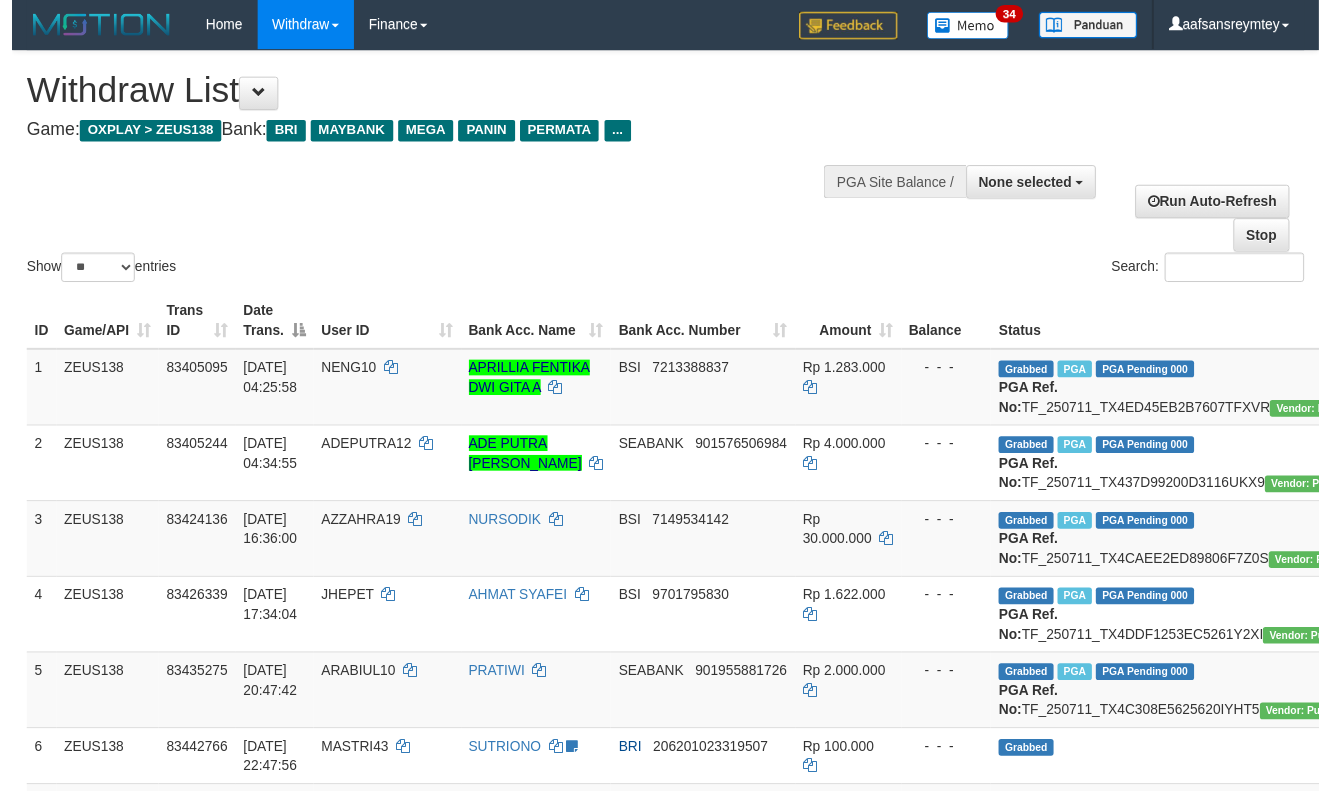 scroll, scrollTop: 357, scrollLeft: 0, axis: vertical 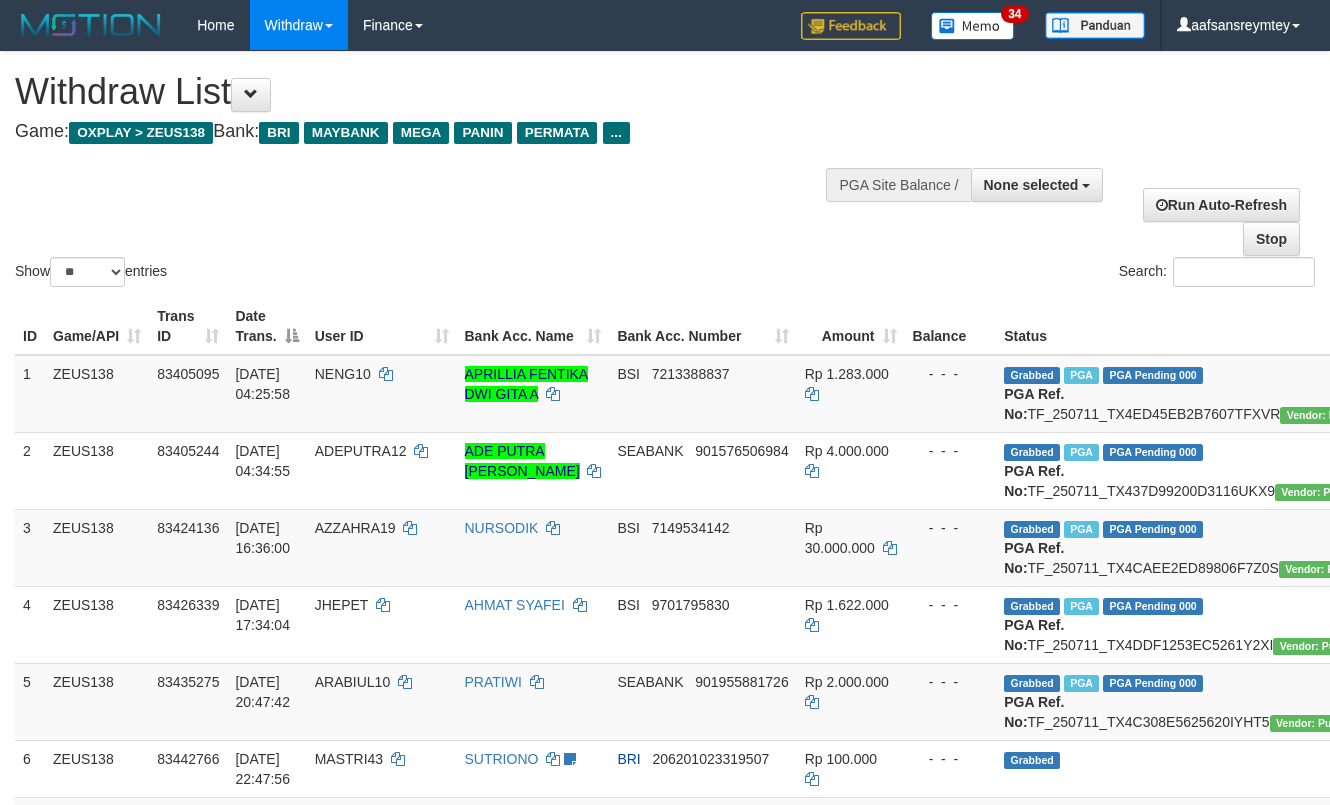 select 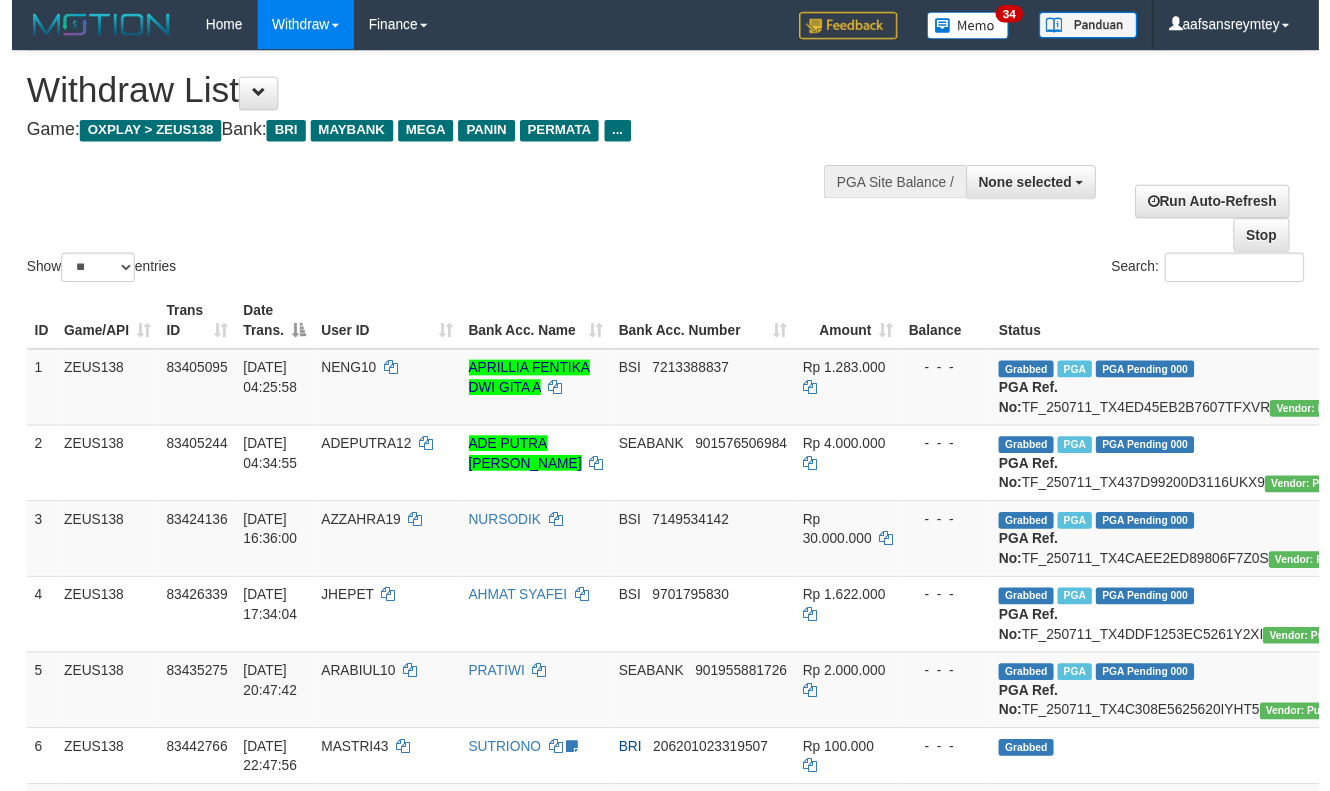 scroll, scrollTop: 357, scrollLeft: 0, axis: vertical 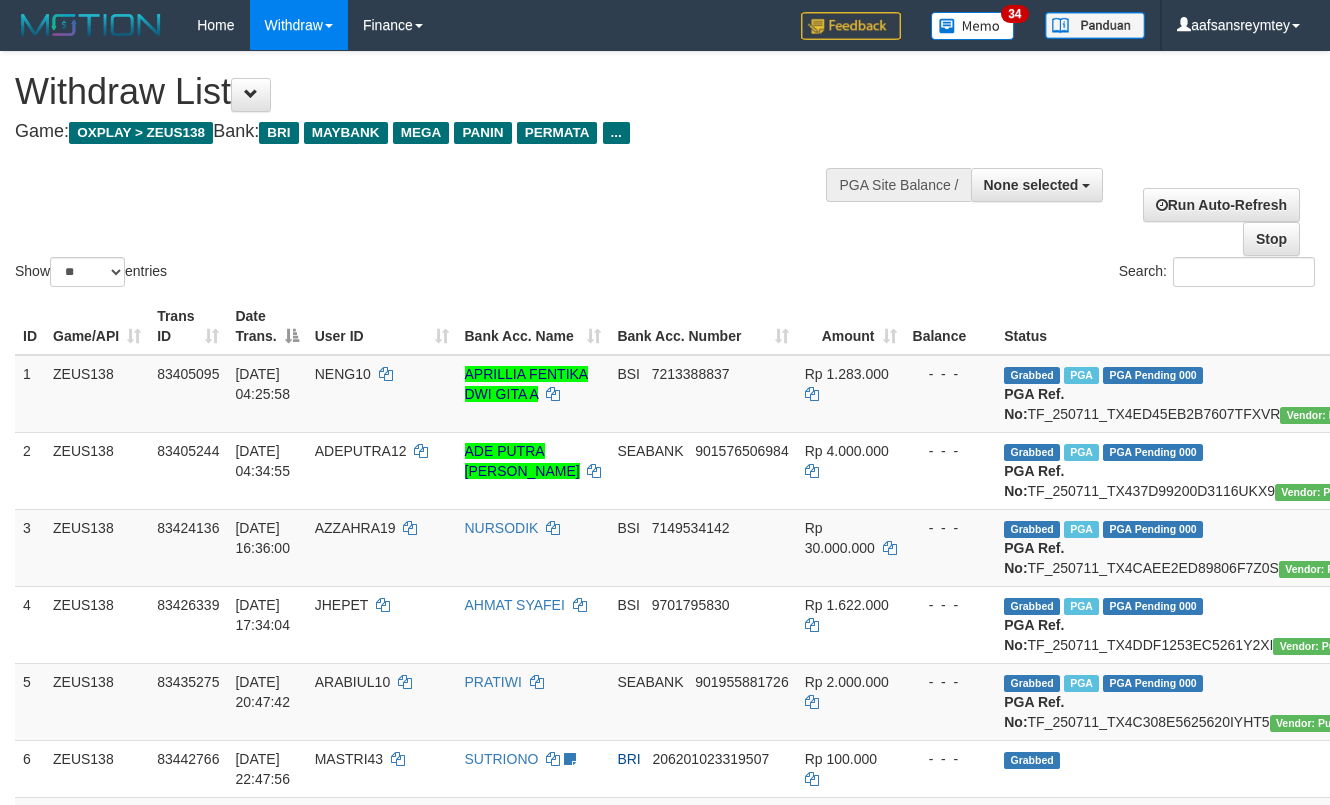 select 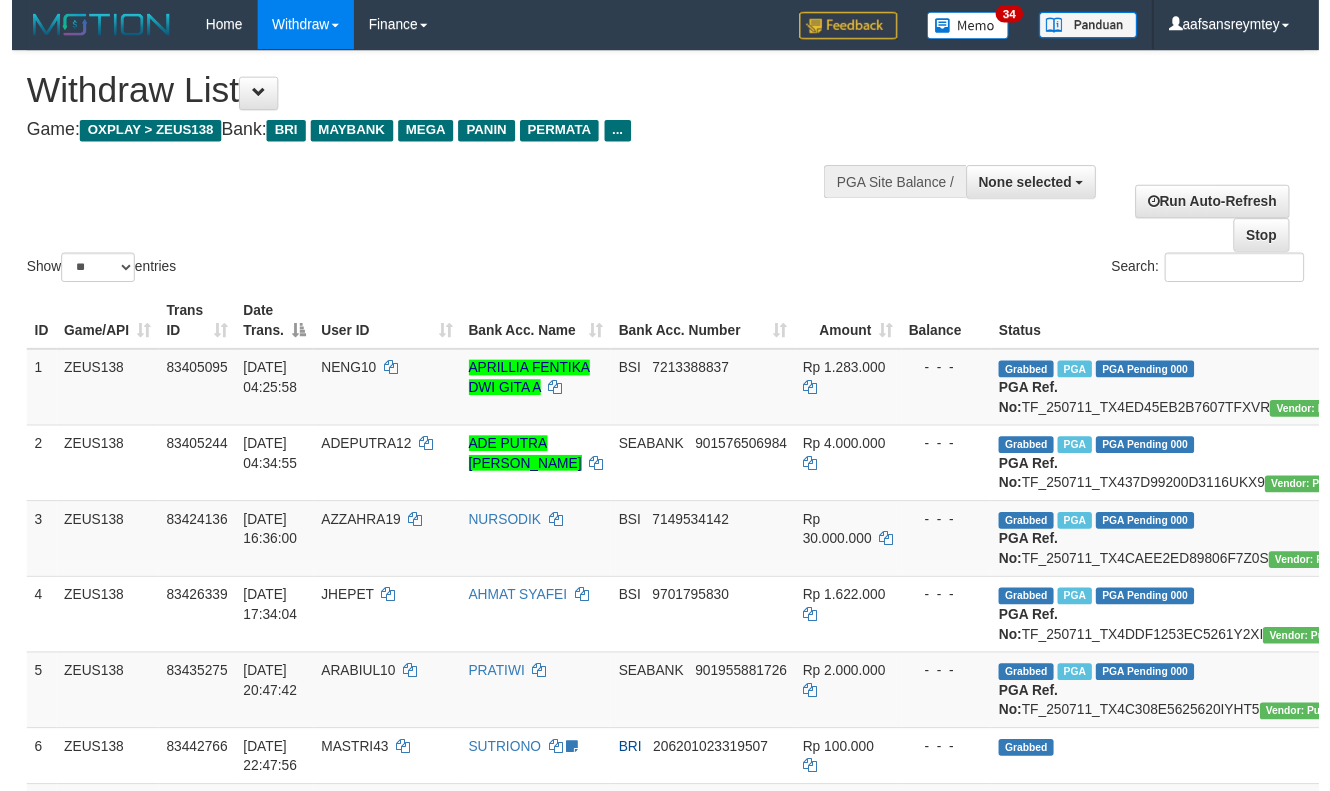 scroll, scrollTop: 357, scrollLeft: 0, axis: vertical 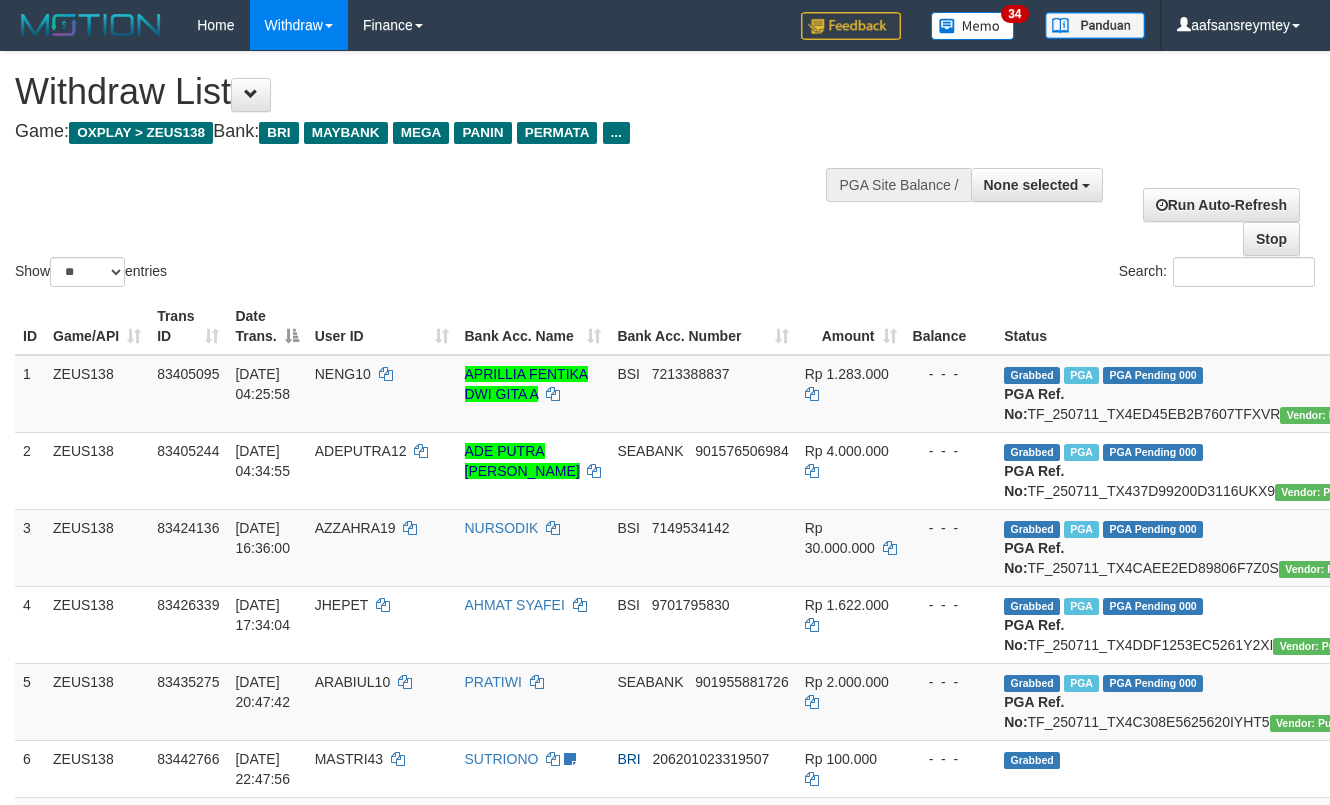 select 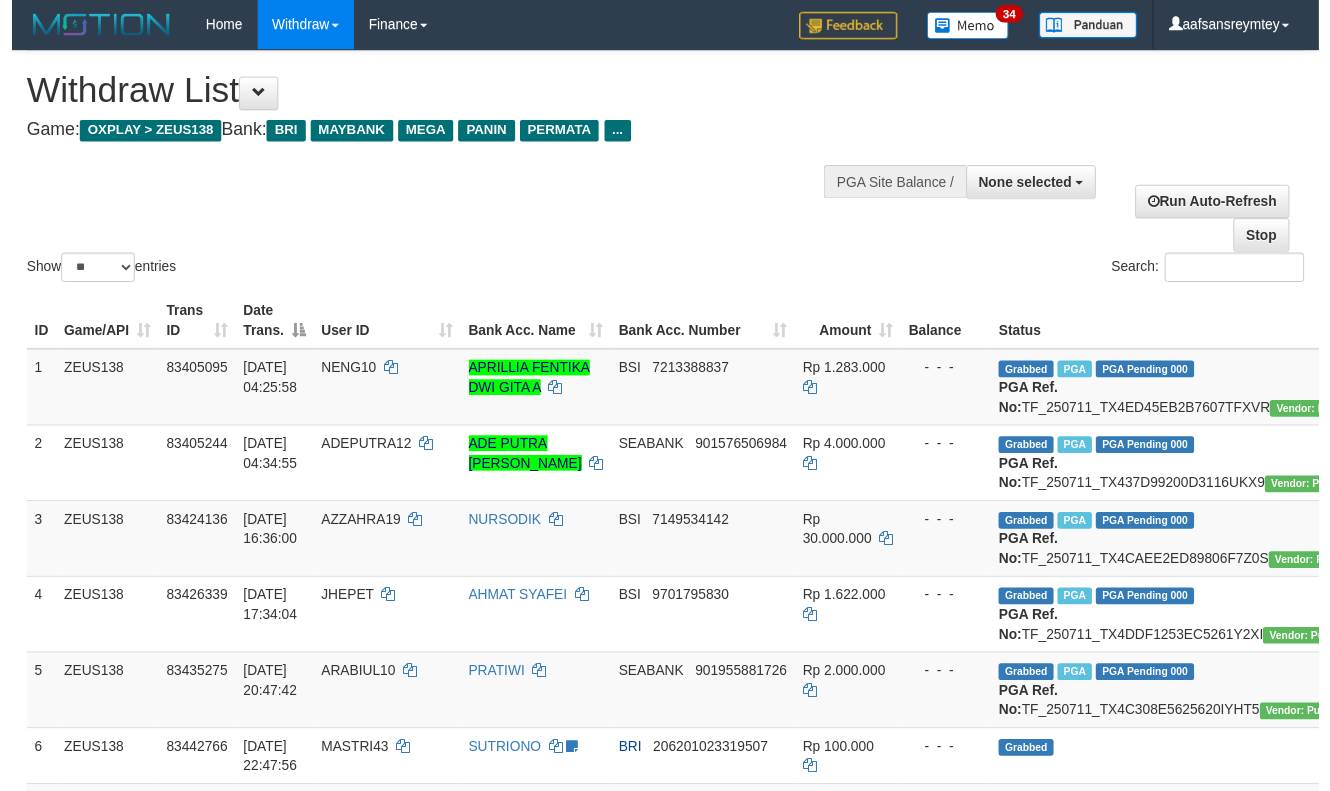 scroll, scrollTop: 357, scrollLeft: 0, axis: vertical 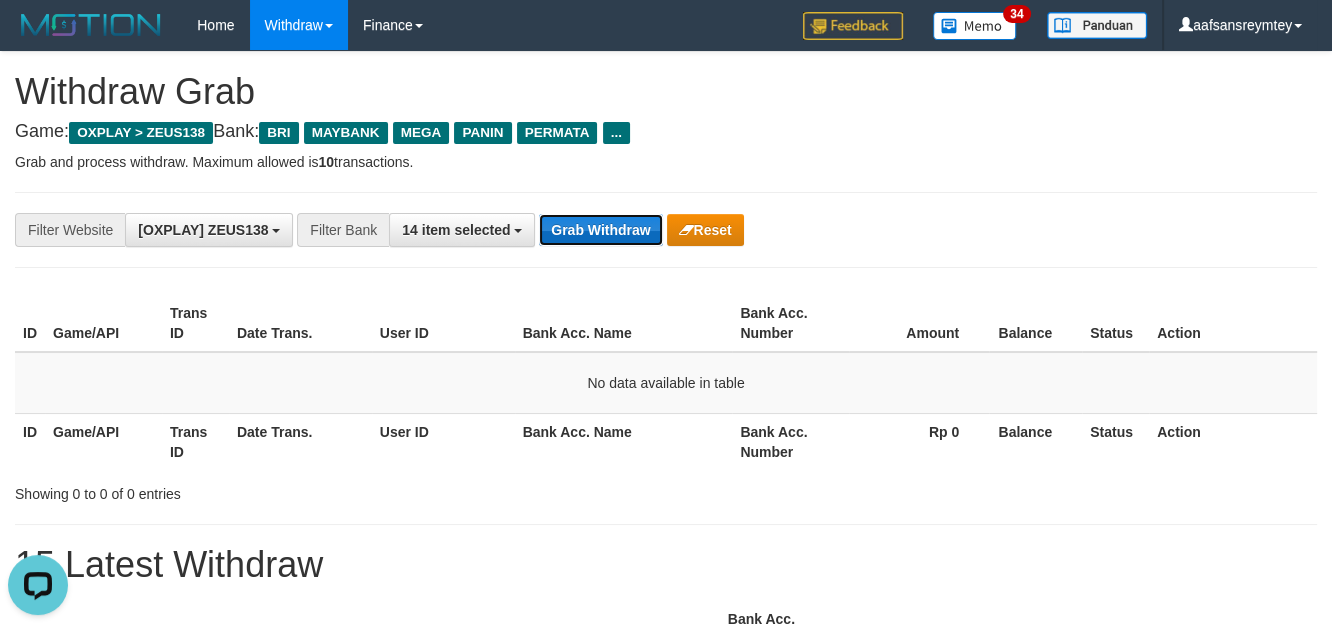 click on "Grab Withdraw" at bounding box center (600, 230) 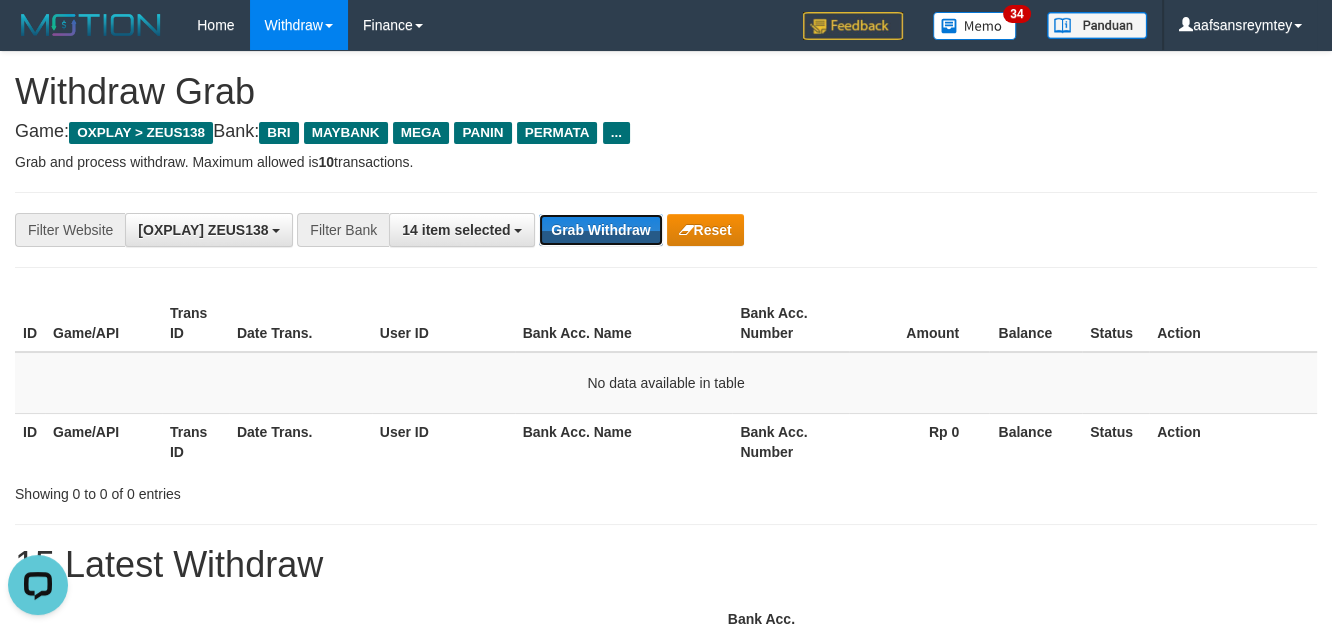 drag, startPoint x: 572, startPoint y: 241, endPoint x: 578, endPoint y: 209, distance: 32.55764 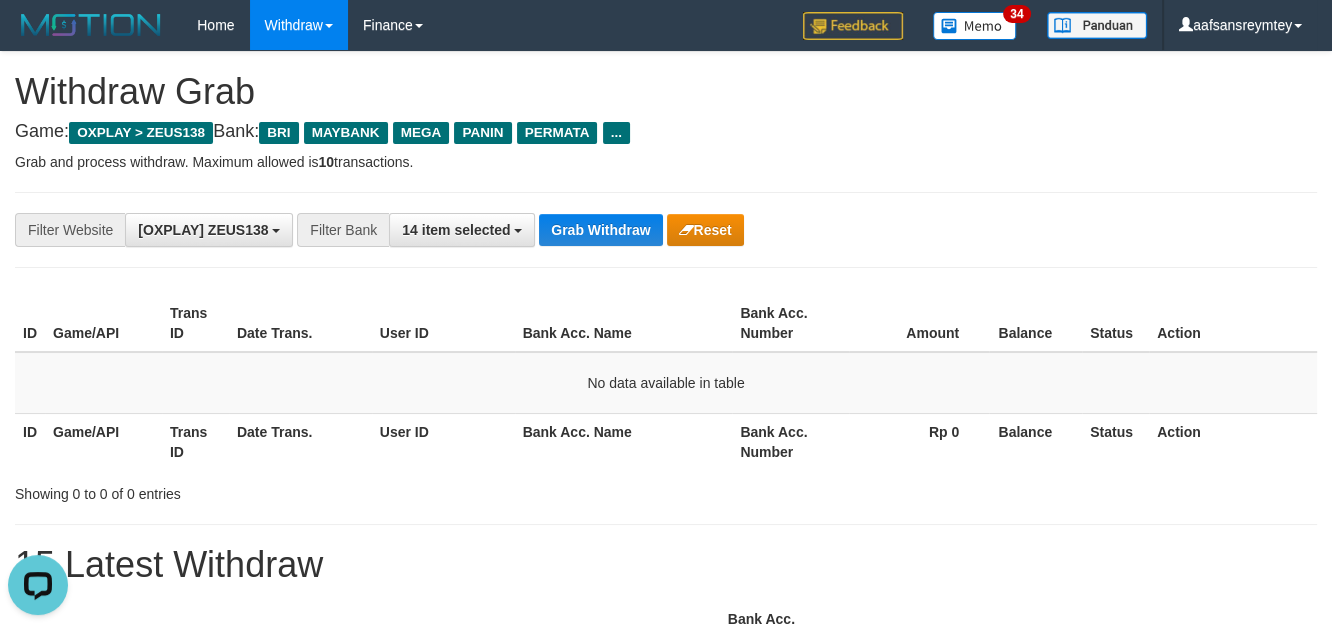 click on "**********" at bounding box center [666, 230] 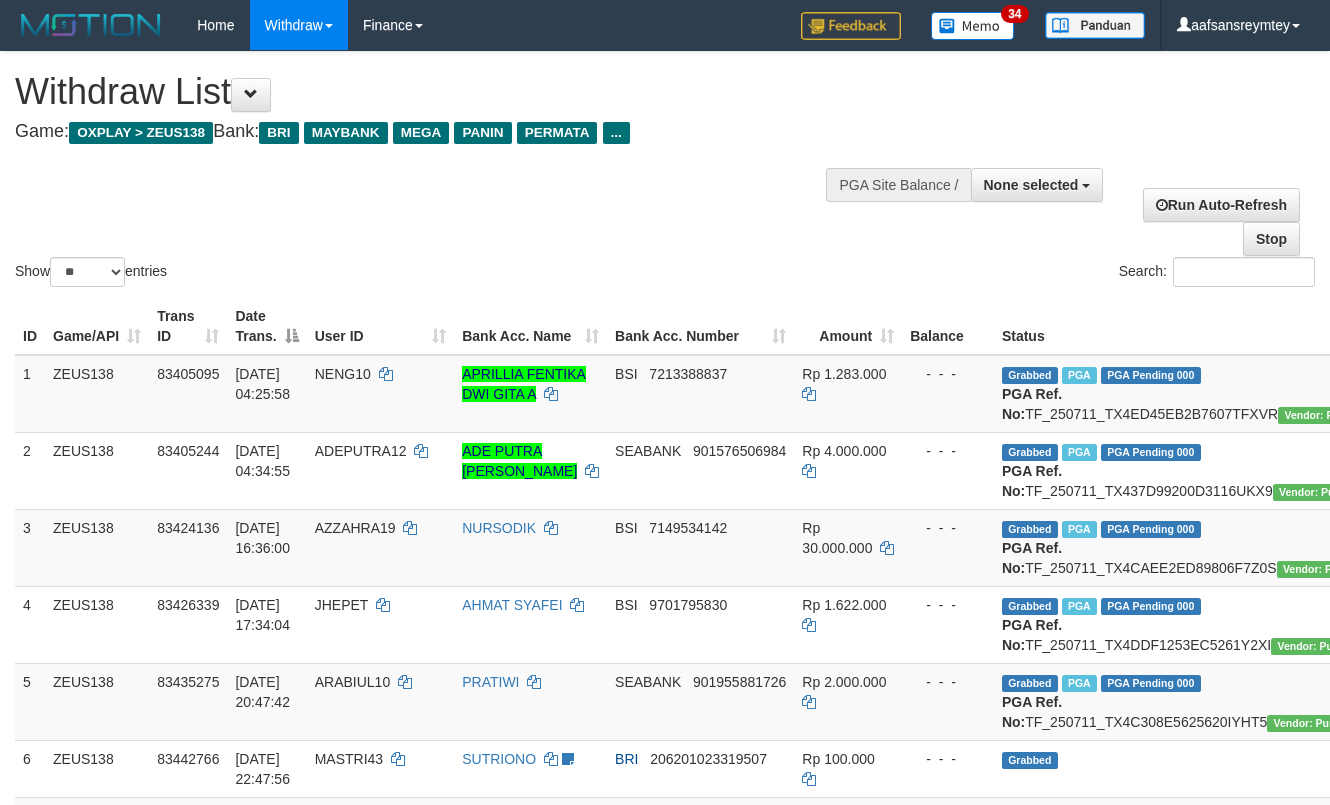 select 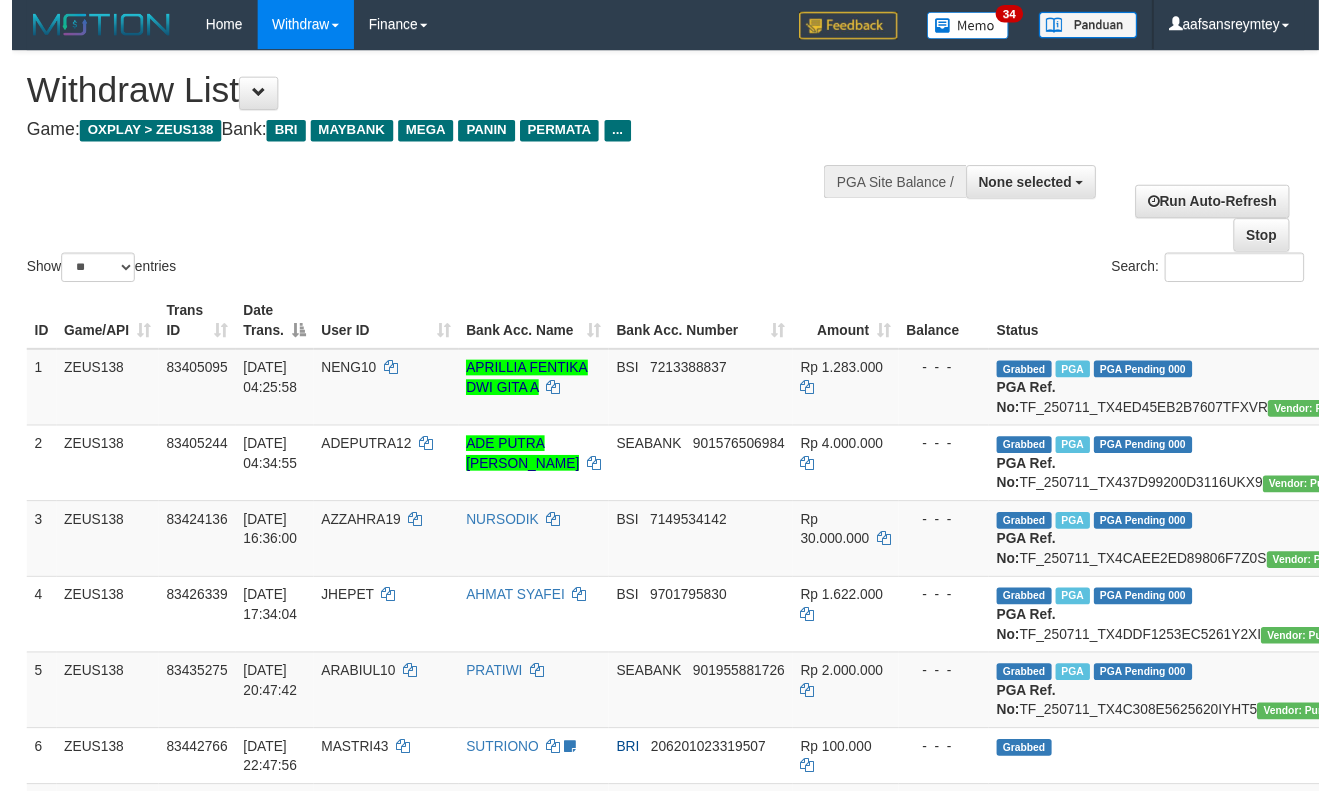 scroll, scrollTop: 357, scrollLeft: 0, axis: vertical 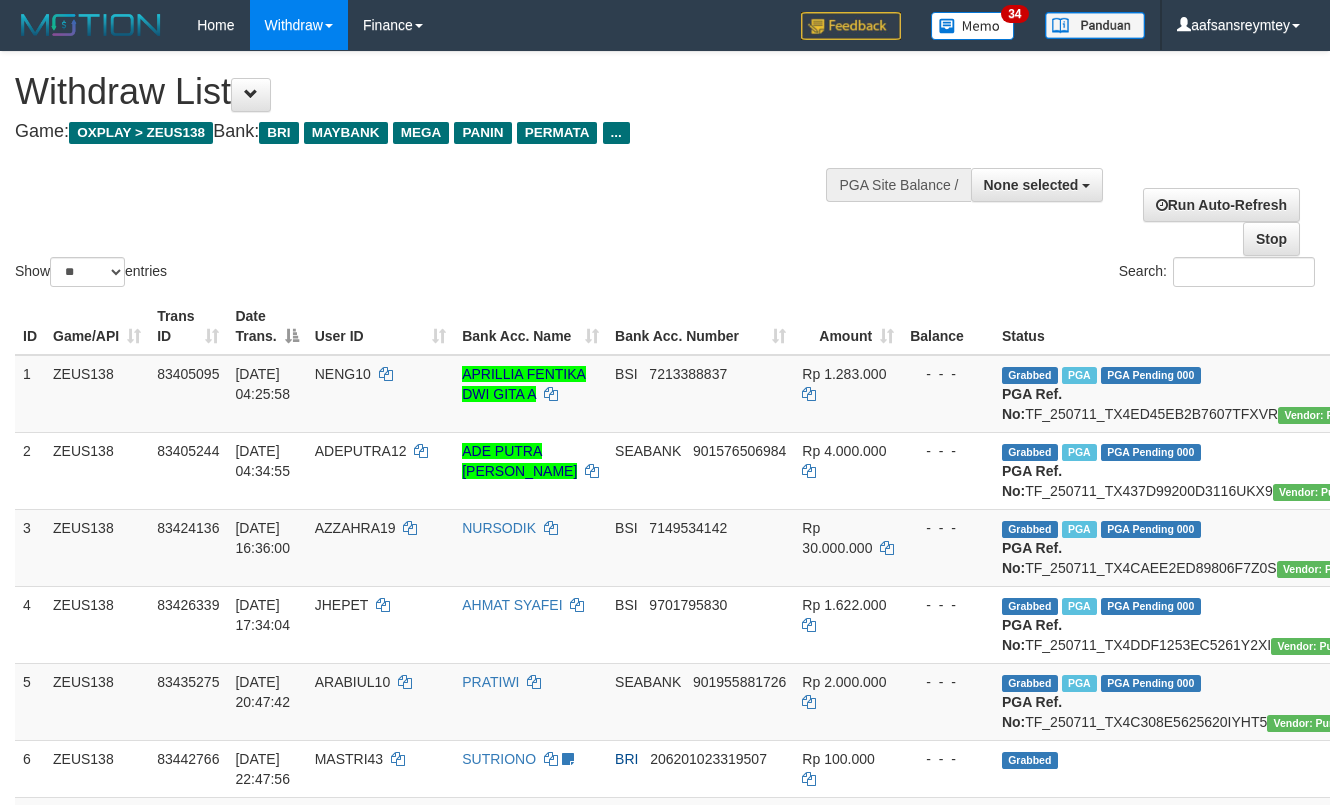 select 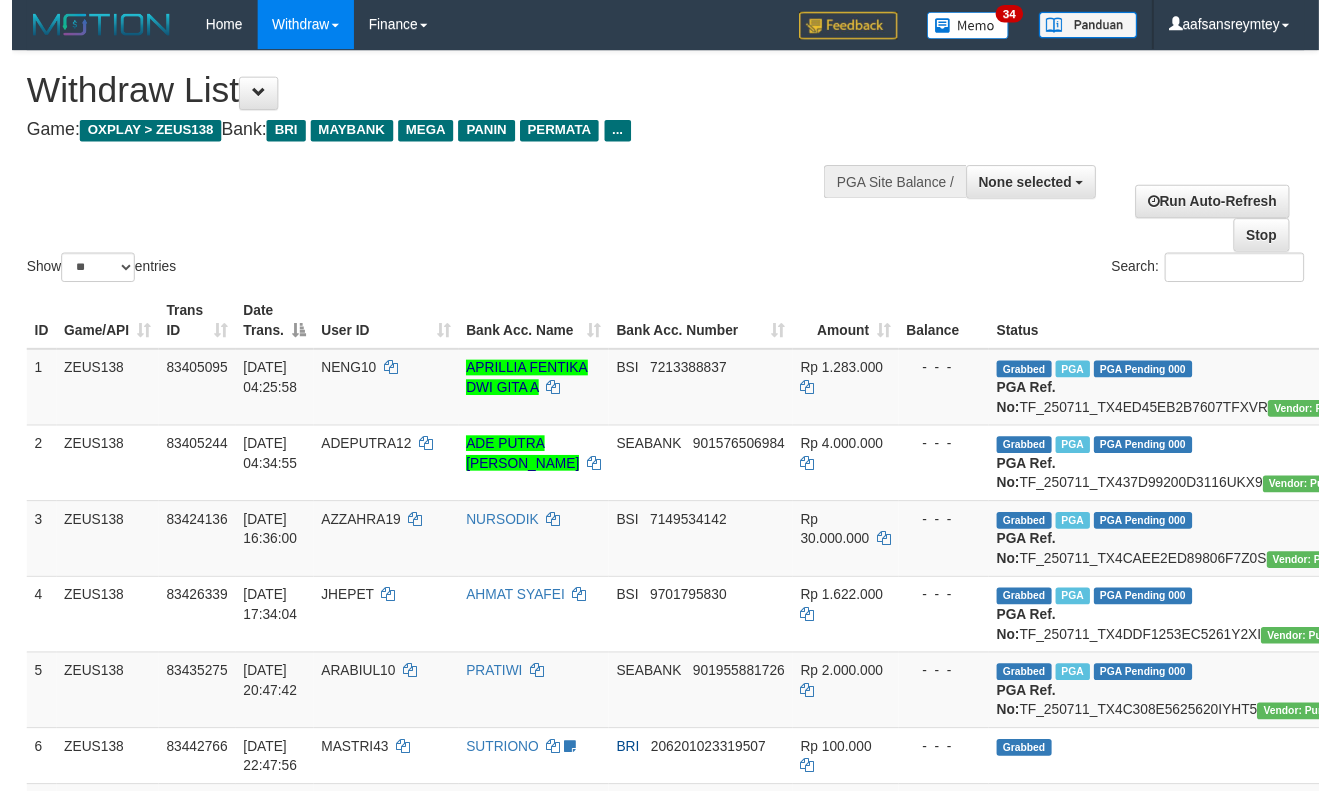 scroll, scrollTop: 357, scrollLeft: 0, axis: vertical 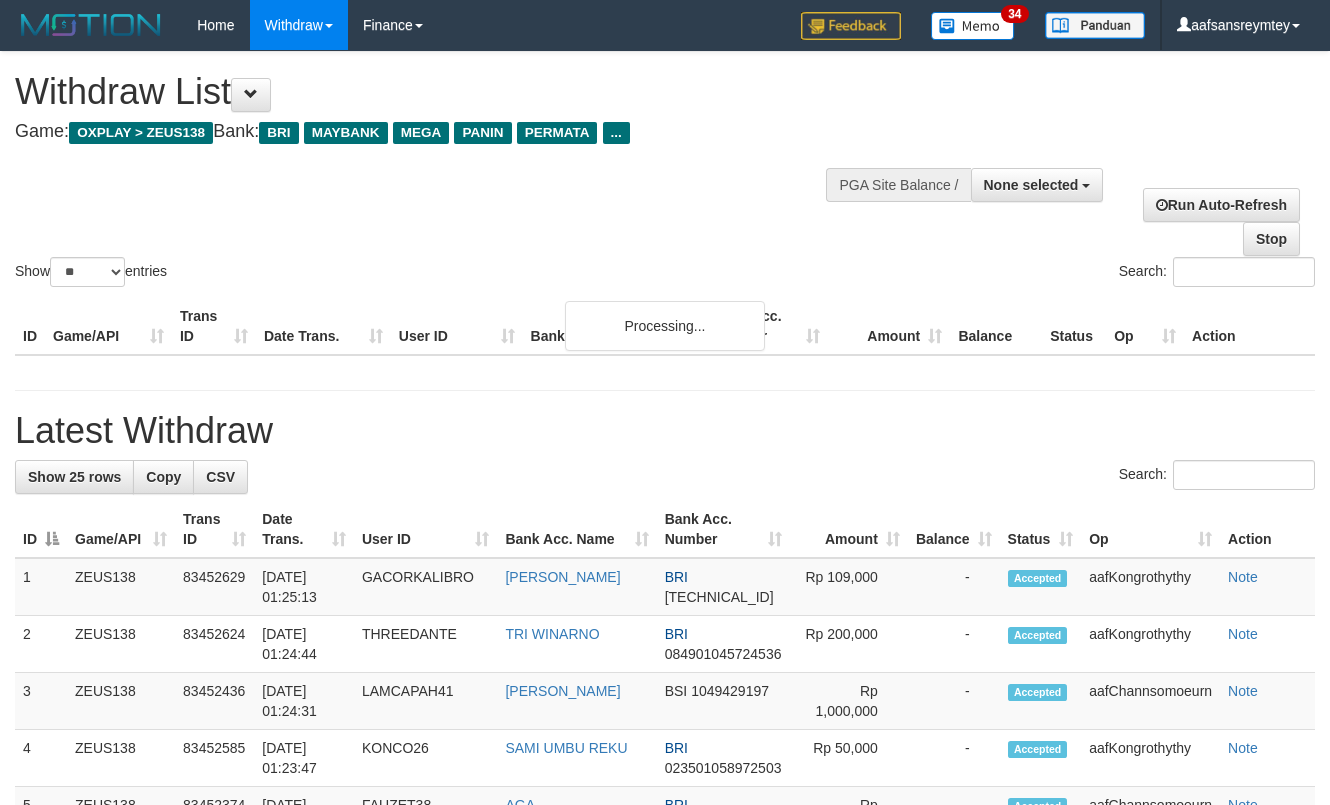 select 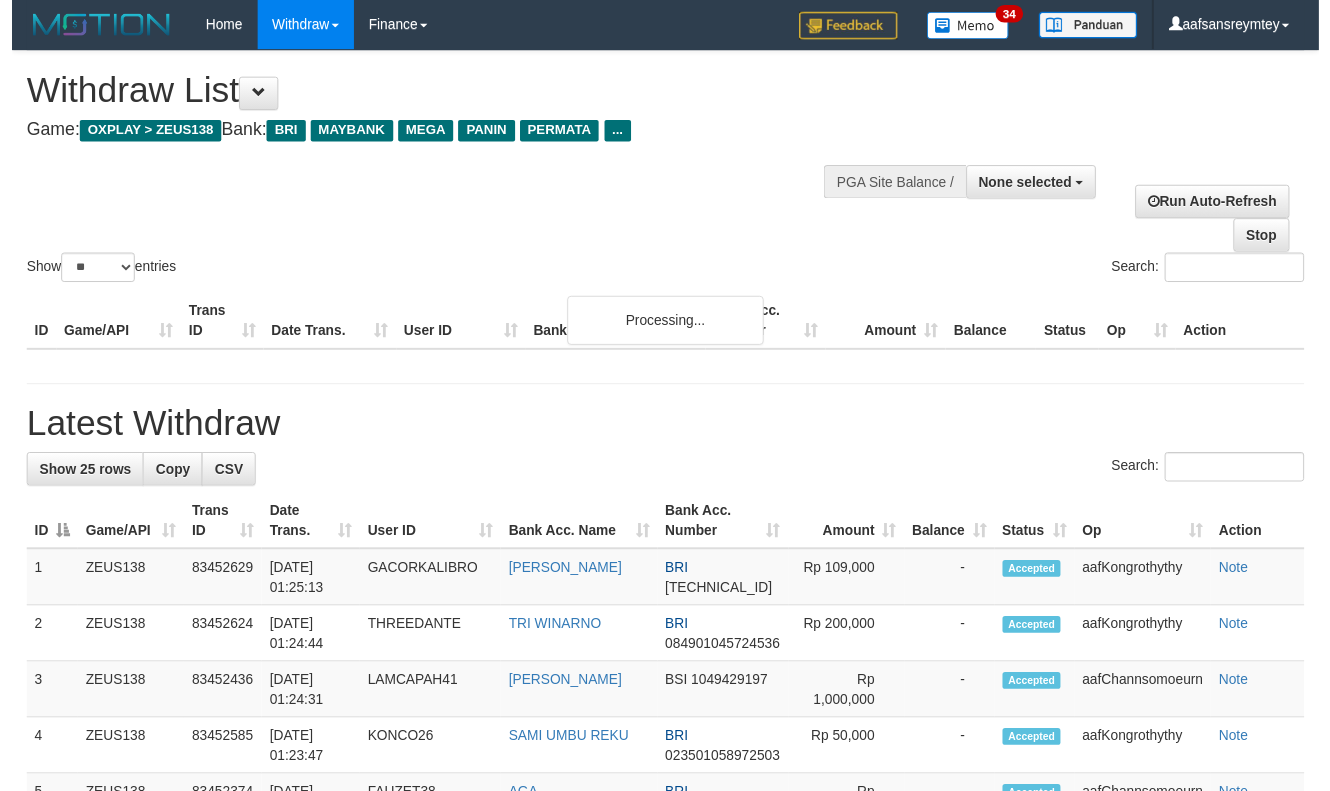scroll, scrollTop: 357, scrollLeft: 0, axis: vertical 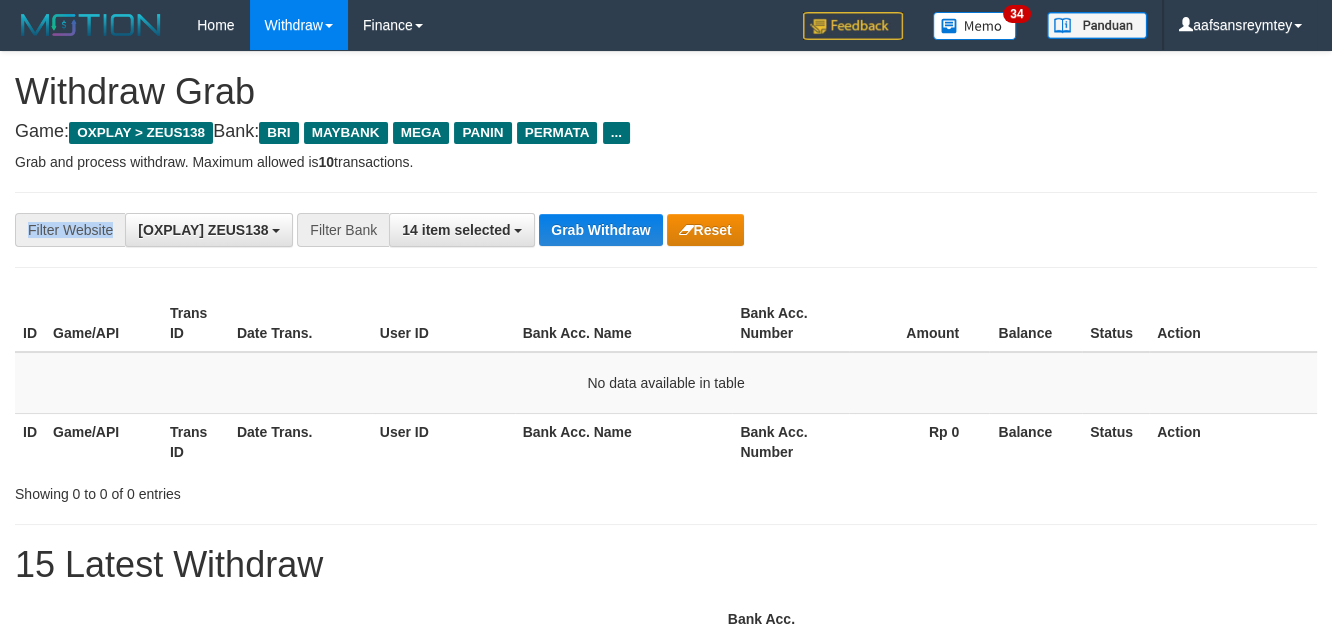 click on "**********" at bounding box center (666, 230) 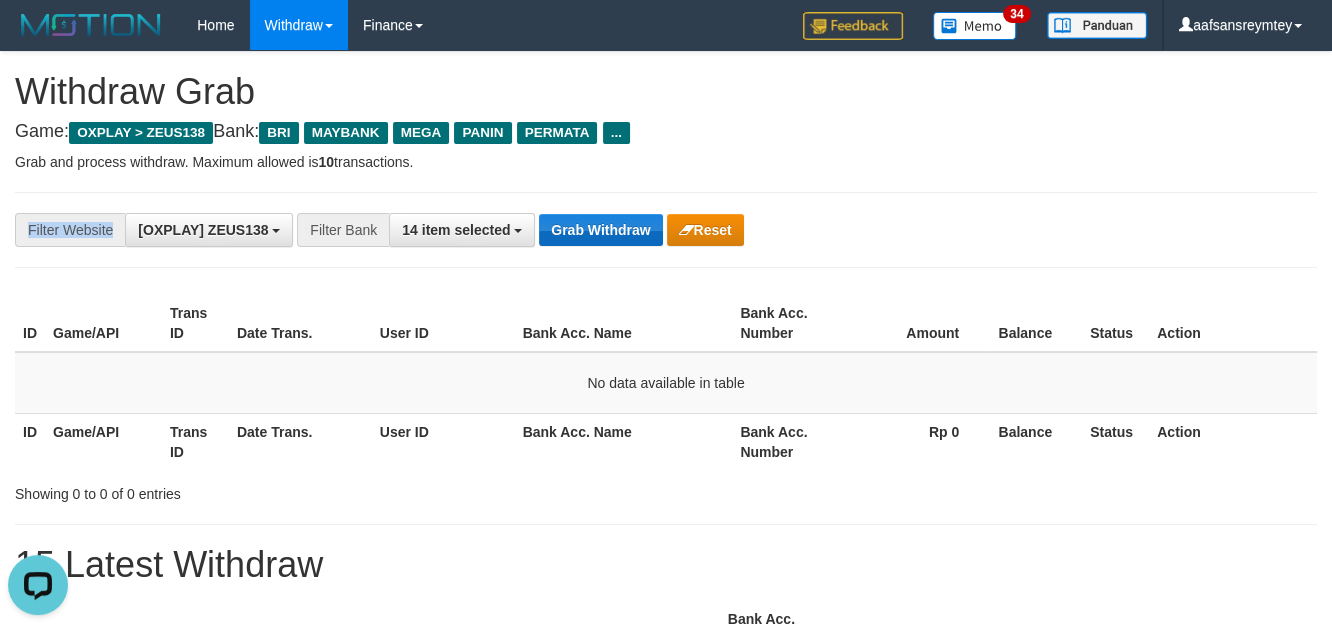 scroll, scrollTop: 0, scrollLeft: 0, axis: both 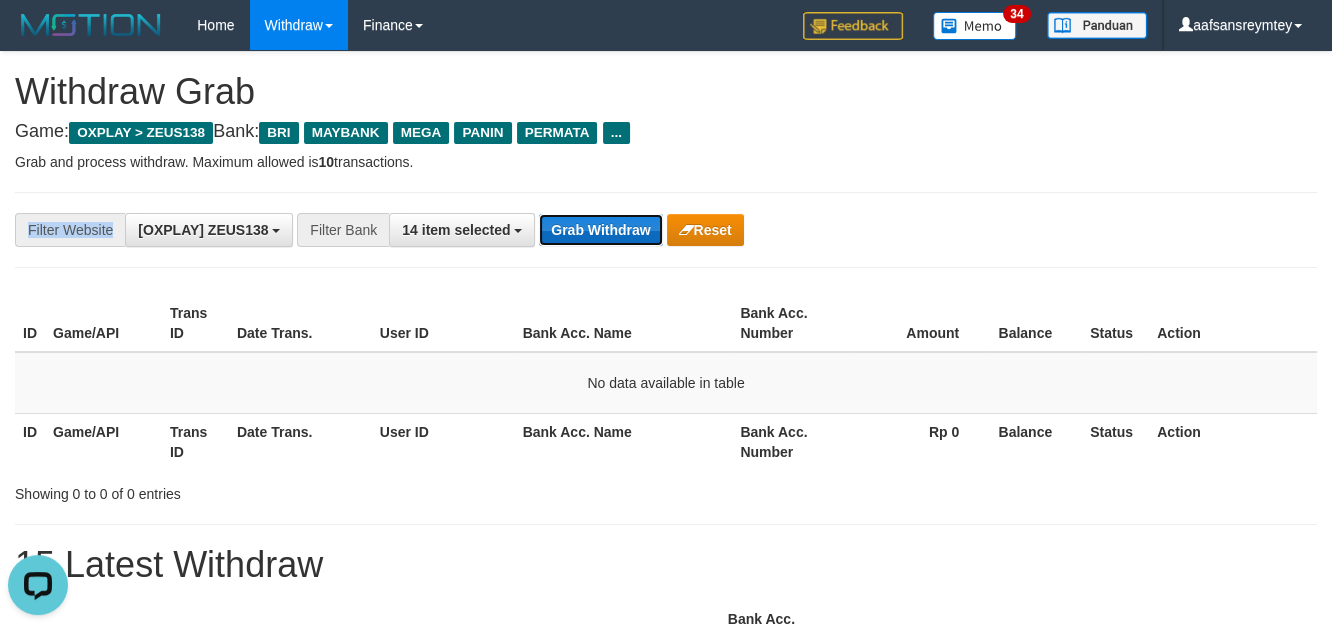 click on "Grab Withdraw" at bounding box center (600, 230) 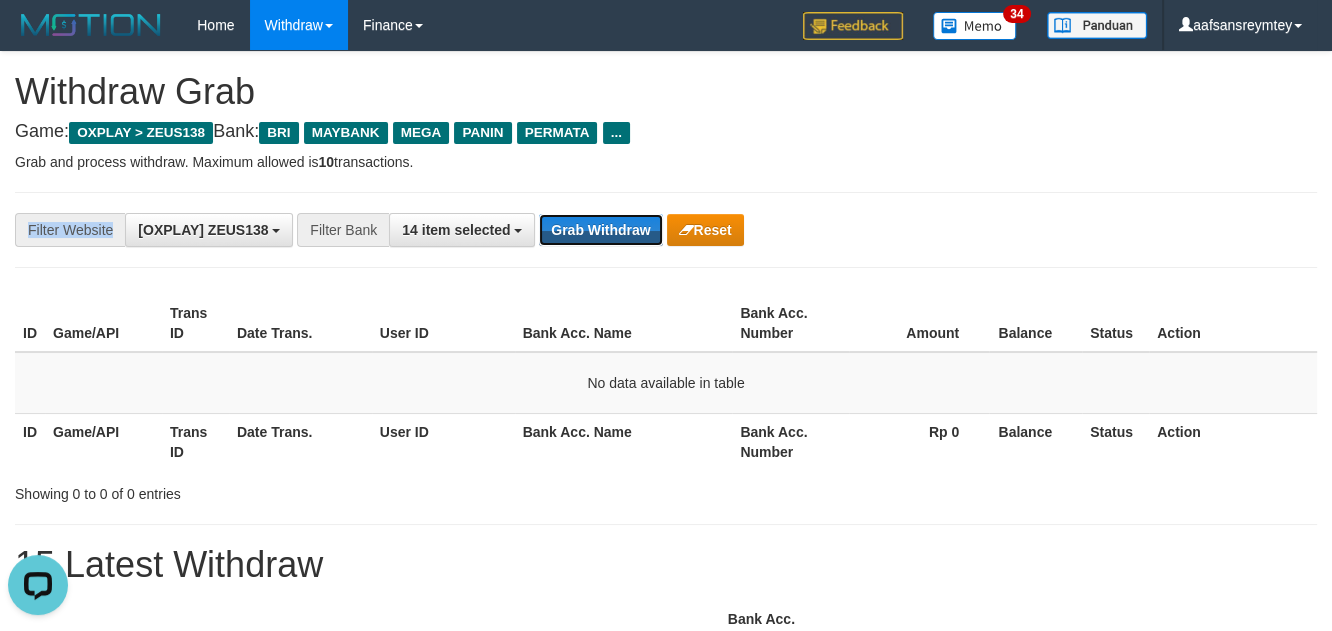 type 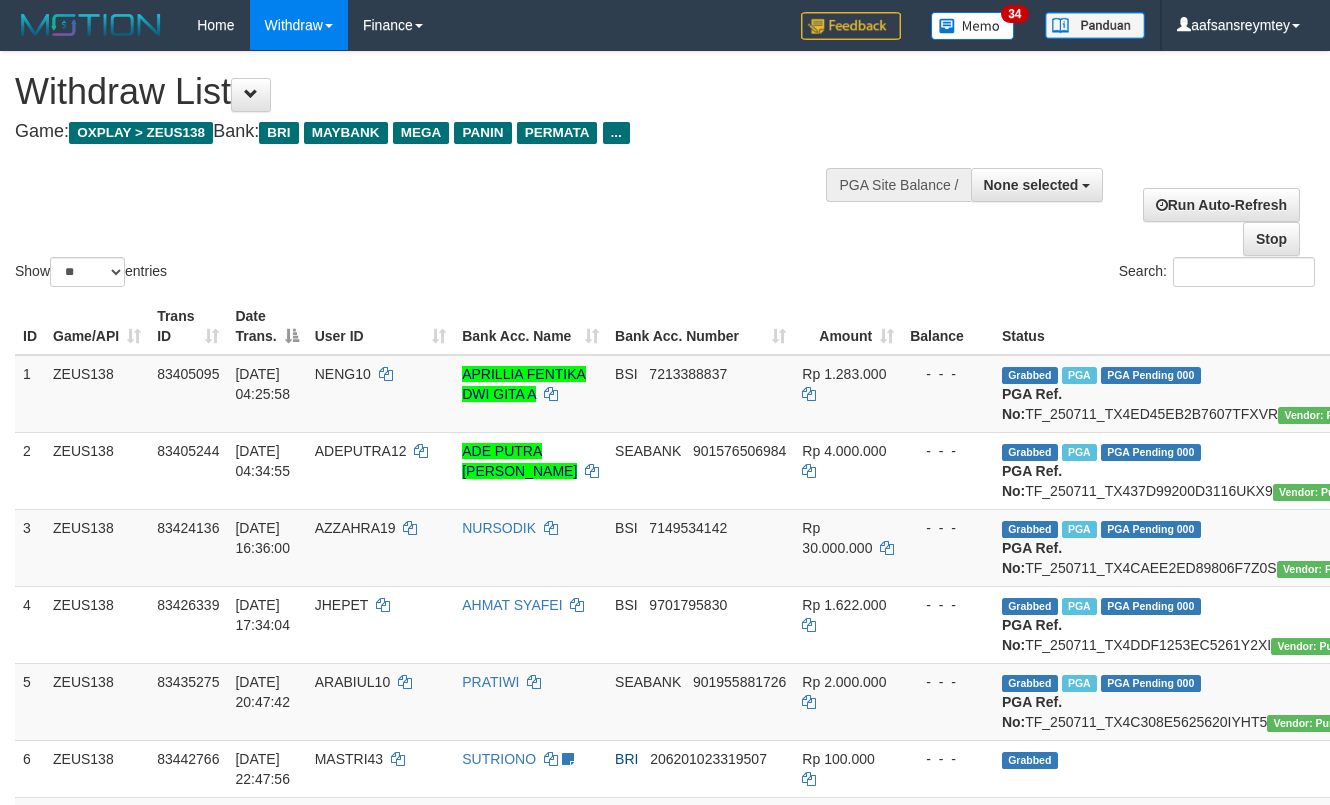 select 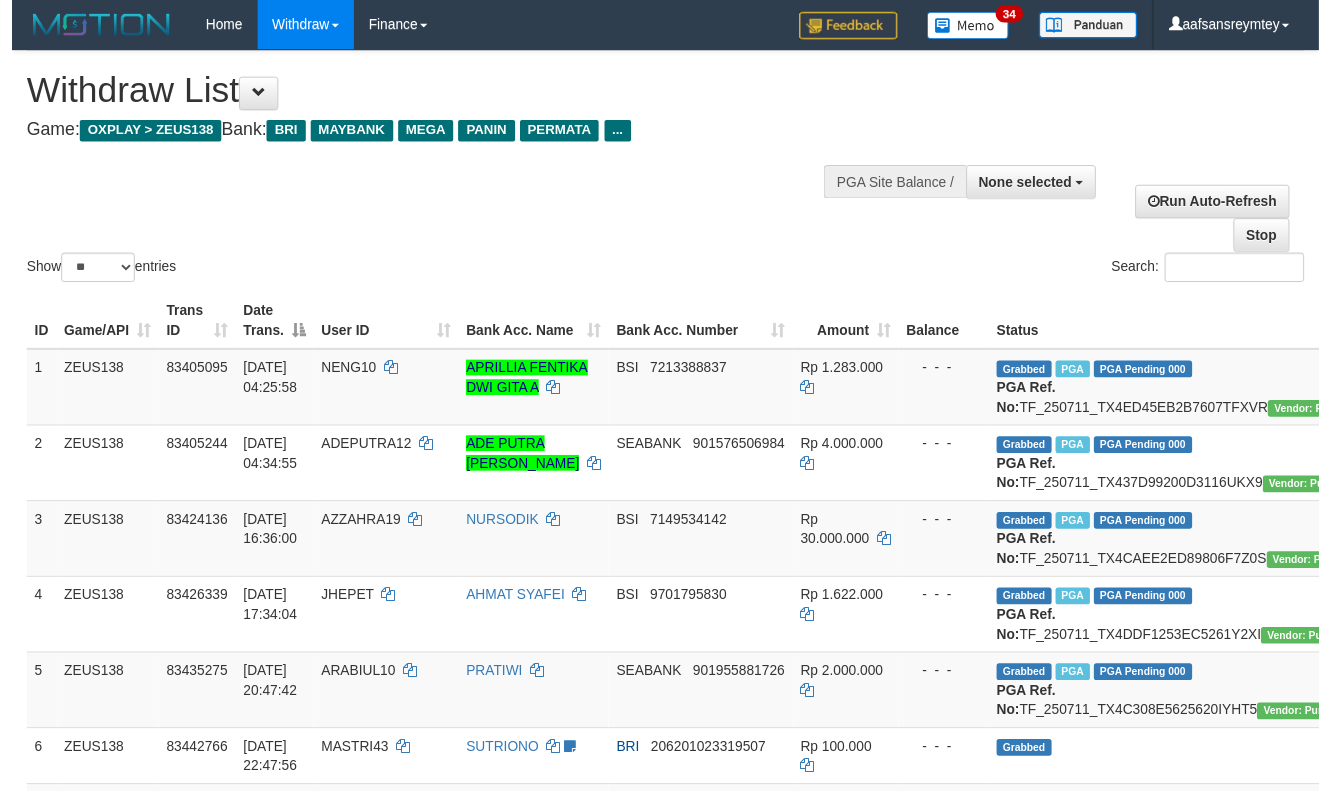 scroll, scrollTop: 357, scrollLeft: 0, axis: vertical 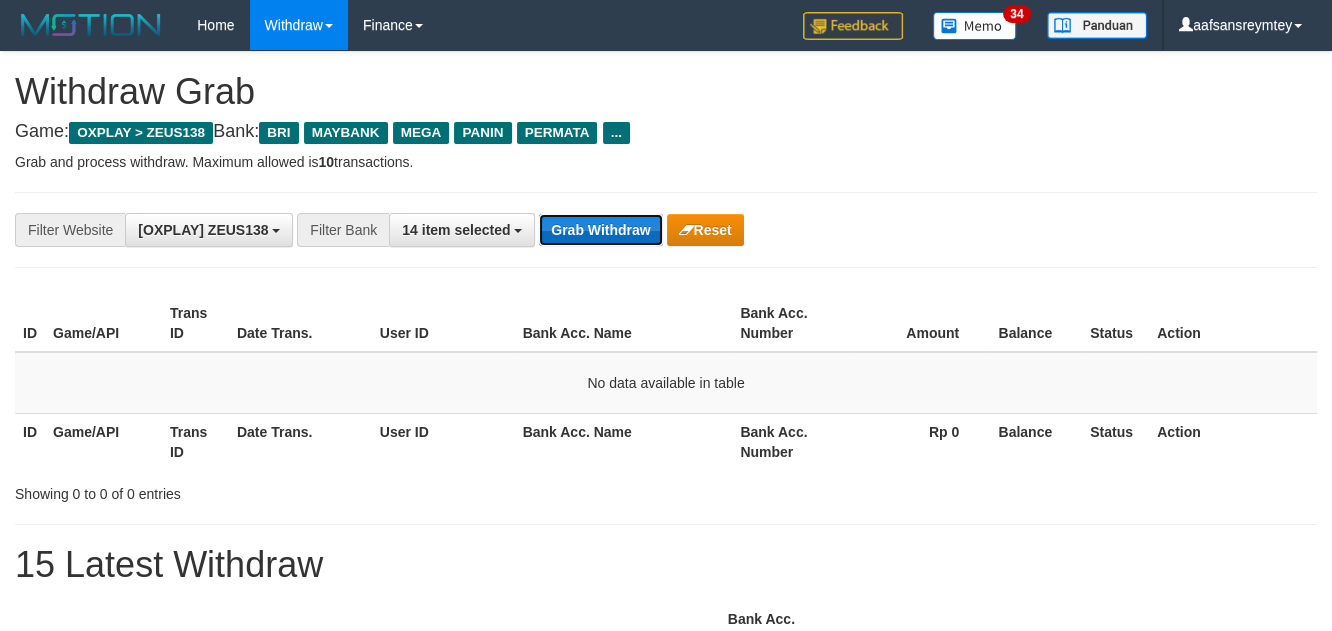 click on "Grab Withdraw" at bounding box center (600, 230) 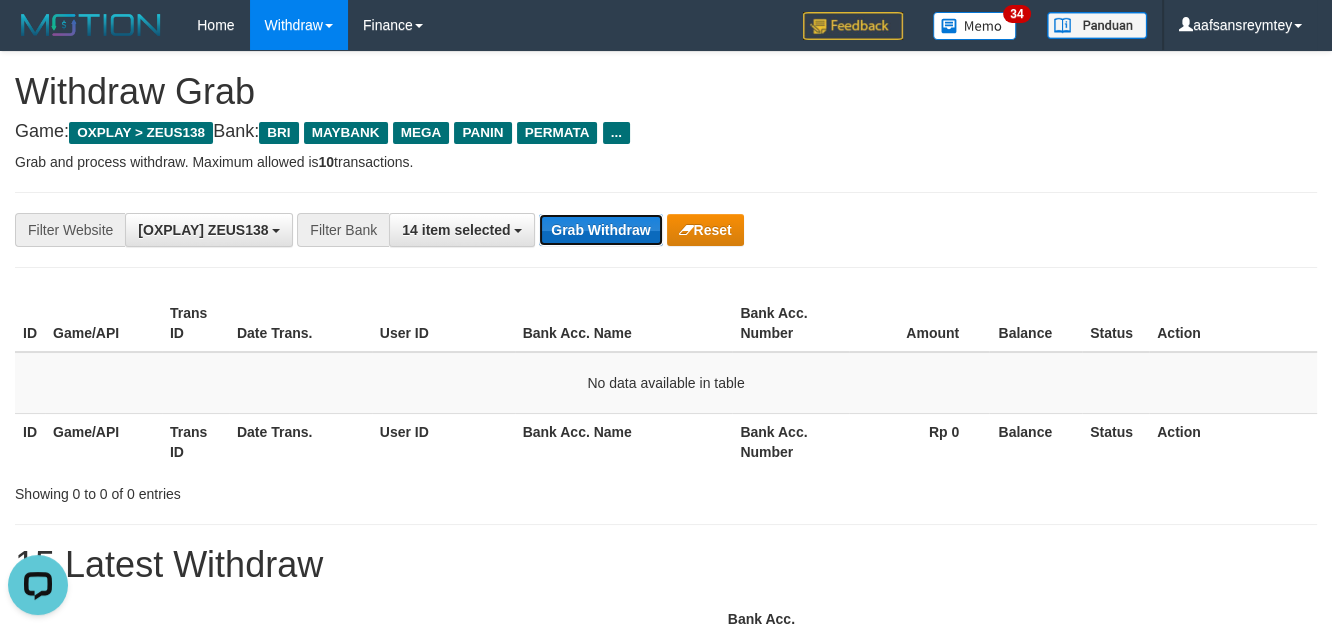scroll, scrollTop: 0, scrollLeft: 0, axis: both 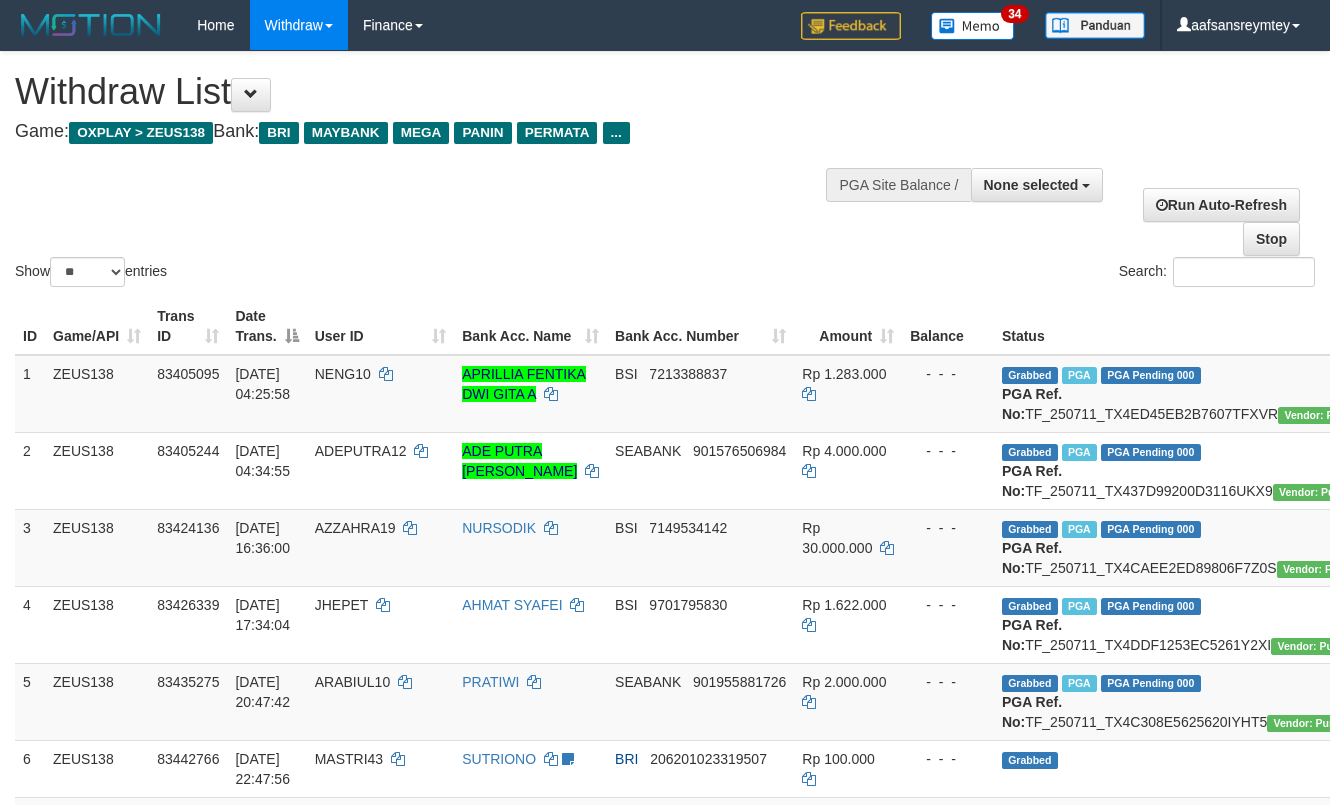 select 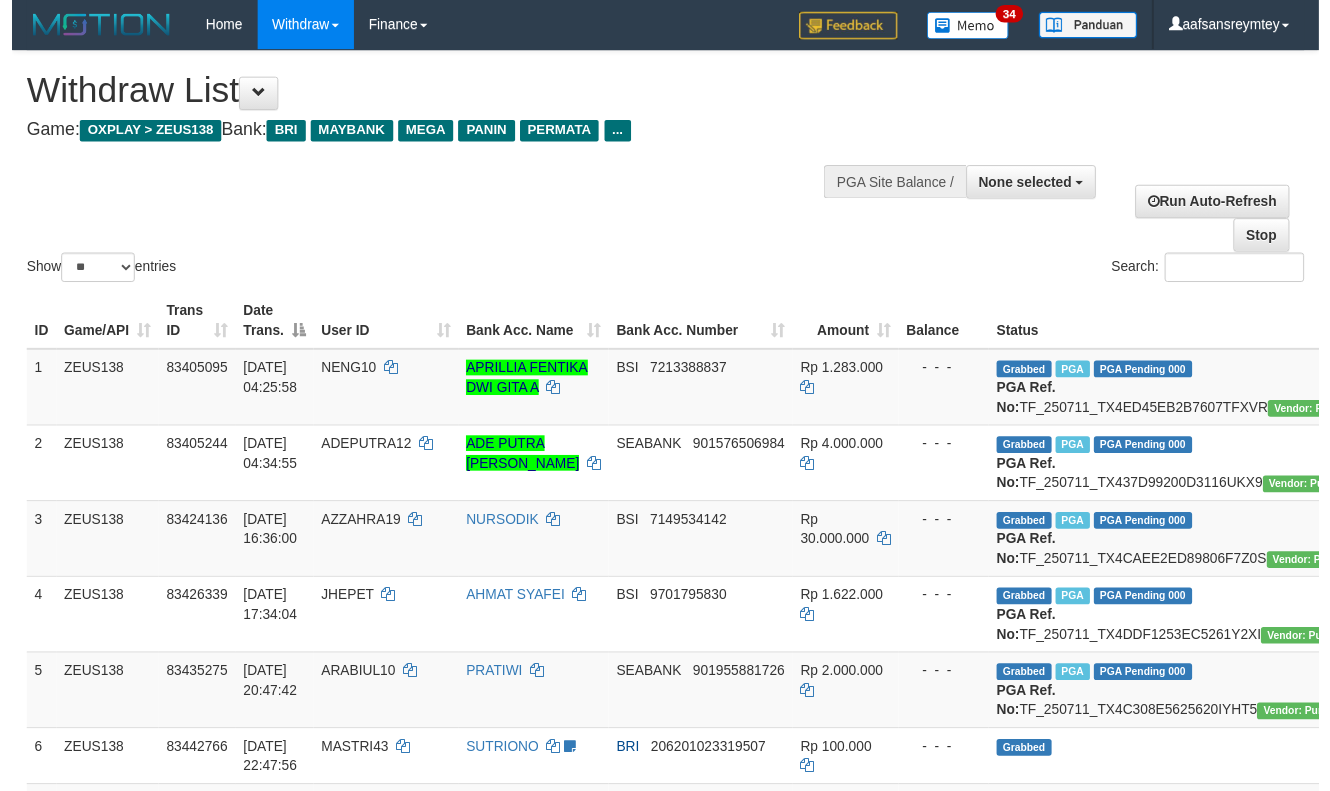 scroll, scrollTop: 357, scrollLeft: 0, axis: vertical 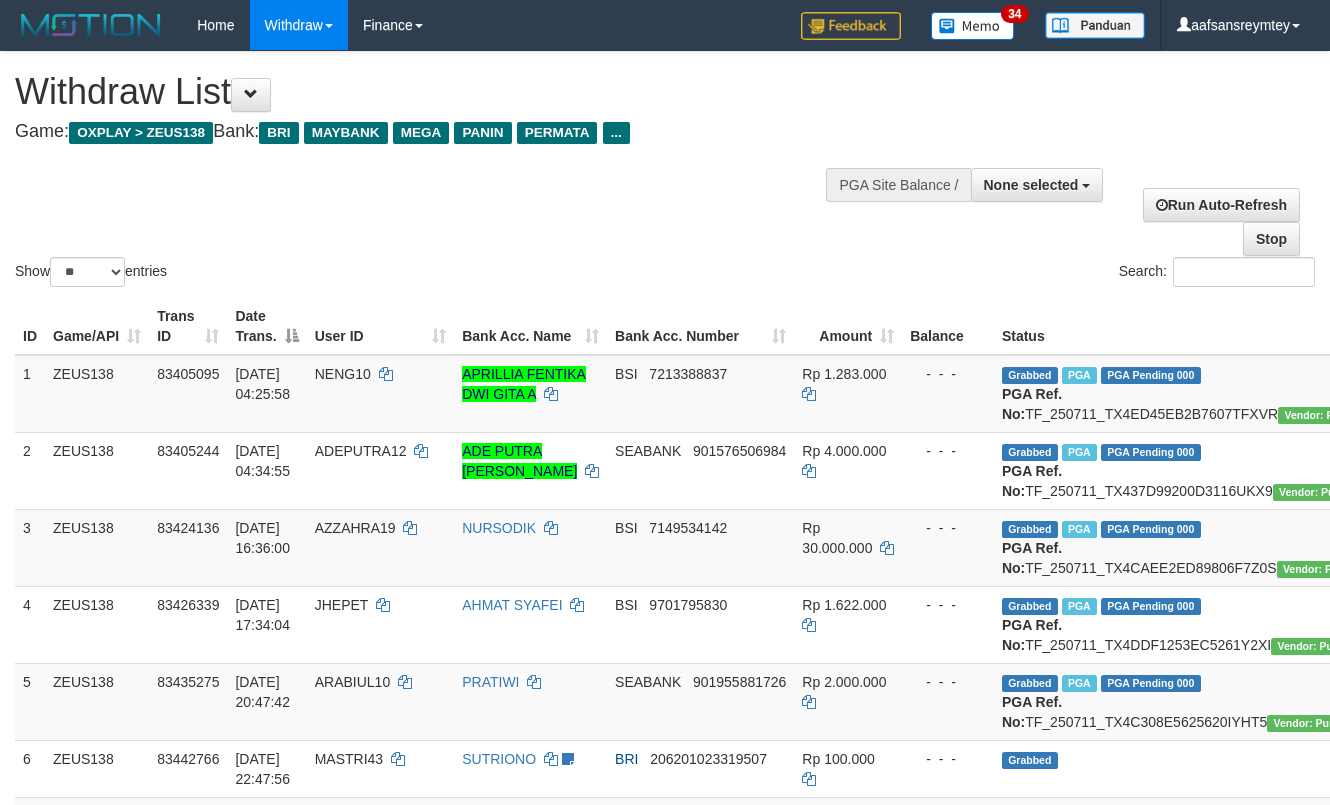 select 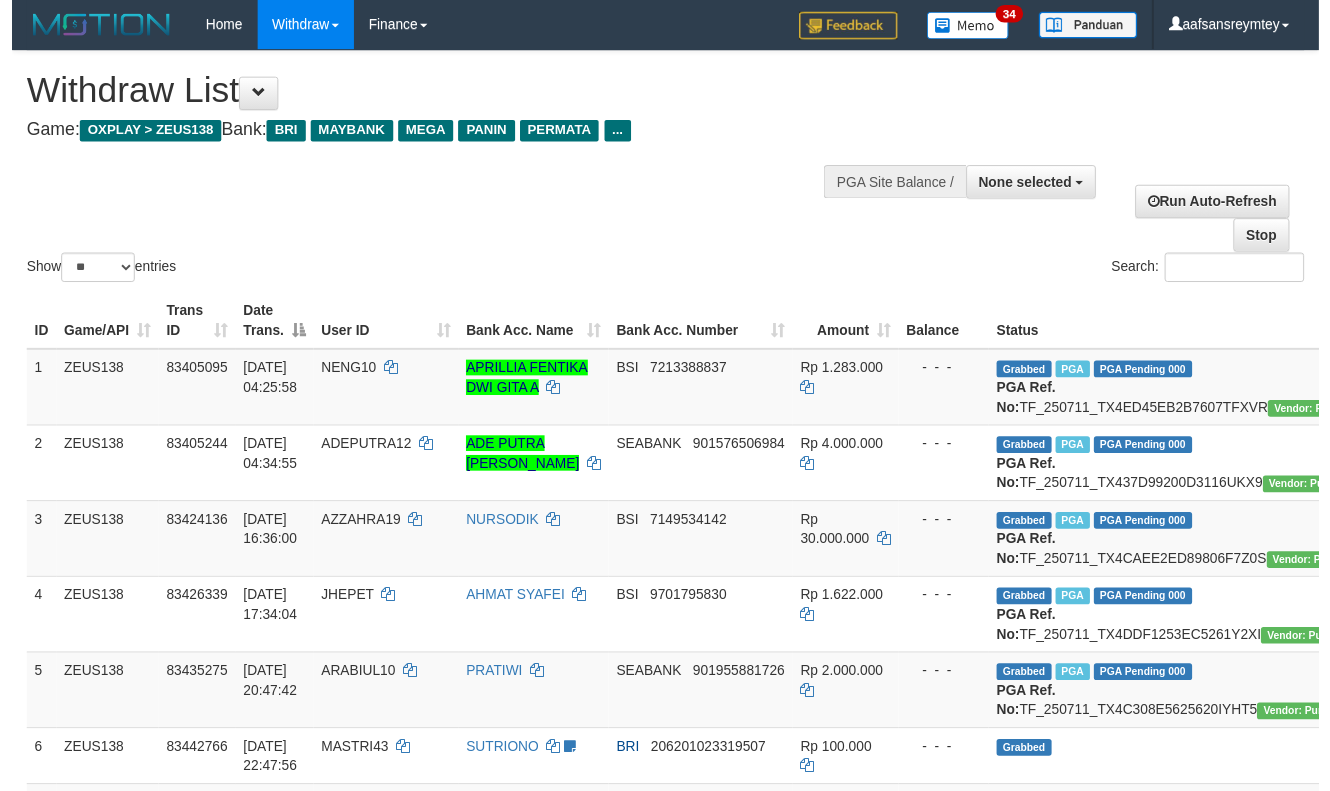 scroll, scrollTop: 357, scrollLeft: 0, axis: vertical 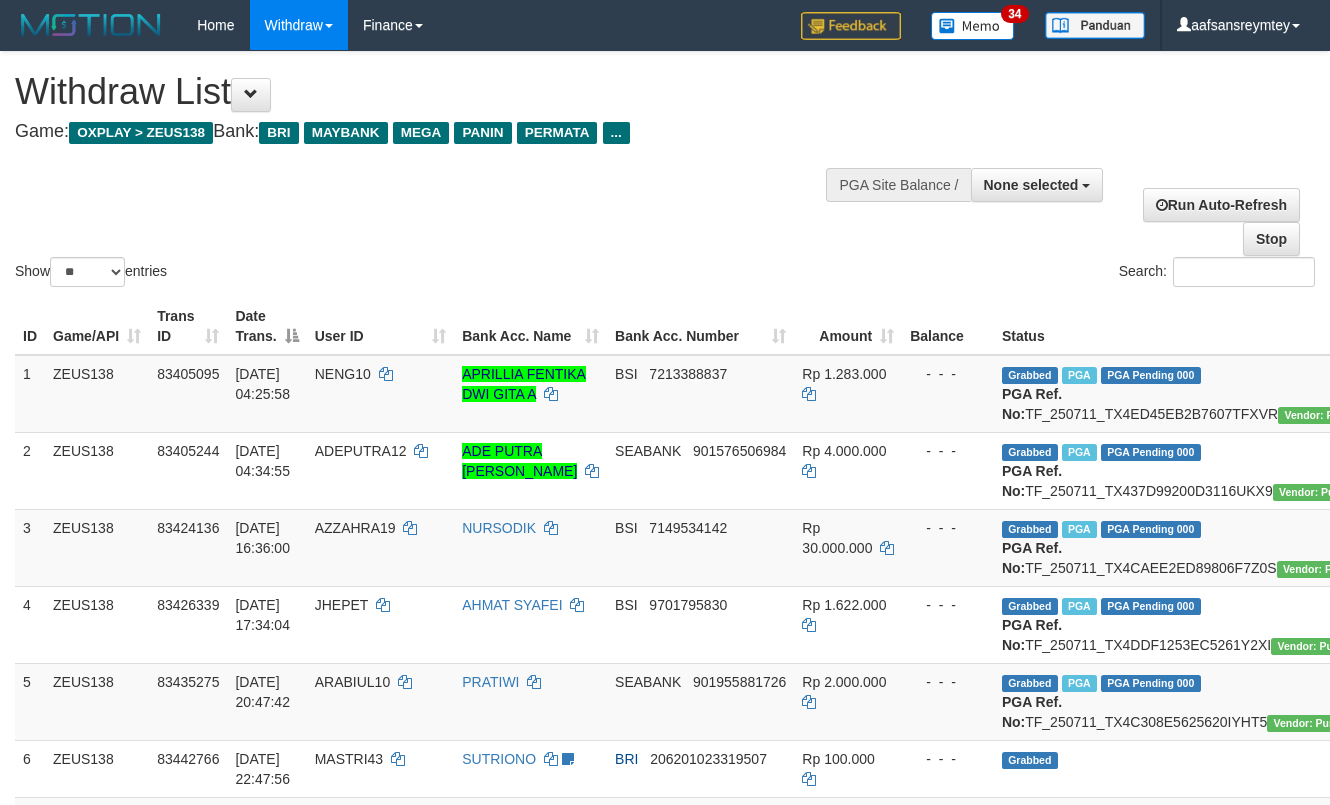 select 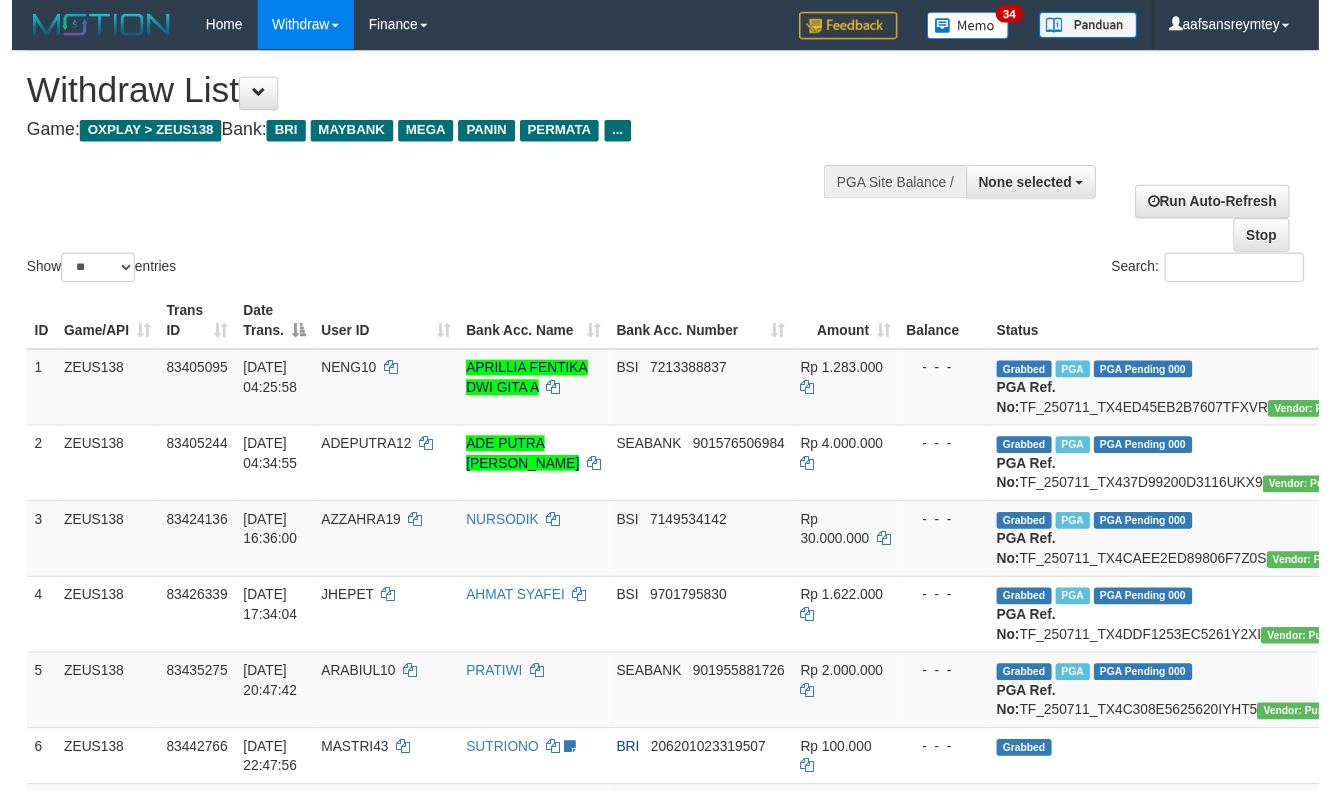 scroll, scrollTop: 357, scrollLeft: 0, axis: vertical 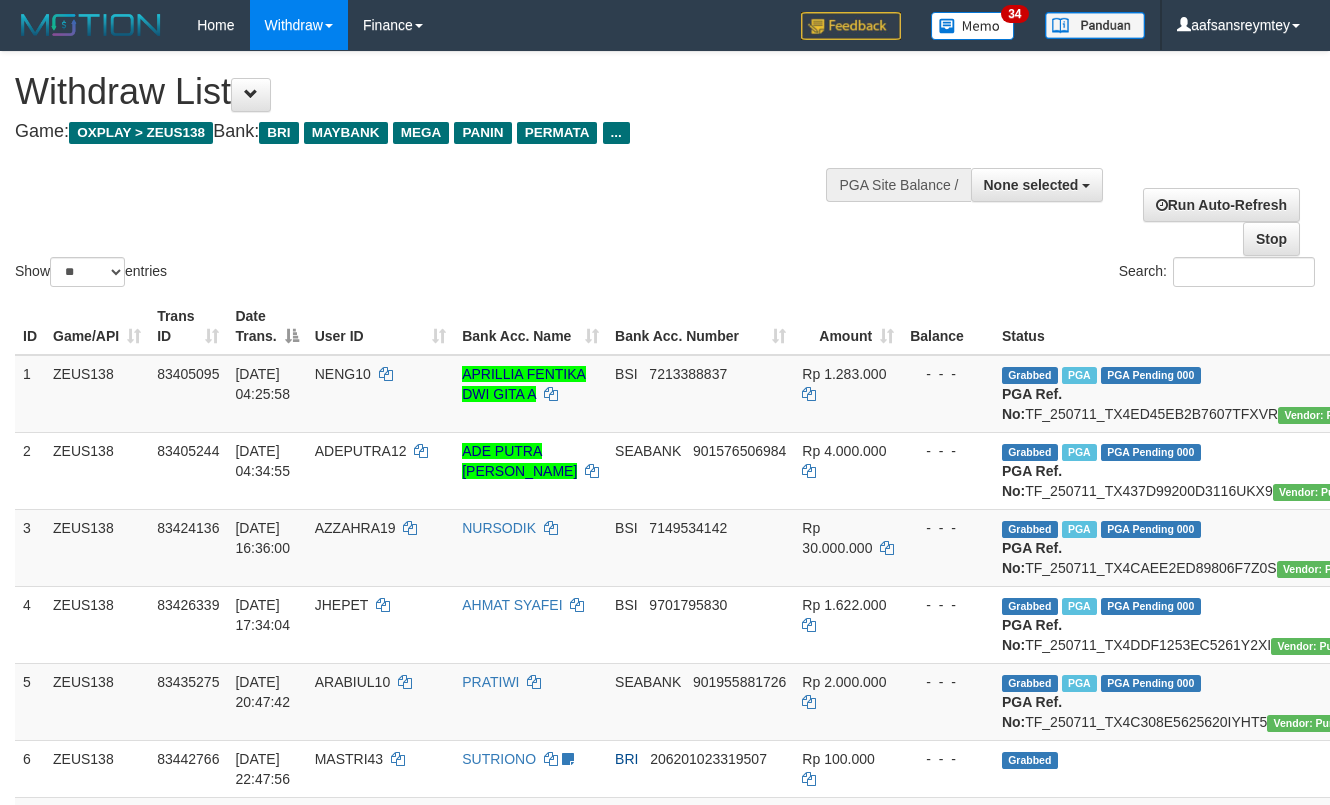 select 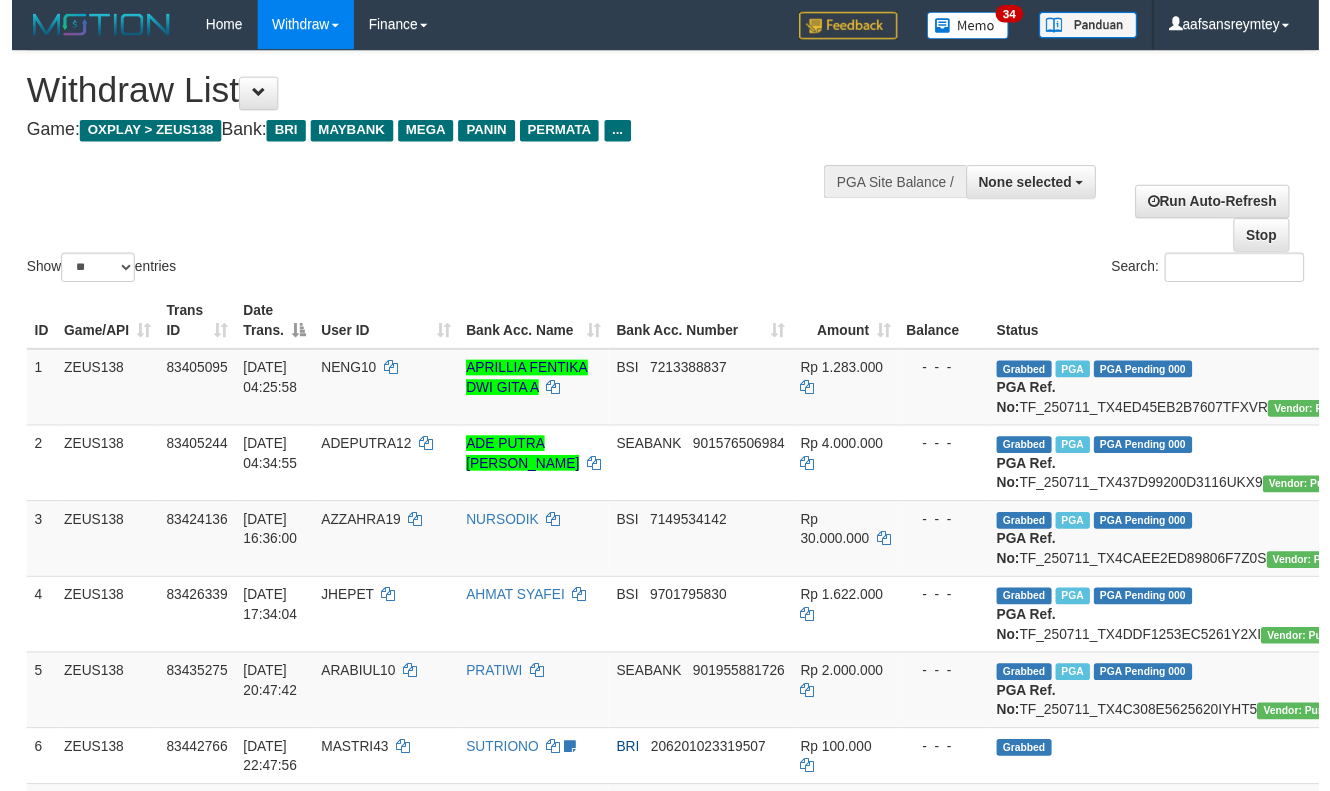 scroll, scrollTop: 357, scrollLeft: 0, axis: vertical 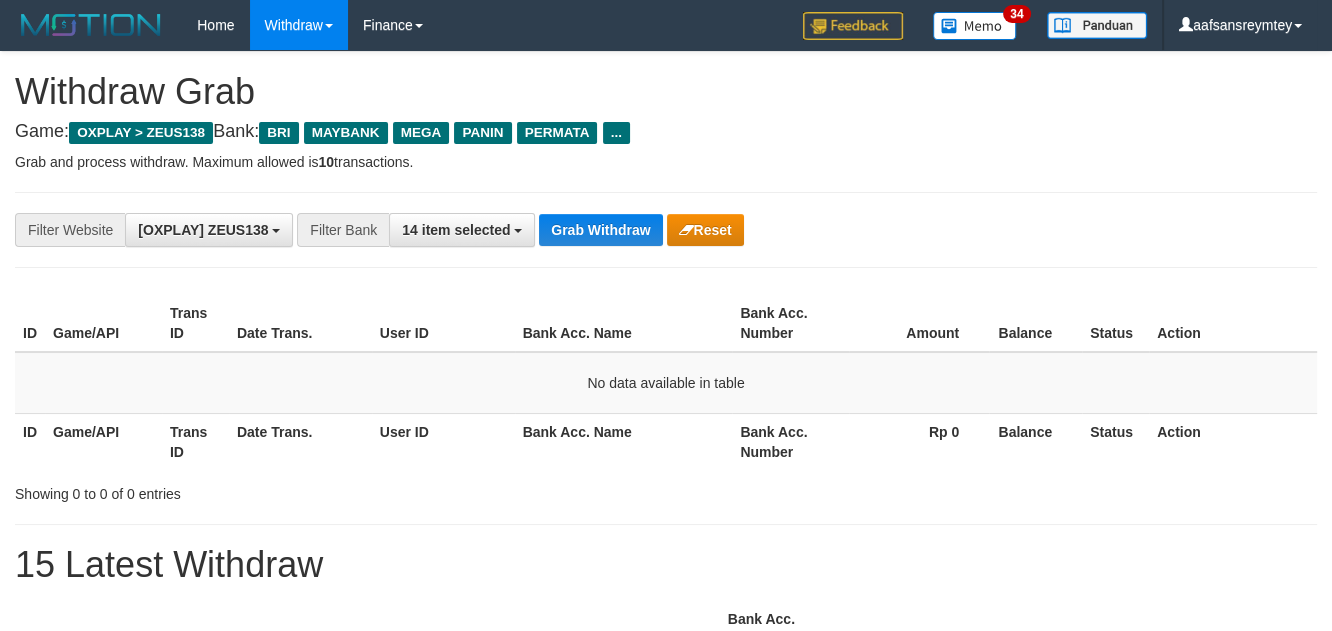 click on "Grab Withdraw" at bounding box center [600, 230] 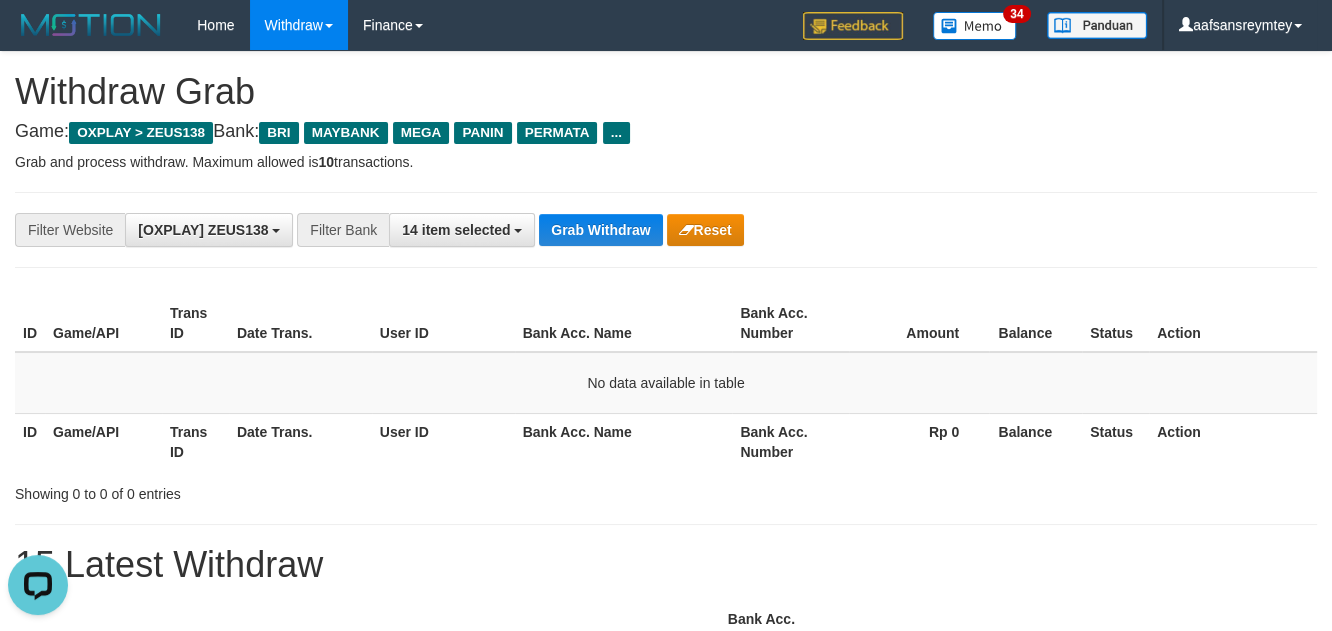 scroll, scrollTop: 0, scrollLeft: 0, axis: both 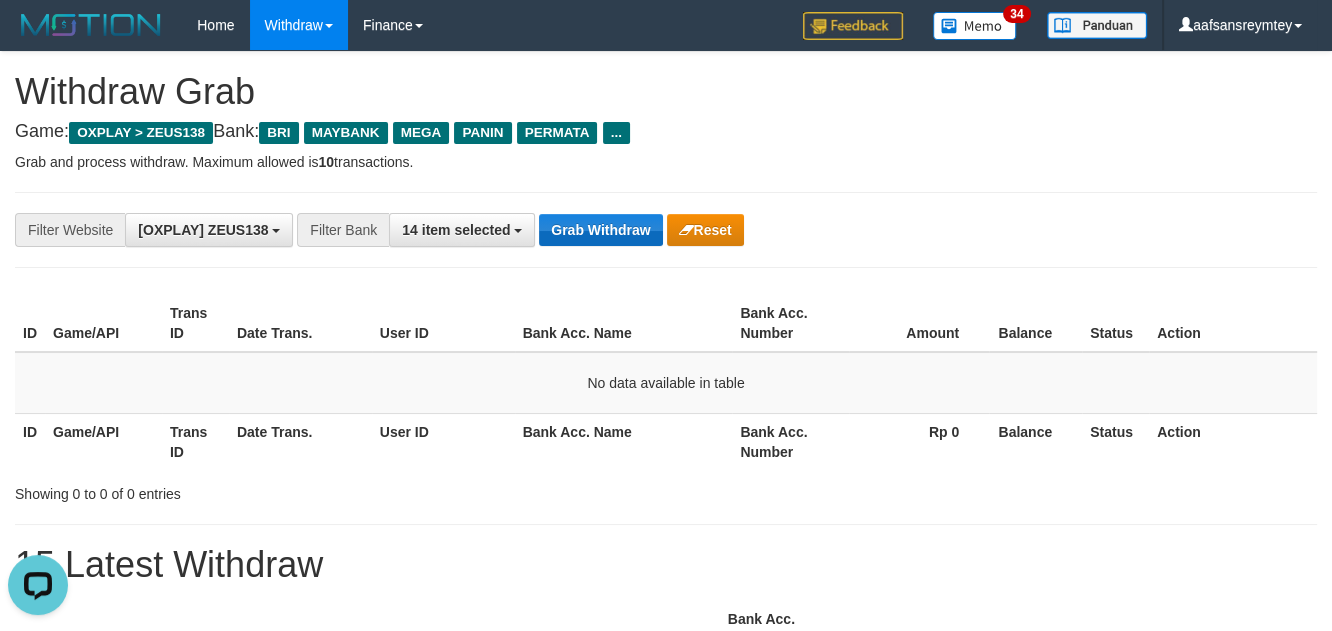 click on "Grab Withdraw" at bounding box center (600, 230) 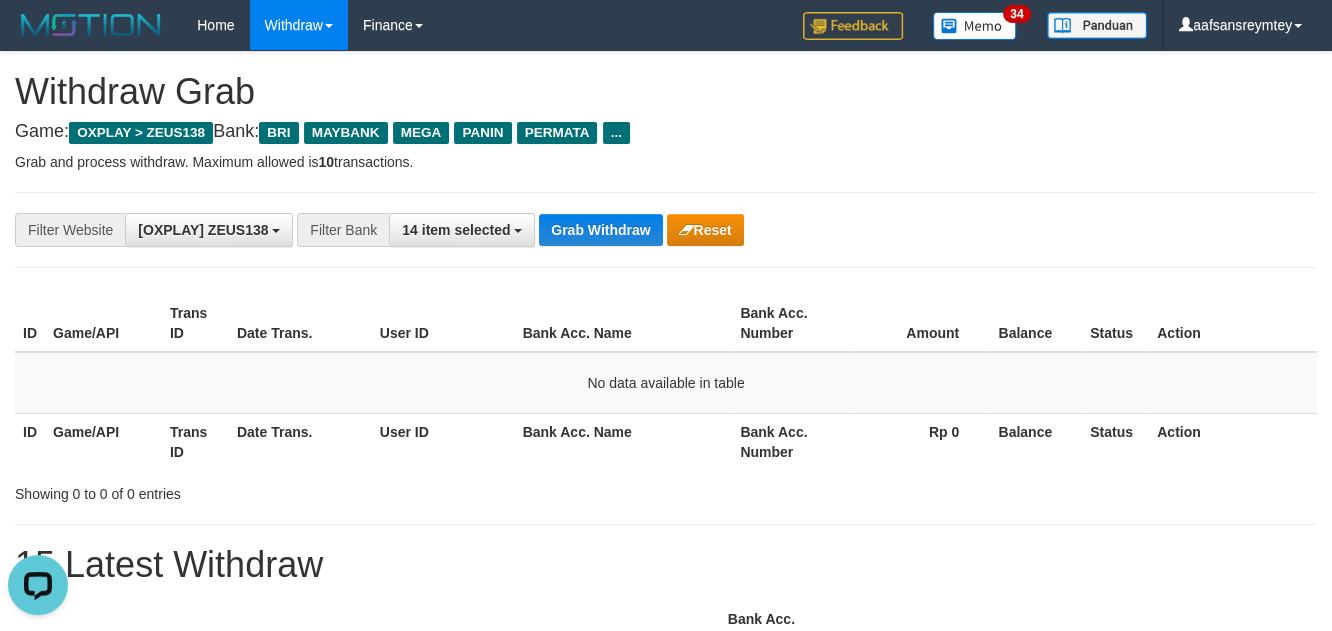 drag, startPoint x: 620, startPoint y: 231, endPoint x: 622, endPoint y: 248, distance: 17.117243 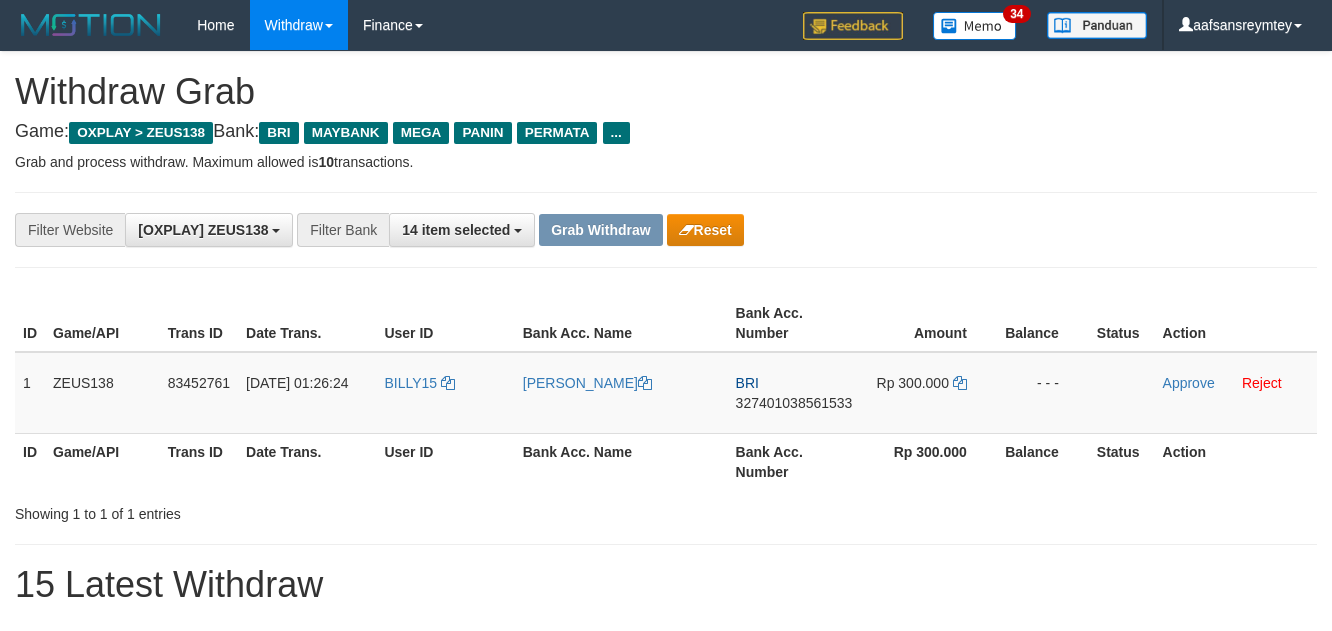 scroll, scrollTop: 0, scrollLeft: 0, axis: both 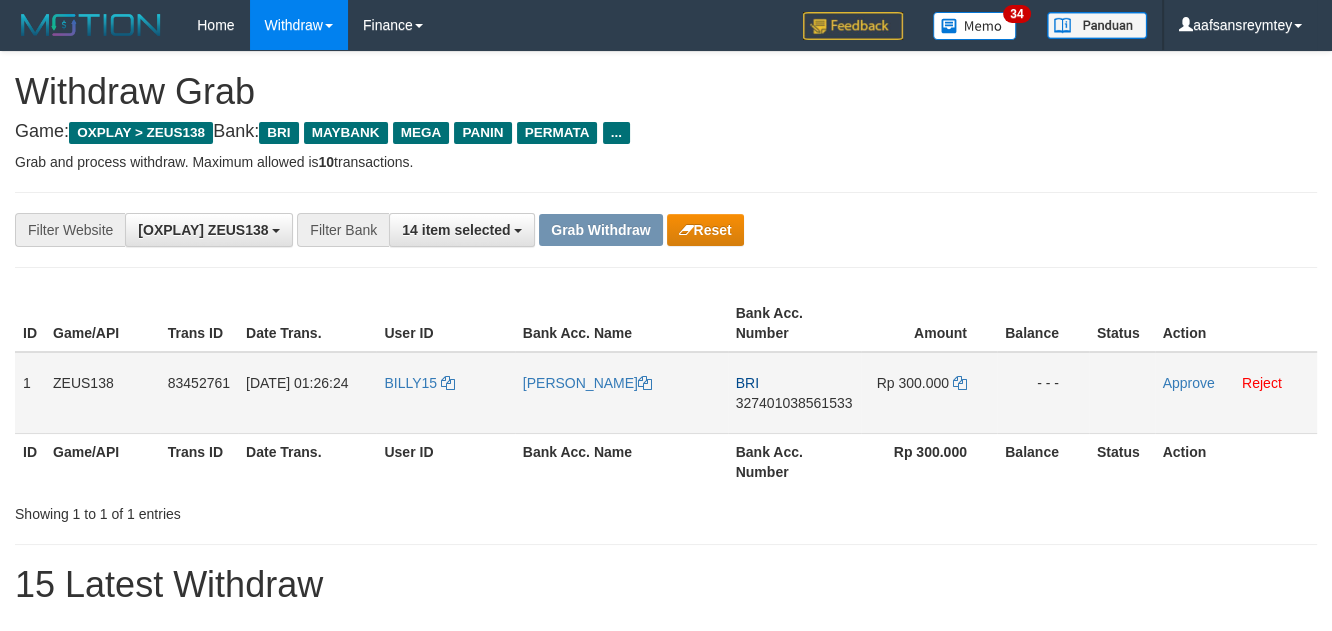 click on "BILLY15" at bounding box center (445, 393) 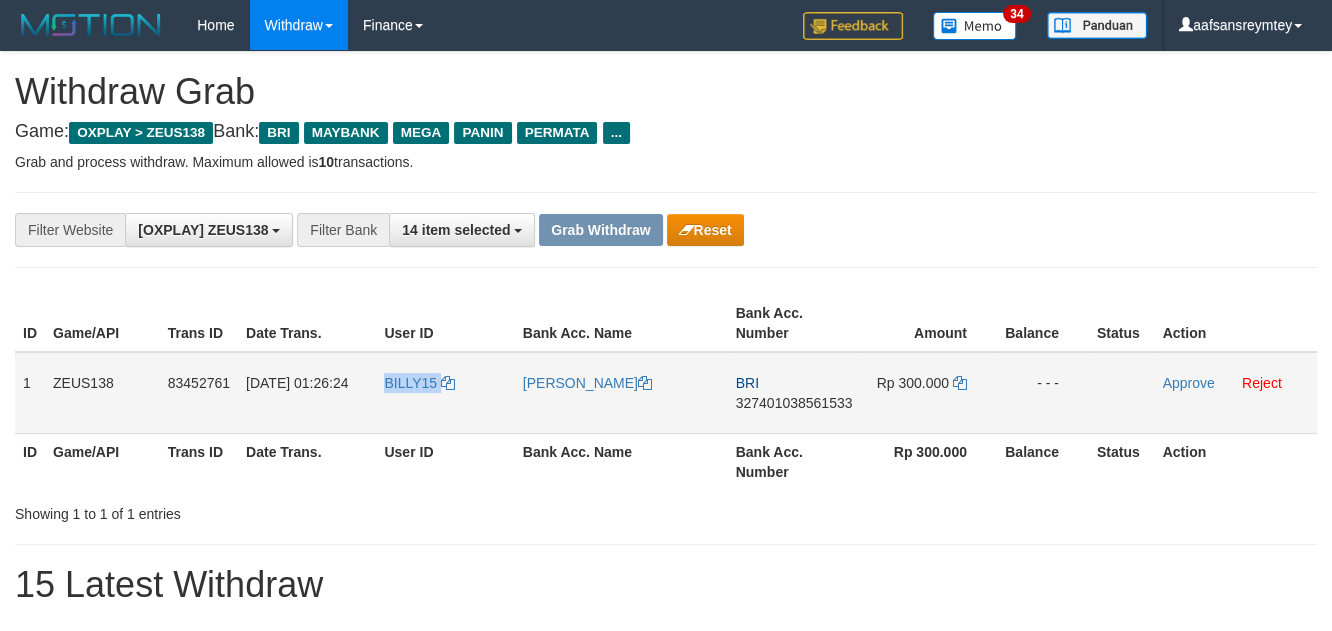 click on "BILLY15" at bounding box center [445, 393] 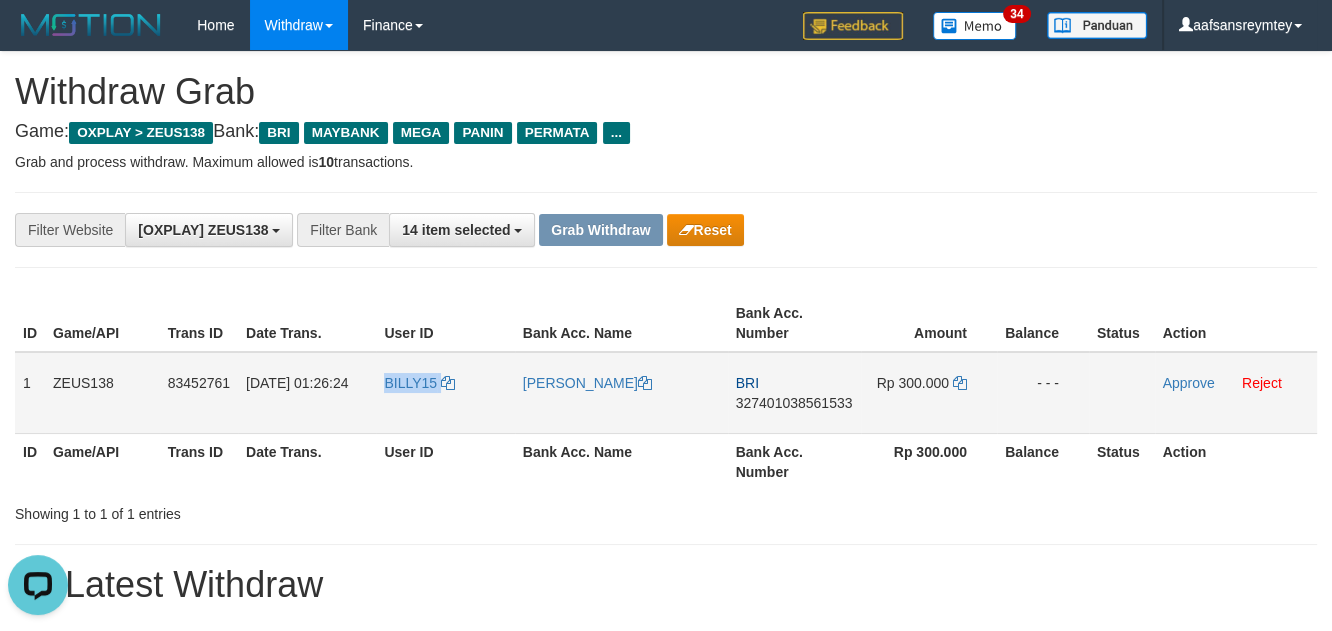 scroll, scrollTop: 0, scrollLeft: 0, axis: both 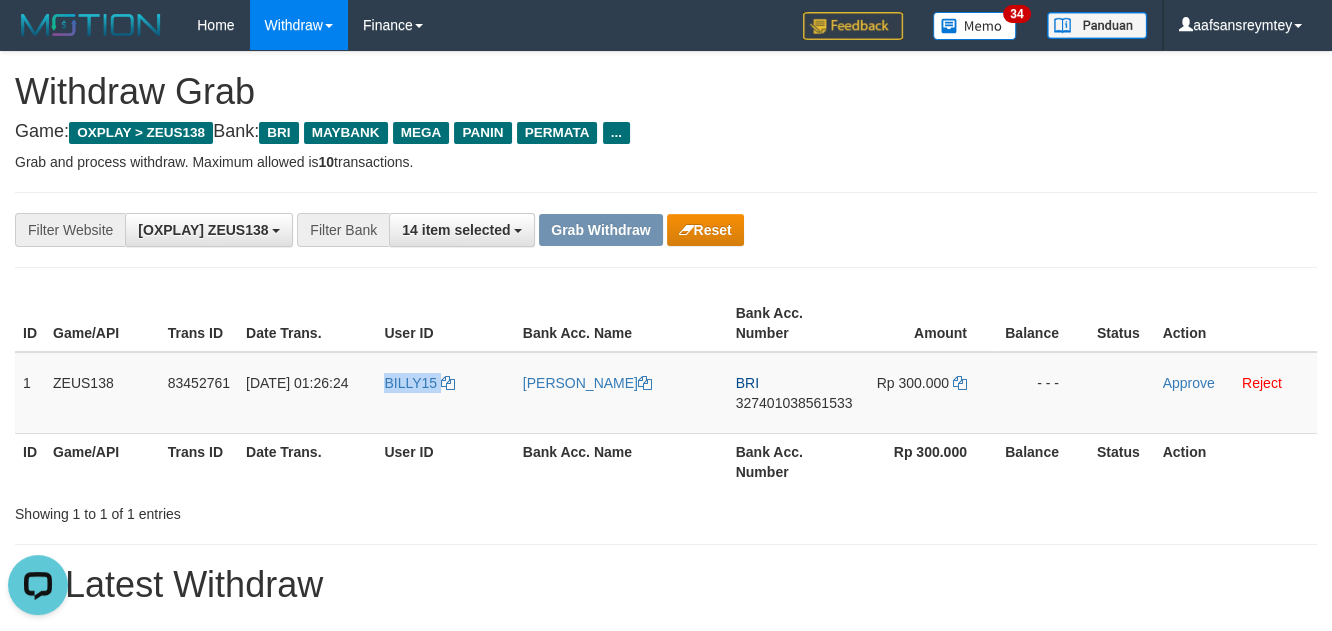 copy on "BILLY15" 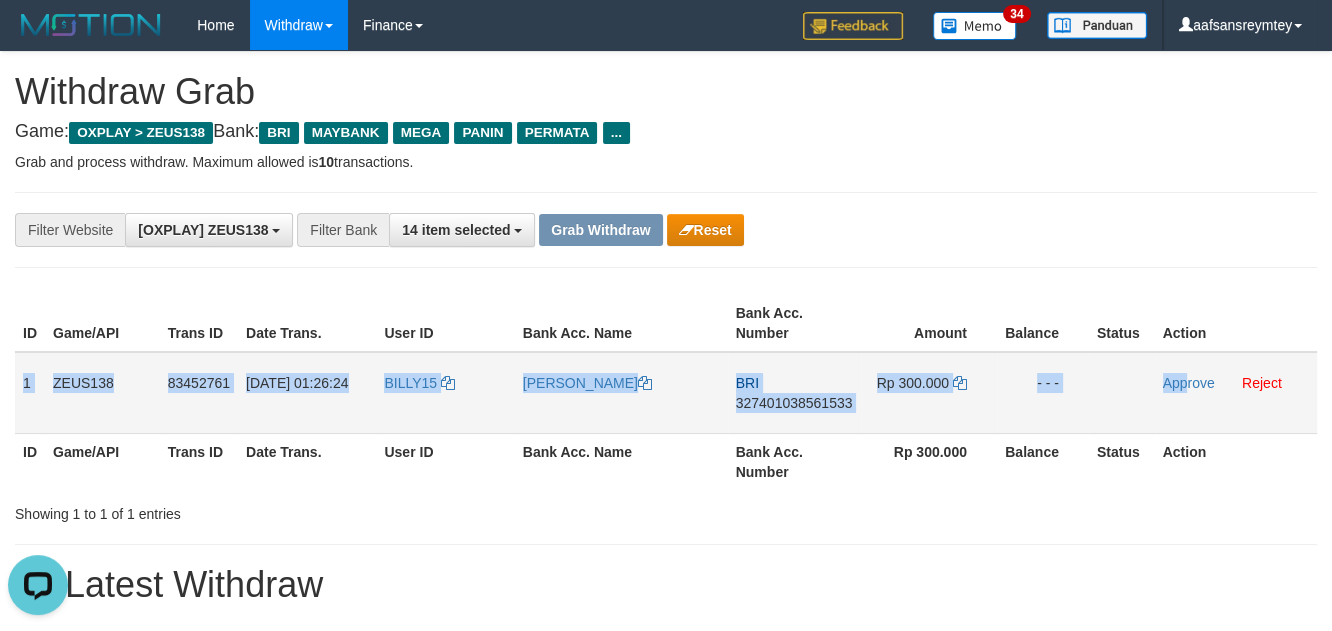 drag, startPoint x: 19, startPoint y: 382, endPoint x: 1186, endPoint y: 401, distance: 1167.1547 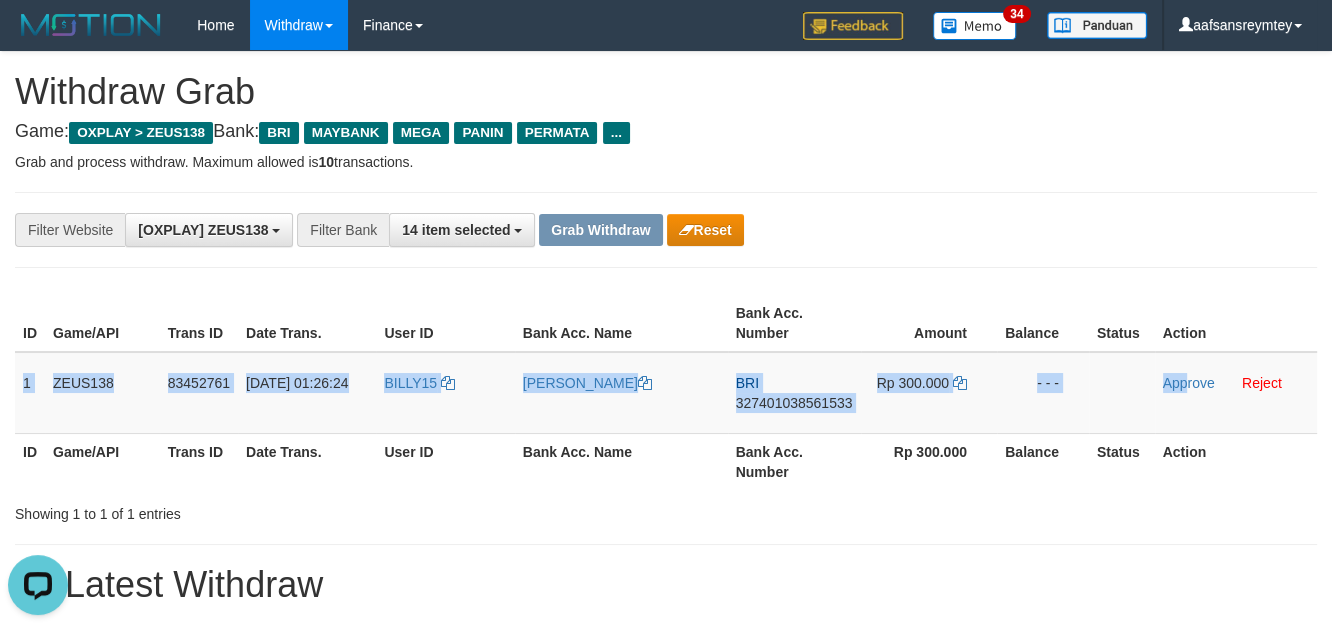 copy on "1
ZEUS138
83452761
12/07/2025 01:26:24
BILLY15
BILLY GINTING
BRI
327401038561533
Rp 300.000
- - -
App" 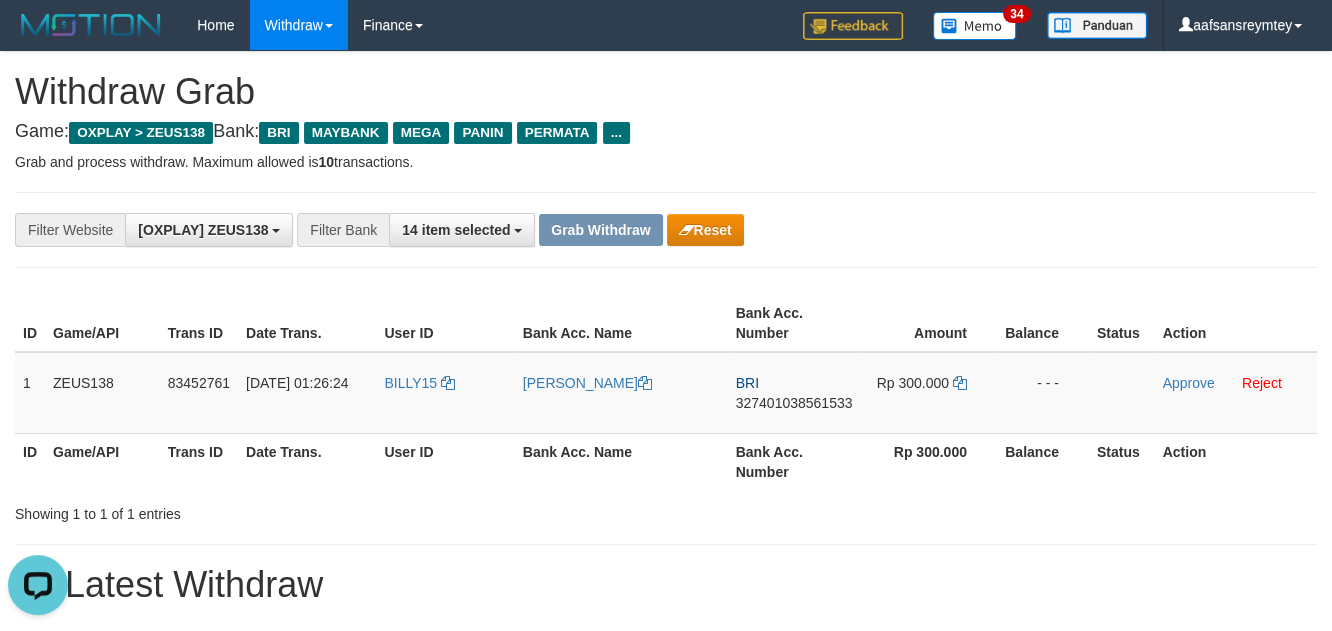 drag, startPoint x: 907, startPoint y: 177, endPoint x: 1038, endPoint y: 262, distance: 156.16017 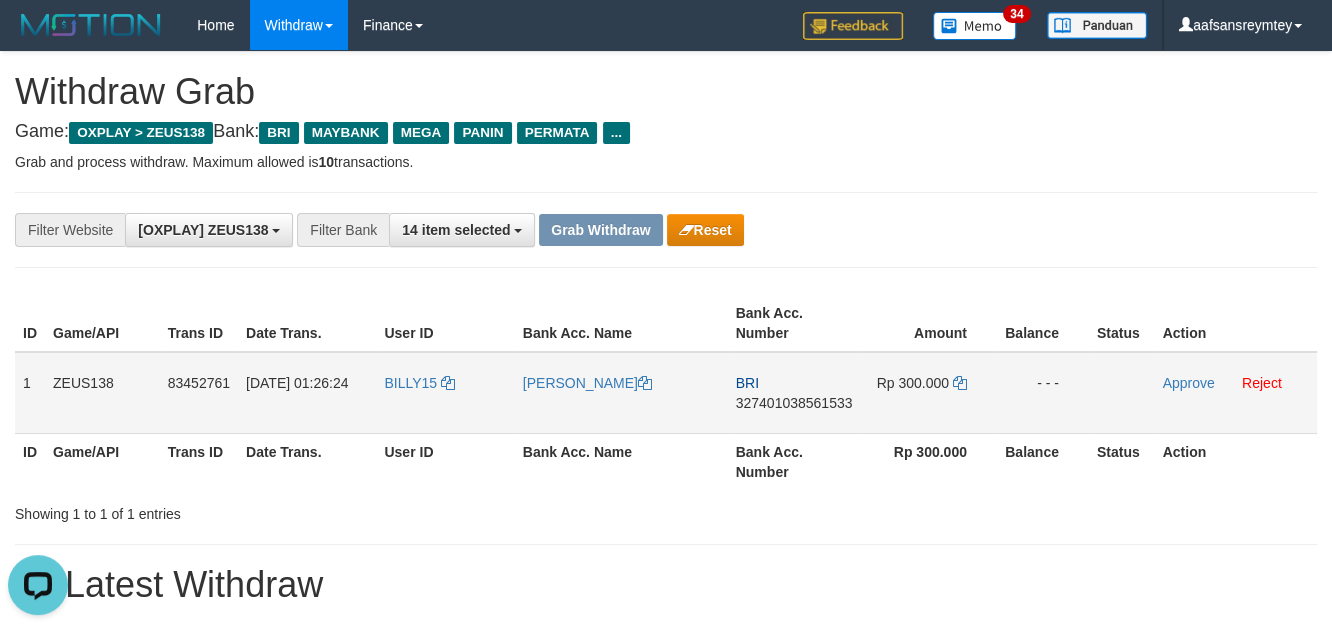 click on "327401038561533" at bounding box center [794, 403] 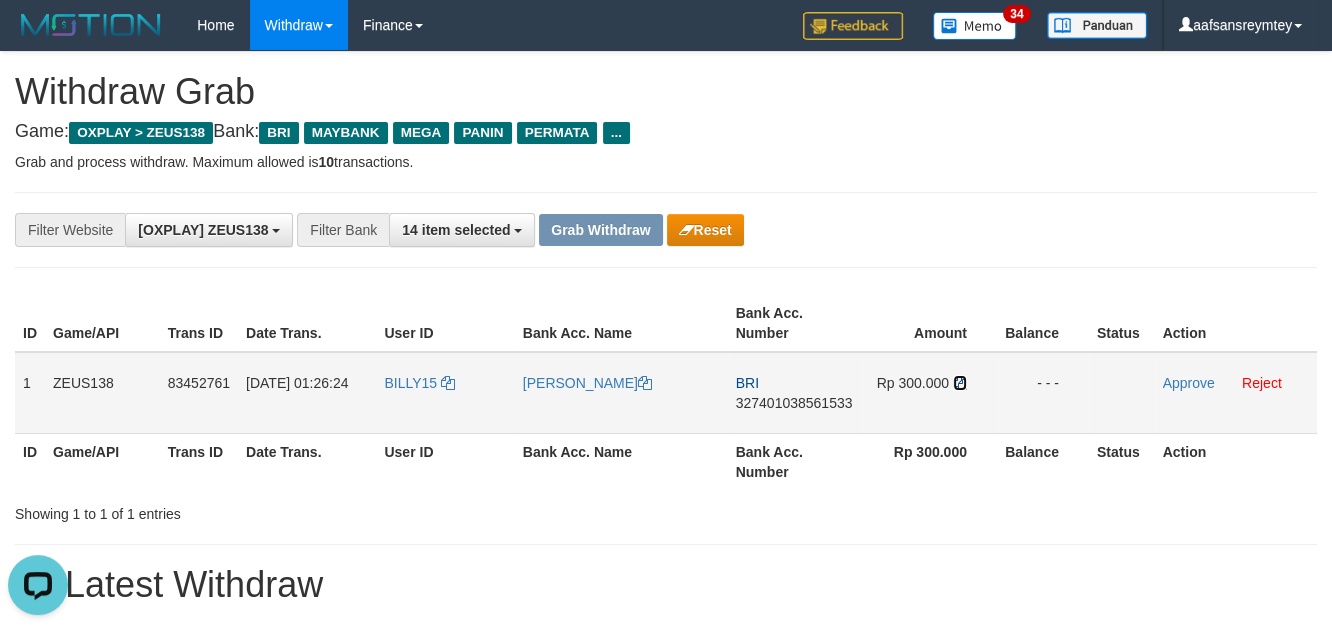 click at bounding box center (960, 383) 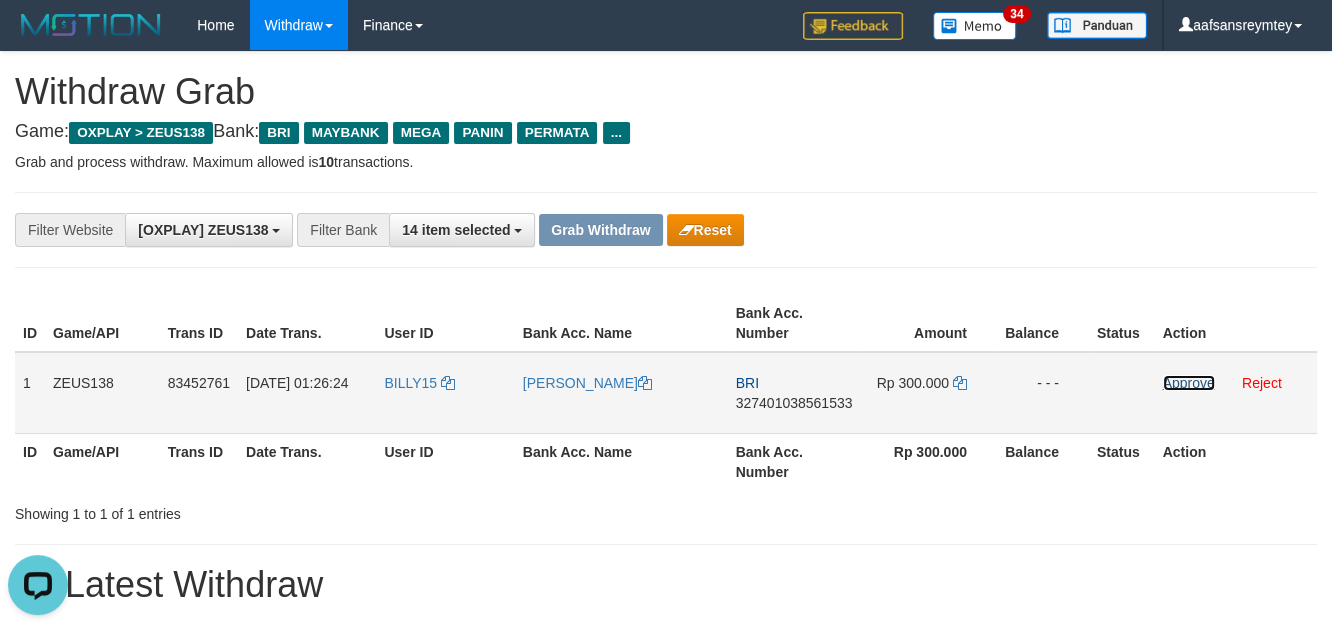 click on "Approve" at bounding box center (1189, 383) 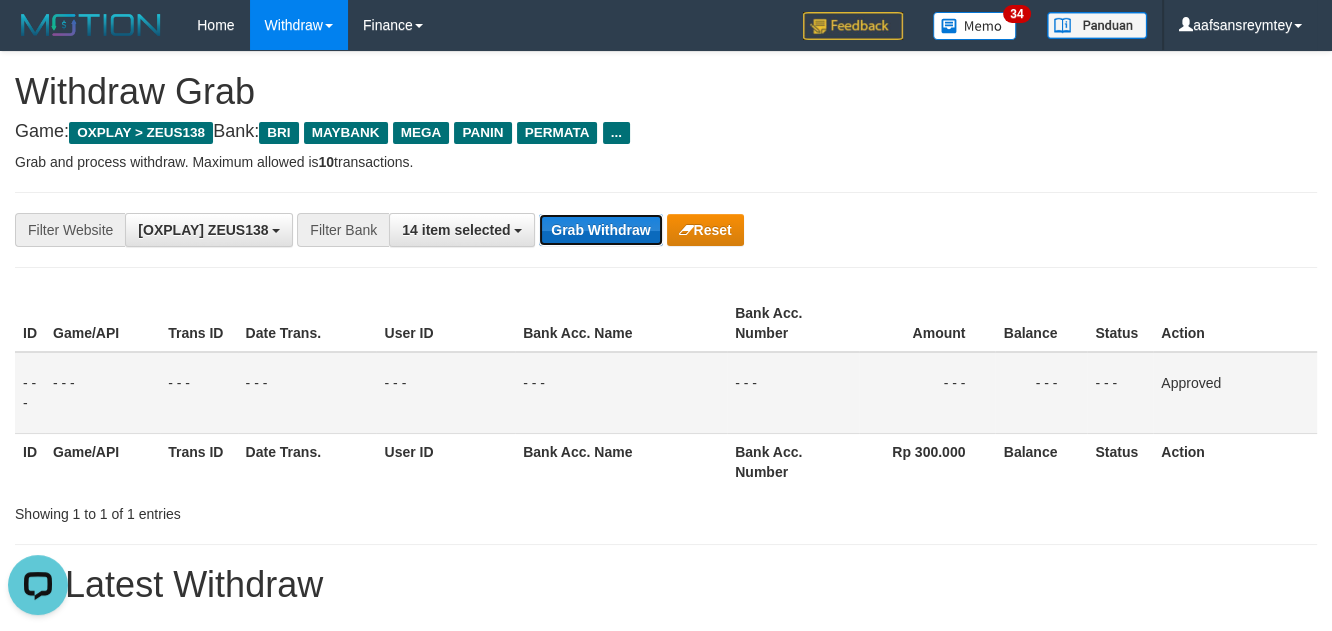 click on "Grab Withdraw" at bounding box center [600, 230] 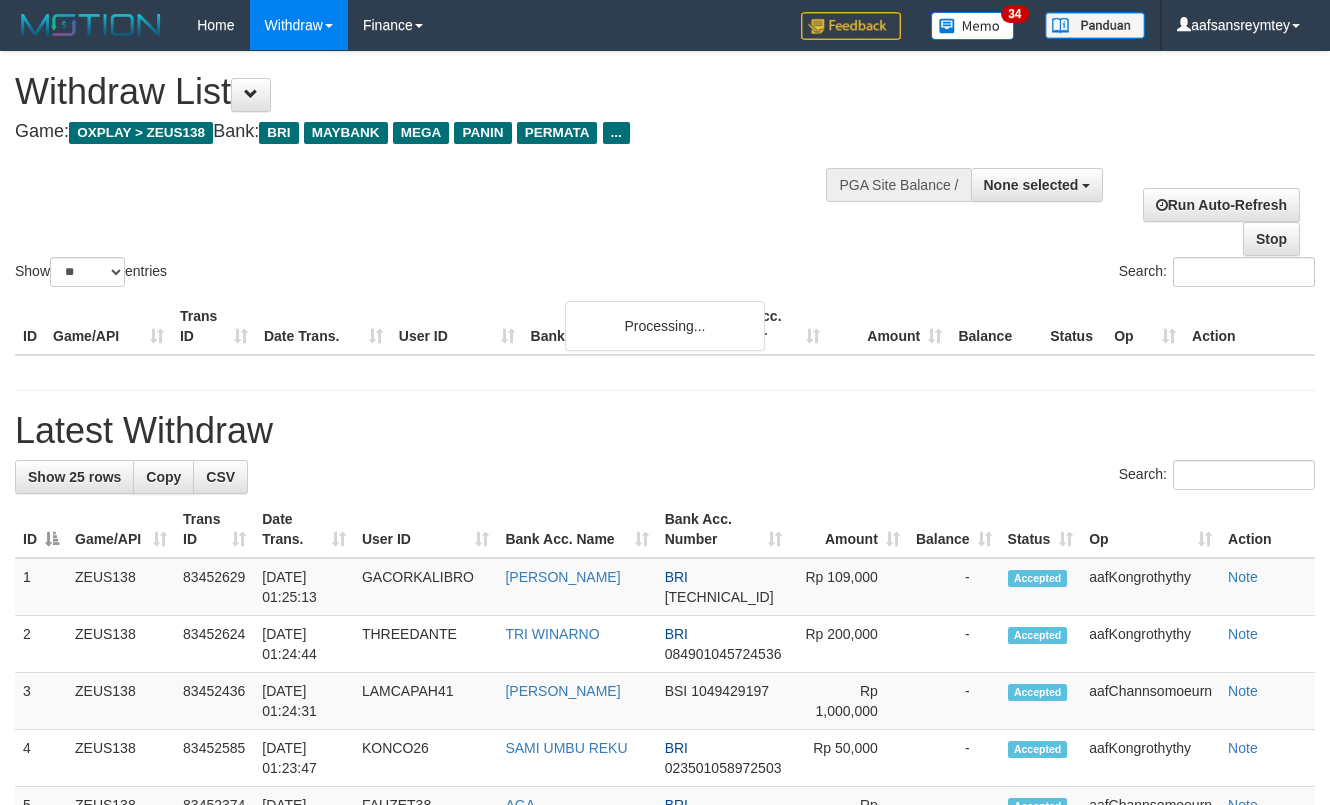 select 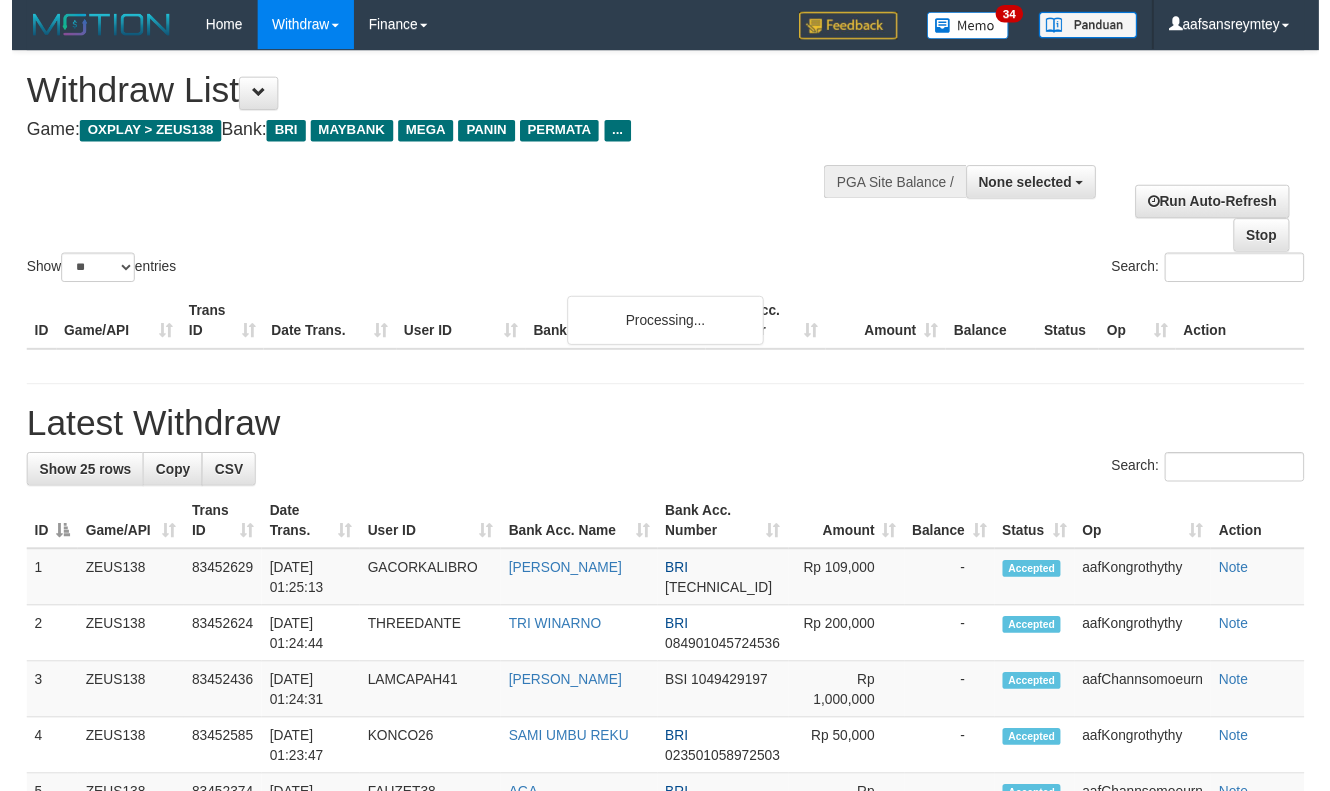 scroll, scrollTop: 357, scrollLeft: 0, axis: vertical 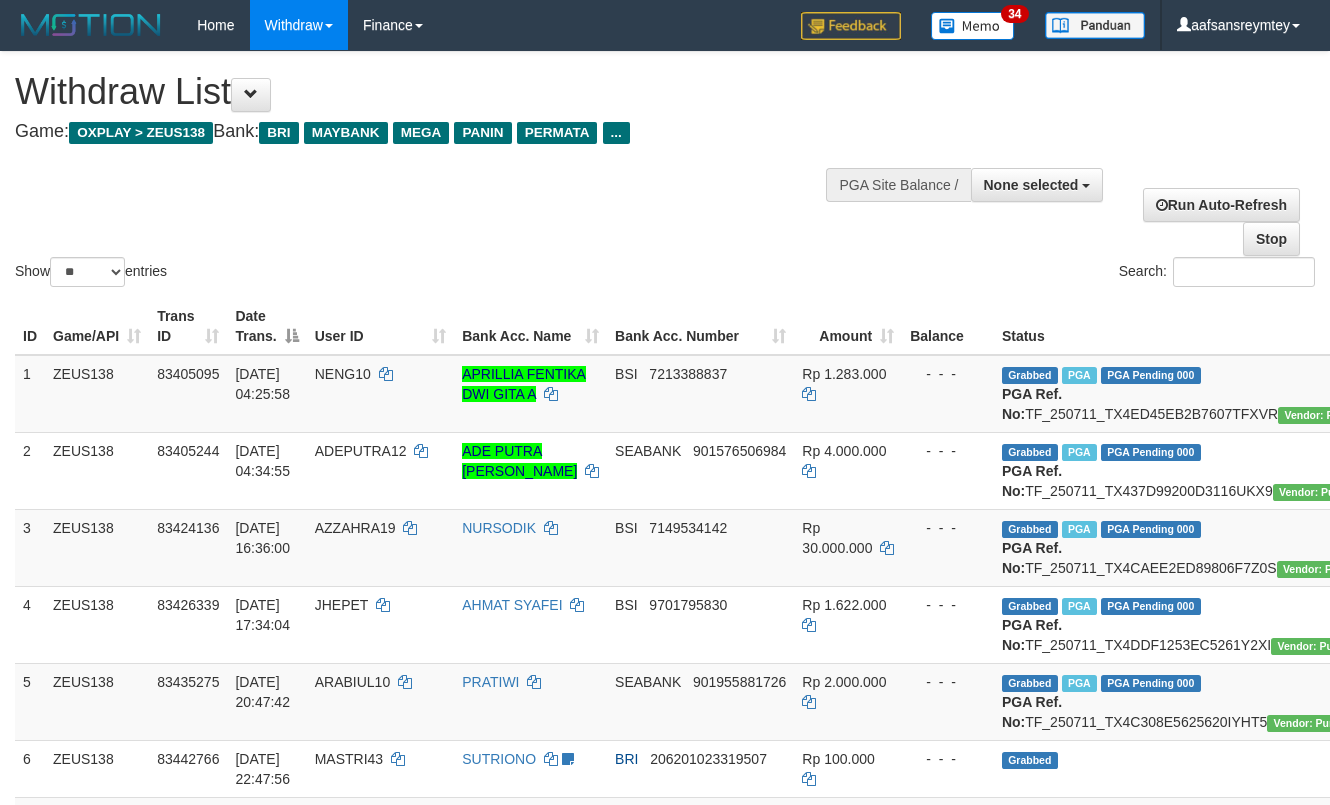 select 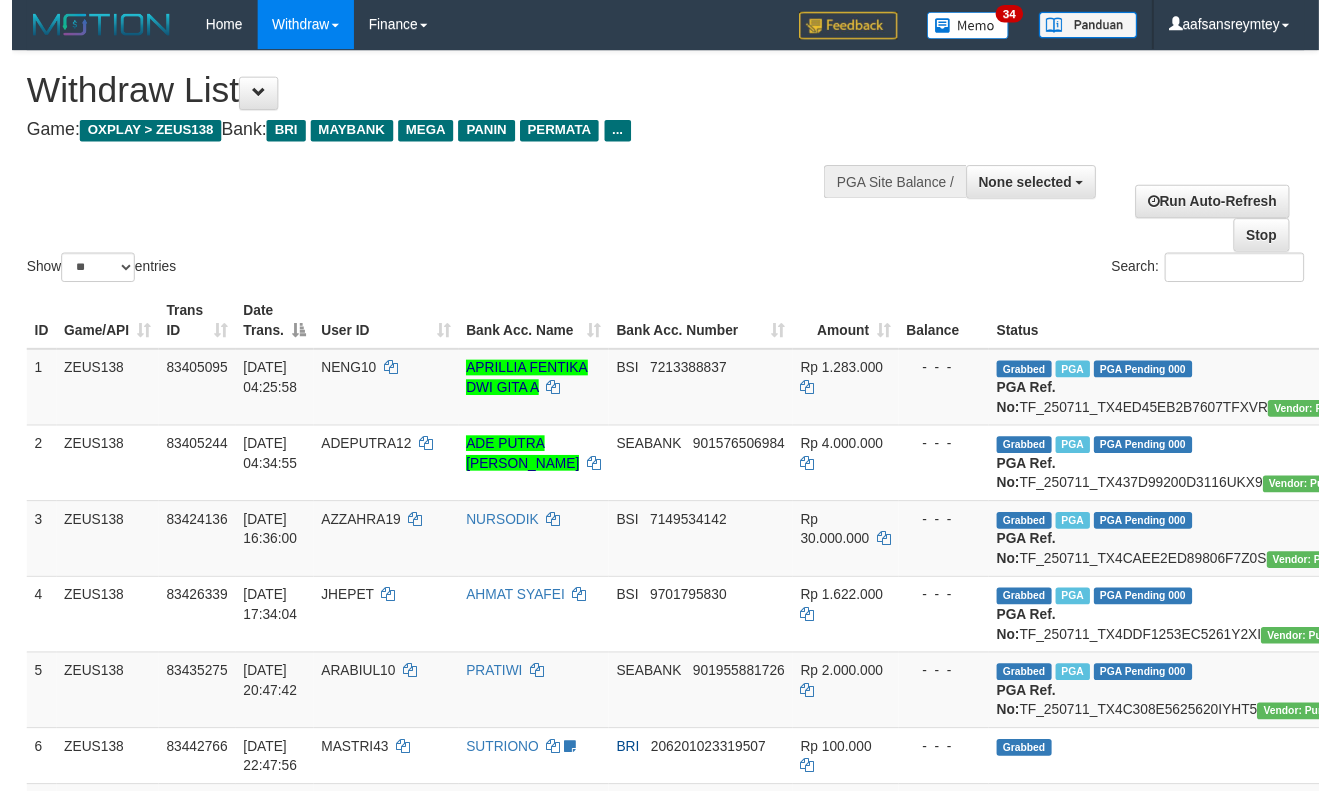 scroll, scrollTop: 357, scrollLeft: 0, axis: vertical 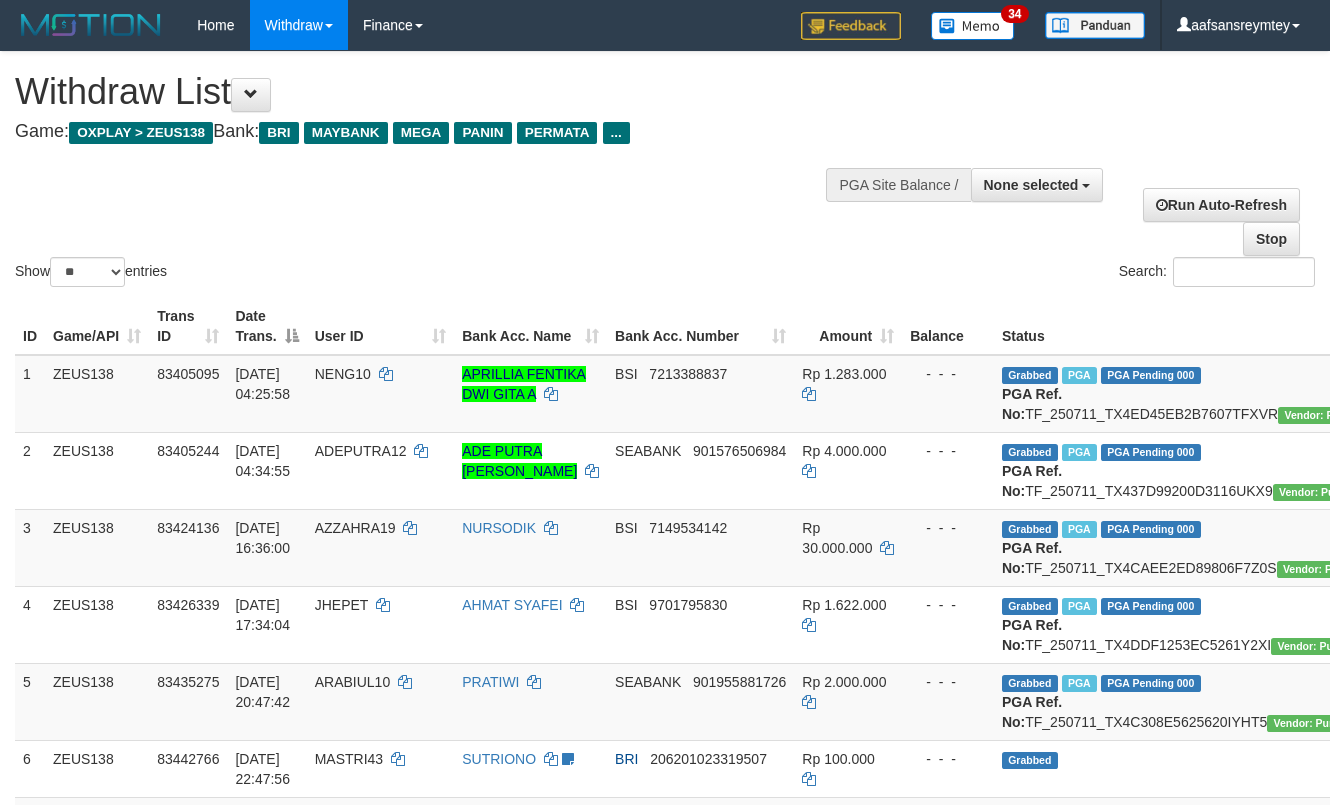 select 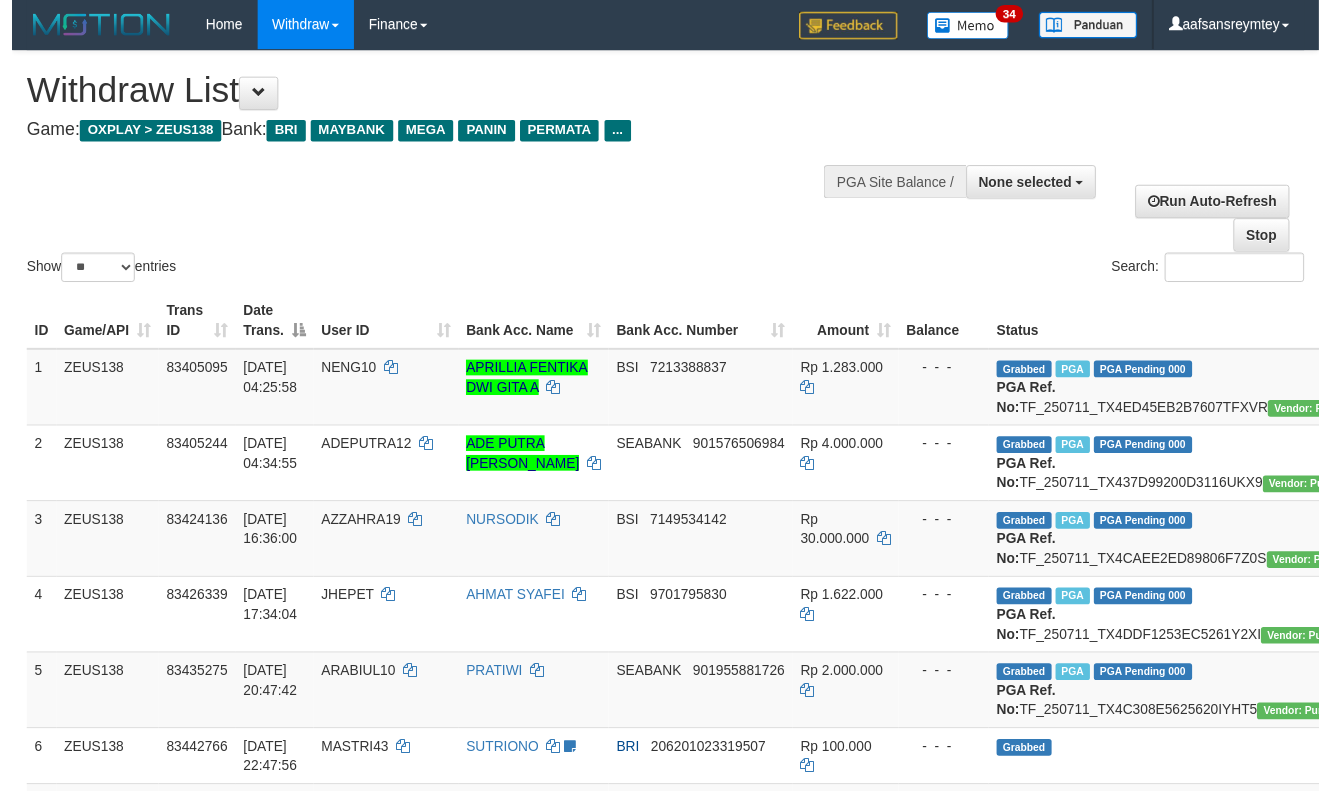 scroll, scrollTop: 357, scrollLeft: 0, axis: vertical 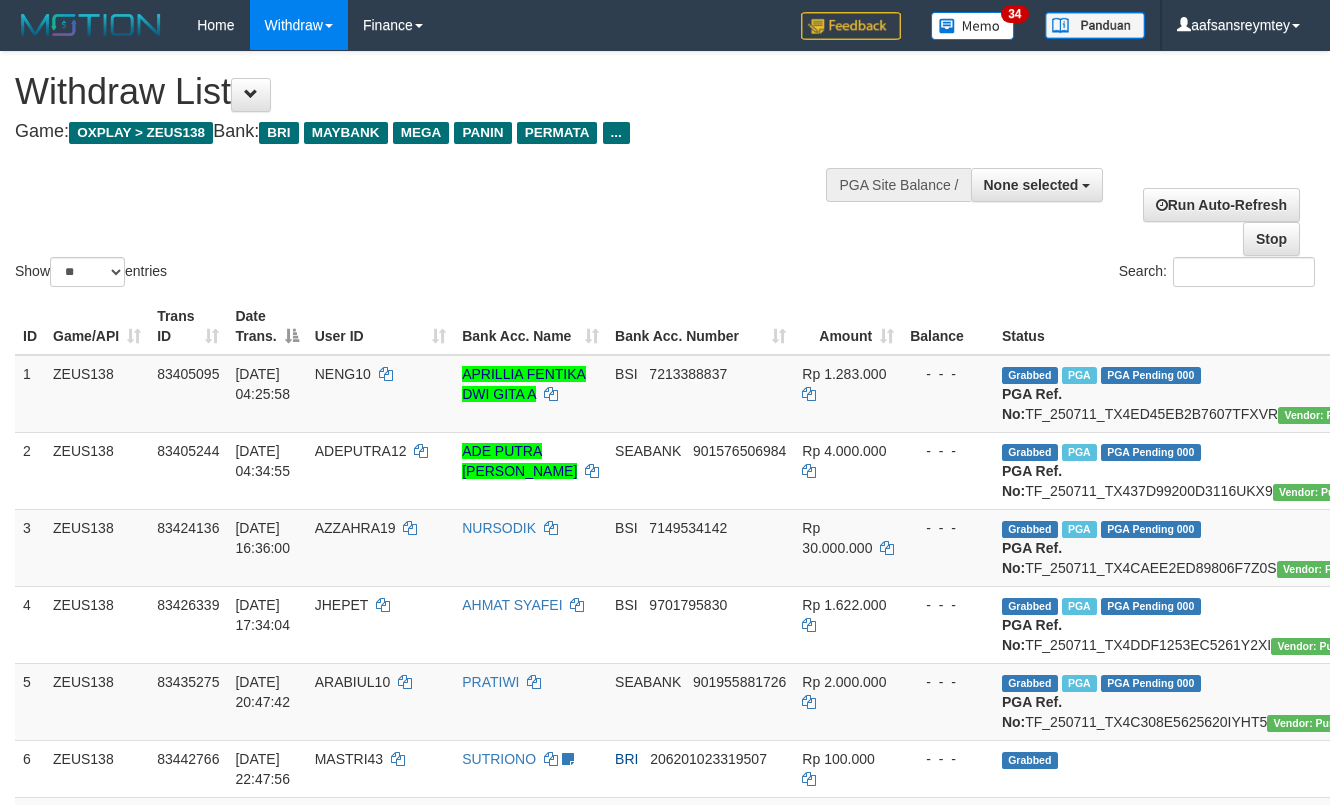 select 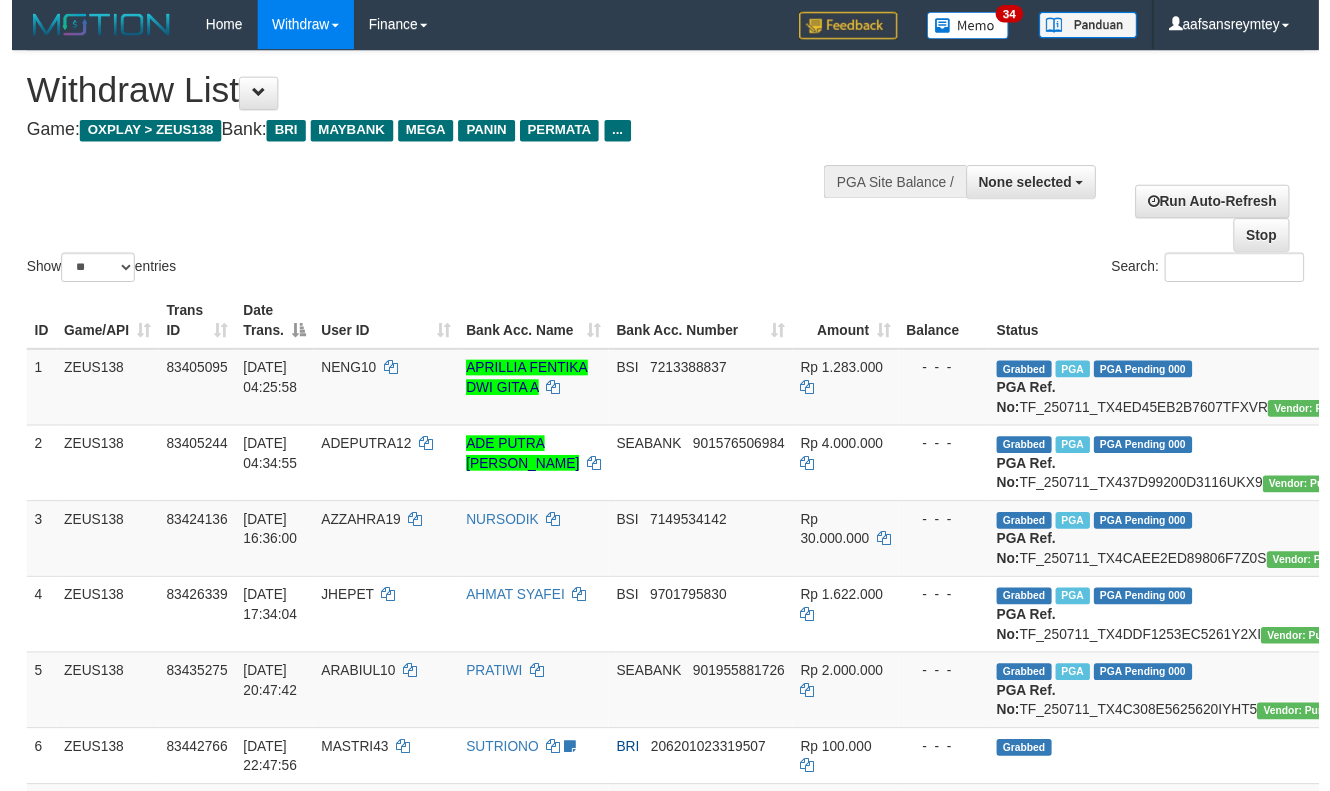 scroll, scrollTop: 357, scrollLeft: 0, axis: vertical 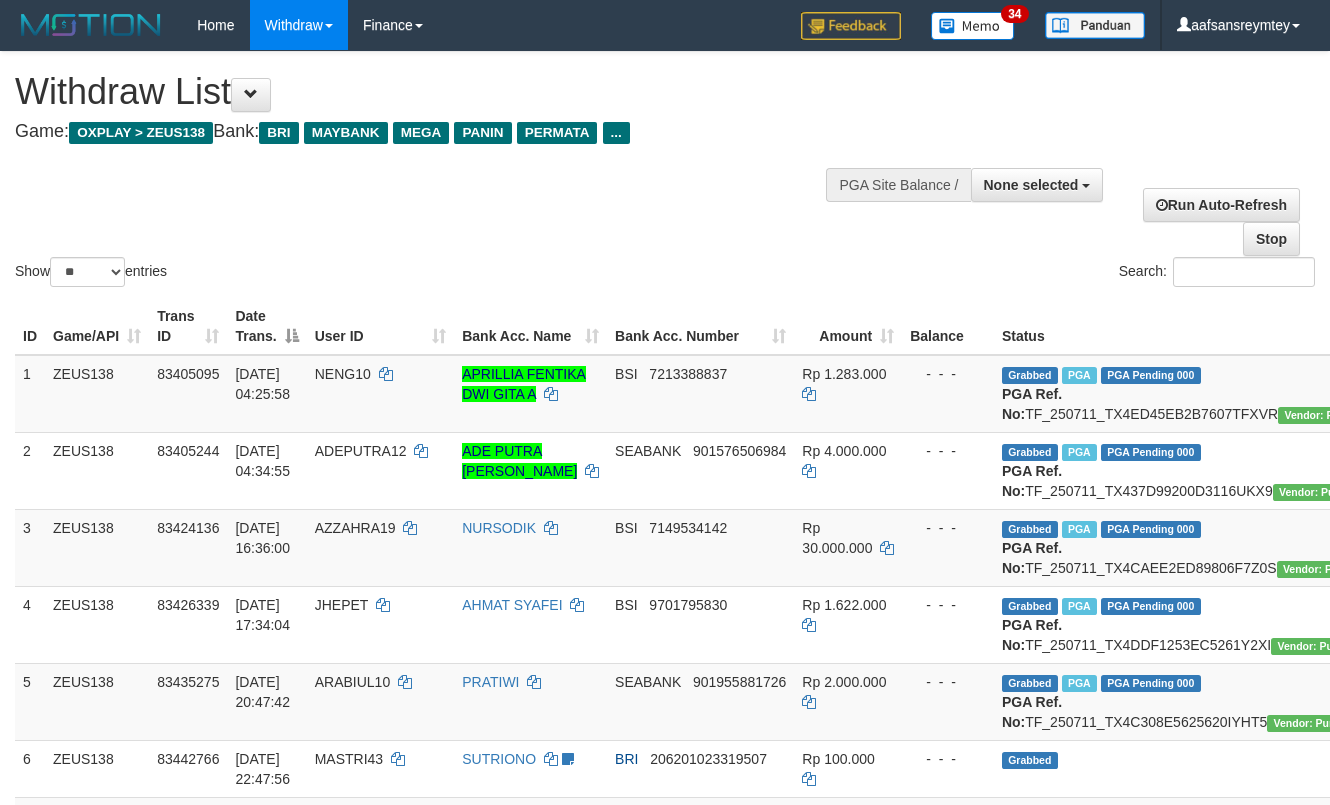 select 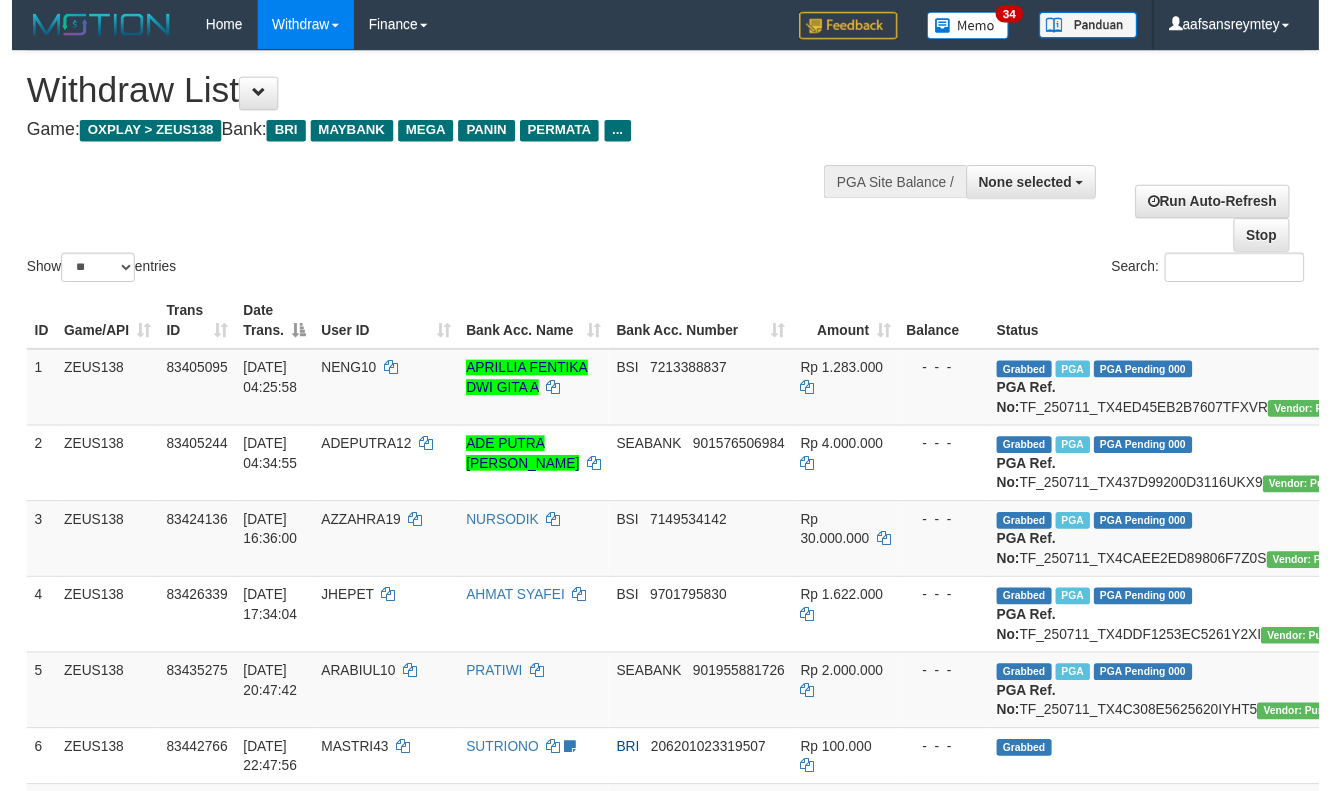 scroll, scrollTop: 357, scrollLeft: 0, axis: vertical 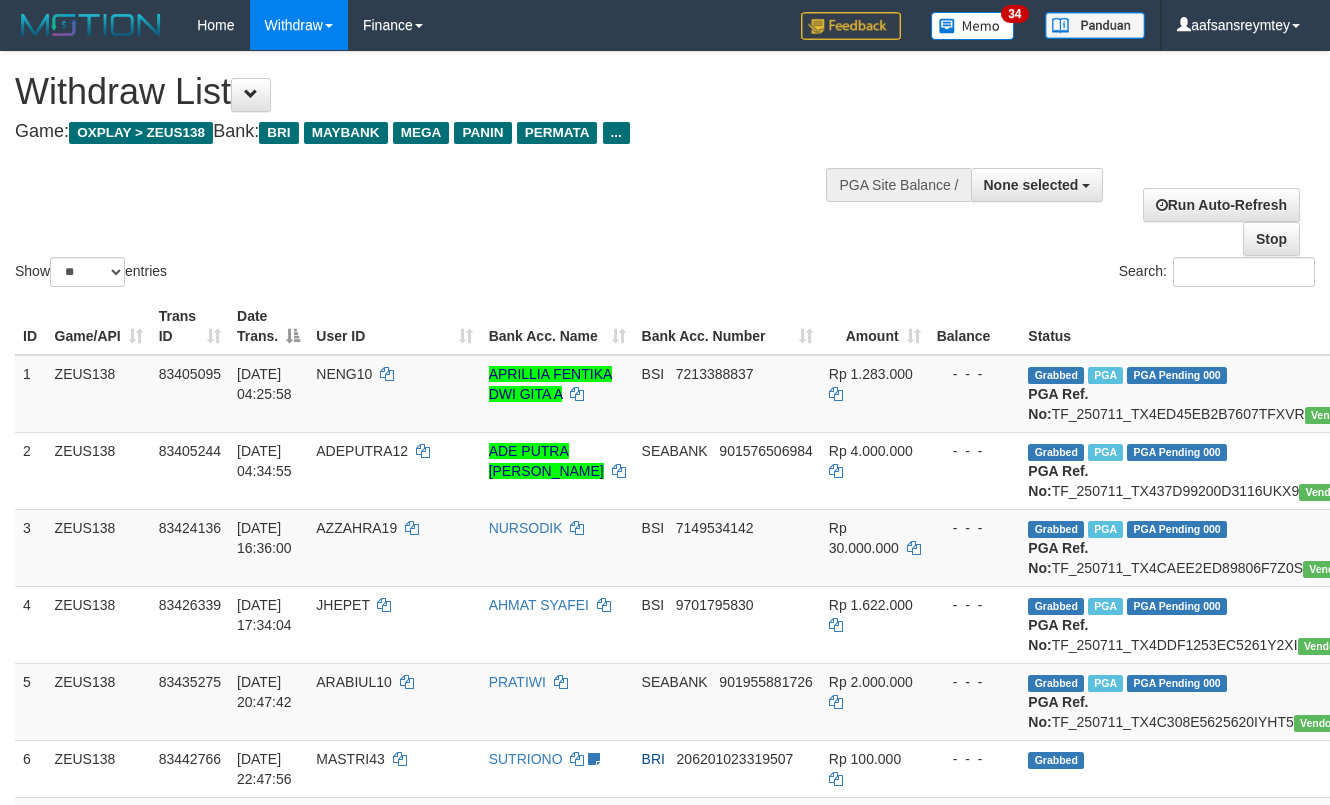 select 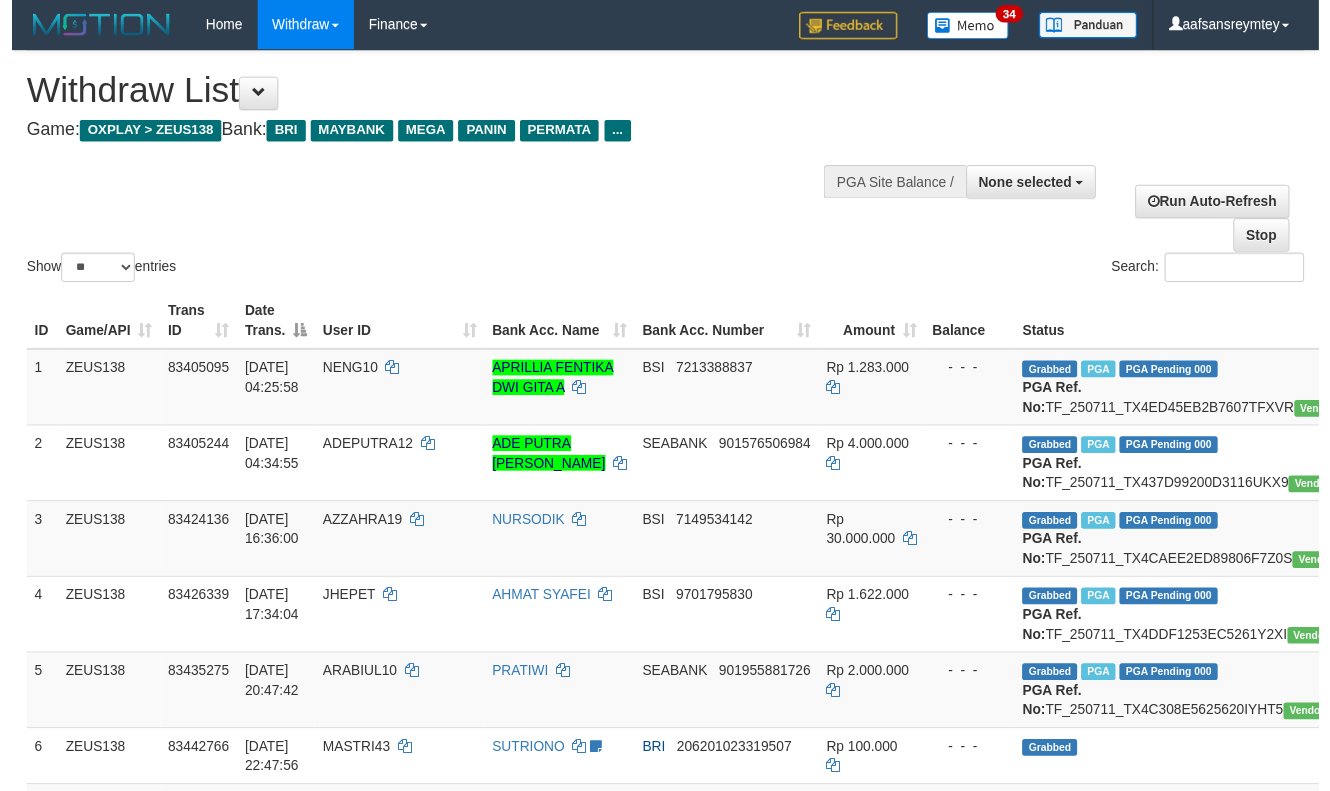 scroll, scrollTop: 357, scrollLeft: 0, axis: vertical 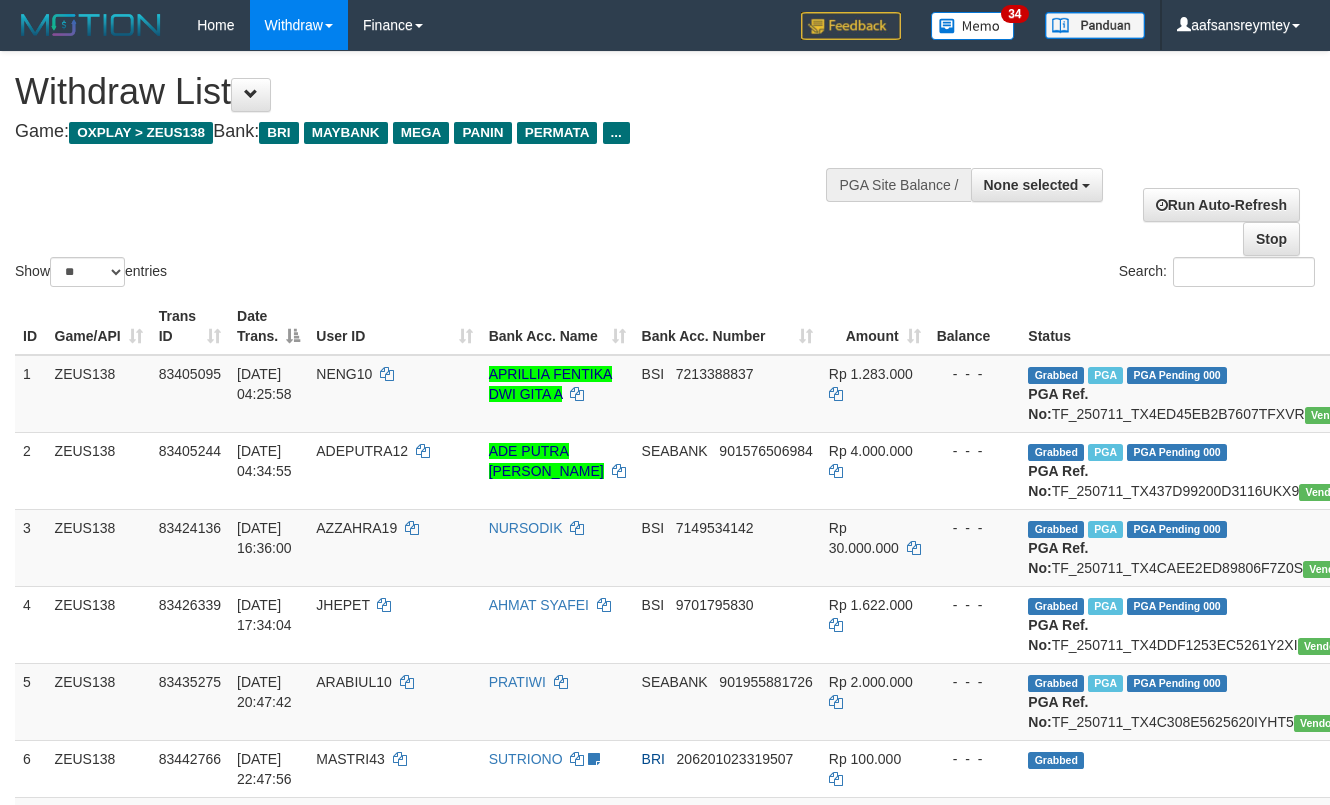 select 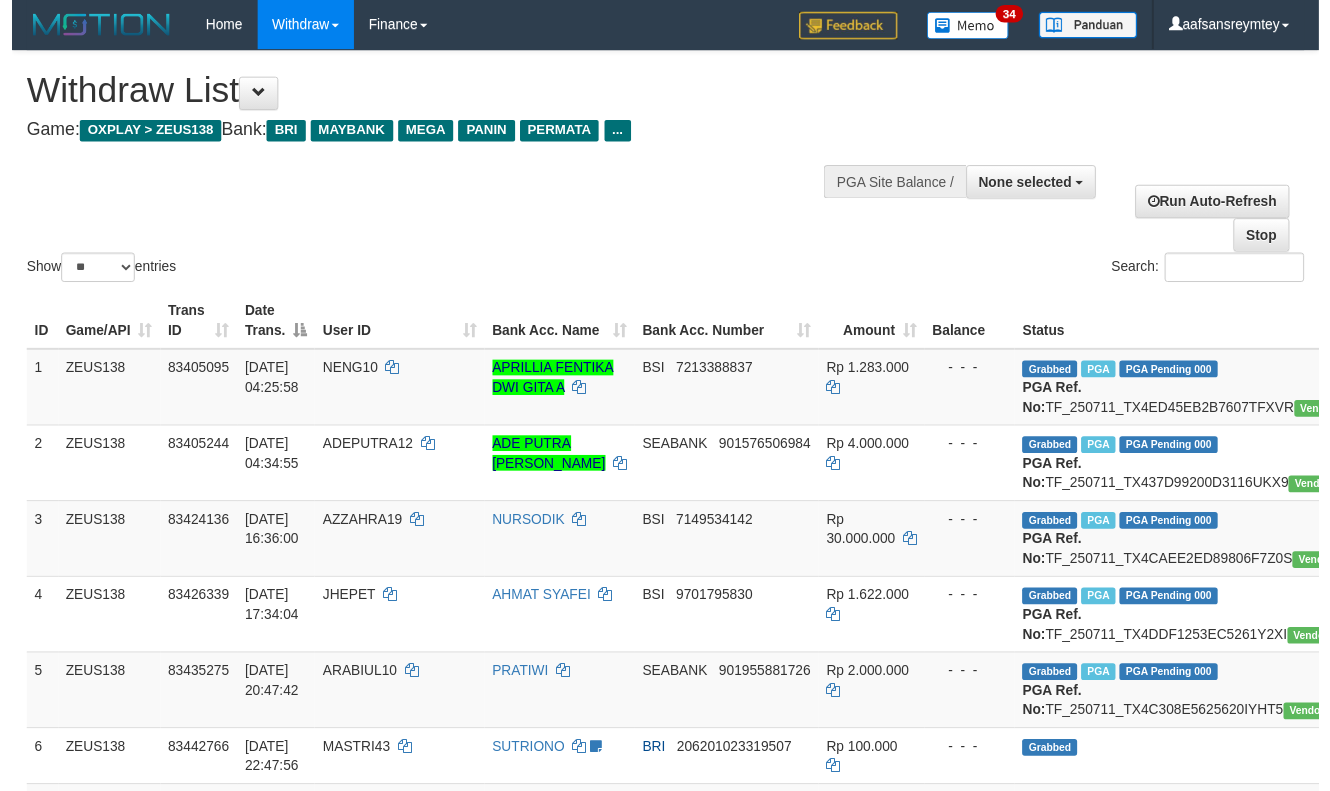 scroll, scrollTop: 357, scrollLeft: 0, axis: vertical 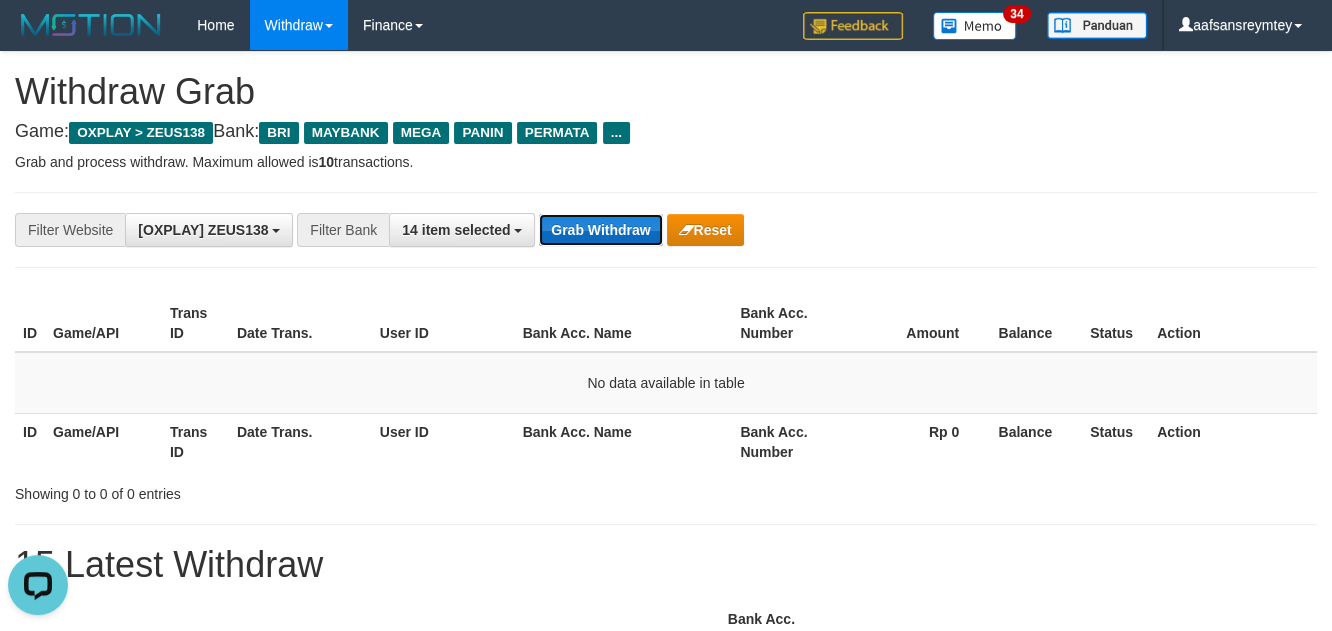 click on "Grab Withdraw" at bounding box center (600, 230) 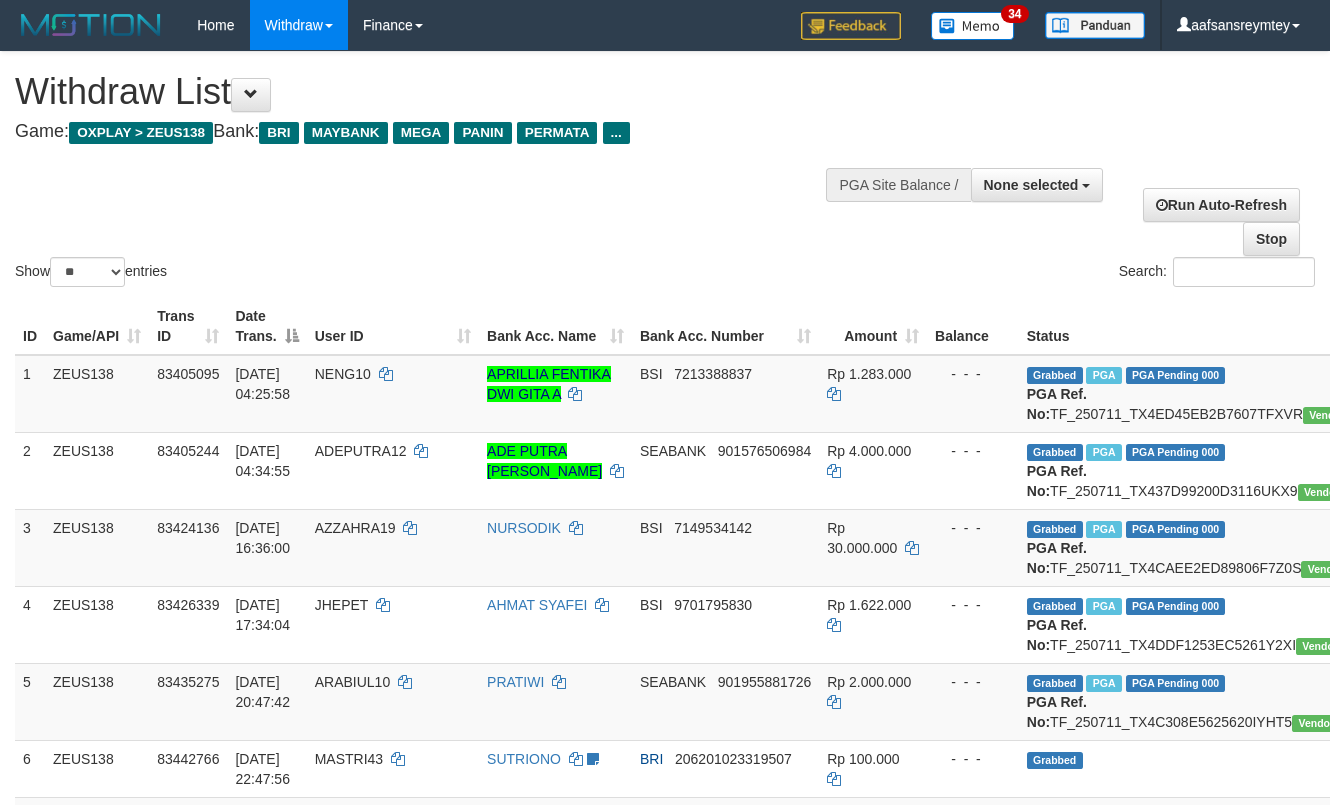 select 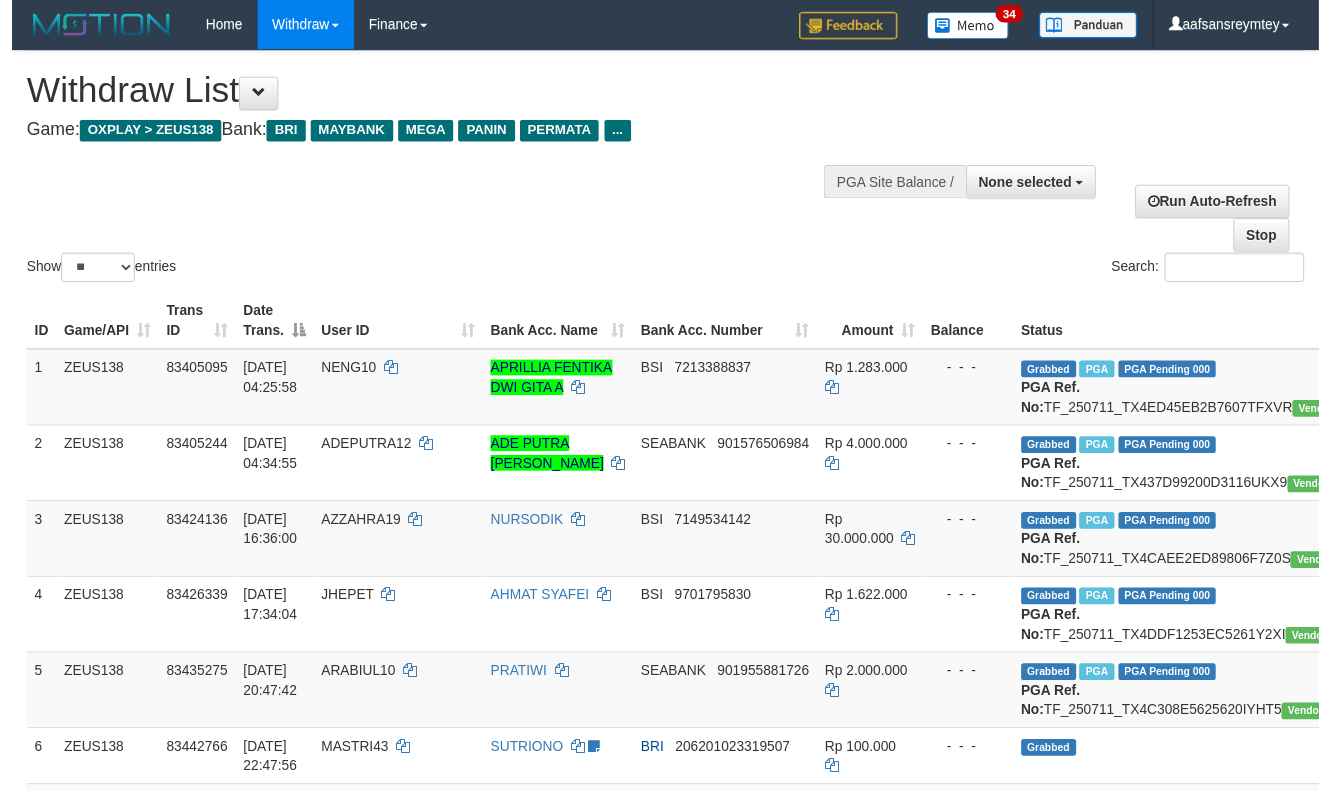 scroll, scrollTop: 357, scrollLeft: 0, axis: vertical 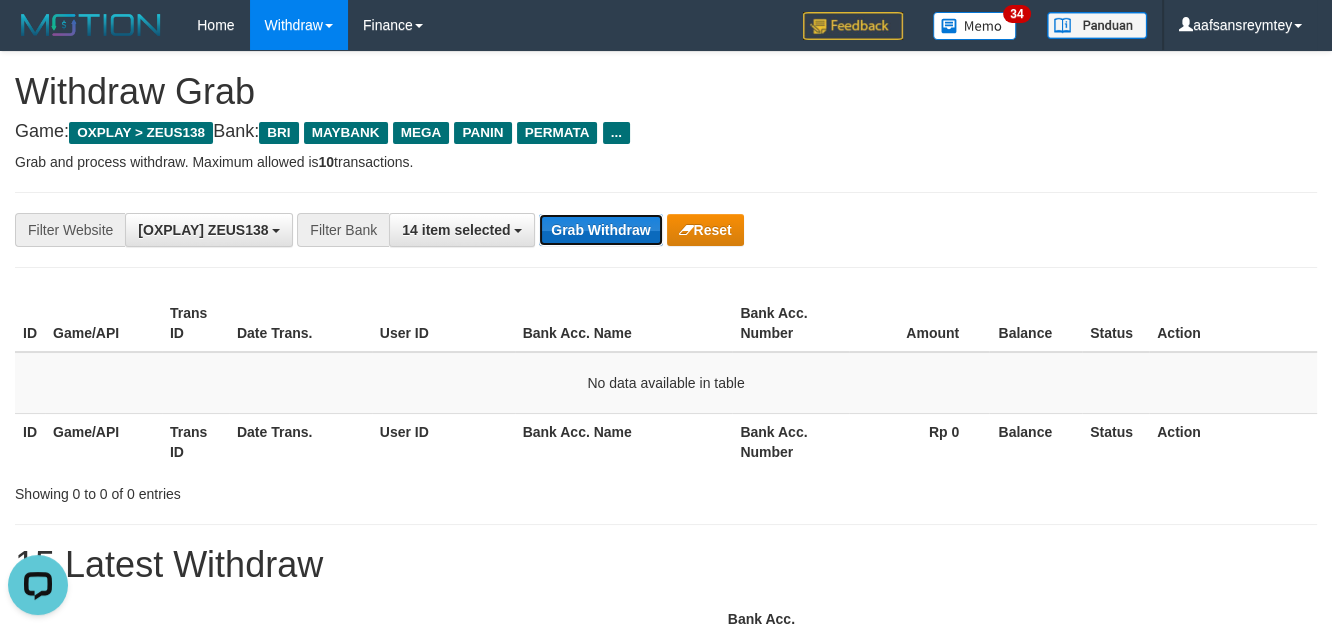 click on "Grab Withdraw" at bounding box center (600, 230) 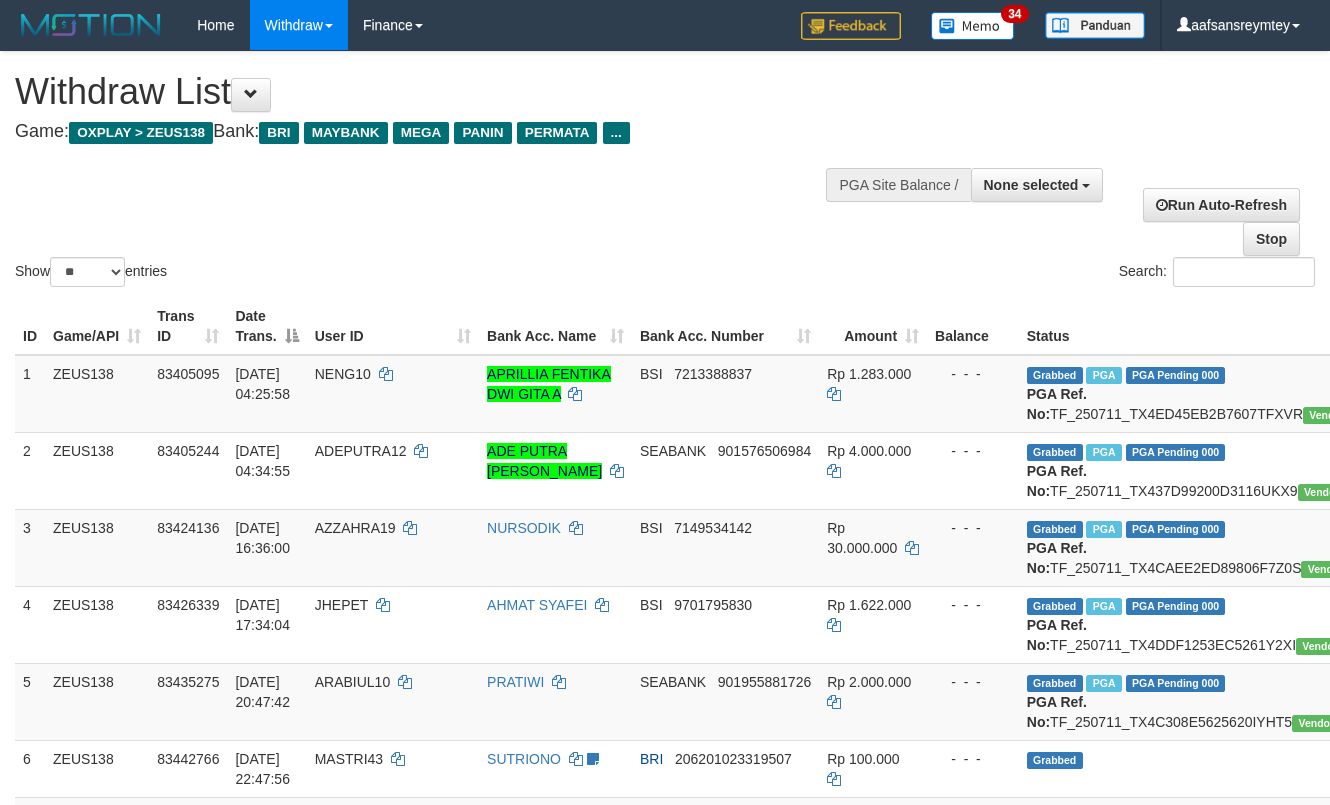 select 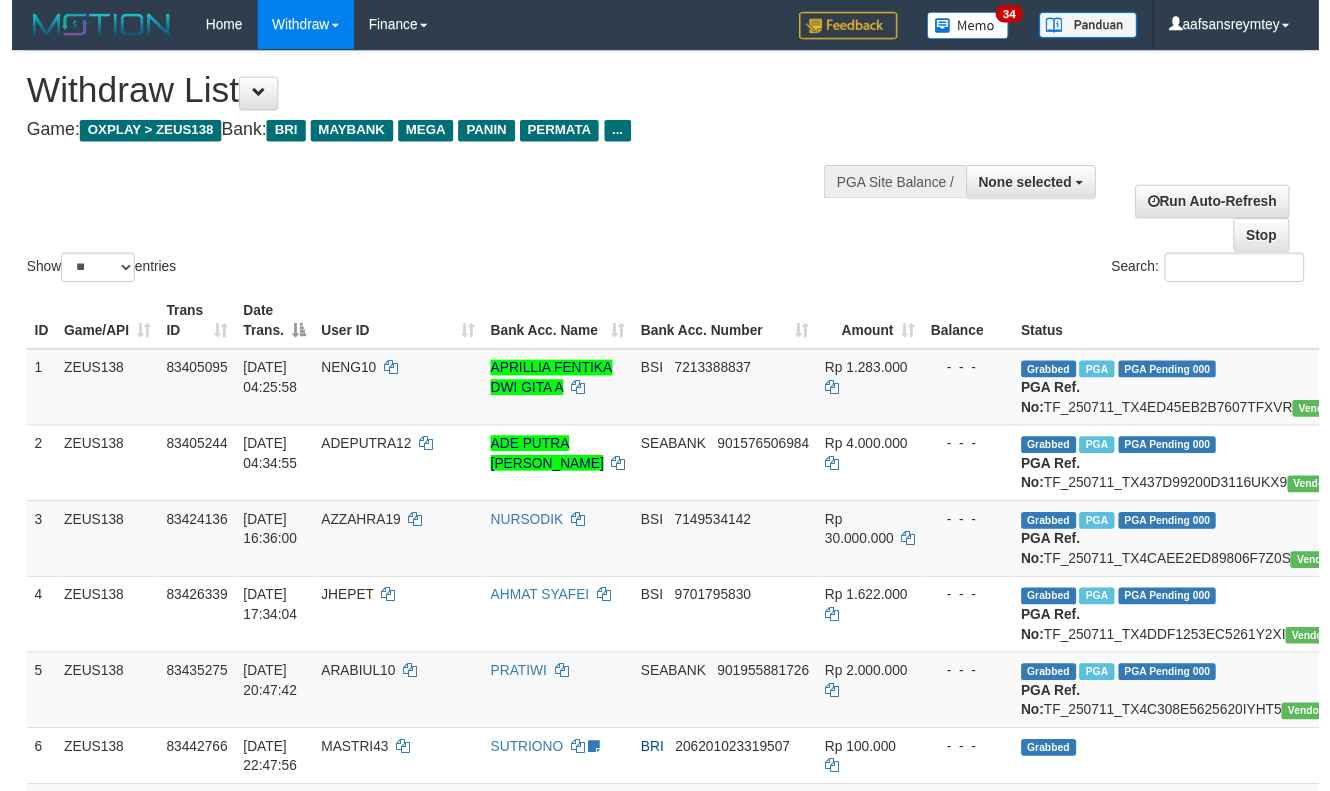 scroll, scrollTop: 357, scrollLeft: 0, axis: vertical 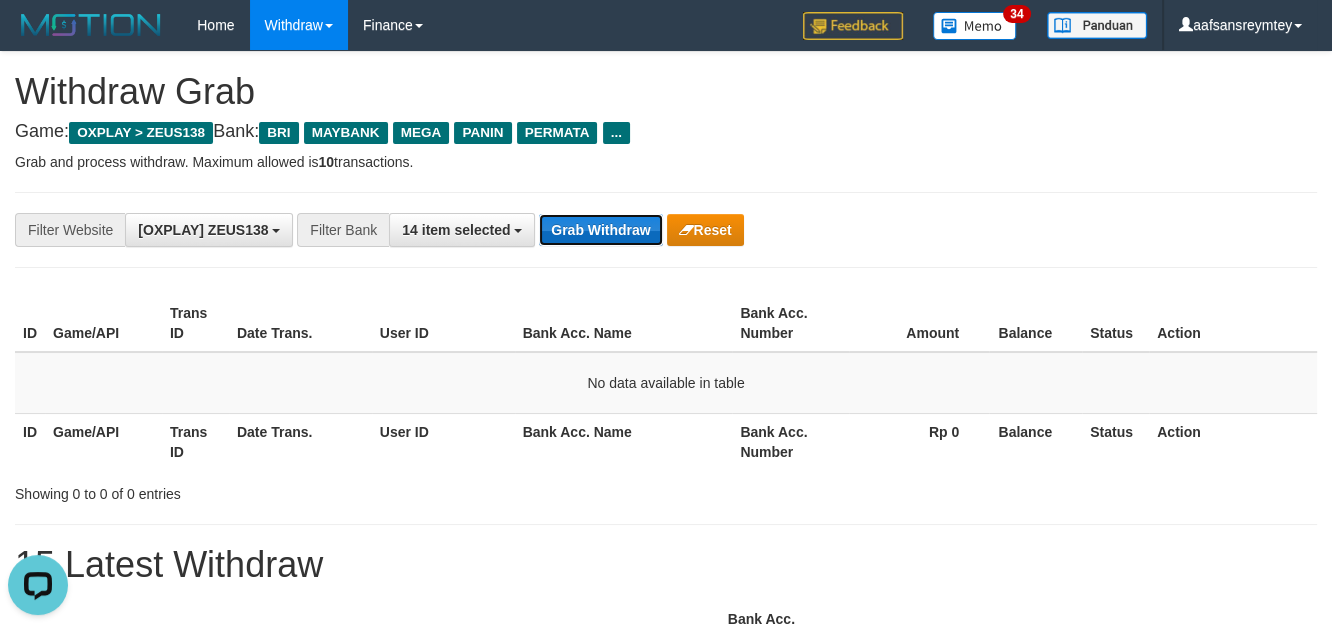 click on "Grab Withdraw" at bounding box center [600, 230] 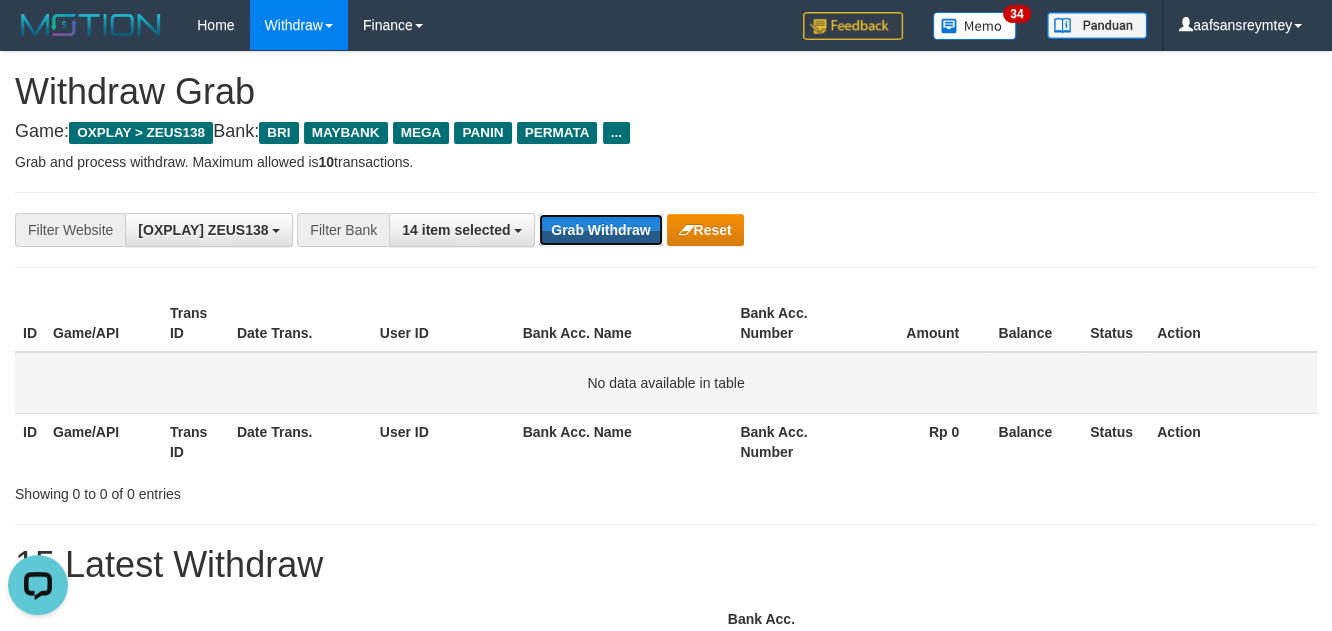 click on "Grab Withdraw" at bounding box center (600, 230) 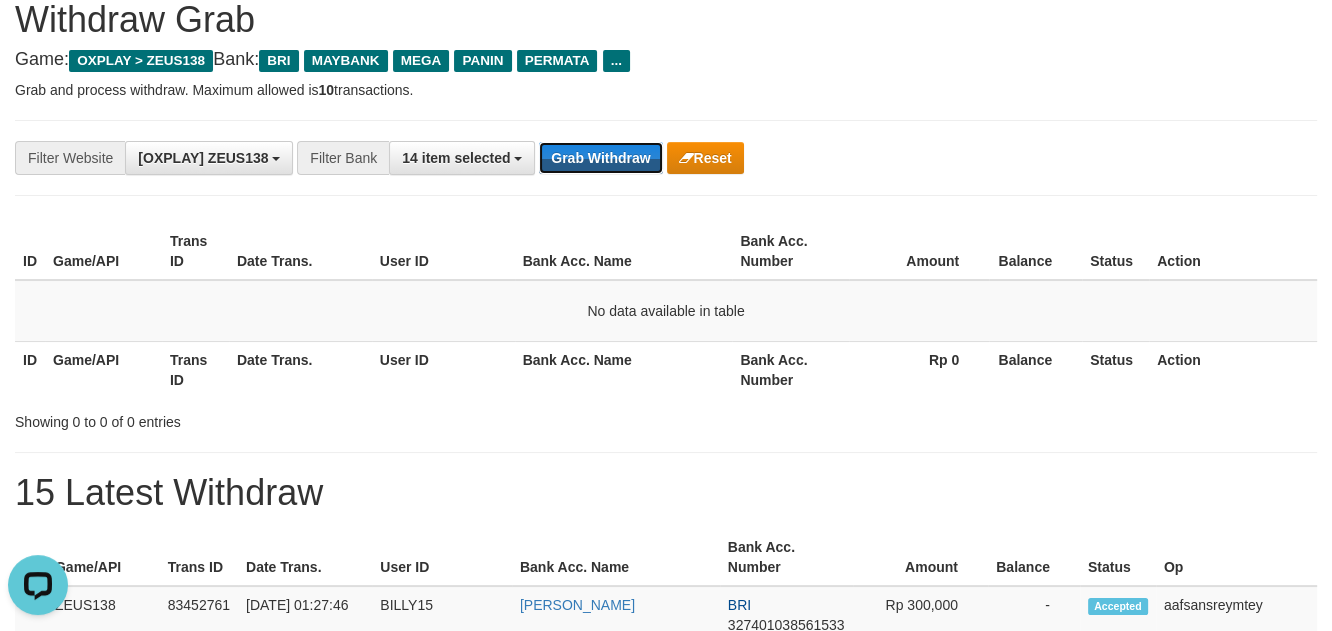 click on "Grab Withdraw" at bounding box center [600, 158] 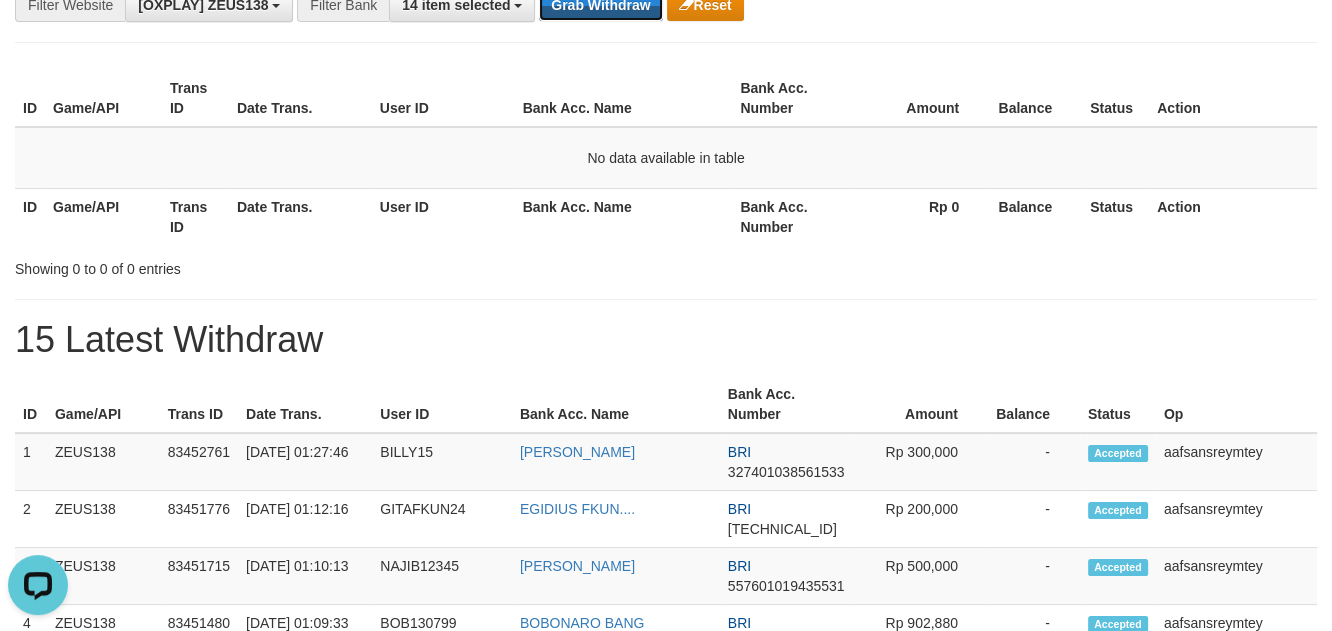 scroll, scrollTop: 272, scrollLeft: 0, axis: vertical 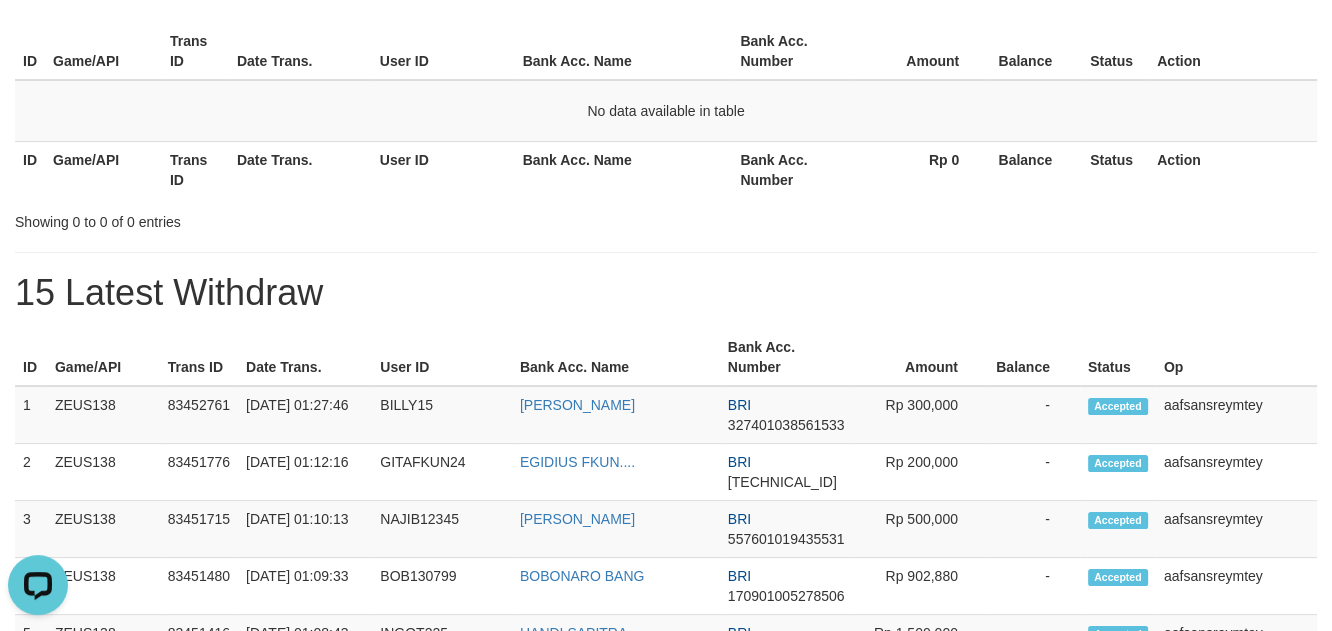 click on "Grab Withdraw" at bounding box center [600, -42] 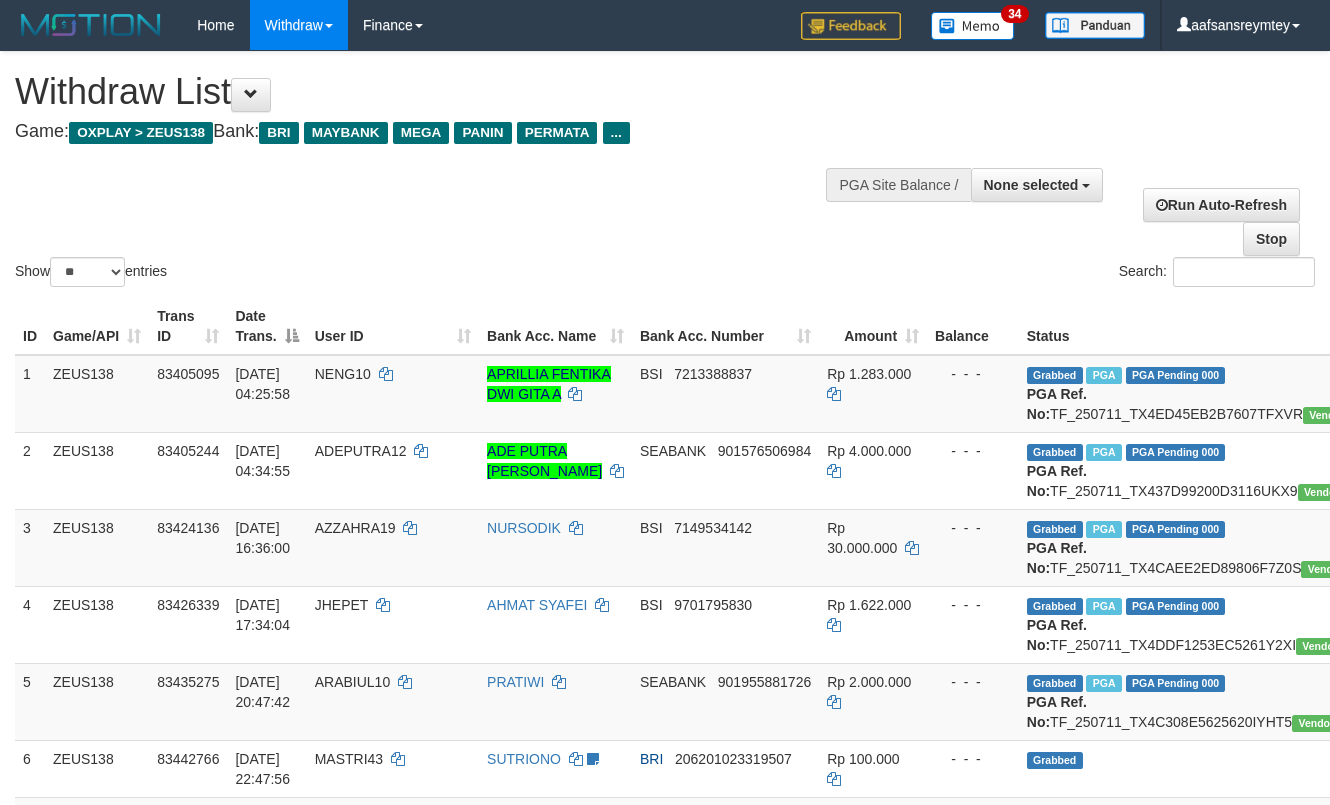 select 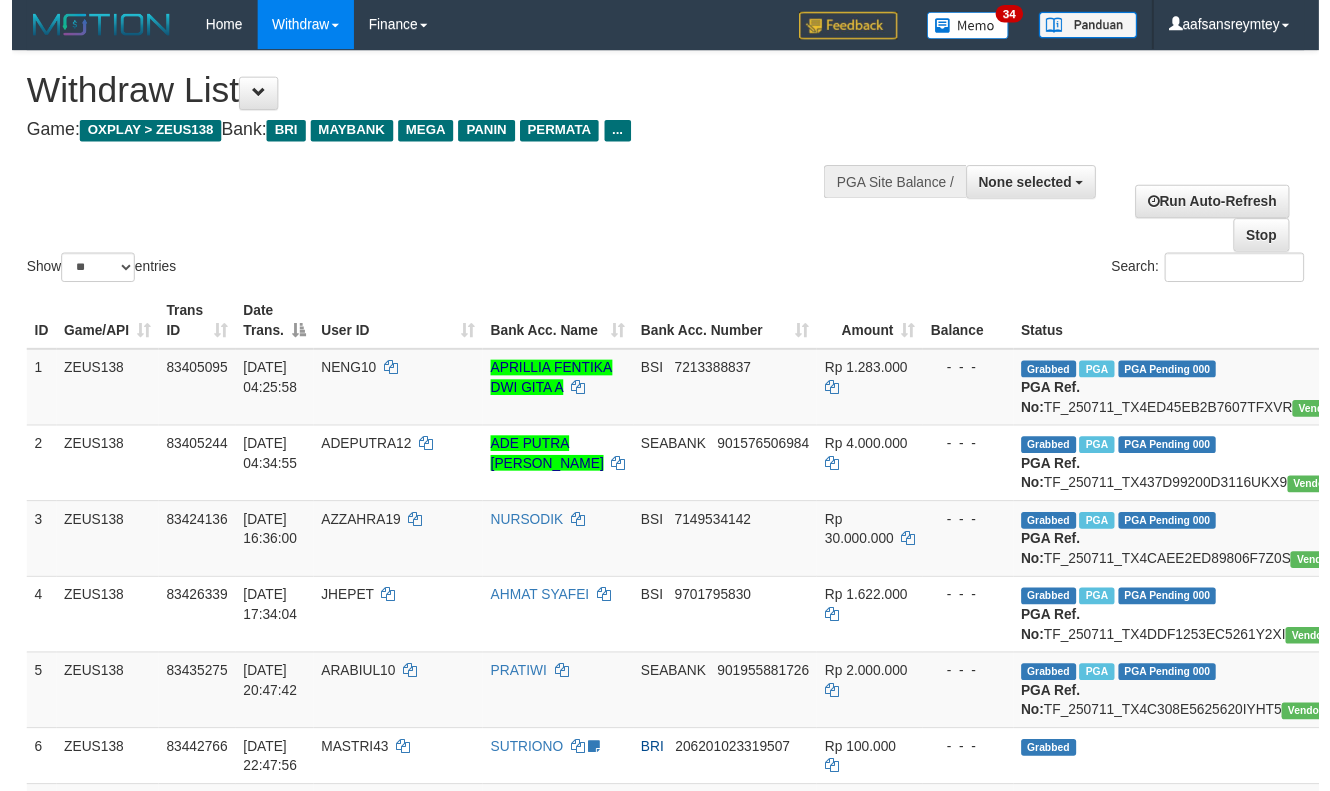 scroll, scrollTop: 357, scrollLeft: 0, axis: vertical 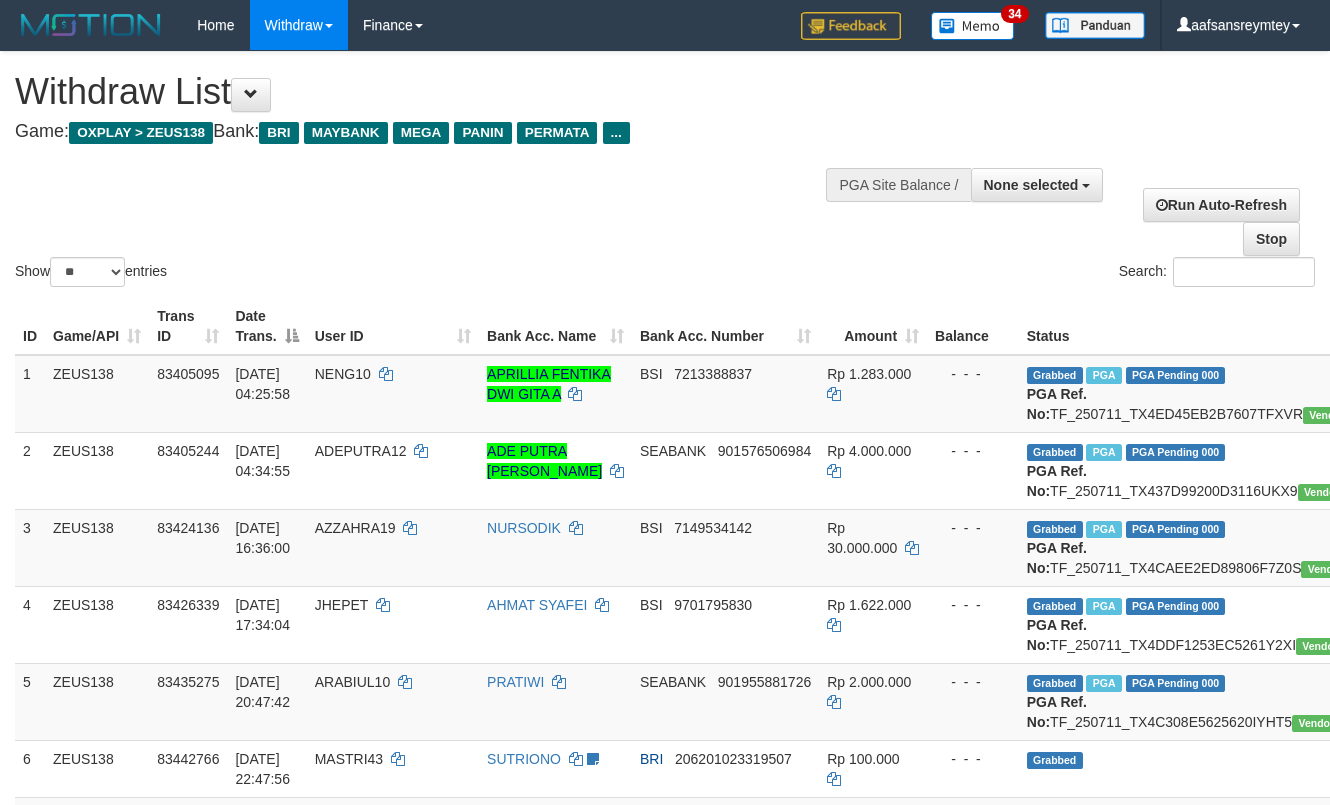 select 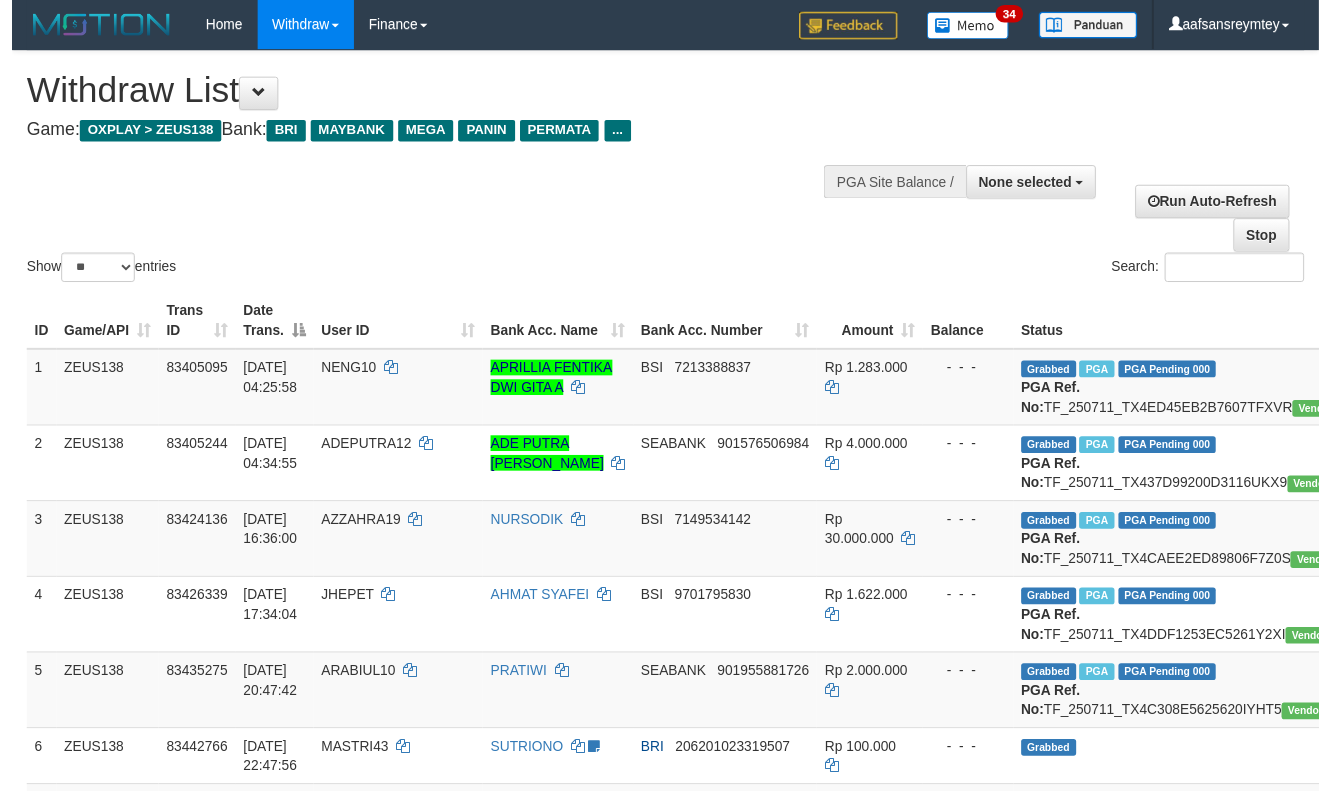 scroll, scrollTop: 357, scrollLeft: 0, axis: vertical 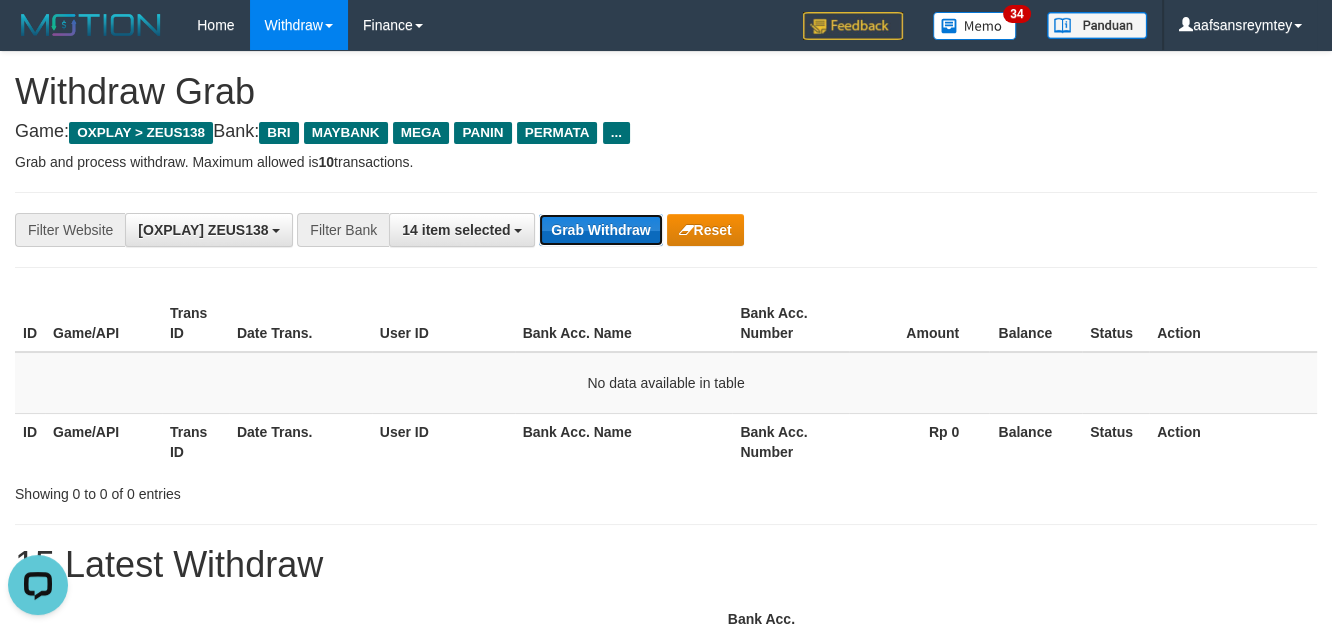 click on "Grab Withdraw" at bounding box center (600, 230) 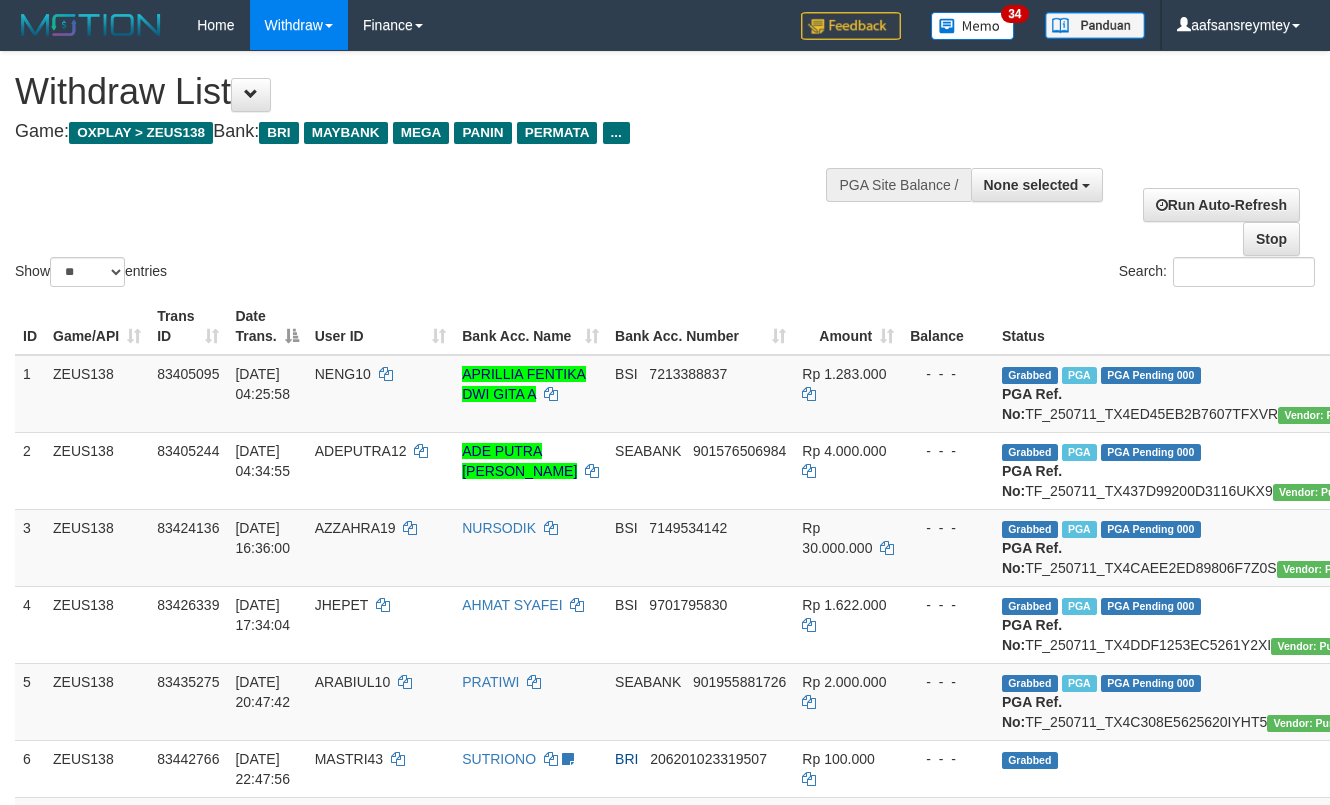 select 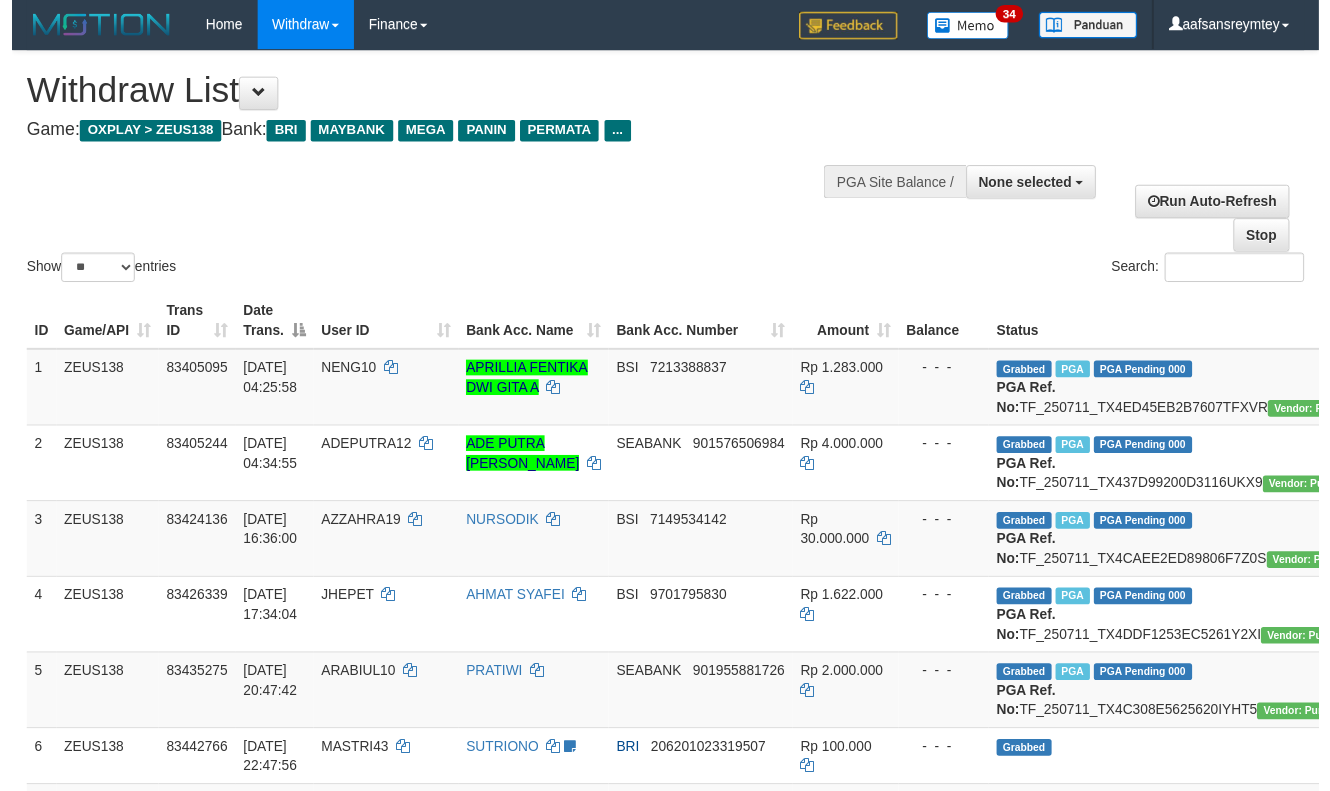 scroll, scrollTop: 357, scrollLeft: 0, axis: vertical 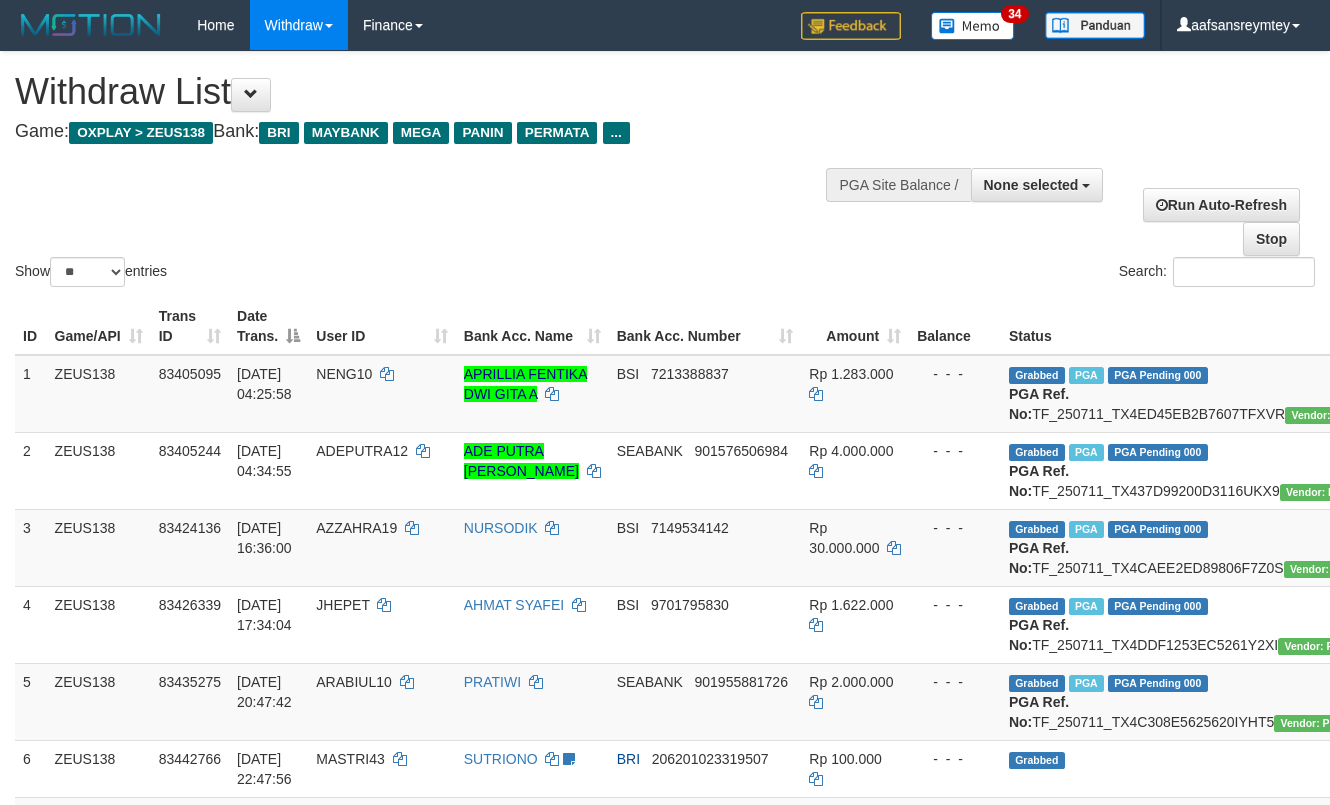select 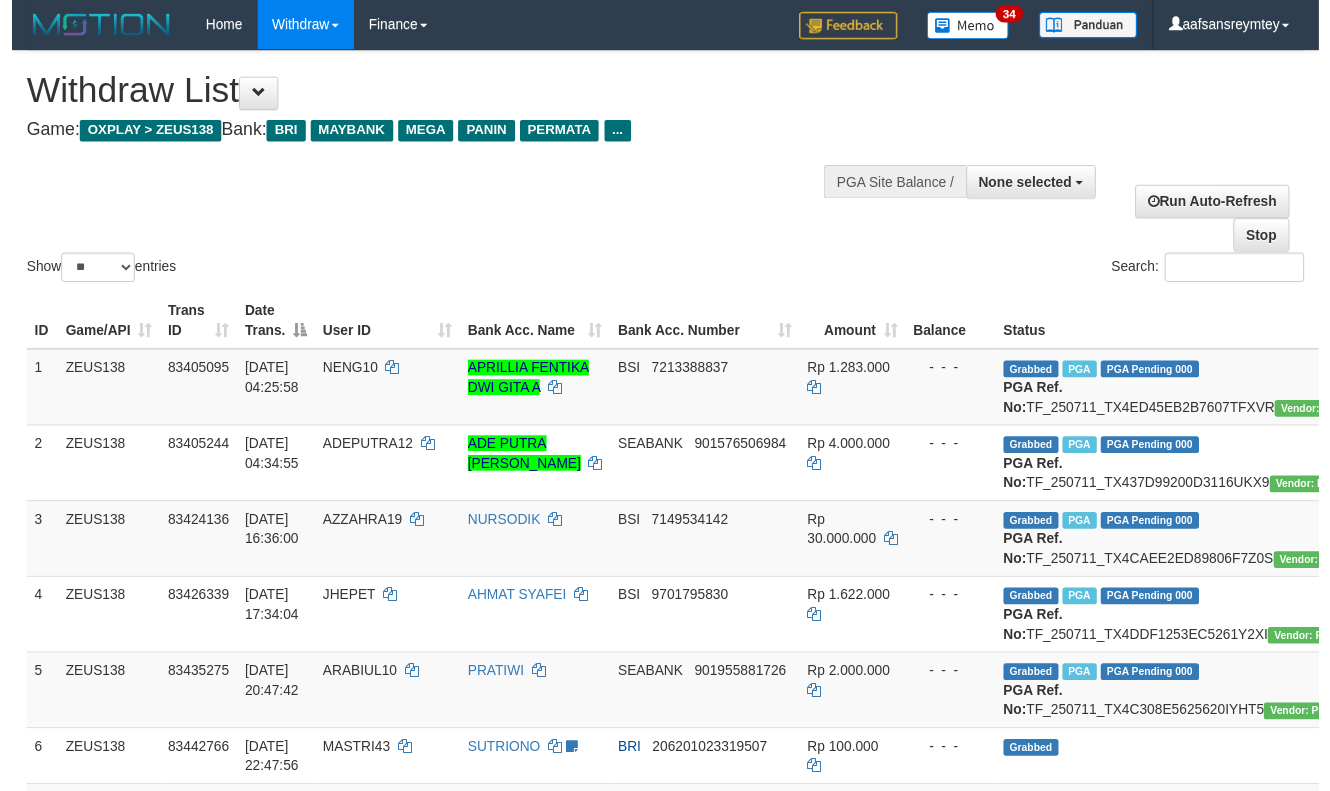 scroll, scrollTop: 357, scrollLeft: 0, axis: vertical 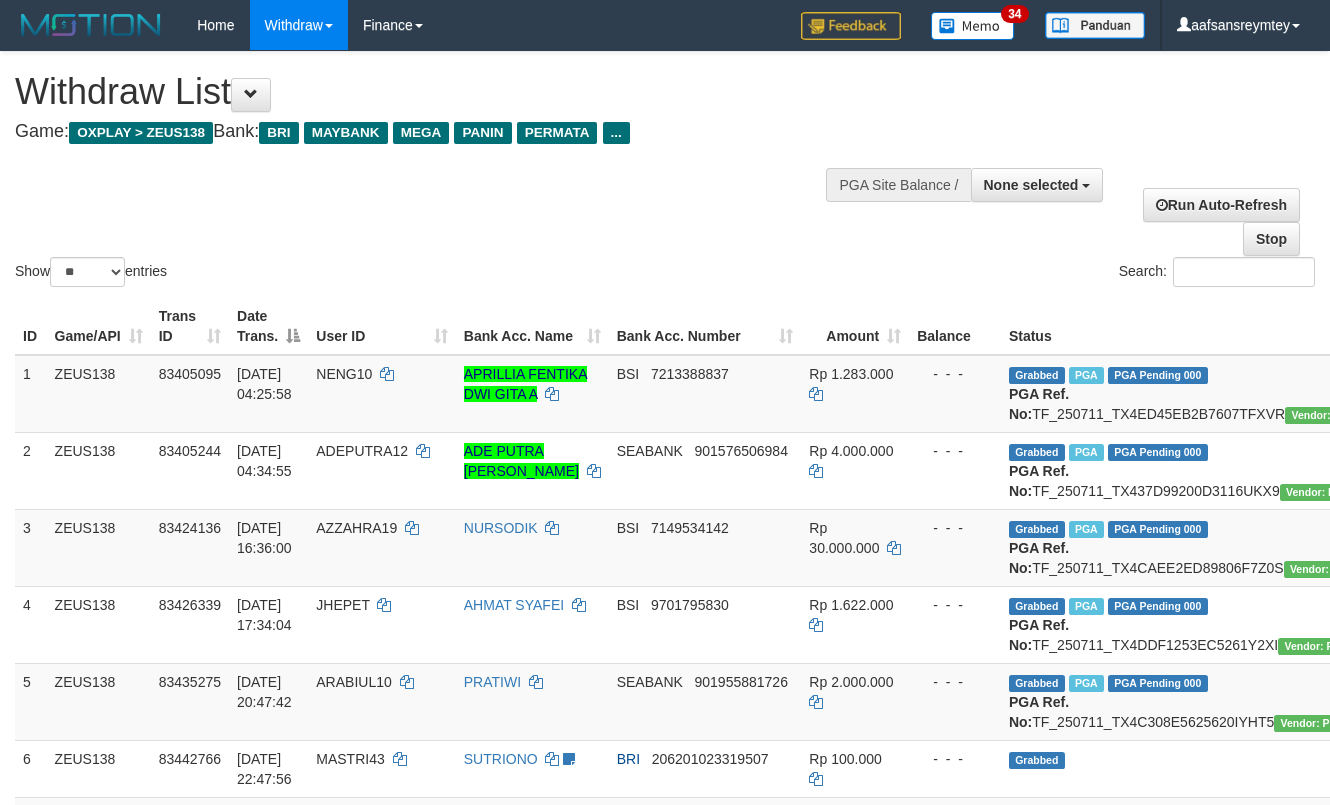 select 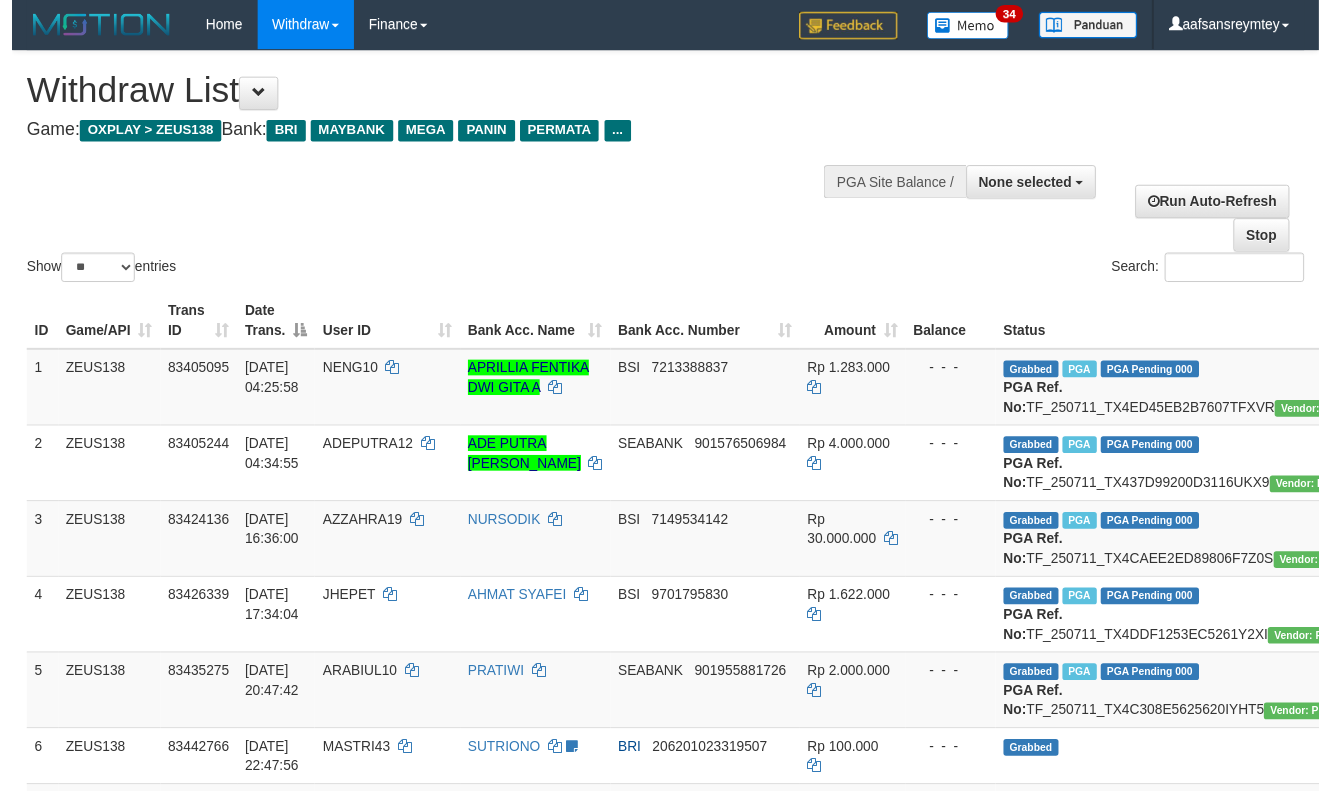 scroll, scrollTop: 357, scrollLeft: 0, axis: vertical 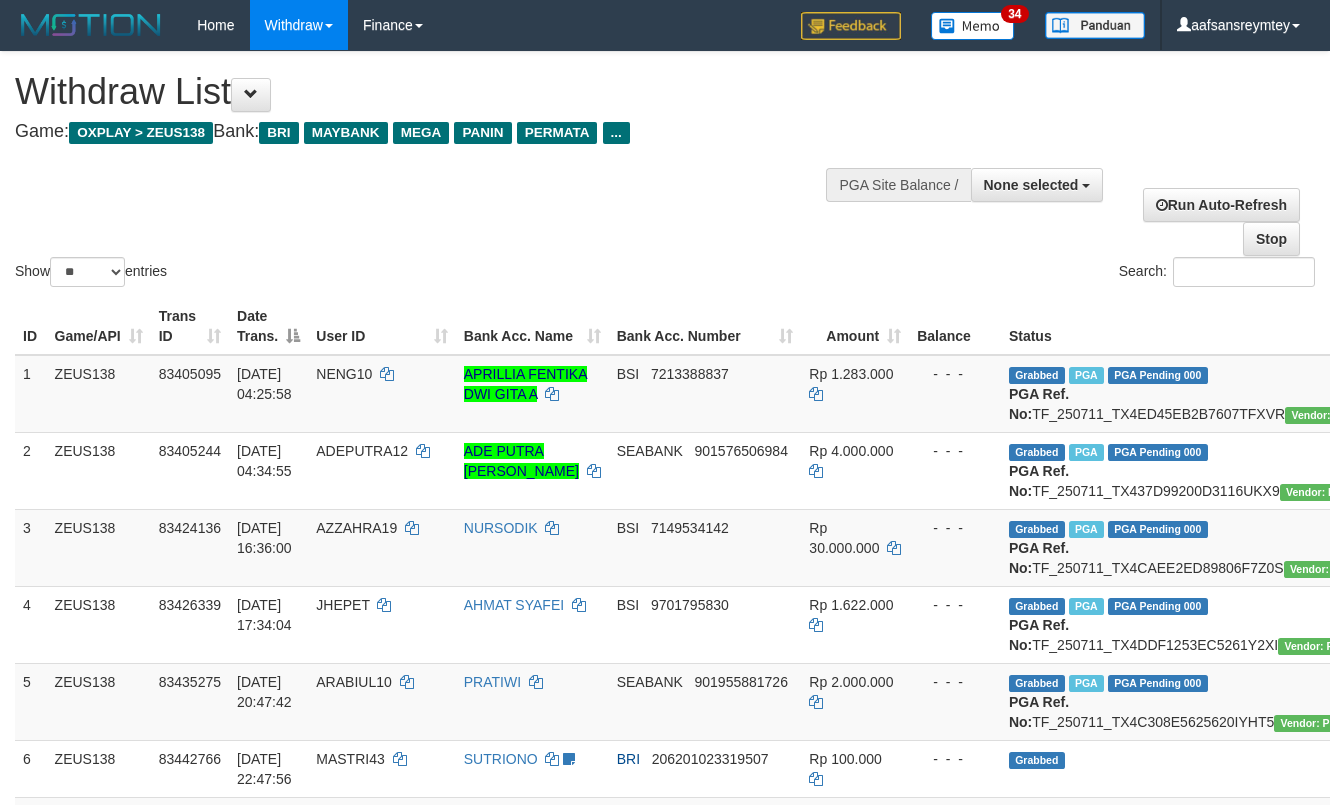 select 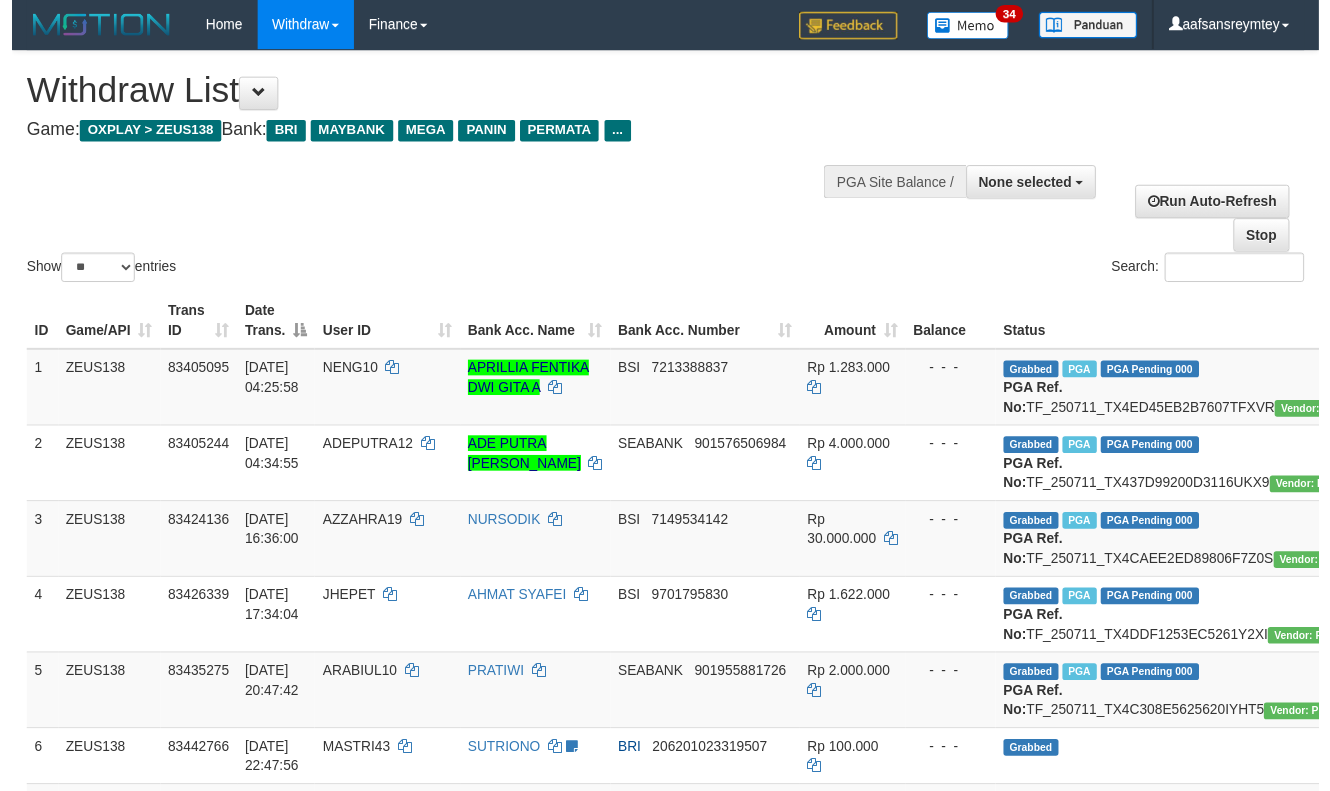 scroll, scrollTop: 357, scrollLeft: 0, axis: vertical 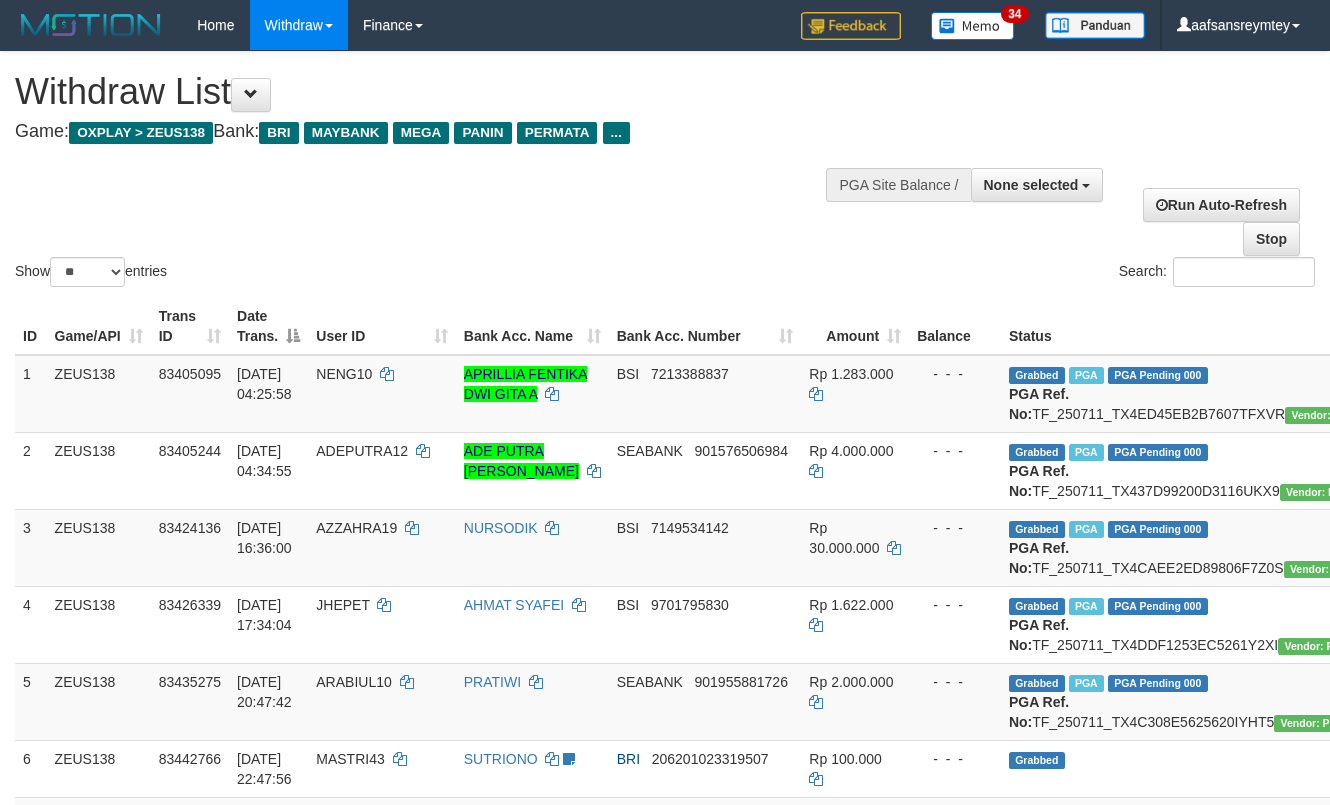 select 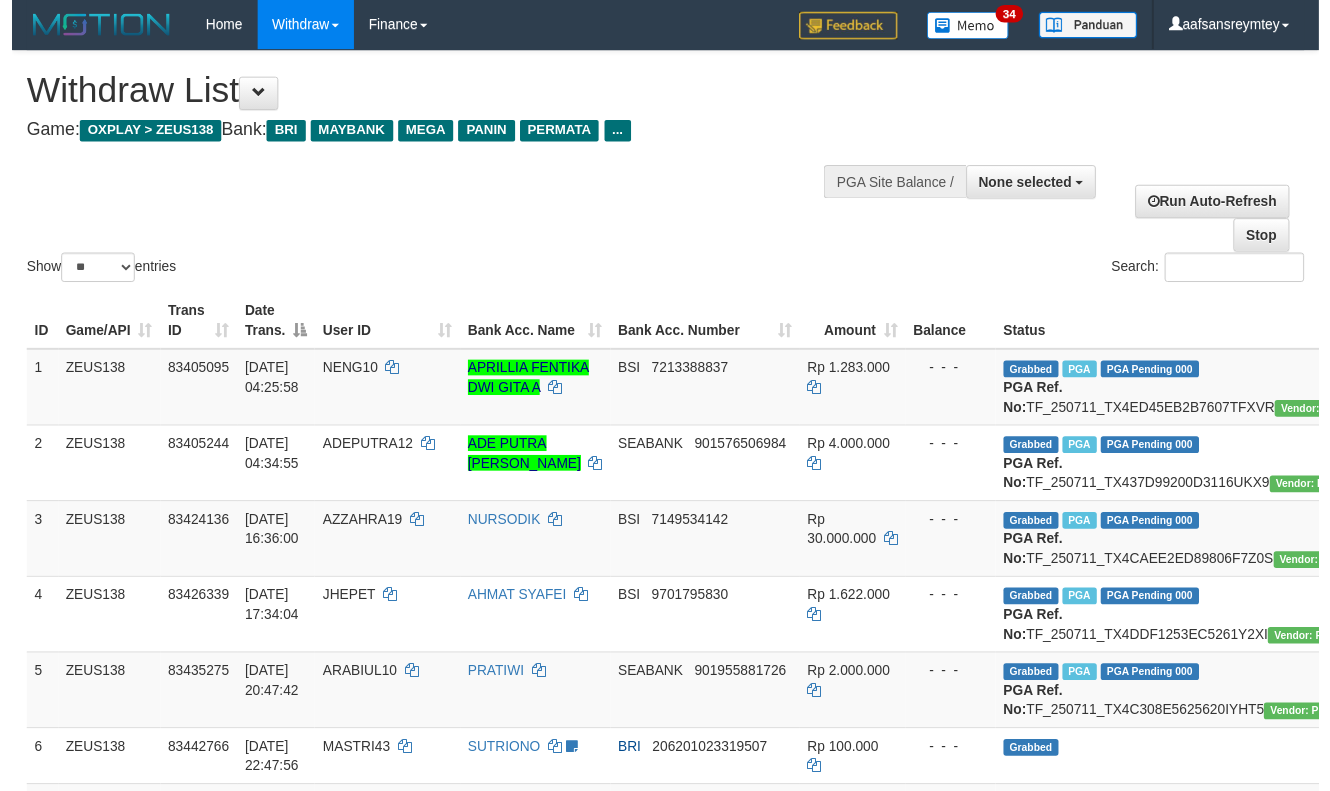 scroll, scrollTop: 357, scrollLeft: 0, axis: vertical 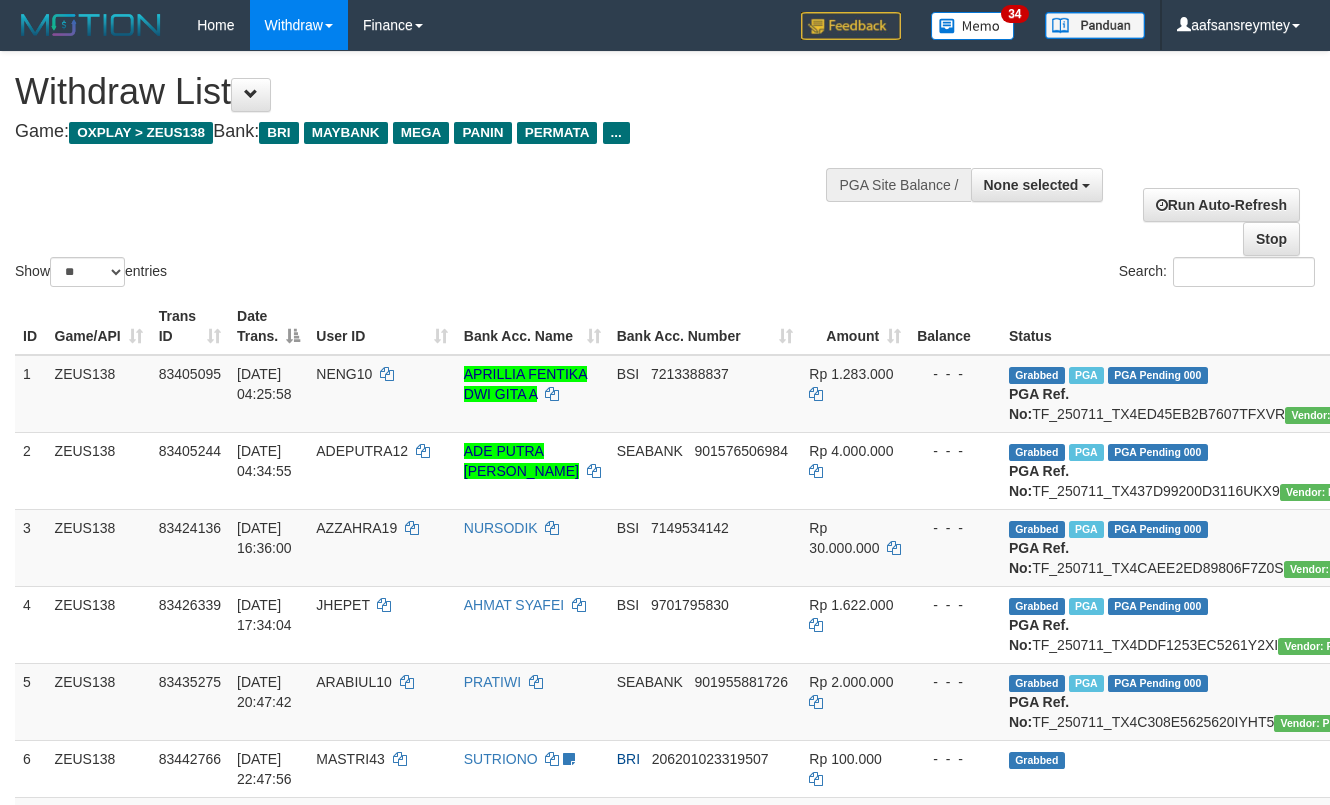 select 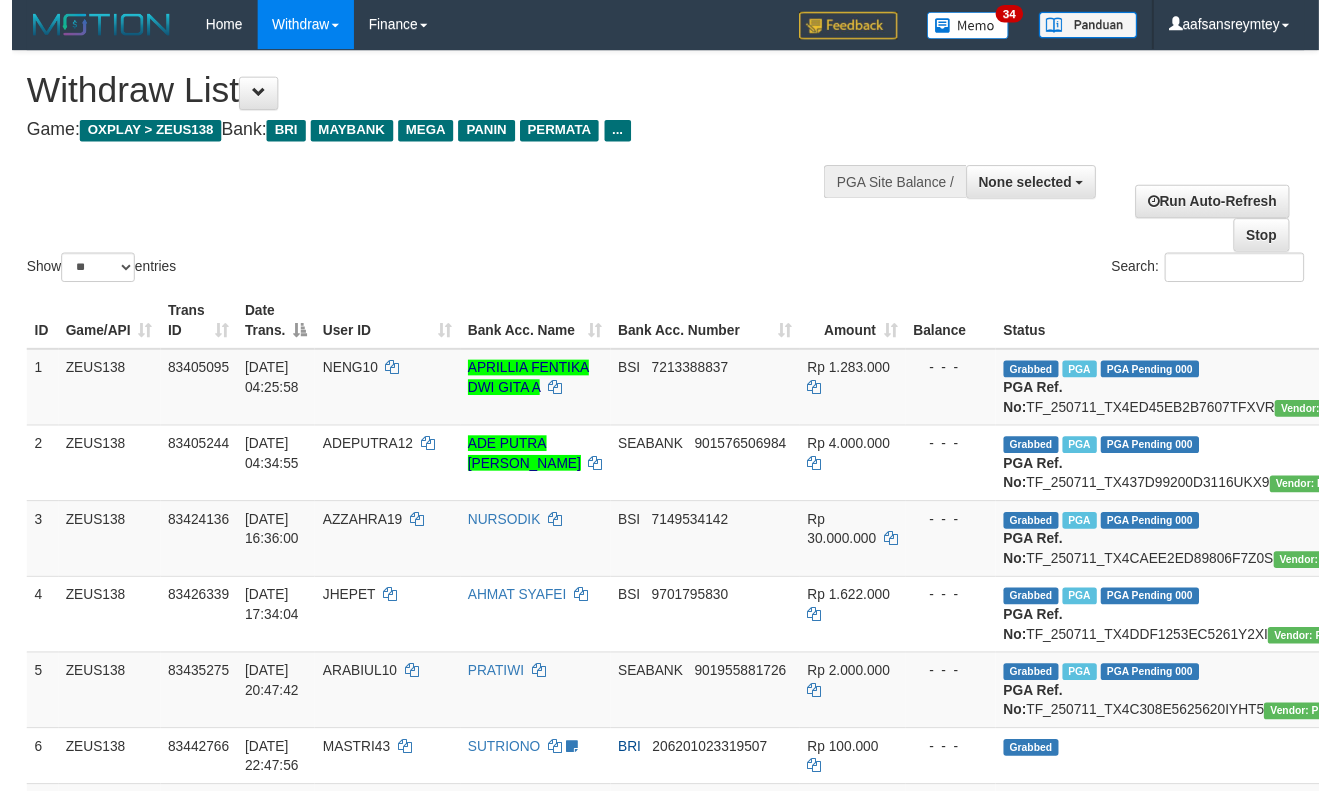 scroll, scrollTop: 357, scrollLeft: 0, axis: vertical 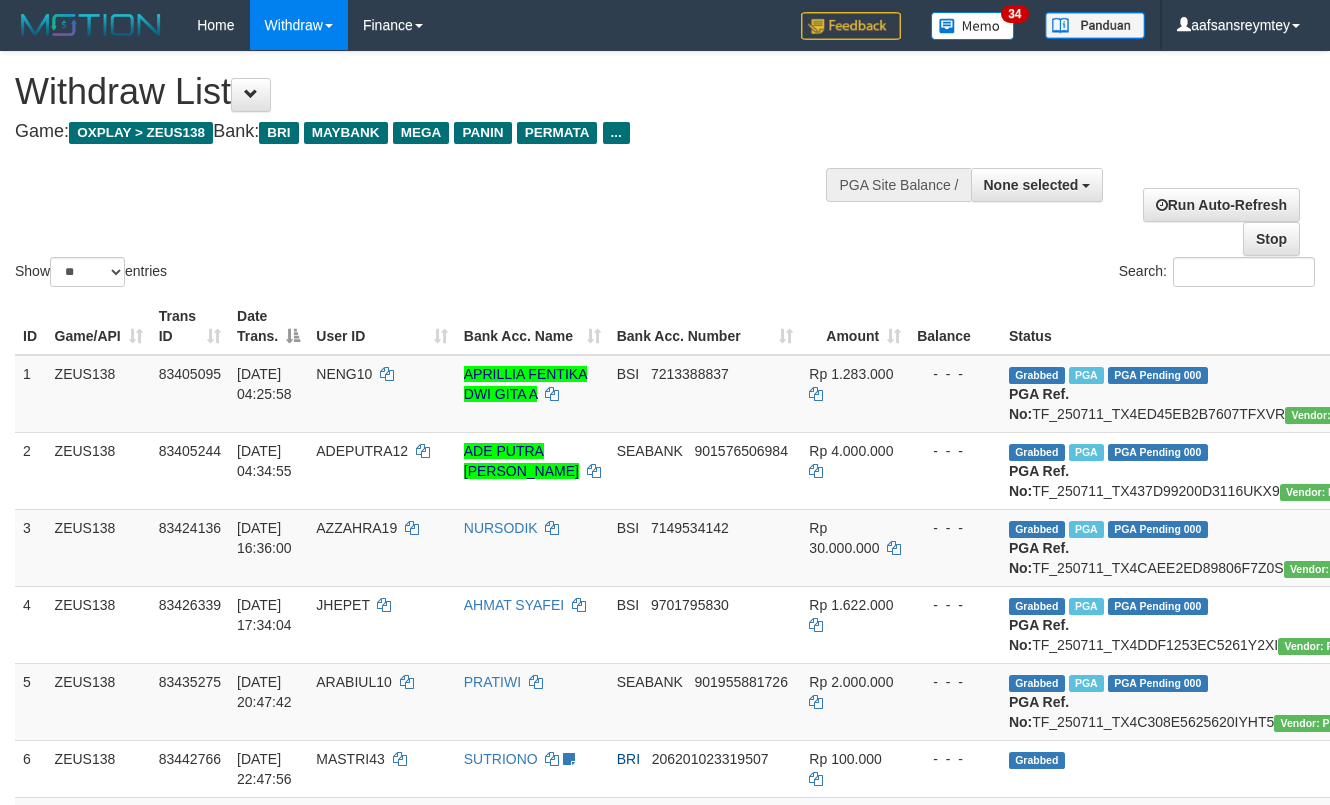 select 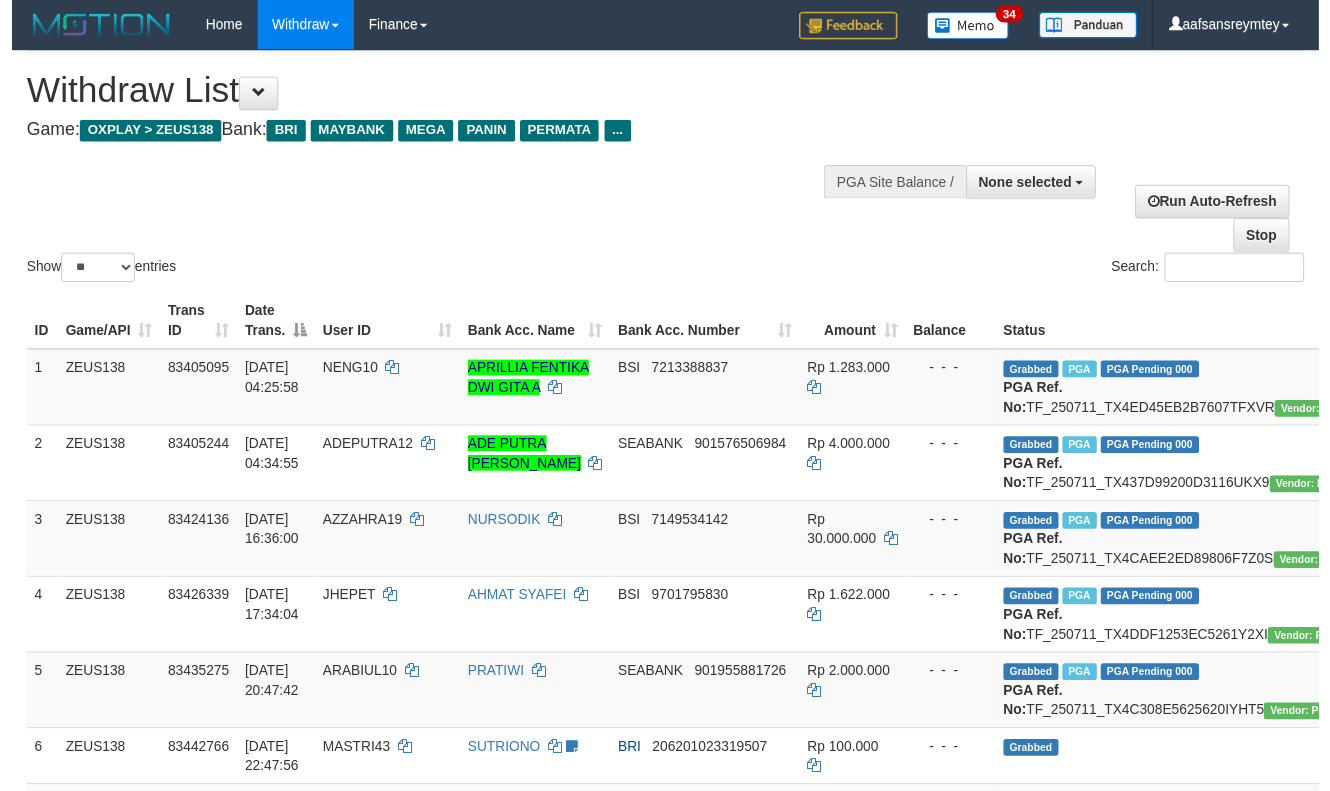 scroll, scrollTop: 357, scrollLeft: 0, axis: vertical 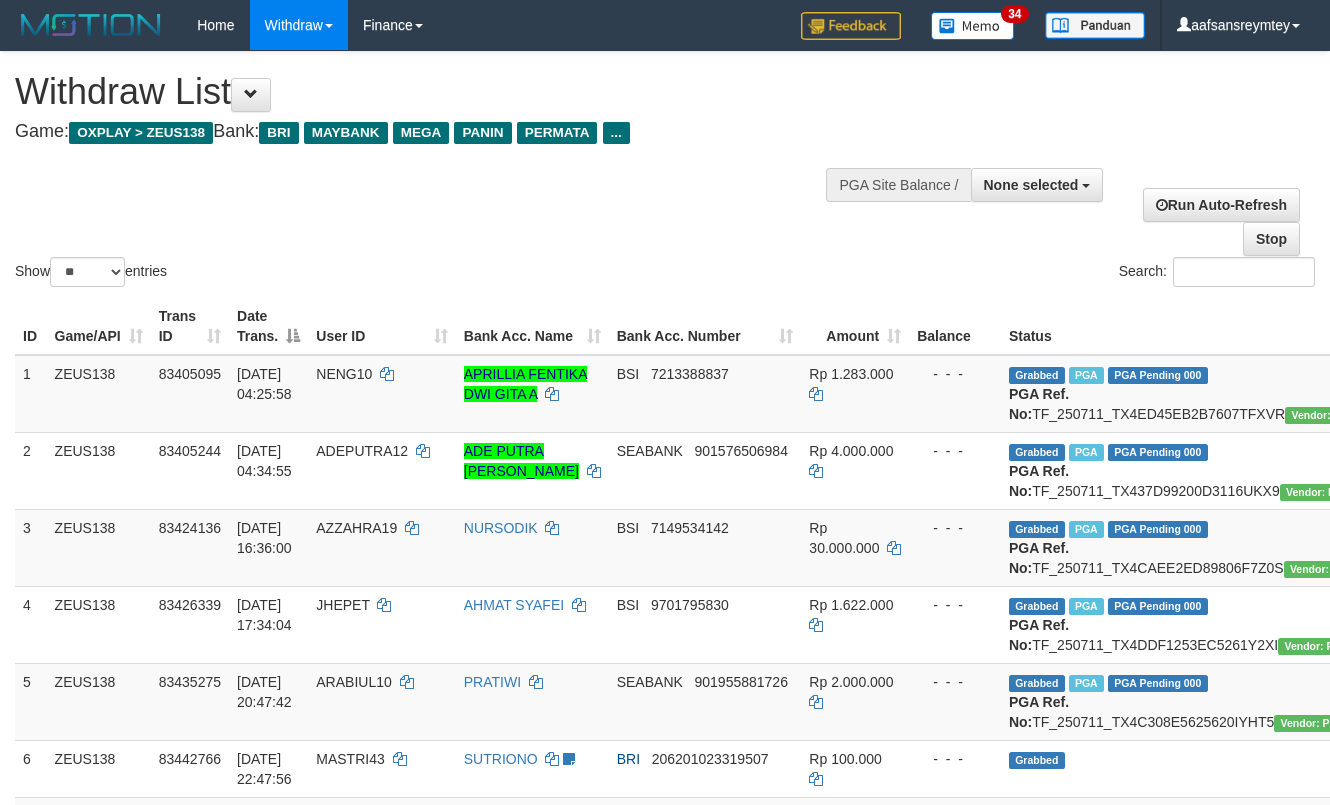 select 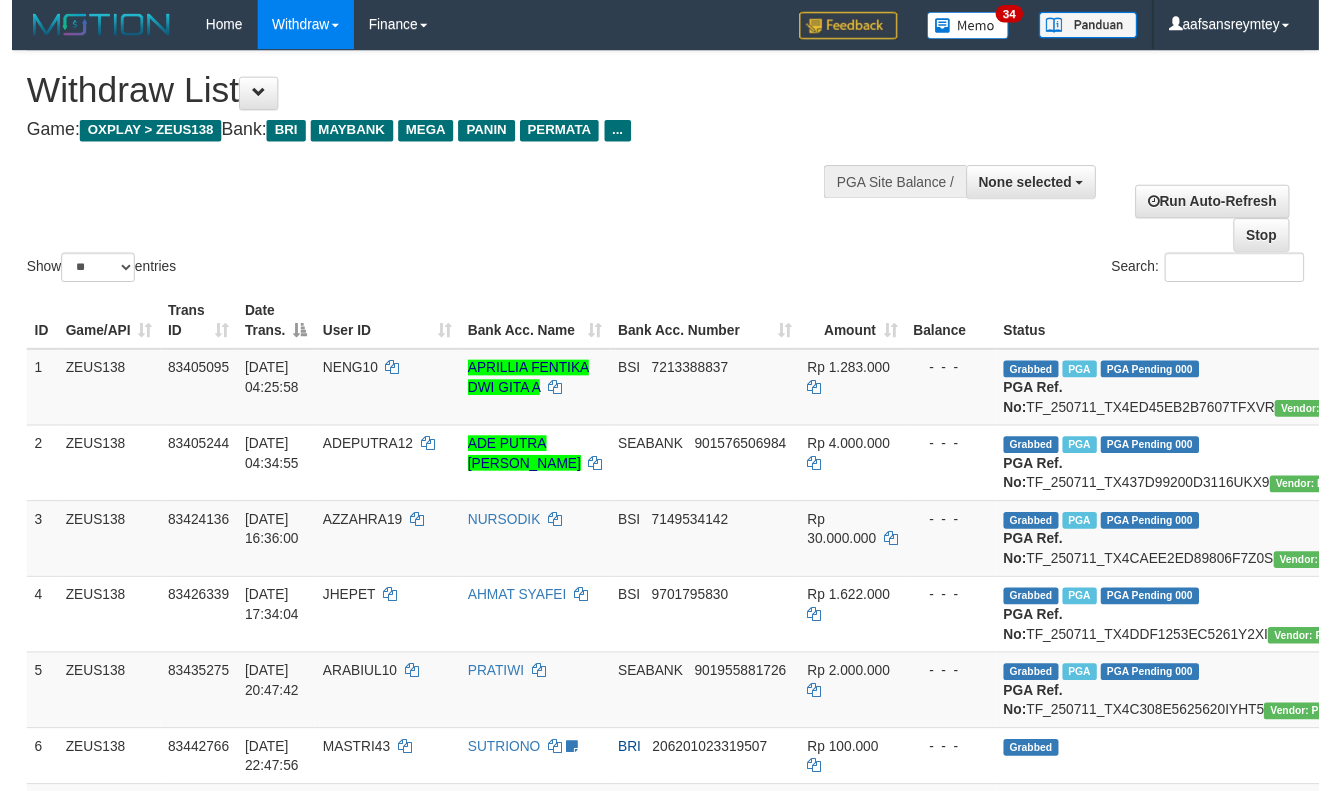 scroll, scrollTop: 357, scrollLeft: 0, axis: vertical 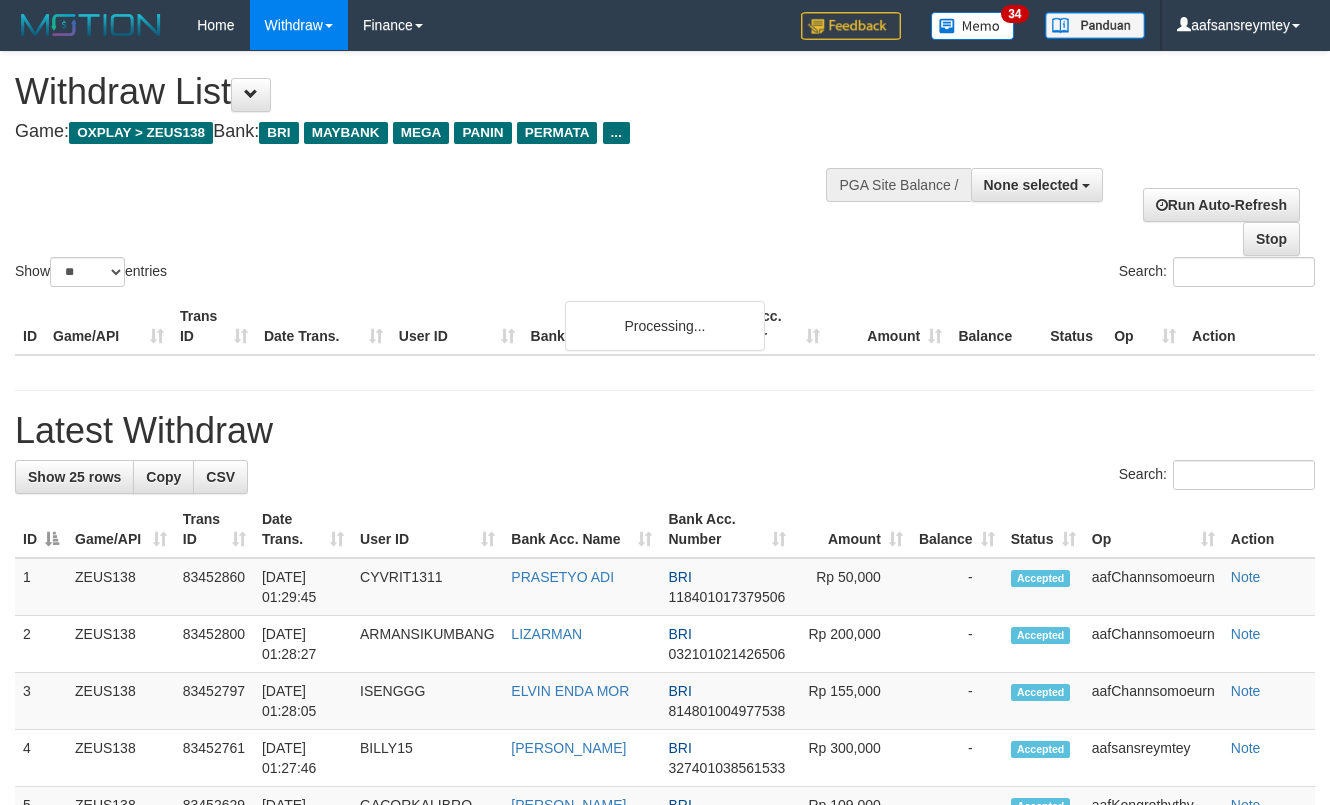 select 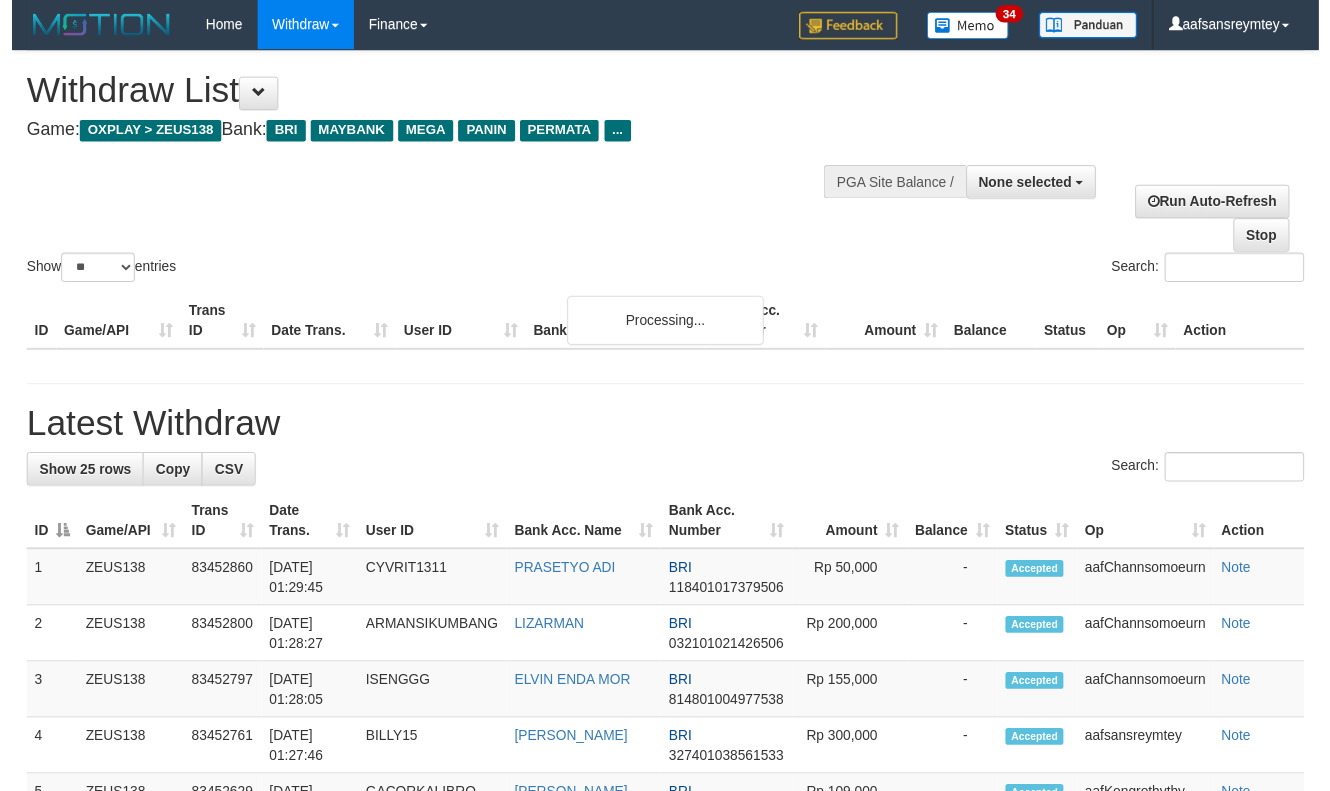scroll, scrollTop: 357, scrollLeft: 0, axis: vertical 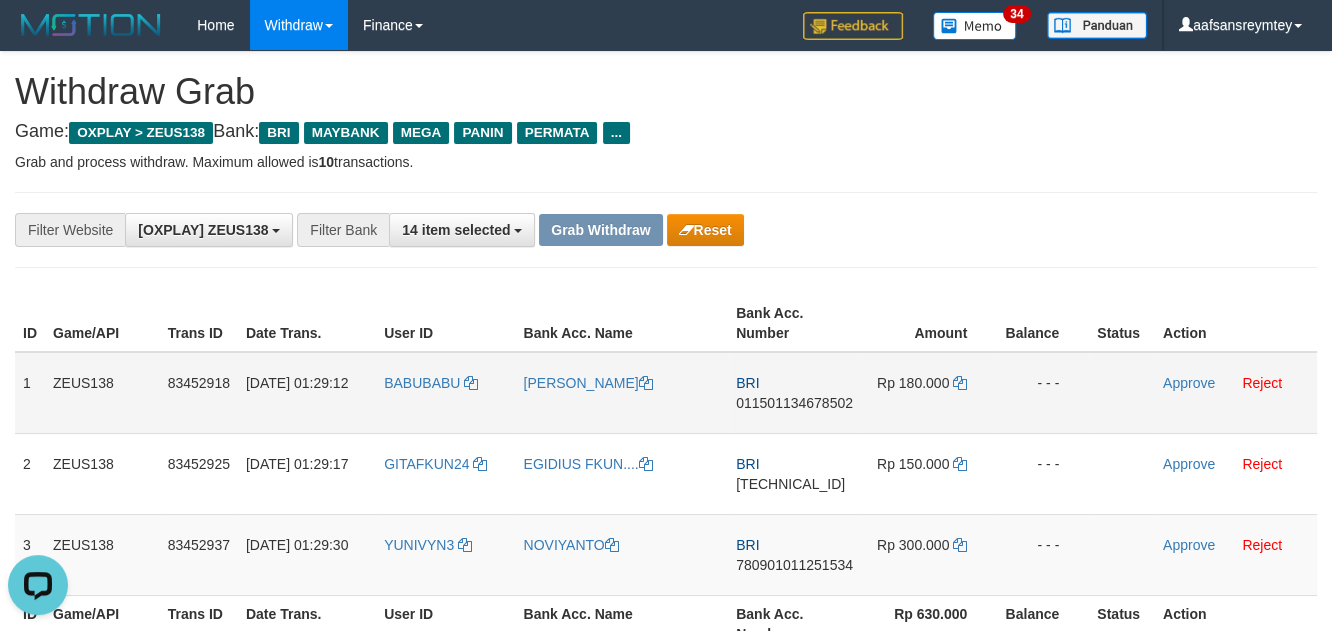 click on "BABUBABU" at bounding box center [445, 393] 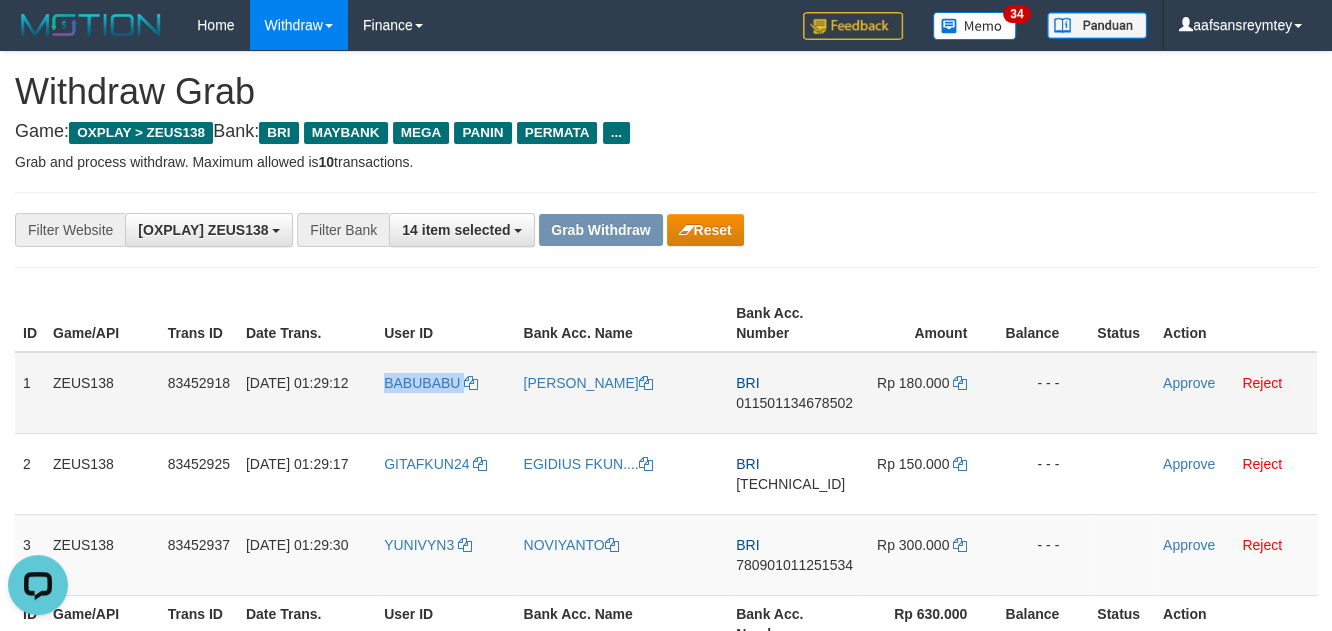 click on "BABUBABU" at bounding box center (445, 393) 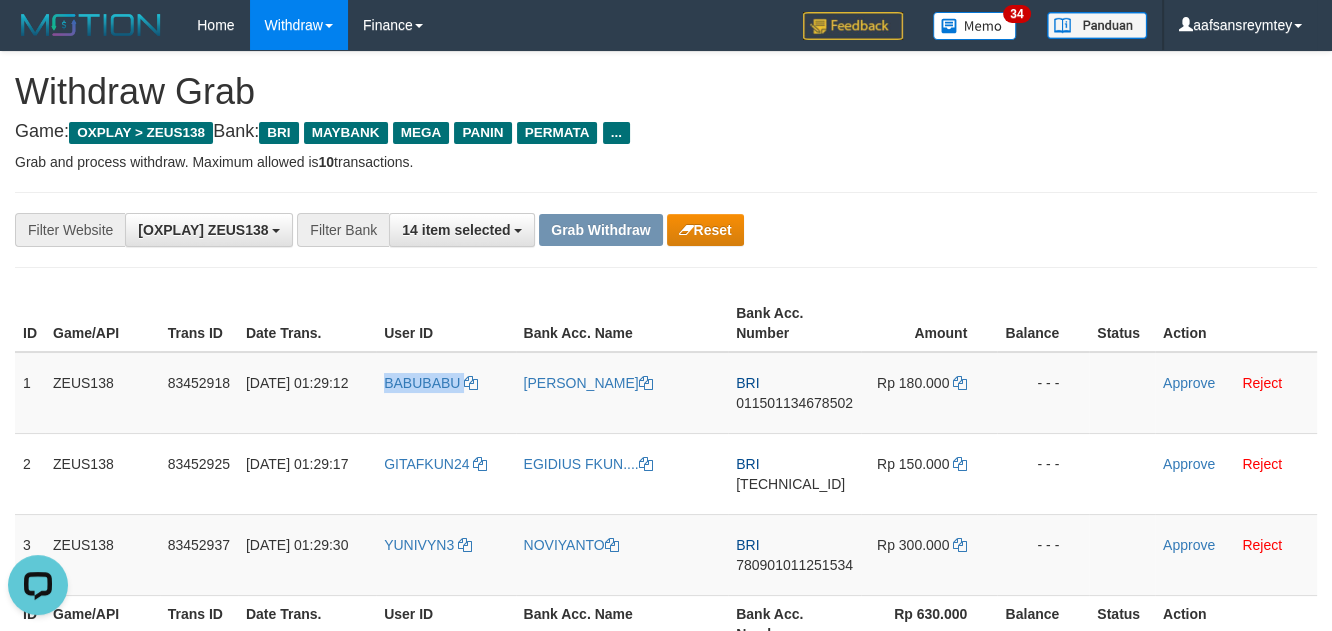 copy on "BABUBABU" 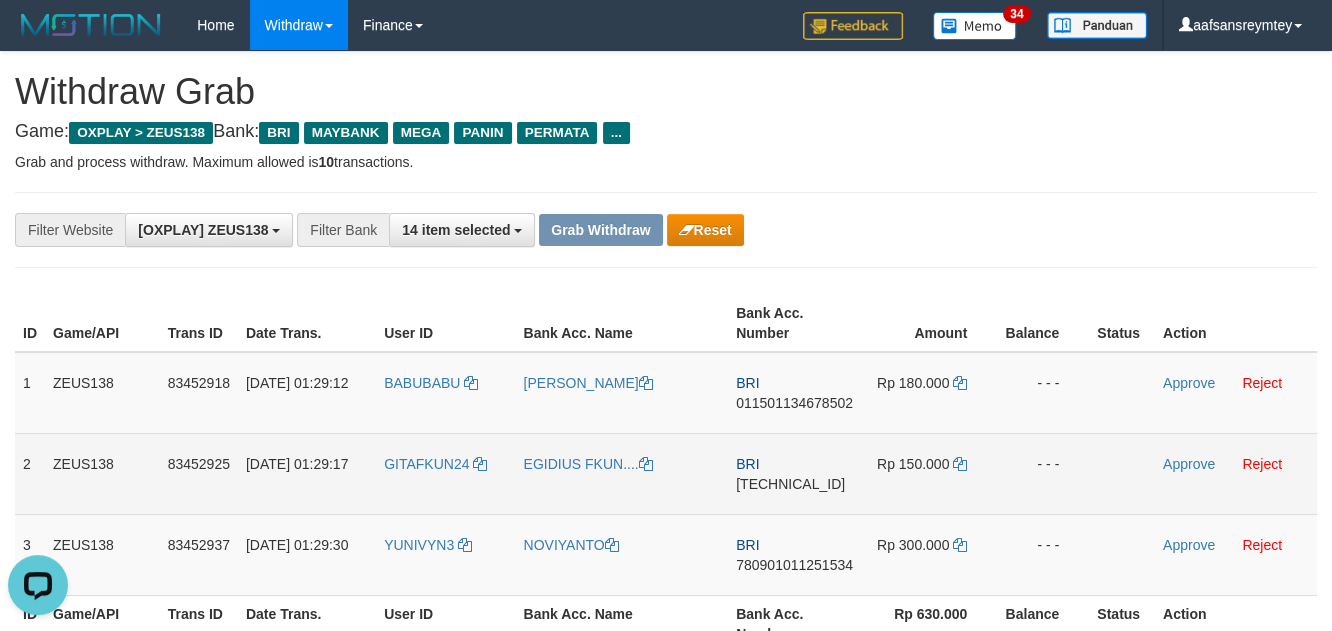 click on "GITAFKUN24" at bounding box center (445, 473) 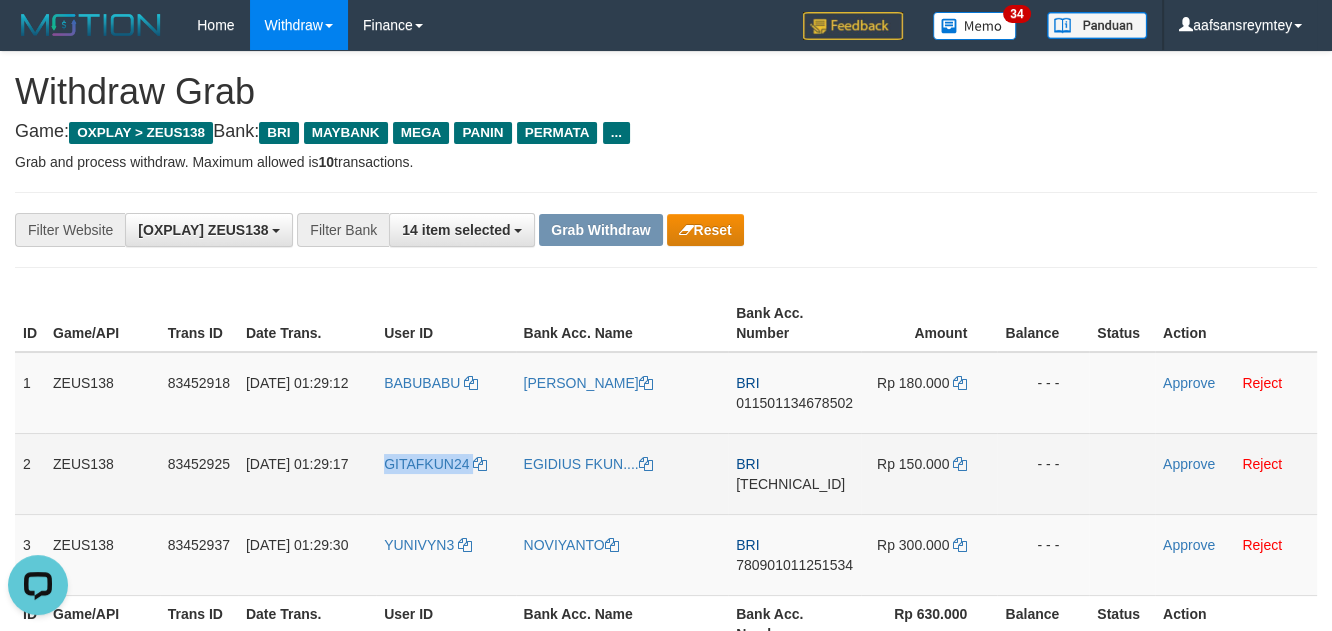 click on "GITAFKUN24" at bounding box center (445, 473) 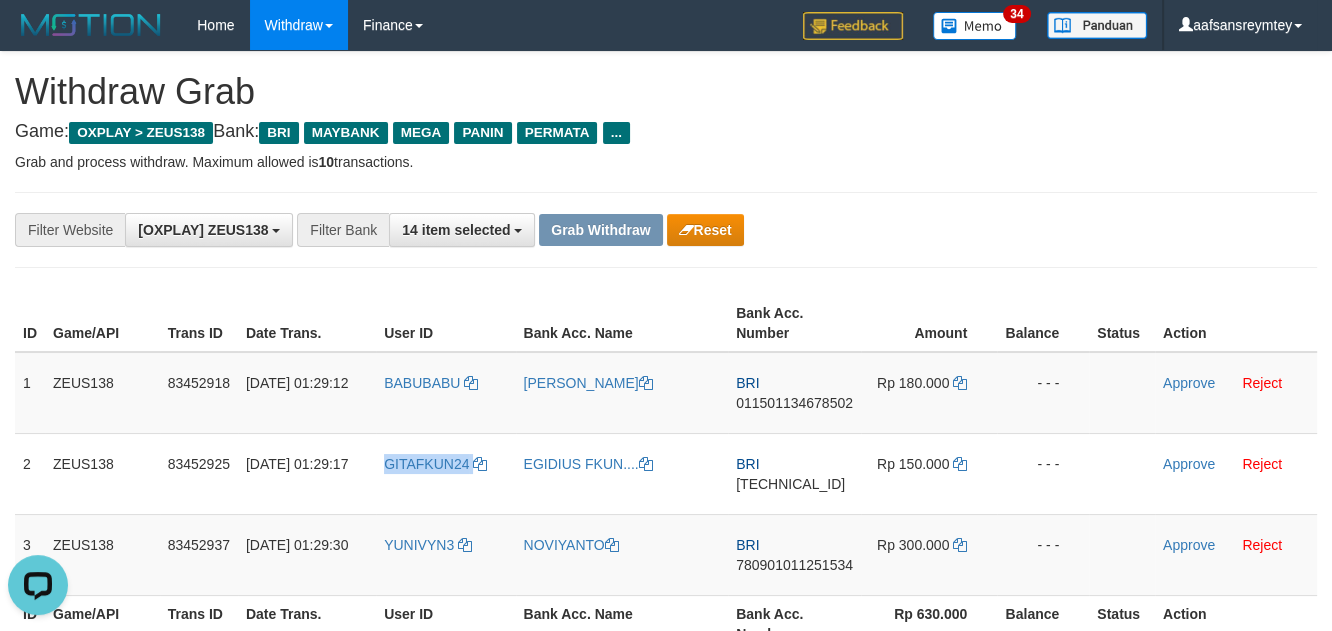 copy on "GITAFKUN24" 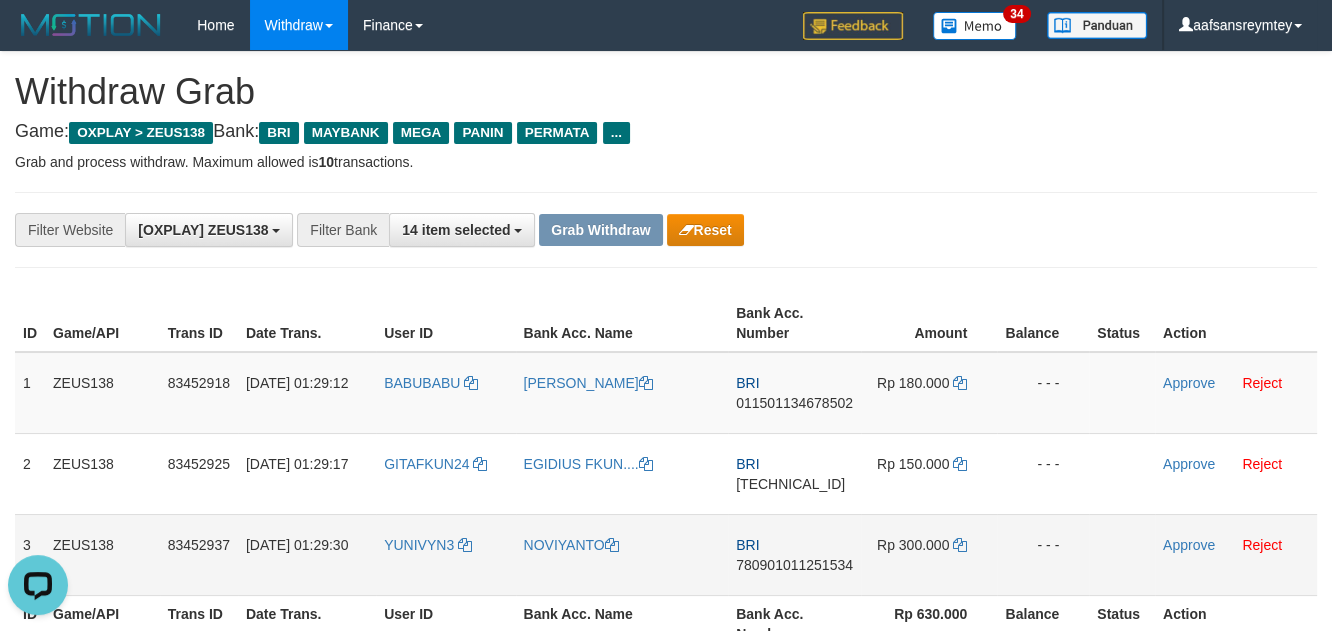 click on "YUNIVYN3" at bounding box center (445, 554) 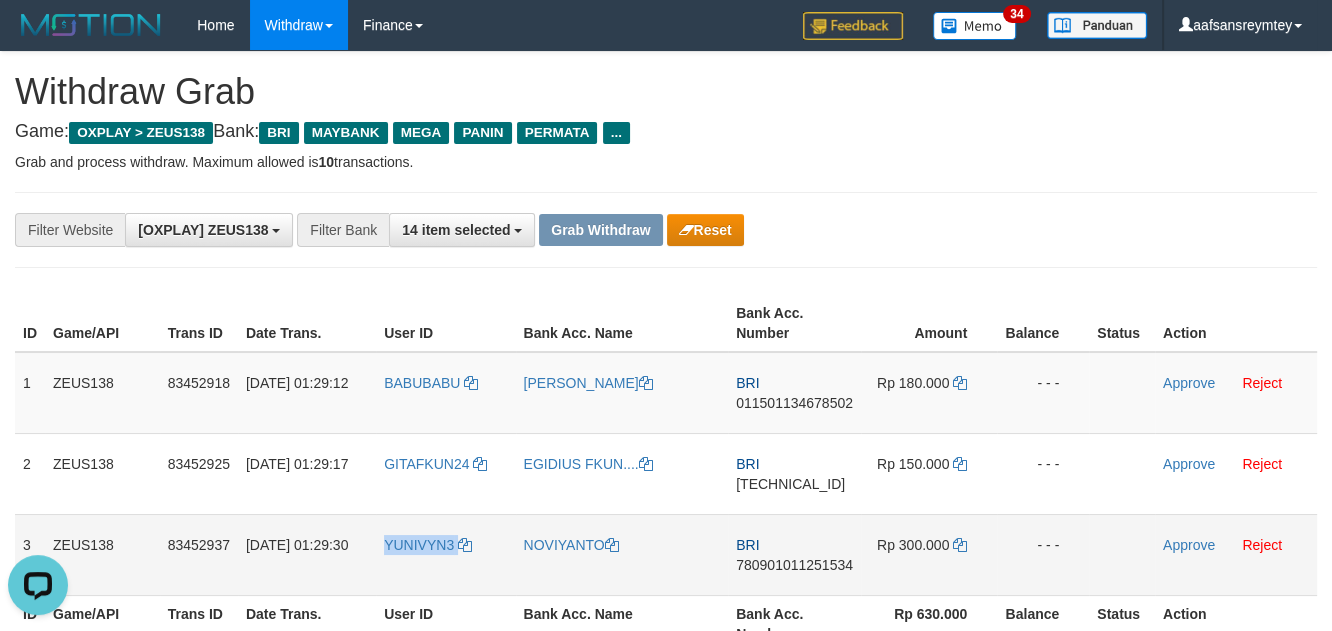 click on "YUNIVYN3" at bounding box center [445, 554] 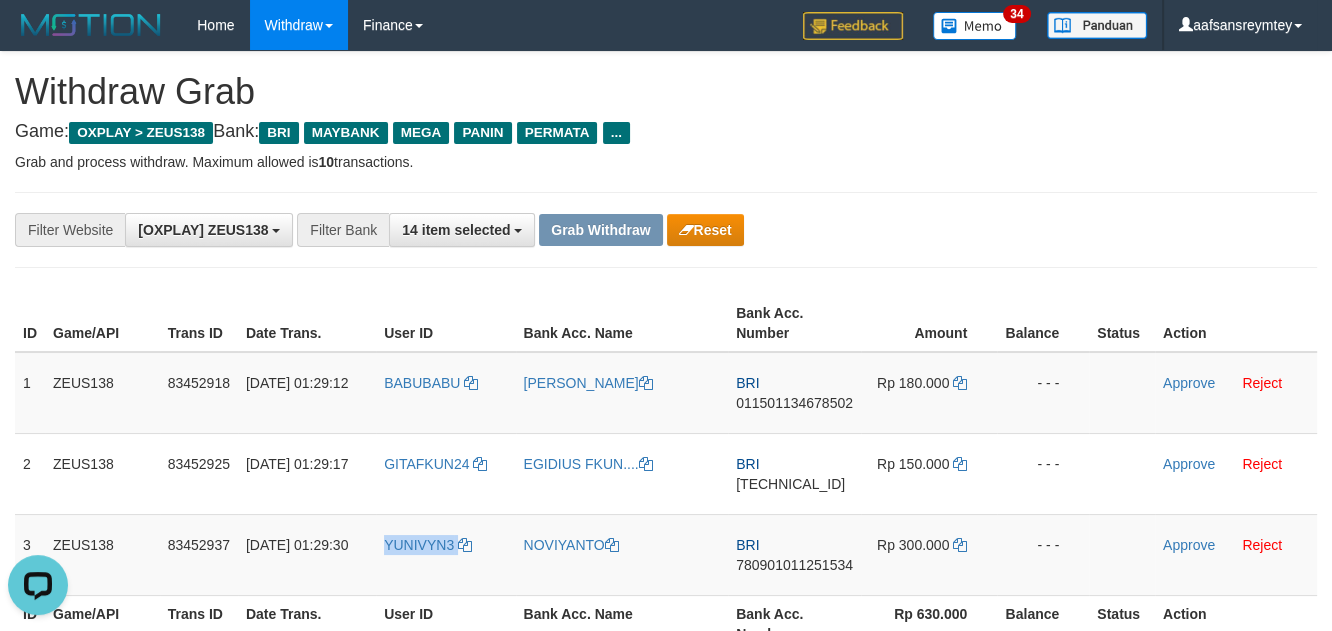 copy on "YUNIVYN3" 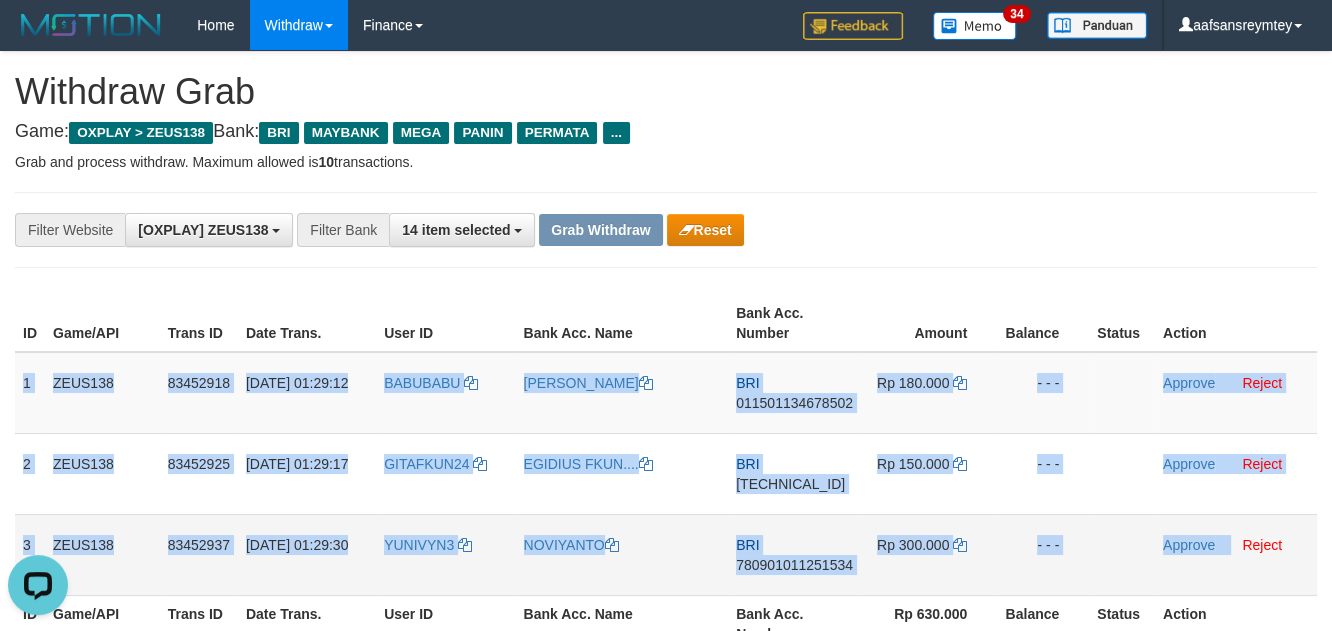 drag, startPoint x: 20, startPoint y: 376, endPoint x: 1230, endPoint y: 539, distance: 1220.9296 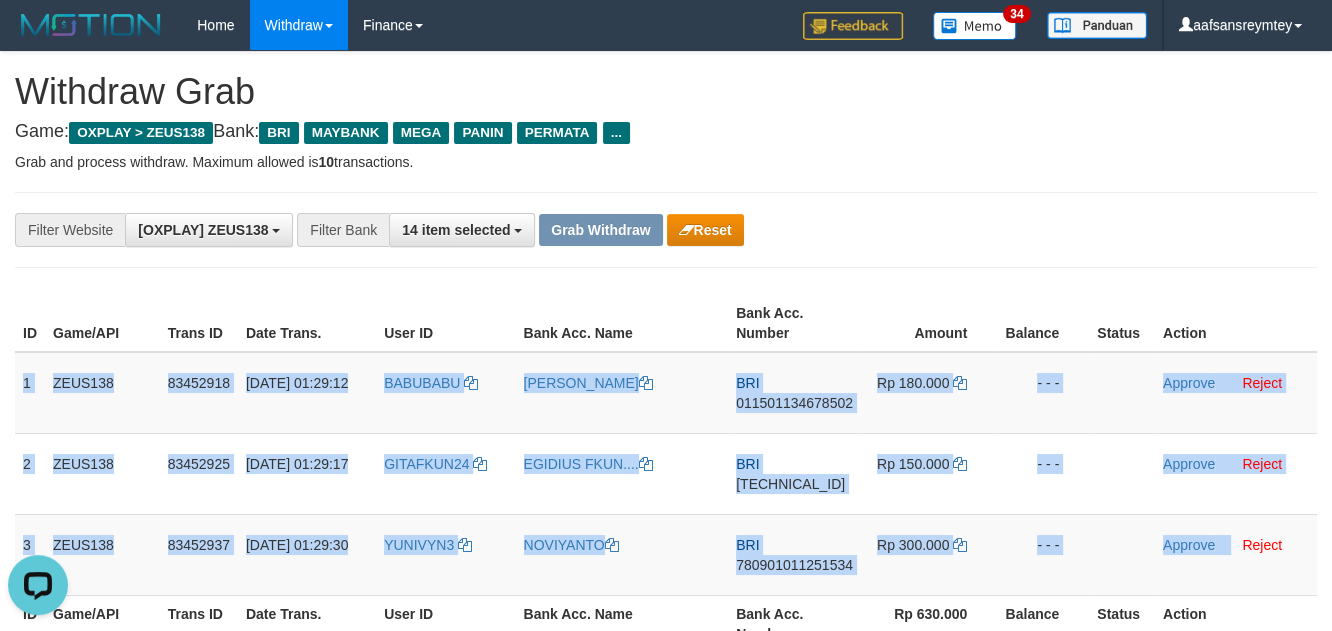 copy on "1
ZEUS138
83452918
12/07/2025 01:29:12
BABUBABU
ANANG PRABOWO
BRI
011501134678502
Rp 180.000
- - -
Approve
Reject
2
ZEUS138
83452925
12/07/2025 01:29:17
GITAFKUN24
EGIDIUS FKUN....
BRI
027601035208507
Rp 150.000
- - -
Approve
Reject
3
ZEUS138
83452937
12/07/2025 01:29:30
YUNIVYN3
NOVIYANTO
BRI
780901011251534
Rp 300.000
- - -
Approve" 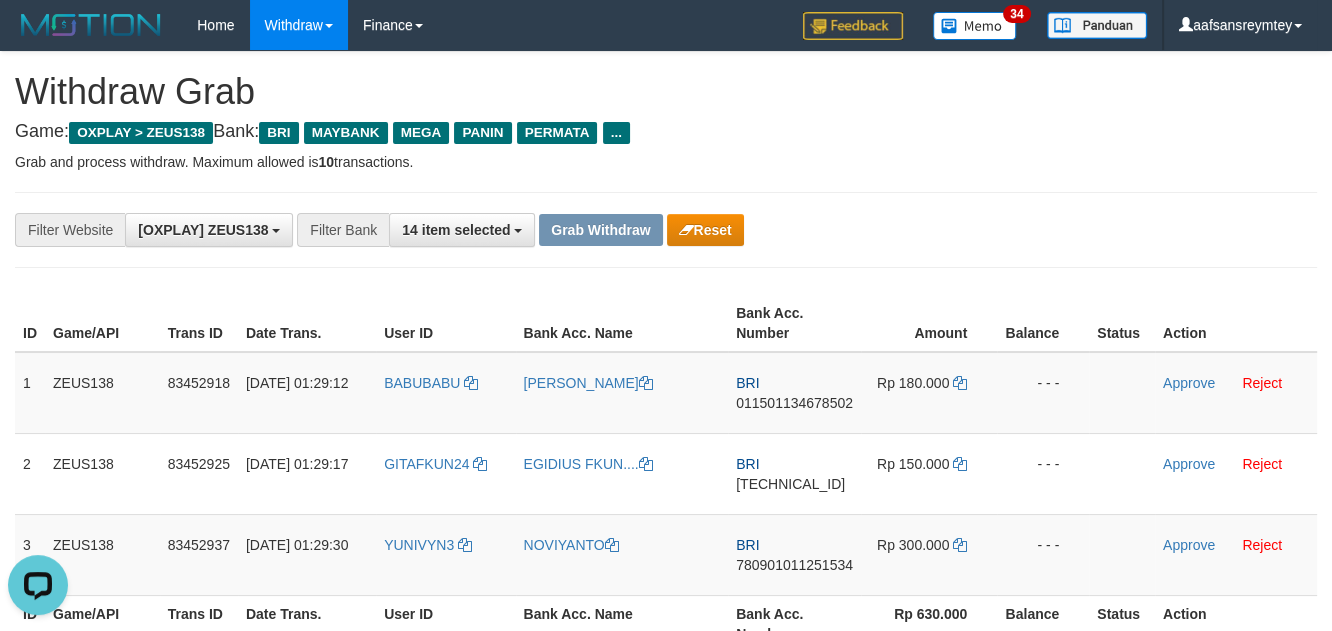 click on "**********" at bounding box center [666, 1194] 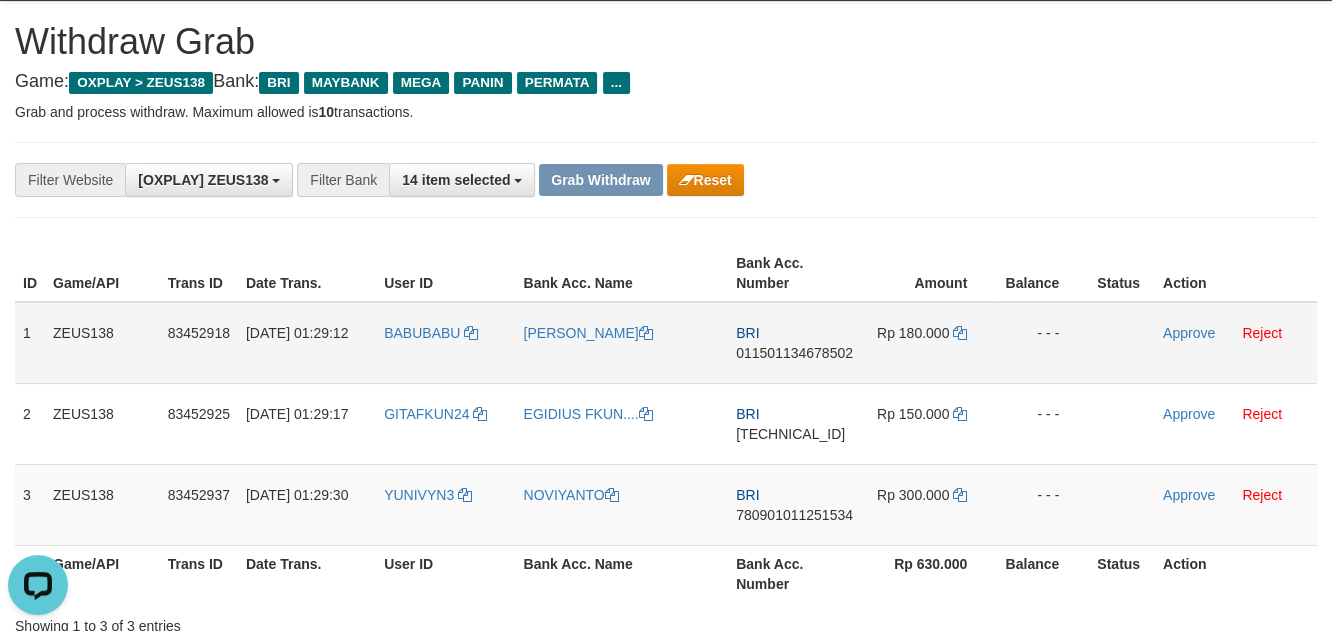 scroll, scrollTop: 90, scrollLeft: 0, axis: vertical 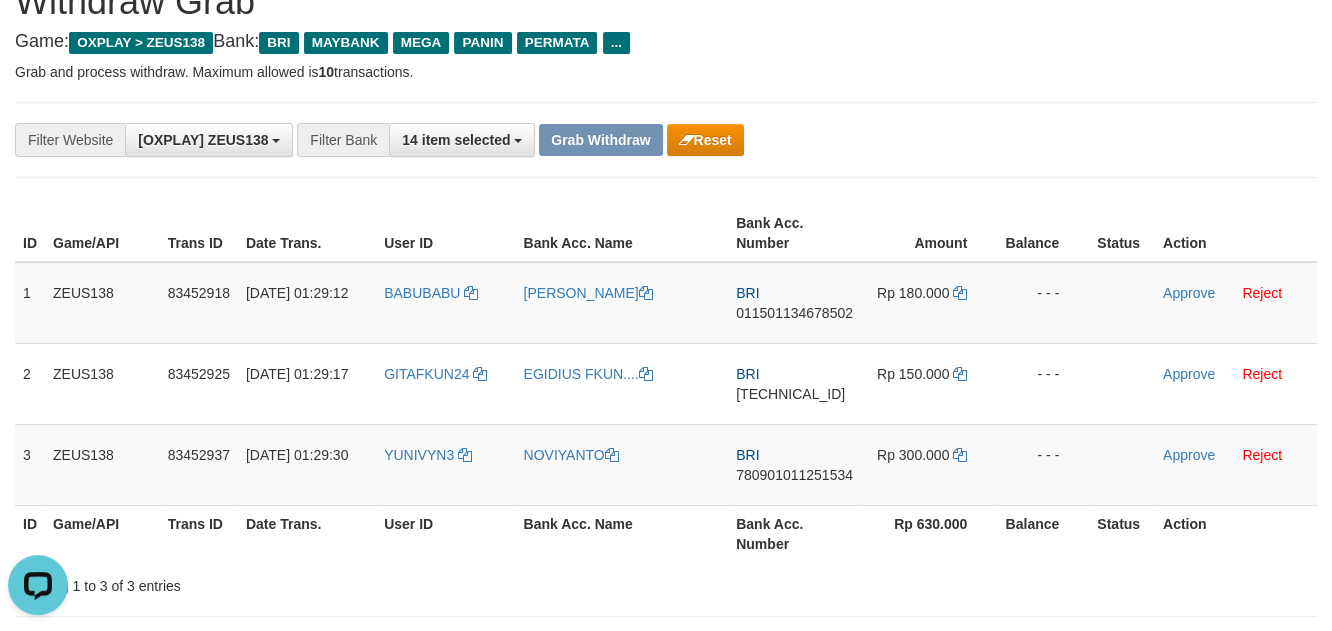 click on "**********" at bounding box center (666, 140) 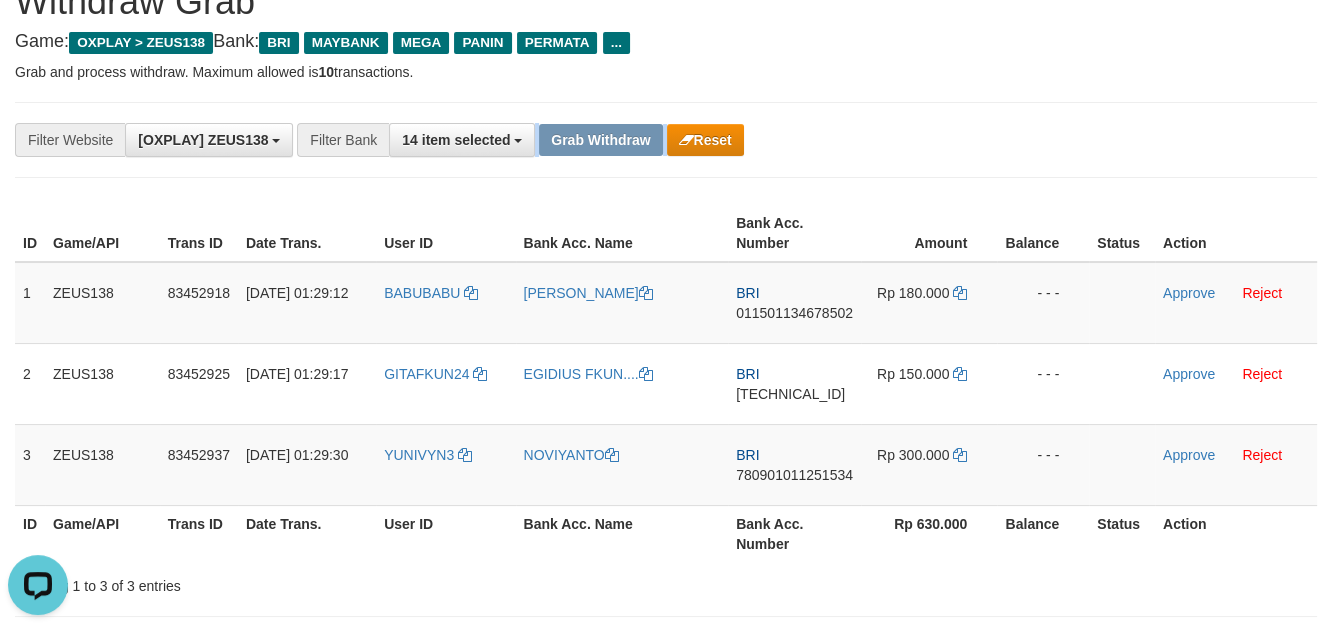 click on "**********" at bounding box center [555, 140] 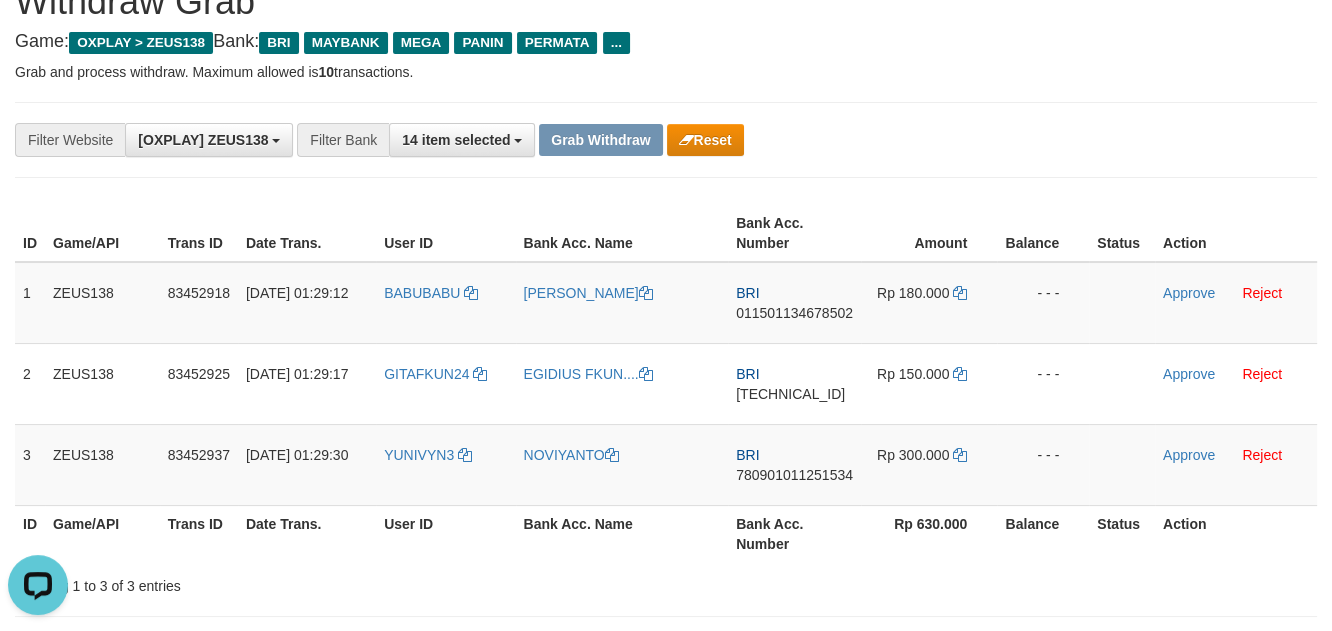 click on "**********" at bounding box center (555, 140) 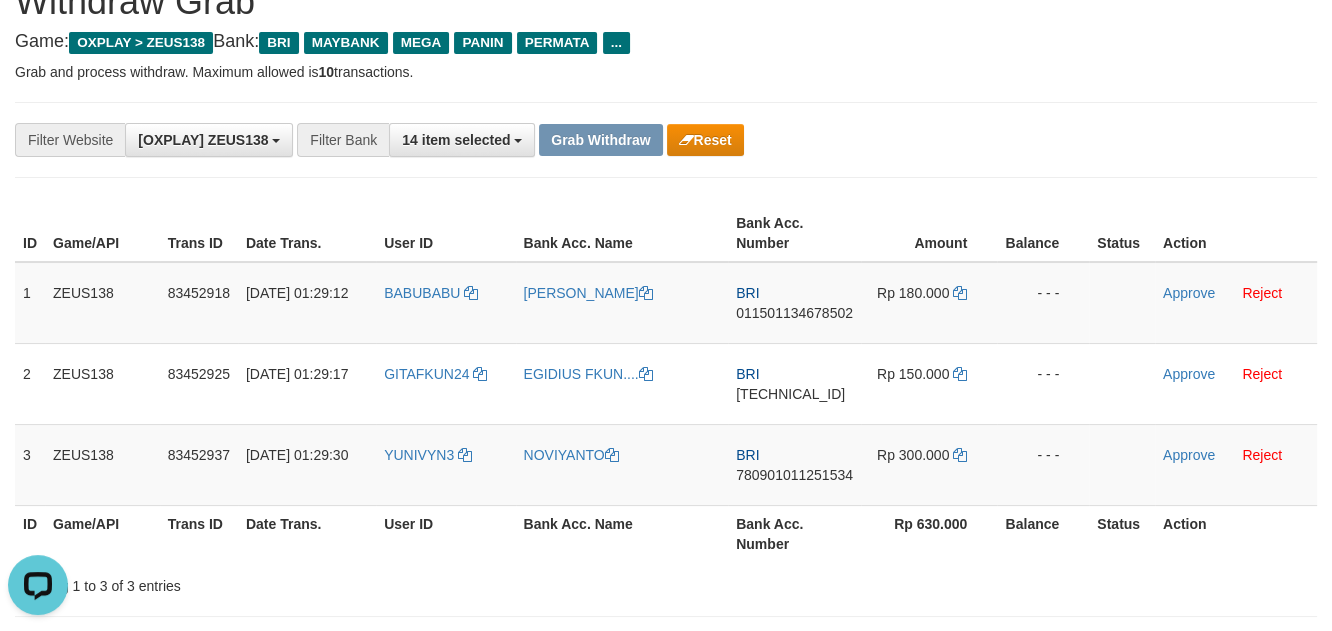 click on "**********" at bounding box center (666, 1104) 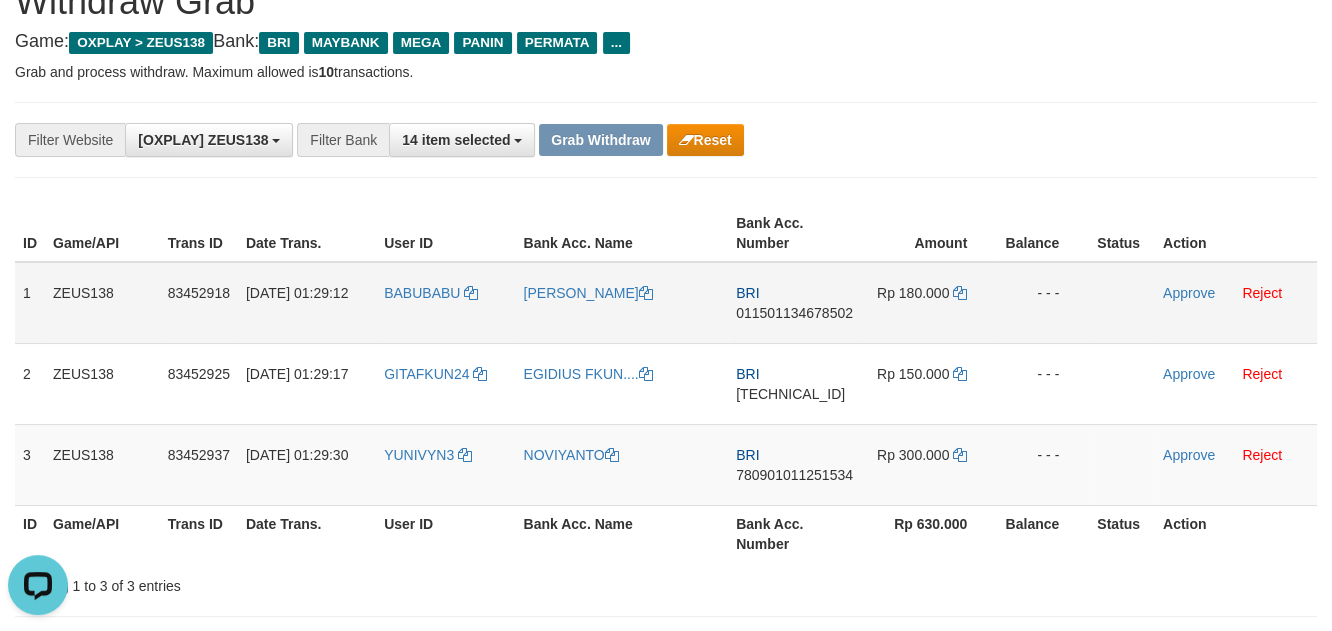 click on "011501134678502" at bounding box center [794, 313] 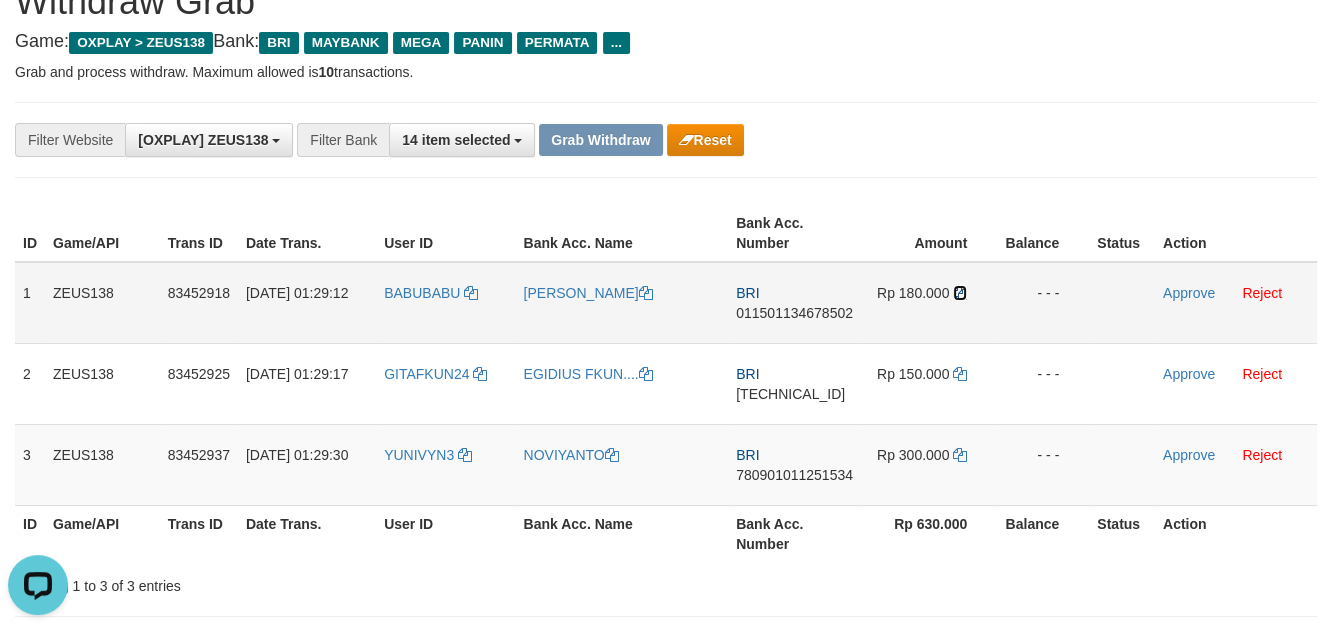 click at bounding box center [960, 293] 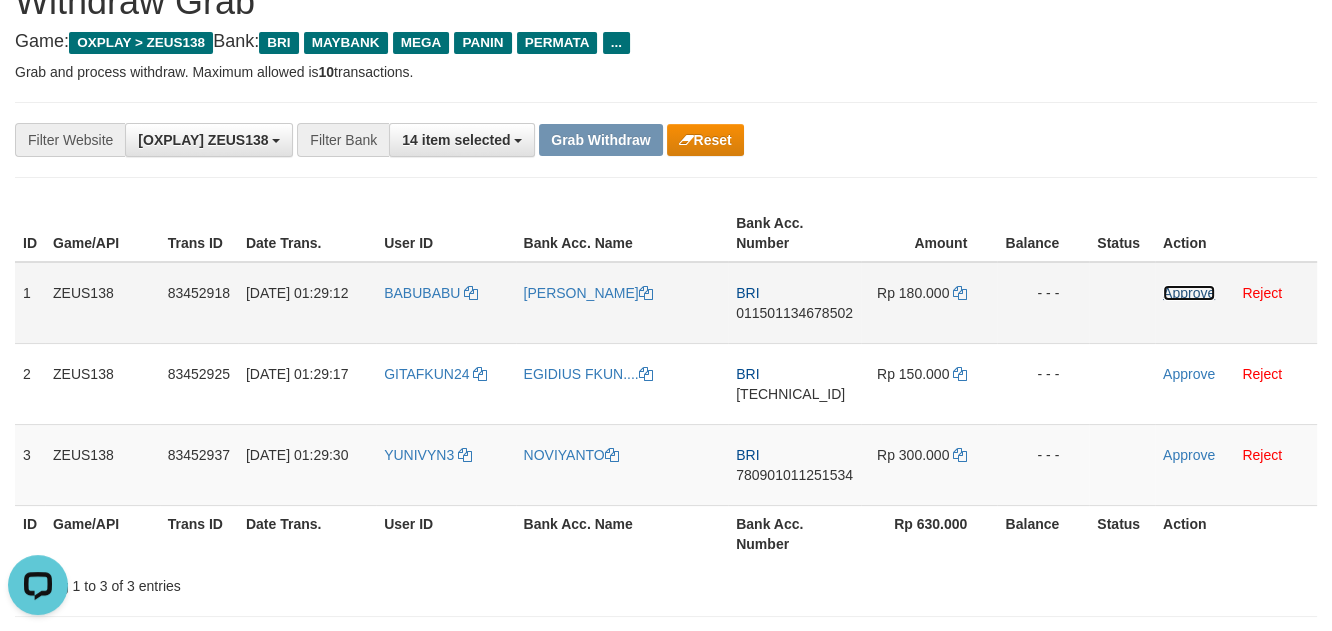 click on "Approve" at bounding box center [1189, 293] 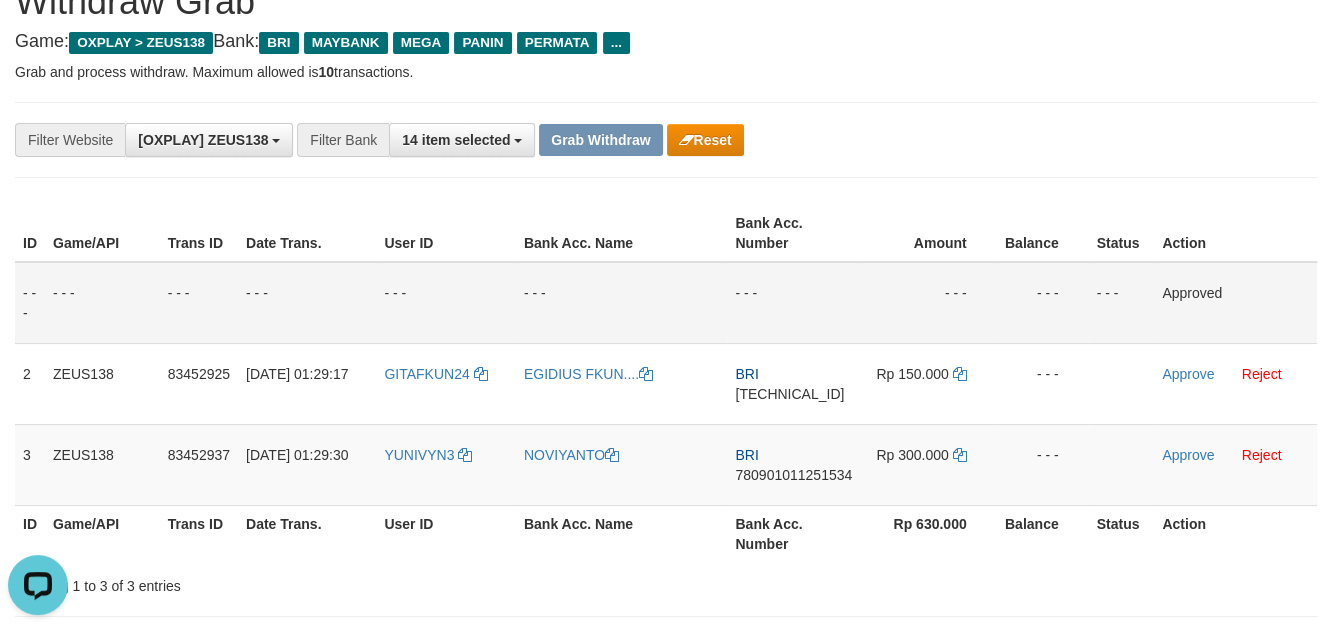 click on "**********" at bounding box center (555, 140) 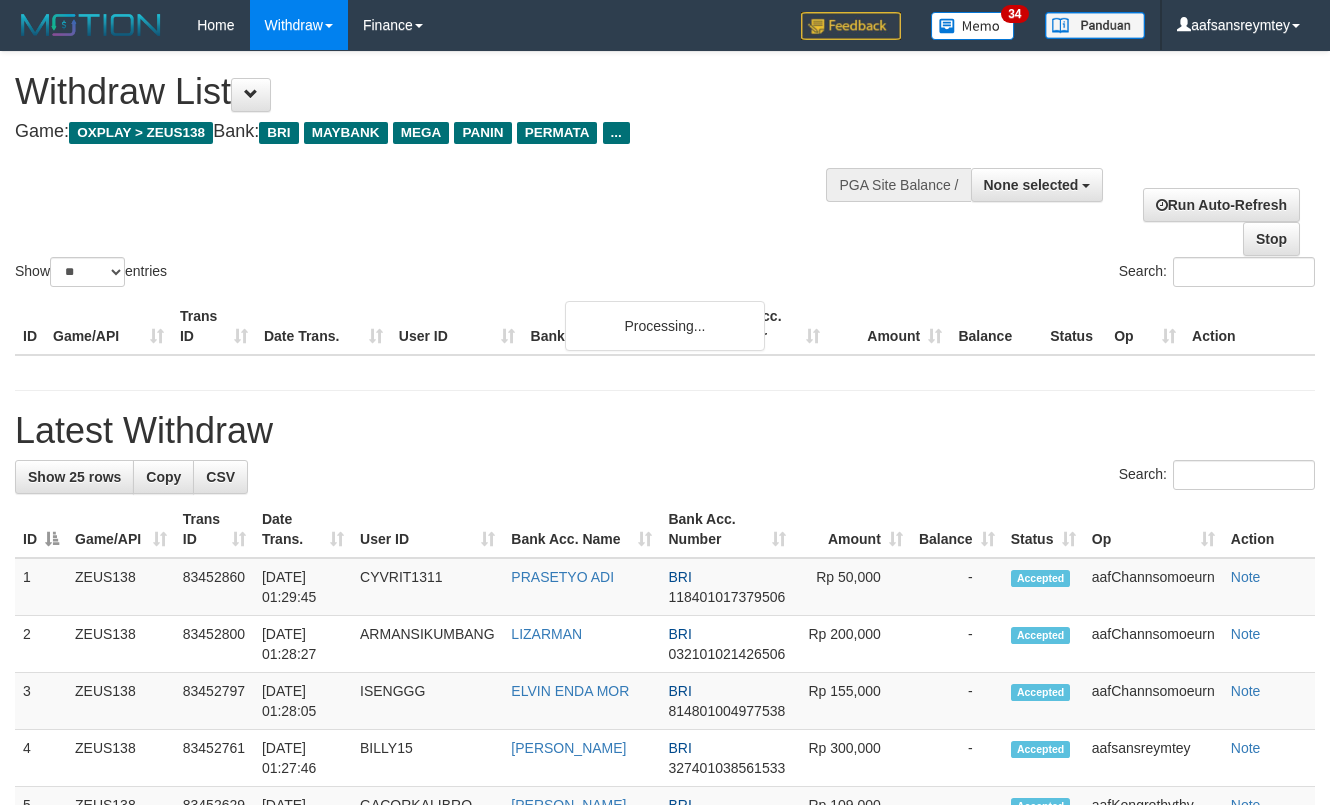 select 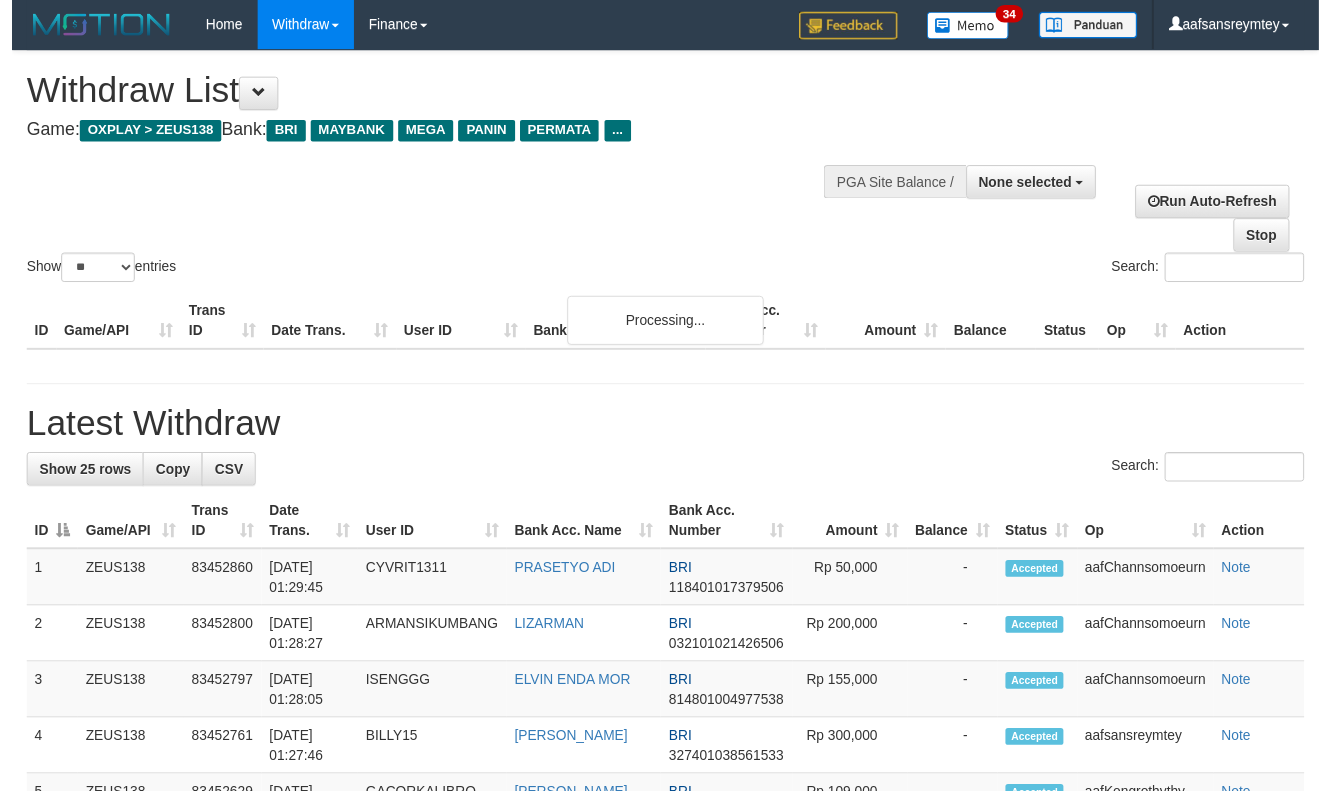 scroll, scrollTop: 357, scrollLeft: 0, axis: vertical 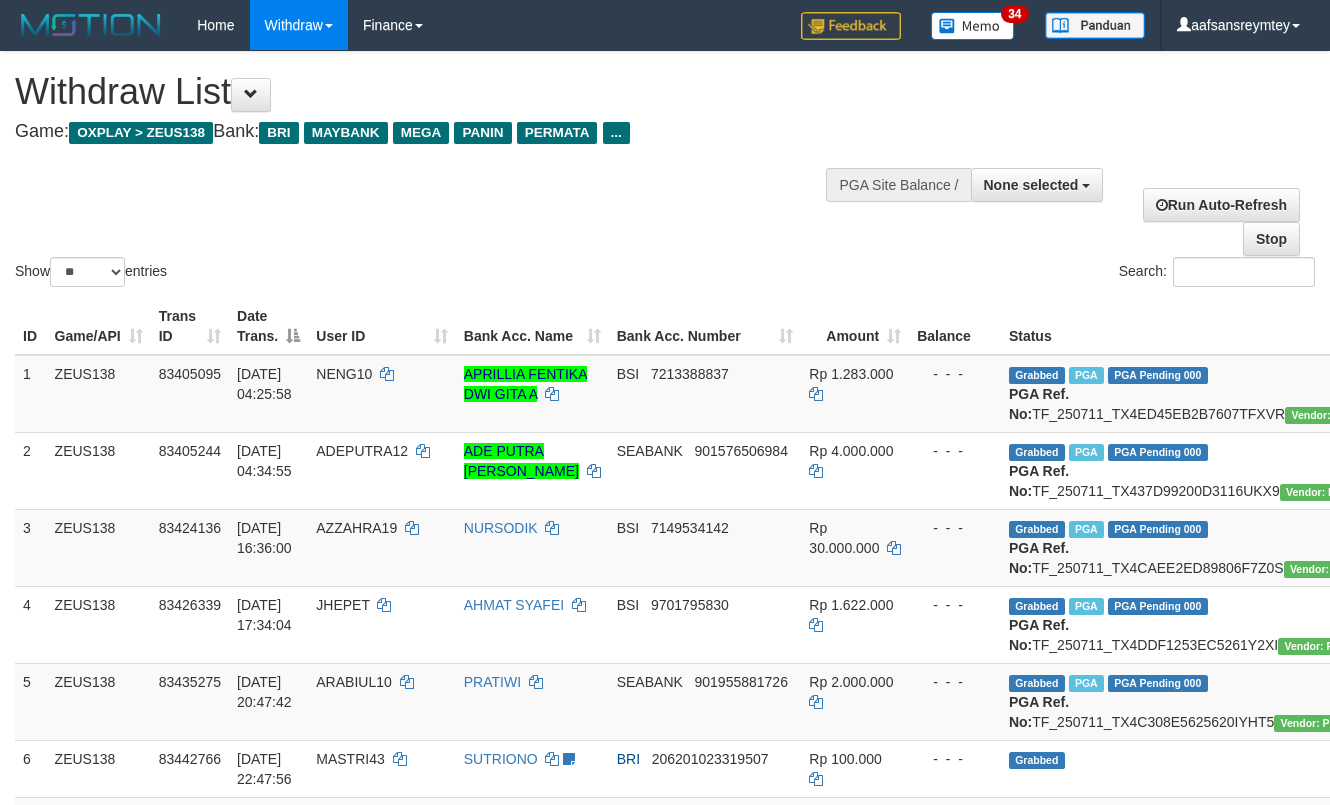 select 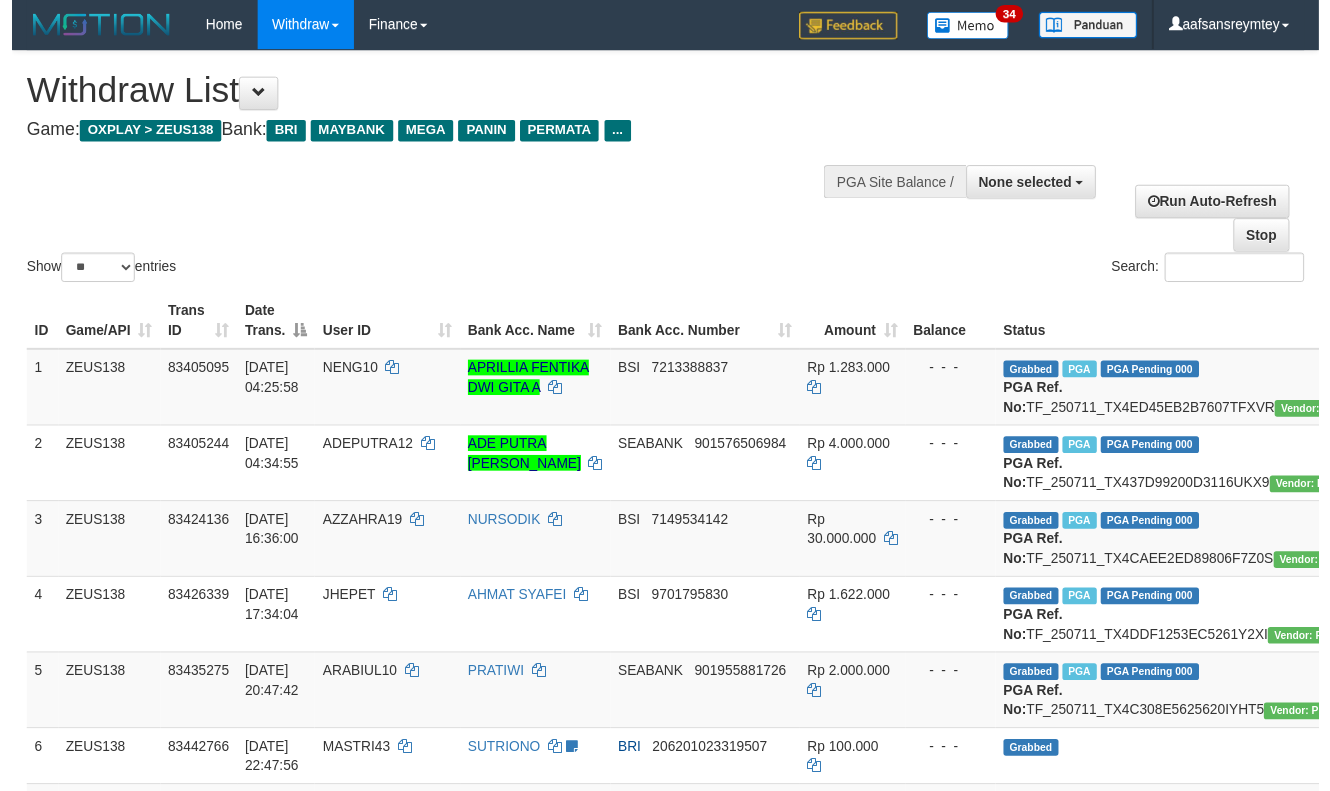 scroll, scrollTop: 357, scrollLeft: 0, axis: vertical 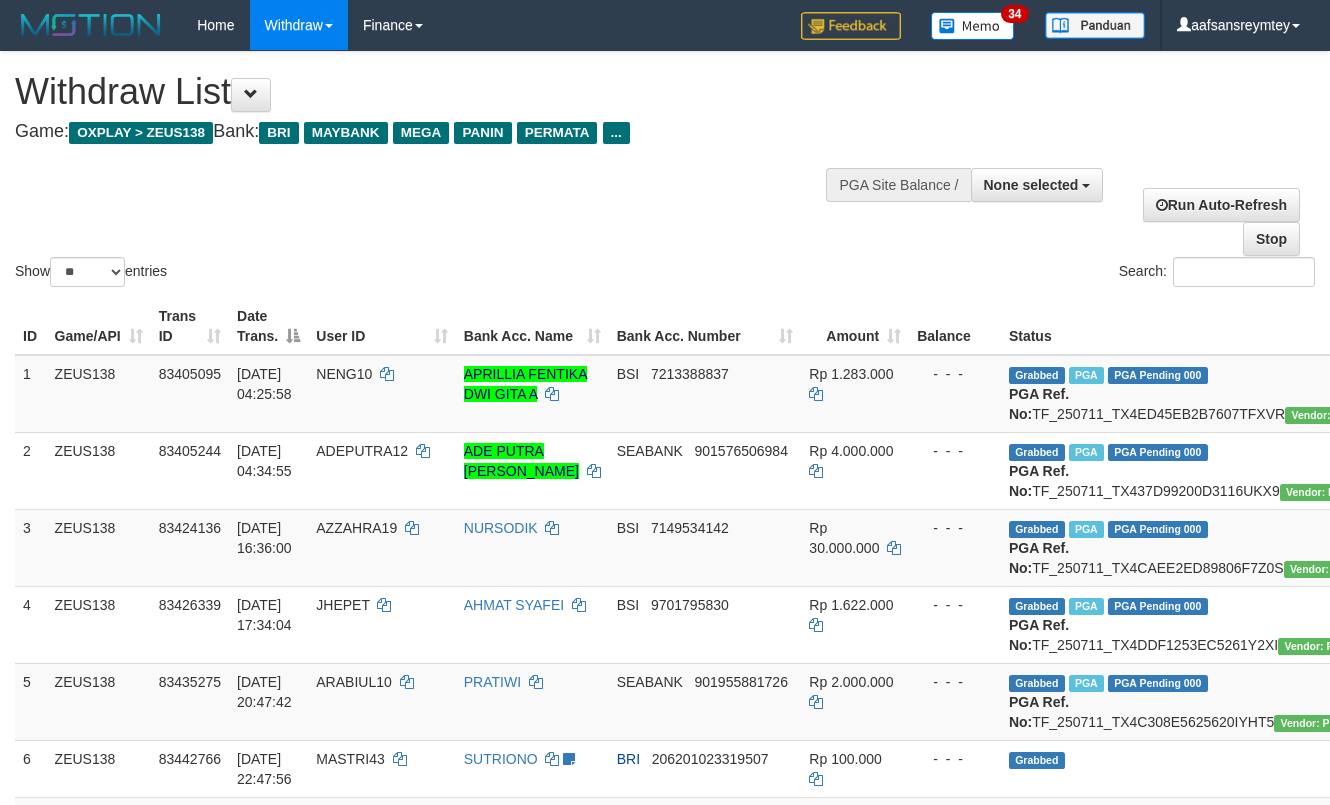 select 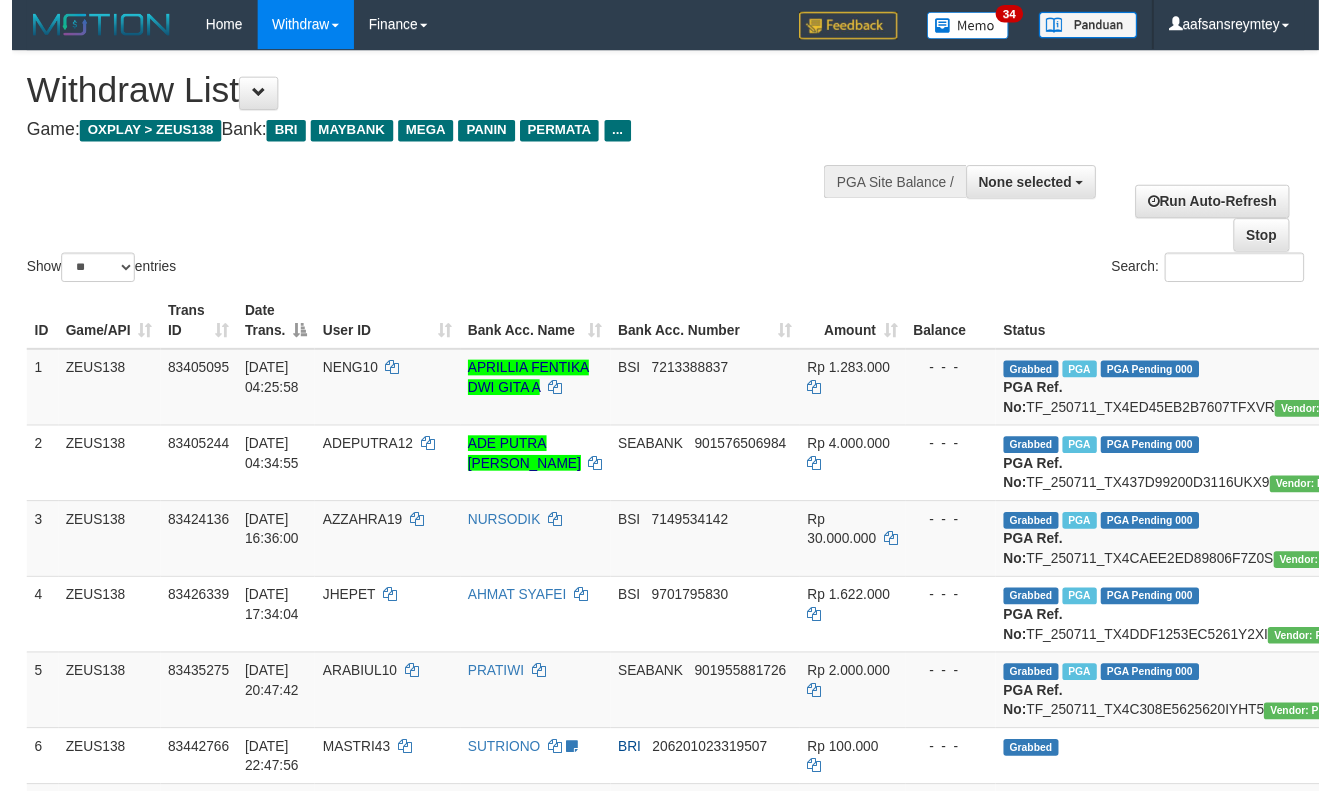 scroll, scrollTop: 357, scrollLeft: 0, axis: vertical 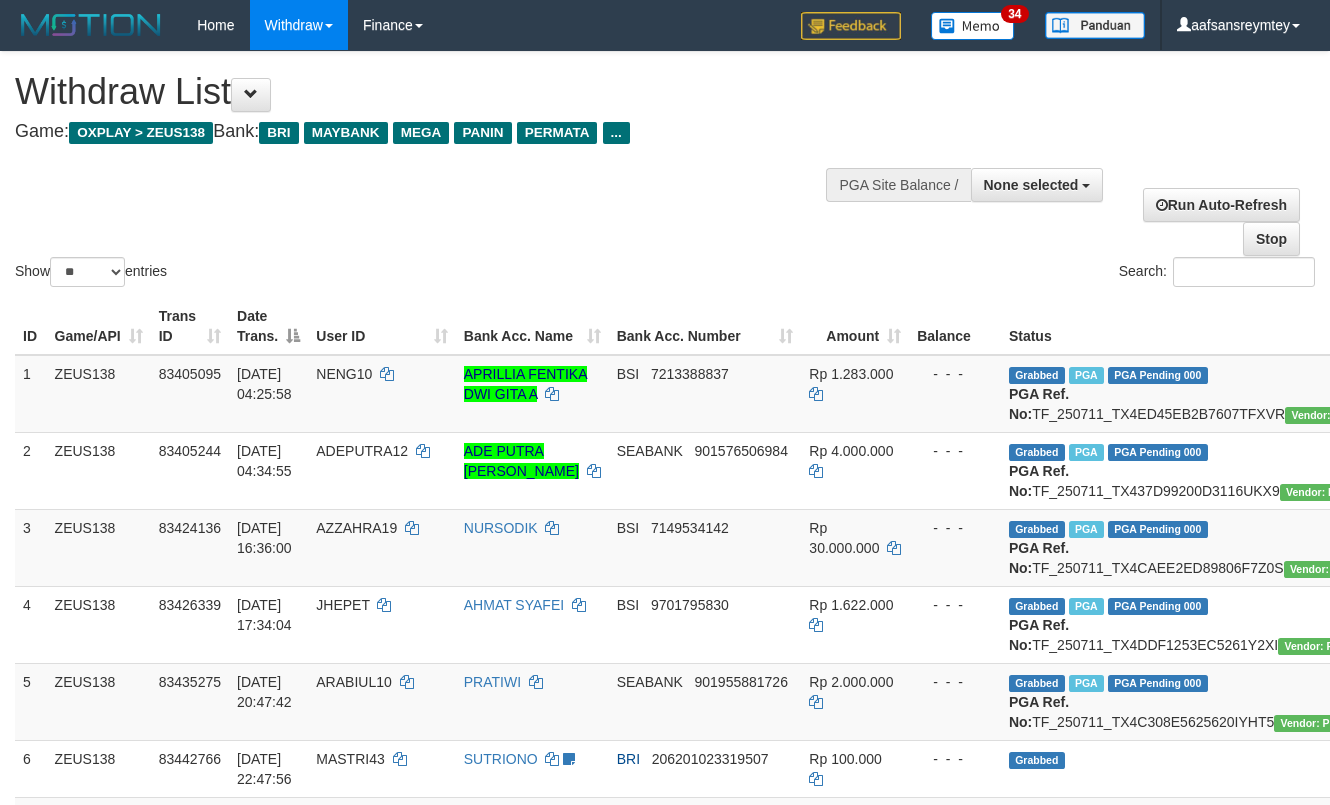 select 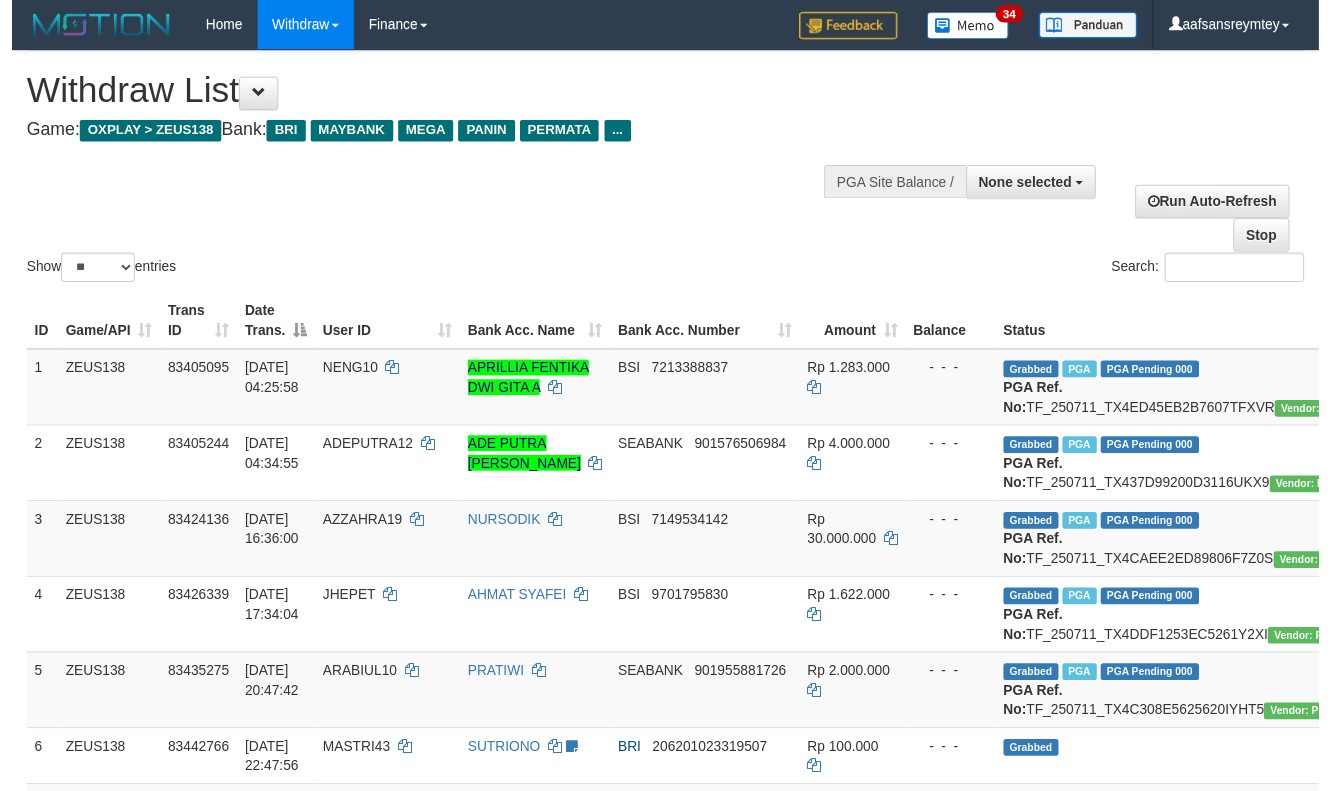 scroll, scrollTop: 357, scrollLeft: 0, axis: vertical 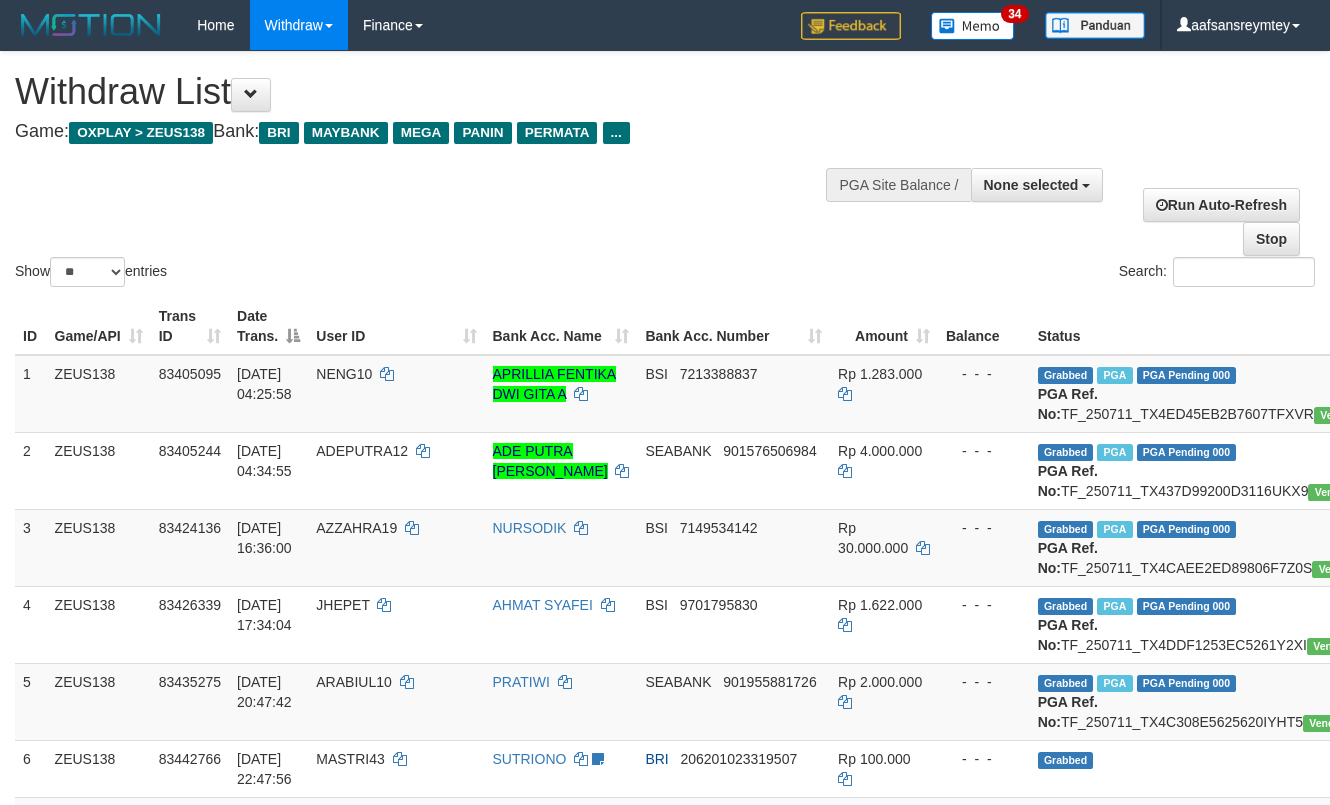 select 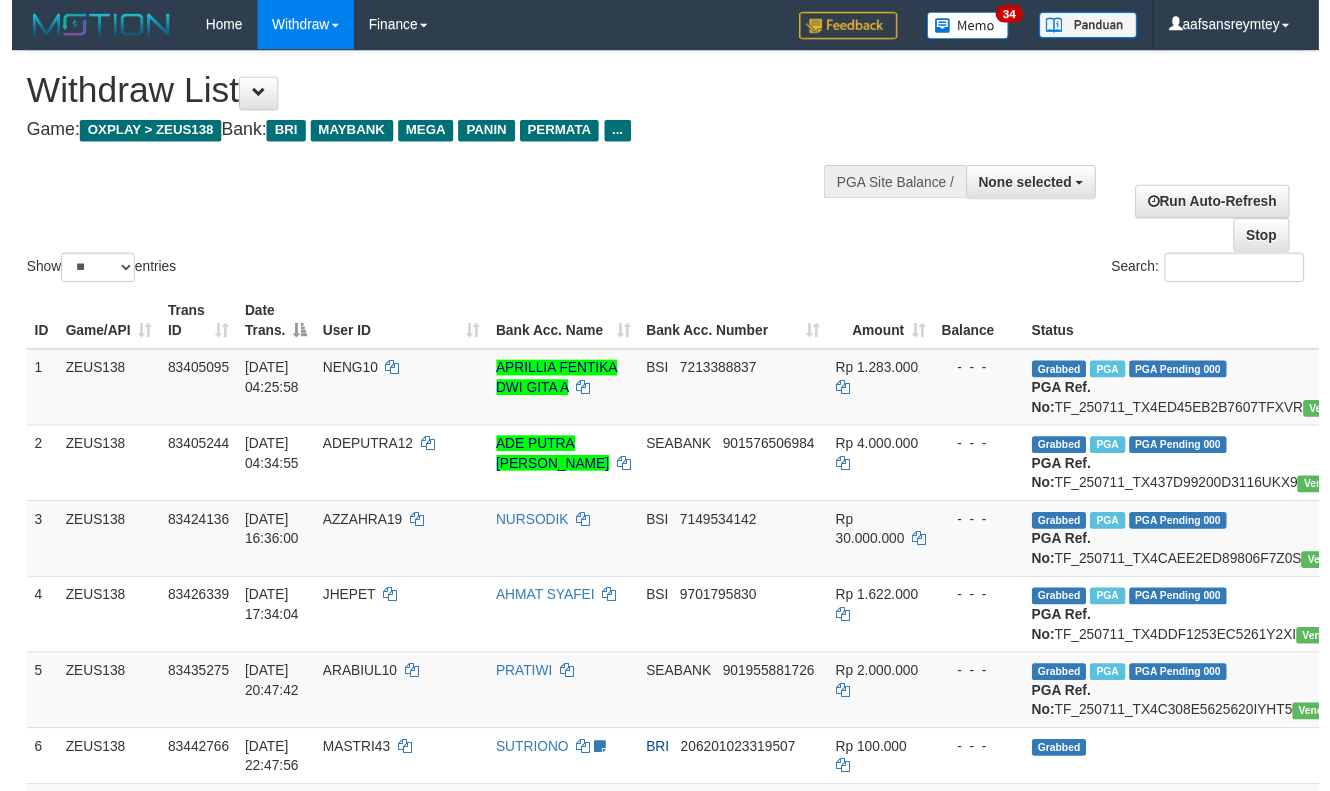 scroll, scrollTop: 357, scrollLeft: 0, axis: vertical 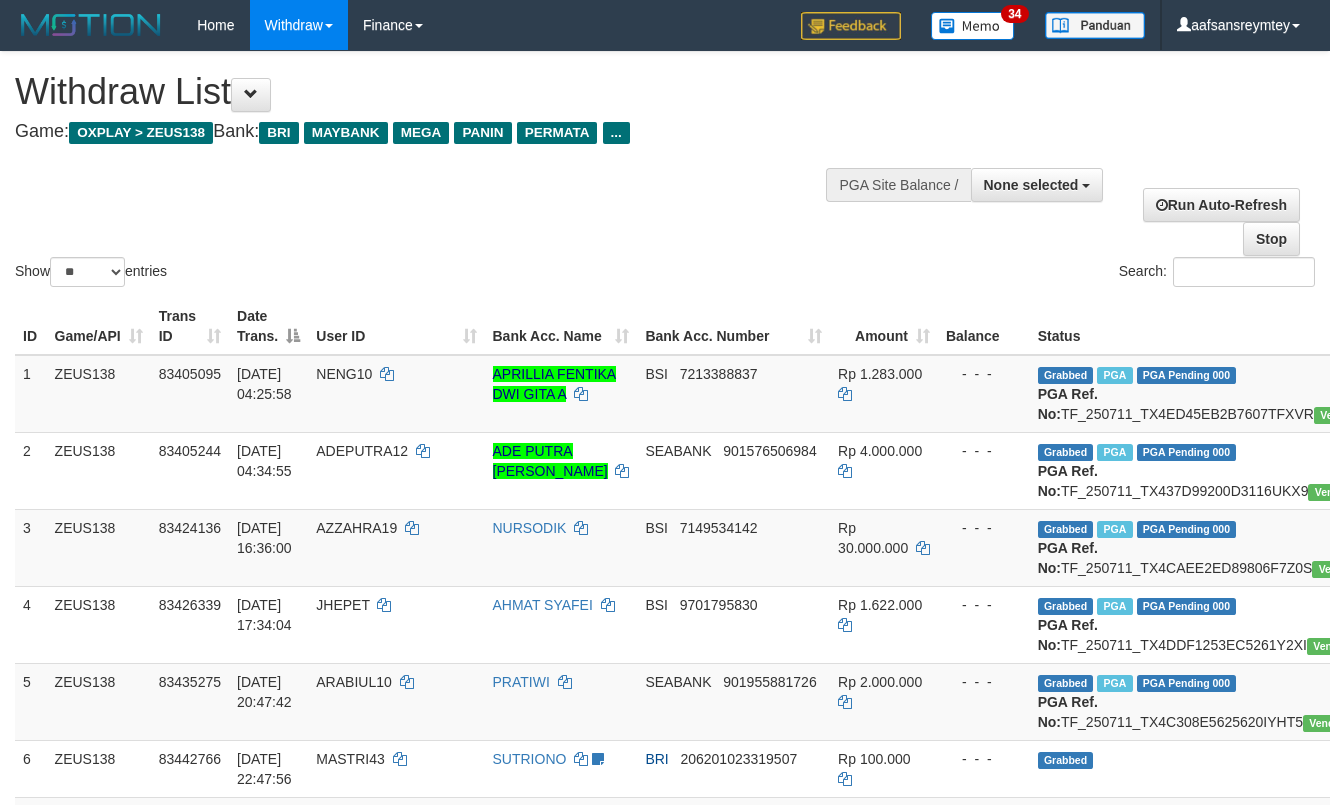 select 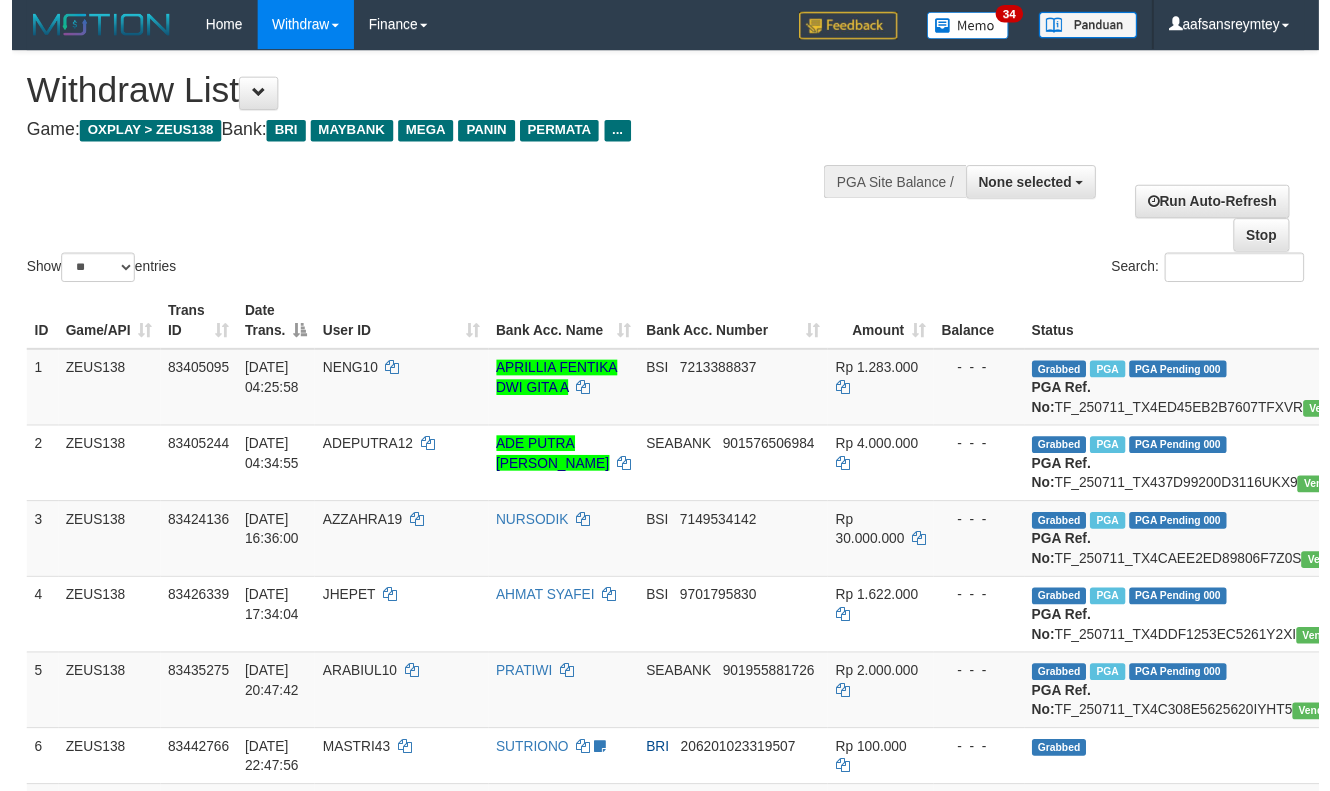 scroll, scrollTop: 357, scrollLeft: 0, axis: vertical 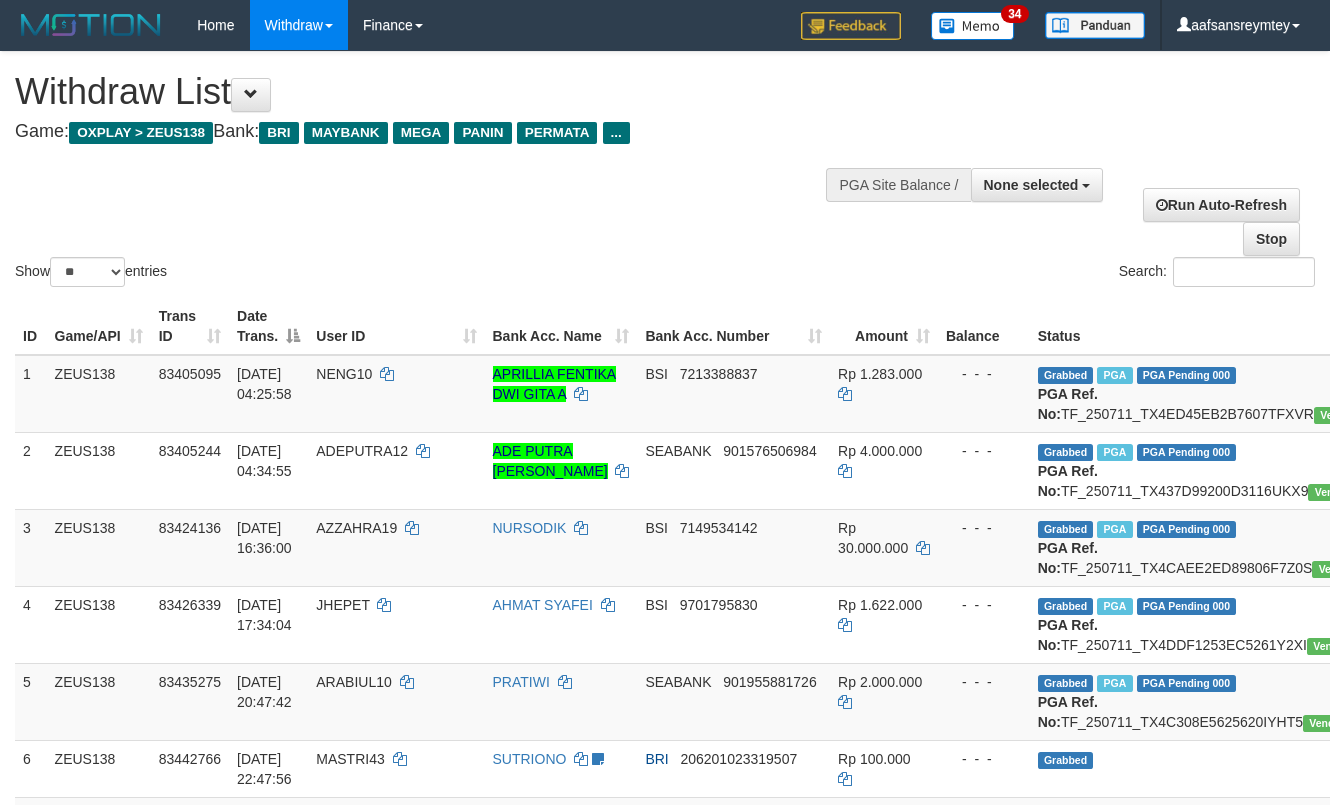 select 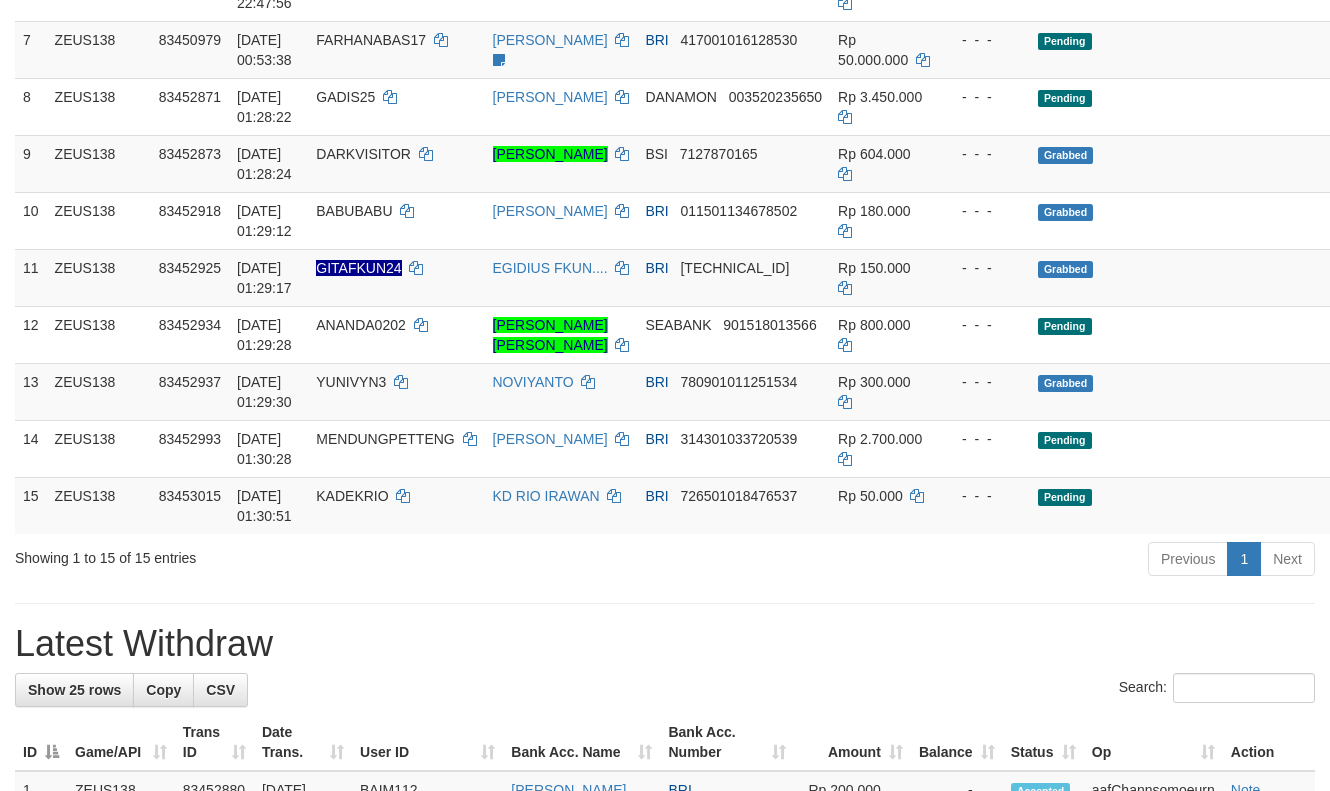 scroll, scrollTop: 720, scrollLeft: 0, axis: vertical 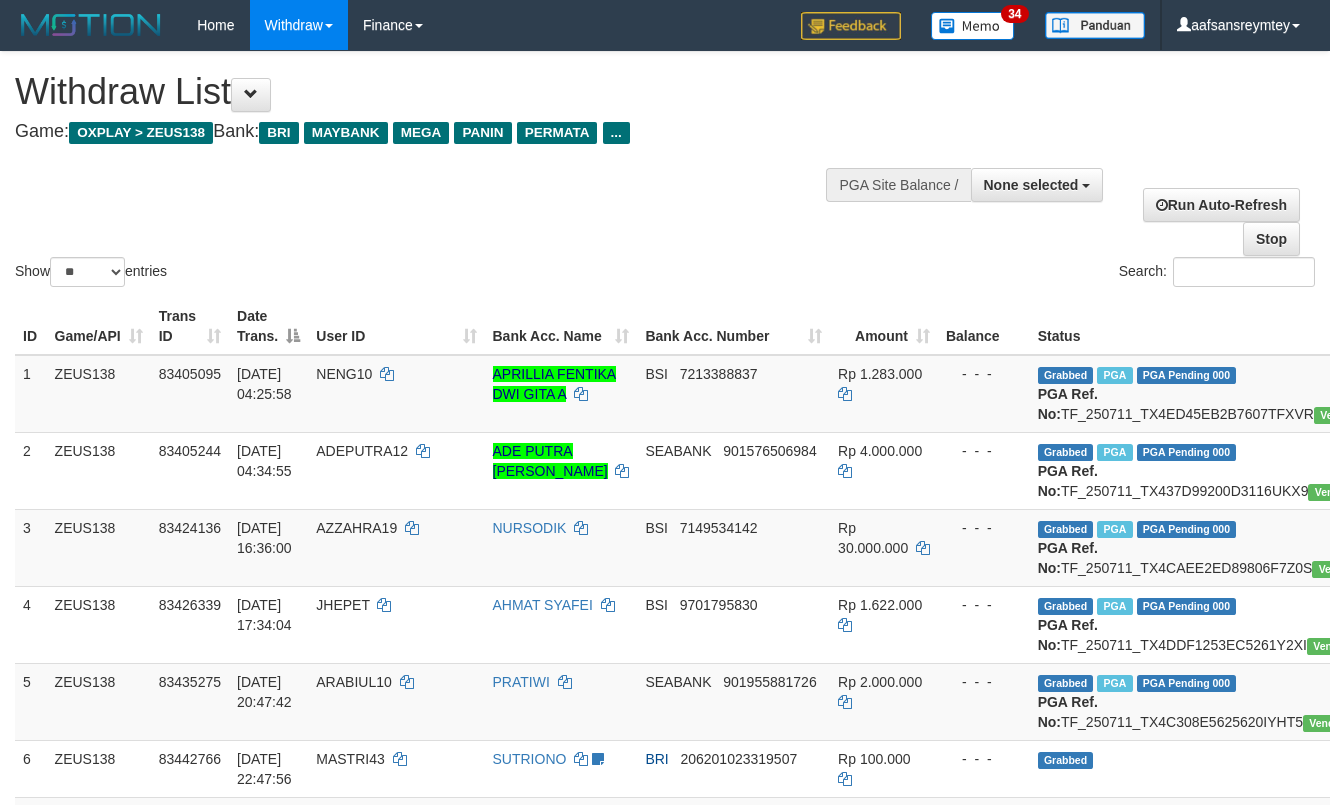 select 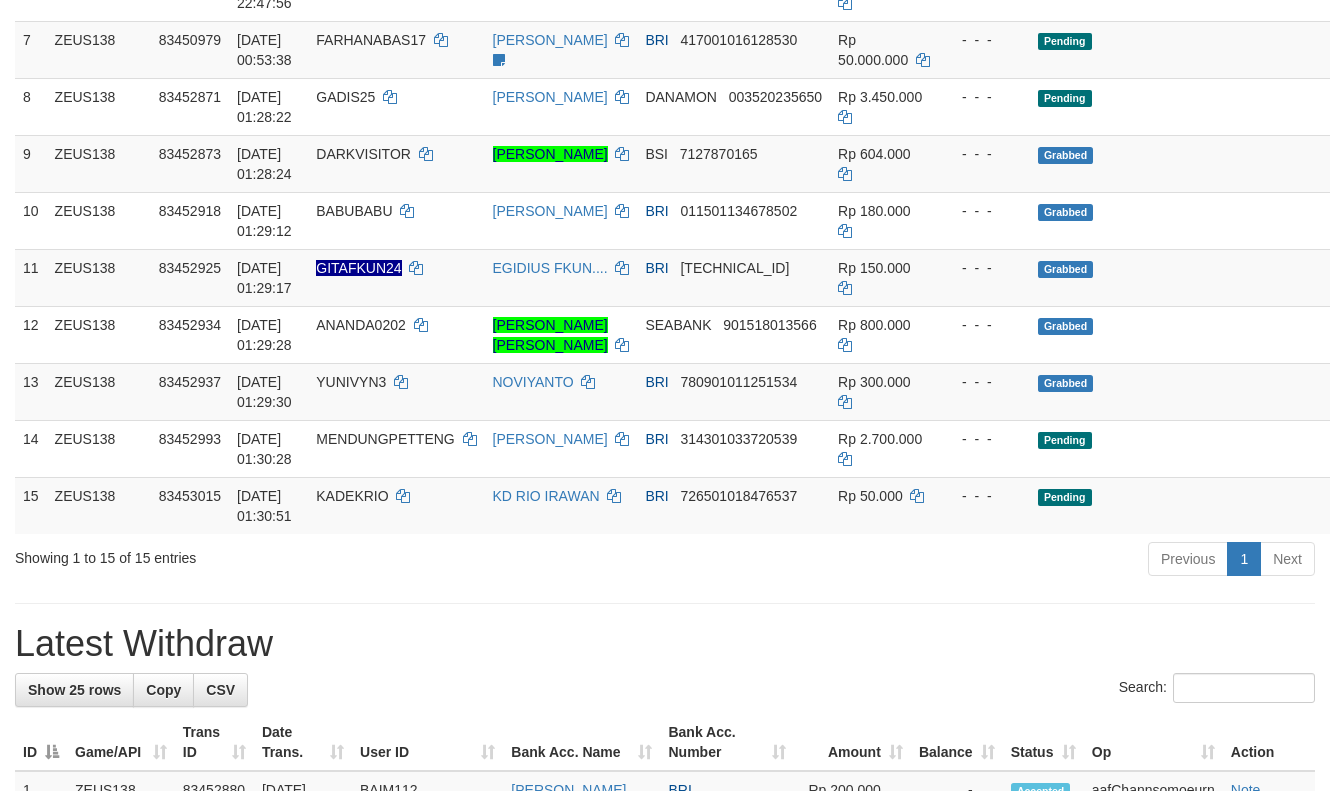 scroll, scrollTop: 720, scrollLeft: 0, axis: vertical 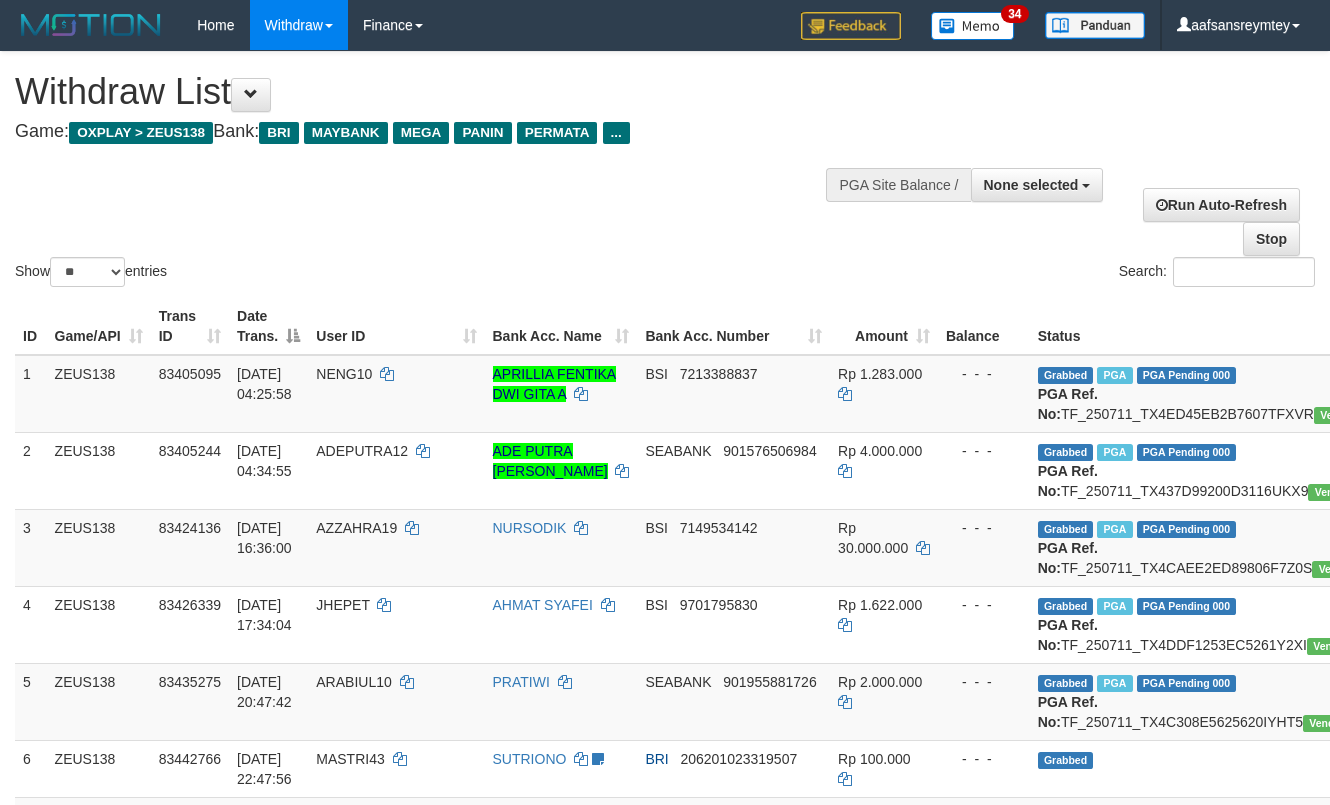 select 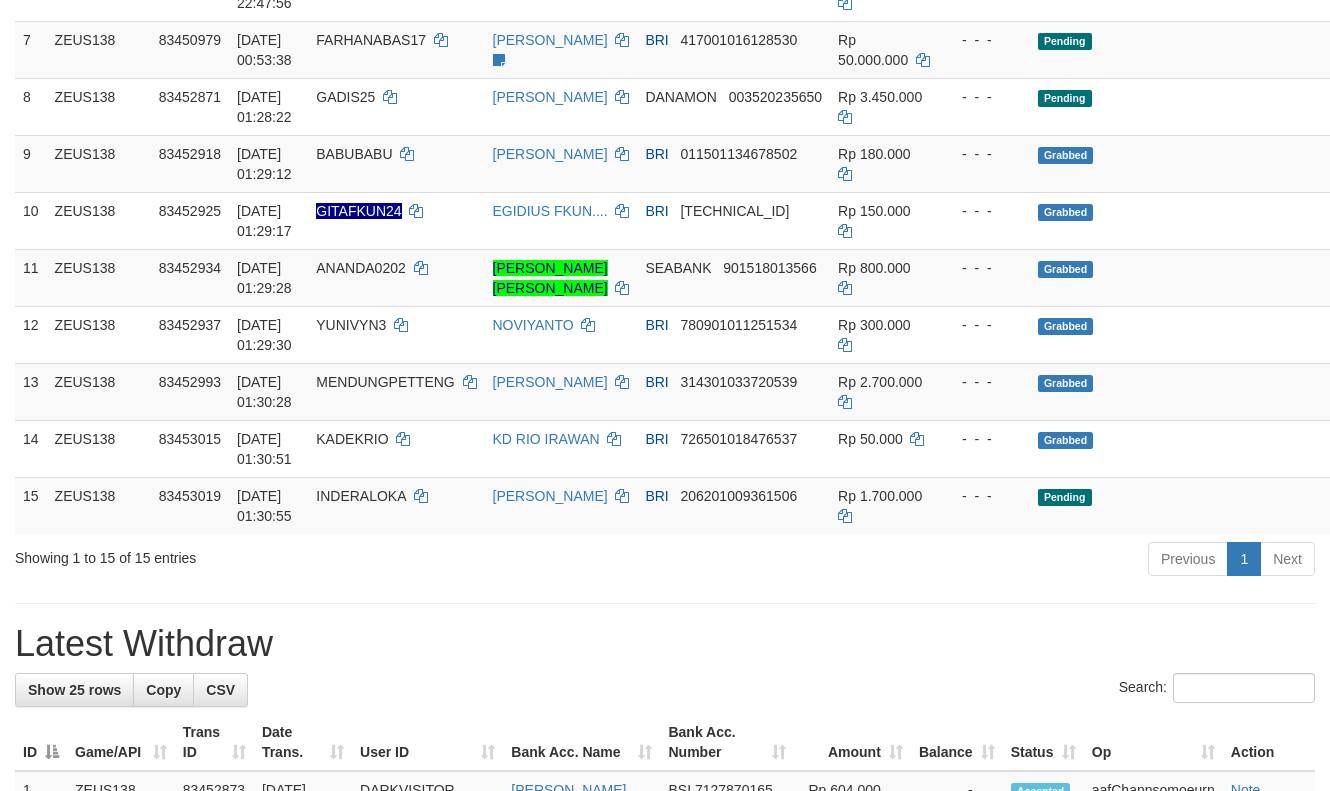 scroll, scrollTop: 720, scrollLeft: 0, axis: vertical 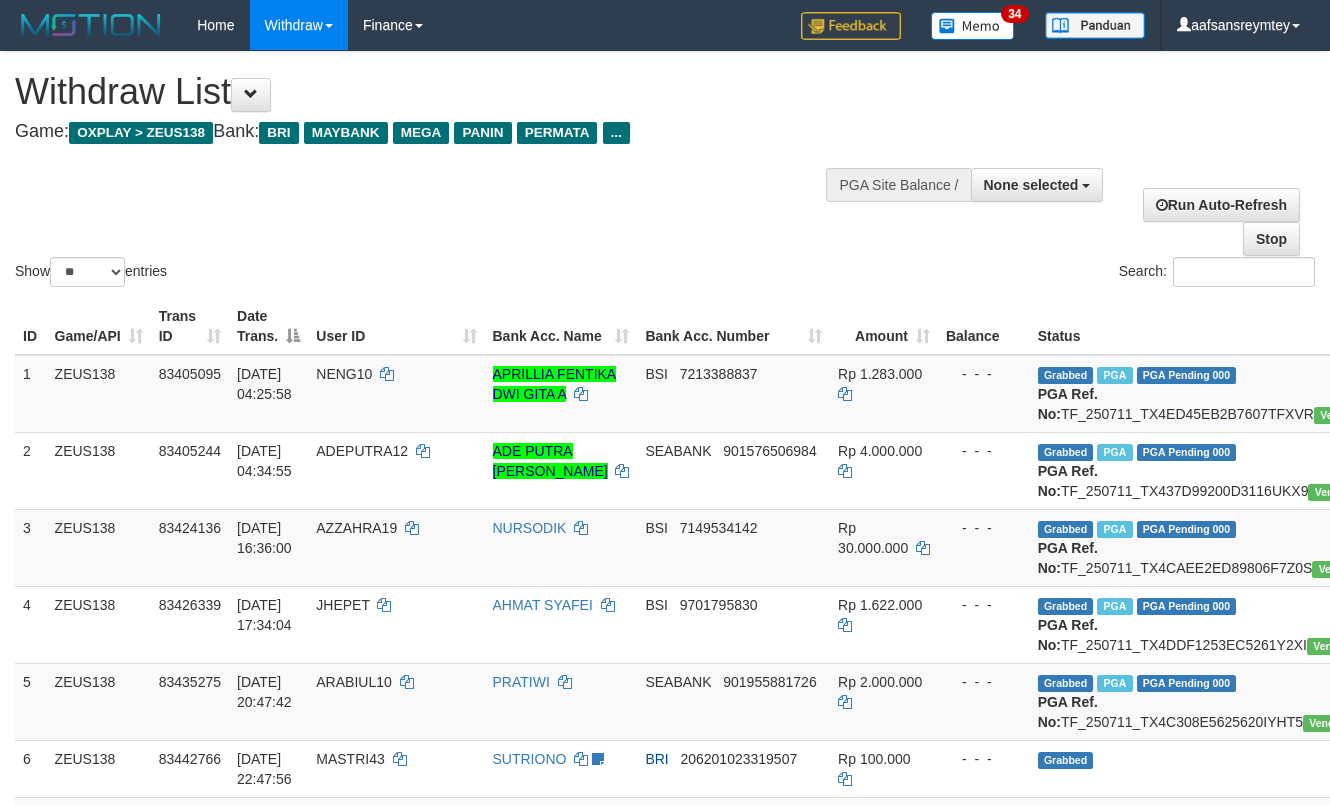 select 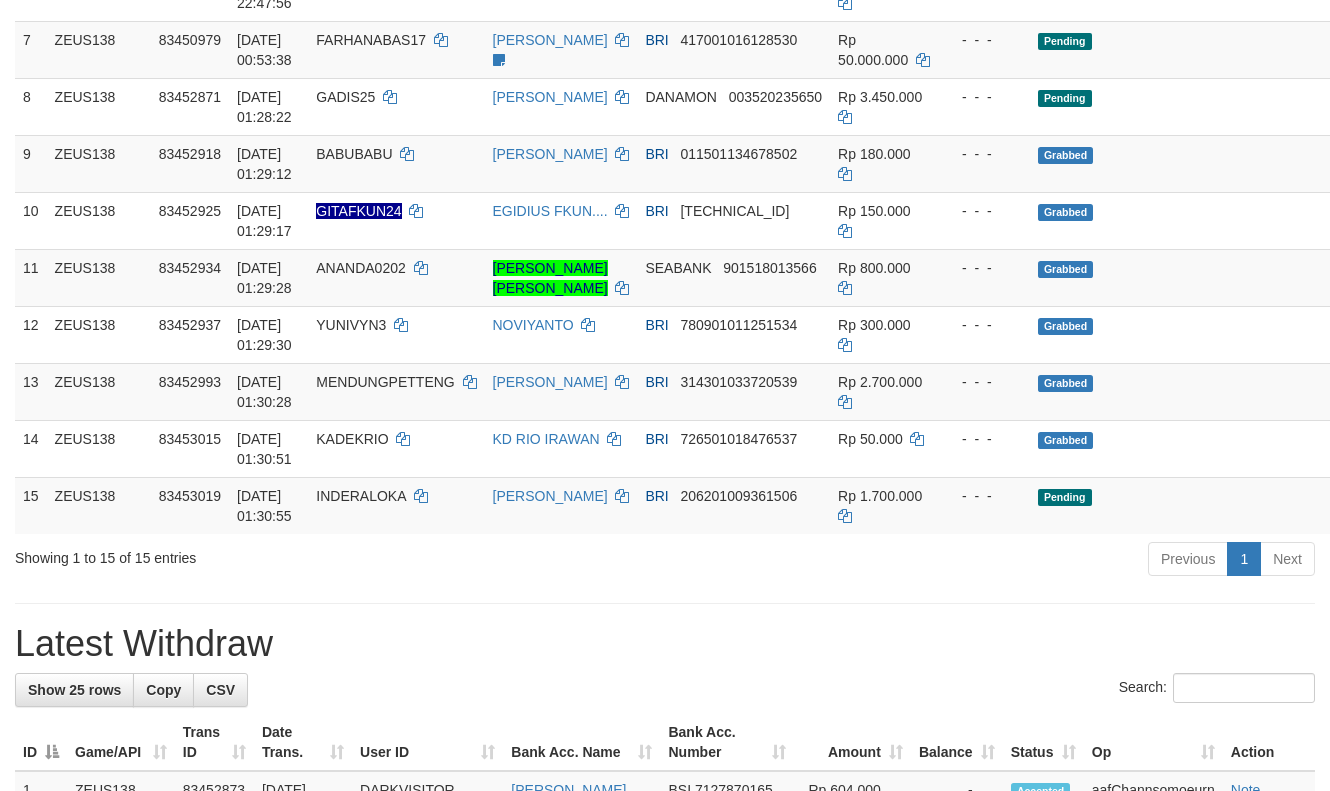 scroll, scrollTop: 720, scrollLeft: 0, axis: vertical 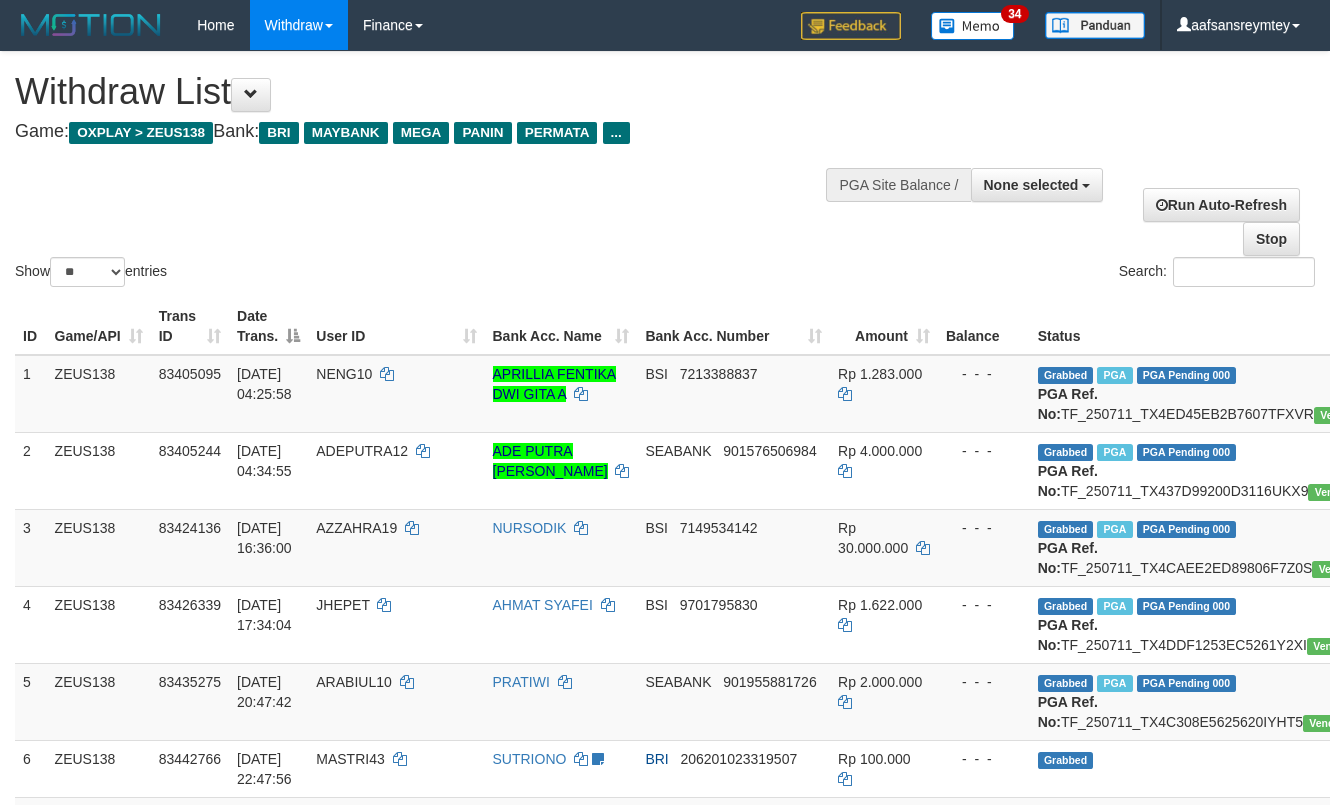 select 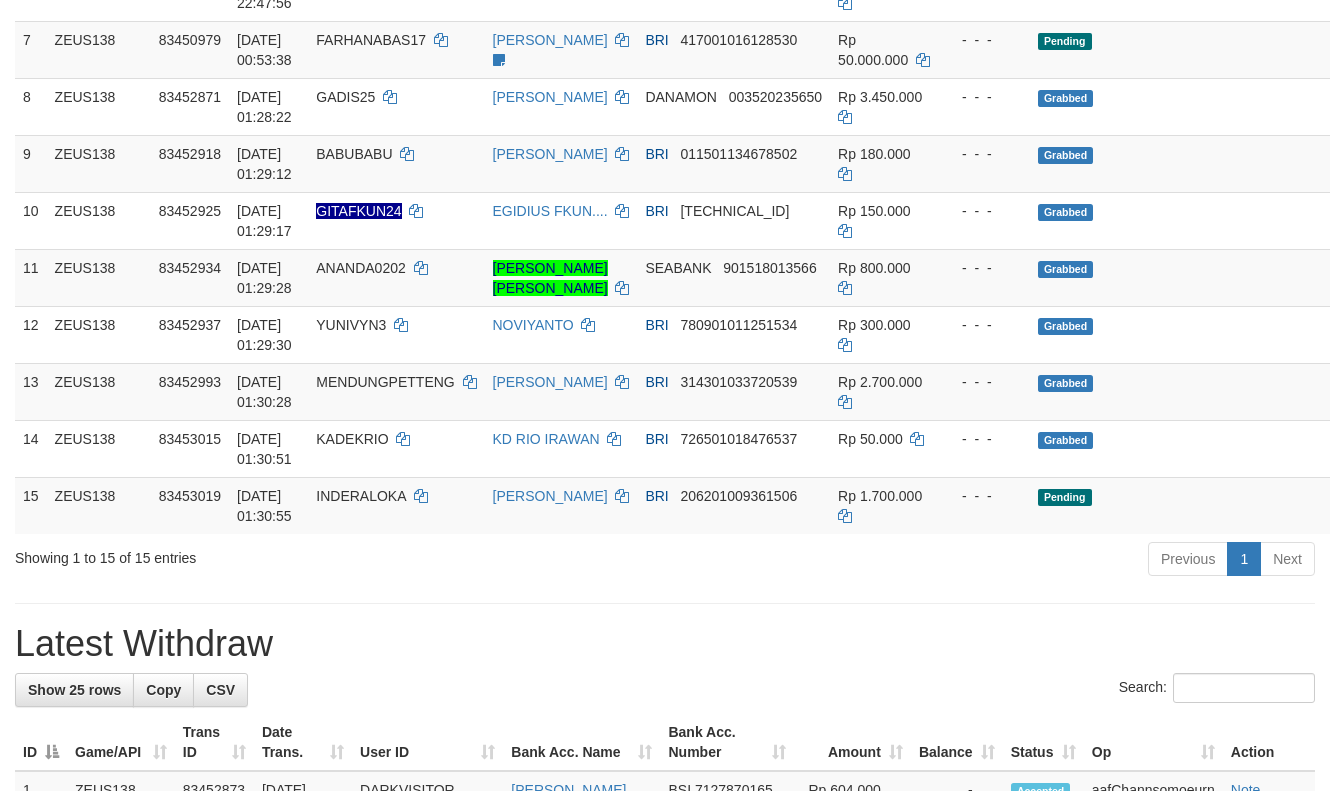 scroll, scrollTop: 720, scrollLeft: 0, axis: vertical 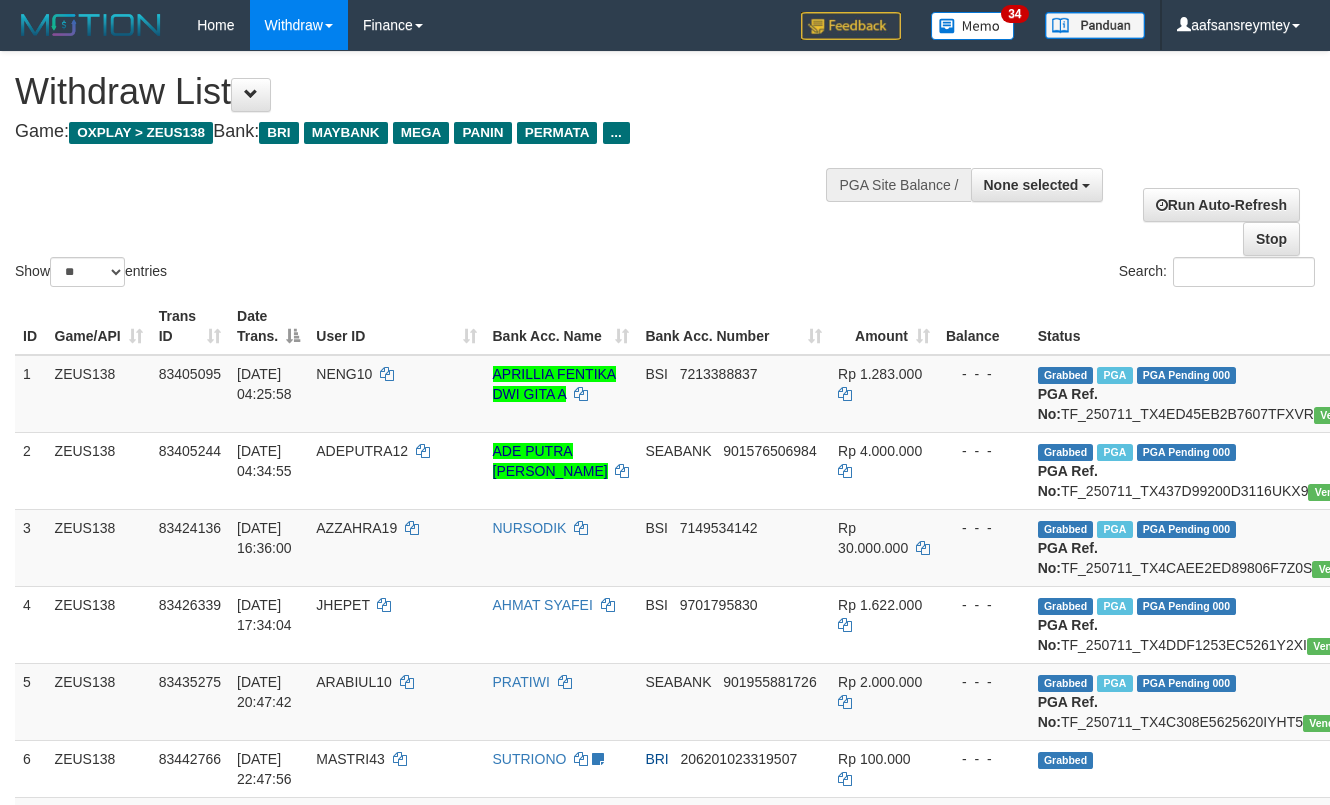 select 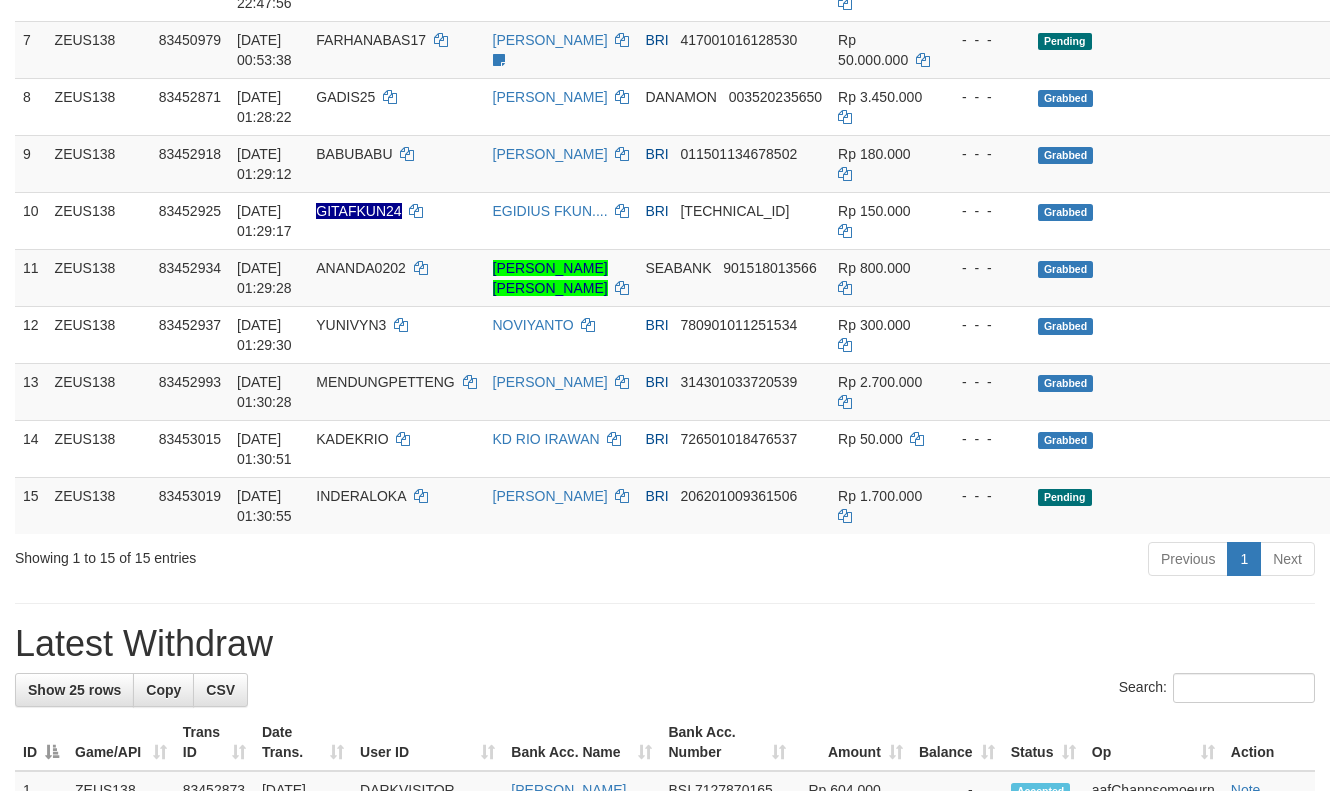 scroll, scrollTop: 720, scrollLeft: 0, axis: vertical 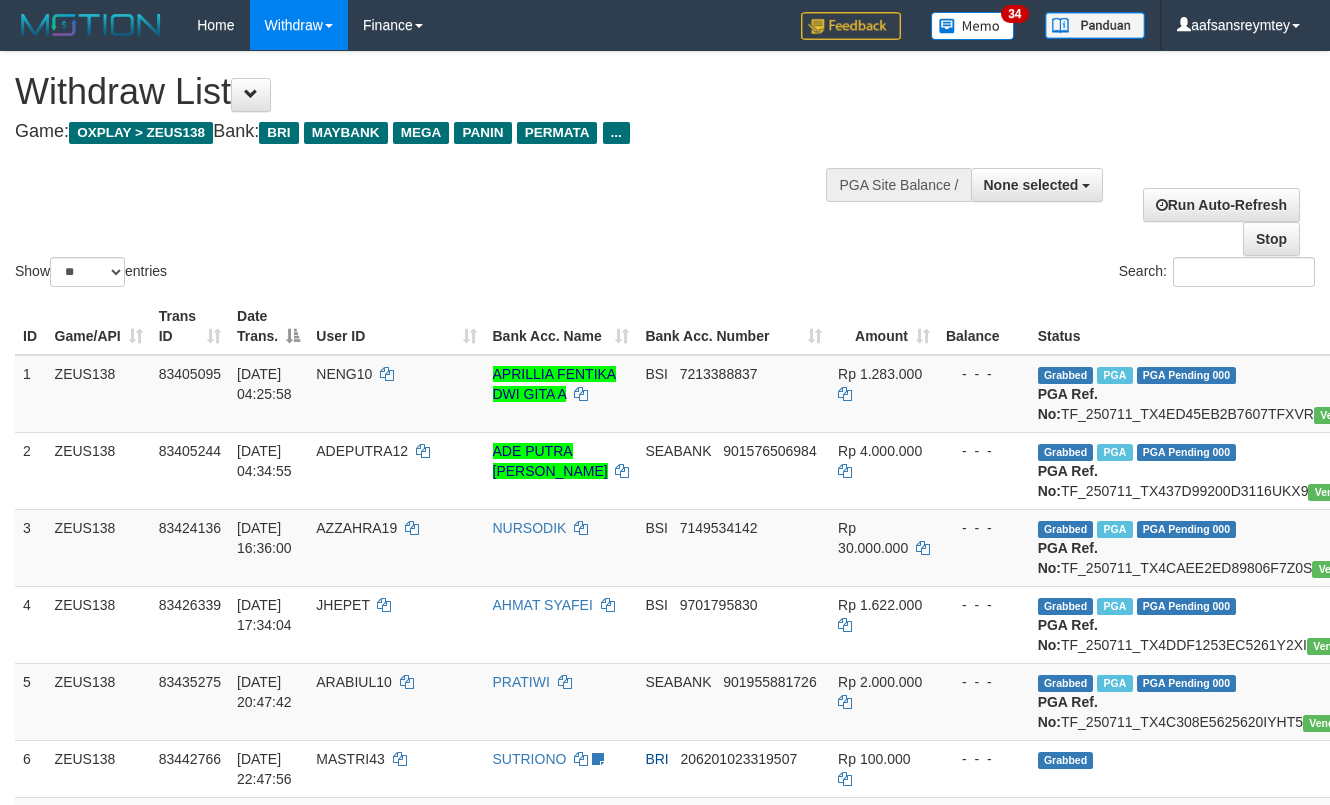 select 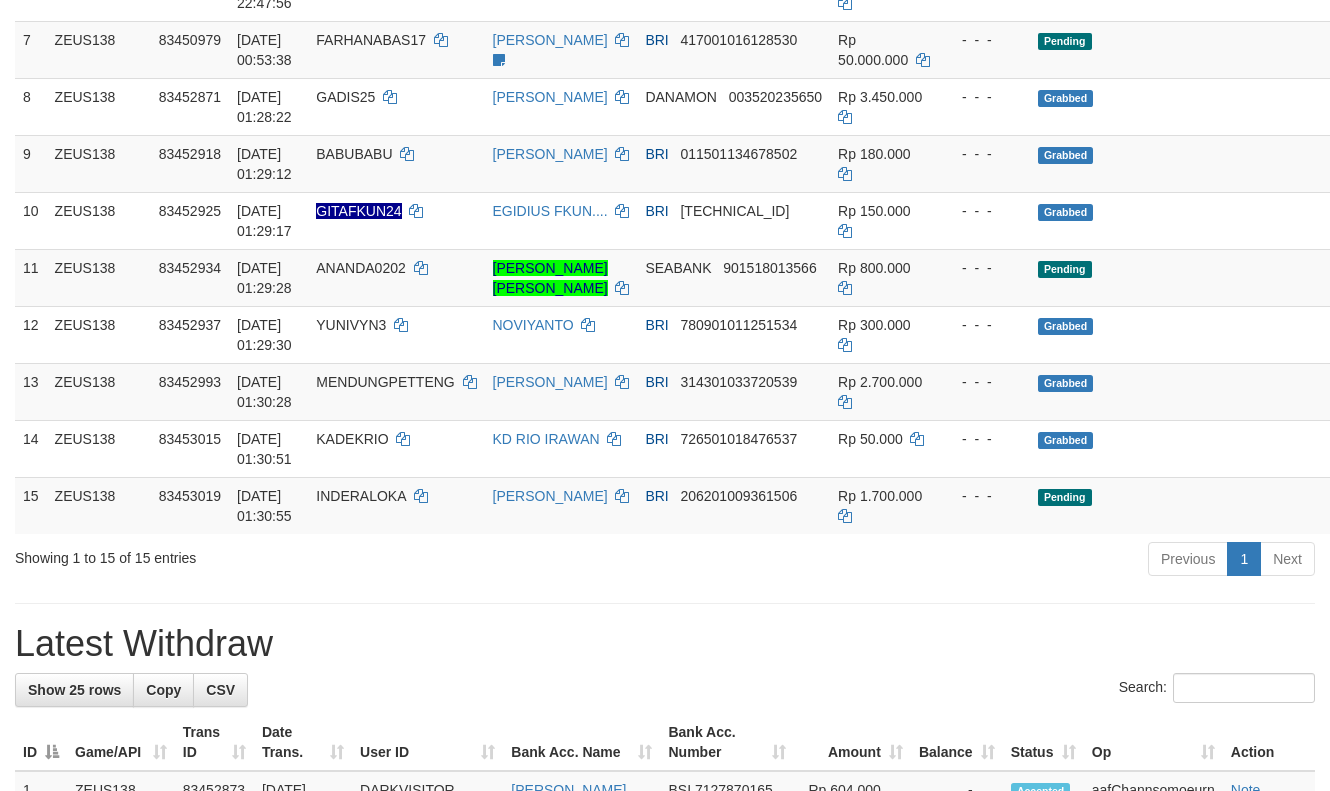 scroll, scrollTop: 720, scrollLeft: 0, axis: vertical 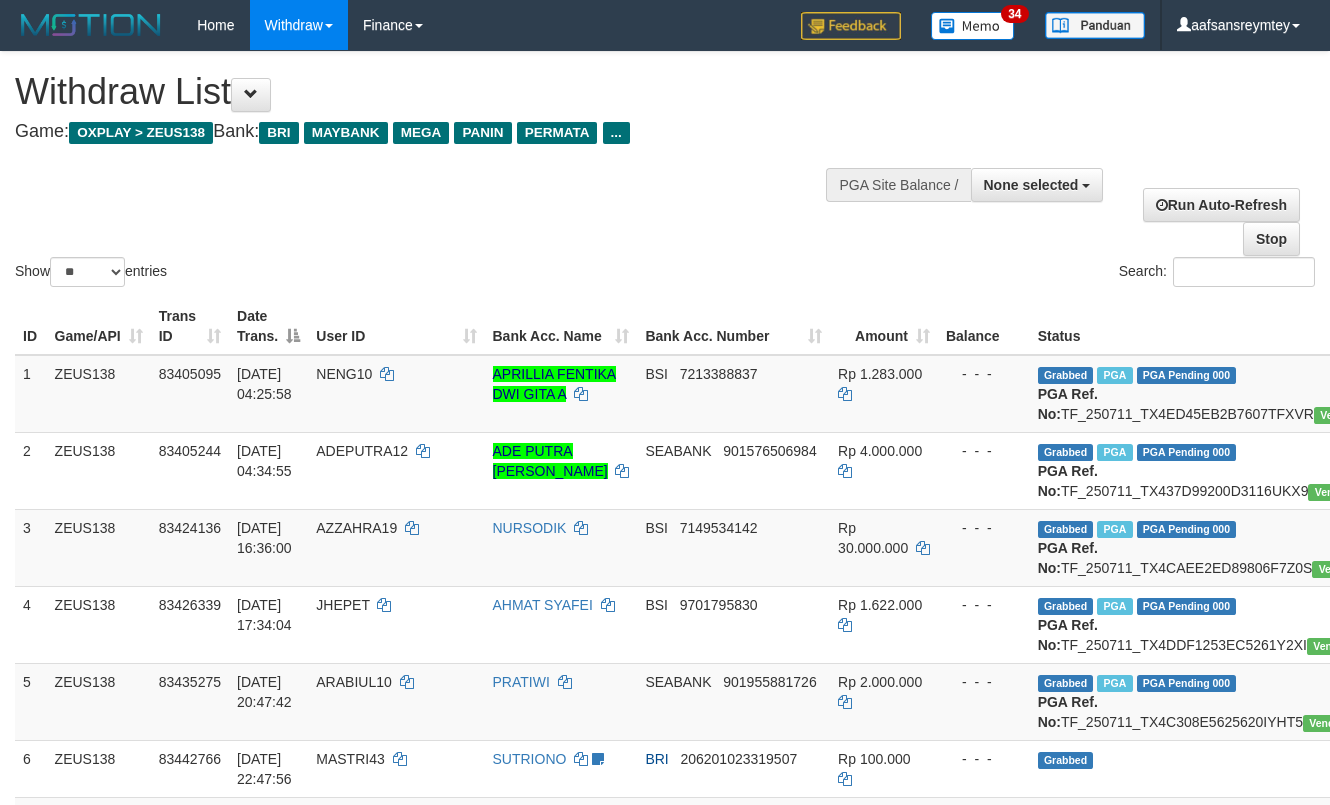 select 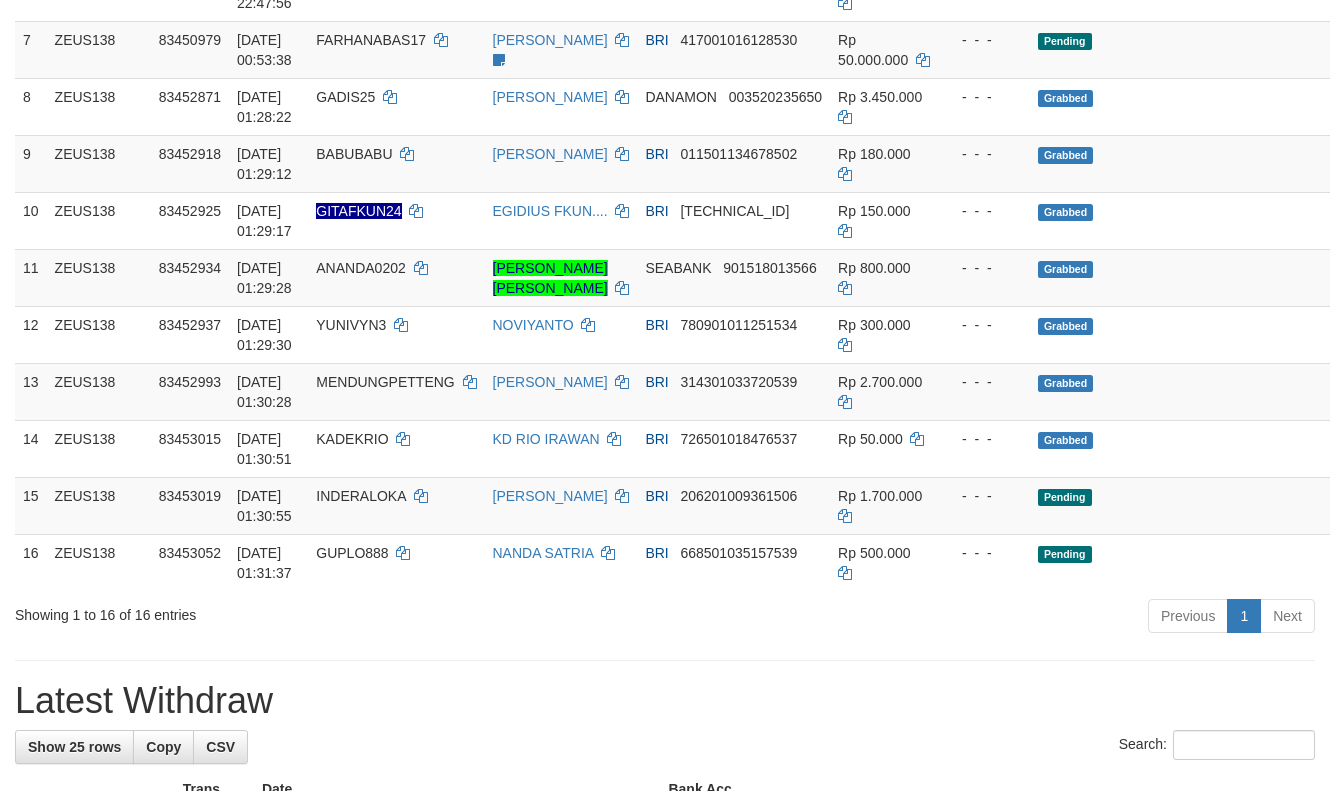 scroll, scrollTop: 720, scrollLeft: 0, axis: vertical 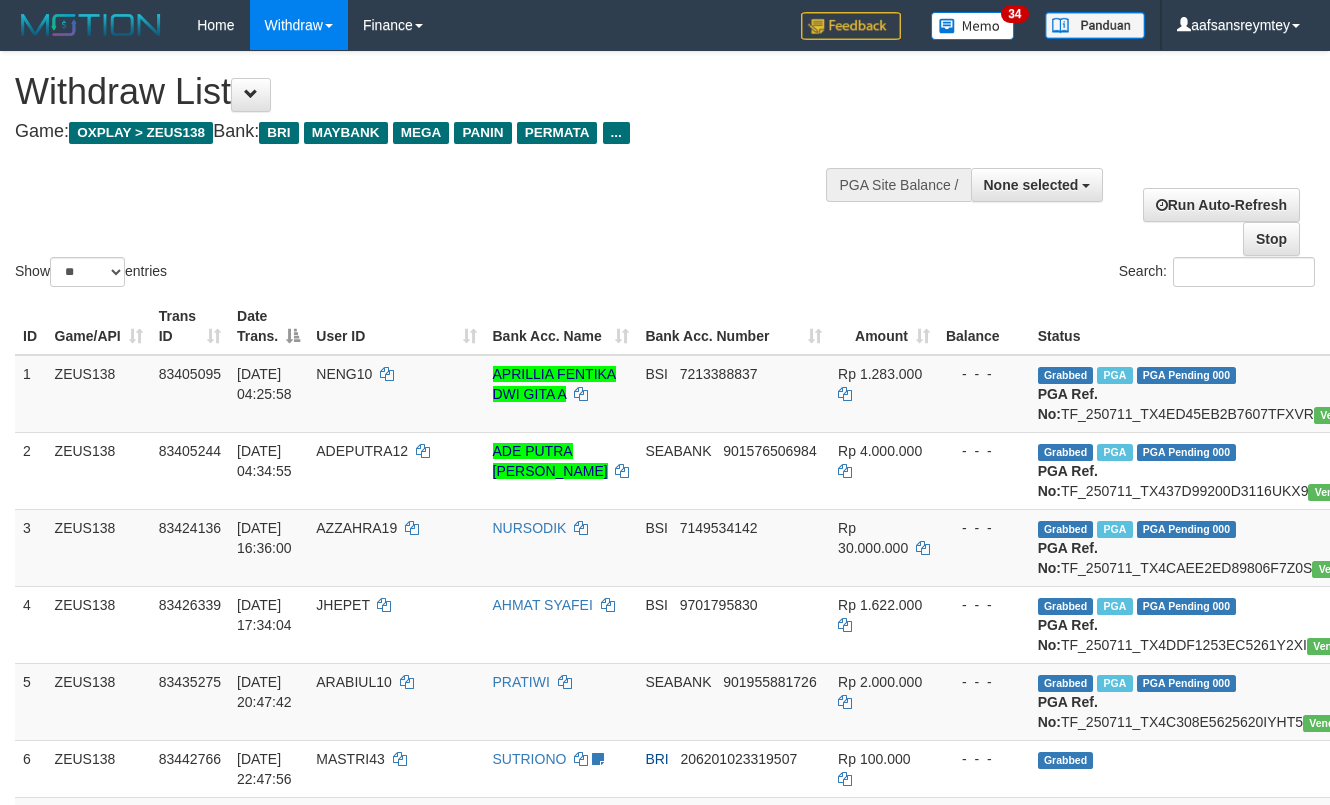 select 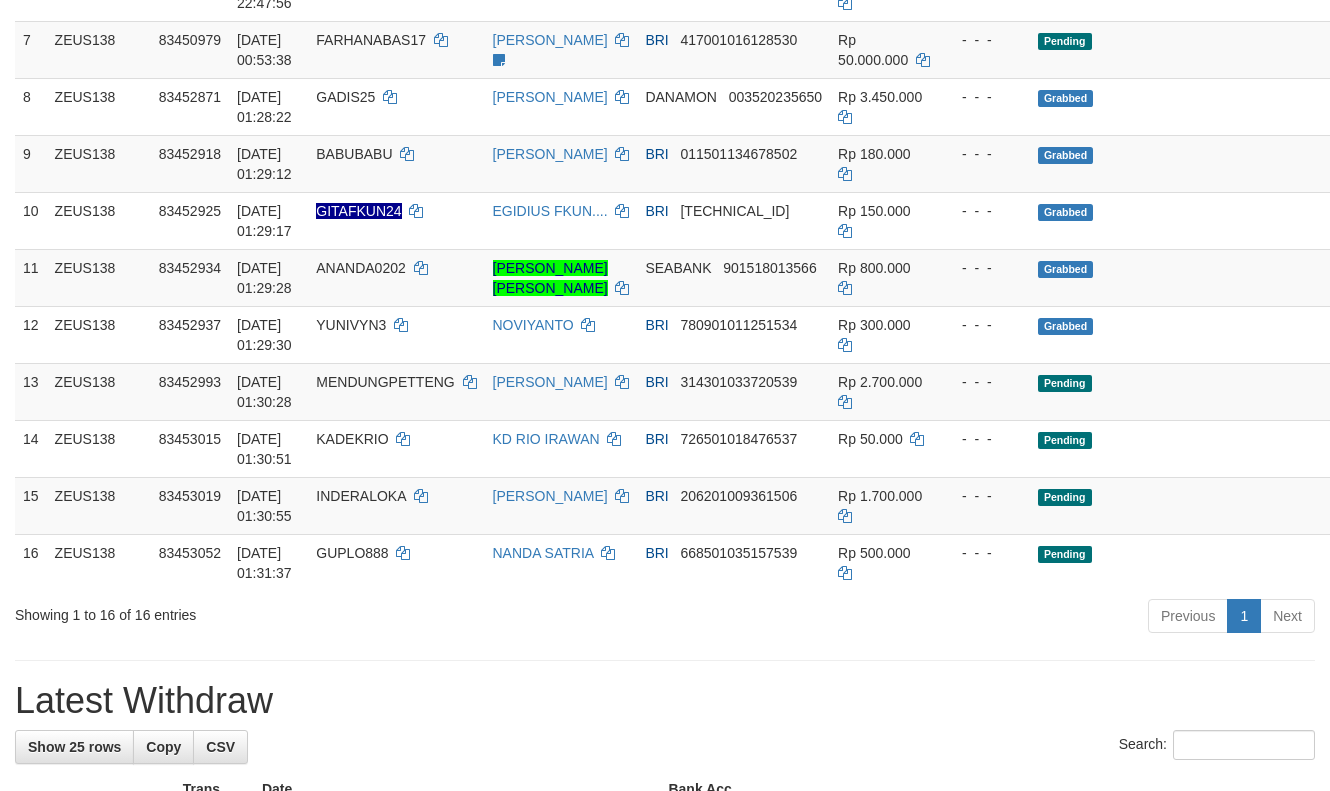 scroll, scrollTop: 720, scrollLeft: 0, axis: vertical 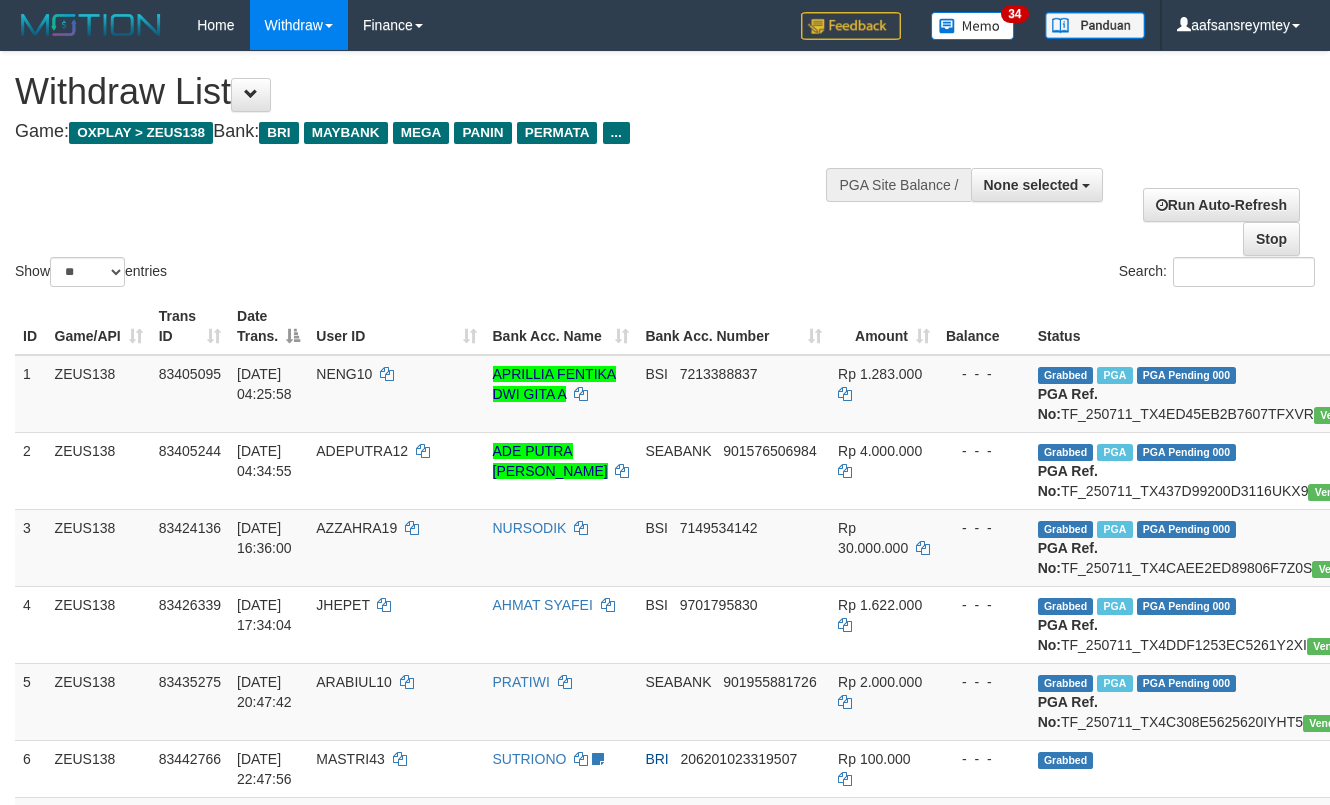 select 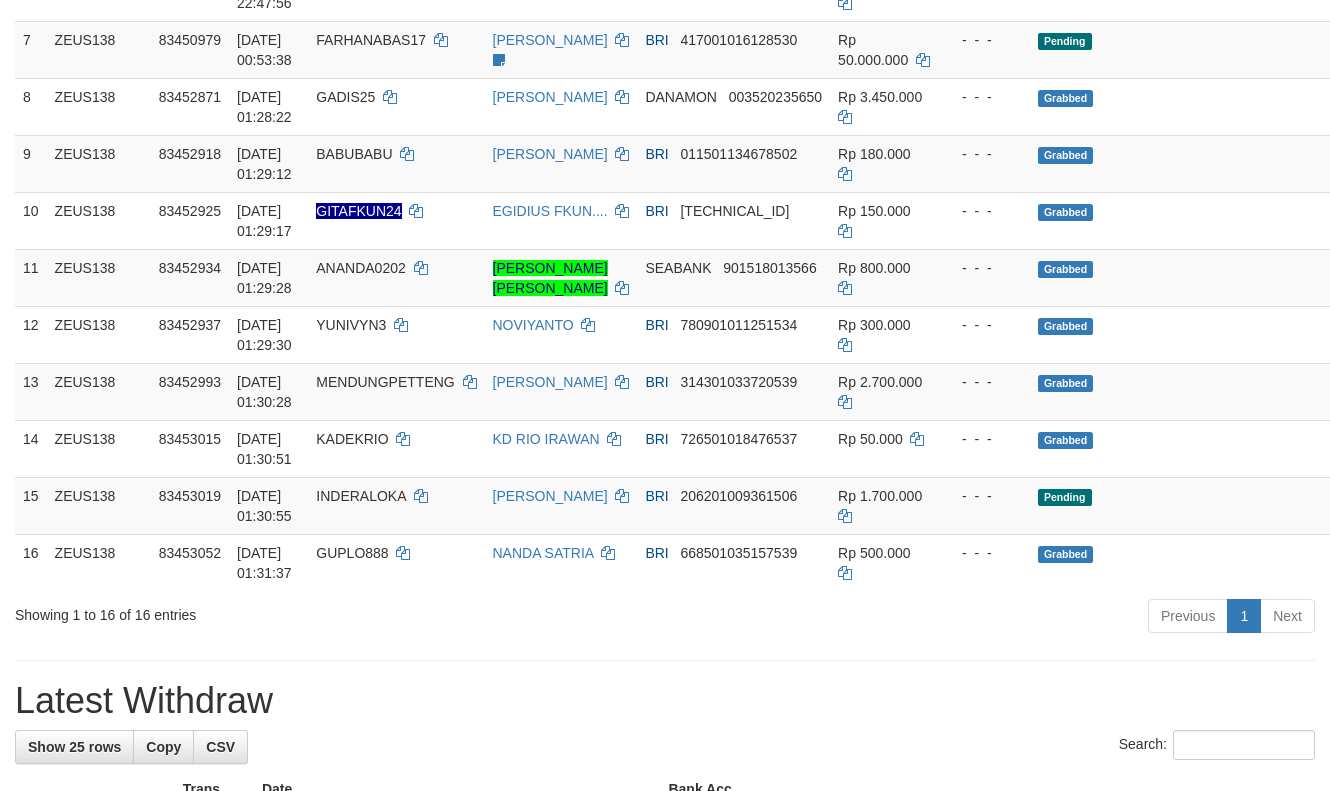 scroll, scrollTop: 720, scrollLeft: 0, axis: vertical 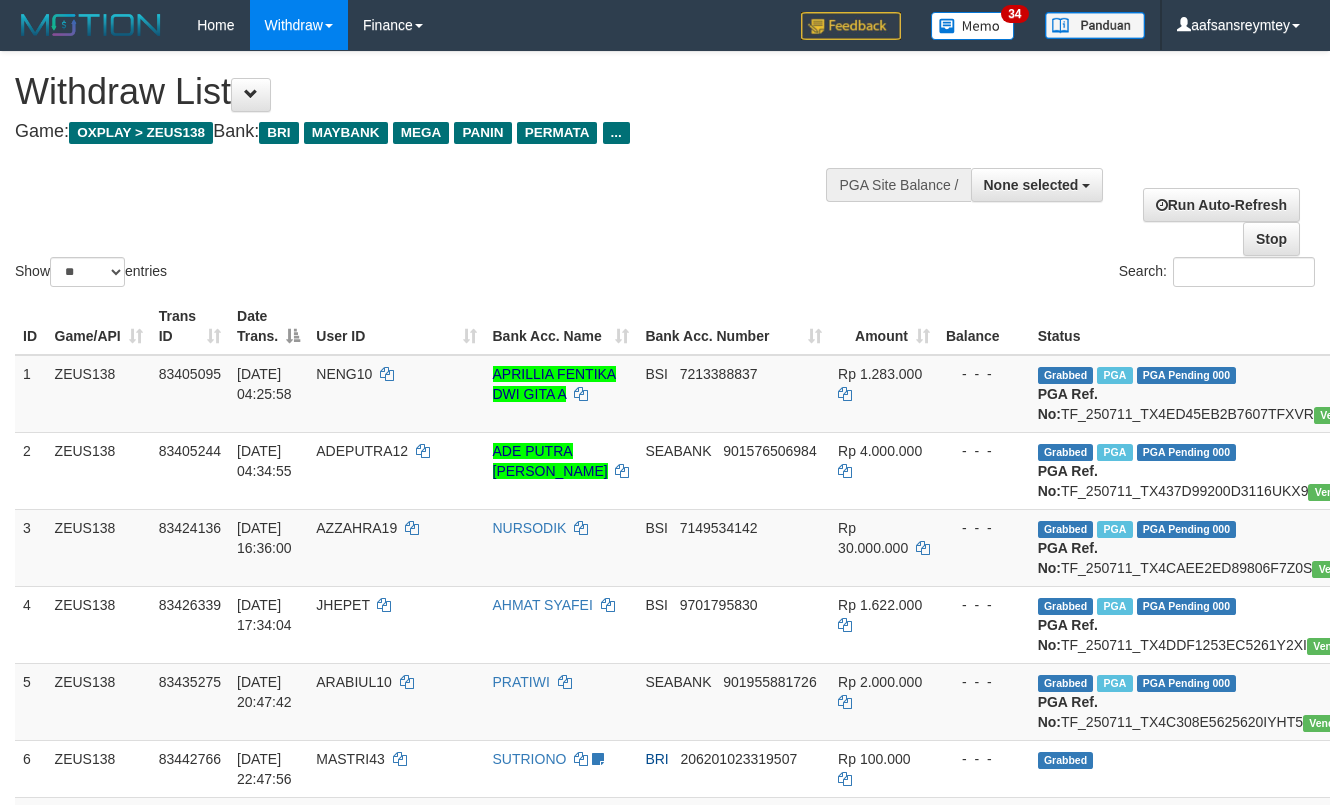 select 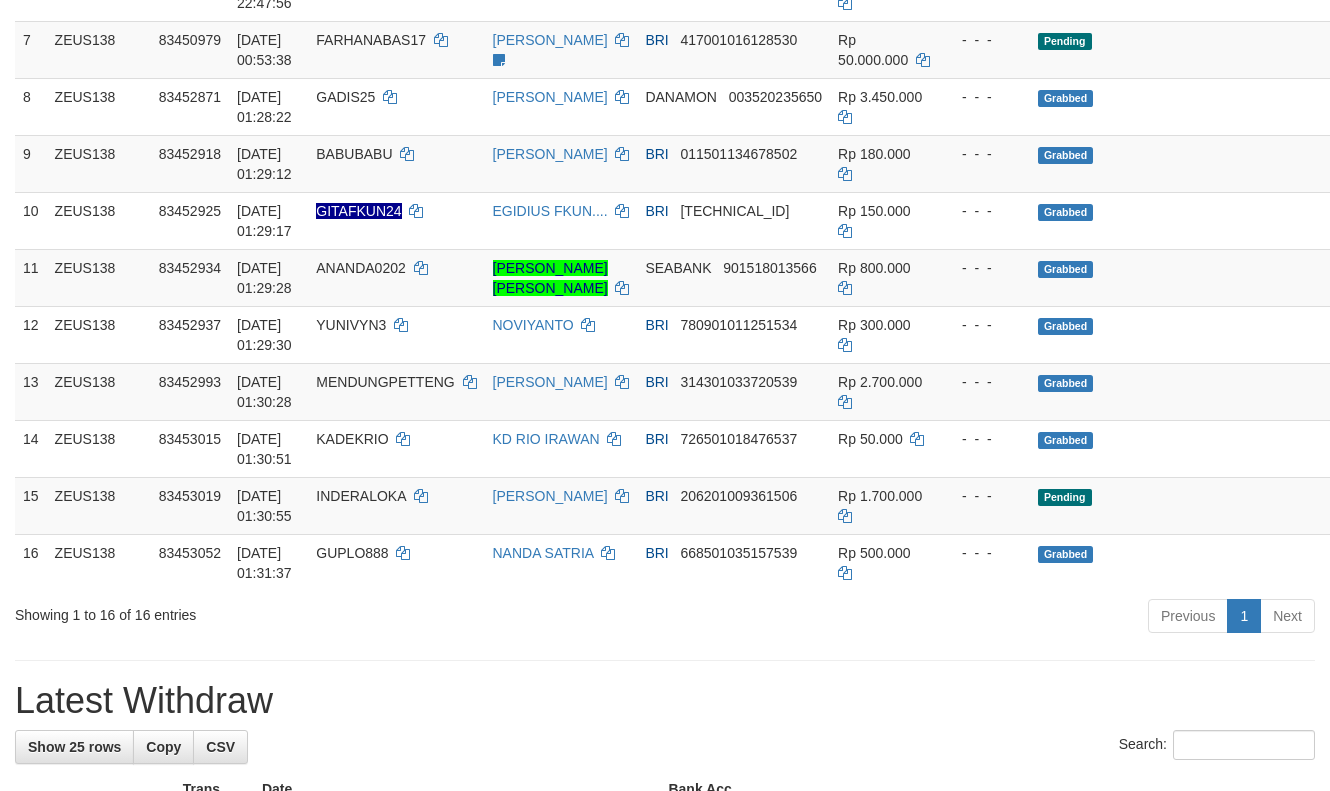 scroll, scrollTop: 720, scrollLeft: 0, axis: vertical 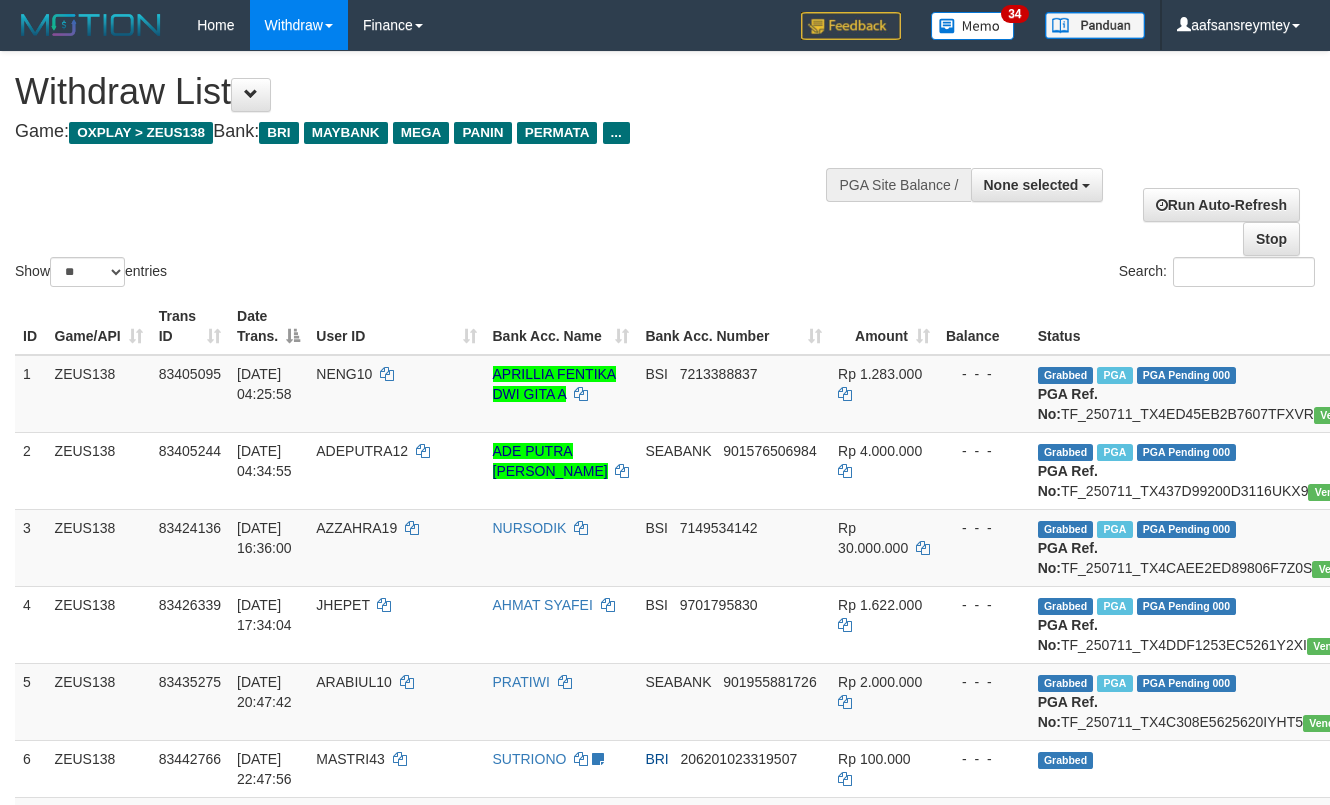 select 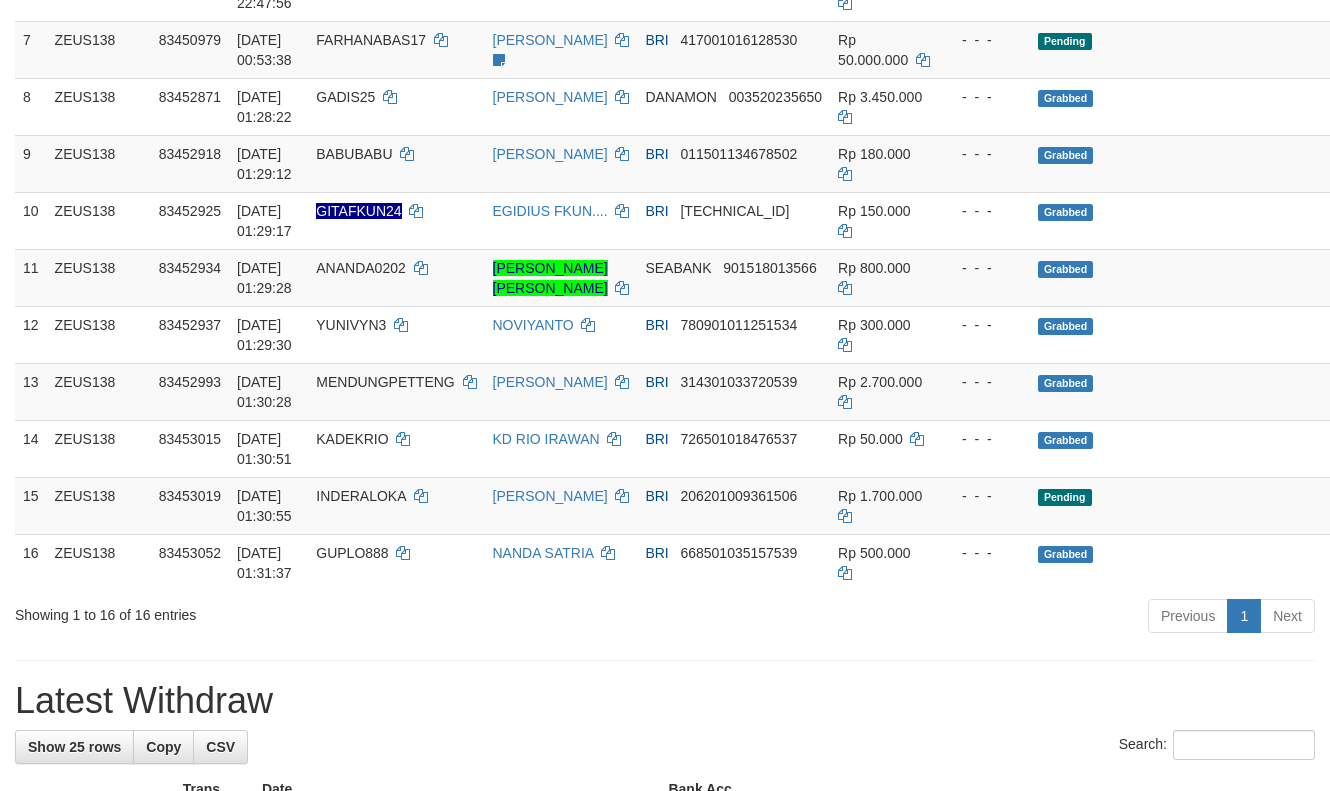 scroll, scrollTop: 720, scrollLeft: 0, axis: vertical 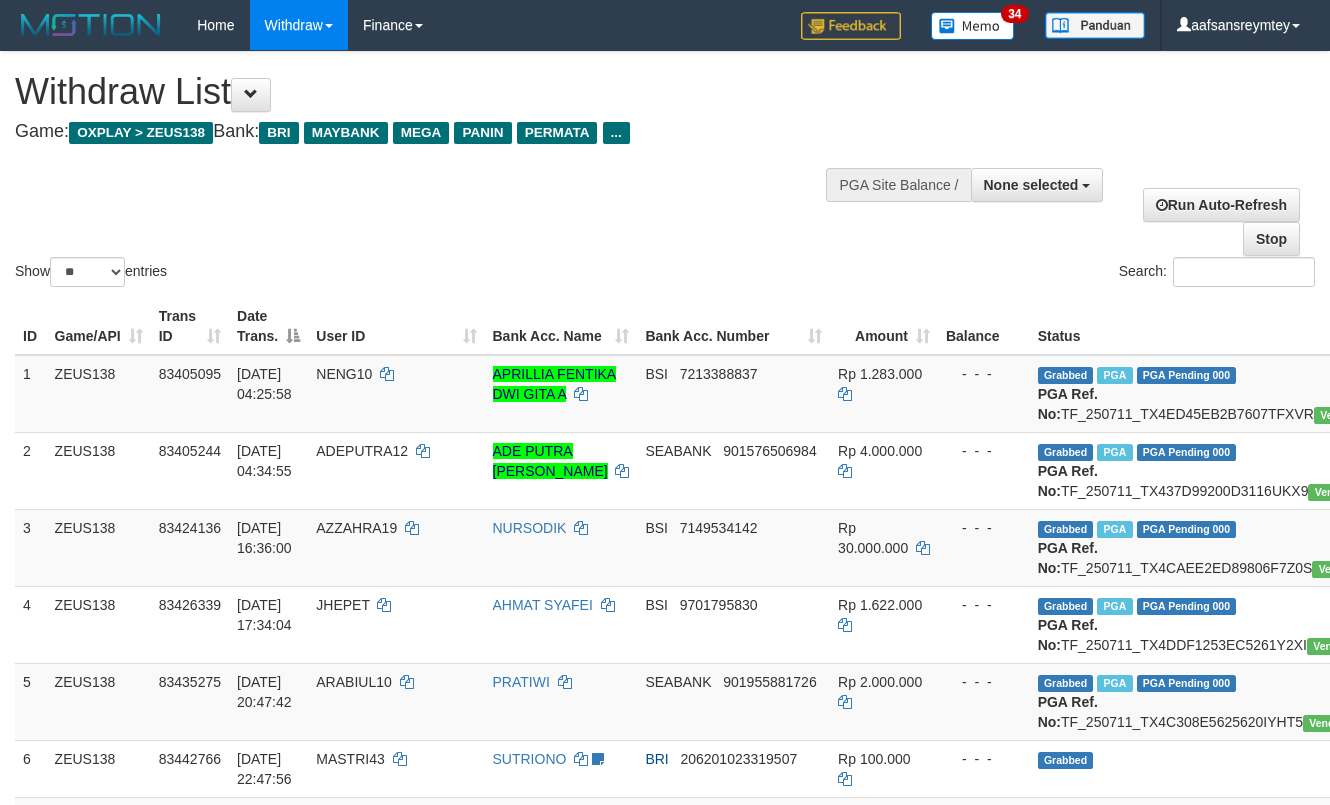 select 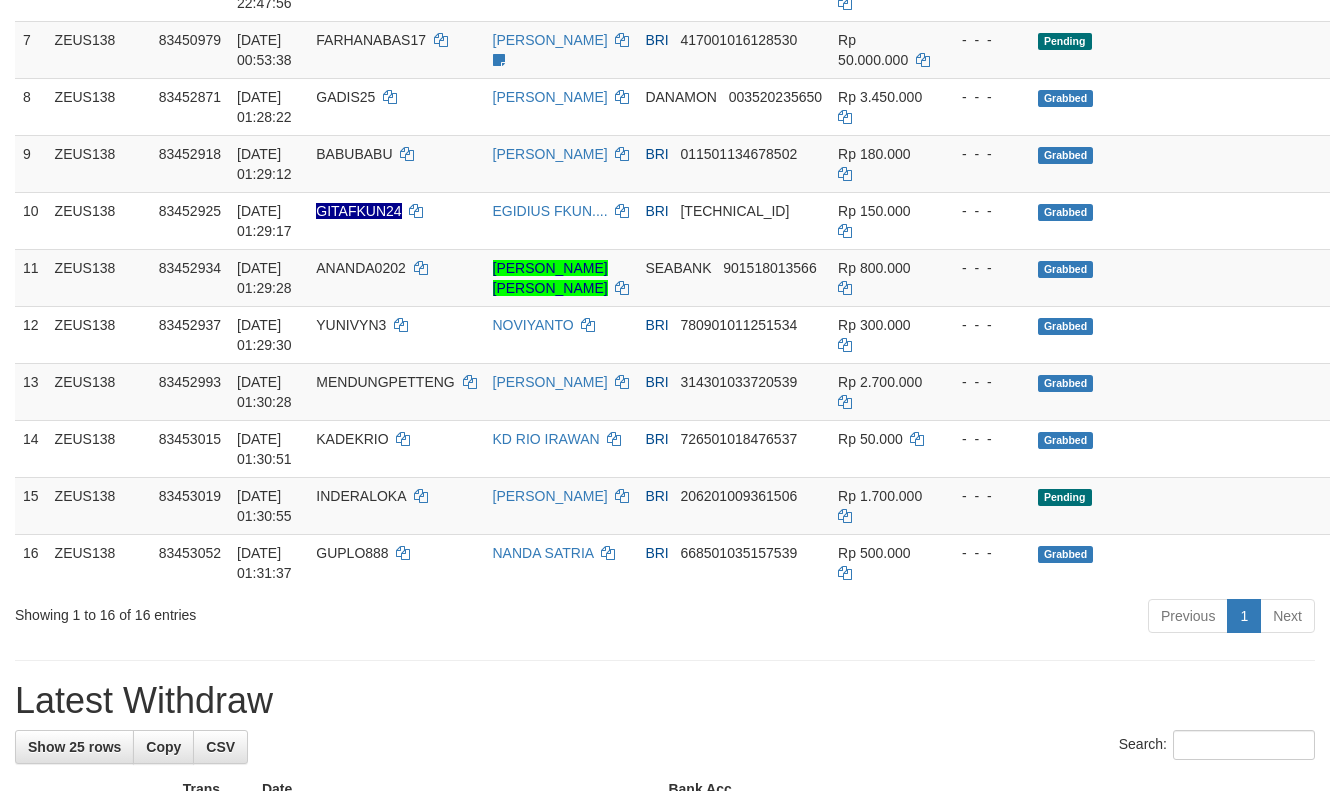 scroll, scrollTop: 720, scrollLeft: 0, axis: vertical 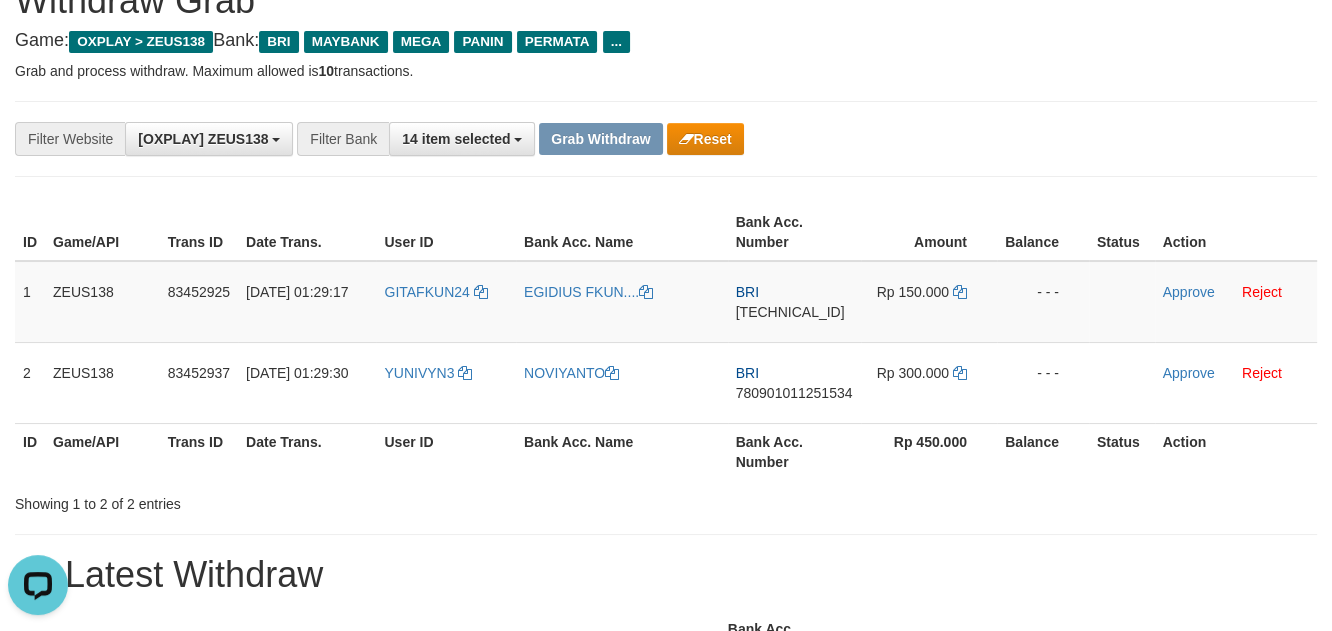 click on "**********" at bounding box center [666, 139] 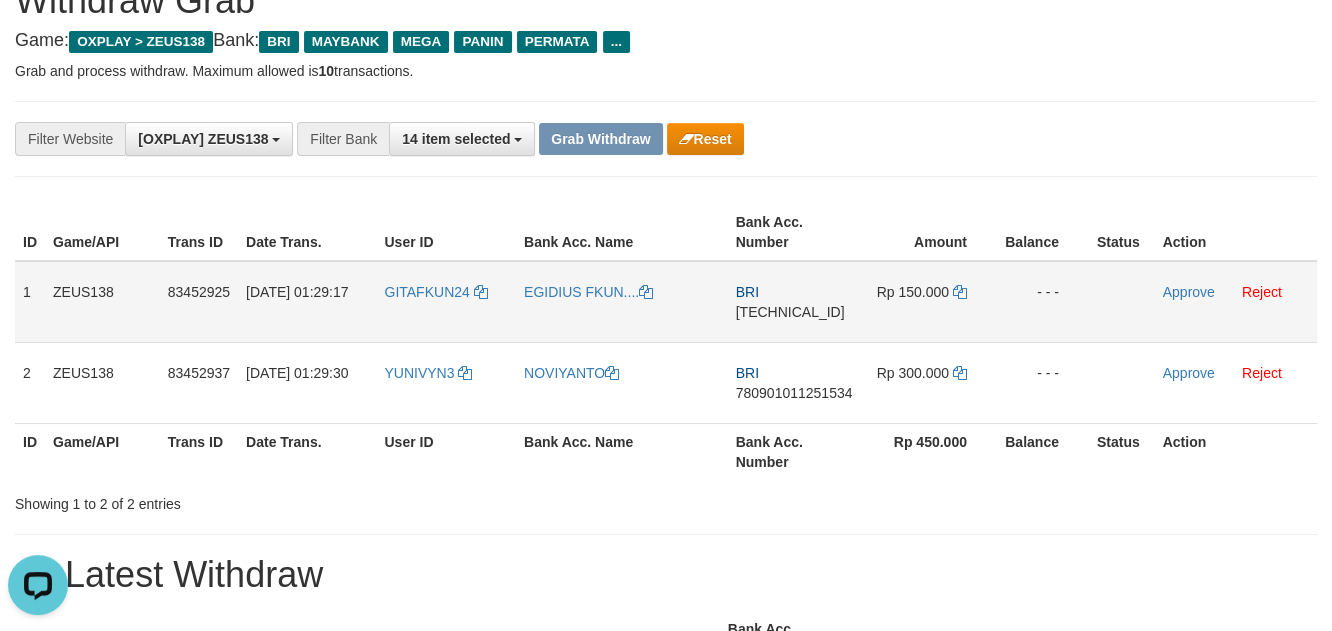 click on "[TECHNICAL_ID]" at bounding box center [790, 312] 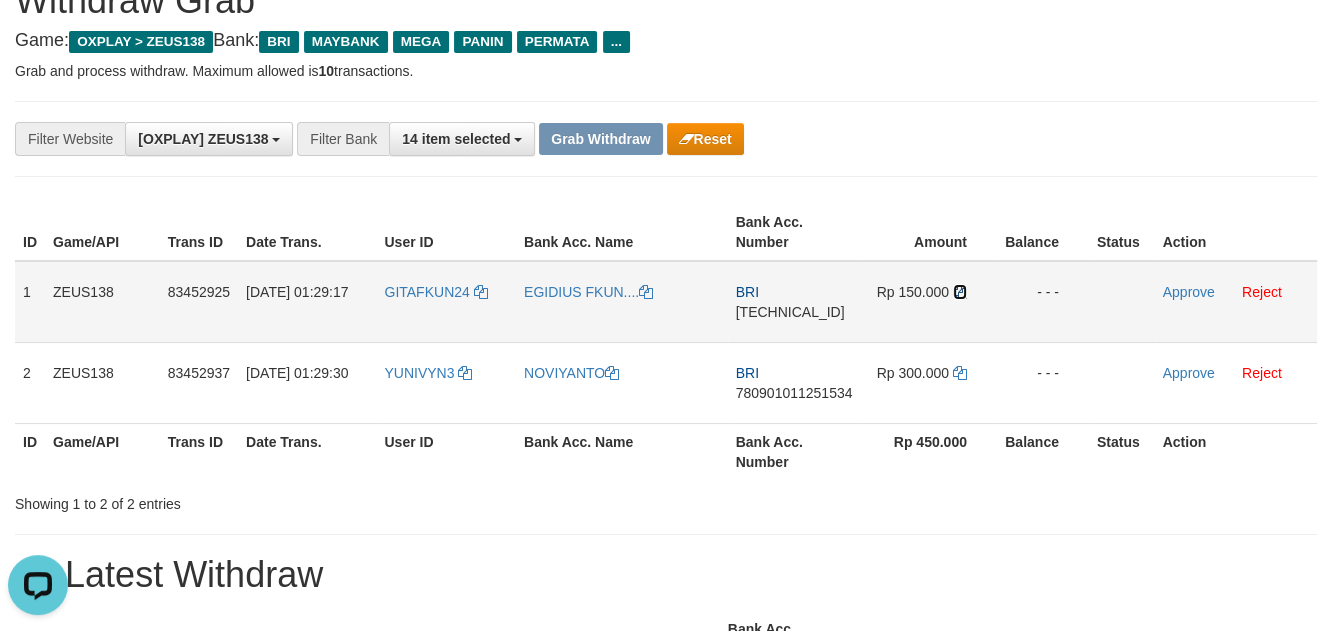 click at bounding box center (960, 292) 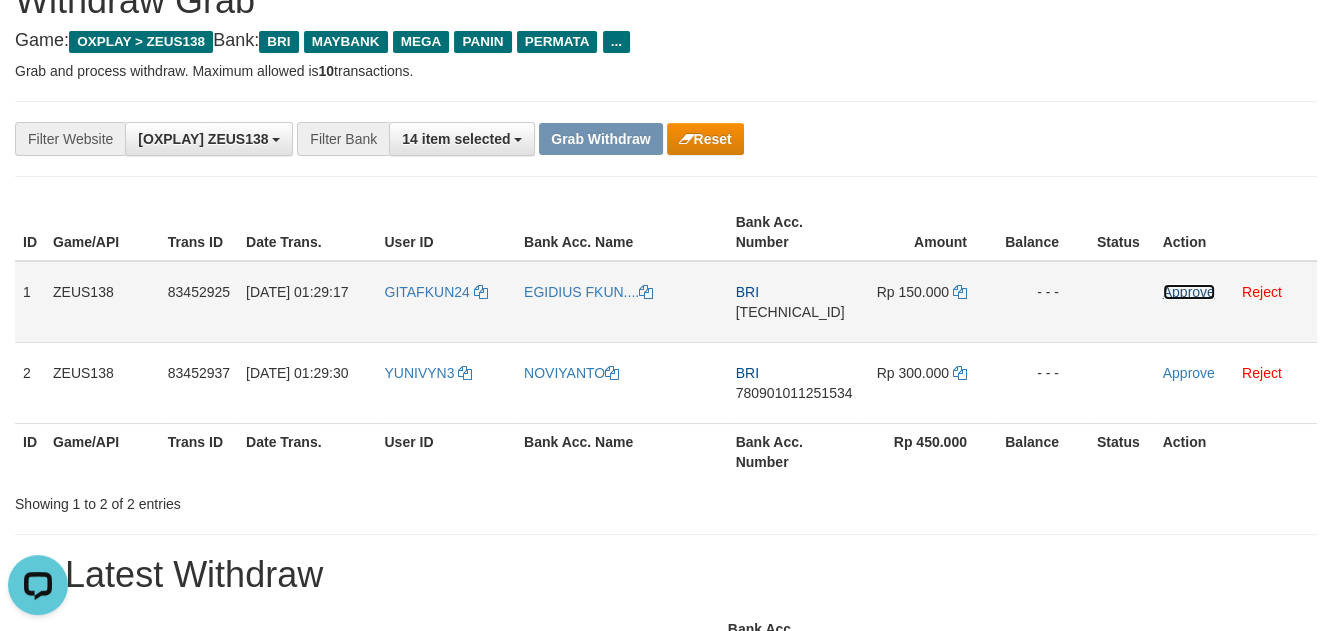 click on "Approve" at bounding box center [1189, 292] 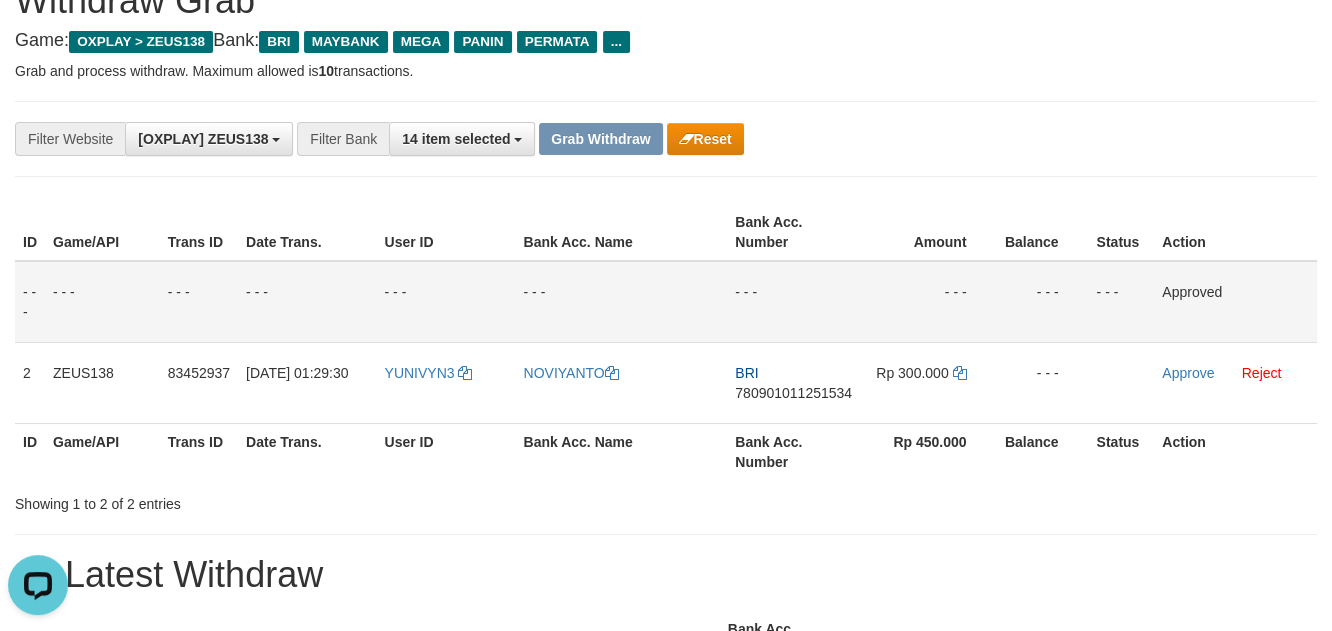 click on "**********" at bounding box center (555, 139) 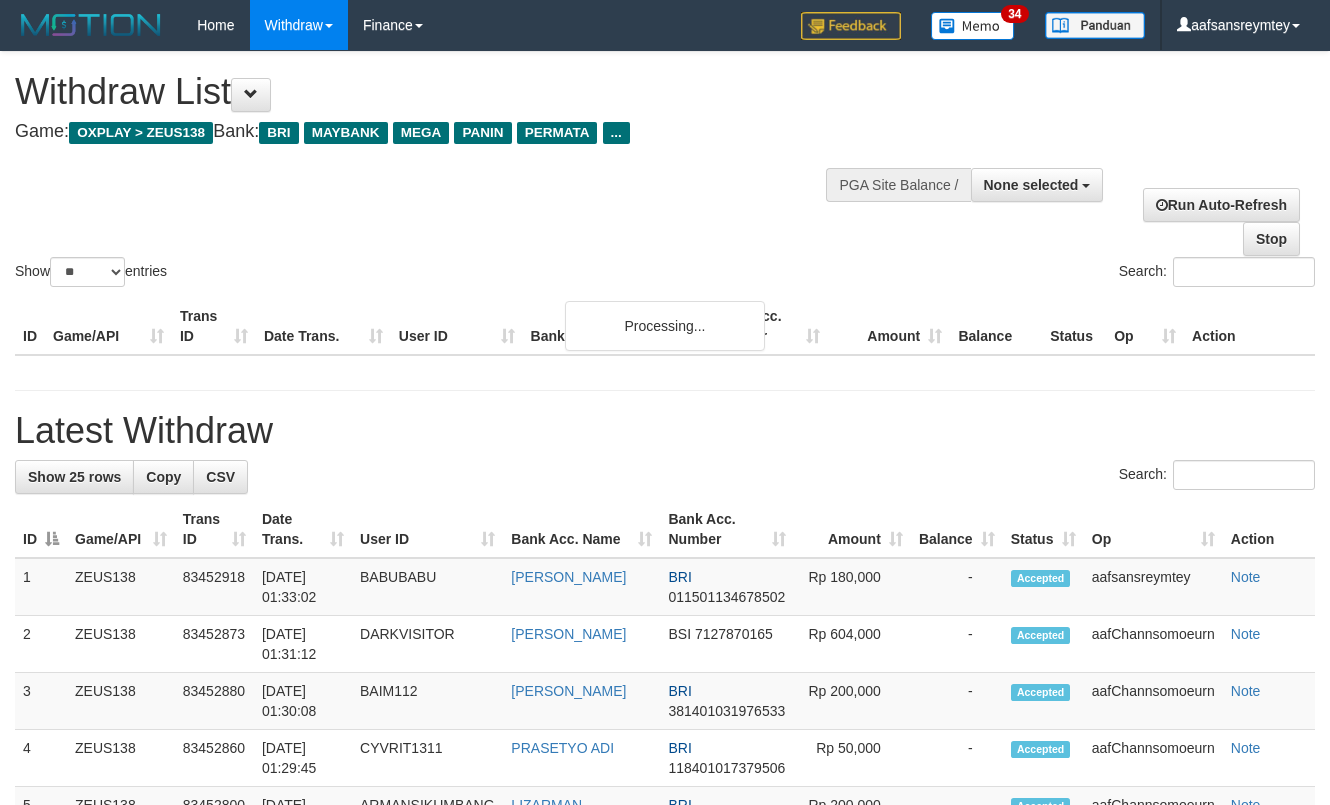 select 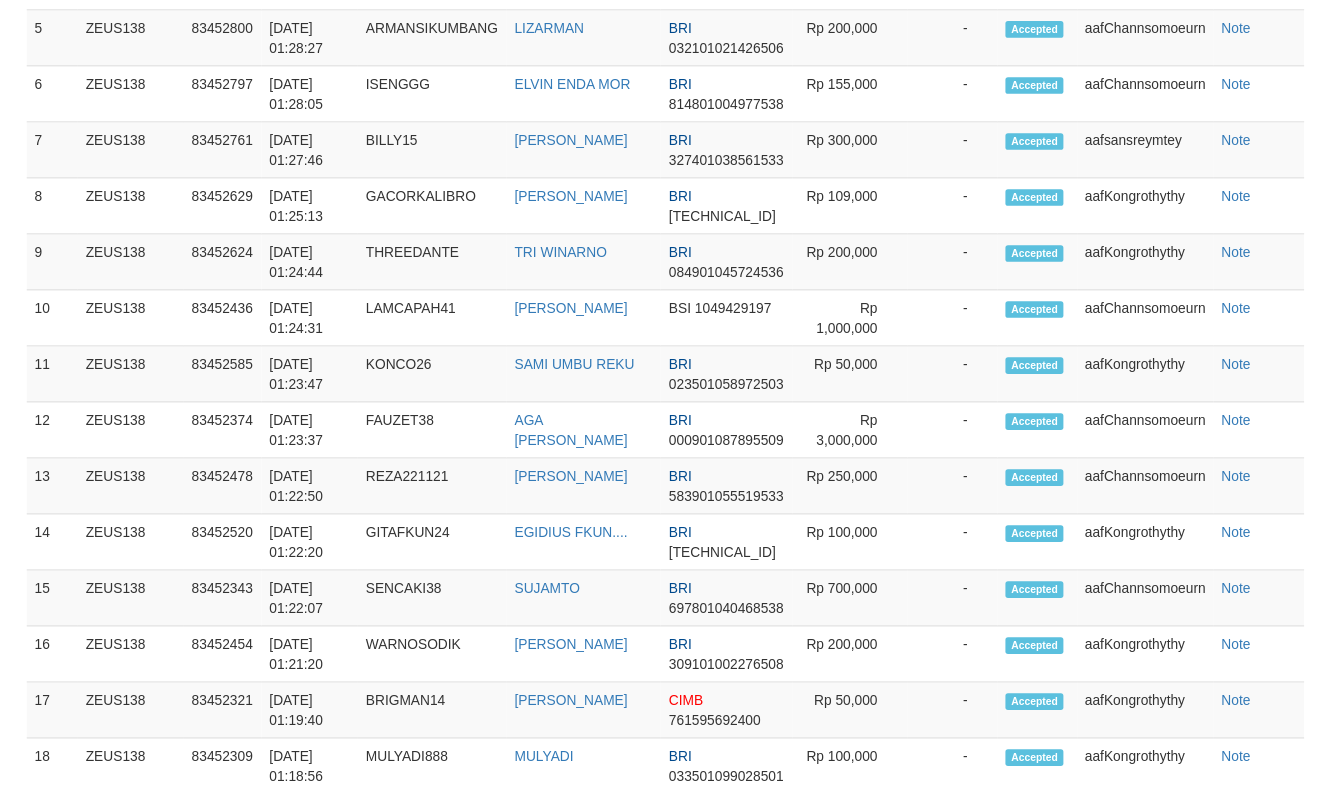 scroll, scrollTop: 720, scrollLeft: 0, axis: vertical 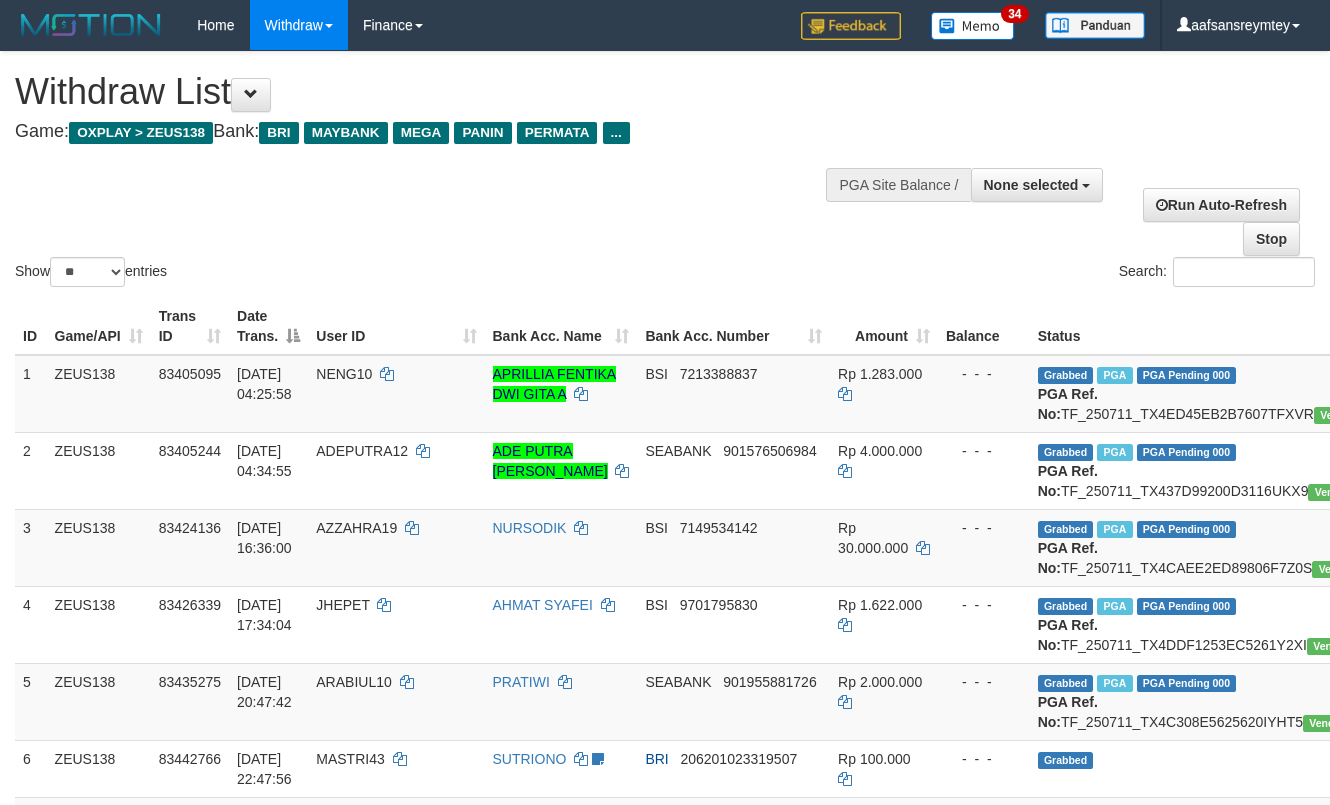 select 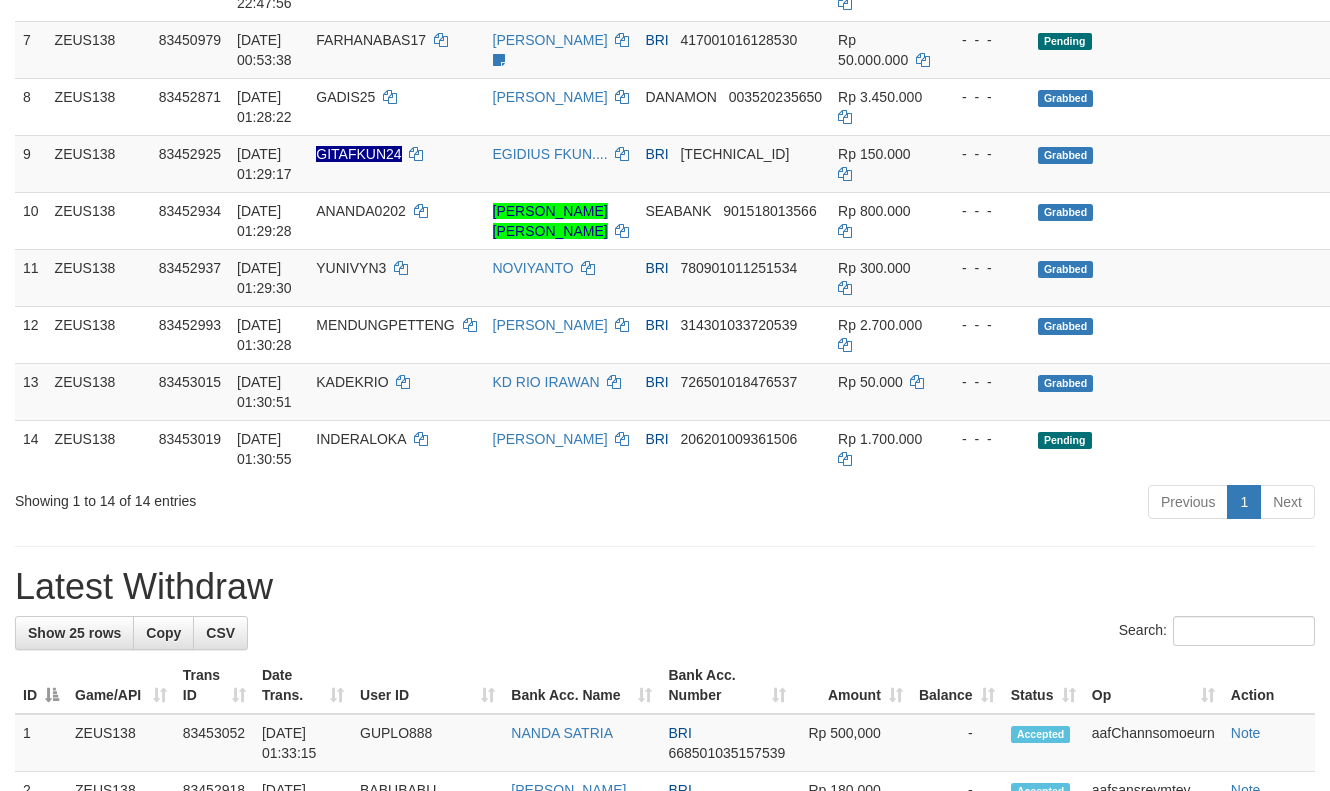 scroll, scrollTop: 720, scrollLeft: 0, axis: vertical 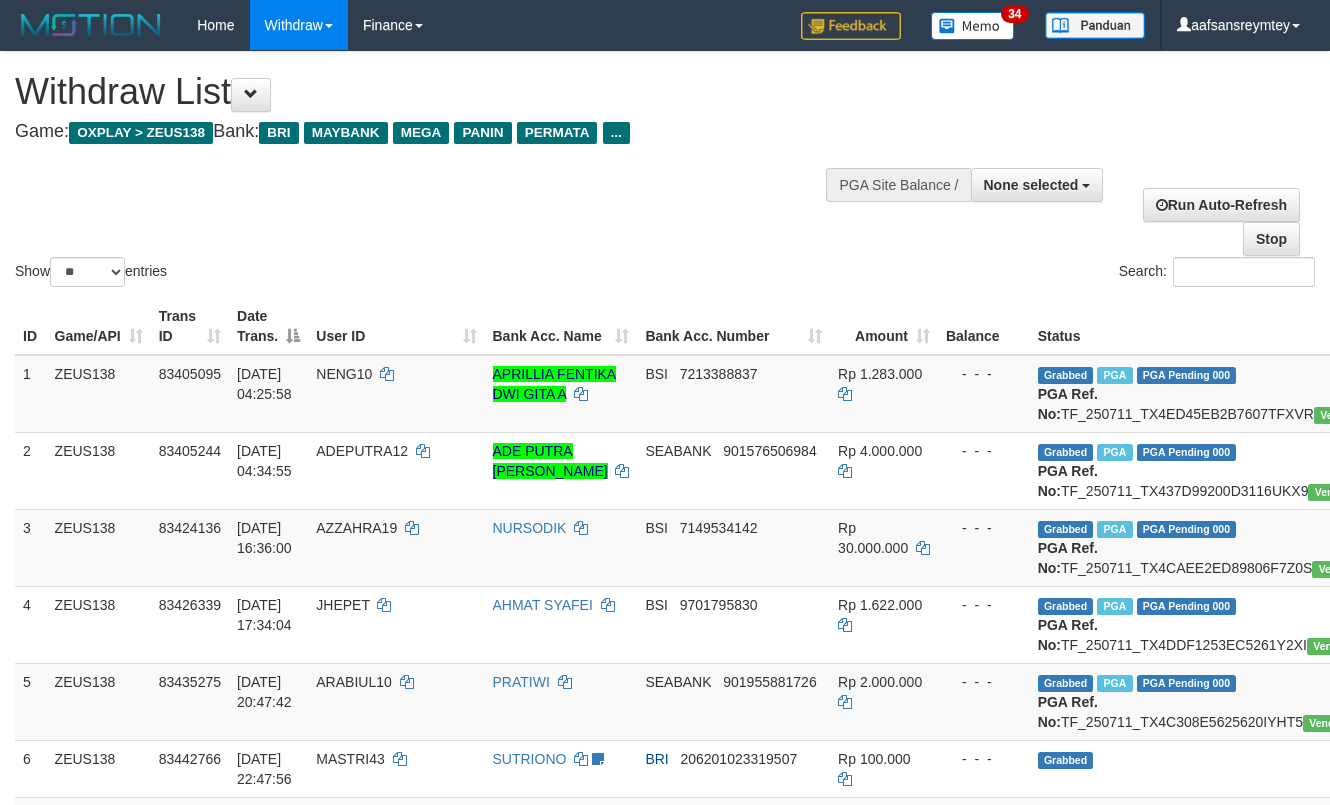 select 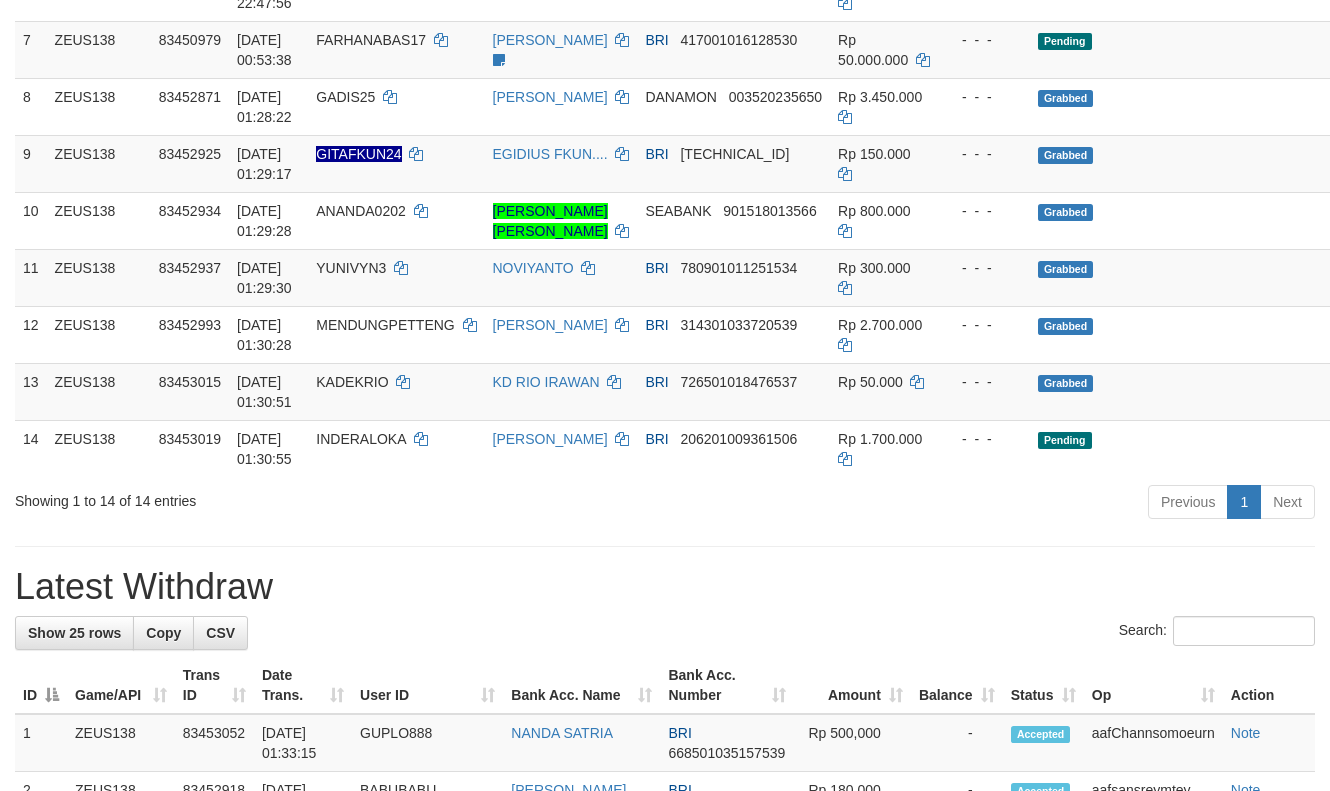 scroll, scrollTop: 720, scrollLeft: 0, axis: vertical 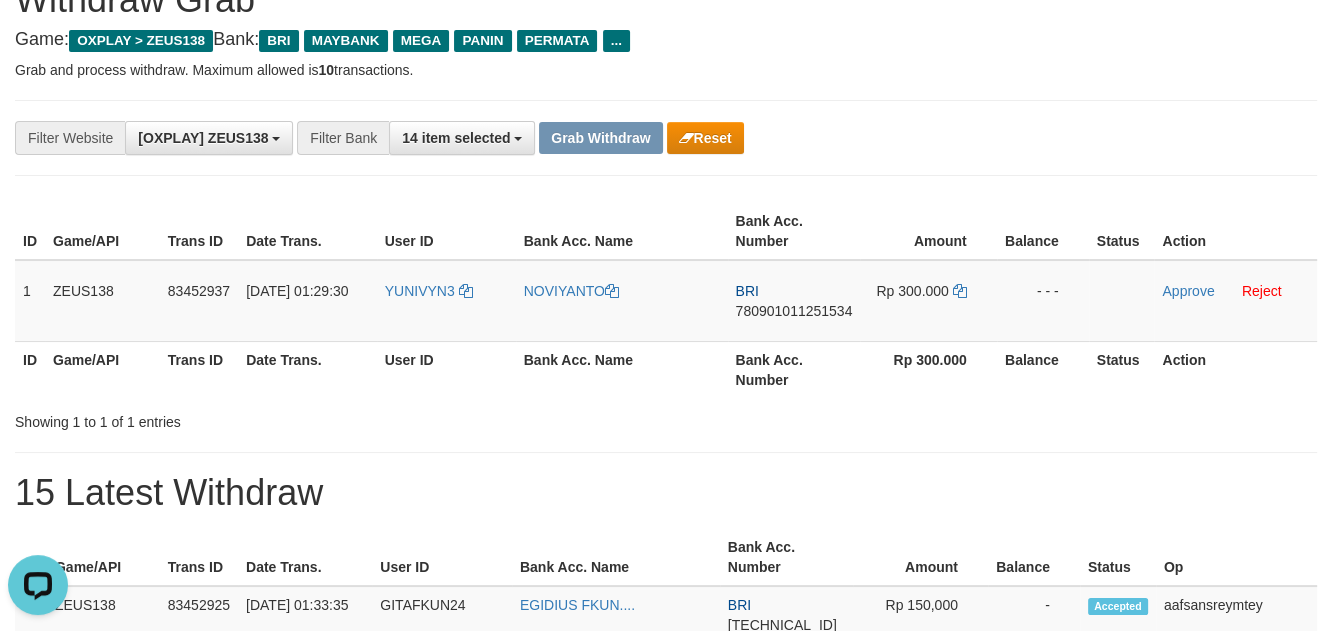 click on "**********" at bounding box center (666, 138) 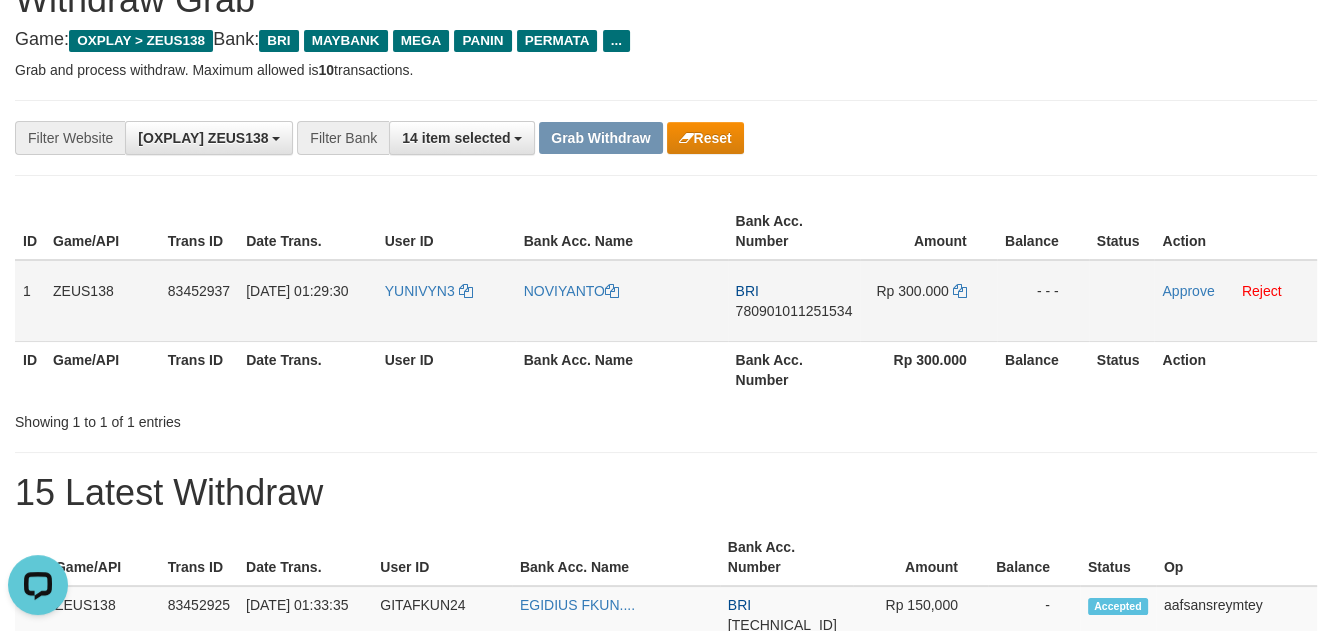 click on "780901011251534" at bounding box center [794, 311] 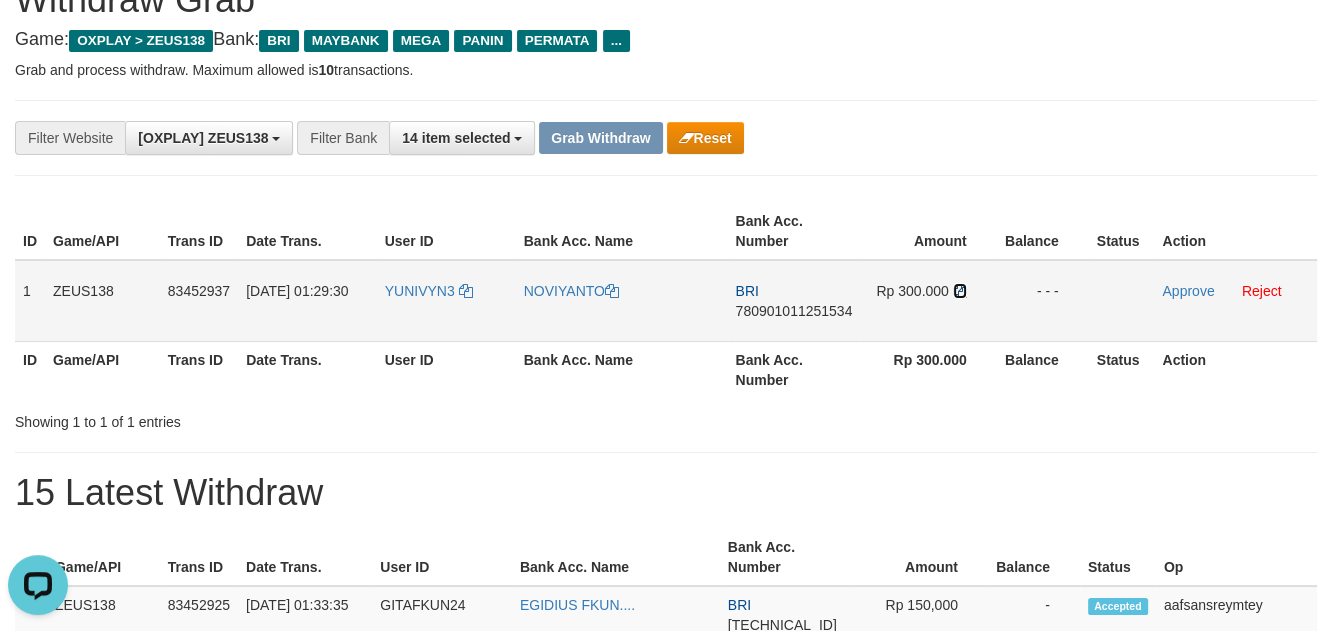 click at bounding box center (960, 291) 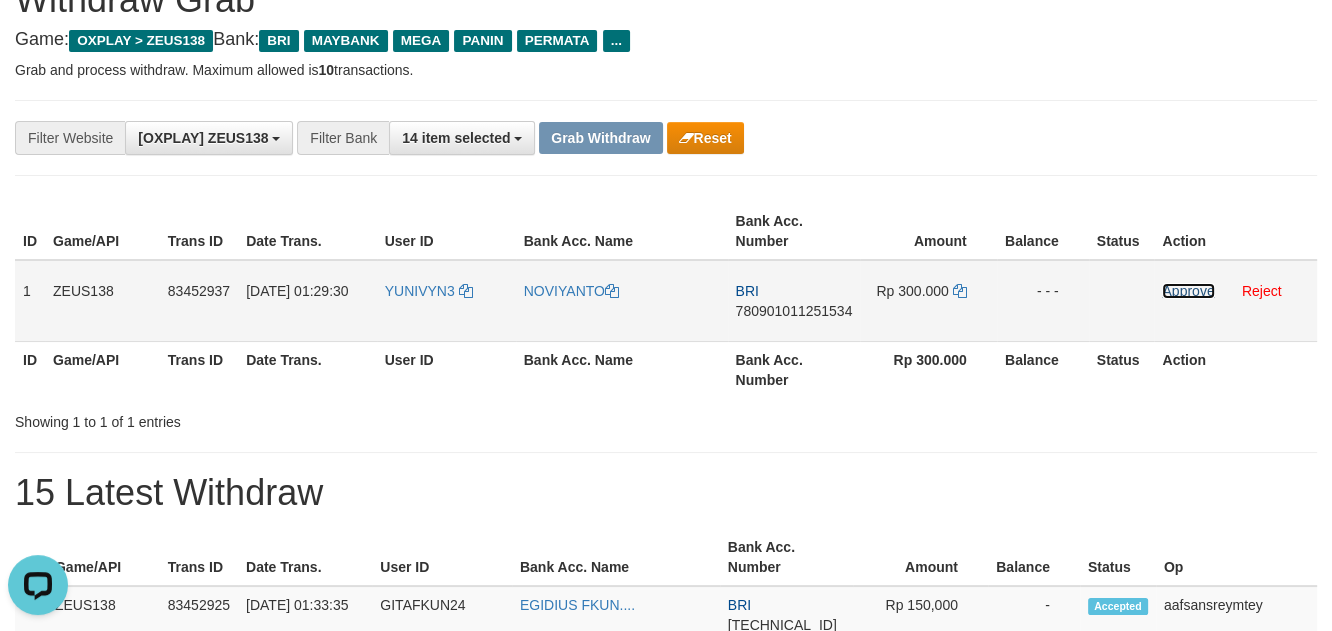 click on "Approve" at bounding box center (1188, 291) 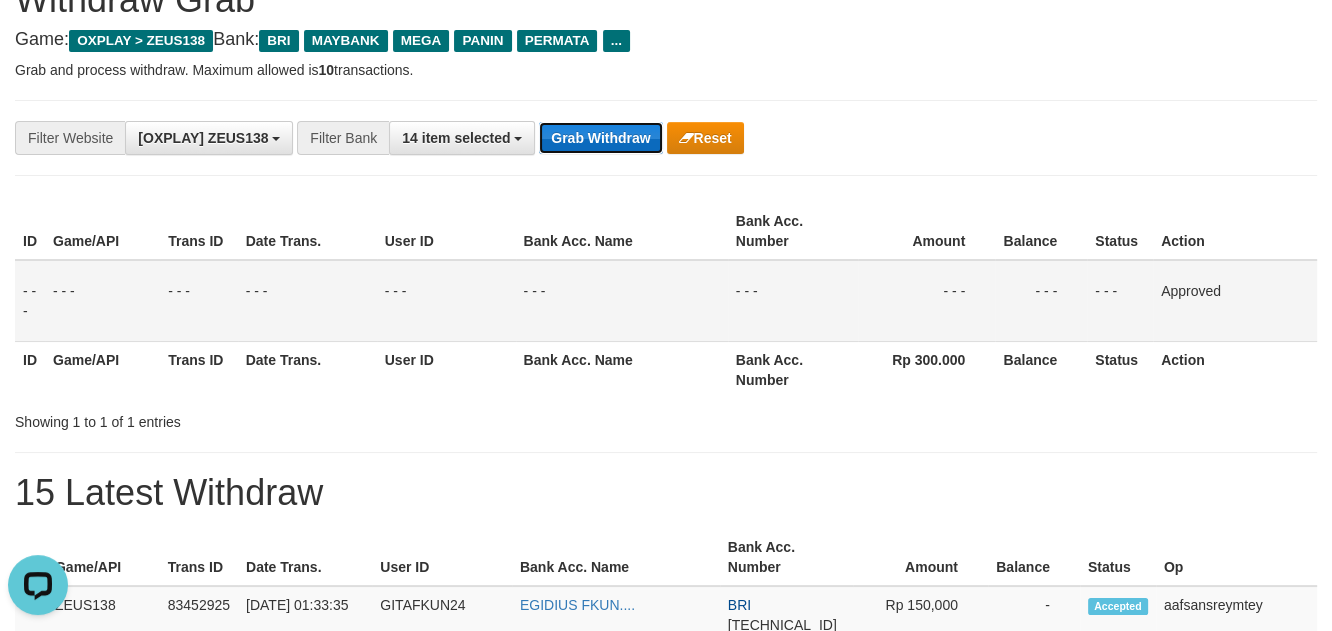 click on "Grab Withdraw" at bounding box center (600, 138) 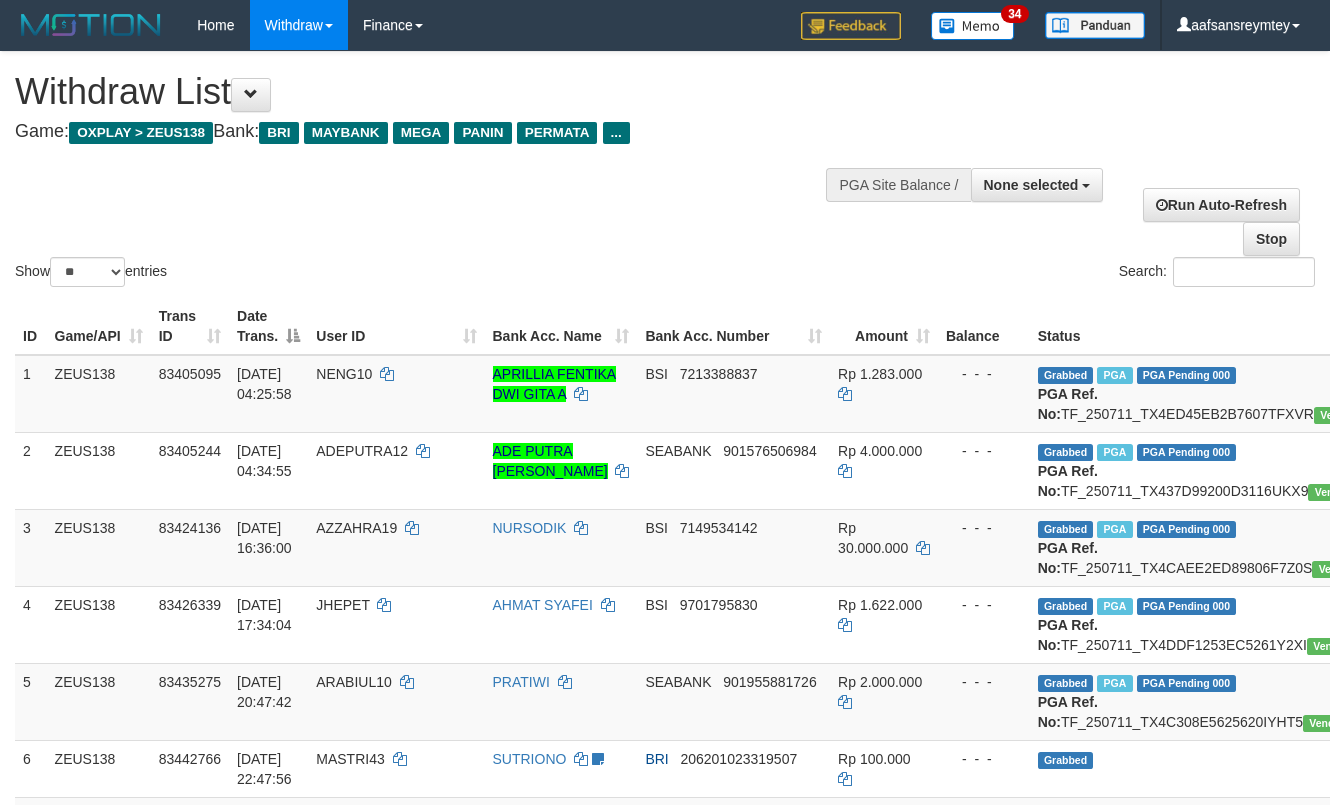 select 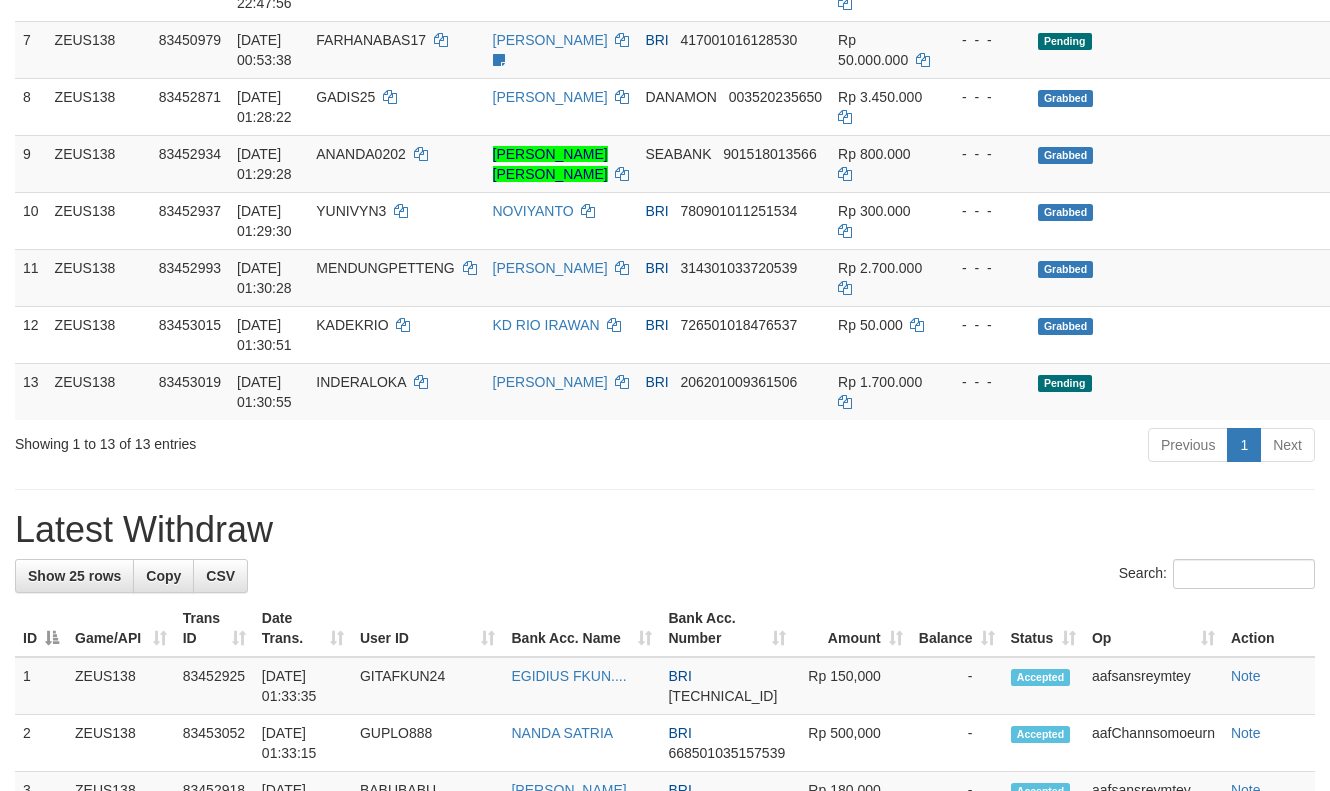 scroll, scrollTop: 720, scrollLeft: 0, axis: vertical 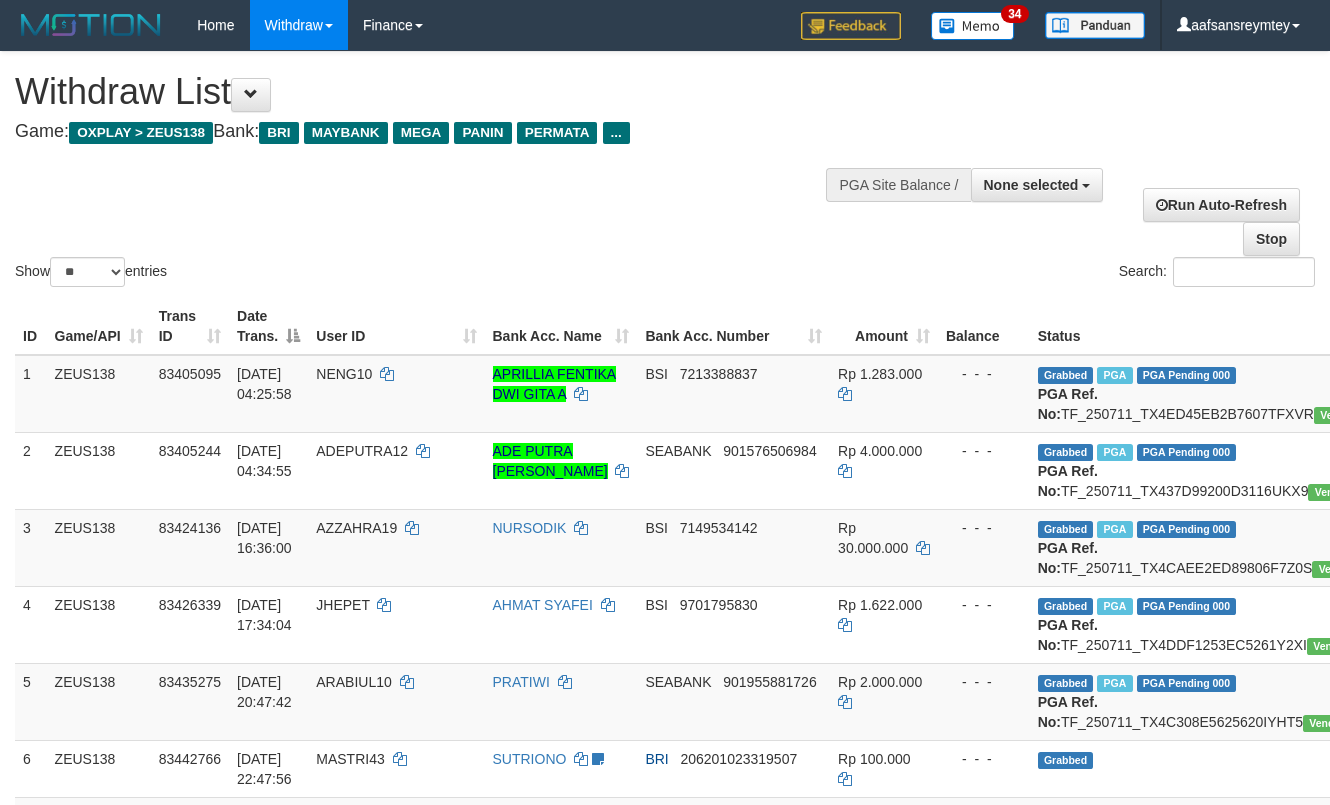 select 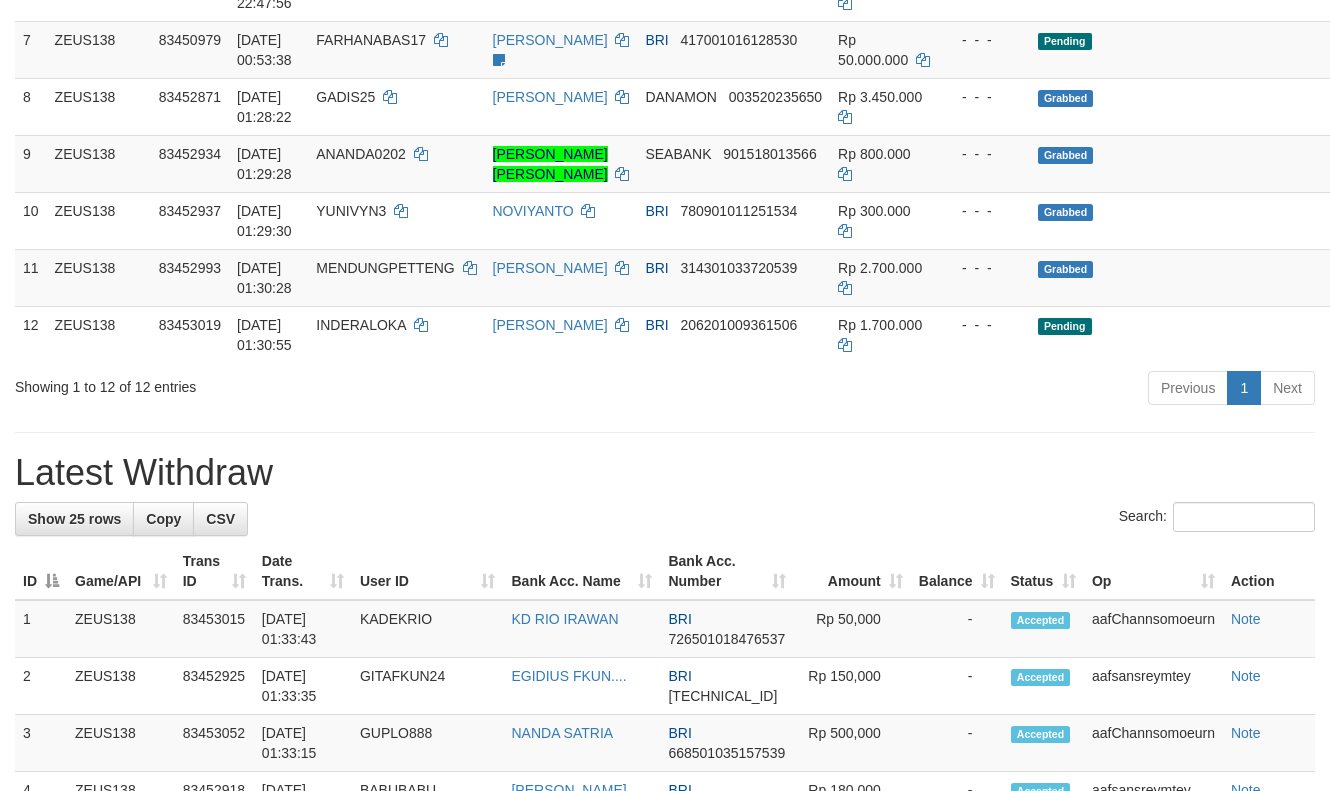 scroll, scrollTop: 720, scrollLeft: 0, axis: vertical 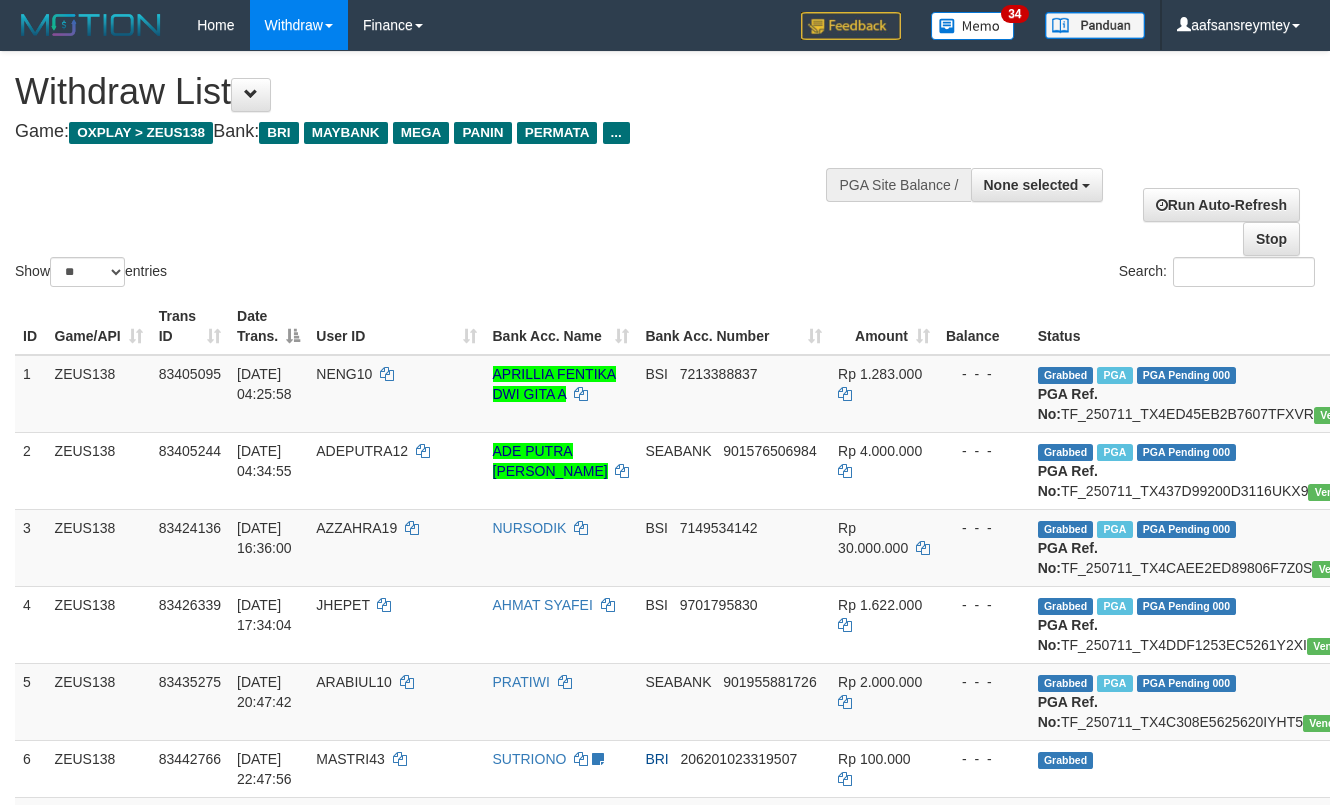 select 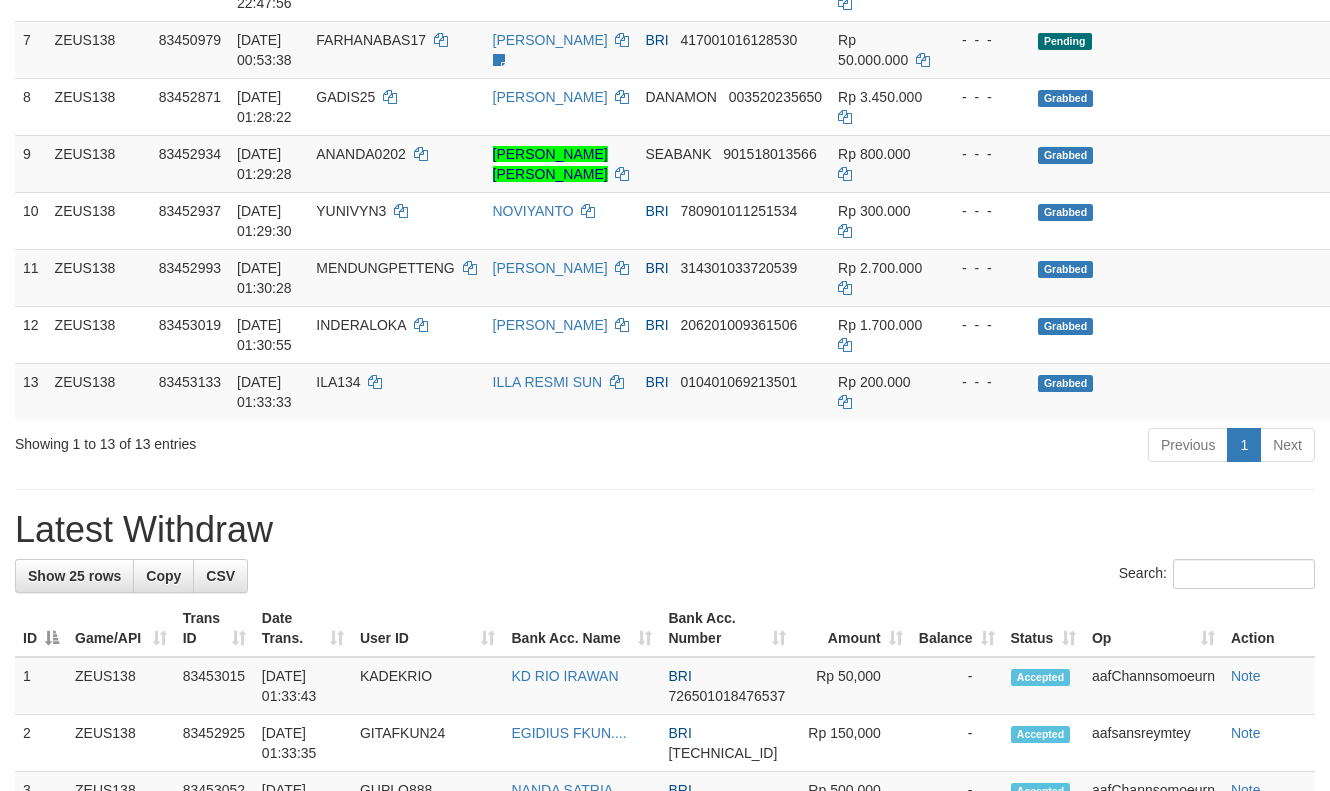 scroll, scrollTop: 720, scrollLeft: 0, axis: vertical 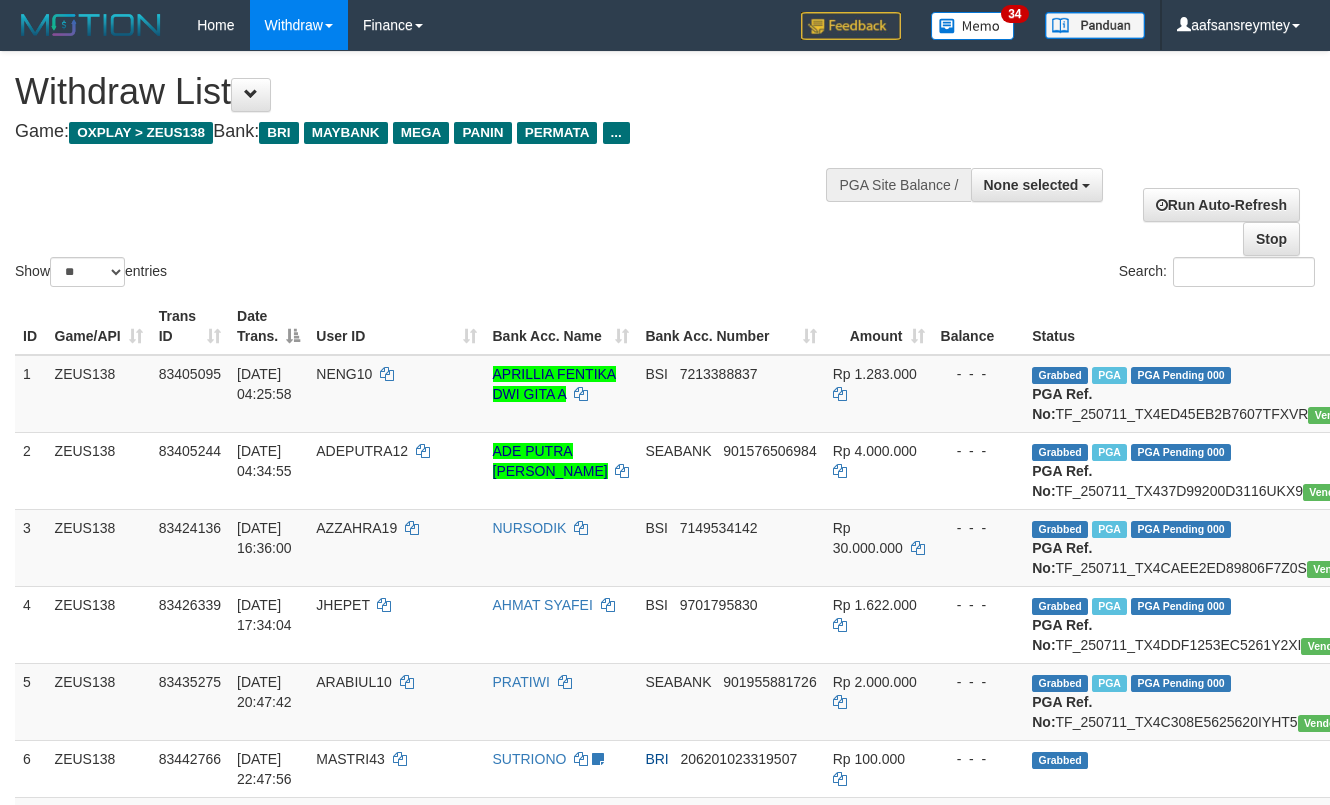 select 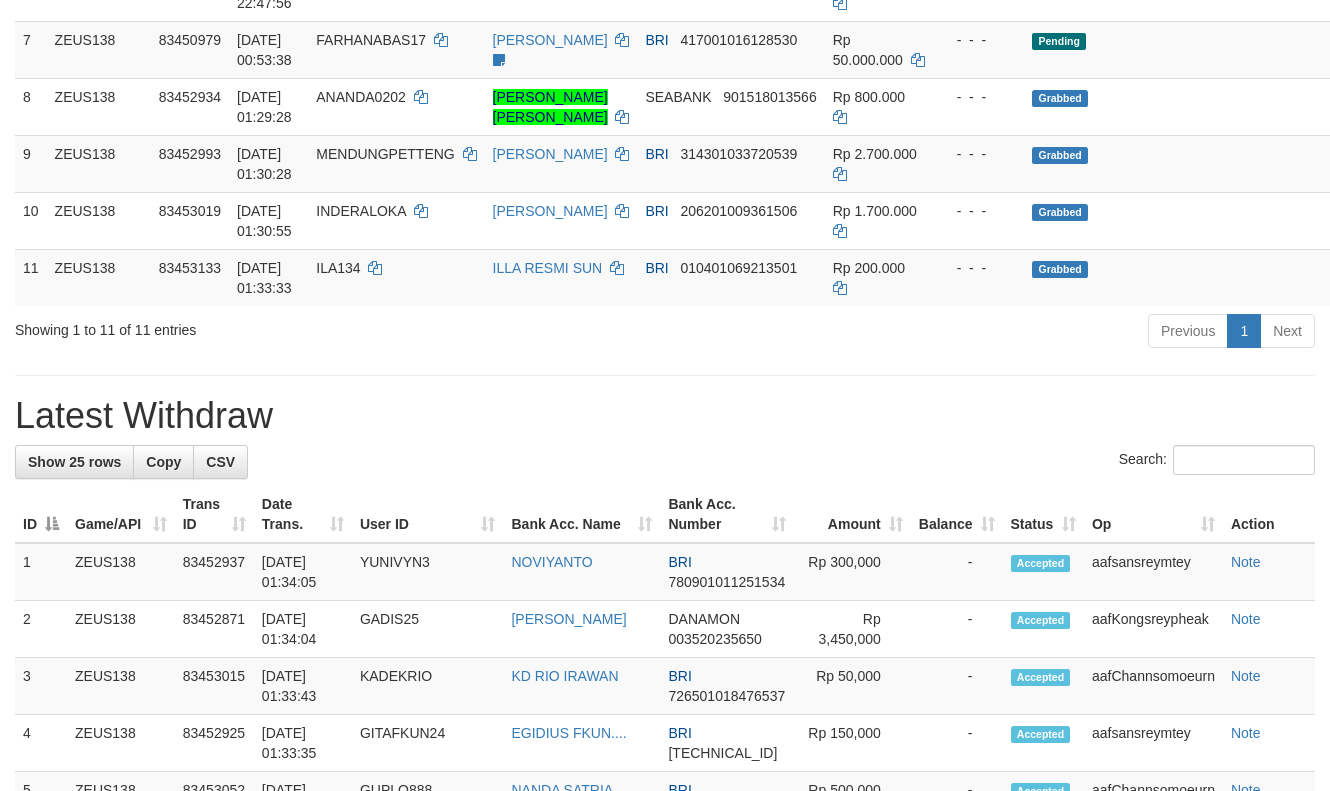 scroll, scrollTop: 720, scrollLeft: 0, axis: vertical 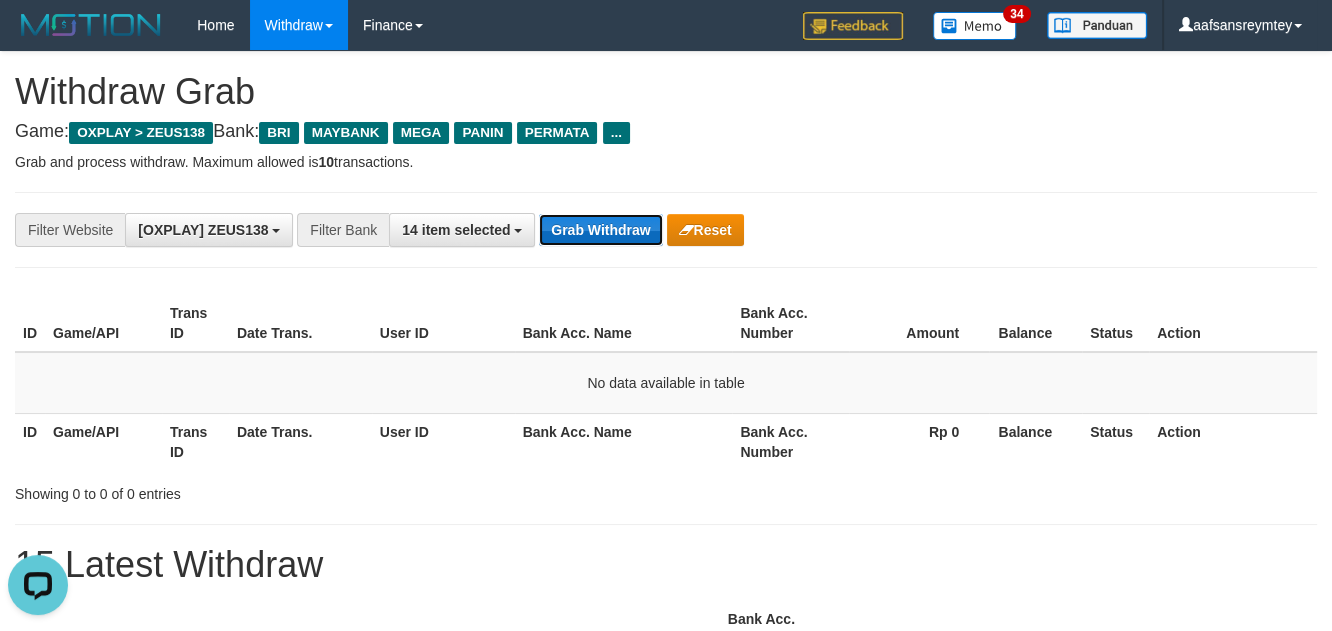 click on "Grab Withdraw" at bounding box center [600, 230] 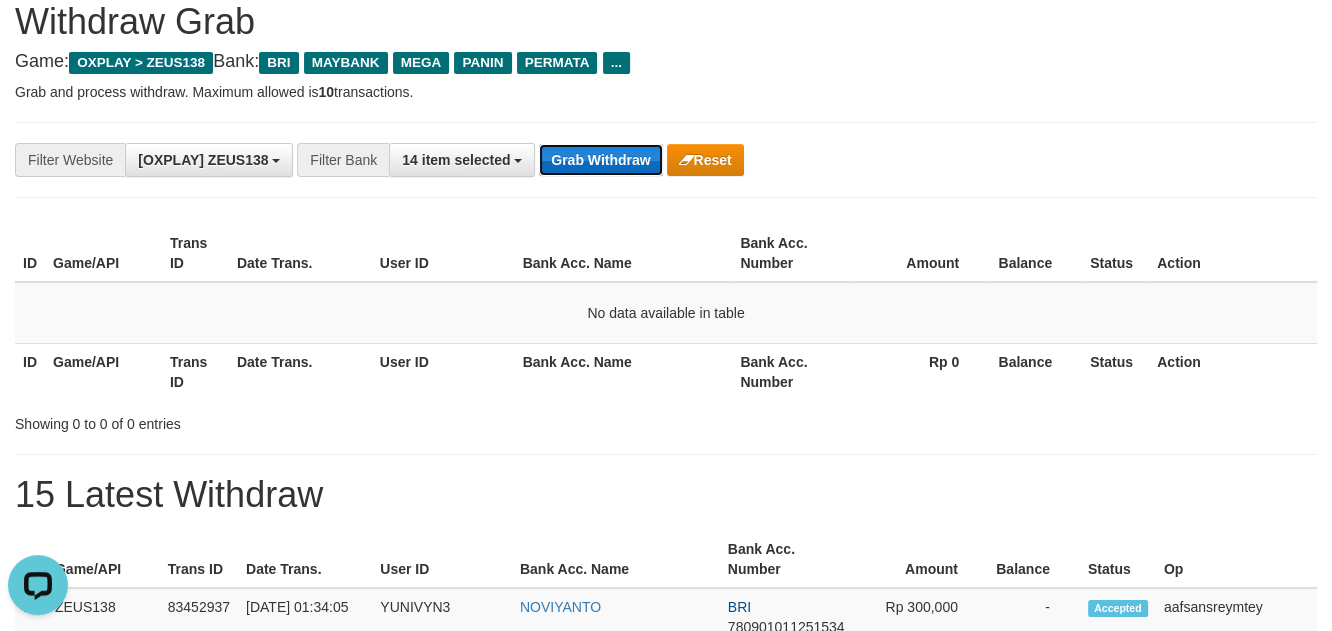 click on "Grab Withdraw" at bounding box center [600, 160] 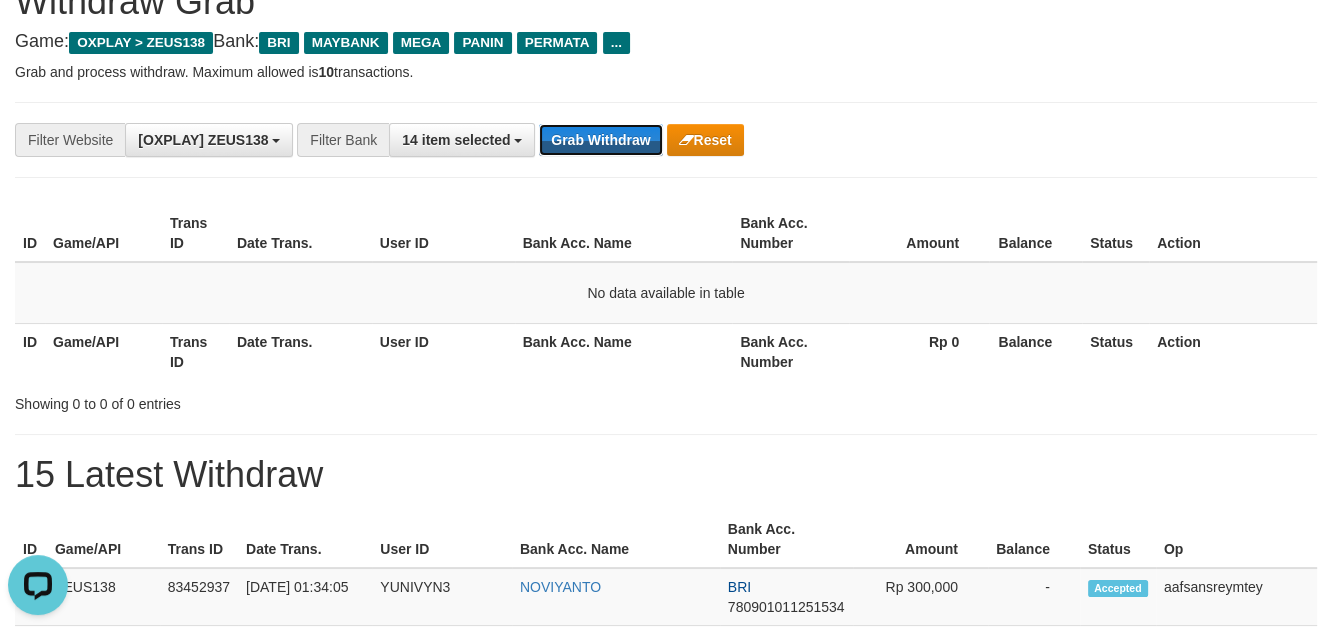 scroll, scrollTop: 90, scrollLeft: 0, axis: vertical 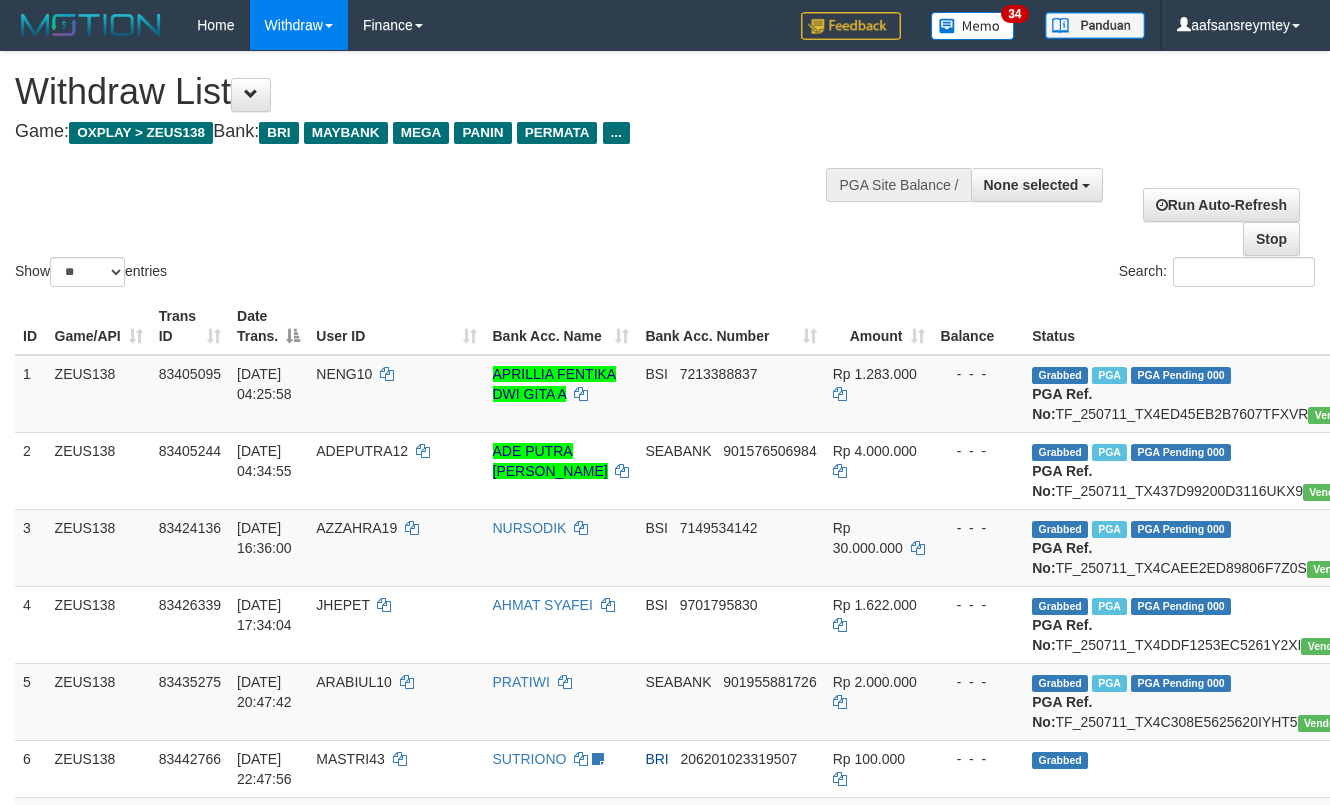 select 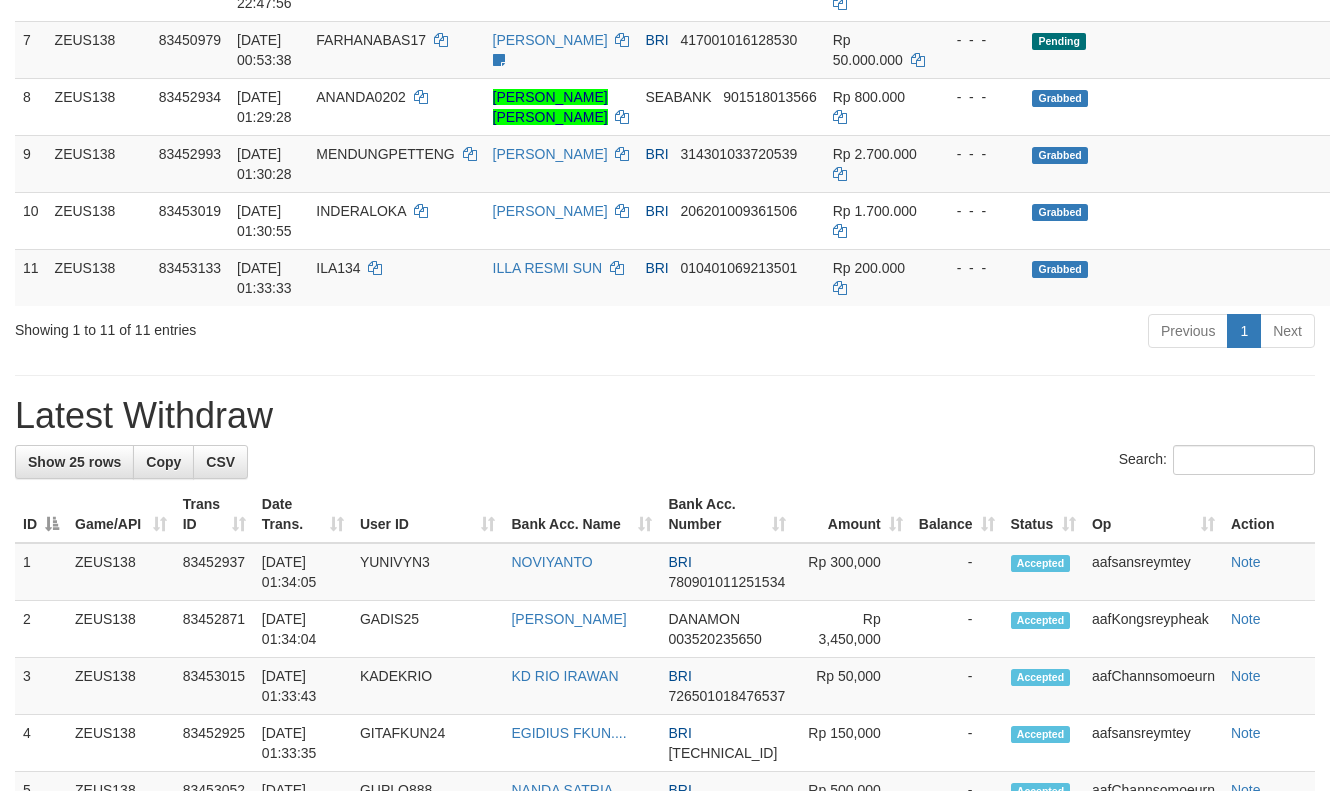 scroll, scrollTop: 720, scrollLeft: 0, axis: vertical 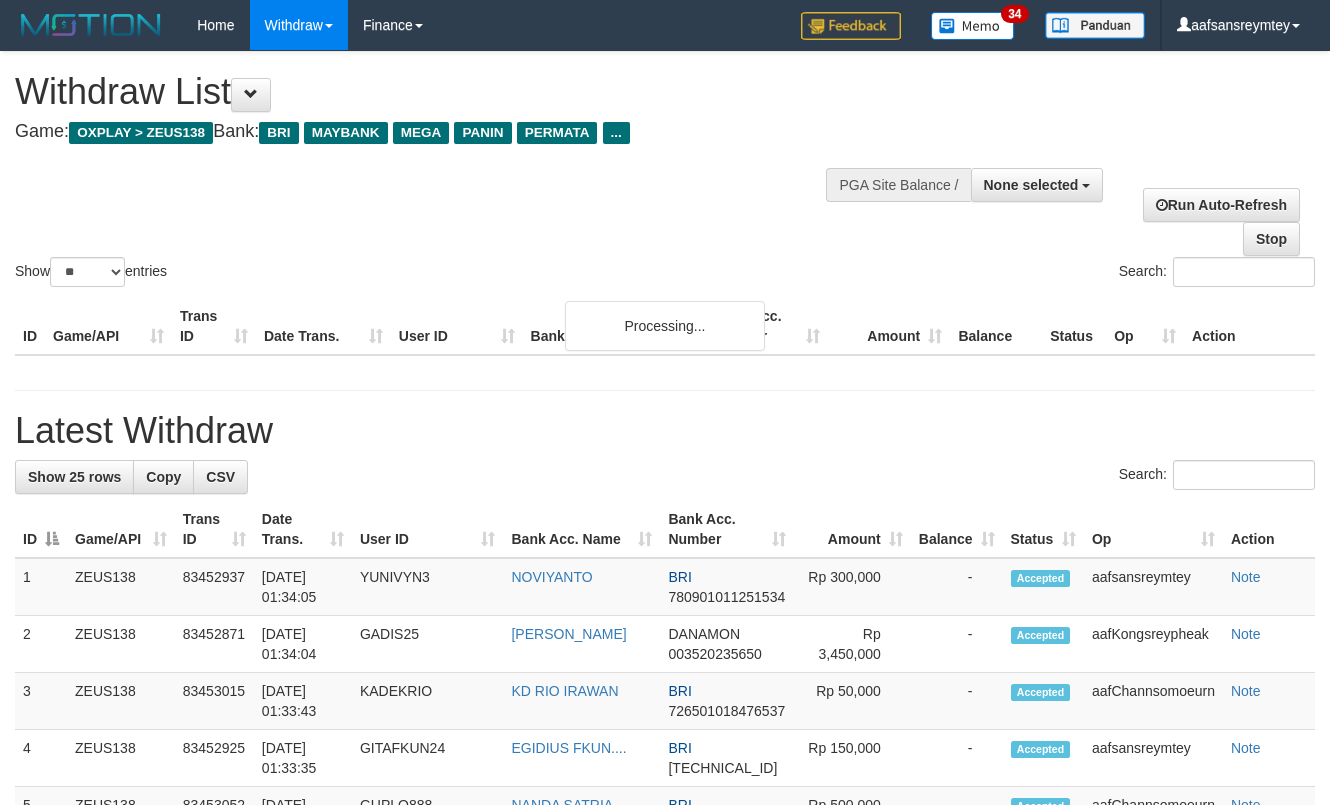 select 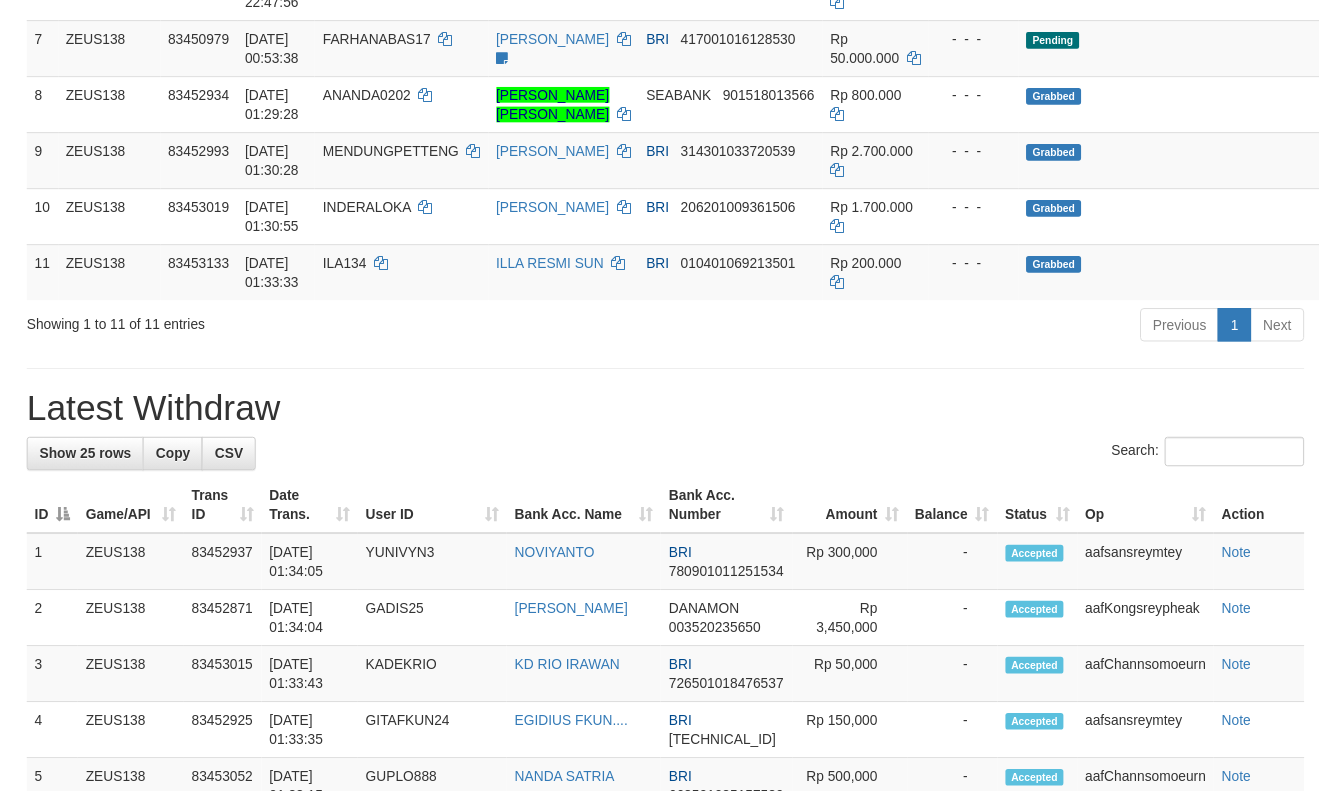 scroll, scrollTop: 720, scrollLeft: 0, axis: vertical 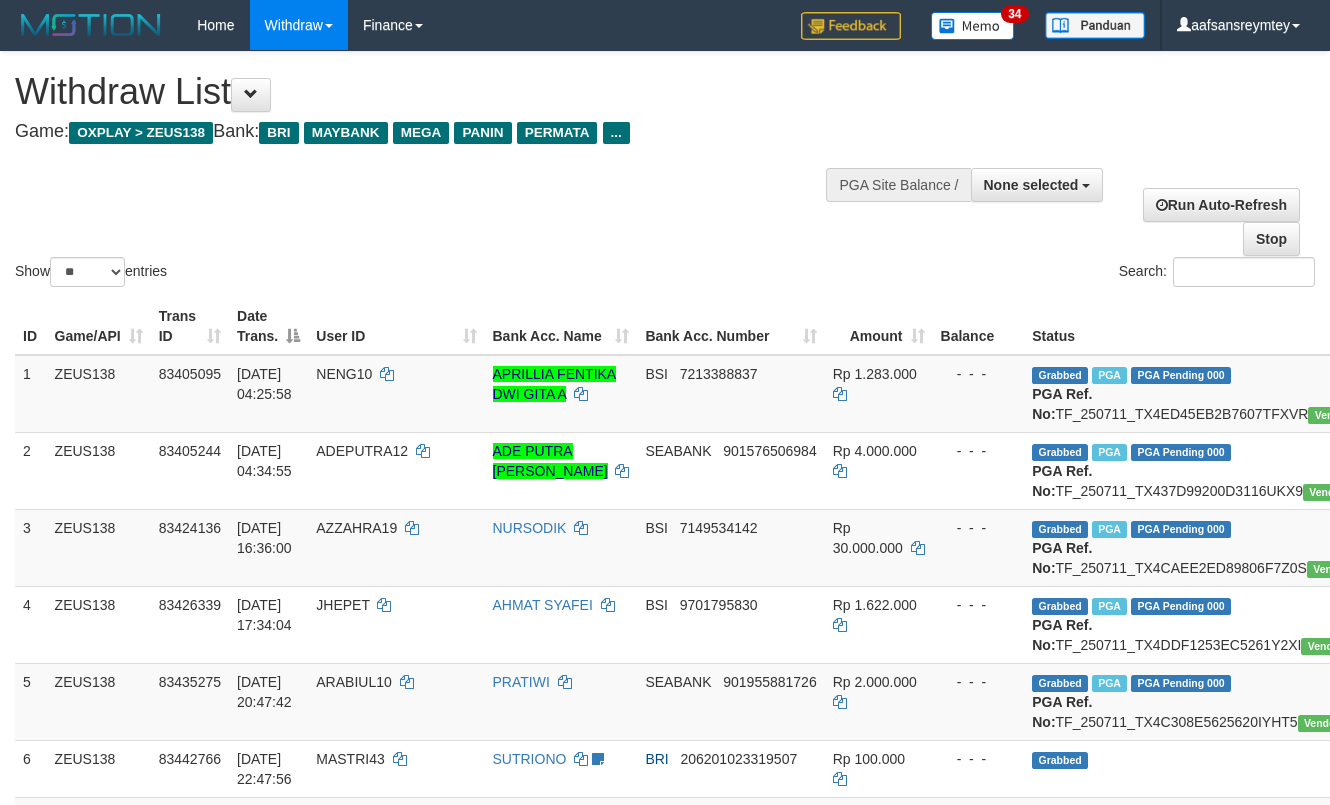 select 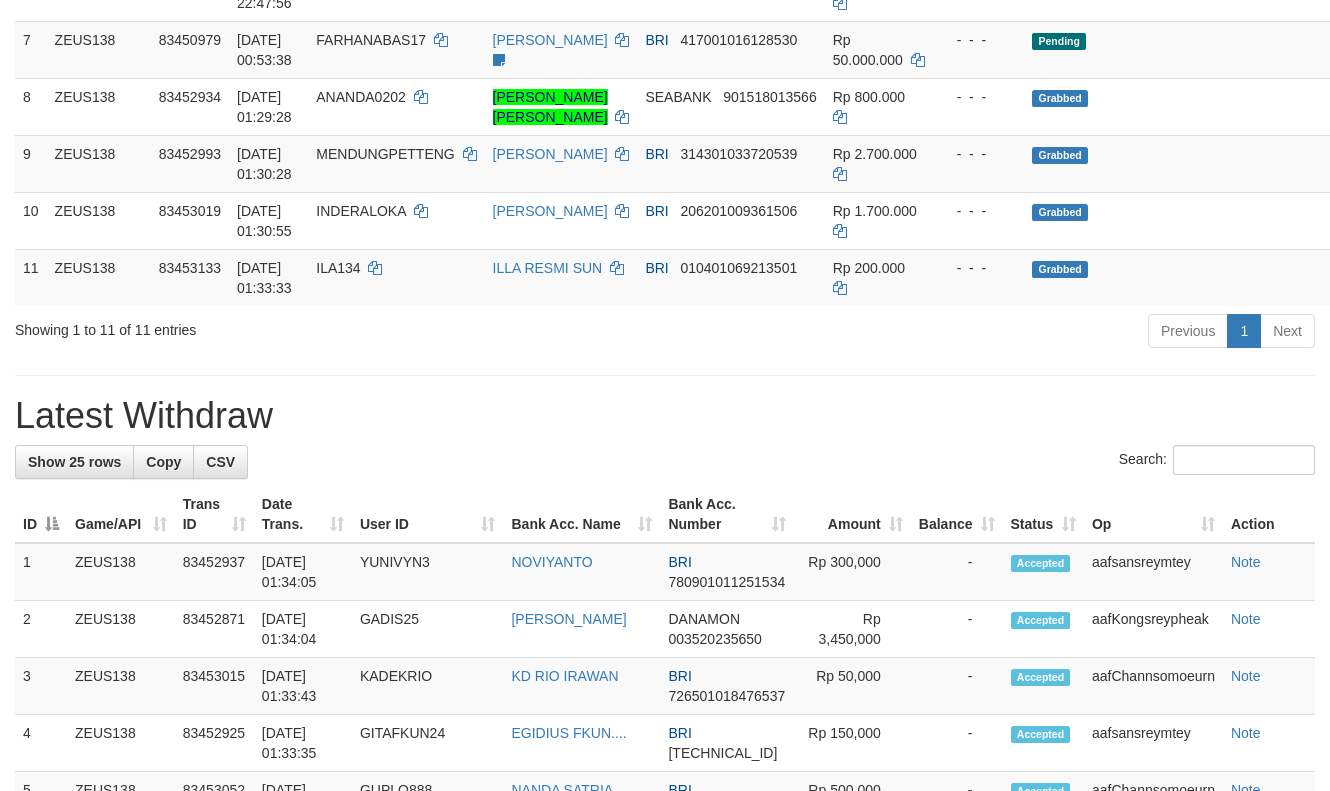 scroll, scrollTop: 720, scrollLeft: 0, axis: vertical 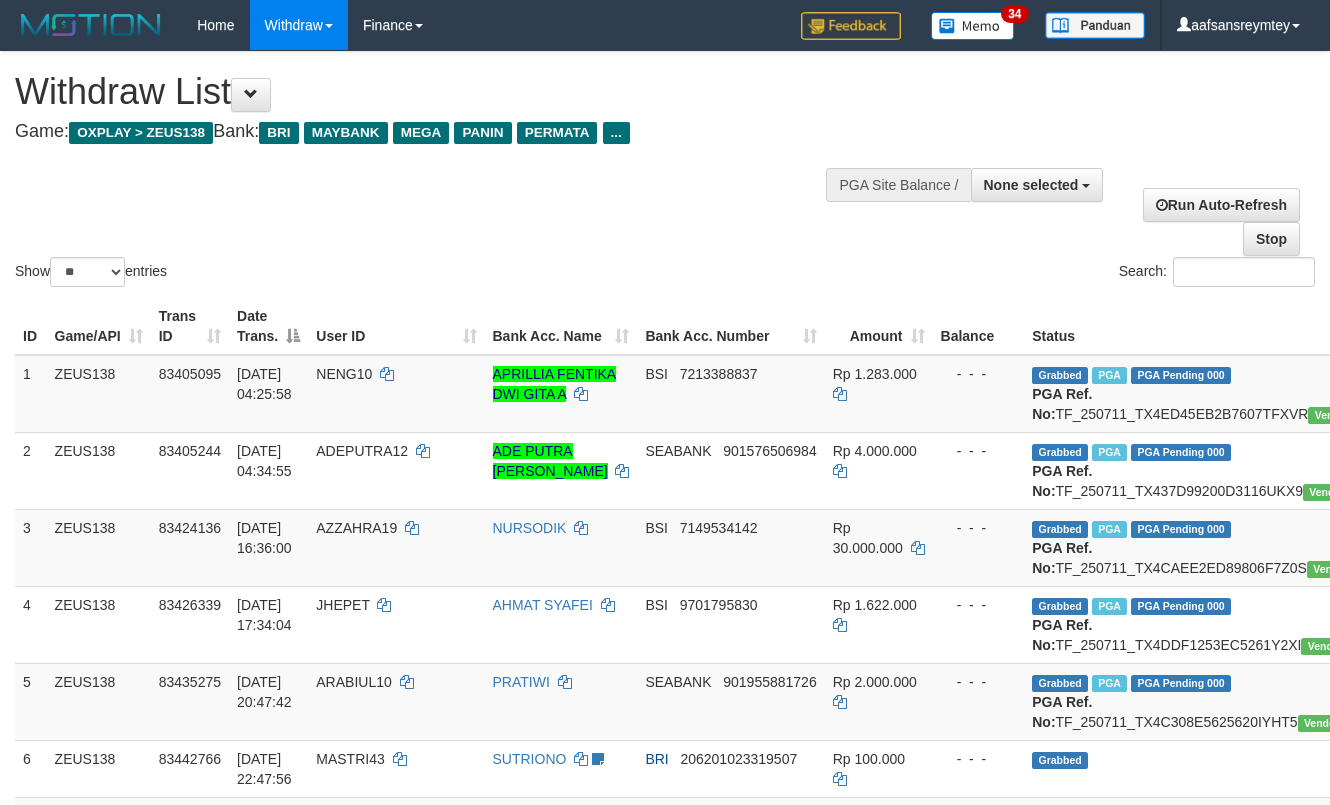 select 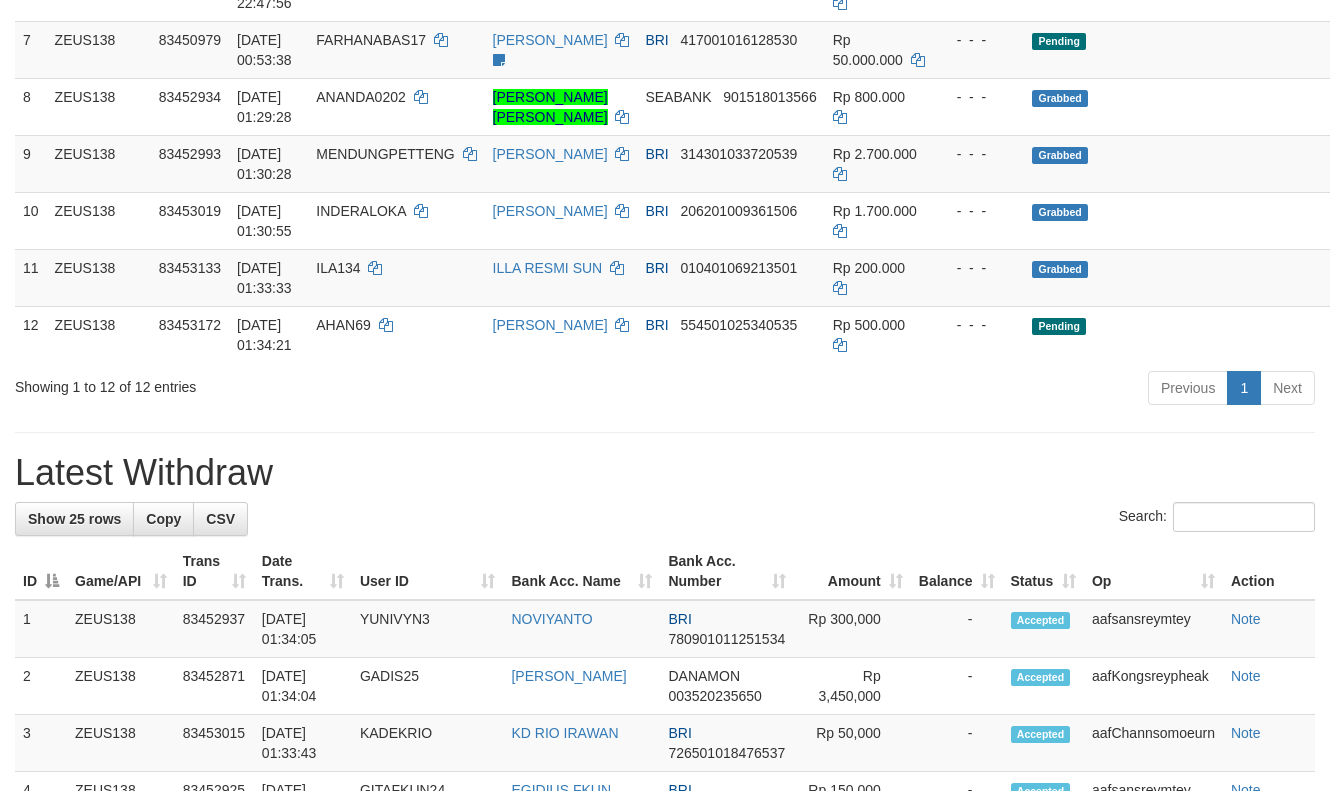 scroll, scrollTop: 720, scrollLeft: 0, axis: vertical 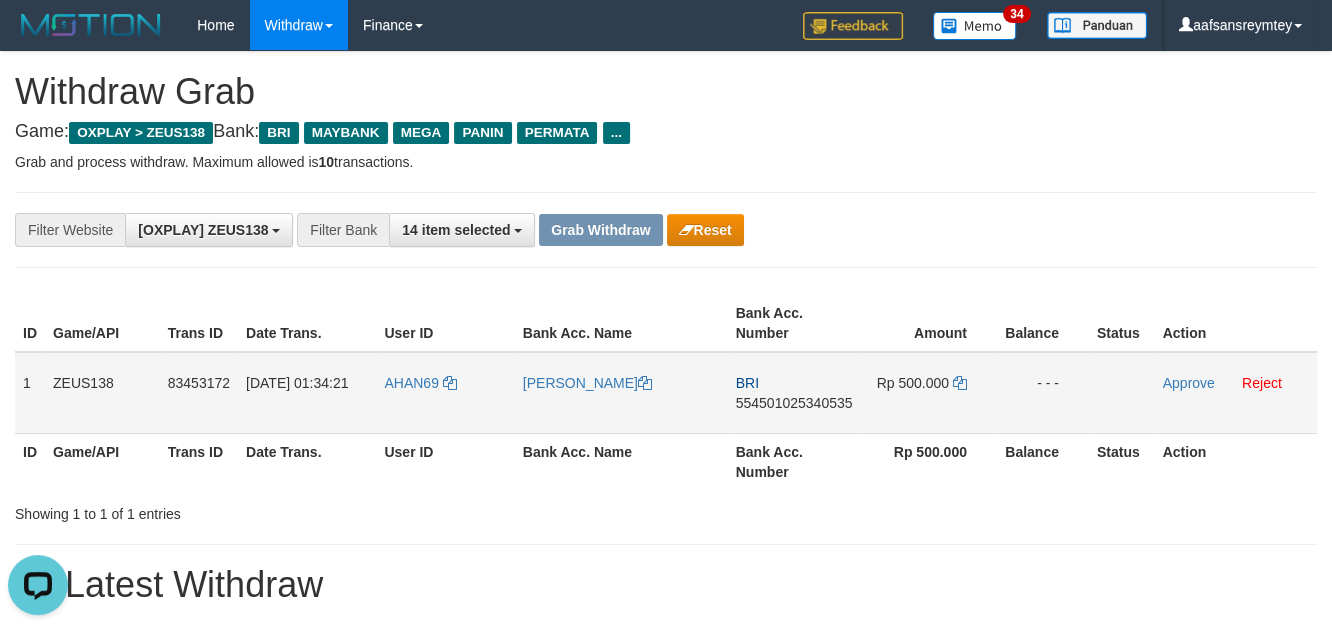 click on "AHAN69" at bounding box center [445, 393] 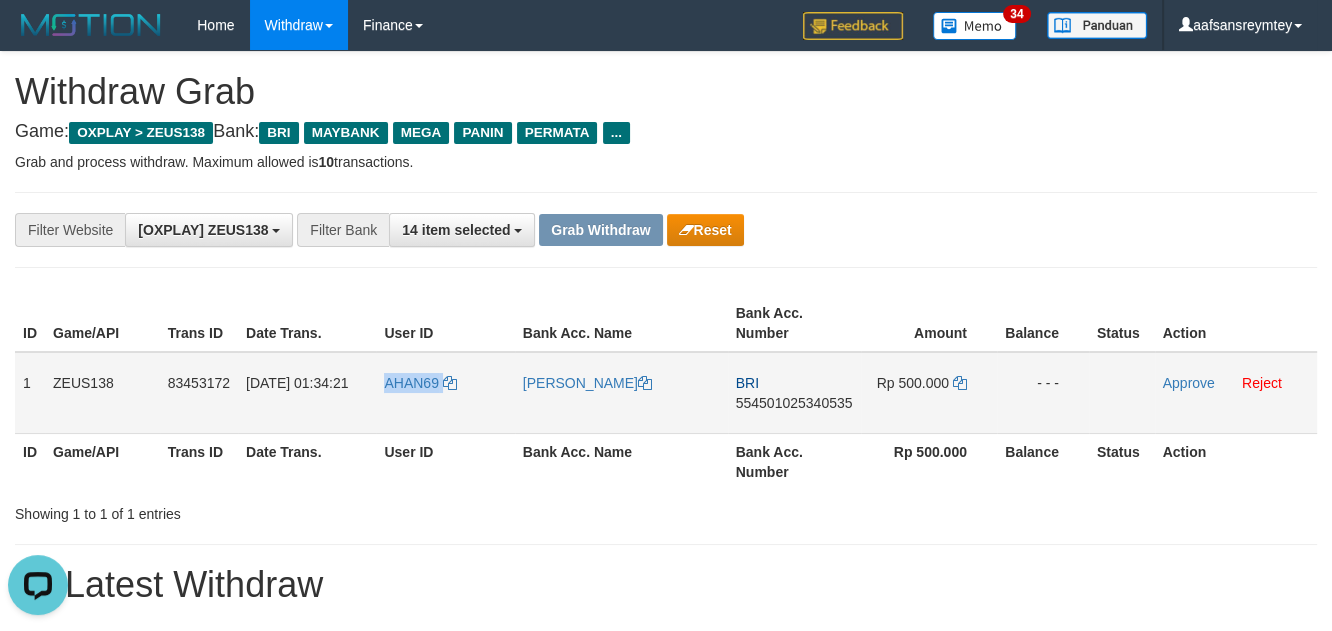 click on "AHAN69" at bounding box center (445, 393) 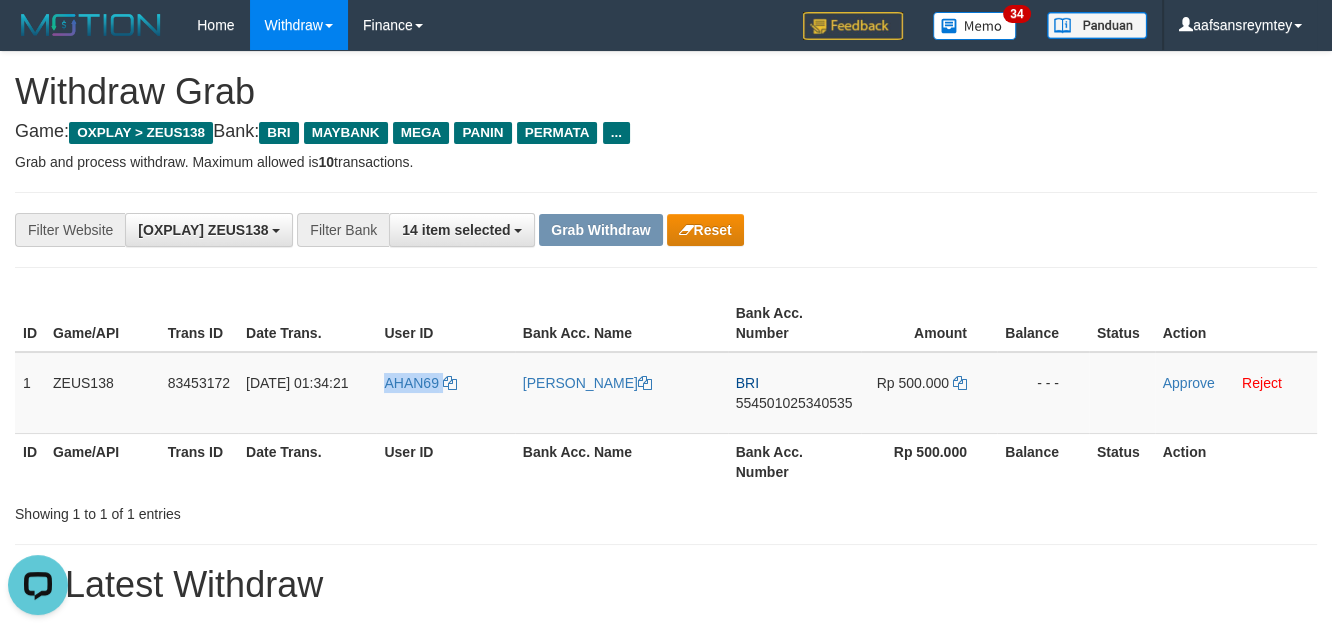copy on "AHAN69" 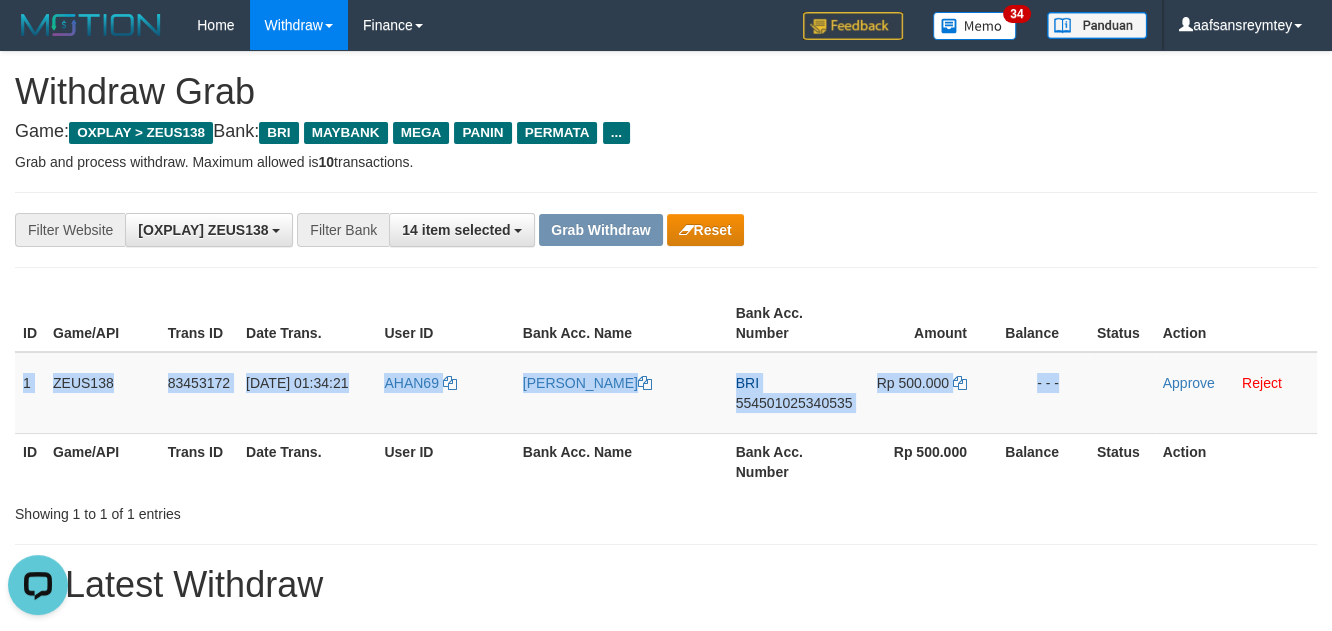 drag, startPoint x: 22, startPoint y: 385, endPoint x: 1297, endPoint y: 438, distance: 1276.1011 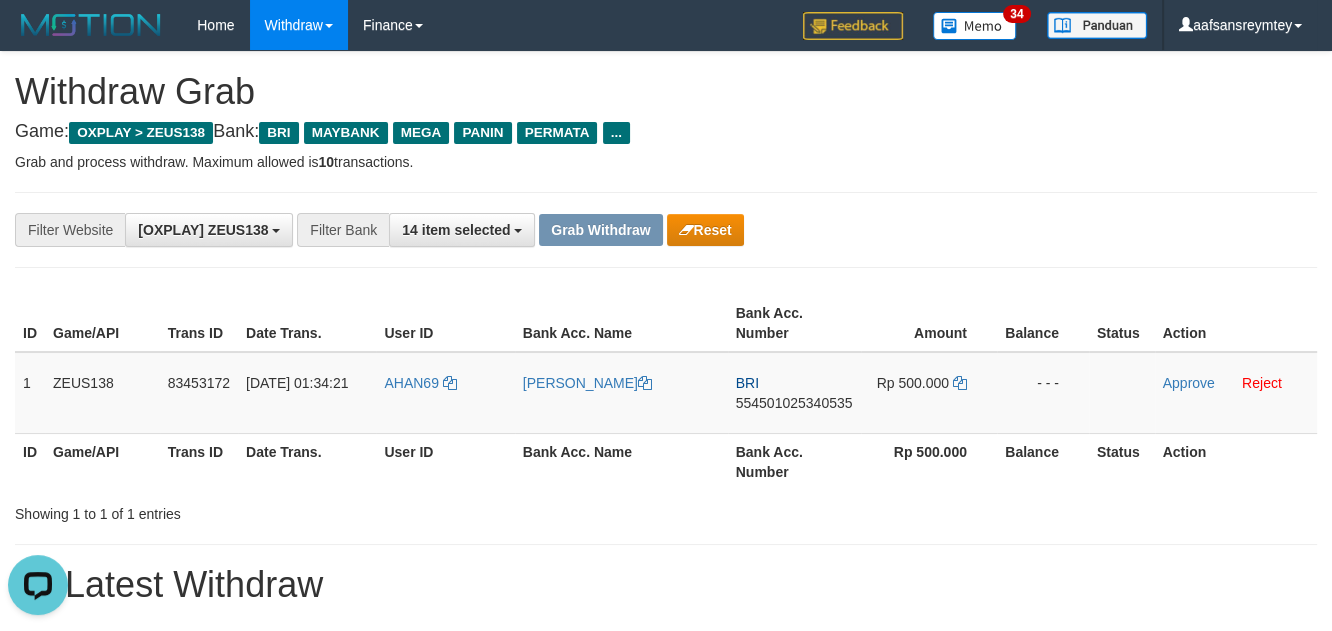 drag, startPoint x: 1124, startPoint y: 216, endPoint x: 1150, endPoint y: 242, distance: 36.769554 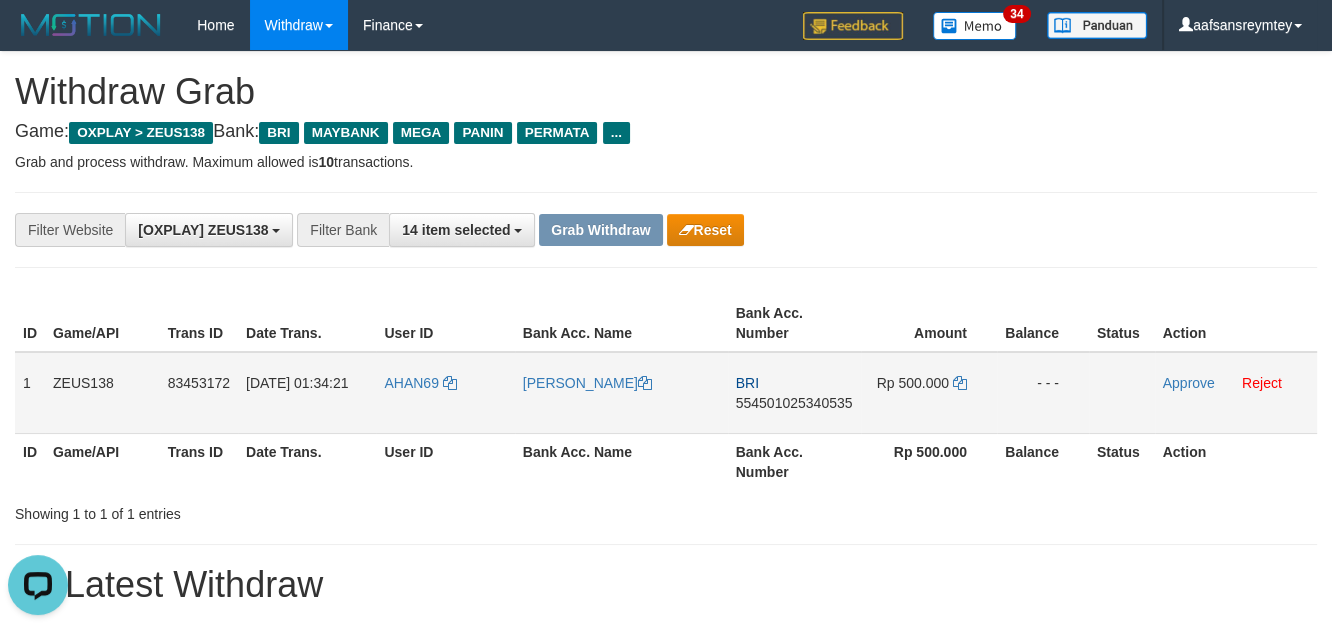 click on "554501025340535" at bounding box center [794, 403] 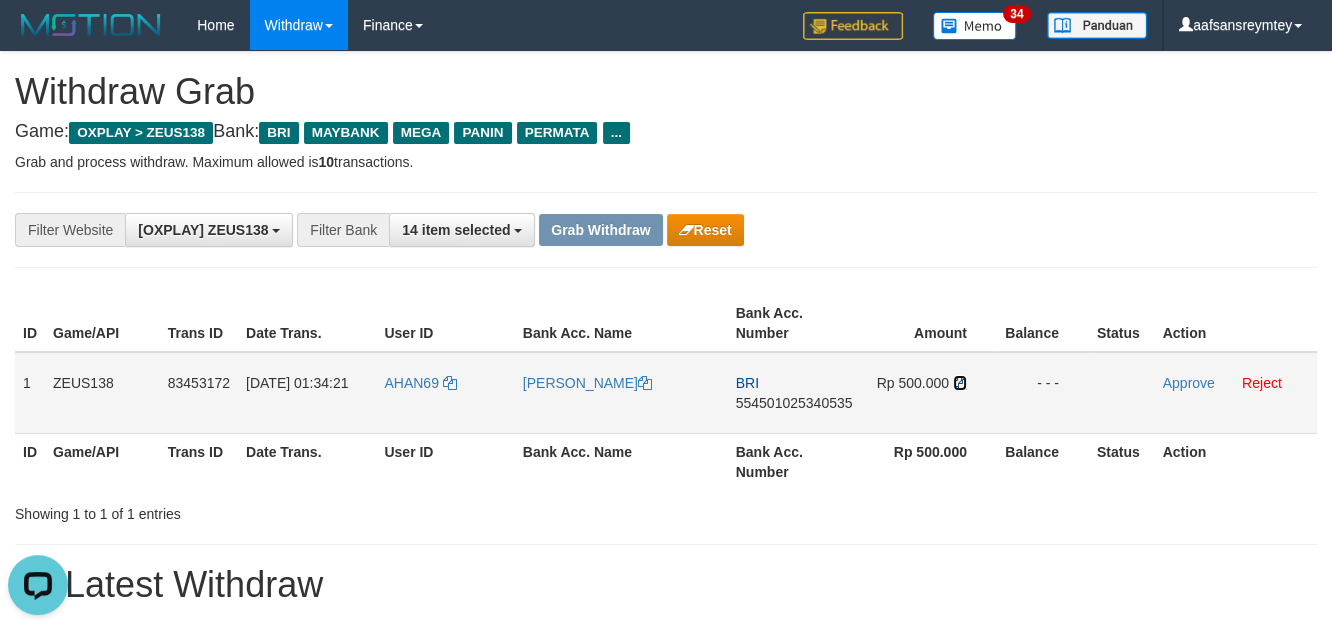 click at bounding box center [960, 383] 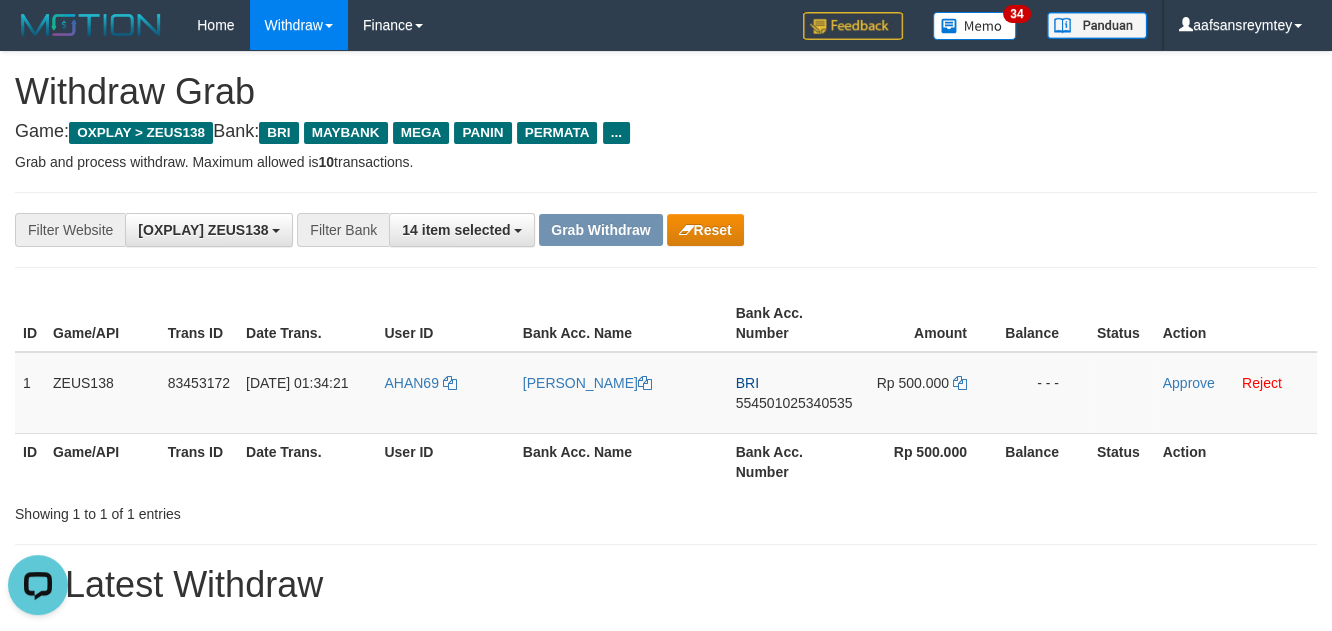 click on "**********" at bounding box center [666, 1113] 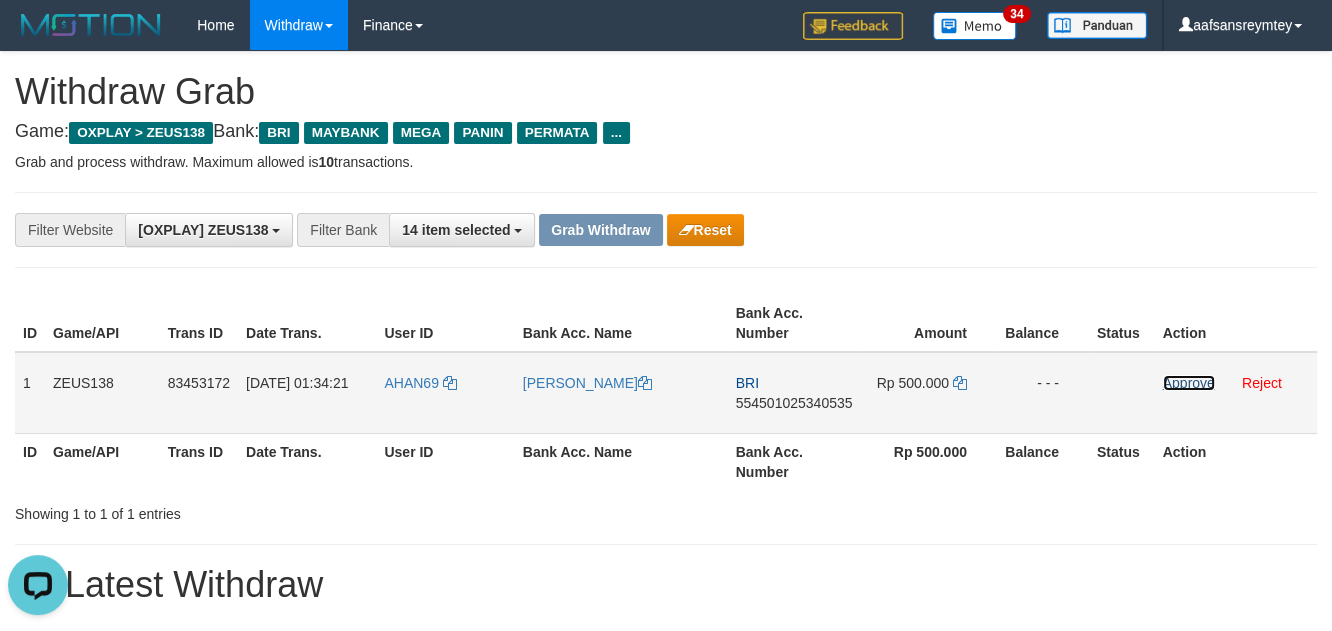 click on "Approve" at bounding box center (1189, 383) 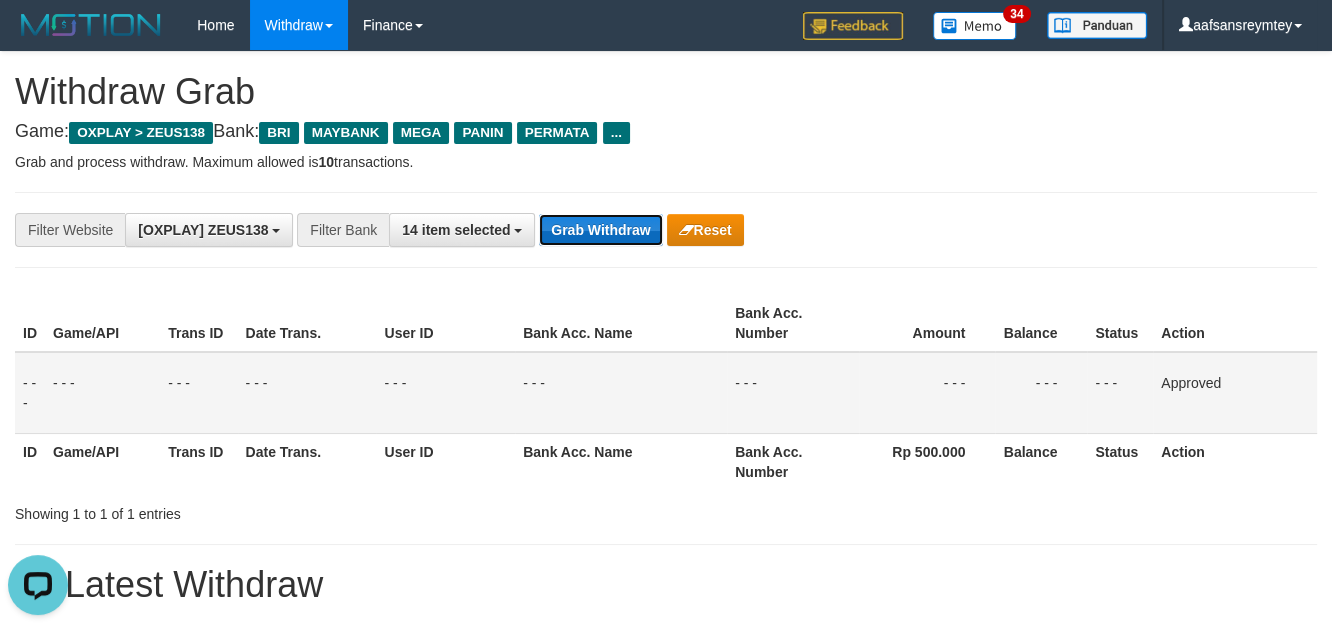 click on "Grab Withdraw" at bounding box center [600, 230] 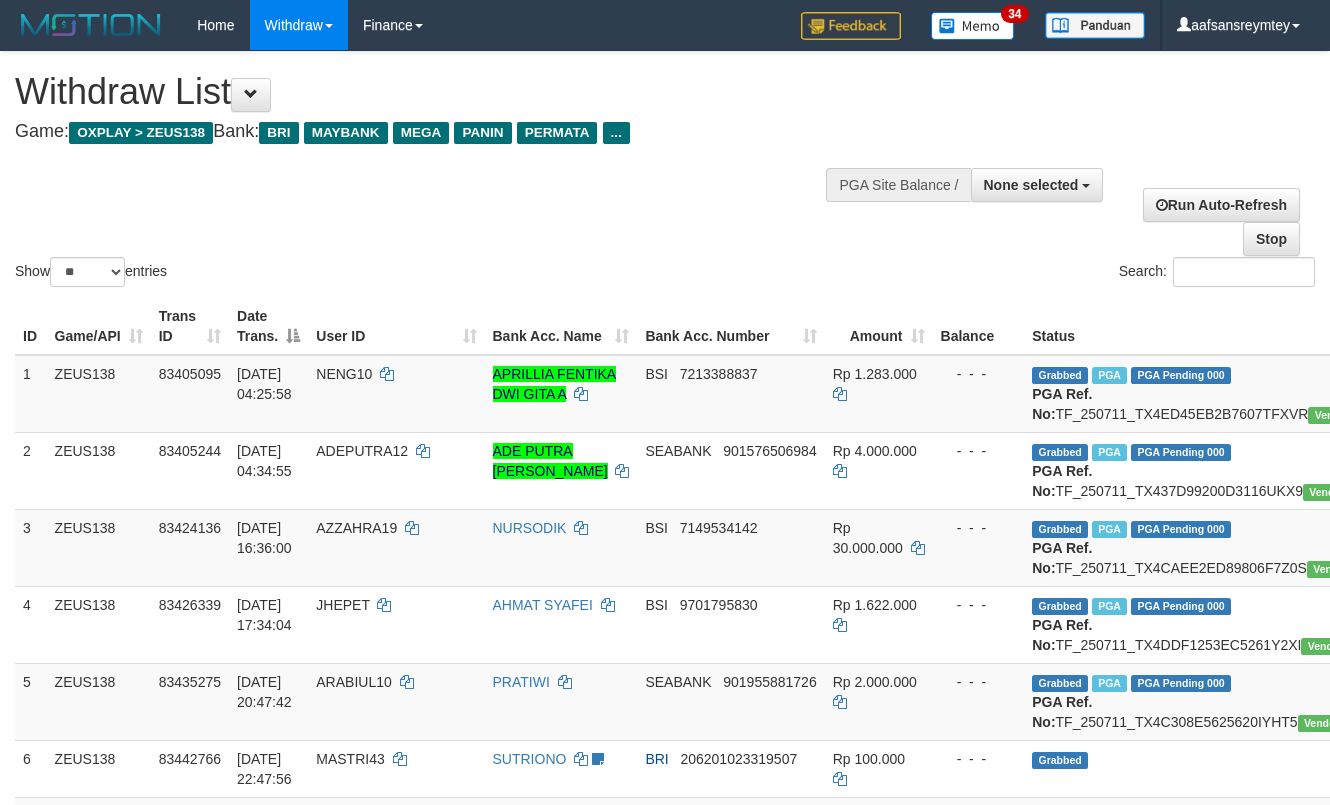 select 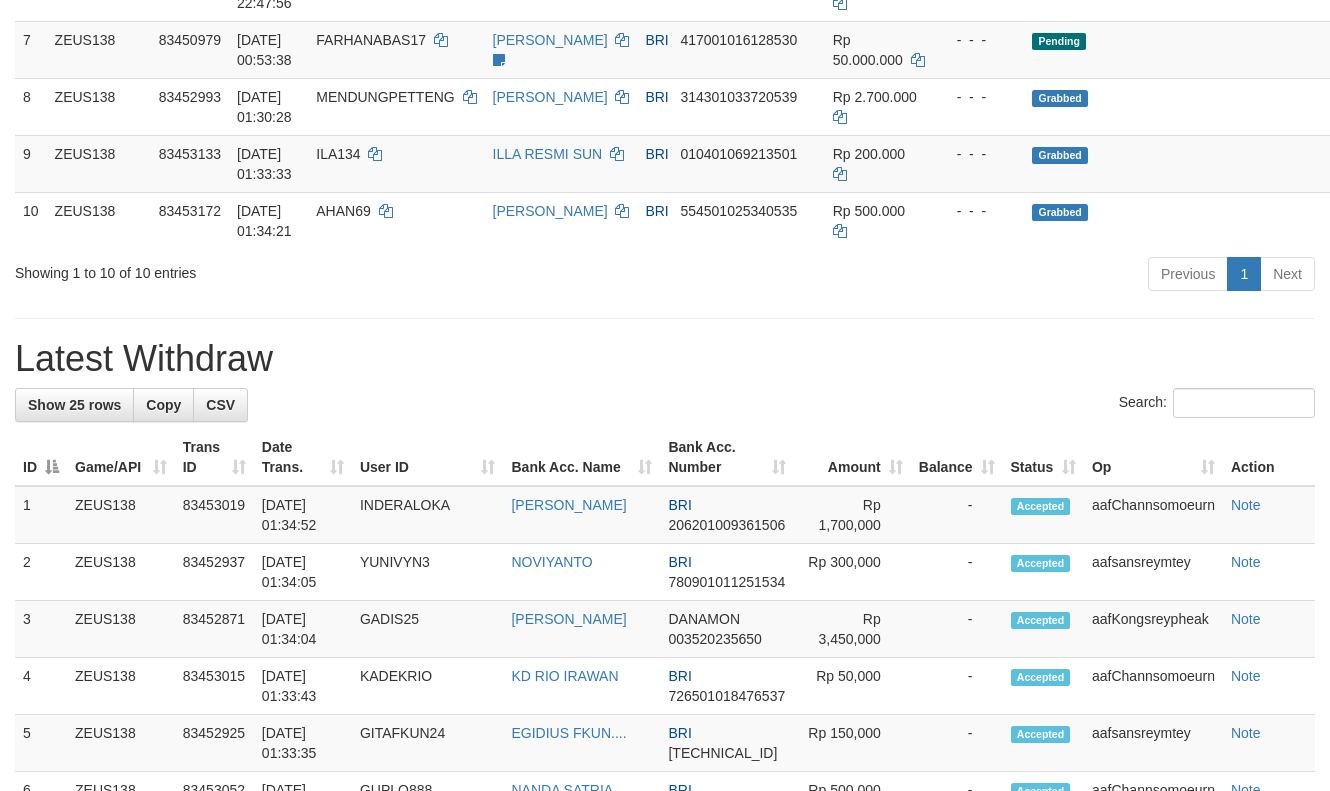 scroll, scrollTop: 720, scrollLeft: 0, axis: vertical 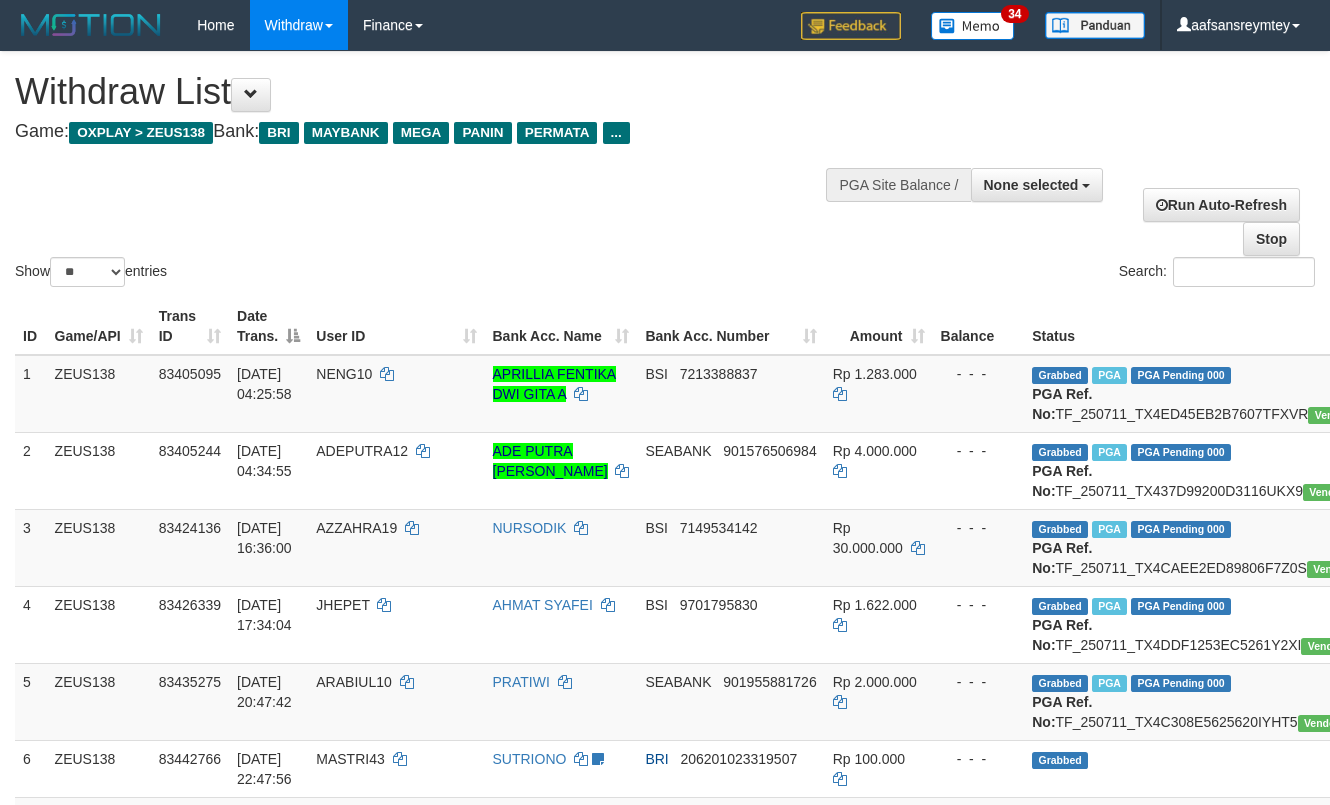 select 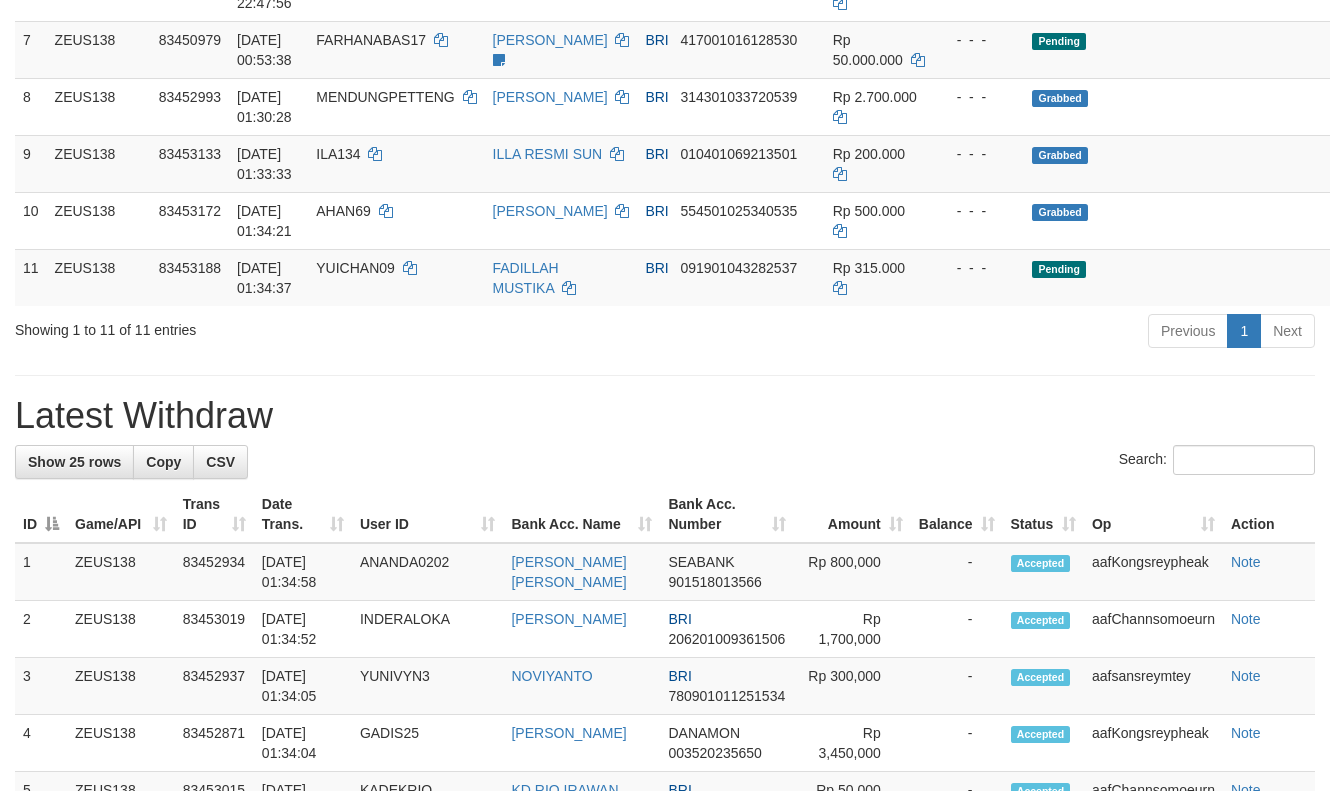 scroll, scrollTop: 720, scrollLeft: 0, axis: vertical 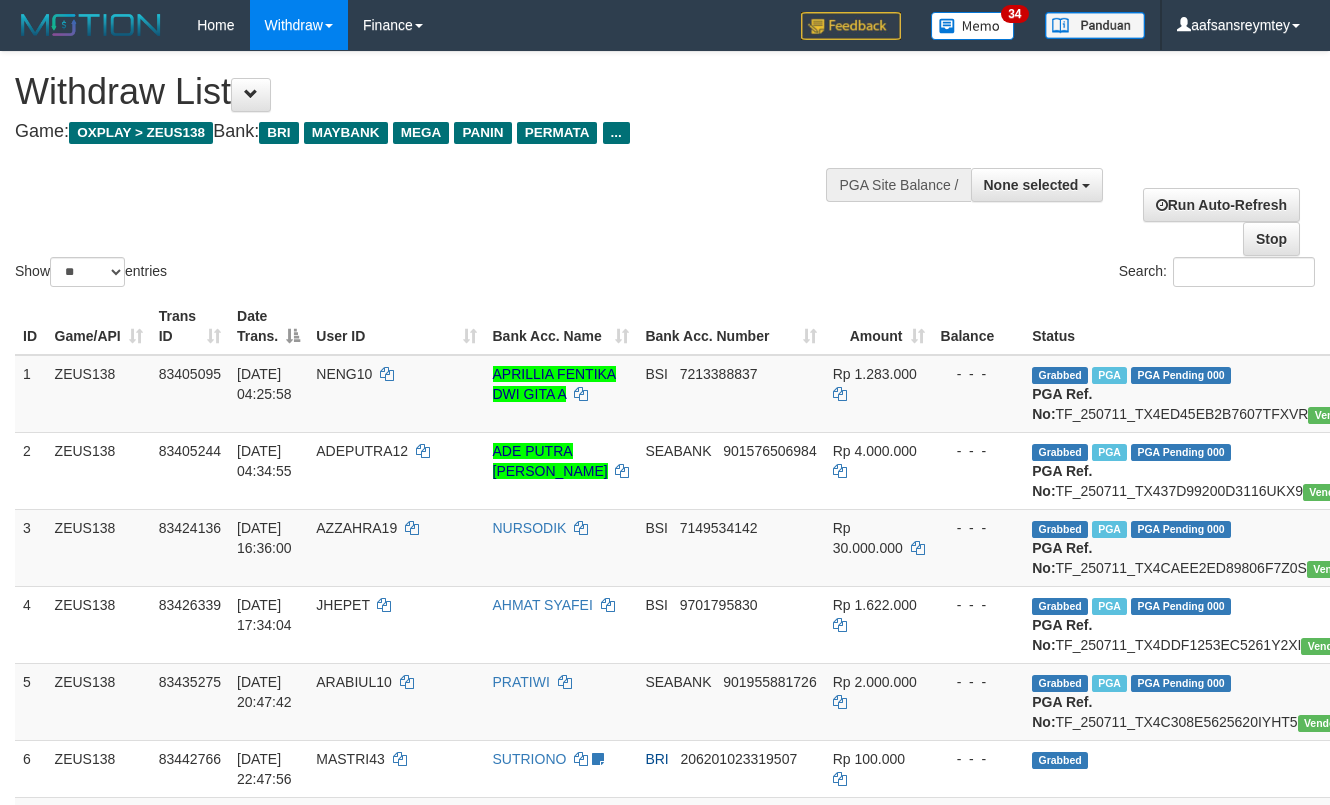 select 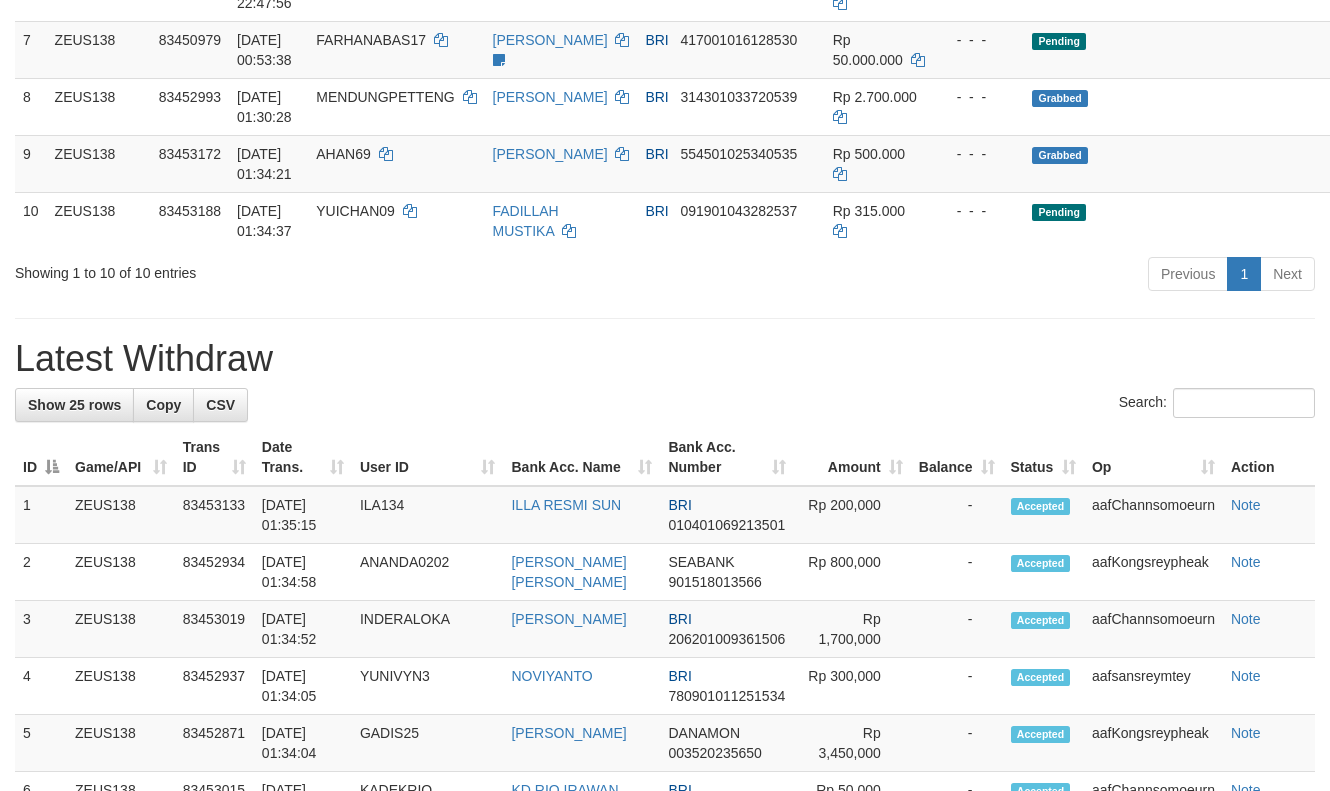 scroll, scrollTop: 720, scrollLeft: 0, axis: vertical 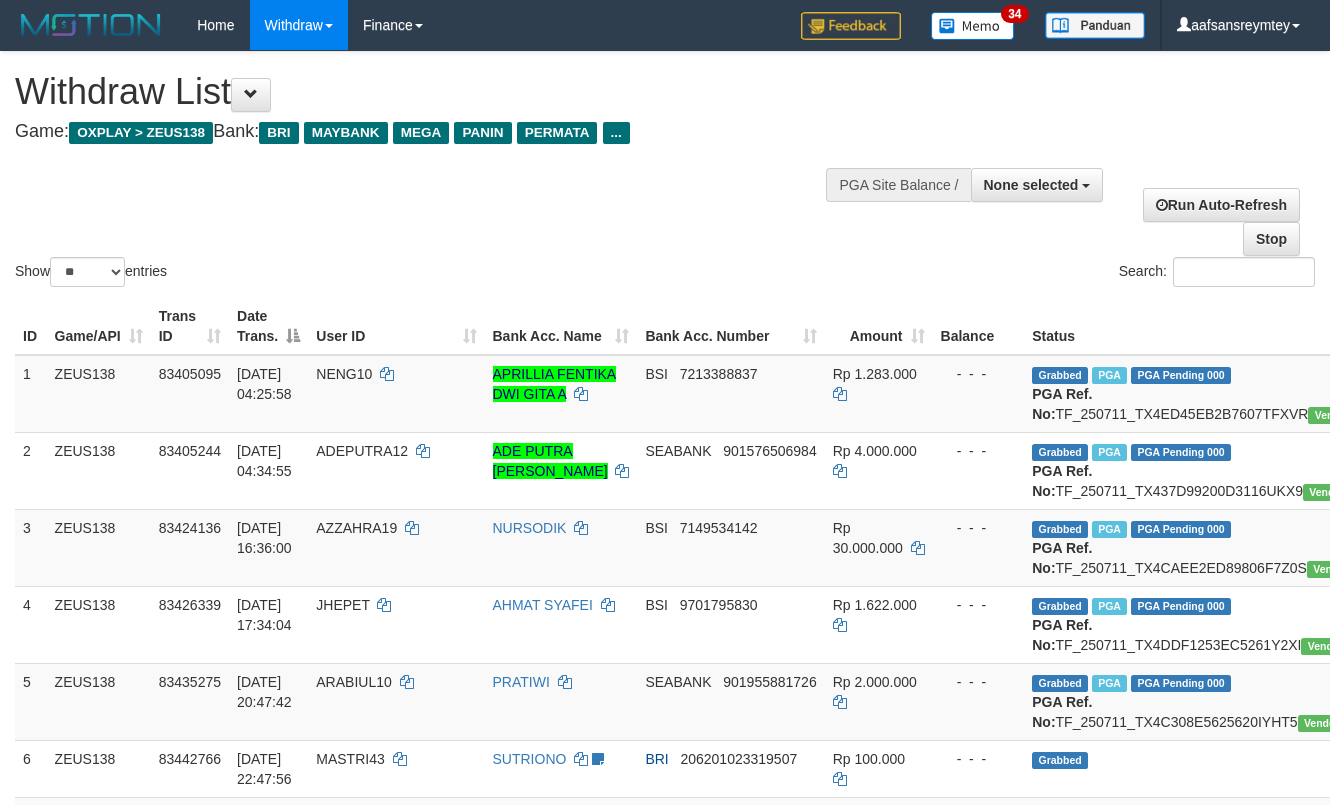 select 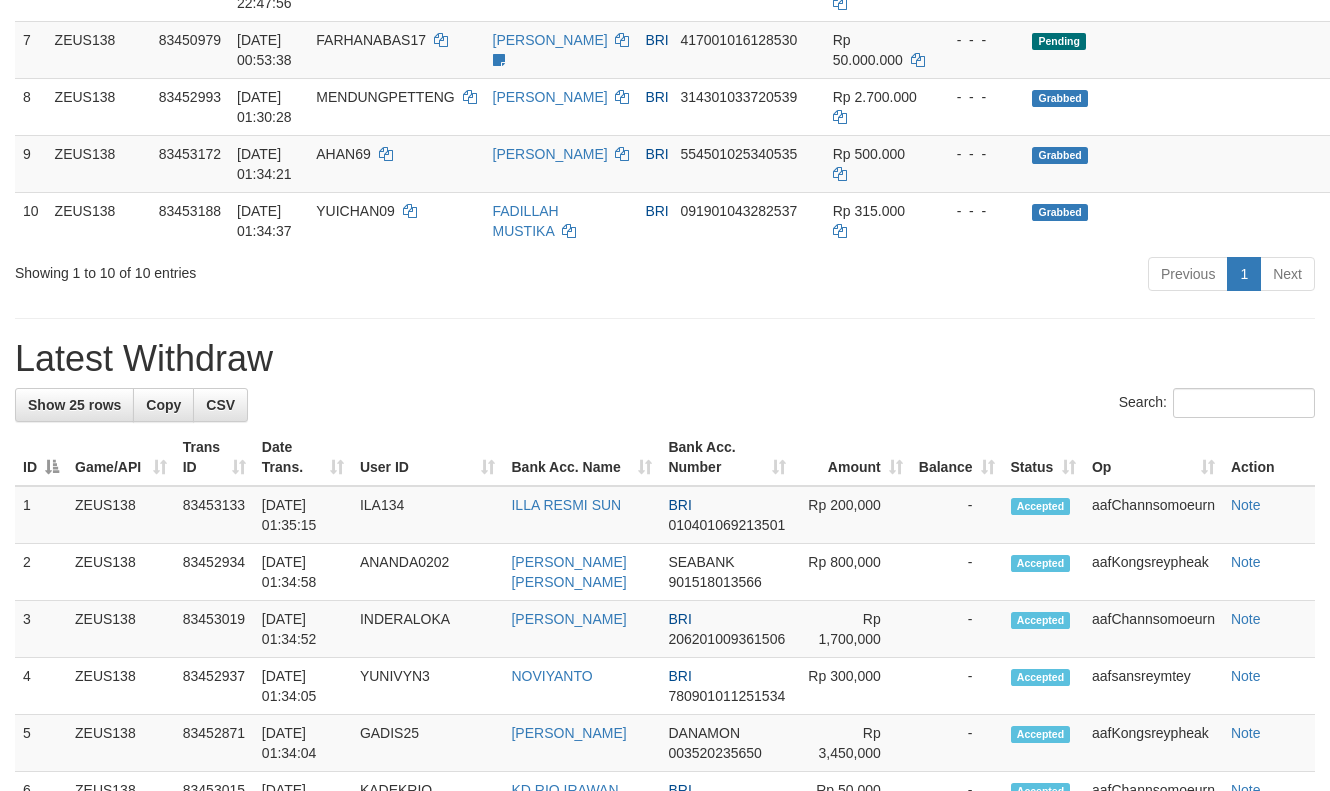 scroll, scrollTop: 720, scrollLeft: 0, axis: vertical 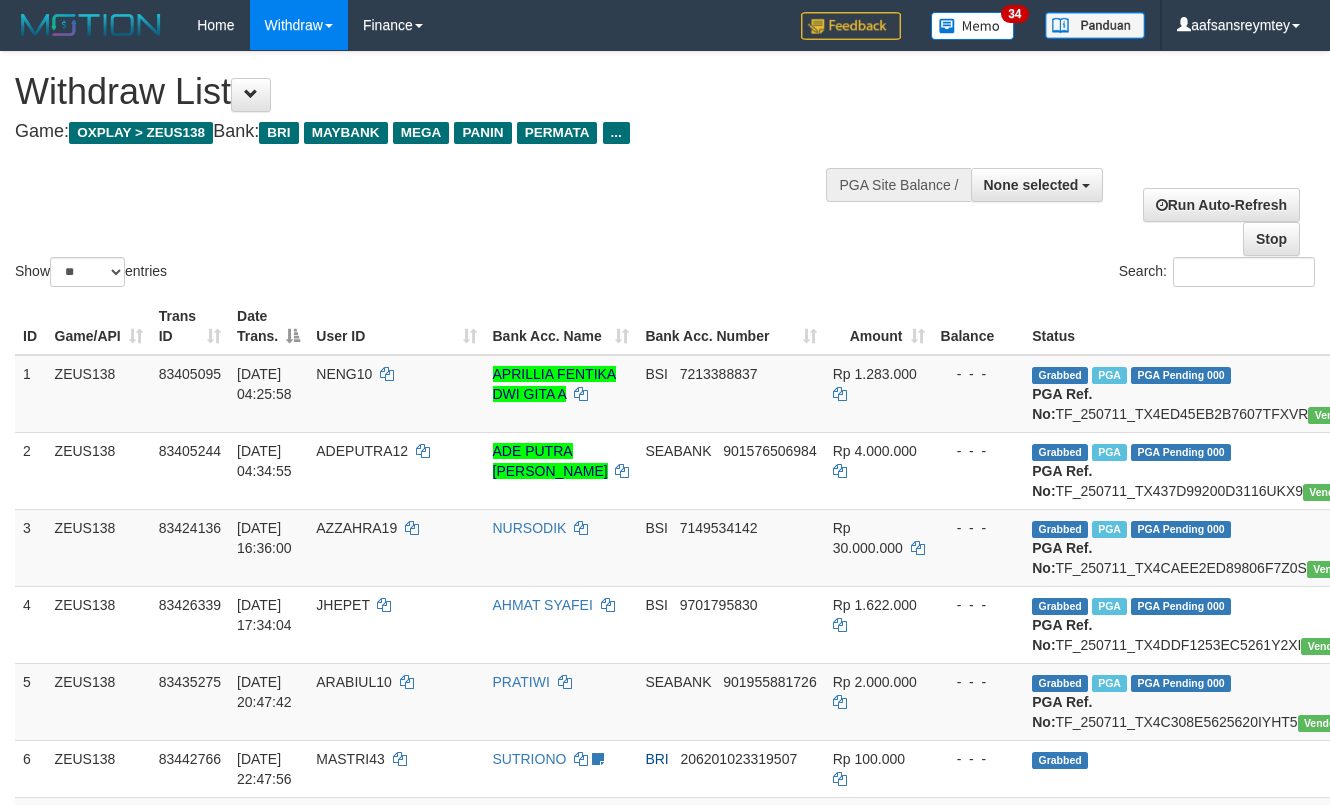 select 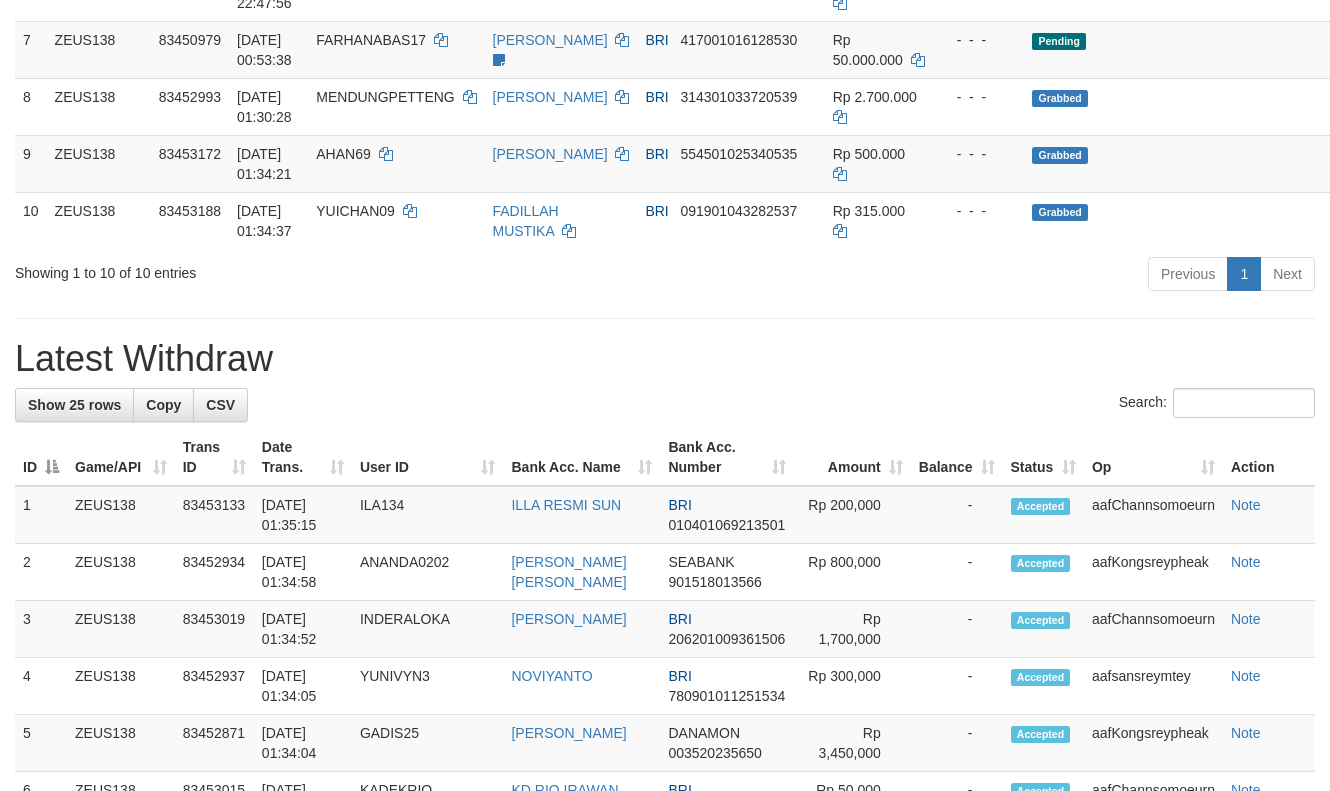 scroll, scrollTop: 720, scrollLeft: 0, axis: vertical 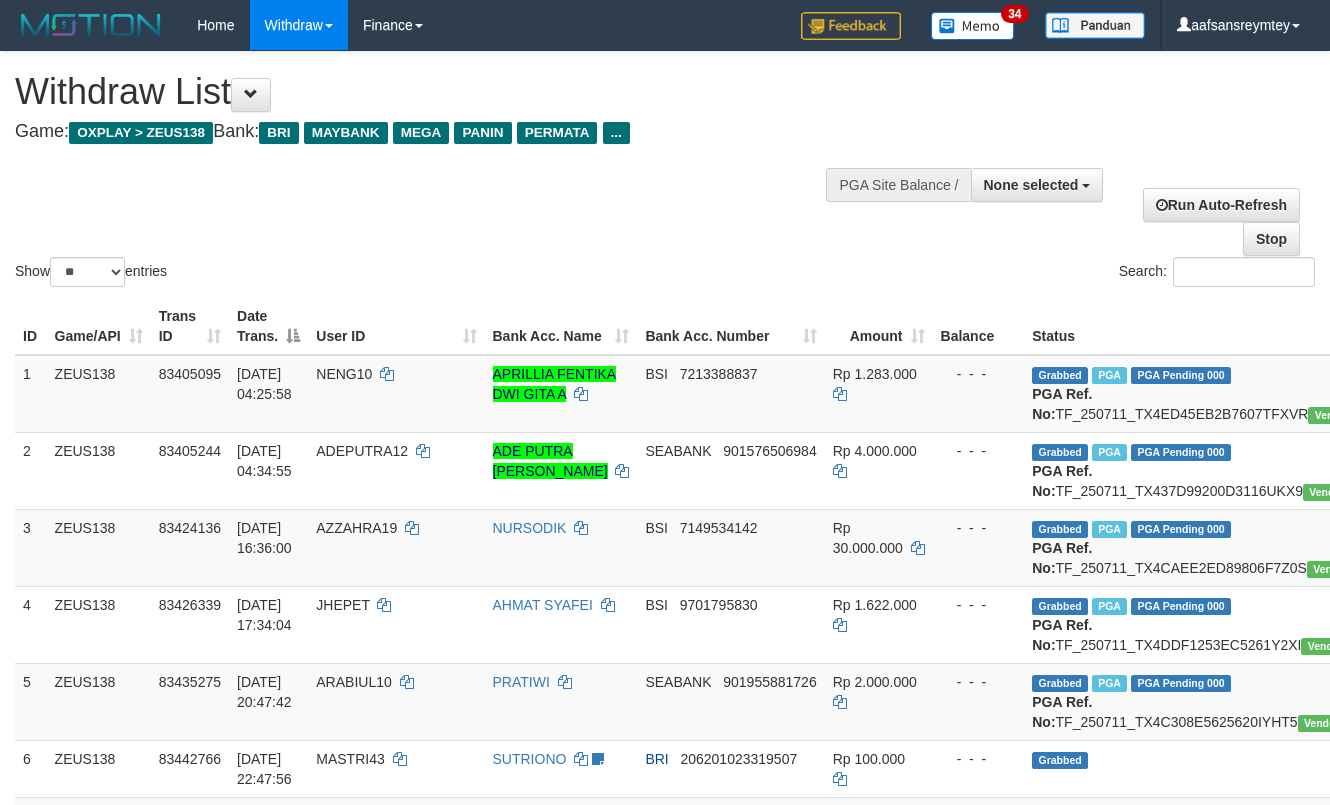 select 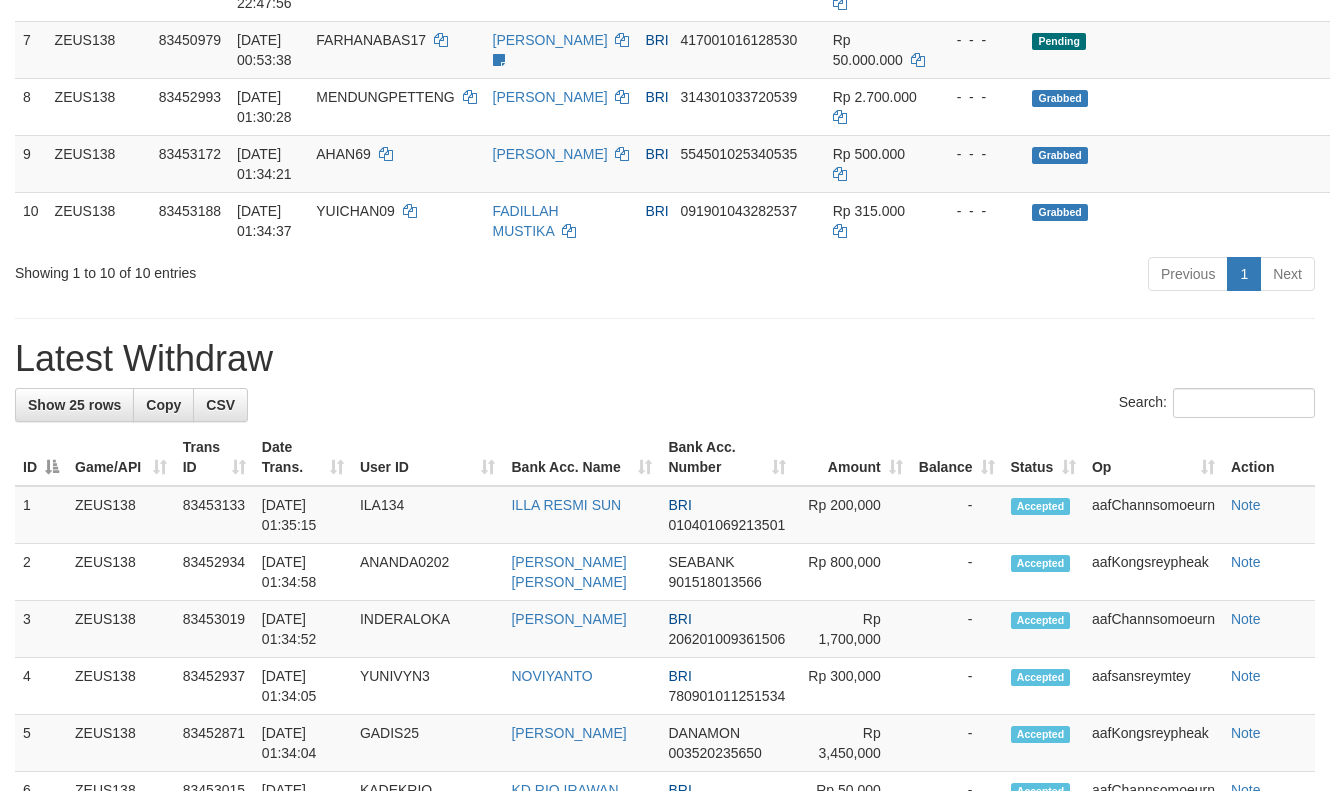 scroll, scrollTop: 720, scrollLeft: 0, axis: vertical 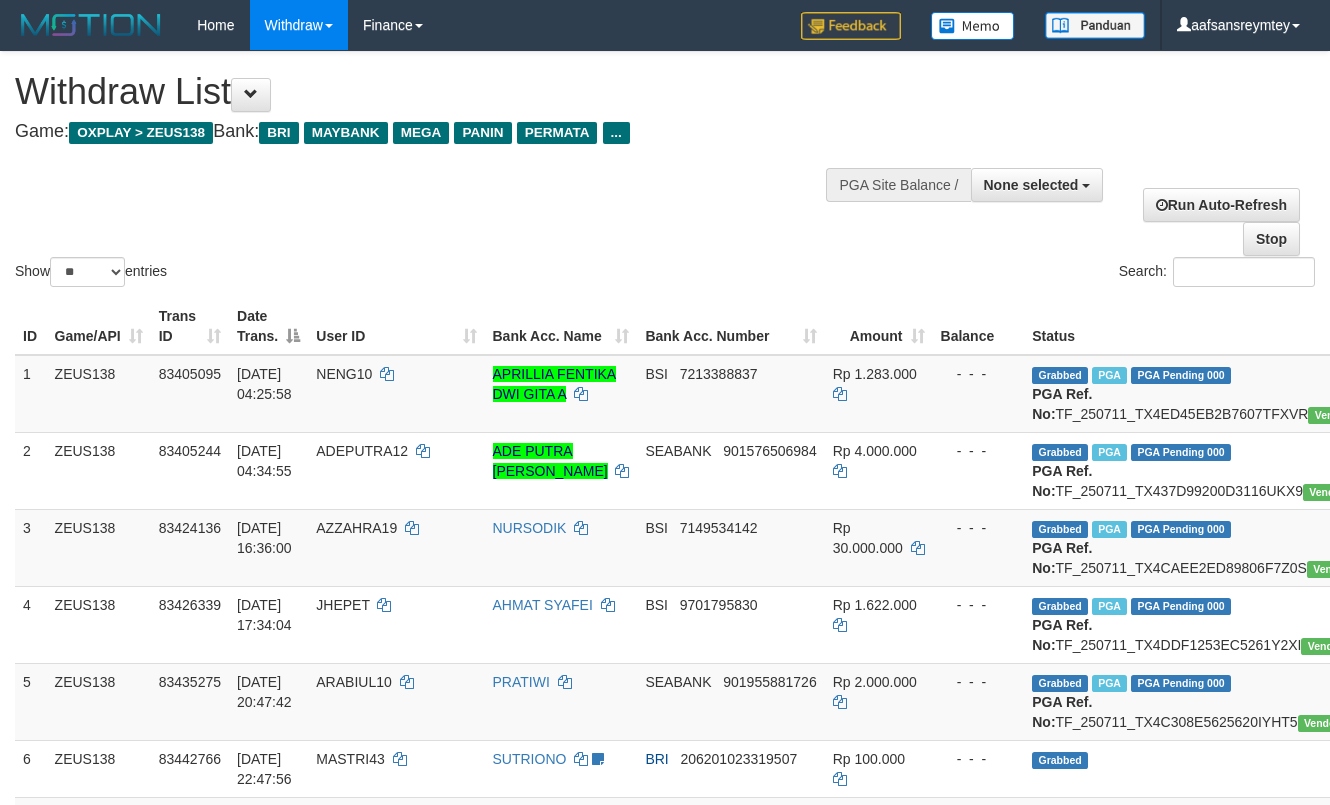 select 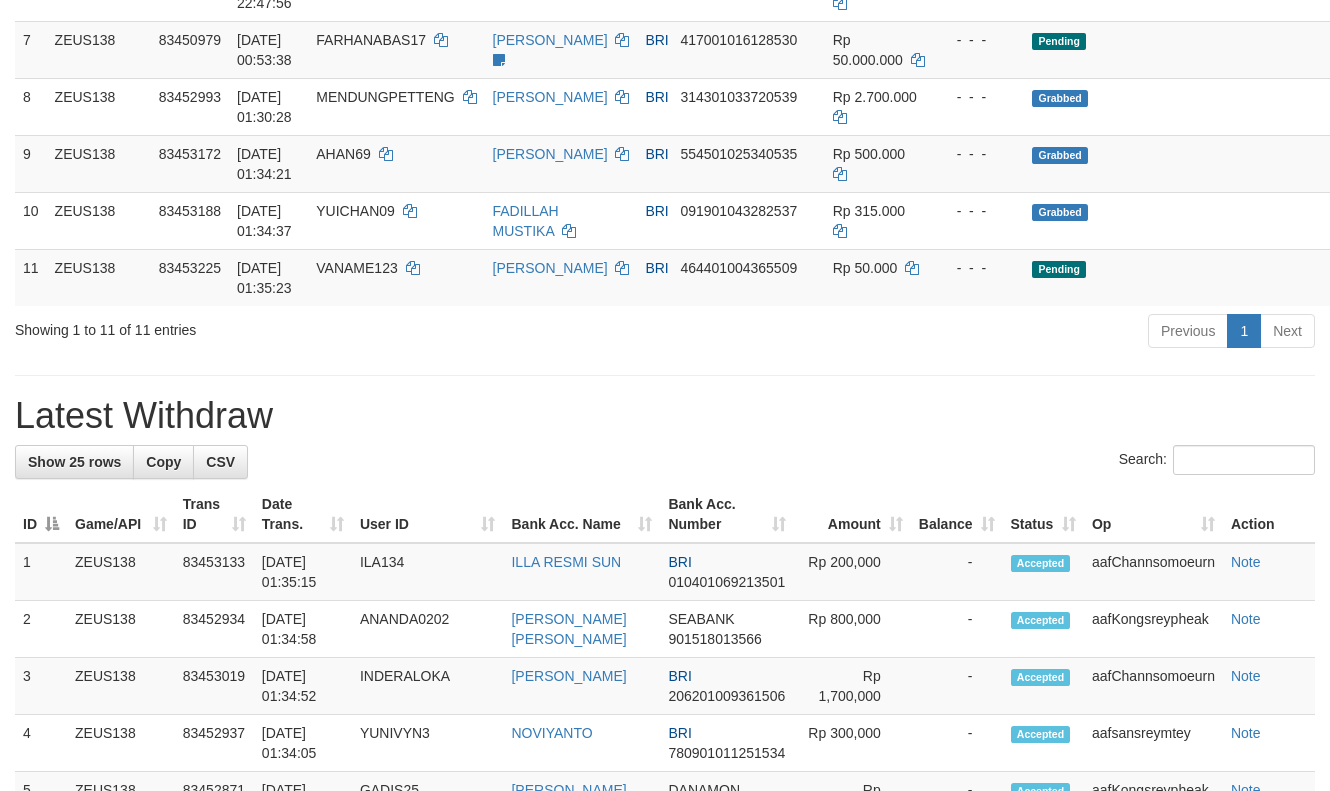 scroll, scrollTop: 720, scrollLeft: 0, axis: vertical 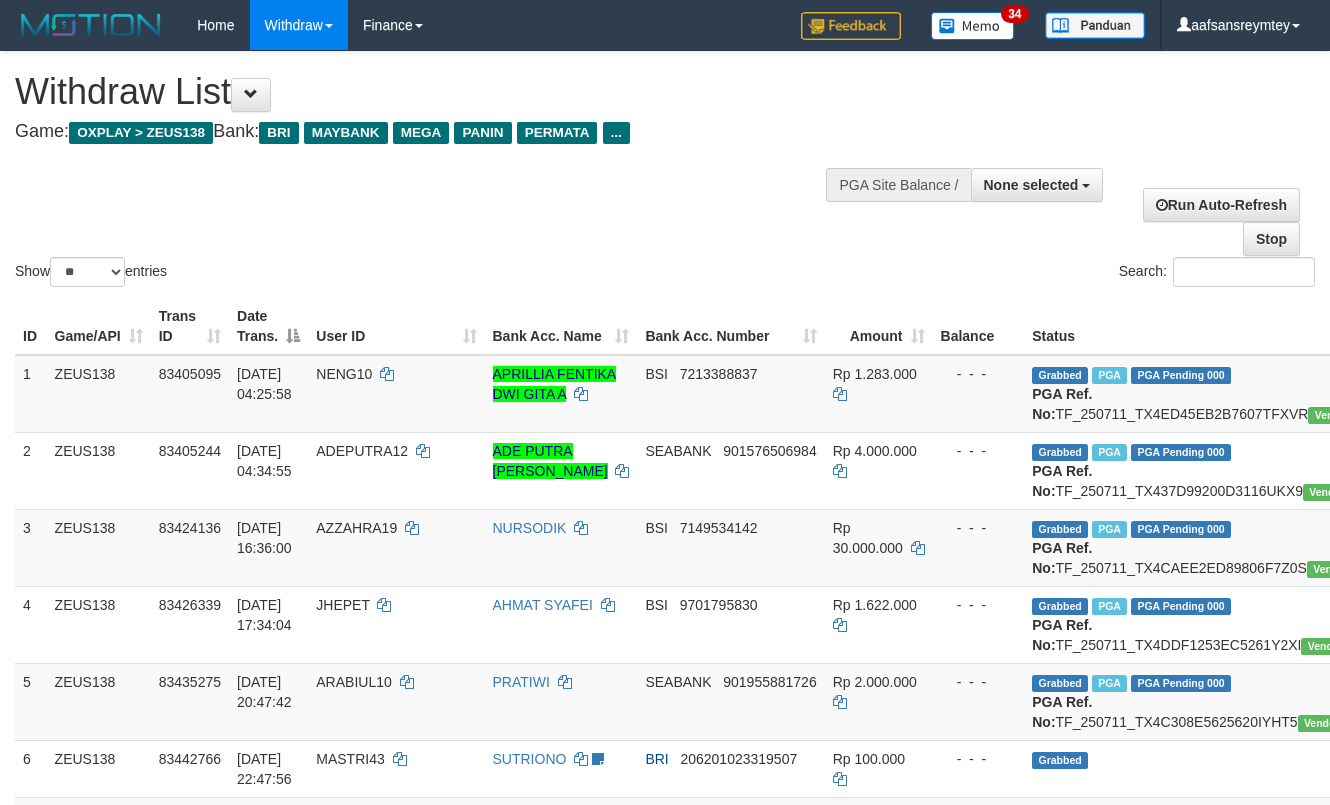 select 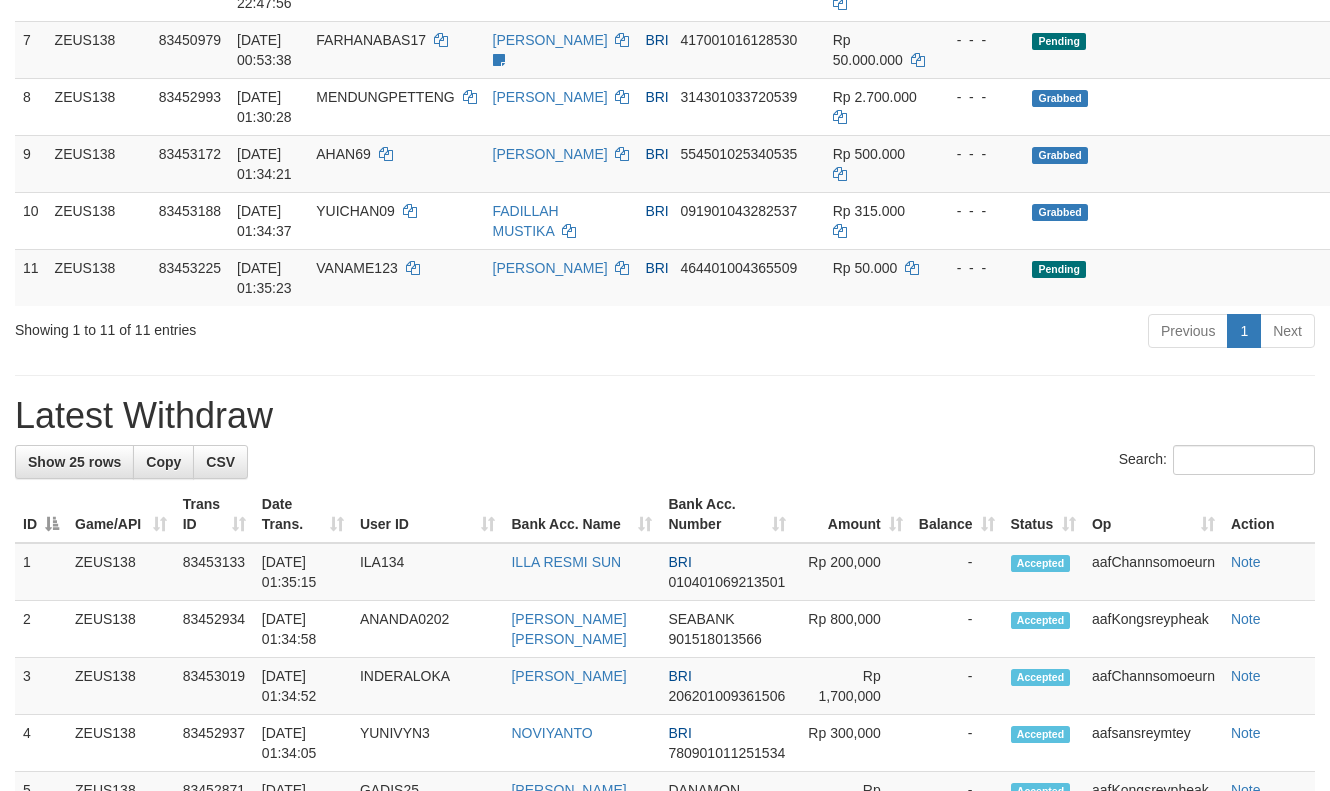 scroll, scrollTop: 720, scrollLeft: 0, axis: vertical 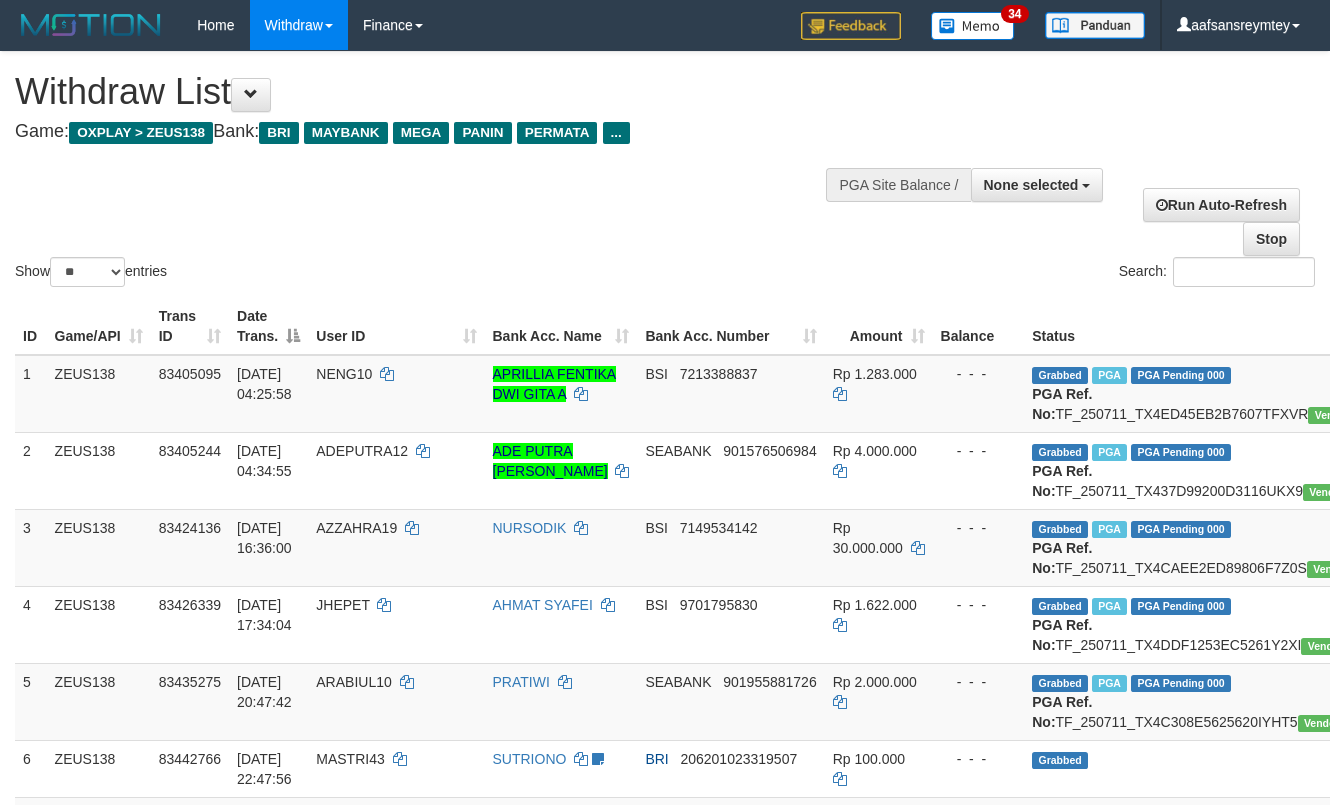 select 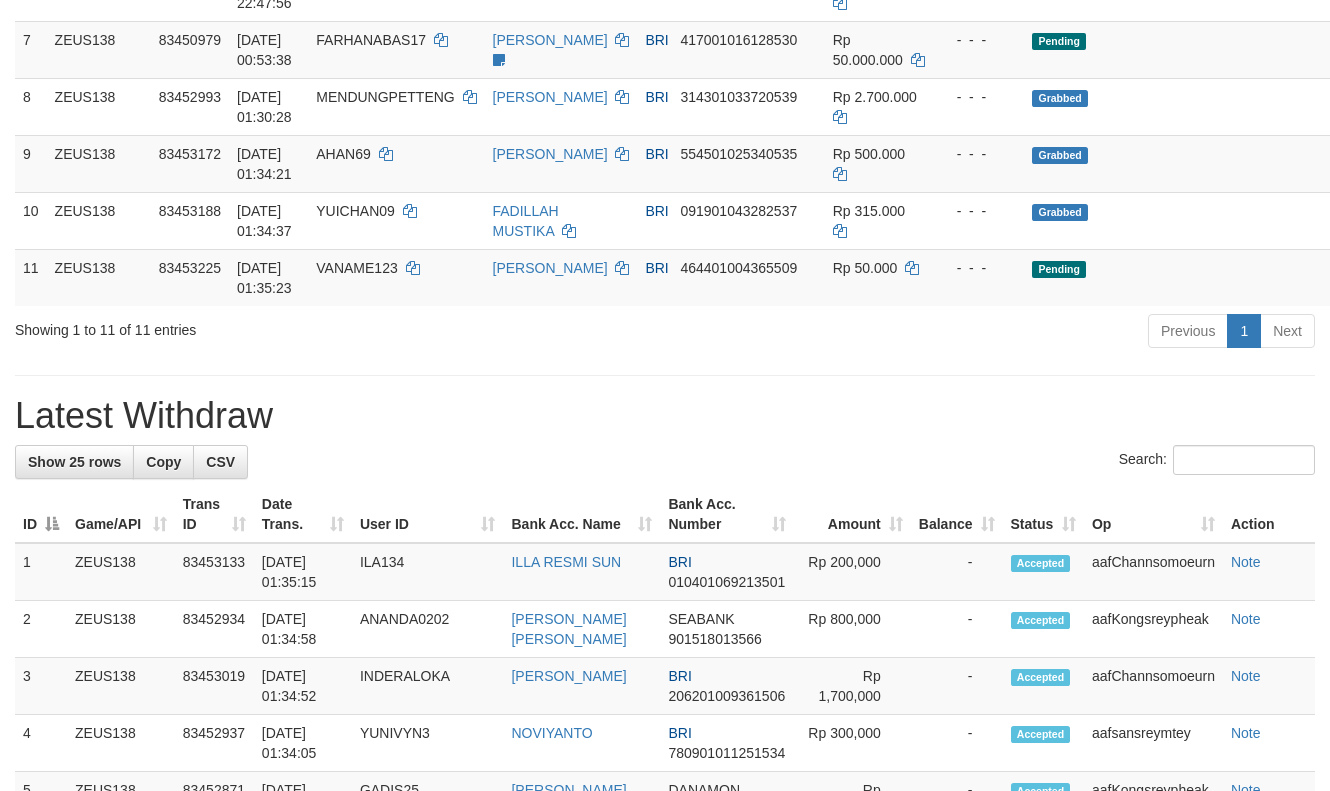 scroll, scrollTop: 720, scrollLeft: 0, axis: vertical 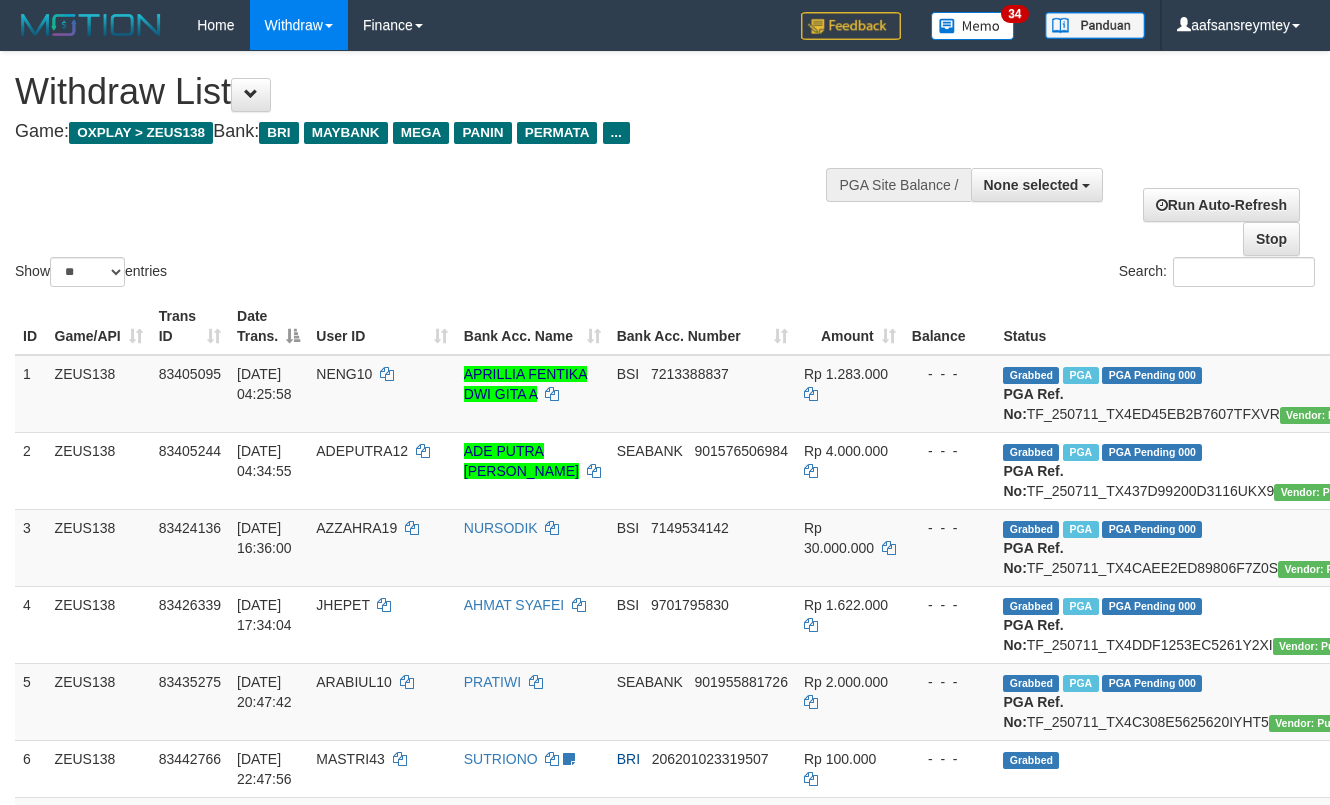select 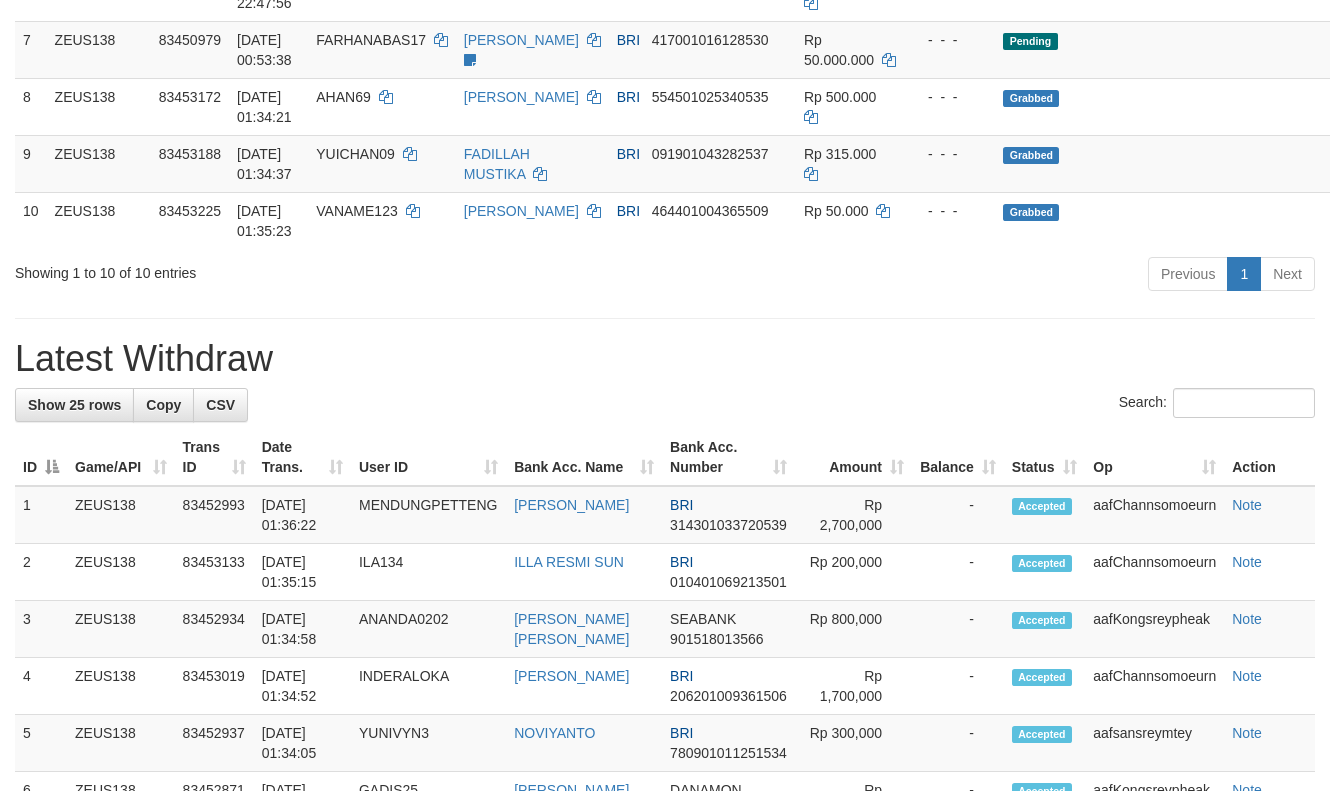 scroll, scrollTop: 720, scrollLeft: 0, axis: vertical 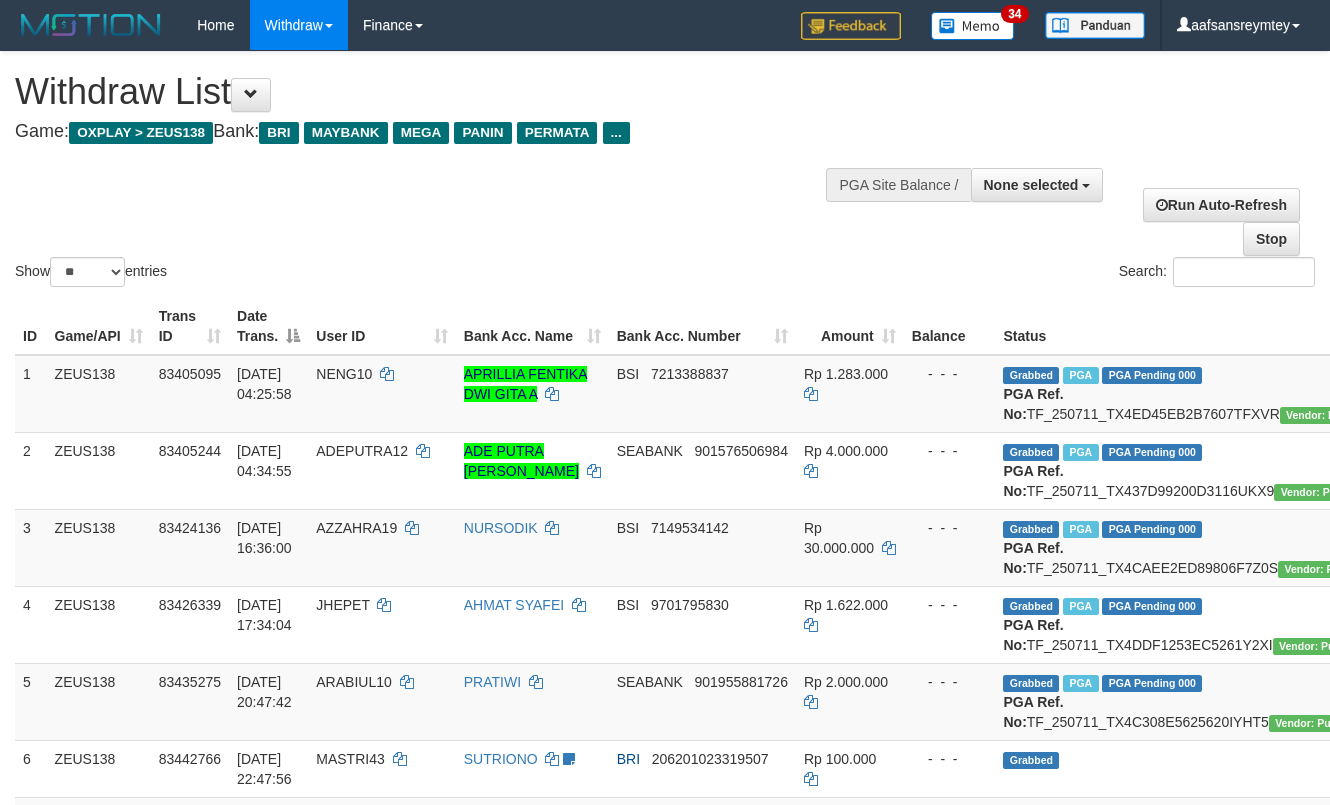 select 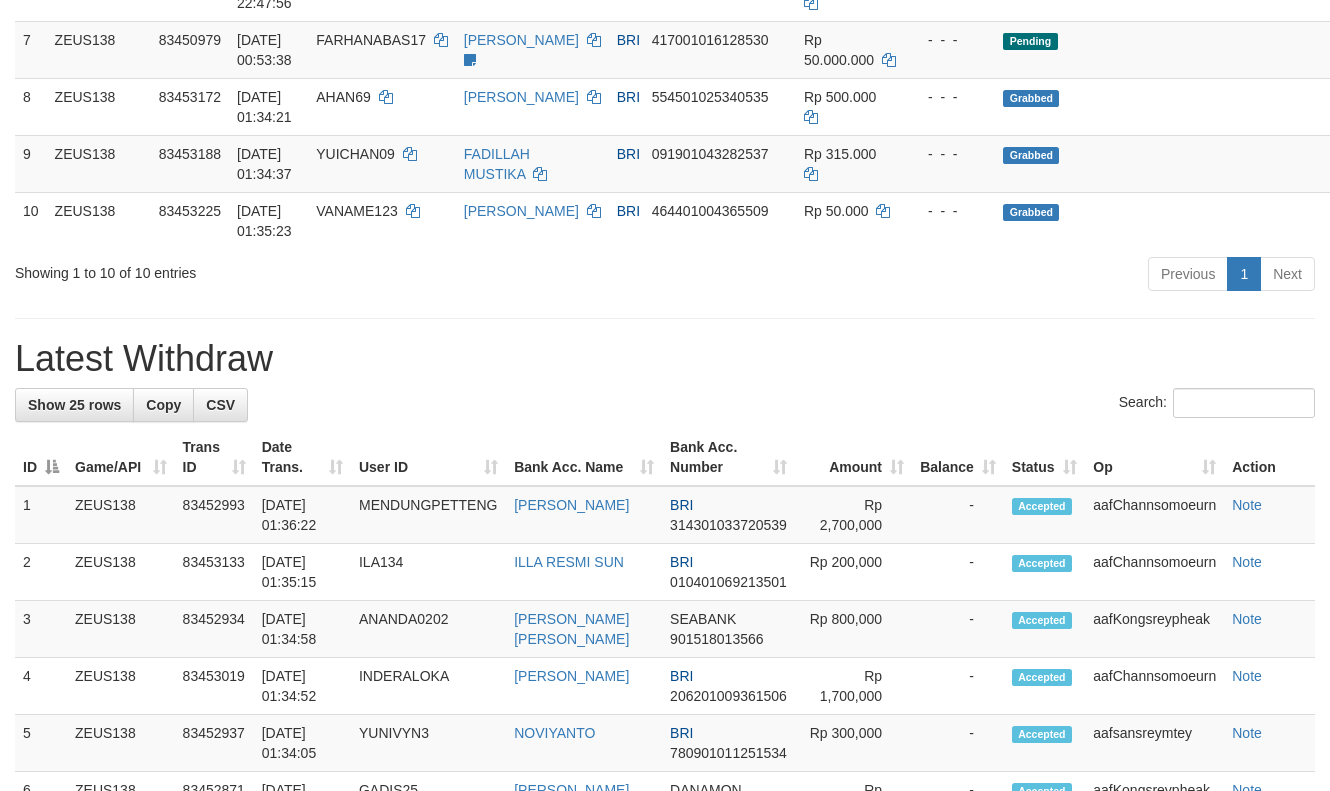 scroll, scrollTop: 720, scrollLeft: 0, axis: vertical 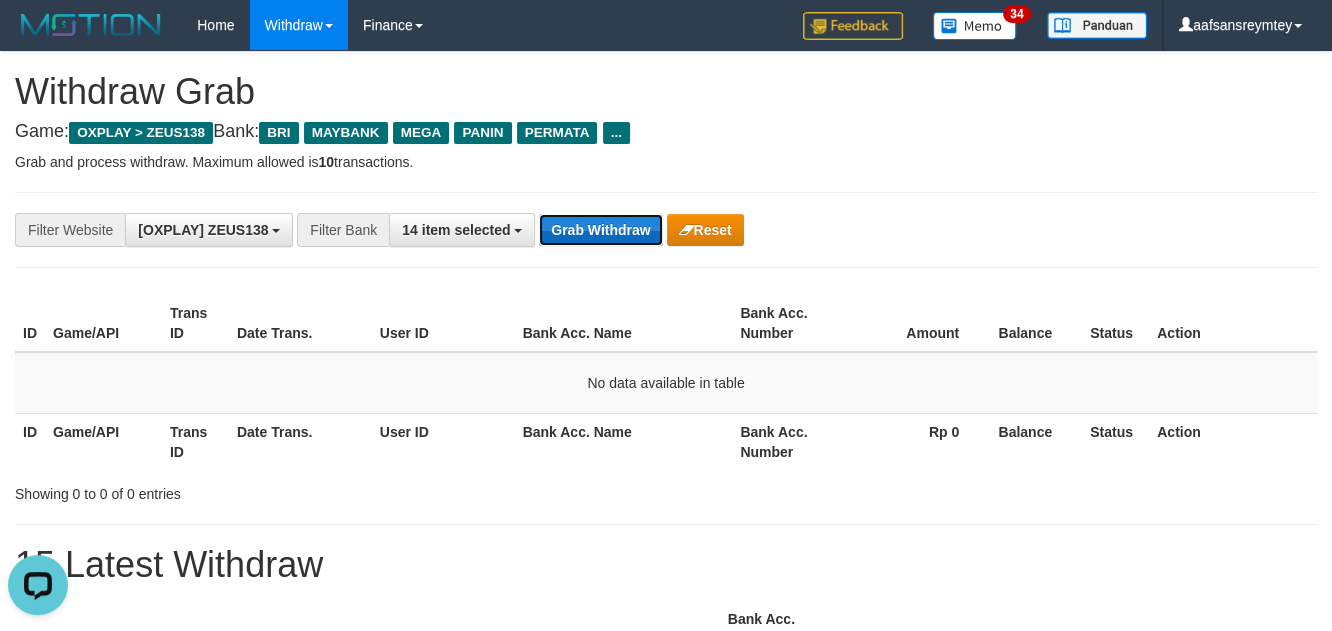 click on "Grab Withdraw" at bounding box center (600, 230) 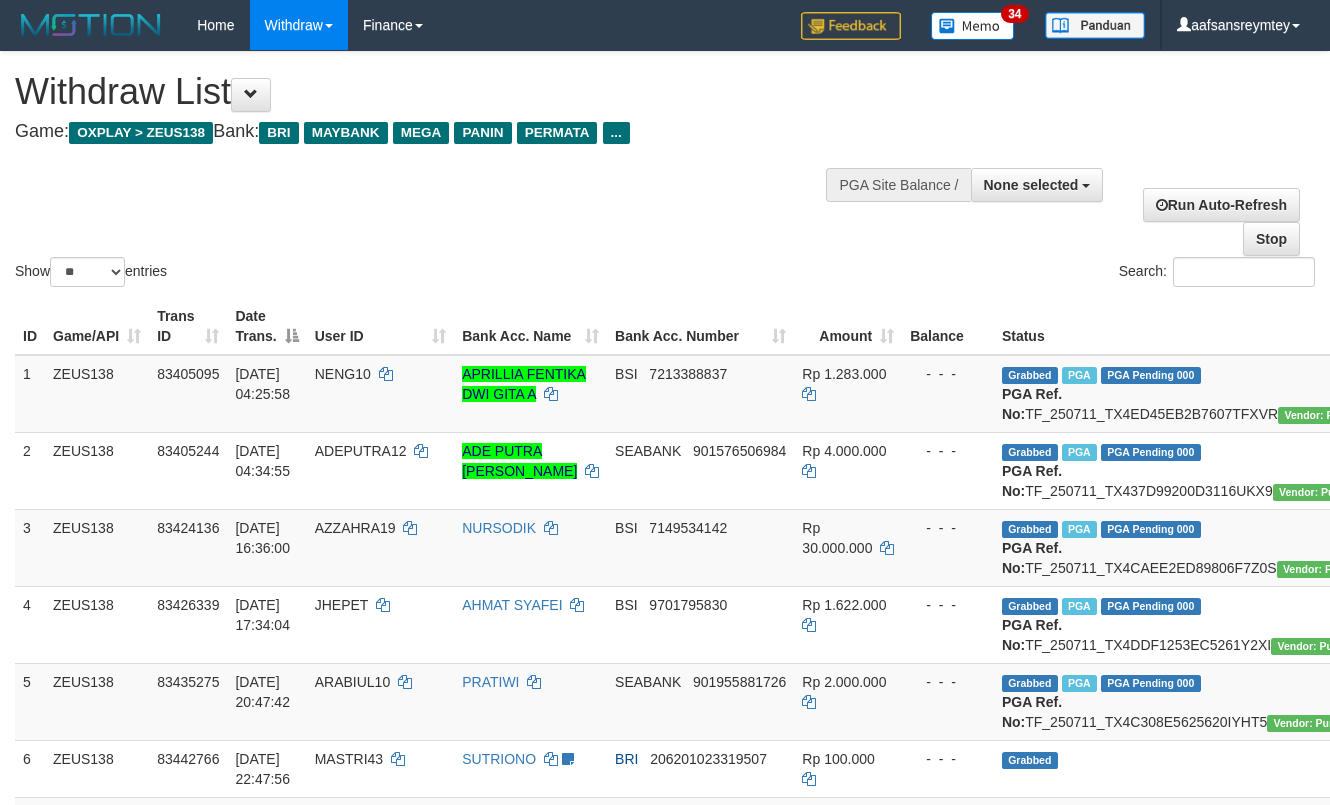 select 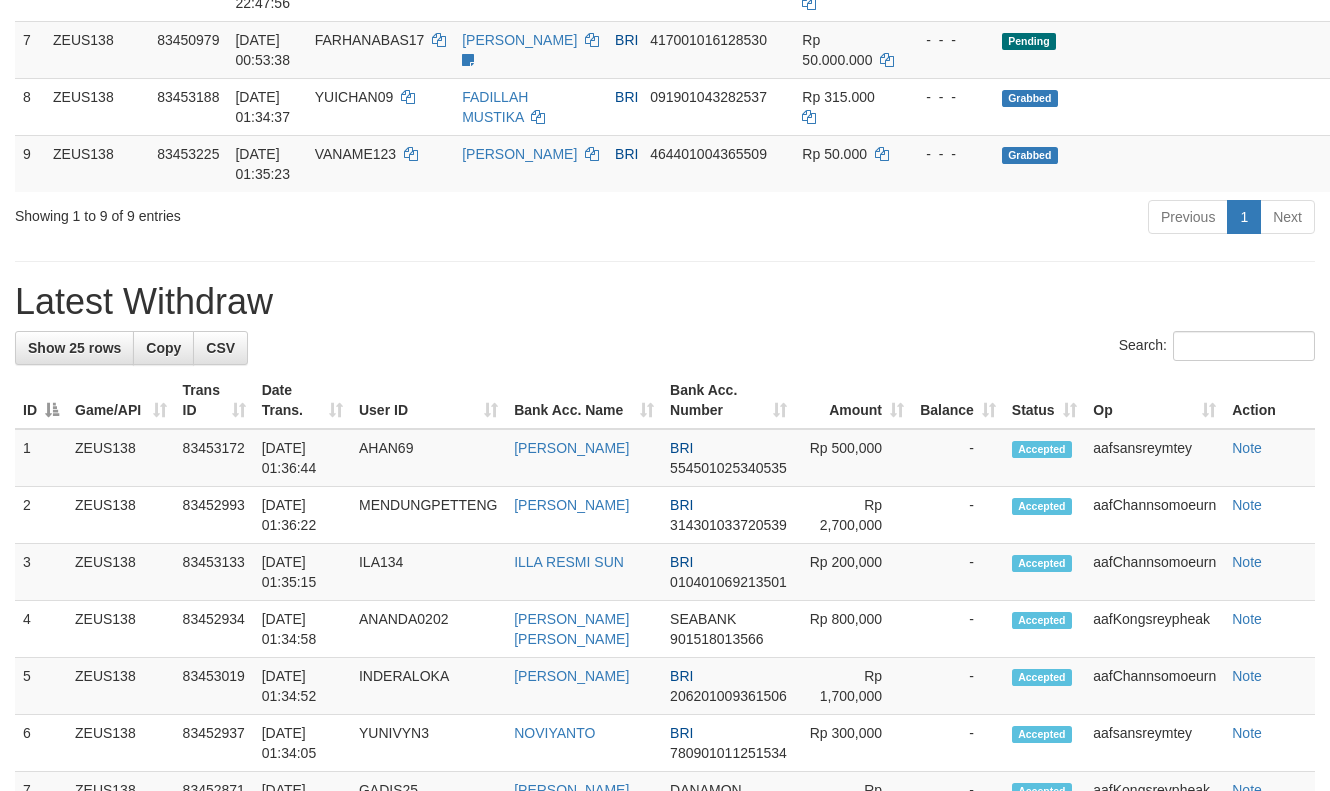 scroll, scrollTop: 720, scrollLeft: 0, axis: vertical 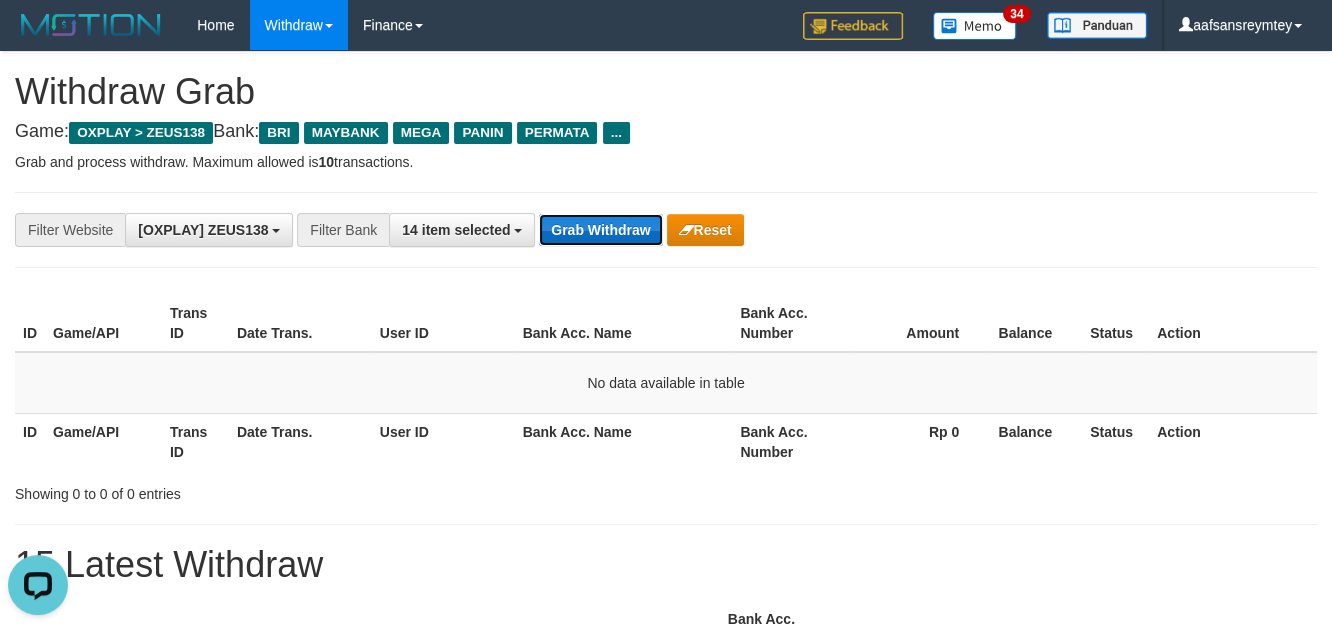 click on "Grab Withdraw" at bounding box center (600, 230) 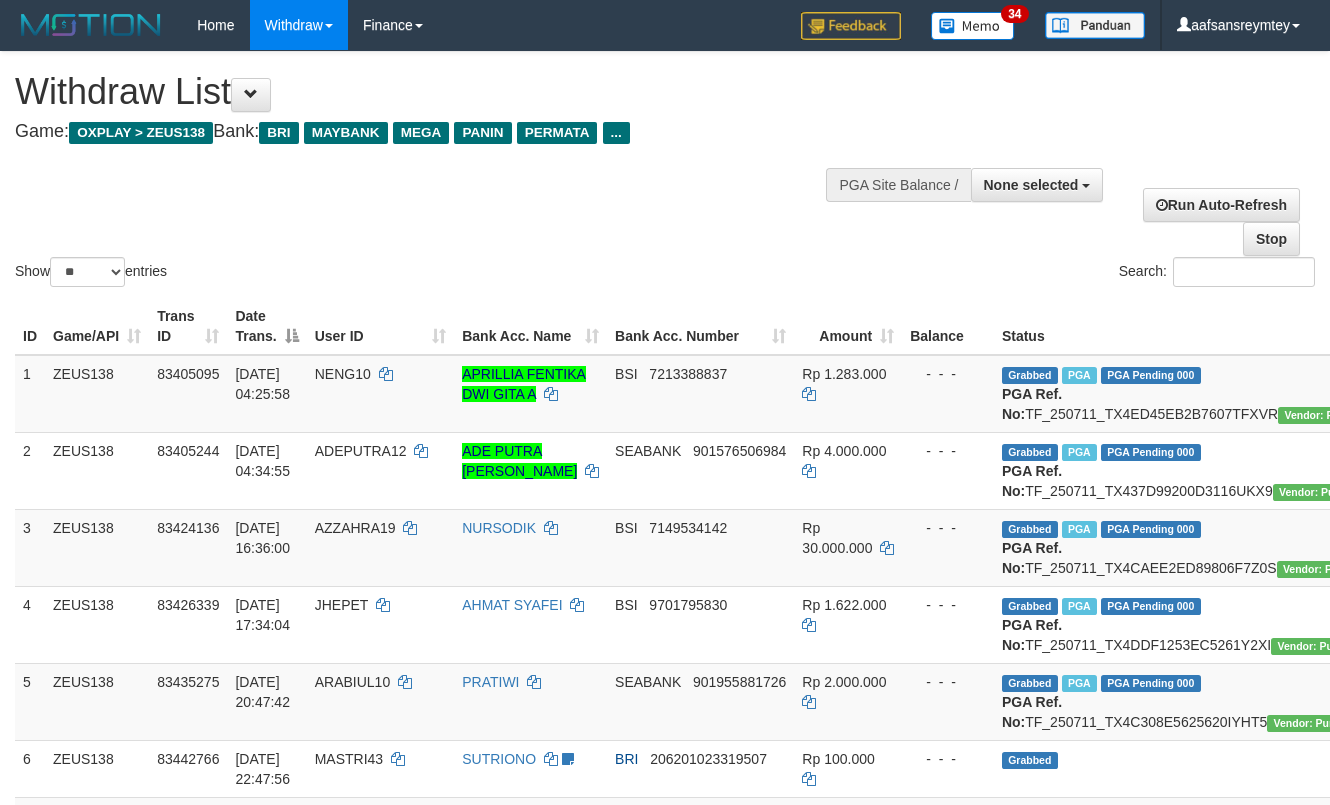 select 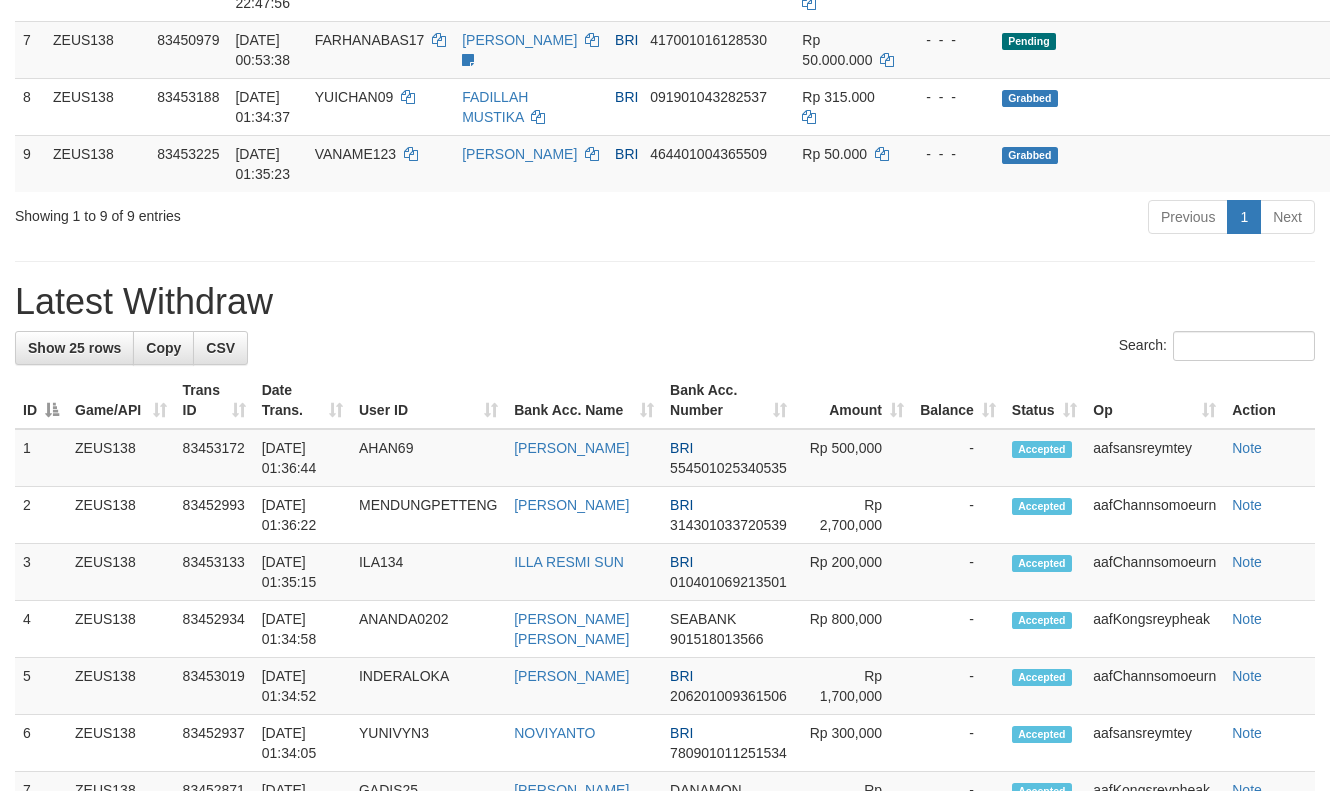 scroll, scrollTop: 720, scrollLeft: 0, axis: vertical 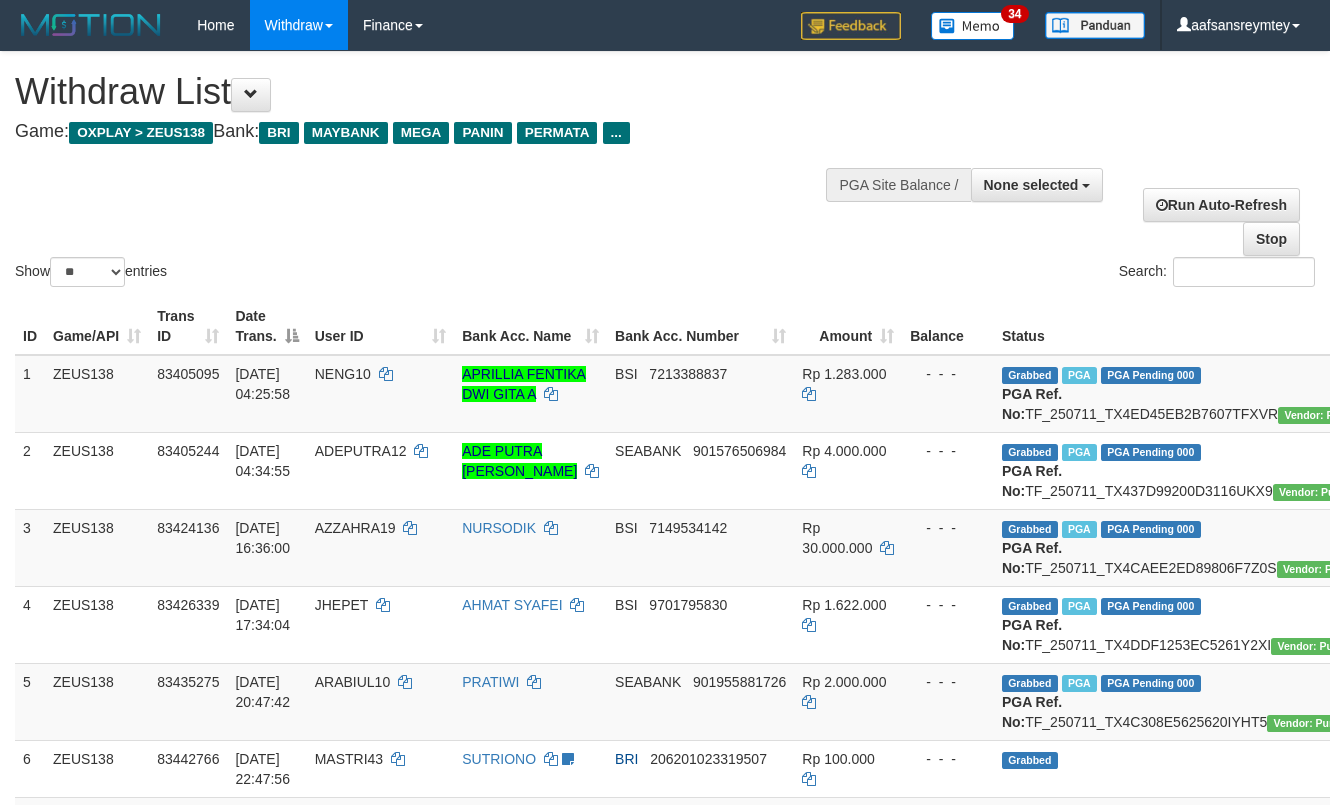 select 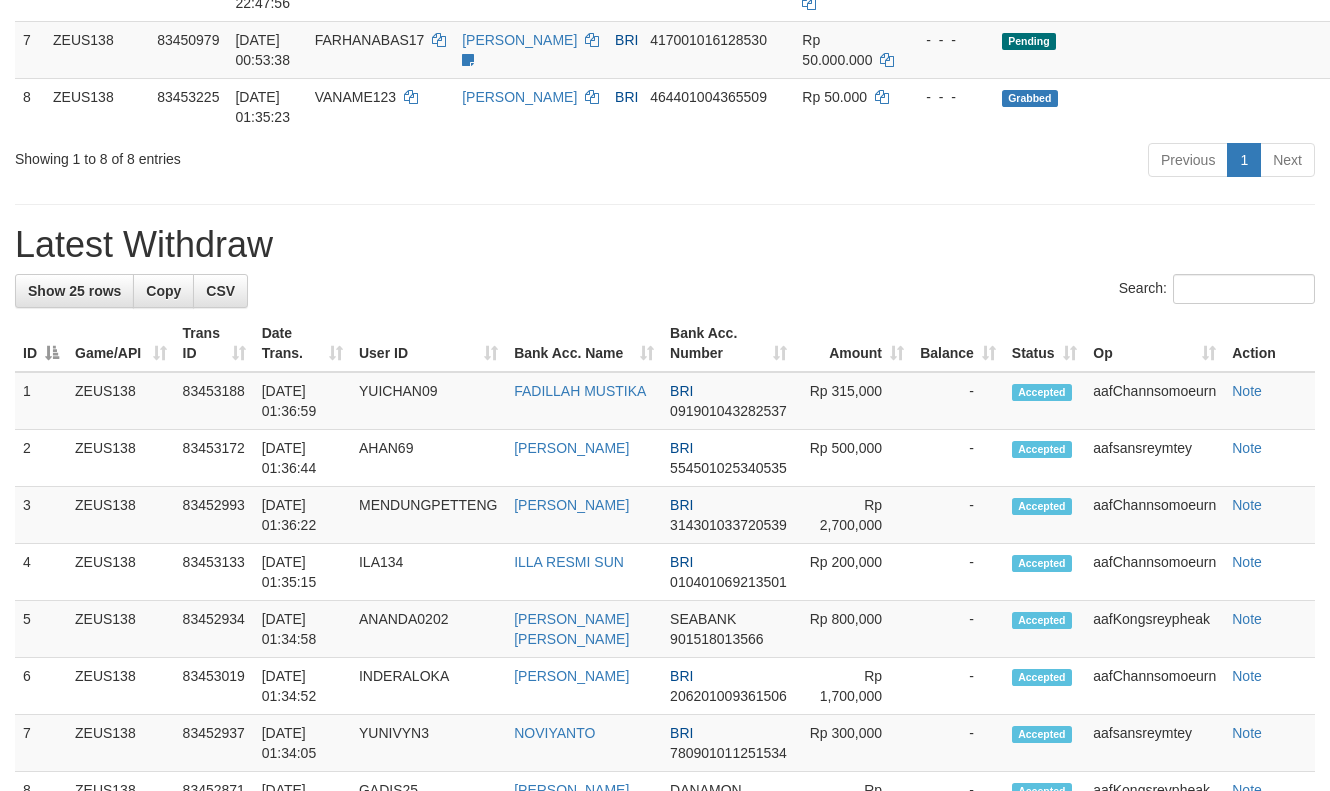 scroll, scrollTop: 720, scrollLeft: 0, axis: vertical 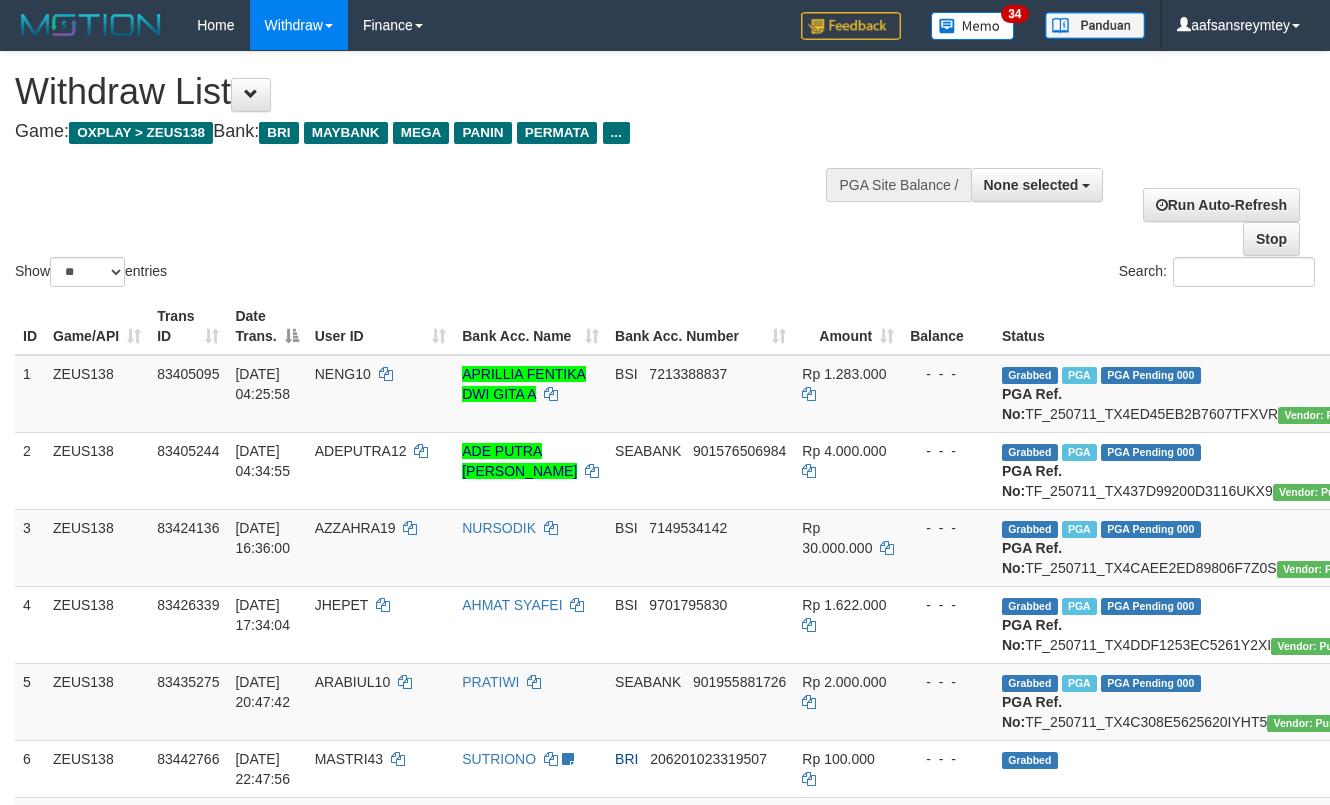 select 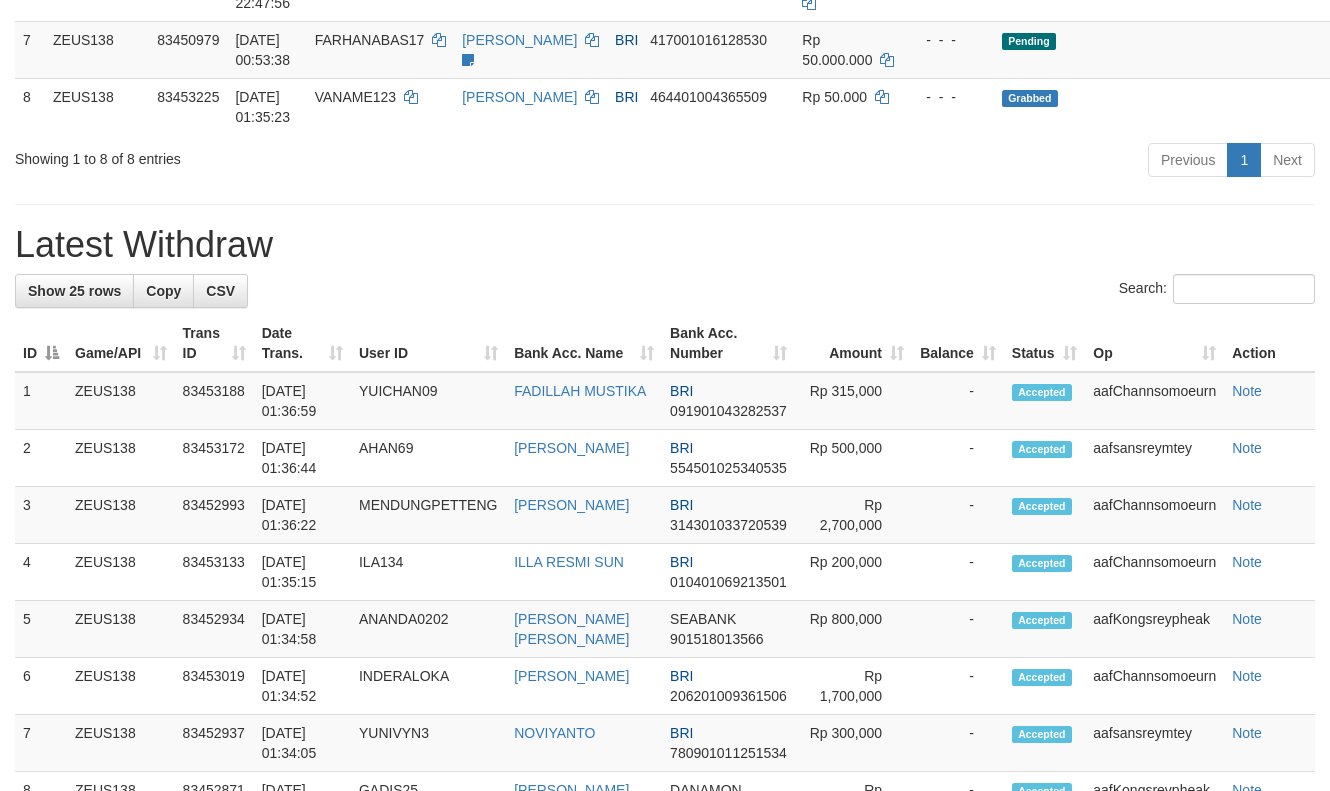 scroll, scrollTop: 720, scrollLeft: 0, axis: vertical 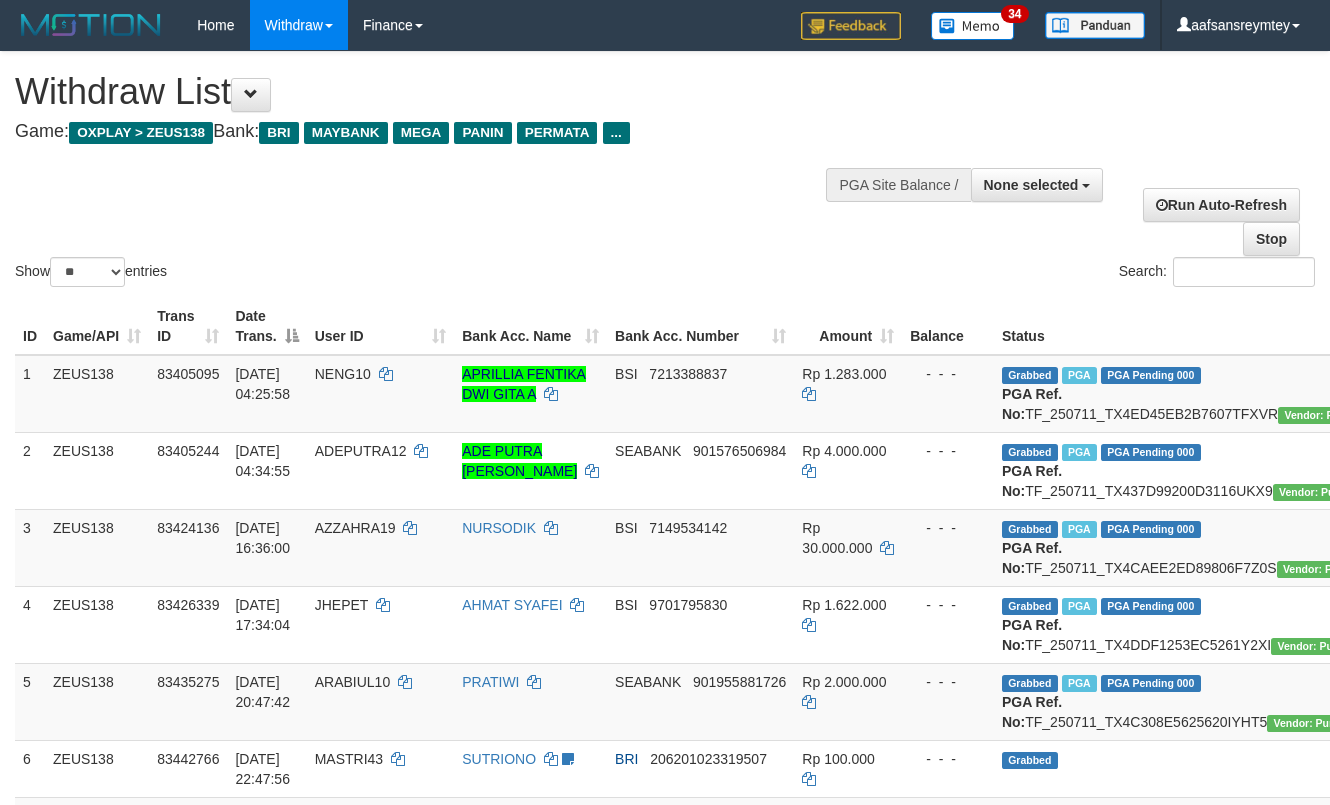 select 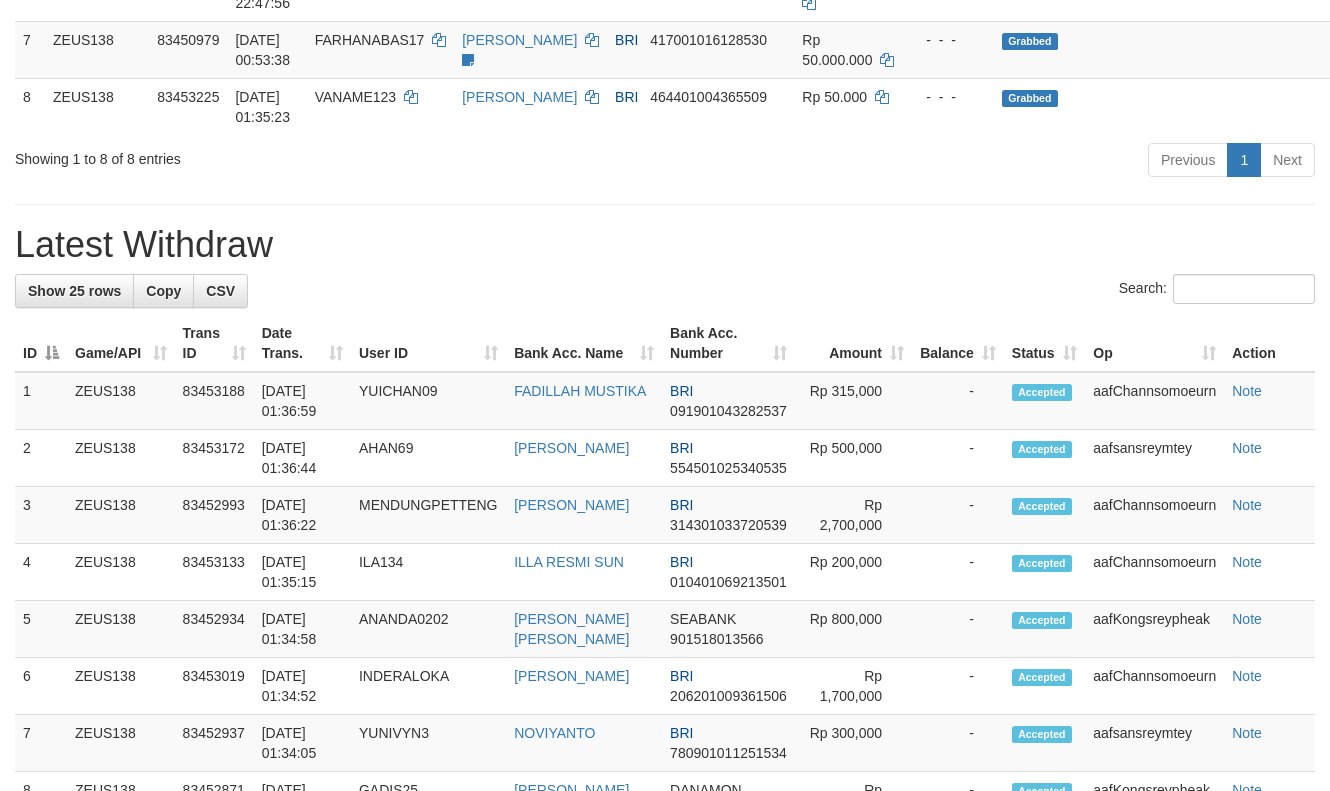 scroll, scrollTop: 720, scrollLeft: 0, axis: vertical 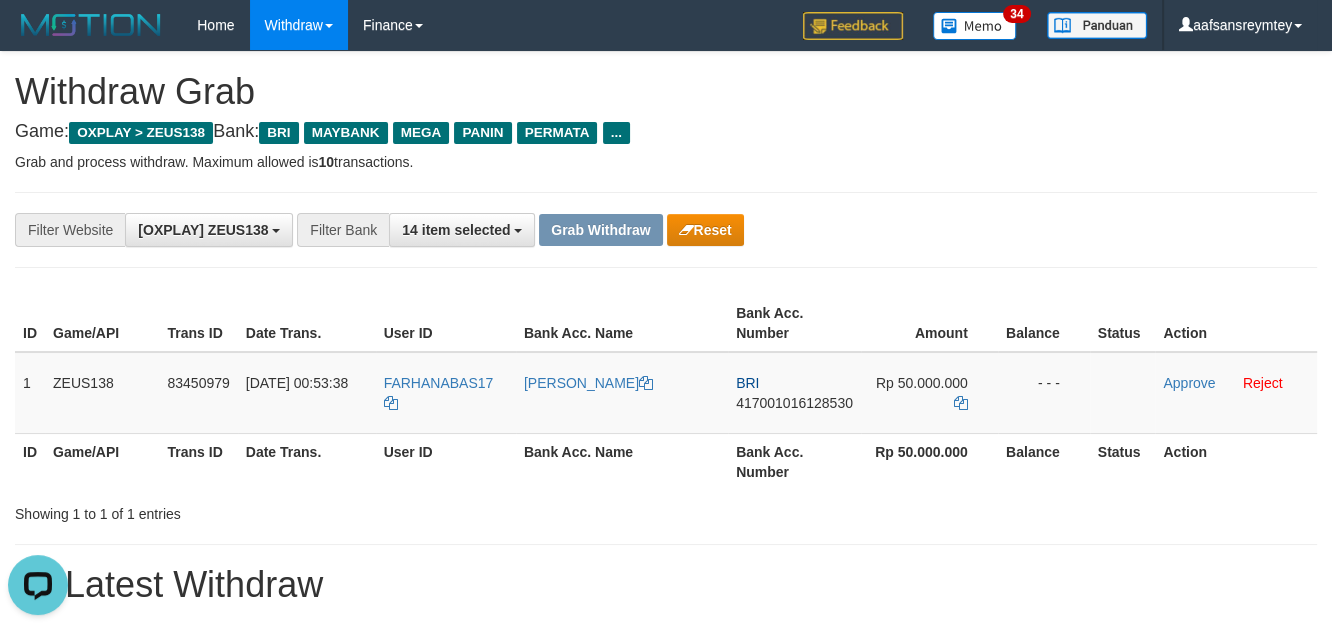 click on "**********" at bounding box center [555, 230] 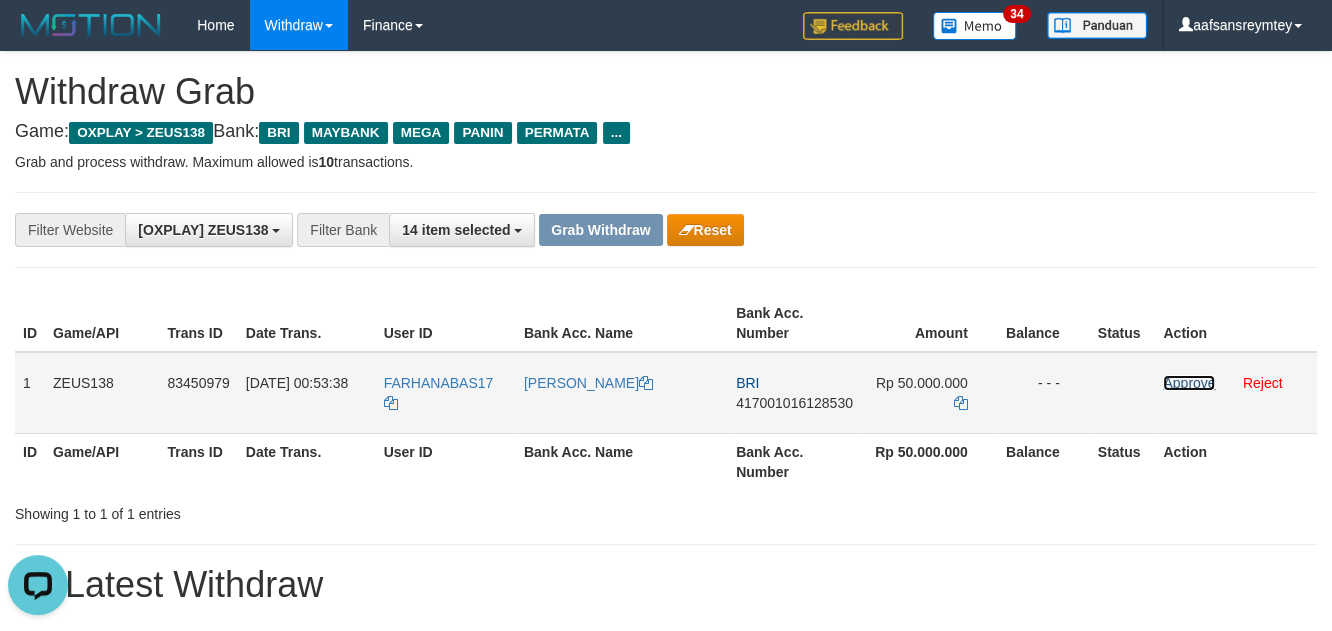 click on "Approve" at bounding box center [1189, 383] 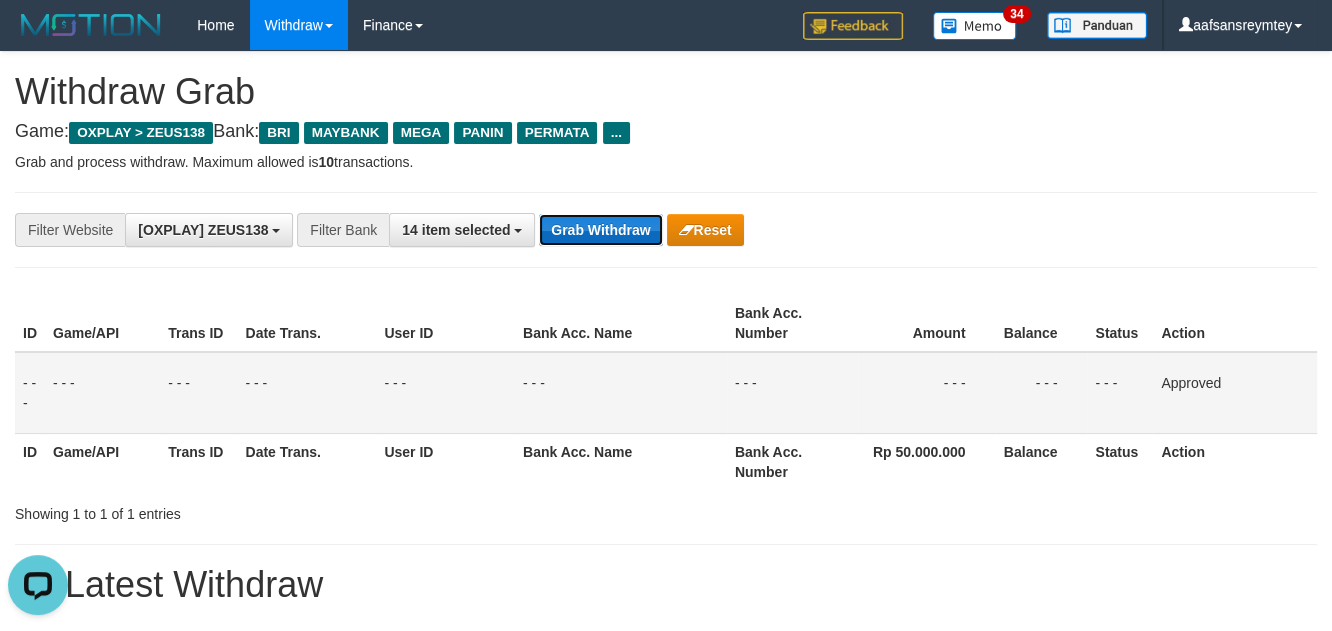 click on "Grab Withdraw" at bounding box center [600, 230] 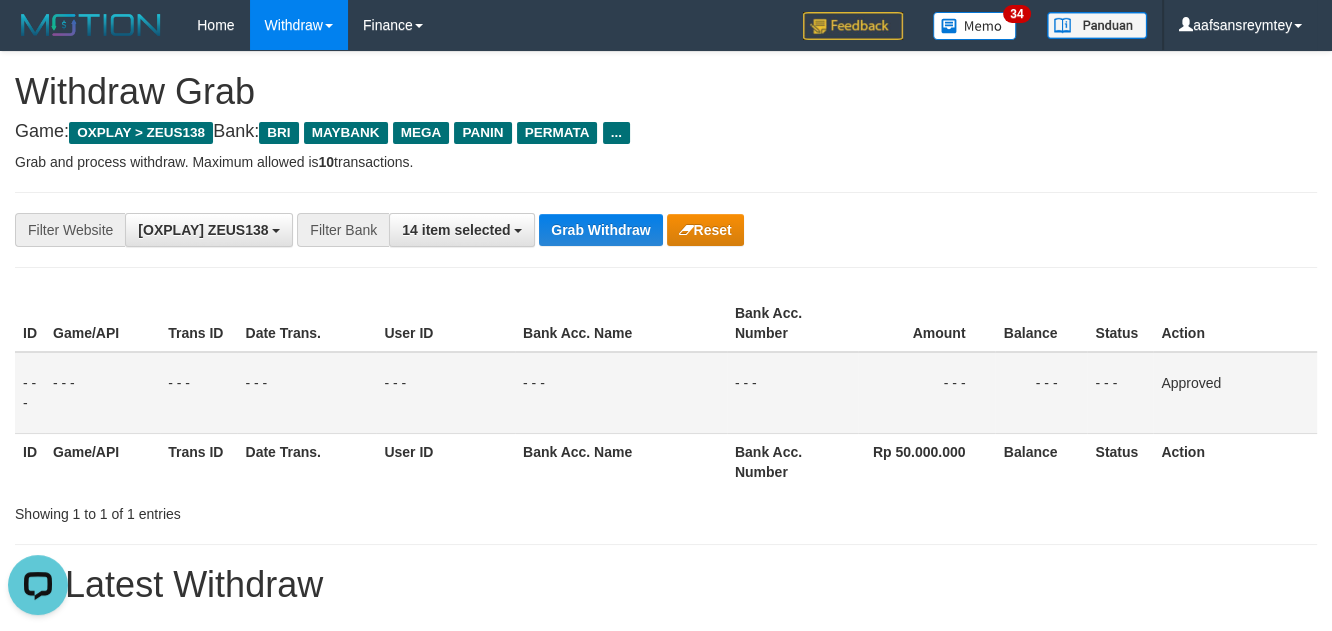 click on "**********" at bounding box center [555, 230] 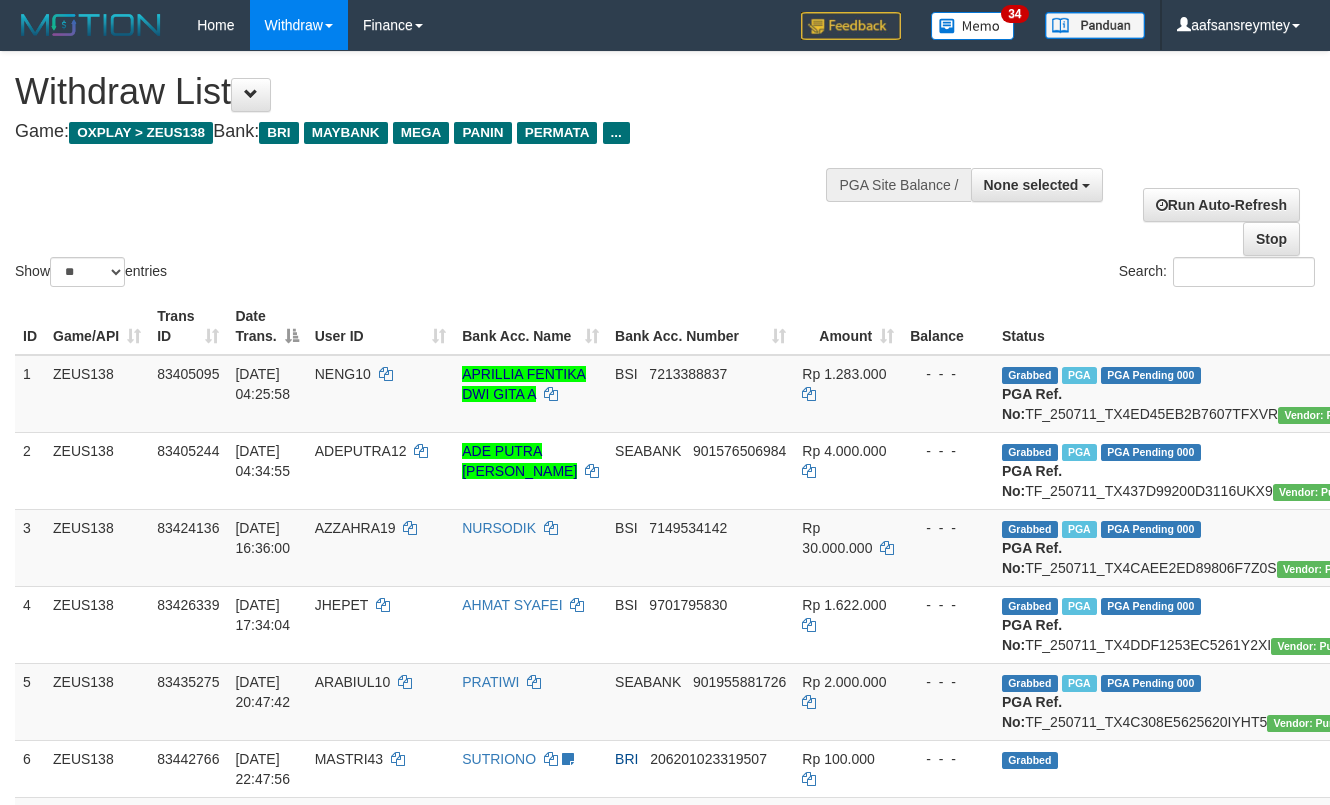 select 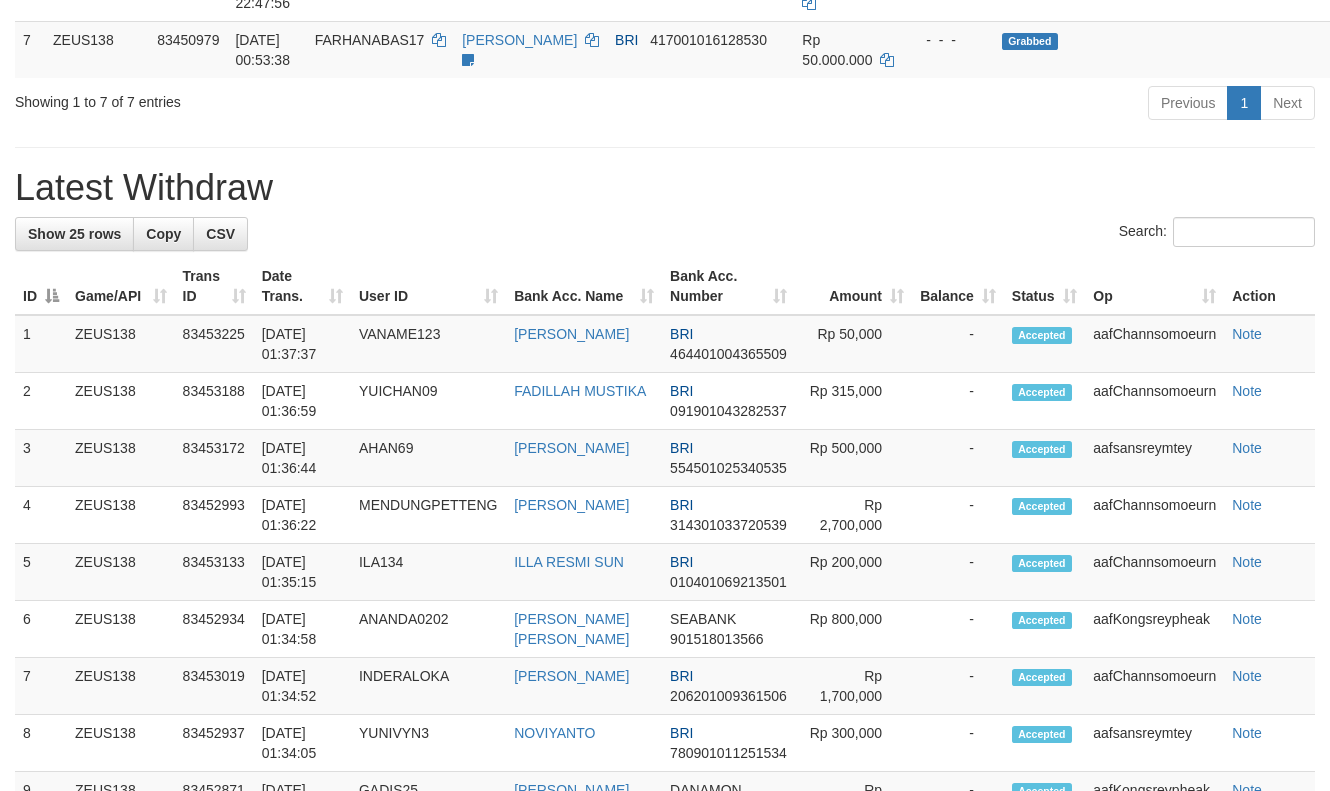 scroll, scrollTop: 720, scrollLeft: 0, axis: vertical 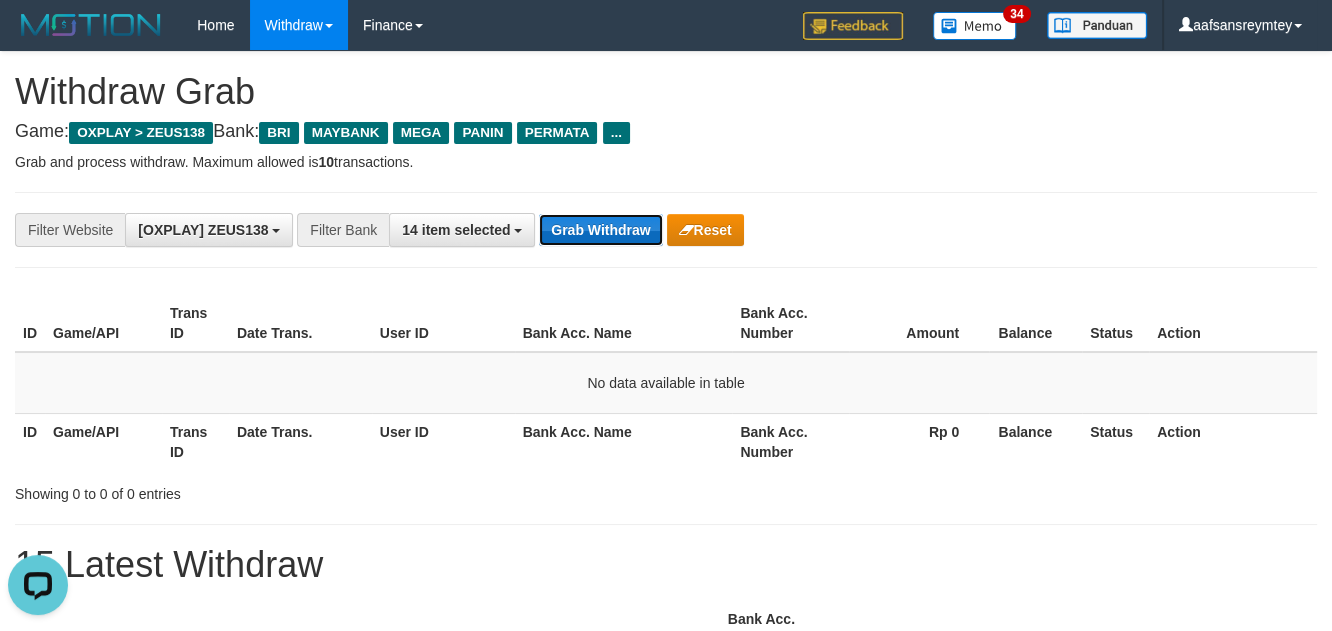 click on "Grab Withdraw" at bounding box center (600, 230) 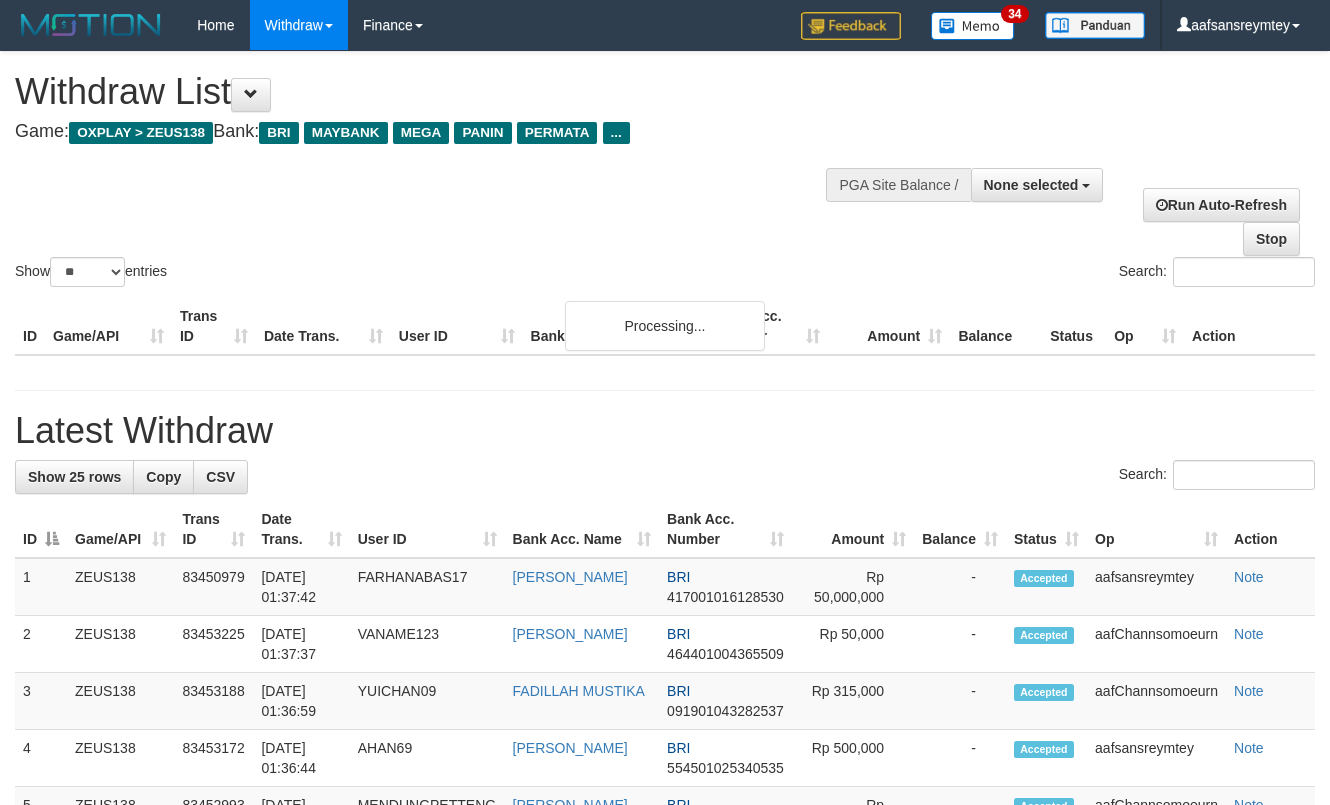 select 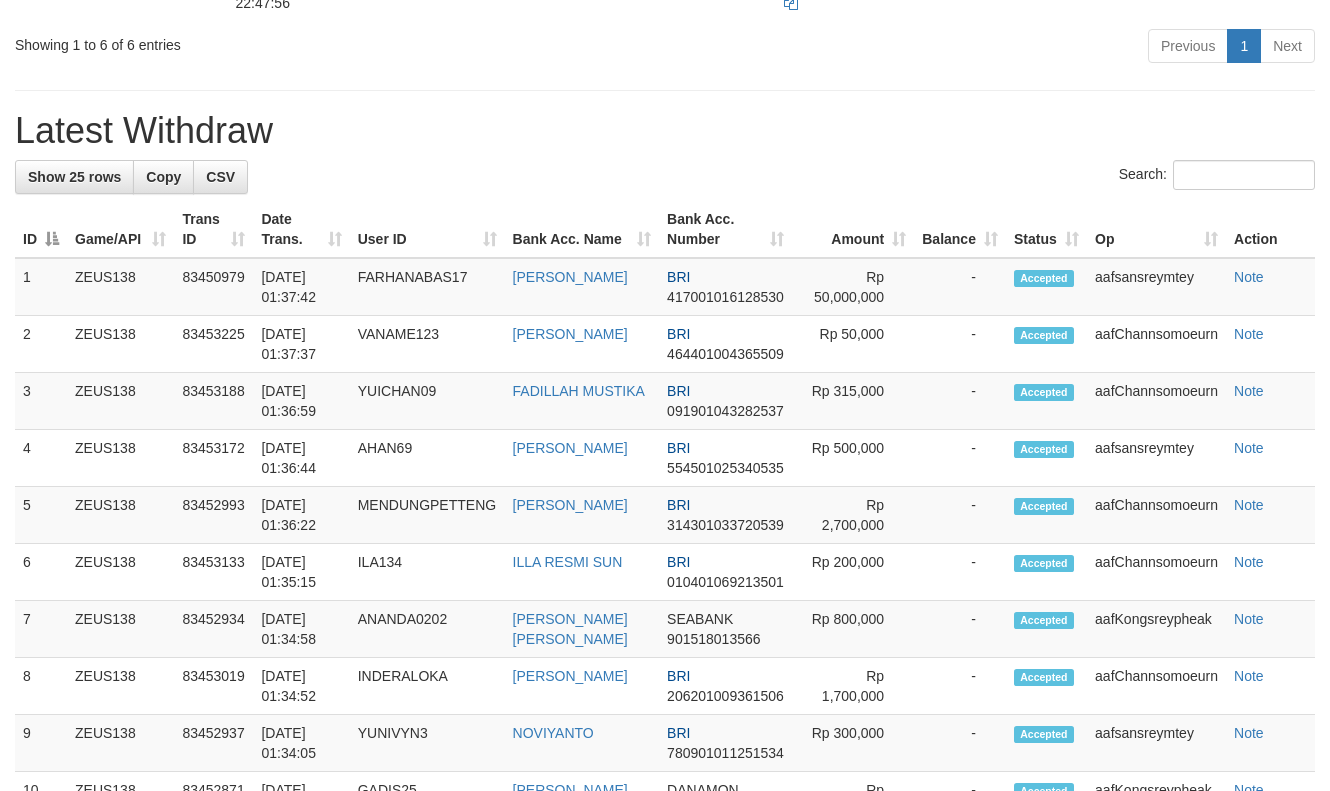 scroll, scrollTop: 720, scrollLeft: 0, axis: vertical 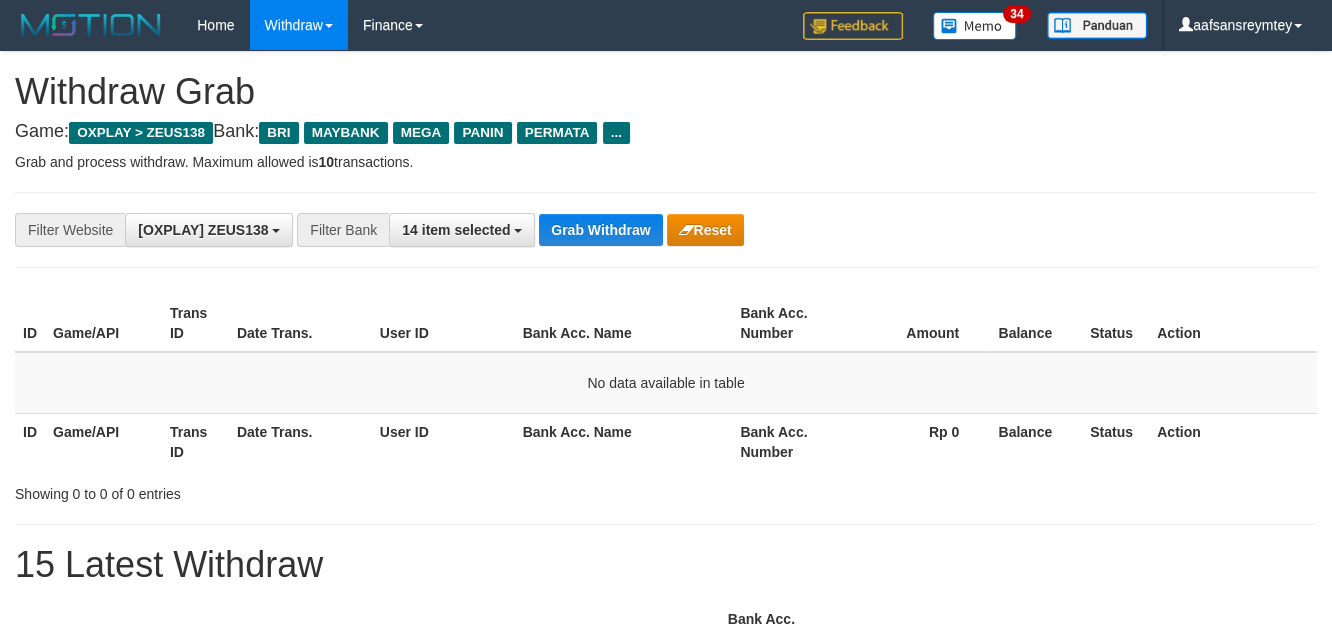click on "Grab Withdraw" at bounding box center [600, 230] 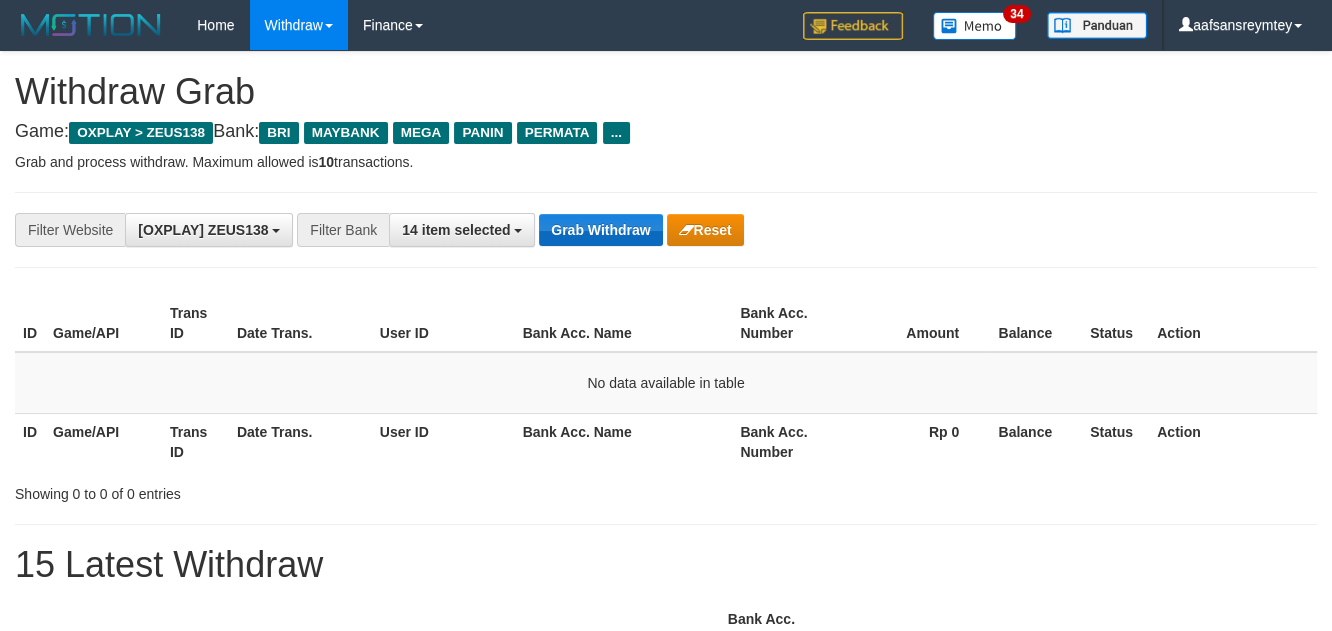 click on "Grab Withdraw" at bounding box center (600, 230) 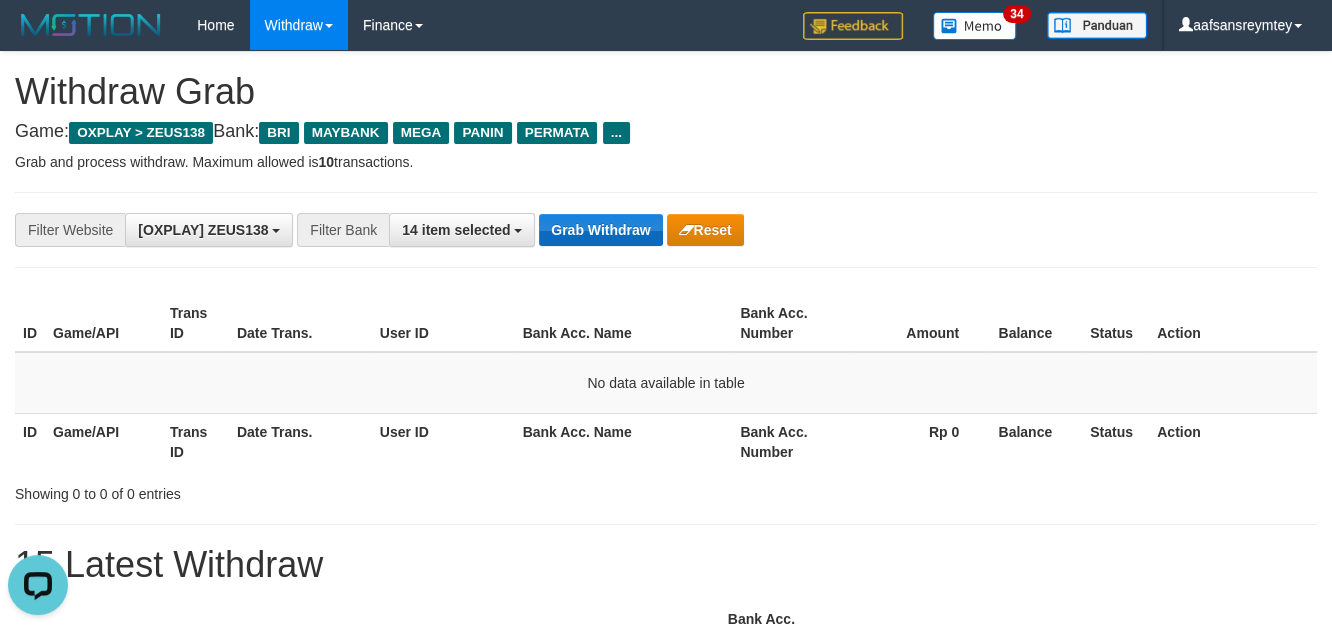 scroll, scrollTop: 0, scrollLeft: 0, axis: both 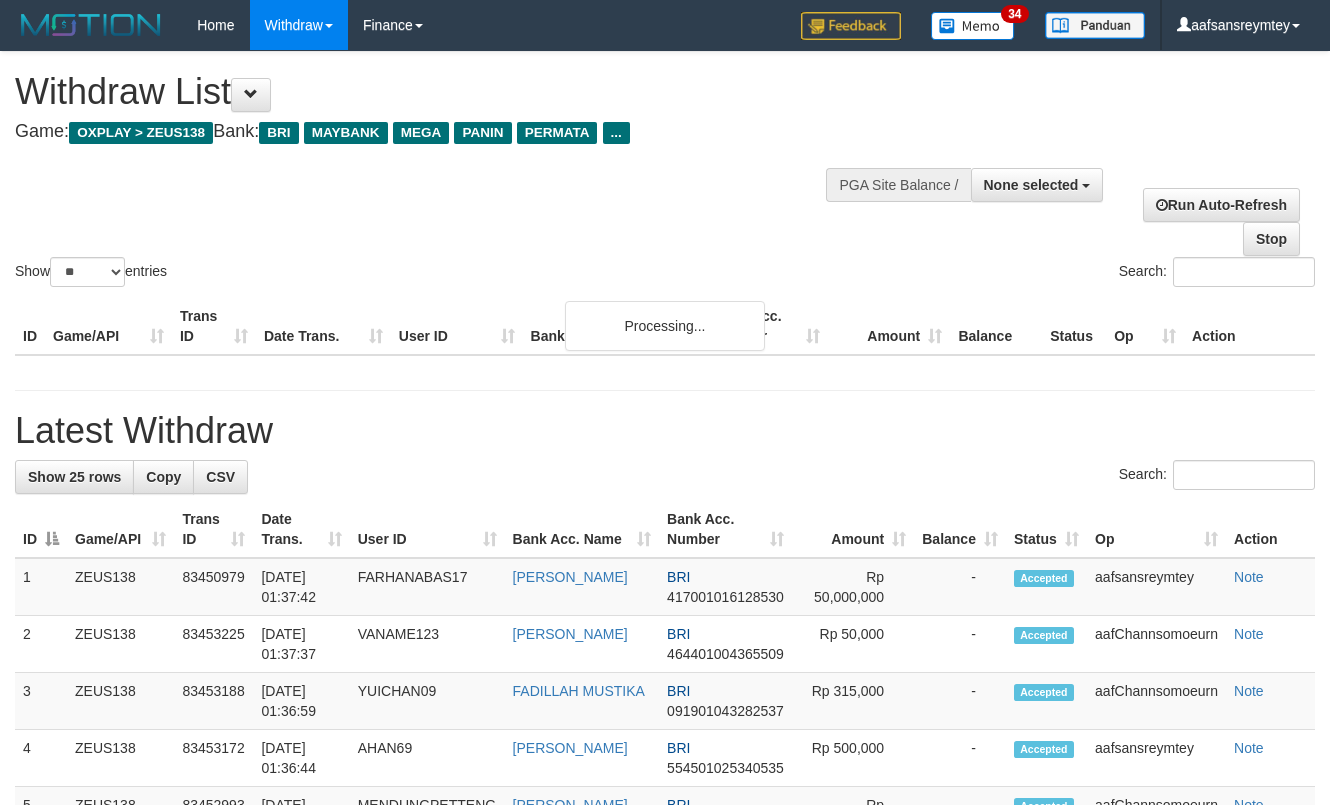 select 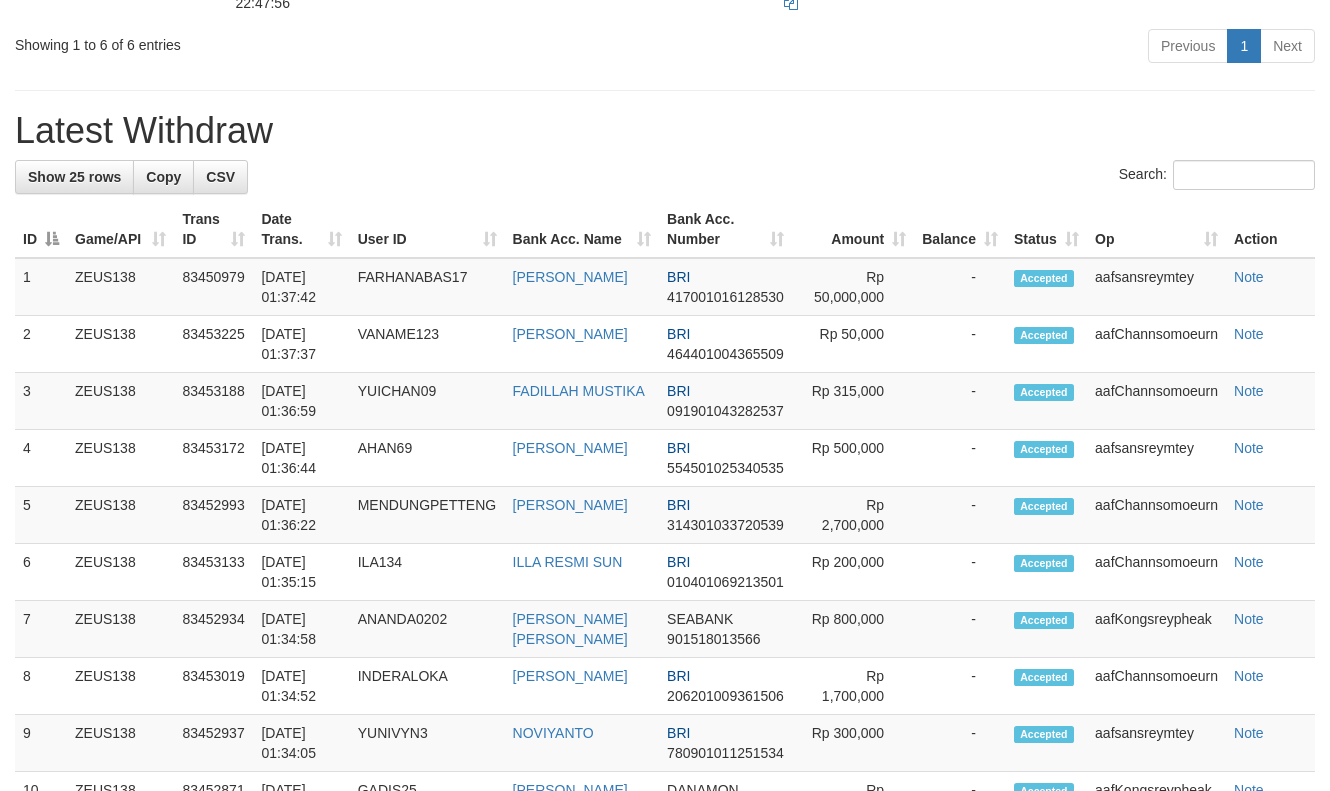 scroll, scrollTop: 720, scrollLeft: 0, axis: vertical 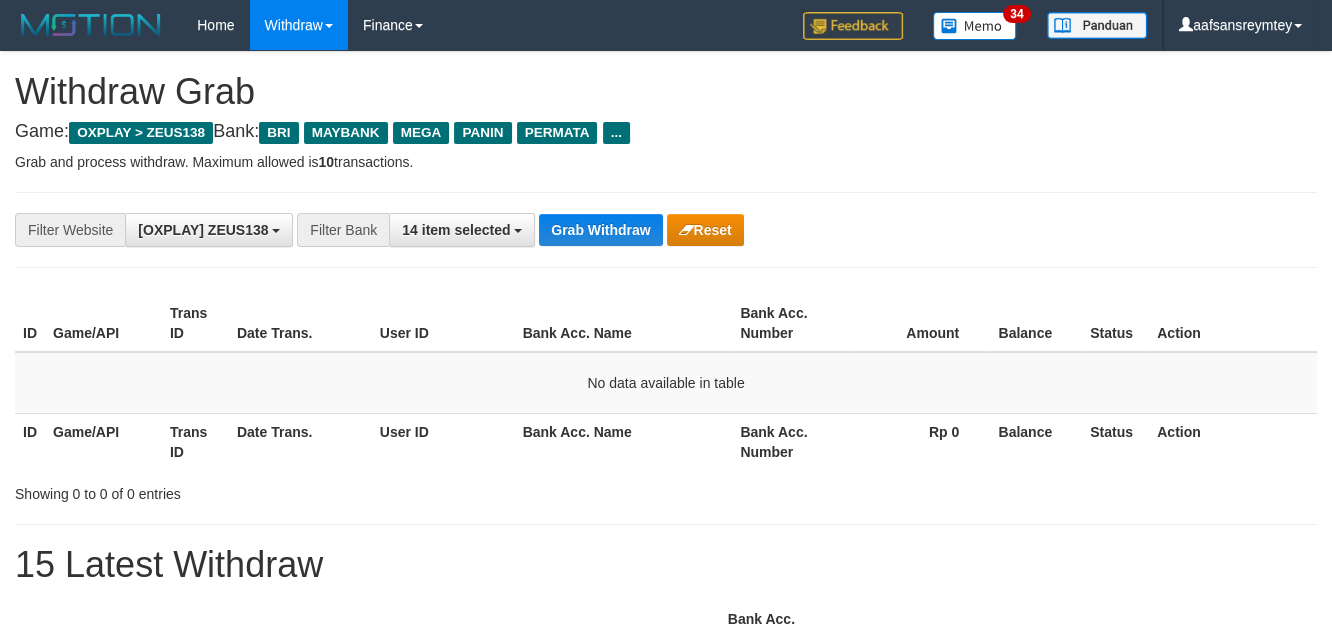 click on "Grab Withdraw" at bounding box center [600, 230] 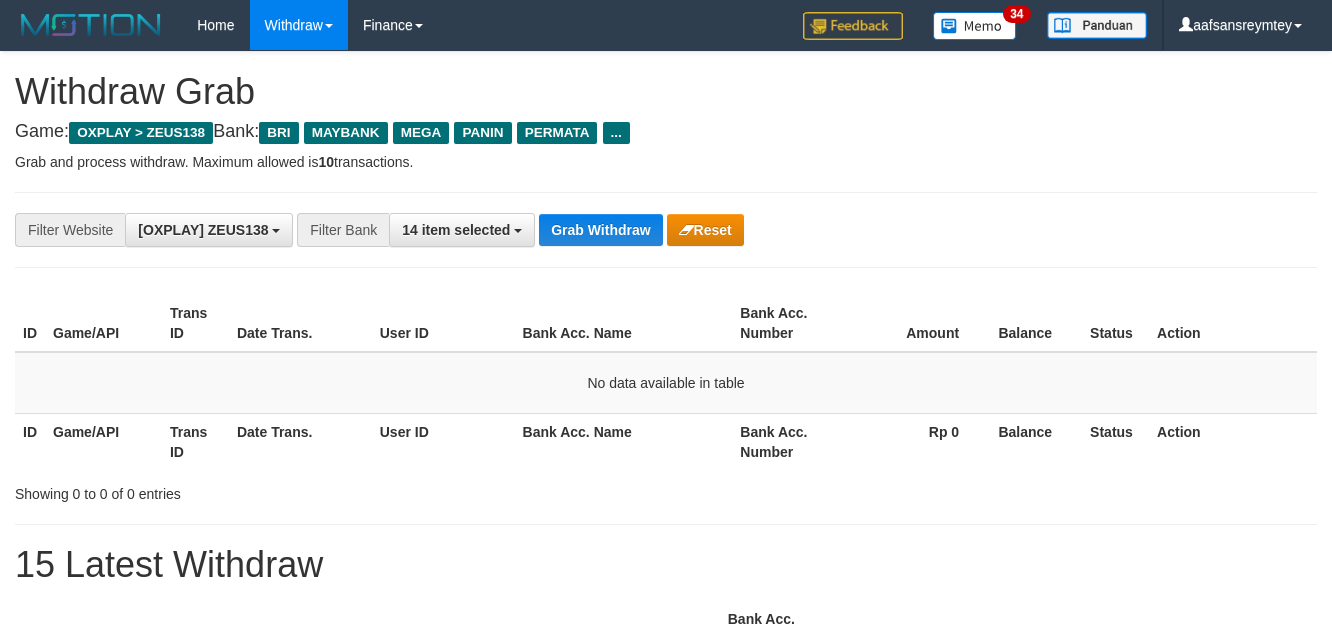 scroll, scrollTop: 0, scrollLeft: 0, axis: both 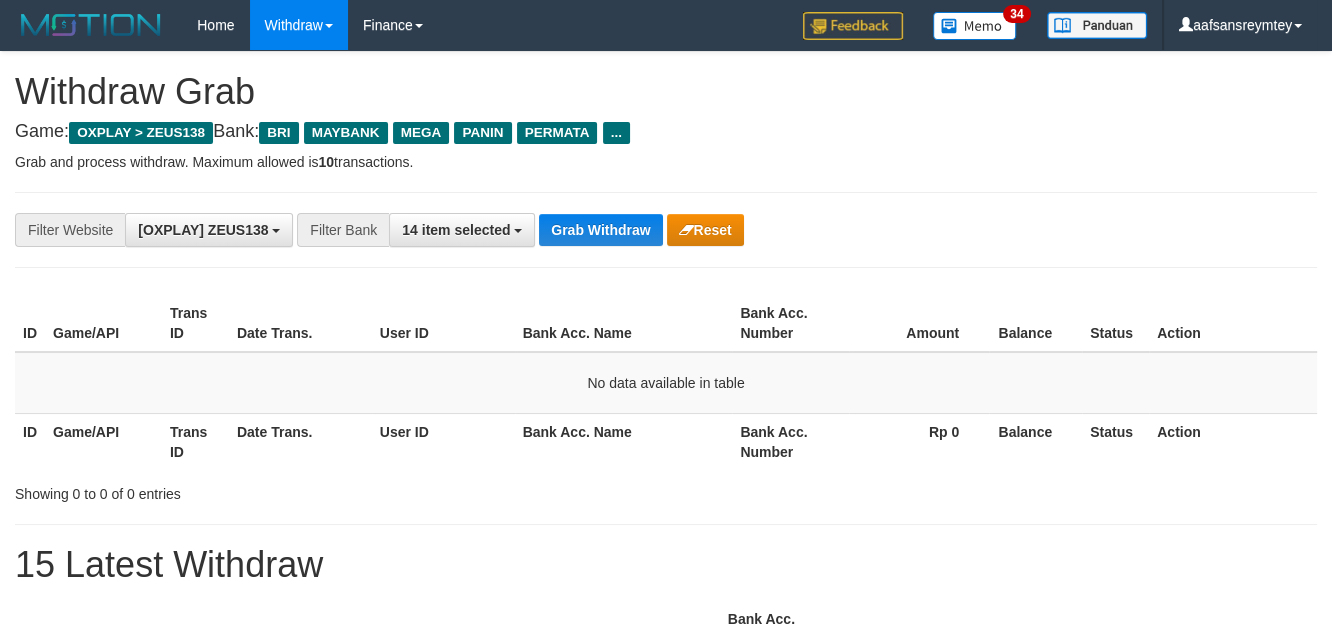 click on "Grab Withdraw" at bounding box center (600, 230) 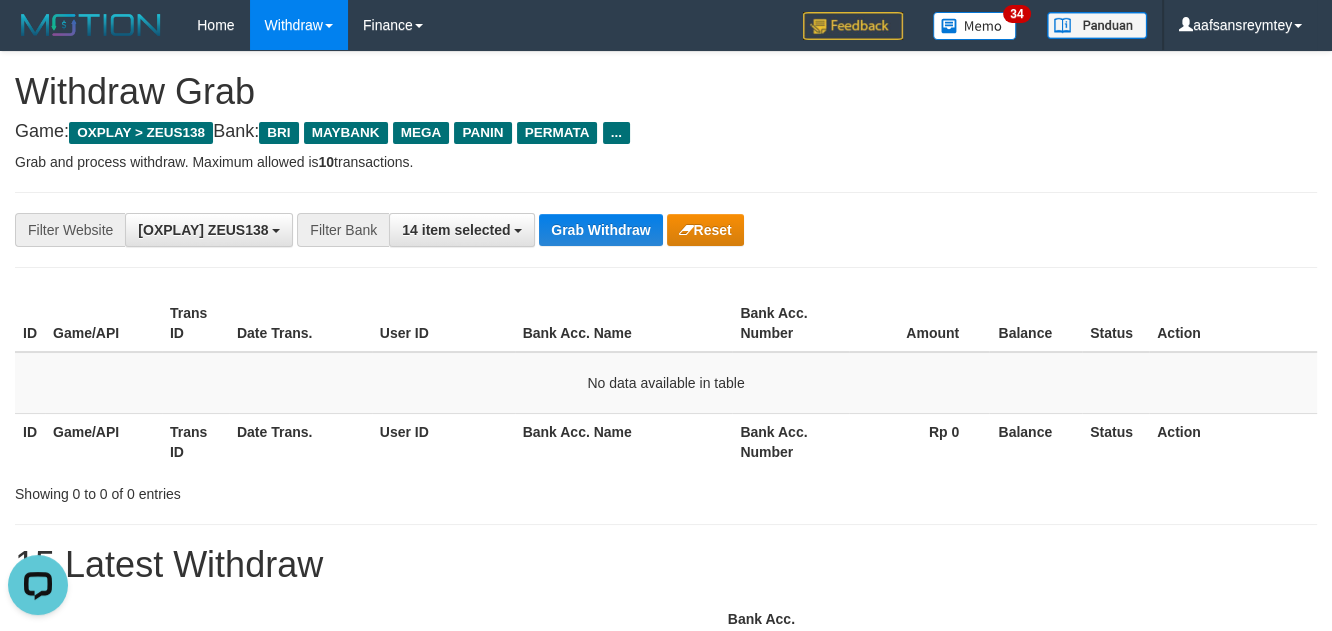 scroll, scrollTop: 0, scrollLeft: 0, axis: both 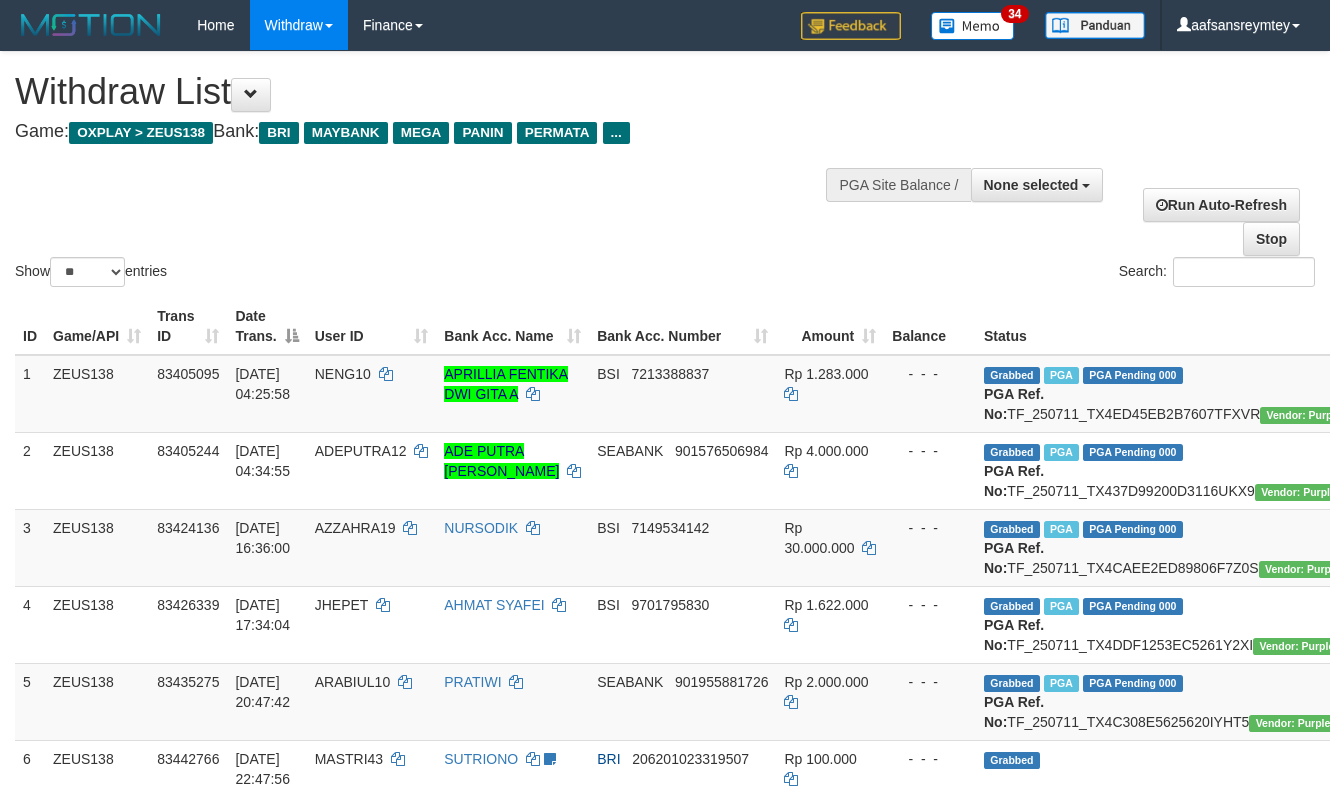 select 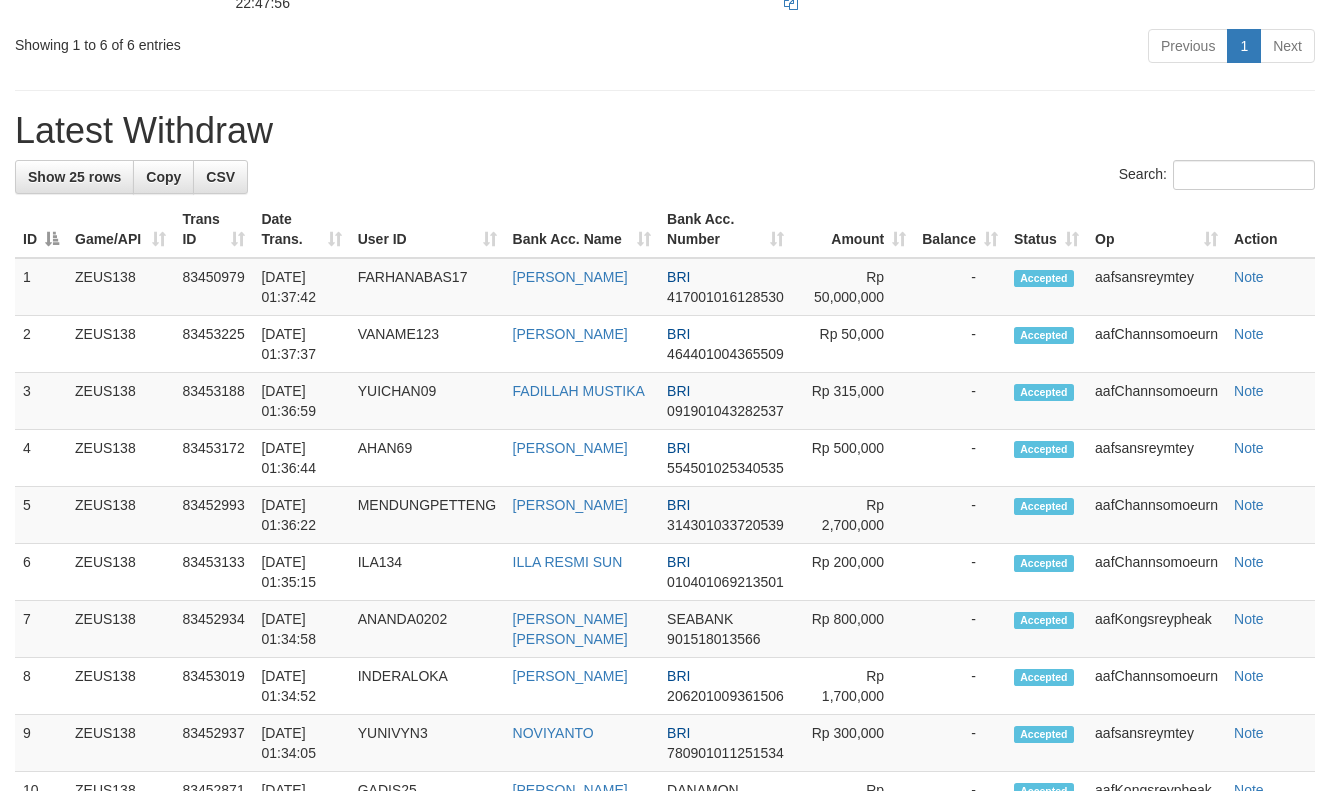 scroll, scrollTop: 720, scrollLeft: 0, axis: vertical 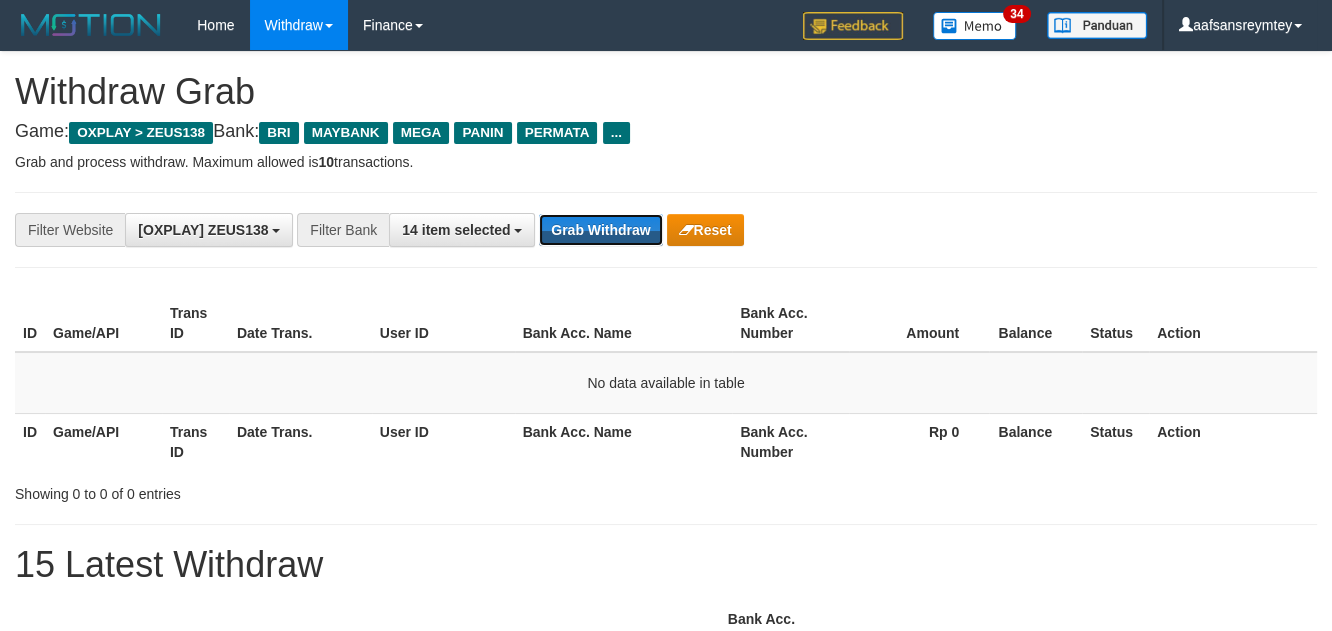 click on "Grab Withdraw" at bounding box center (600, 230) 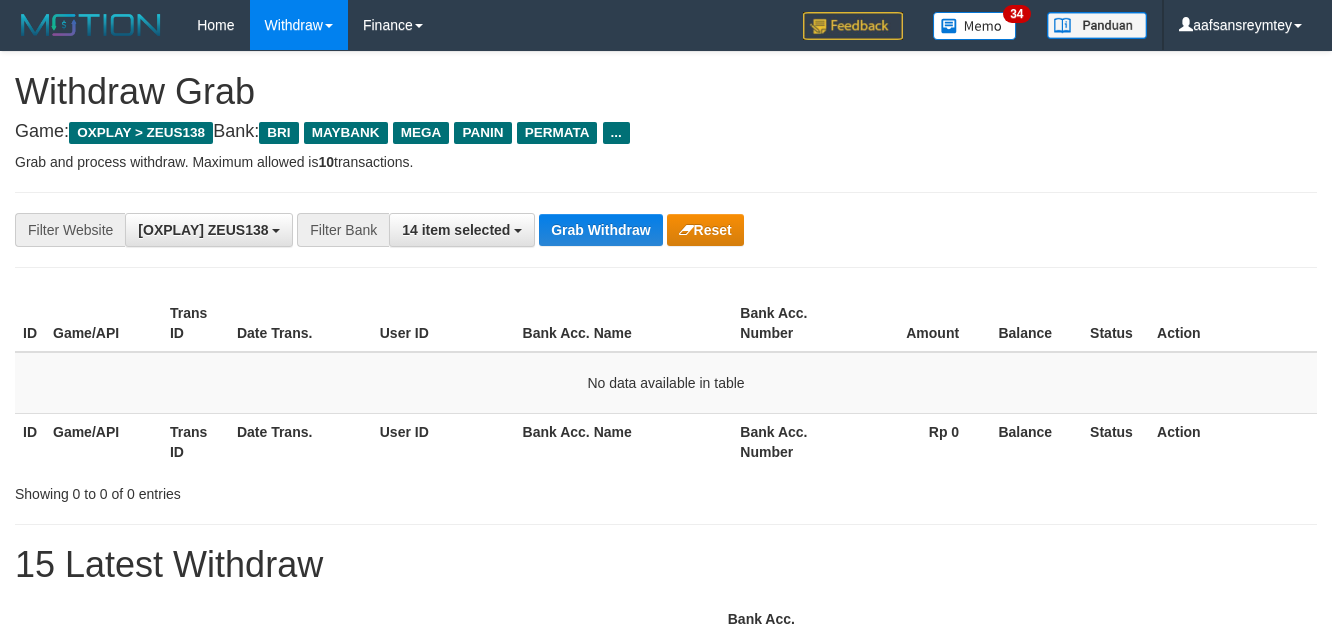 scroll, scrollTop: 0, scrollLeft: 0, axis: both 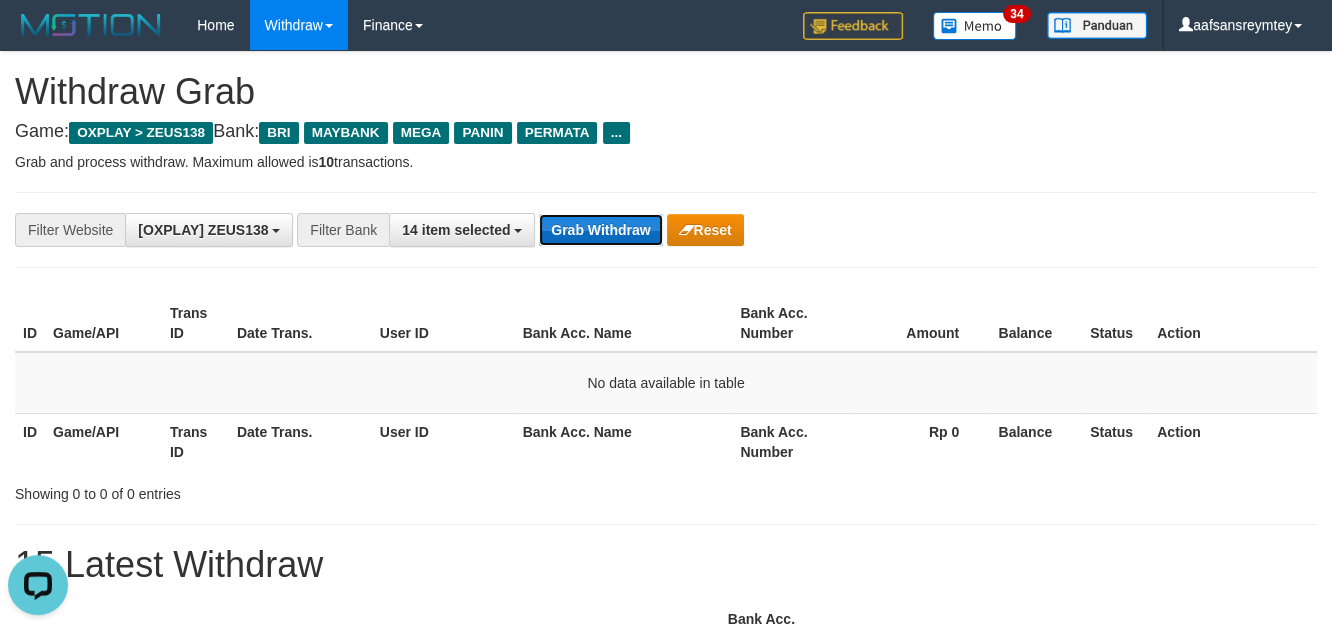 click on "Grab Withdraw" at bounding box center [600, 230] 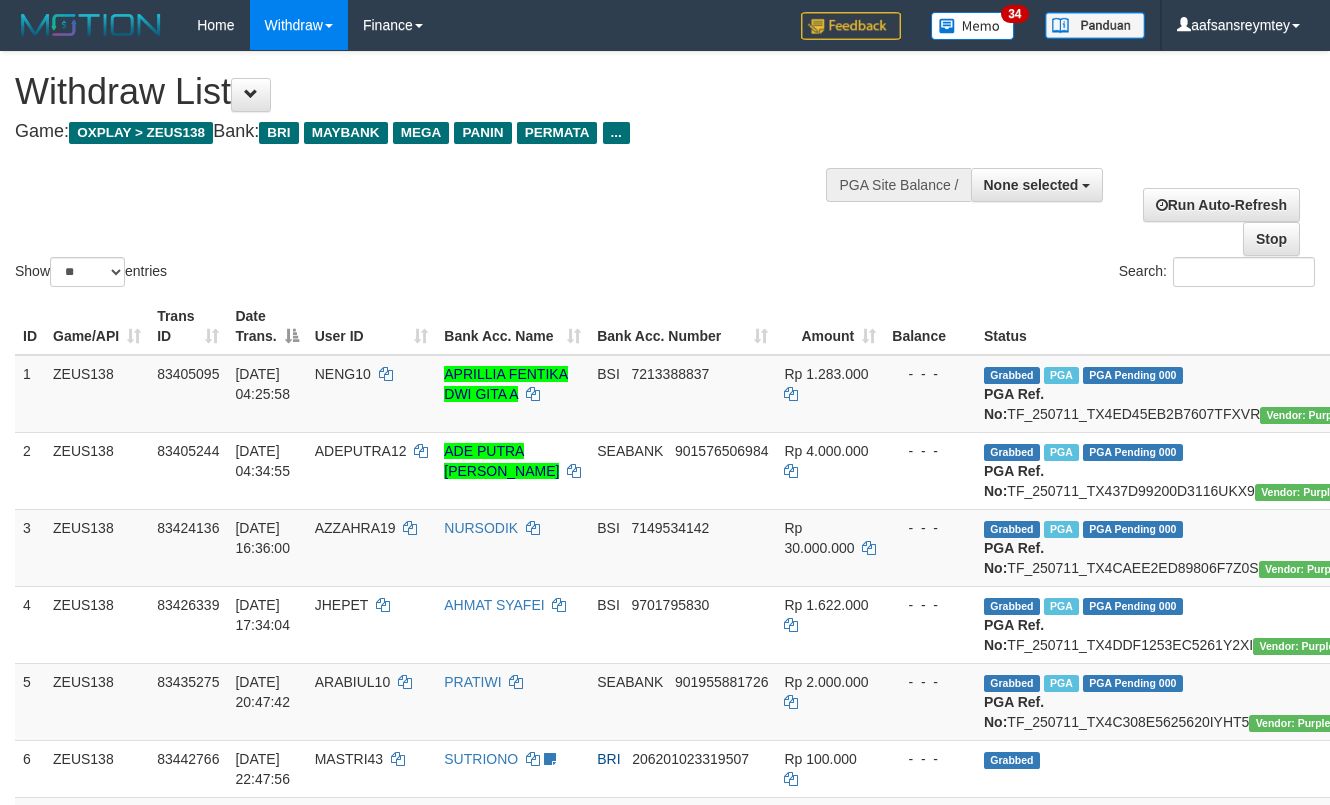 select 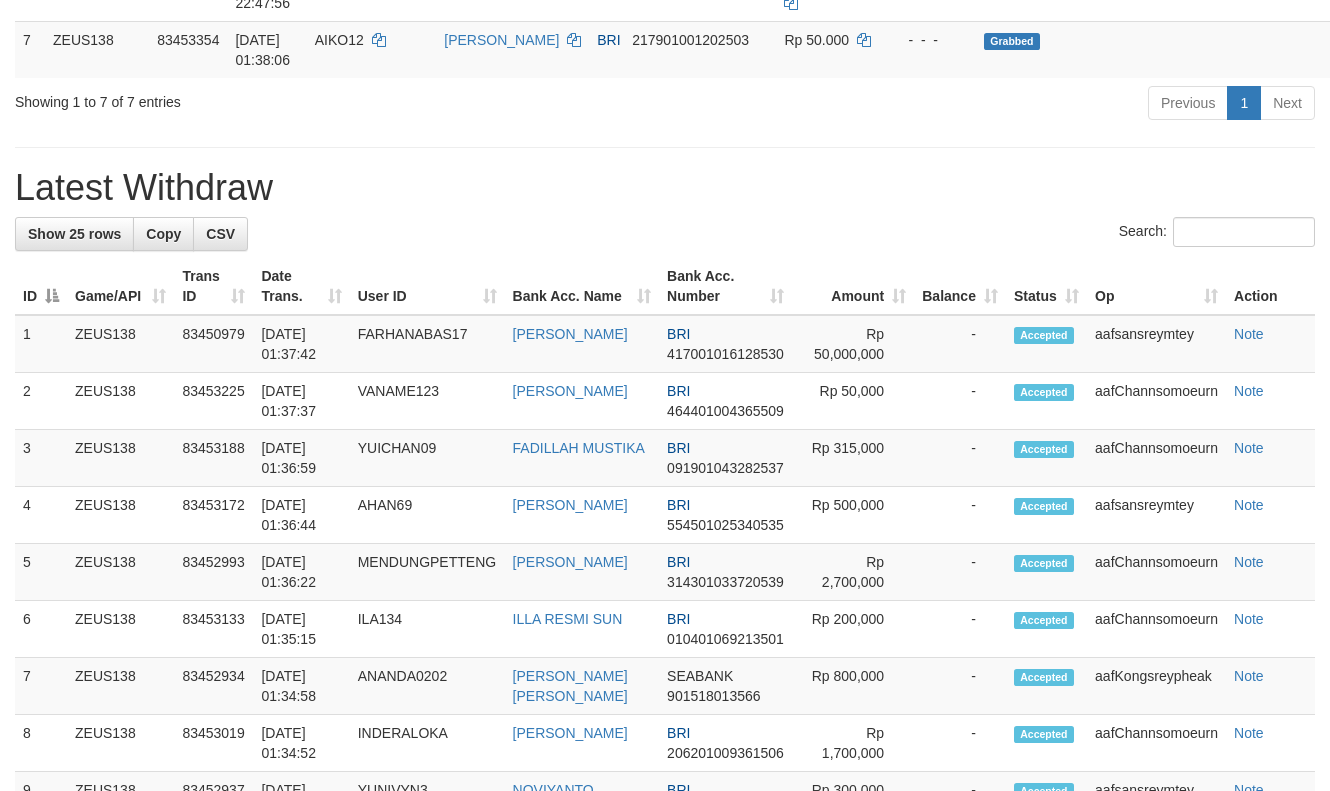 scroll, scrollTop: 720, scrollLeft: 0, axis: vertical 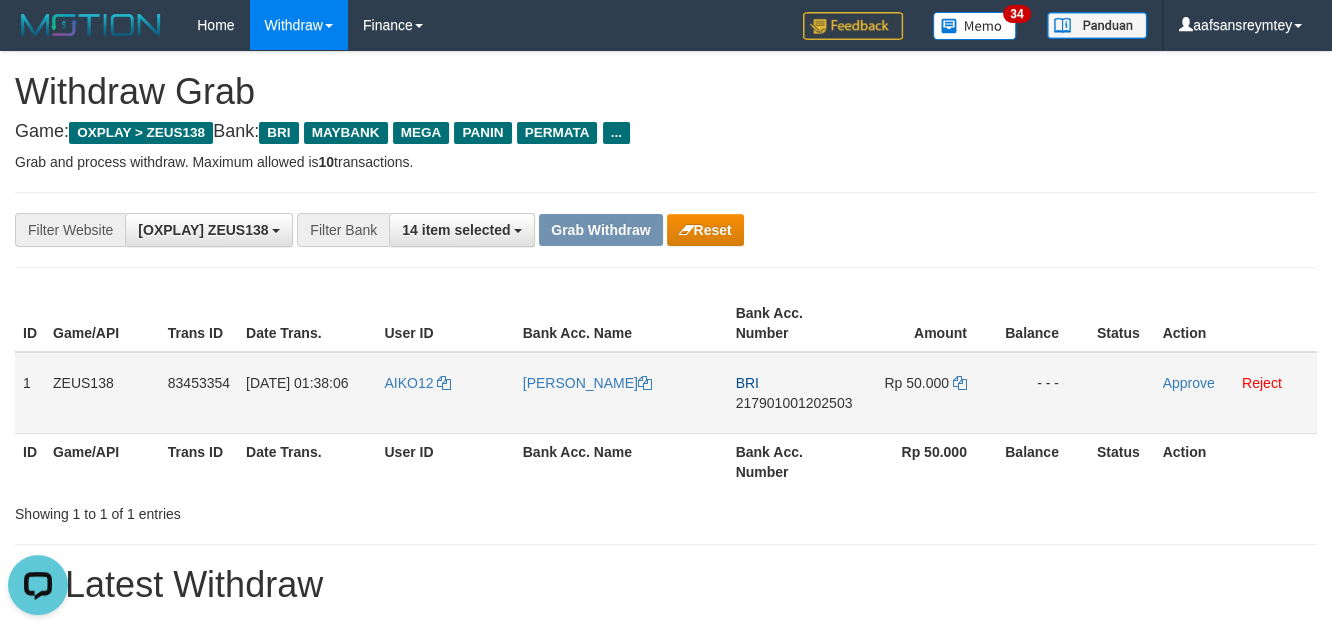 click on "AIKO12" at bounding box center (445, 393) 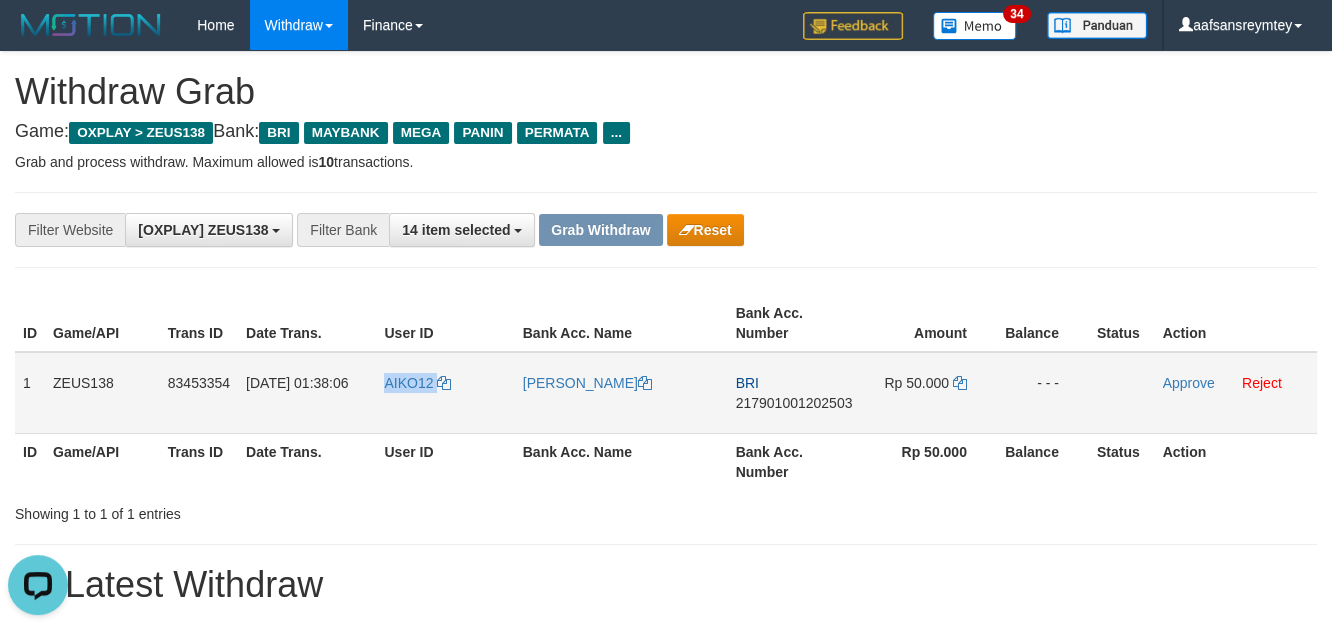 click on "AIKO12" at bounding box center [445, 393] 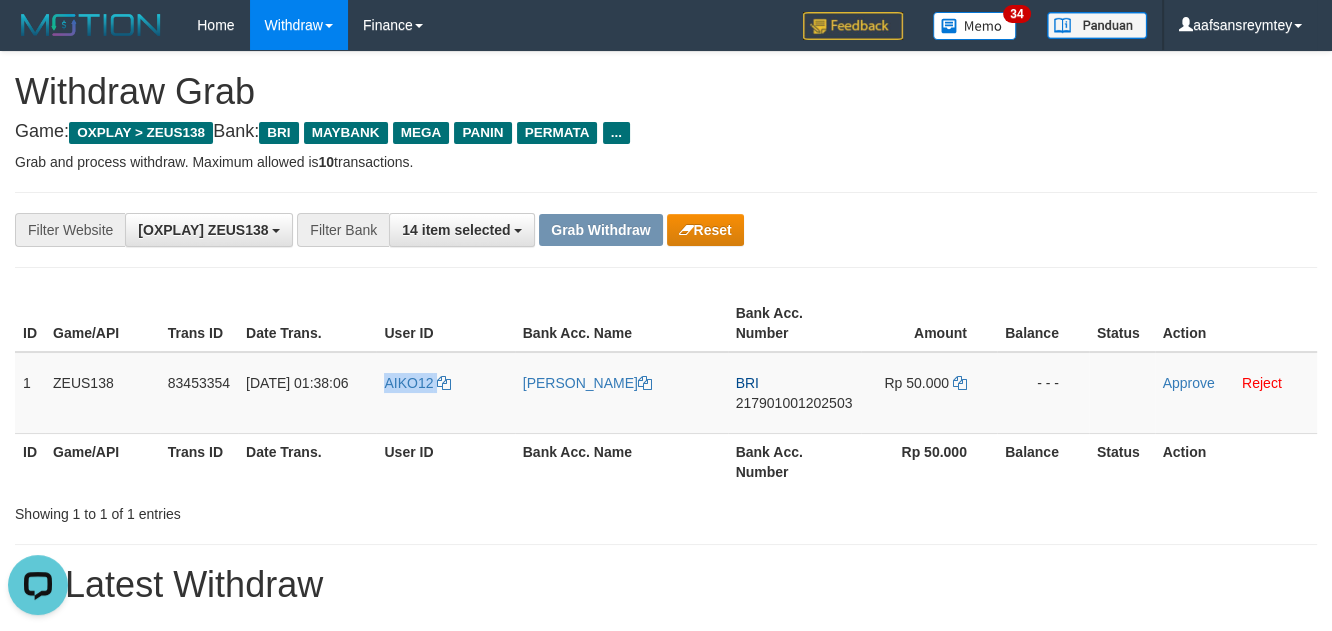 copy on "AIKO12" 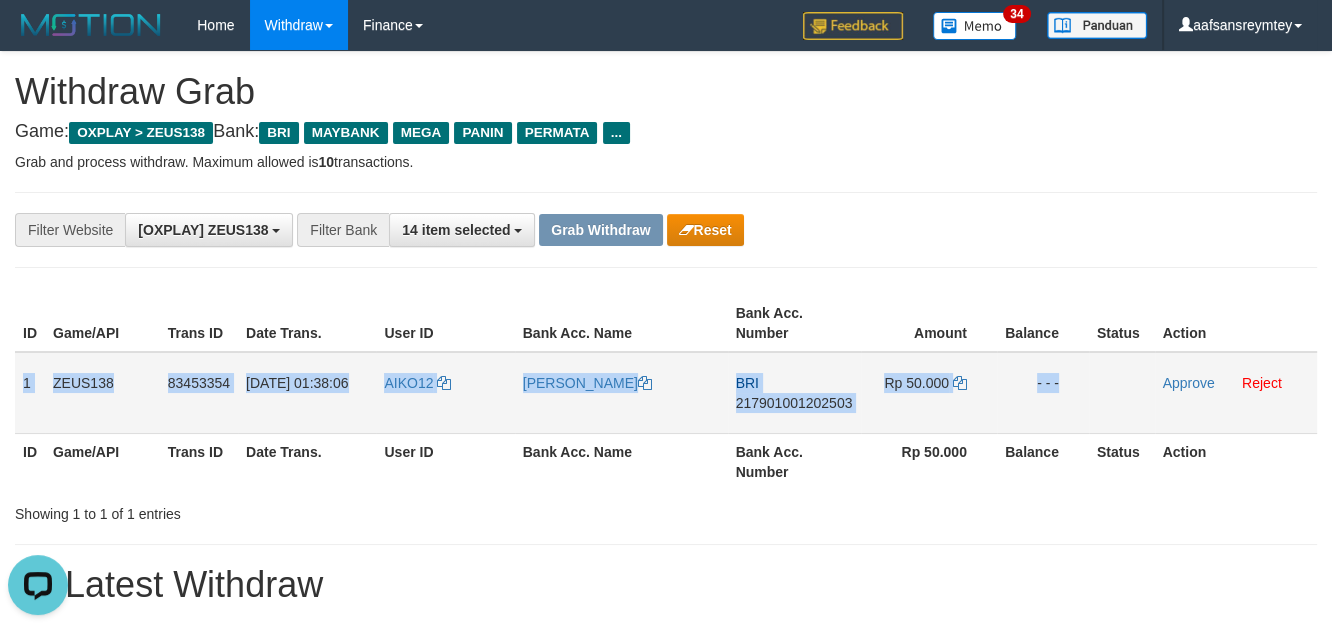 drag, startPoint x: 20, startPoint y: 394, endPoint x: 1160, endPoint y: 404, distance: 1140.0438 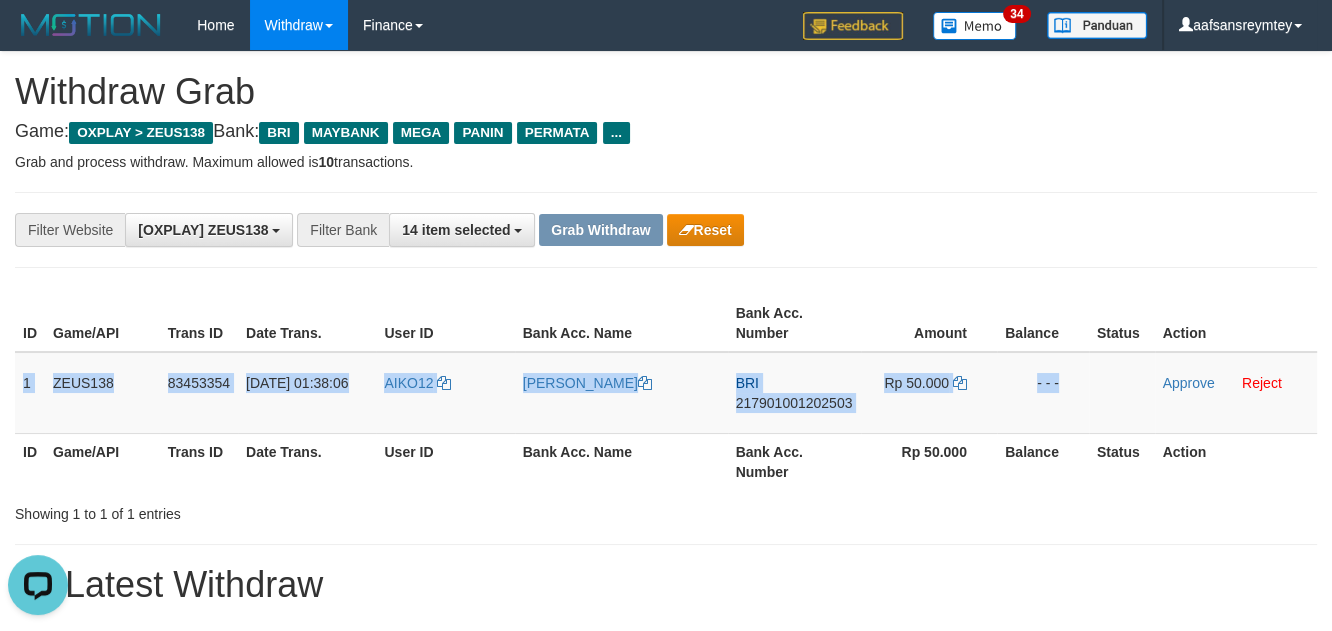 copy on "1
ZEUS138
83453354
12/07/2025 01:38:06
AIKO12
JOVANCO MARIA
BRI
217901001202503
Rp 50.000
- - -" 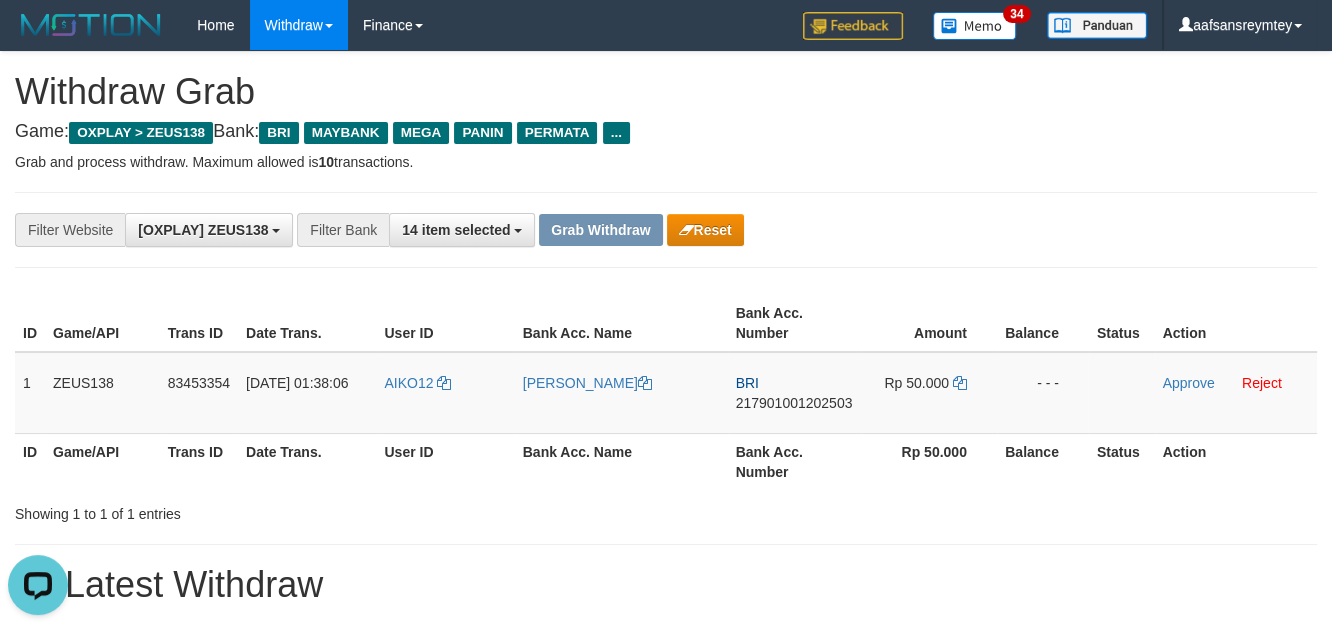 drag, startPoint x: 1094, startPoint y: 246, endPoint x: 1105, endPoint y: 255, distance: 14.21267 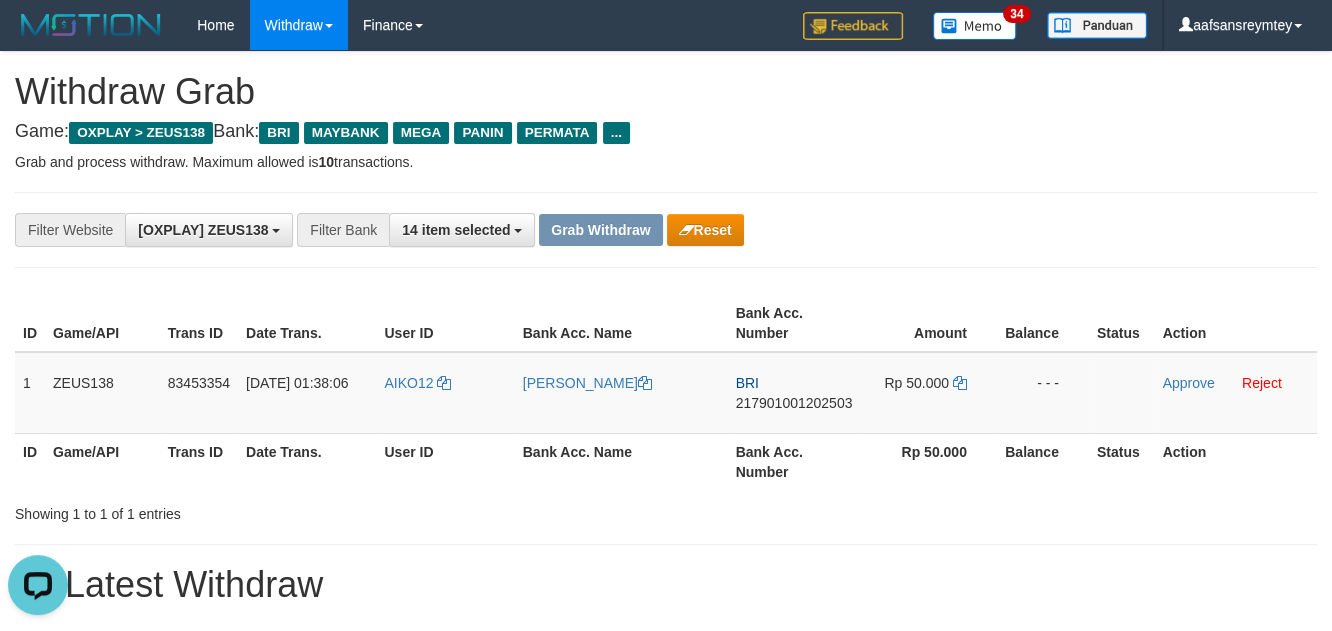click on "**********" at bounding box center (666, 230) 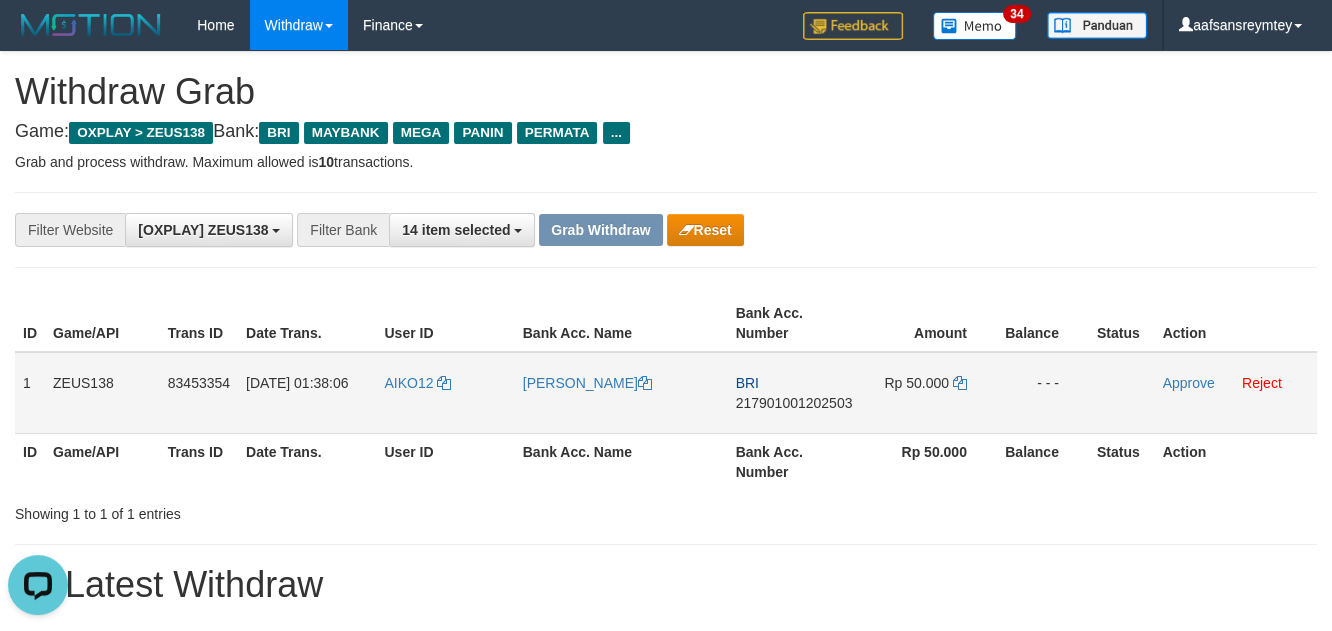 click on "217901001202503" at bounding box center (794, 403) 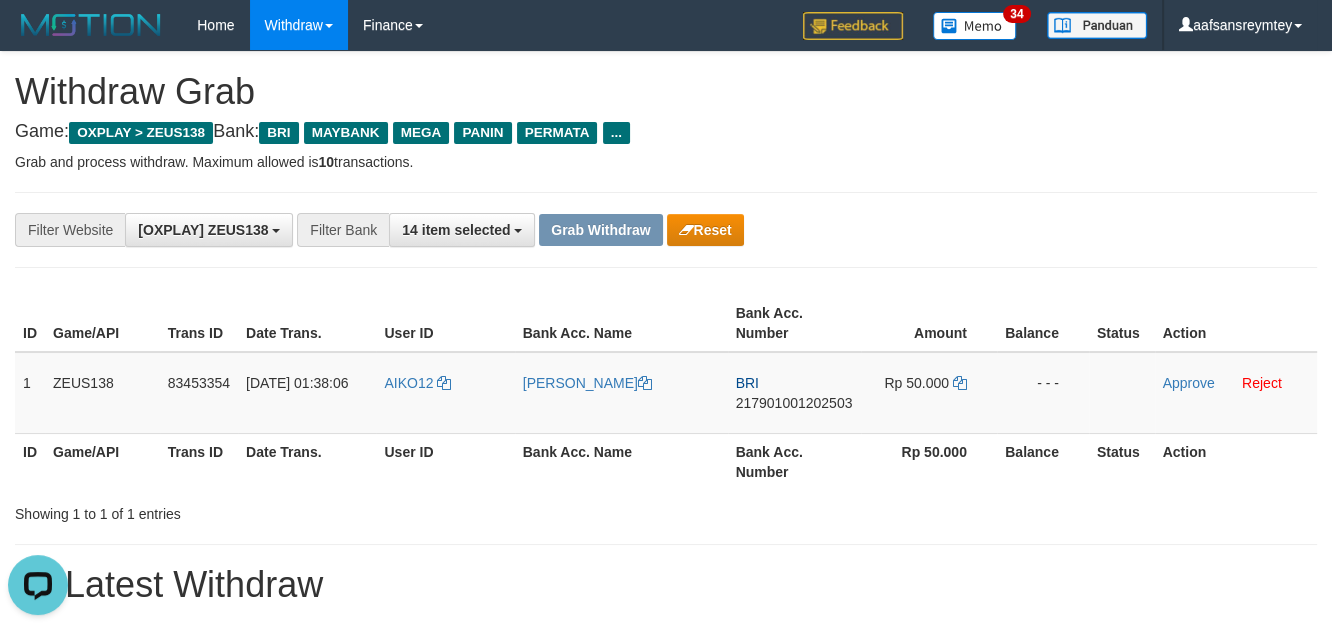 drag, startPoint x: 1040, startPoint y: 184, endPoint x: 925, endPoint y: 330, distance: 185.8521 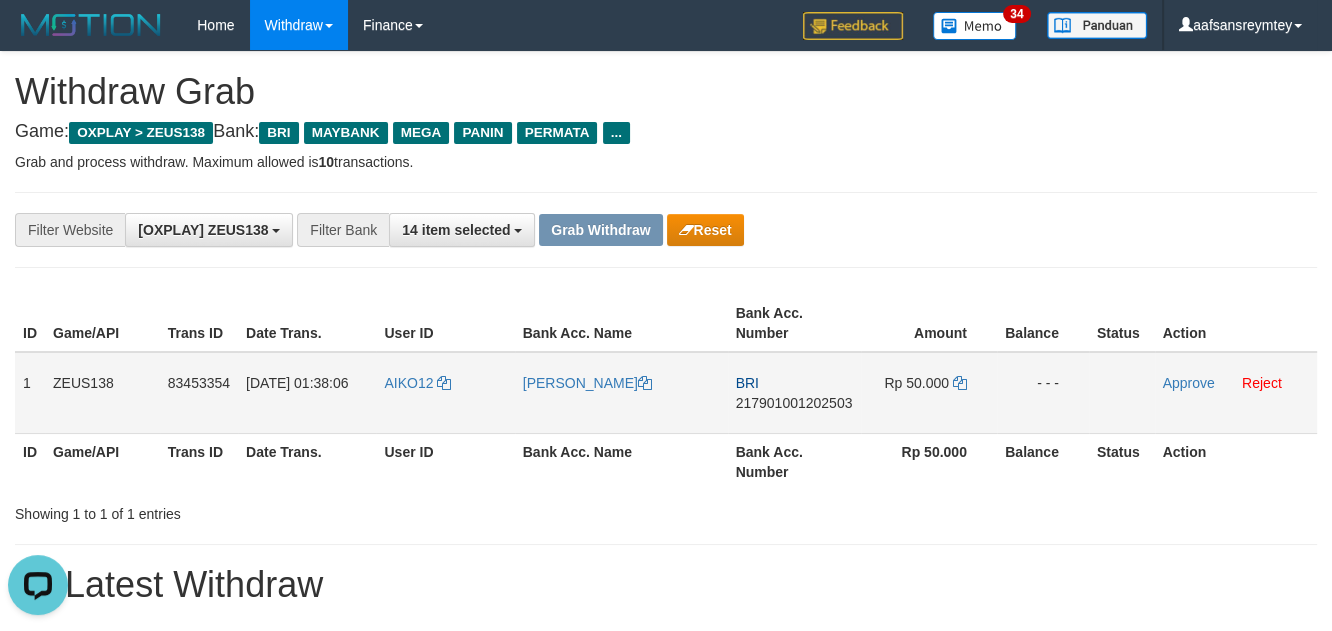 click on "217901001202503" at bounding box center [794, 403] 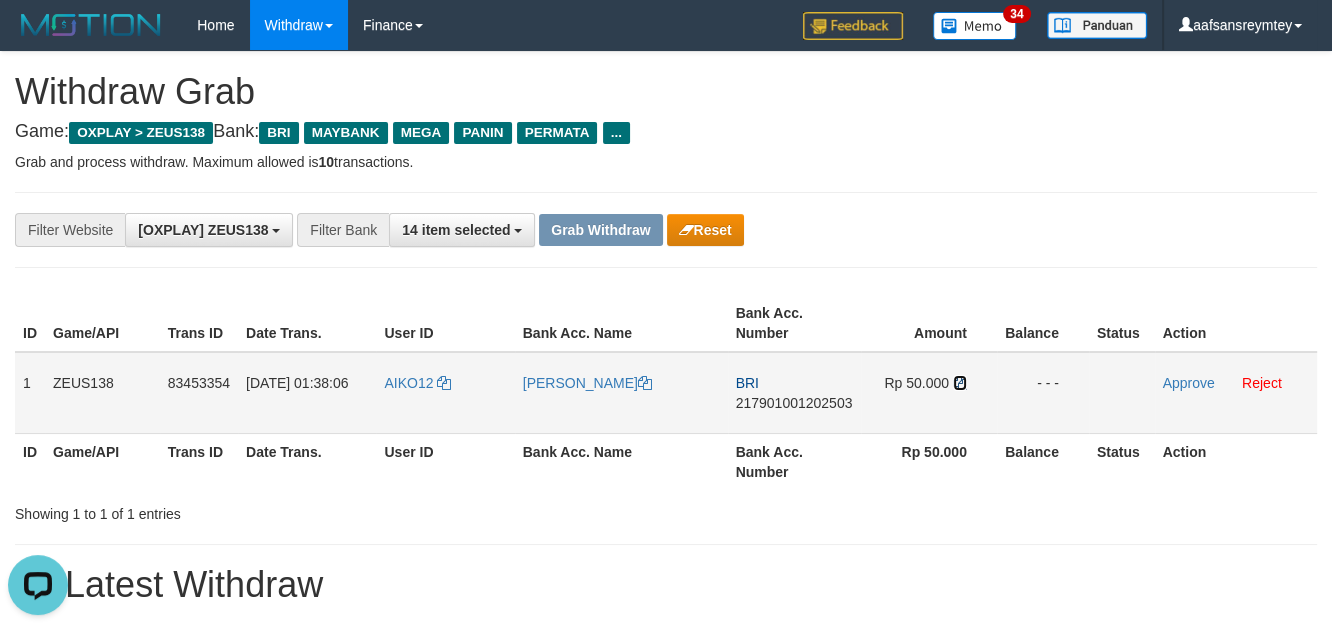 click at bounding box center [960, 383] 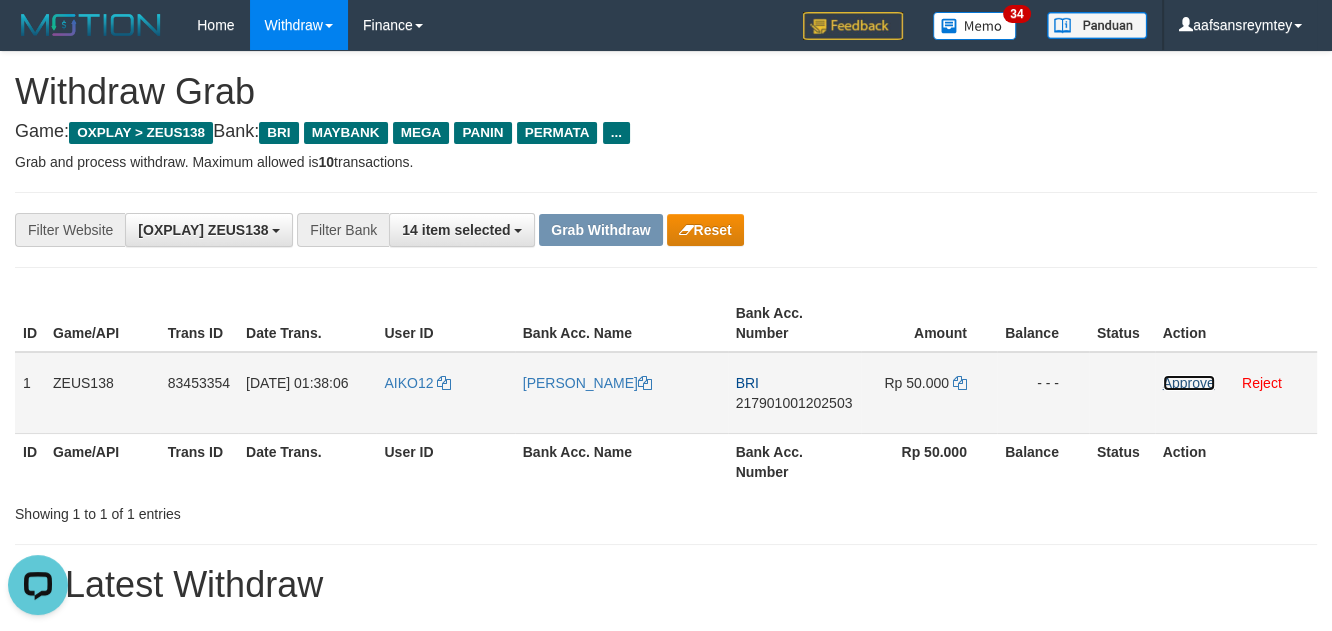 click on "Approve" at bounding box center (1189, 383) 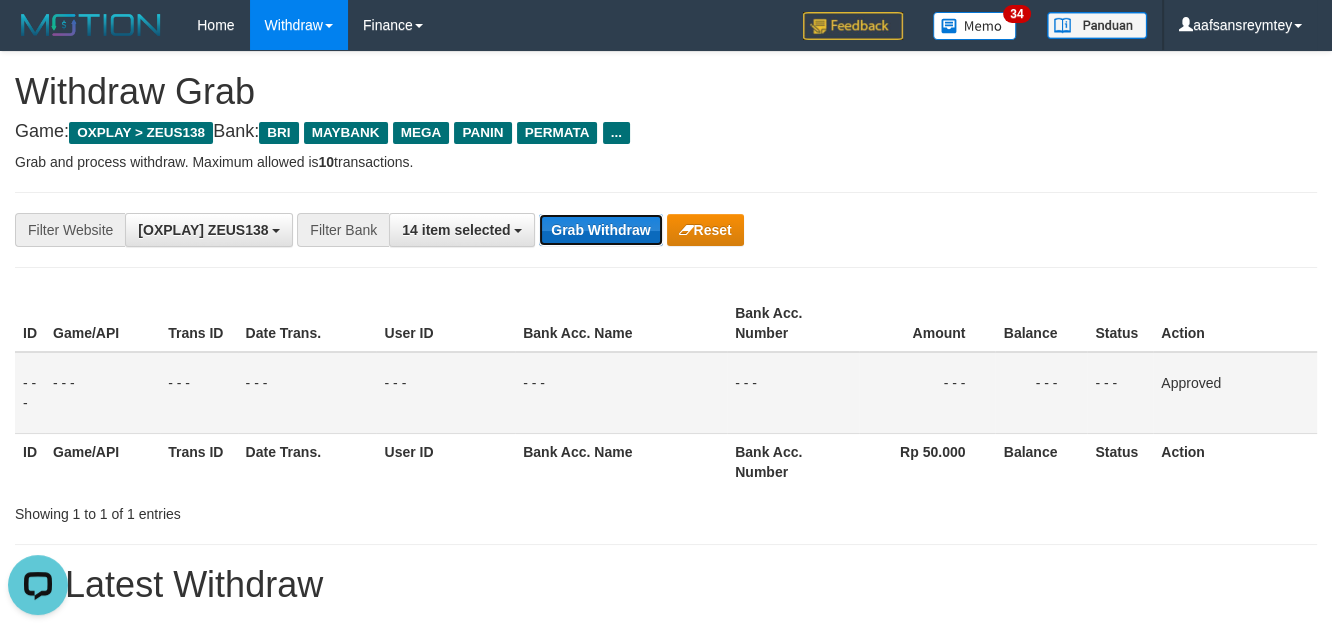 click on "Grab Withdraw" at bounding box center [600, 230] 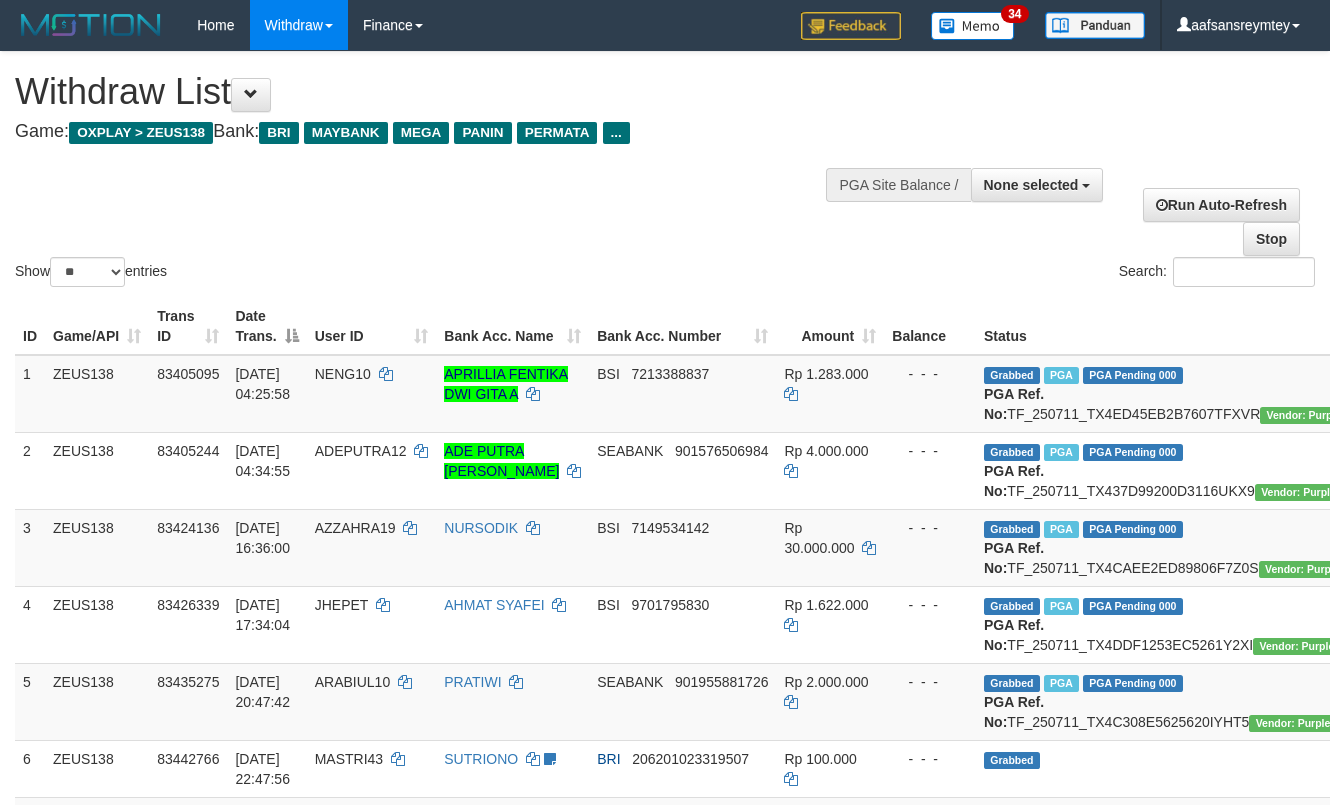 select 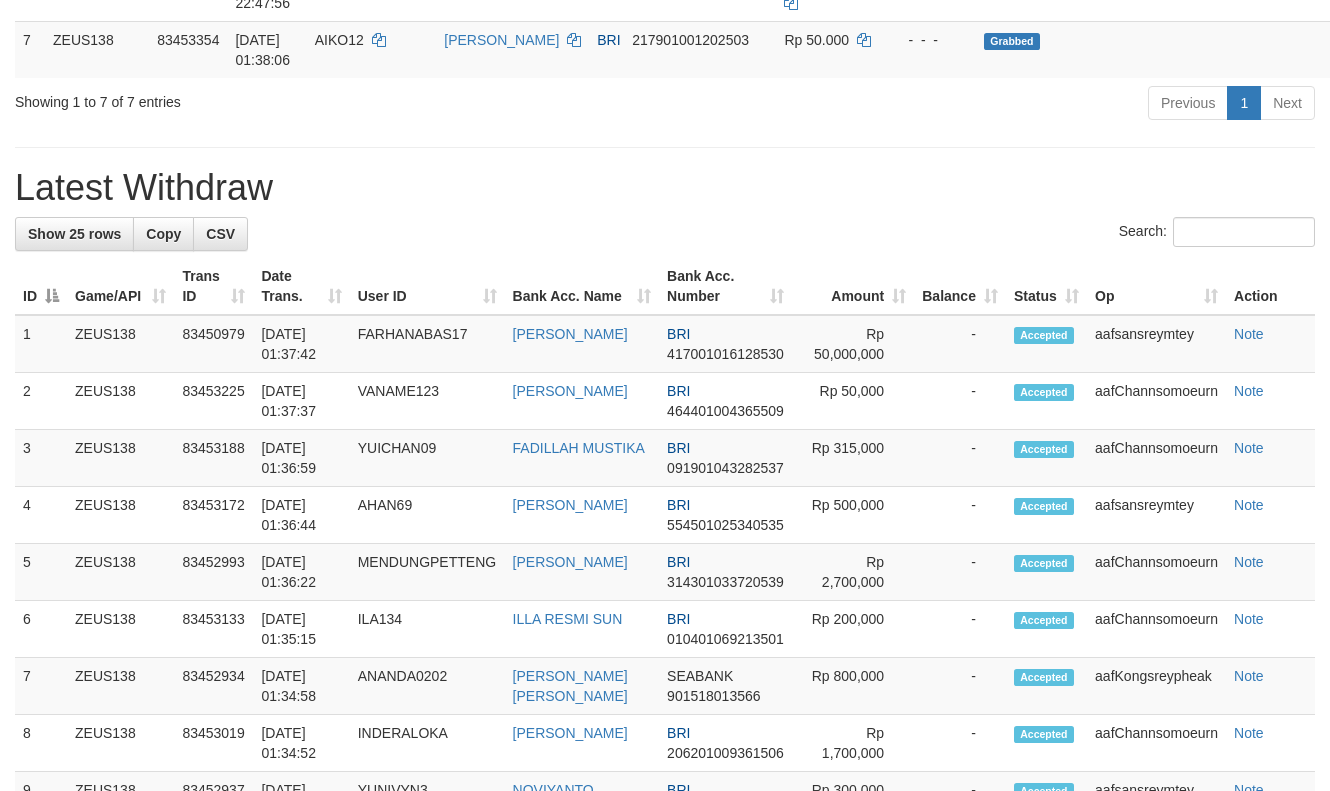 scroll, scrollTop: 720, scrollLeft: 0, axis: vertical 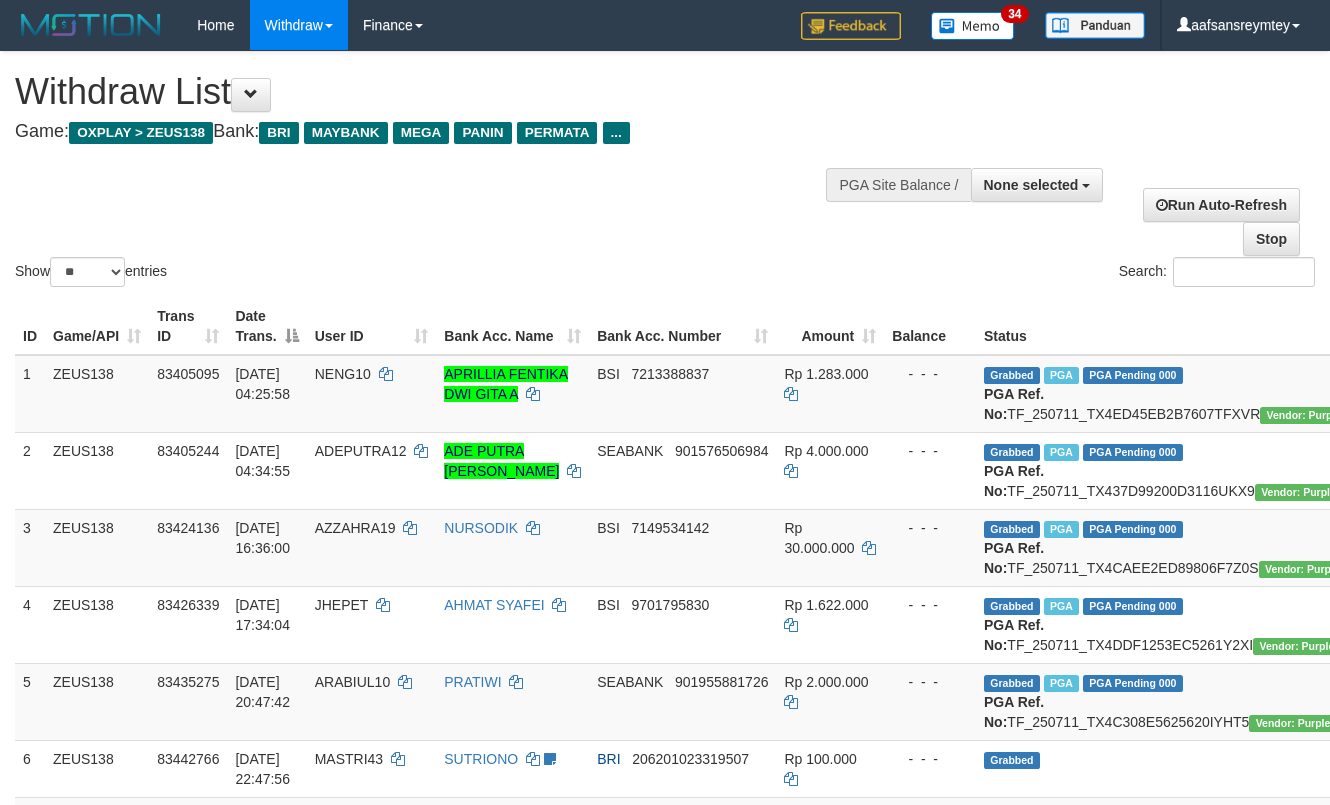 select 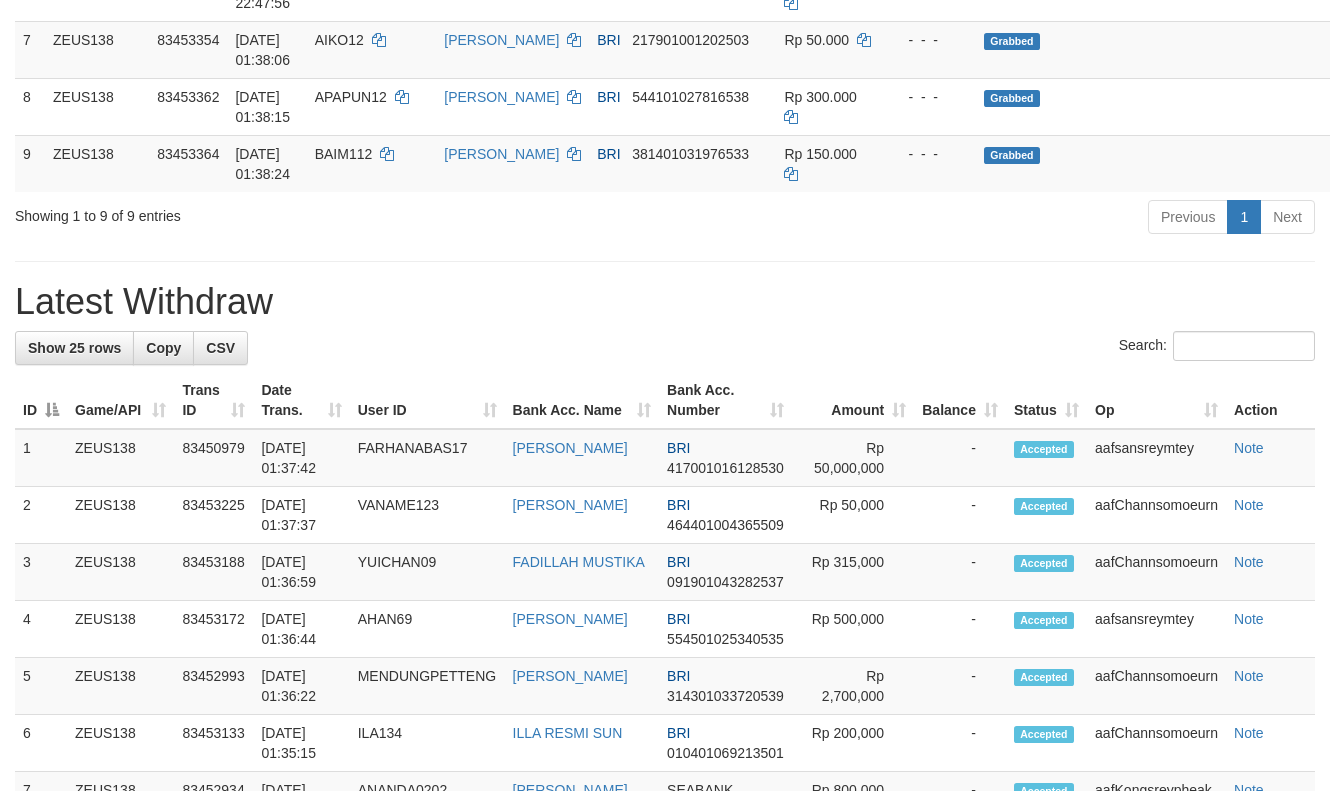 scroll, scrollTop: 720, scrollLeft: 0, axis: vertical 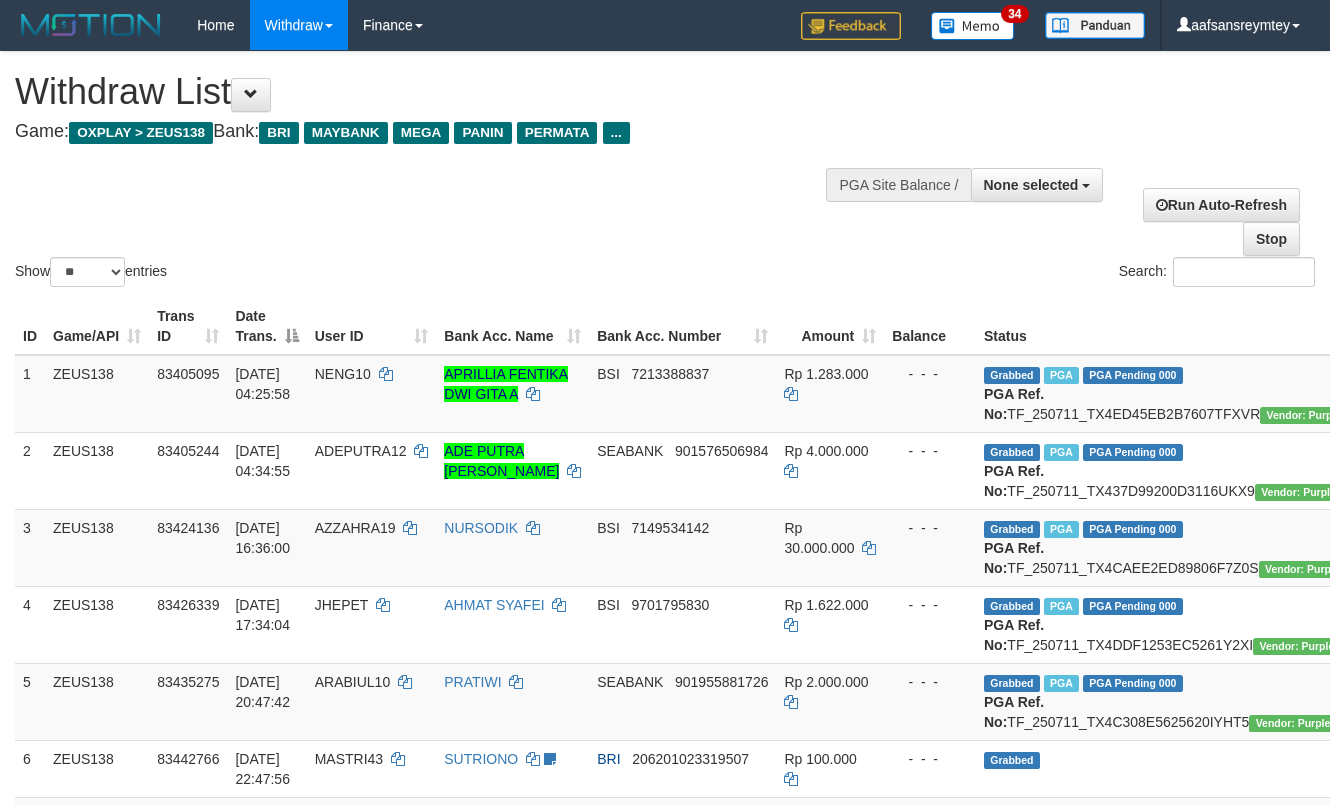 select 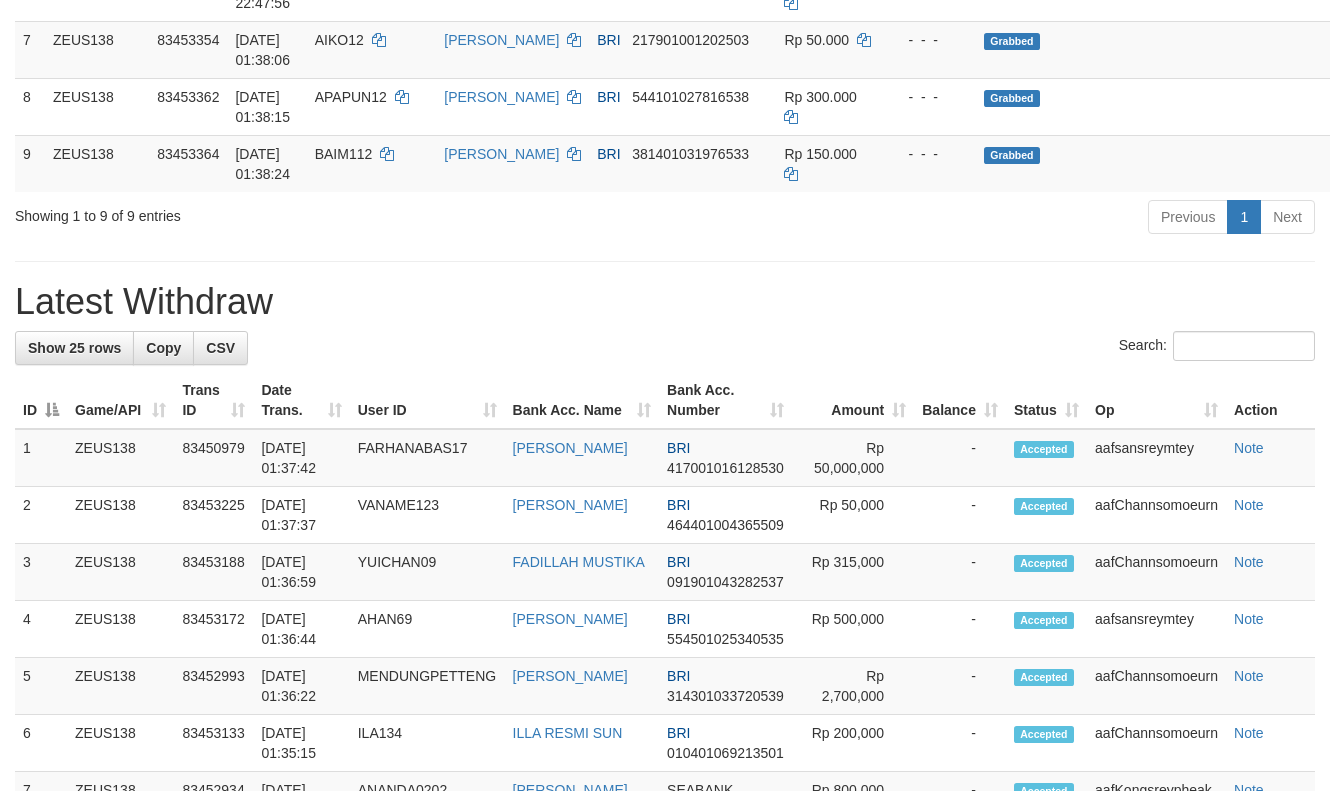 scroll, scrollTop: 720, scrollLeft: 0, axis: vertical 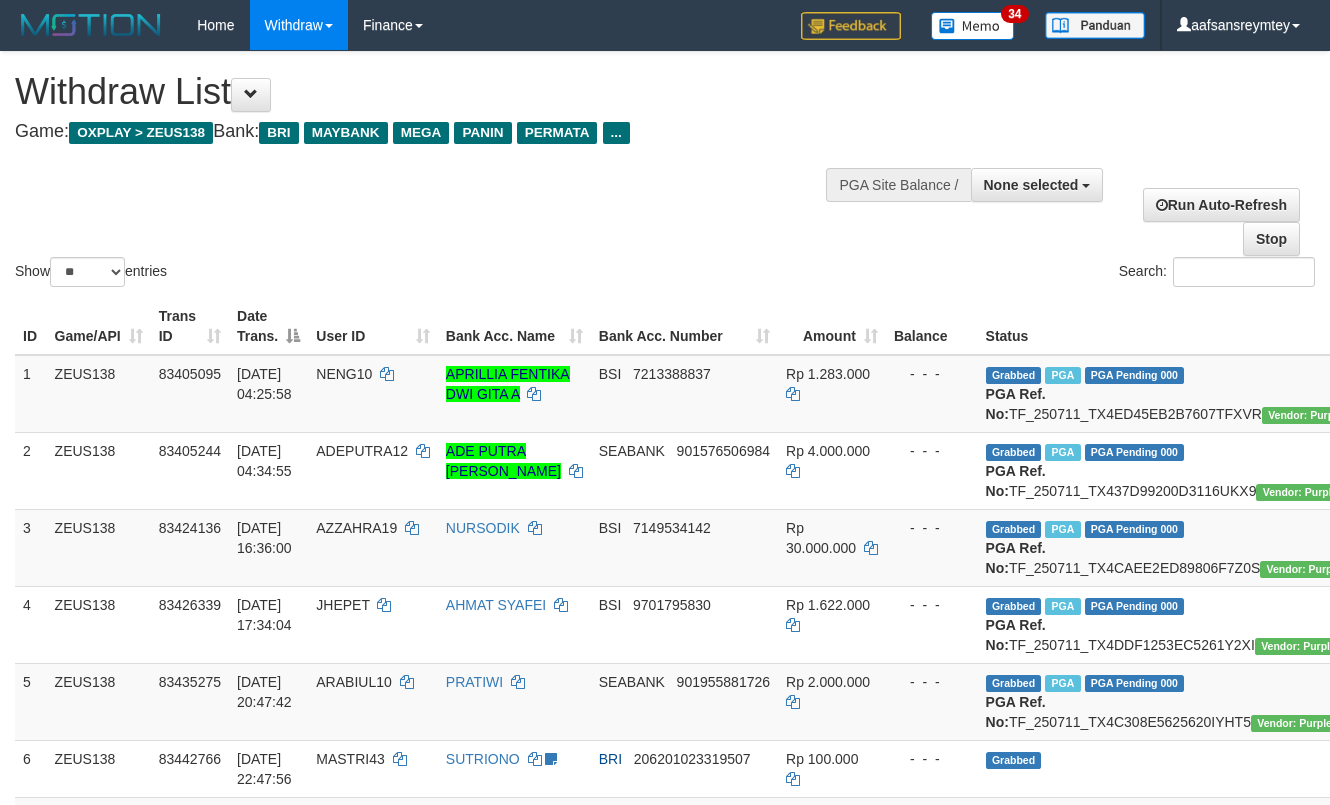 select 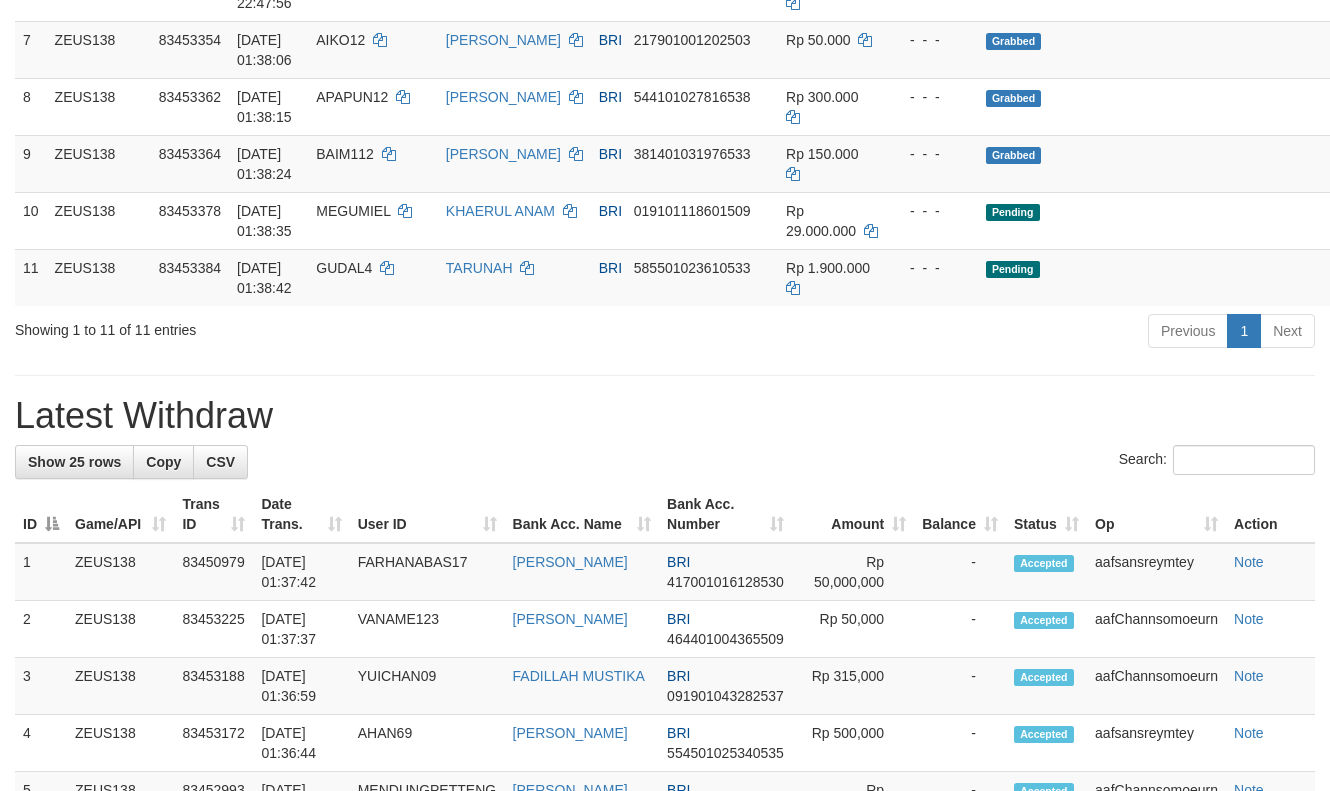 scroll, scrollTop: 720, scrollLeft: 0, axis: vertical 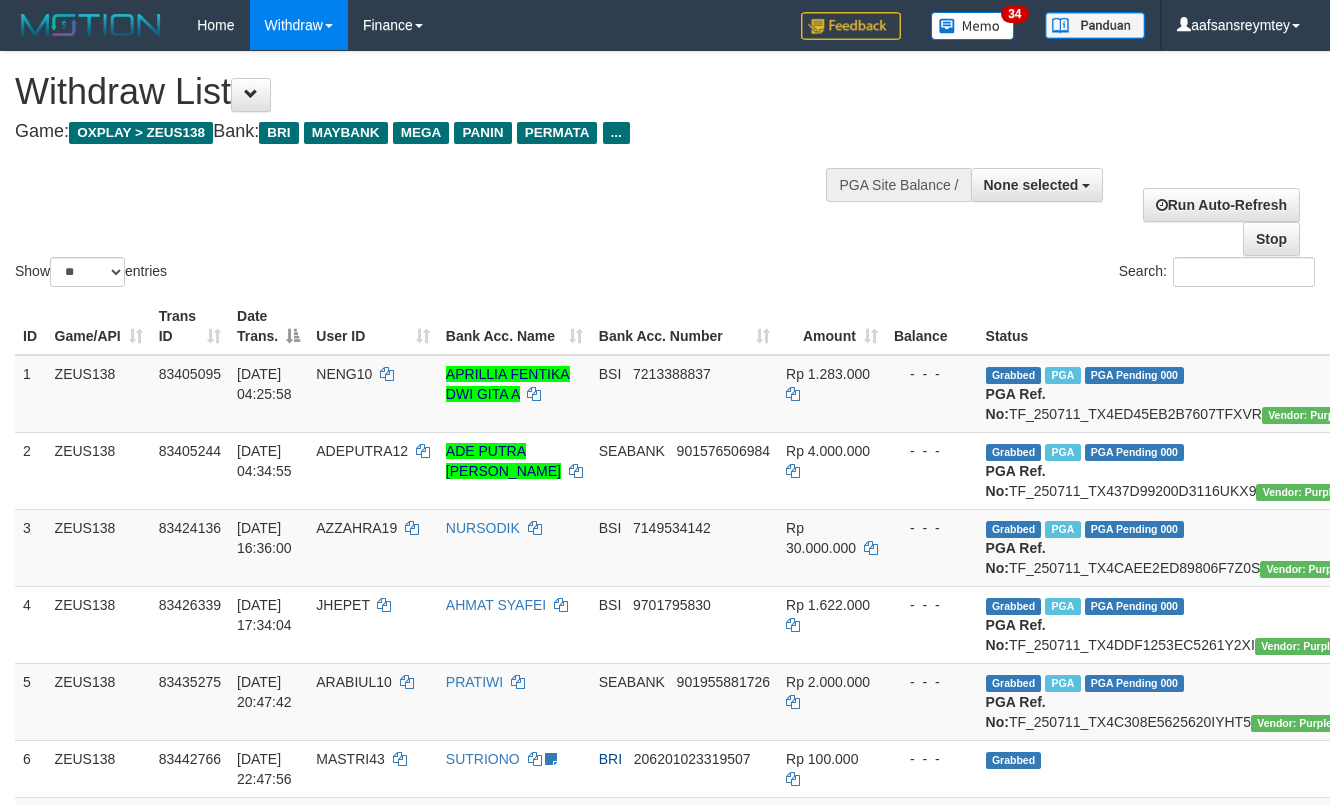 select 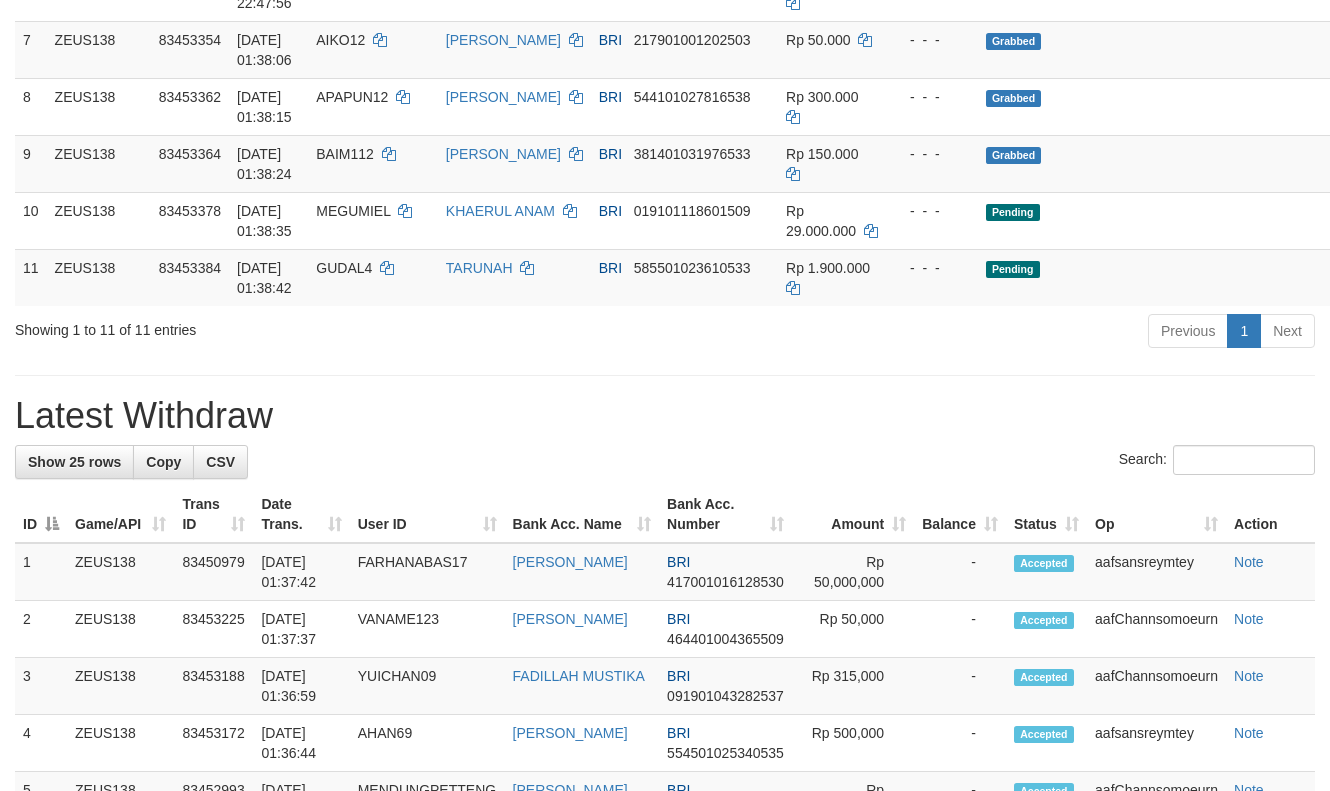 scroll, scrollTop: 720, scrollLeft: 0, axis: vertical 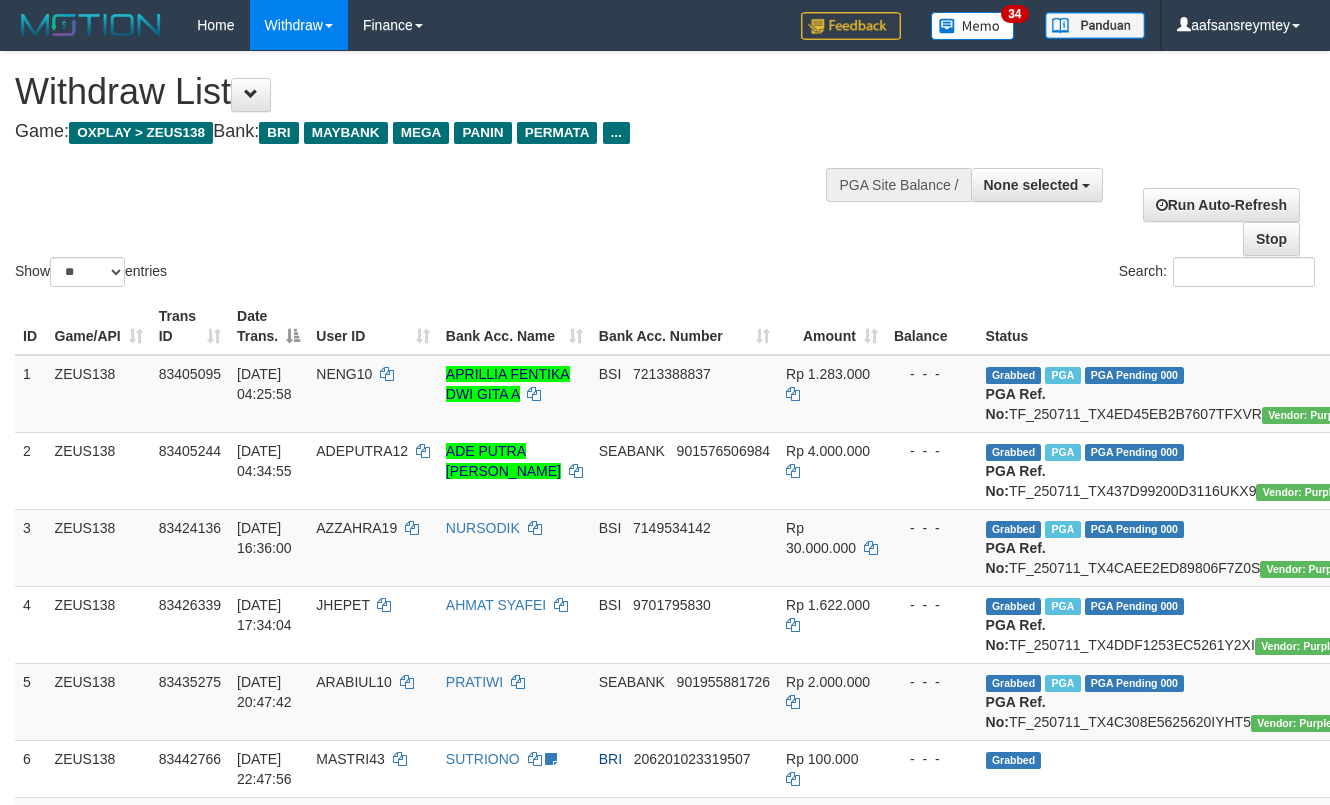 select 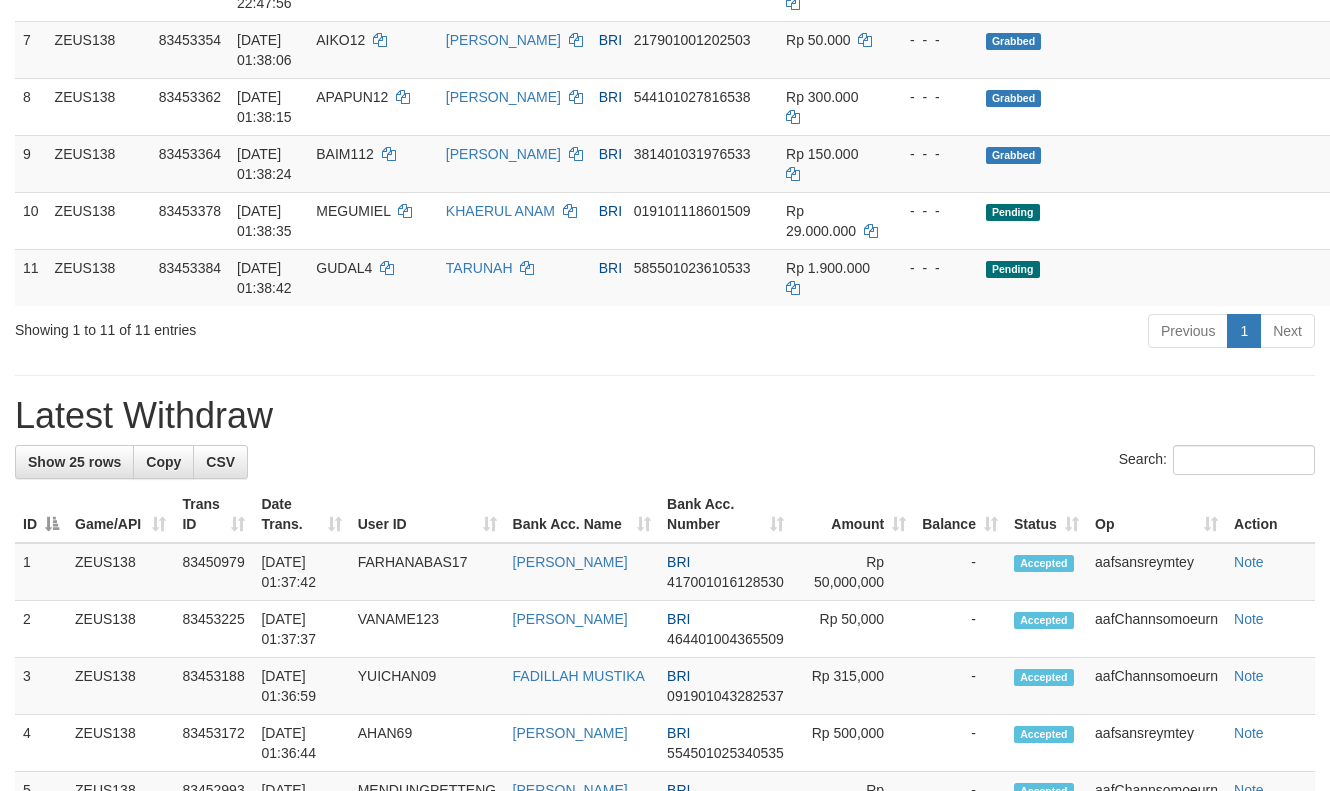 scroll, scrollTop: 720, scrollLeft: 0, axis: vertical 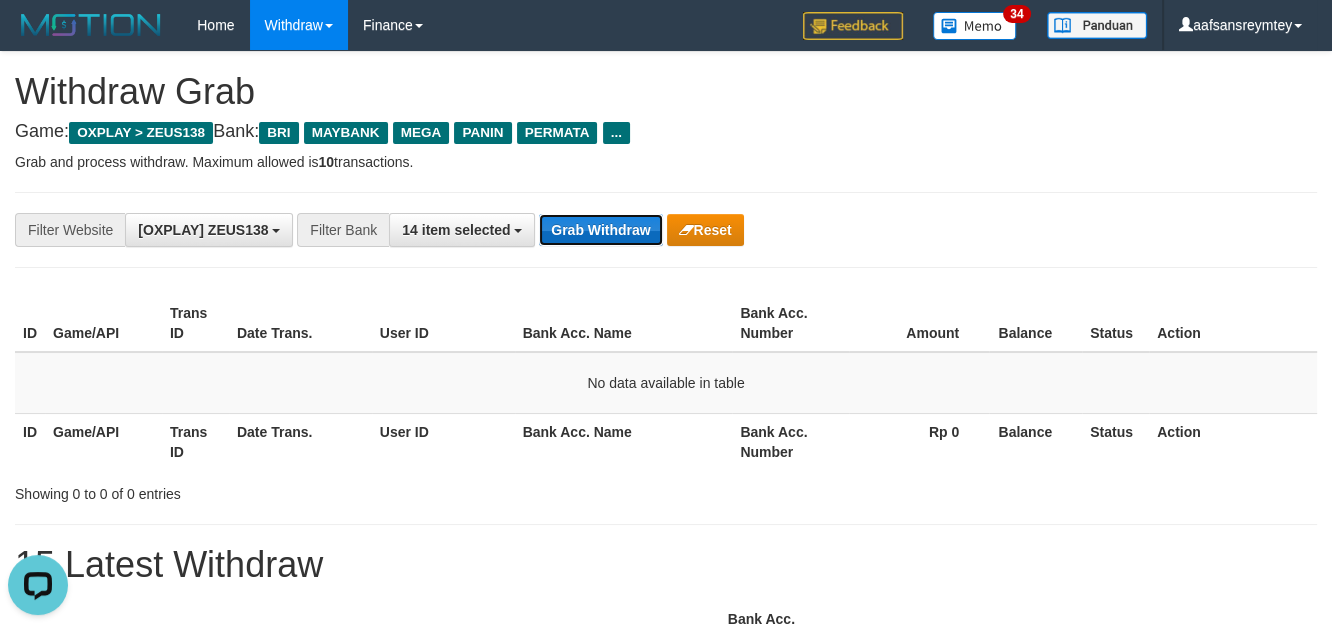 click on "Grab Withdraw" at bounding box center (600, 230) 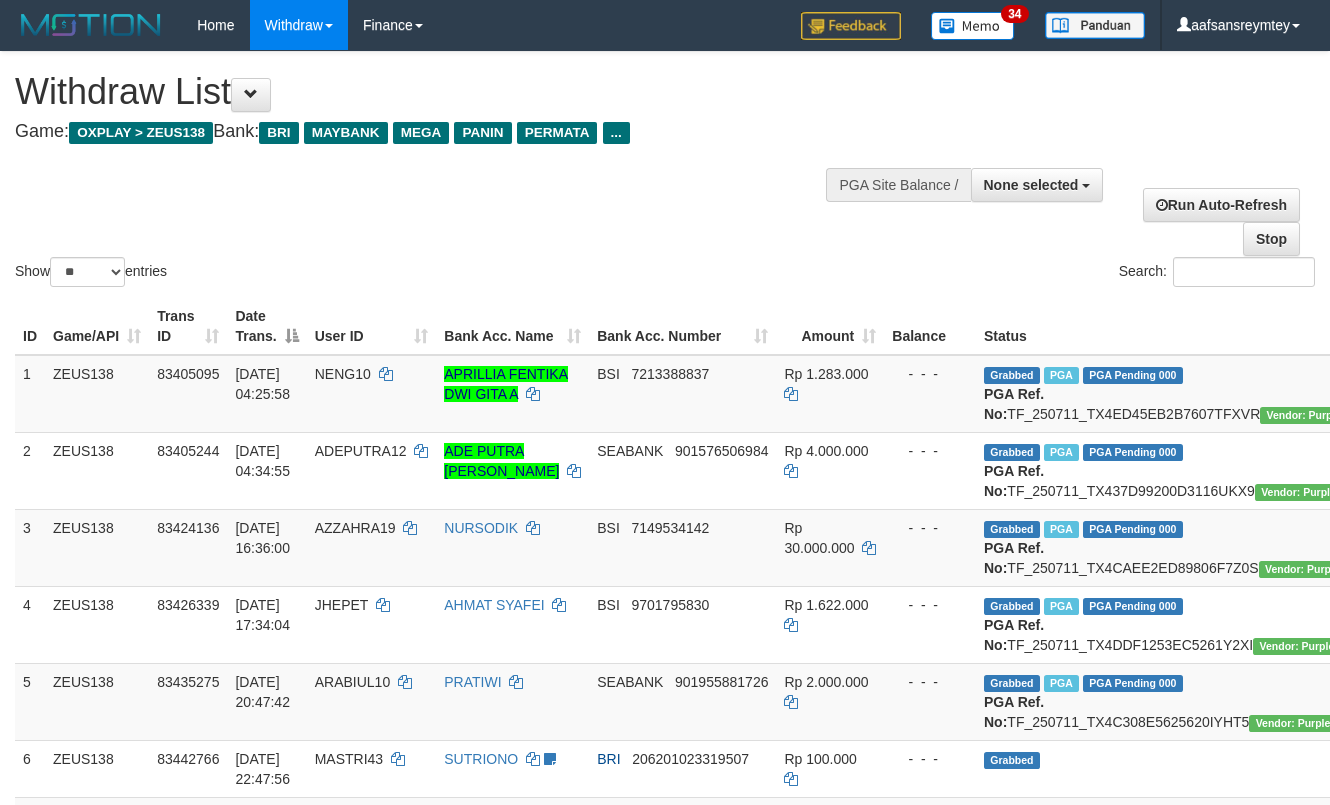select 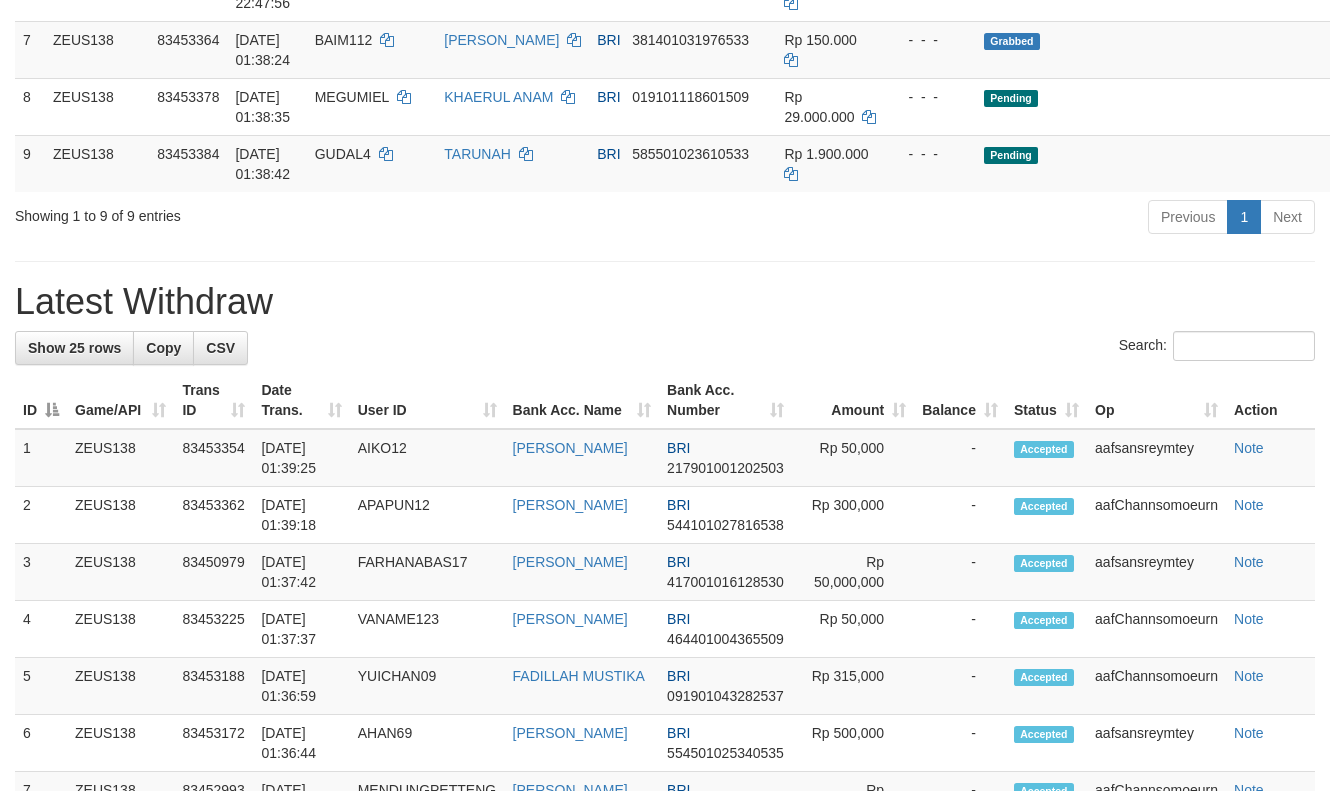 scroll, scrollTop: 720, scrollLeft: 0, axis: vertical 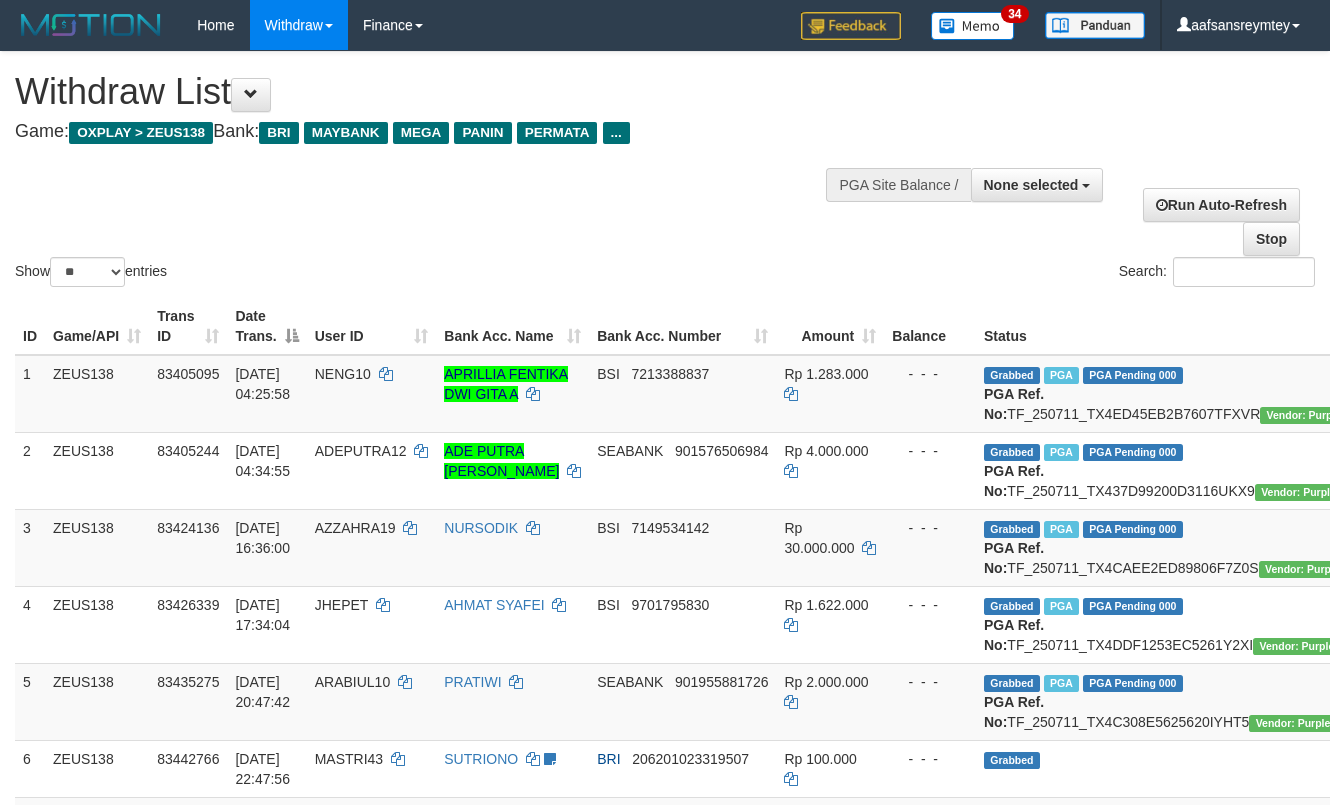 select 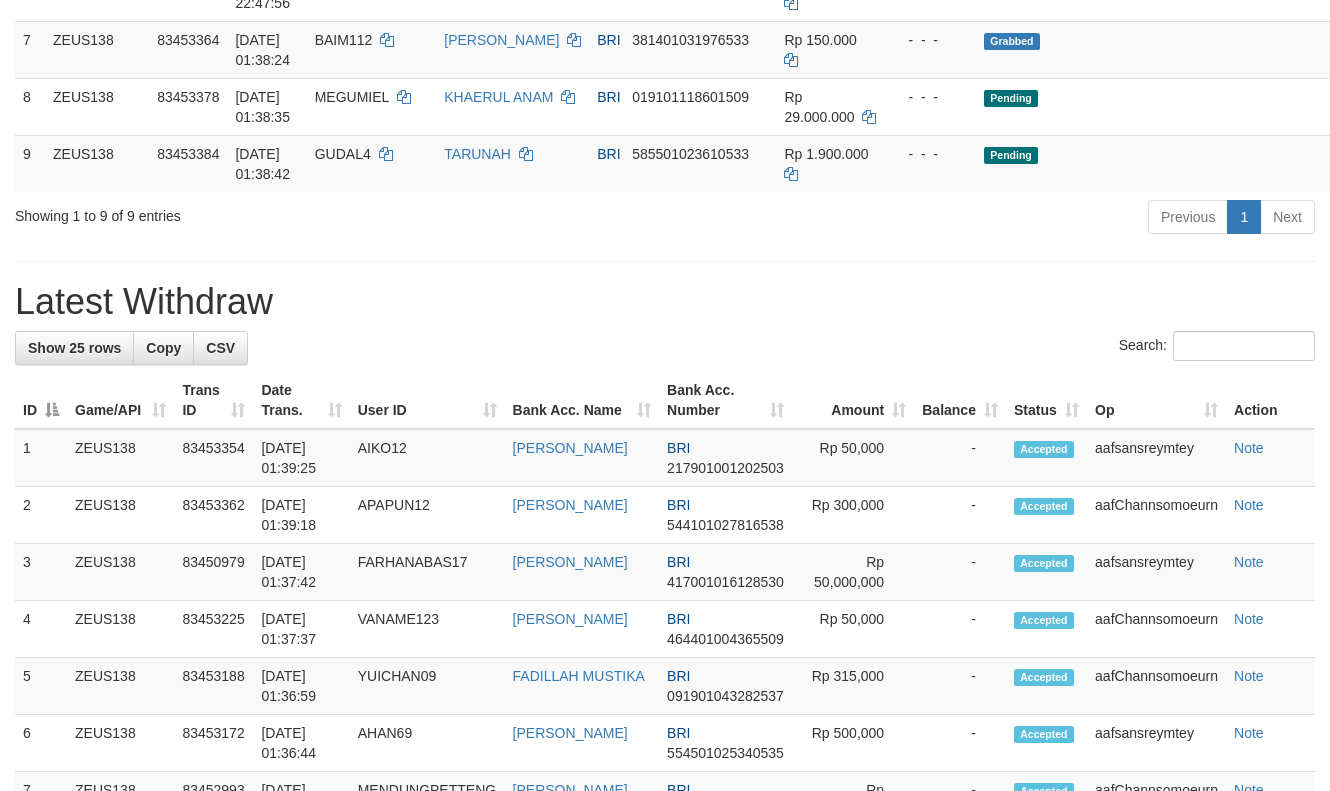 scroll, scrollTop: 720, scrollLeft: 0, axis: vertical 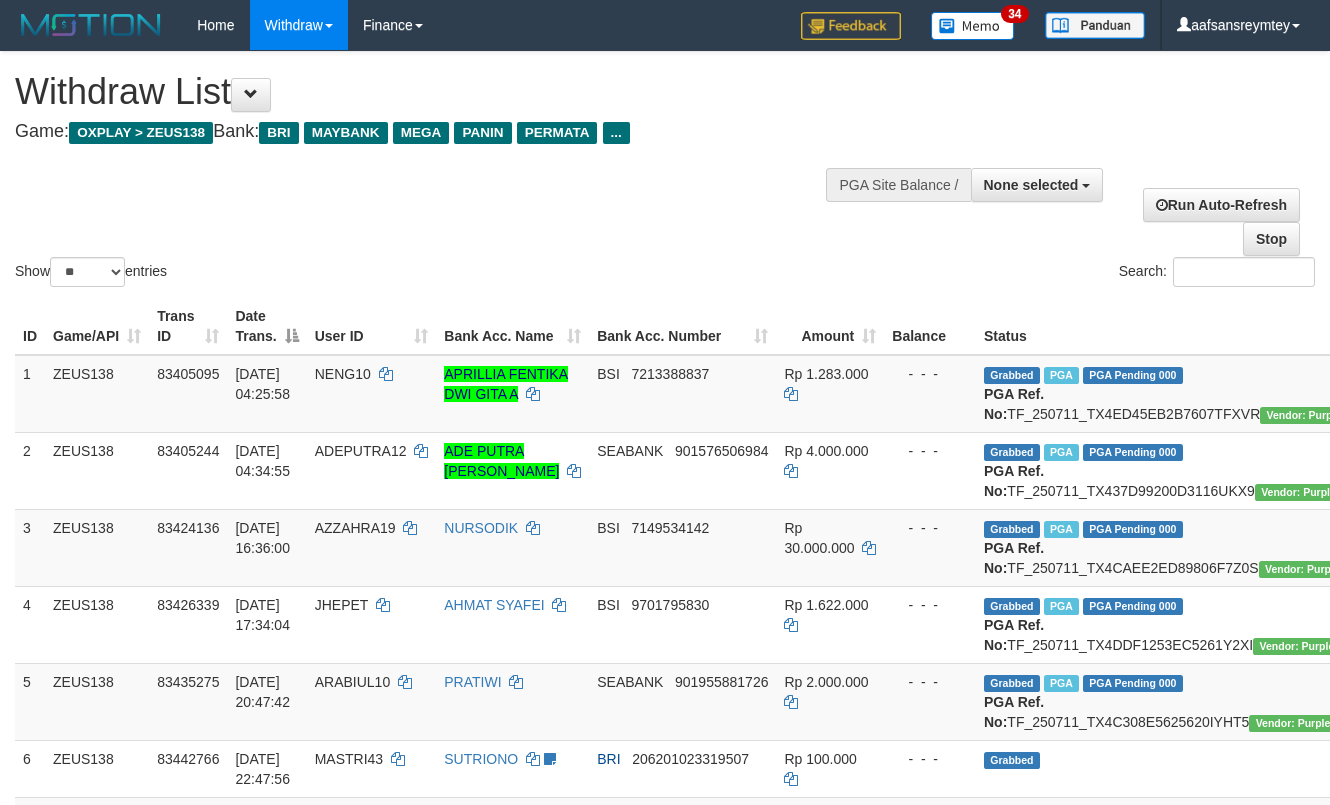 select 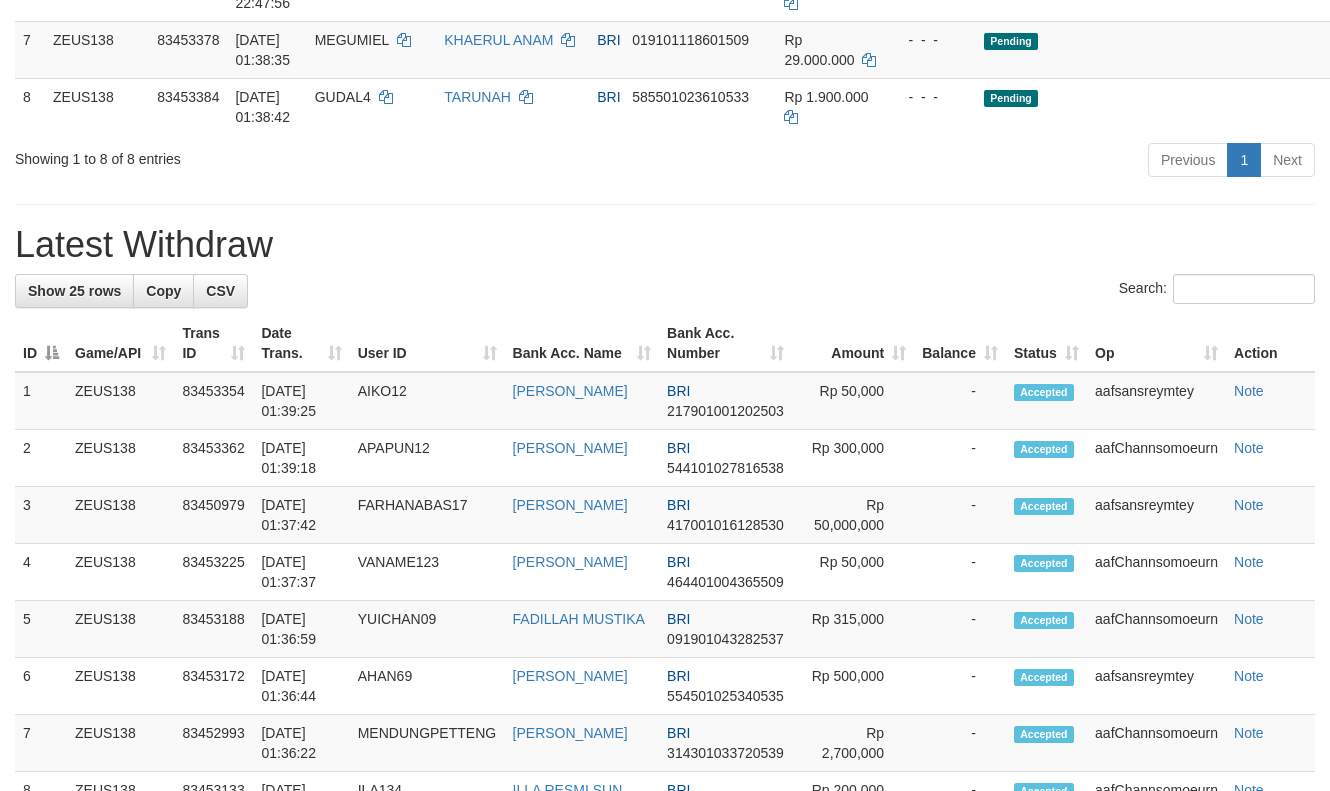 scroll, scrollTop: 720, scrollLeft: 0, axis: vertical 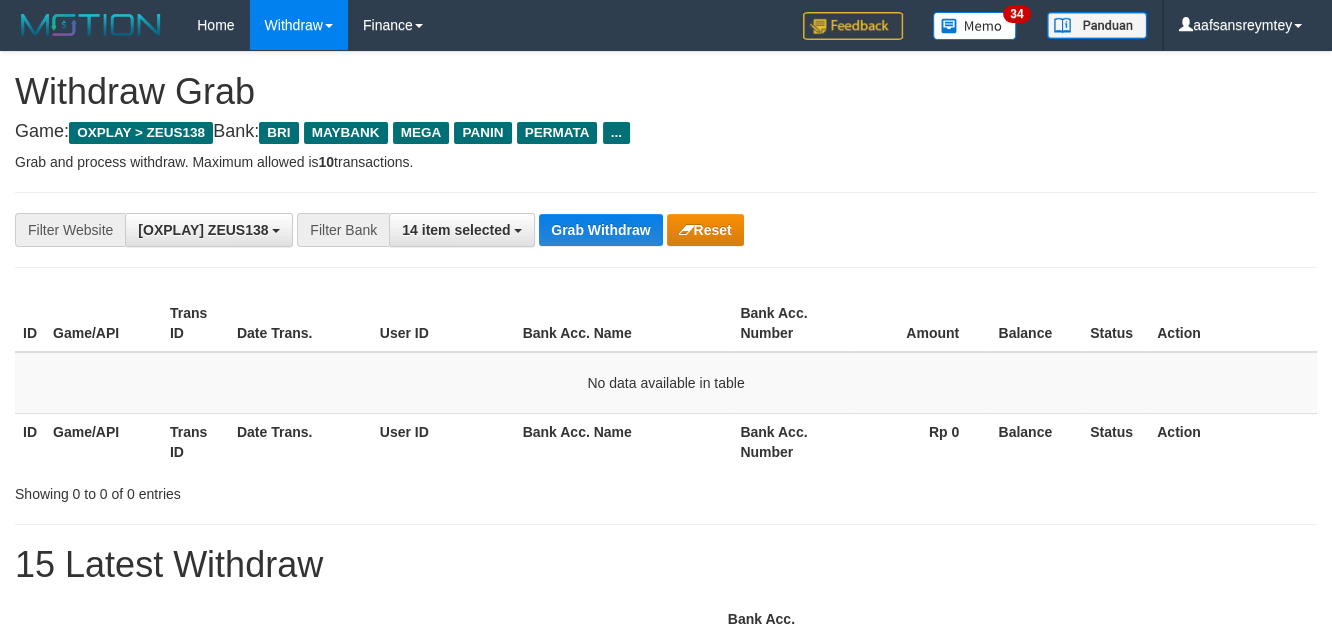 click on "Grab Withdraw" at bounding box center (600, 230) 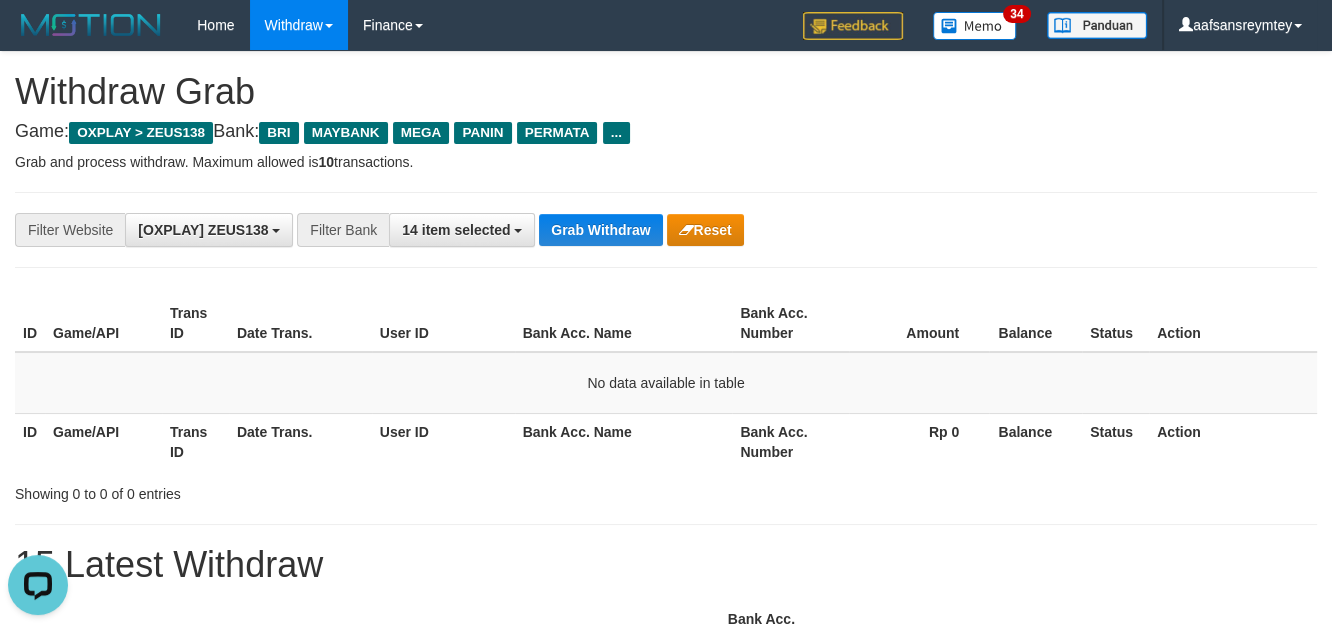 scroll, scrollTop: 0, scrollLeft: 0, axis: both 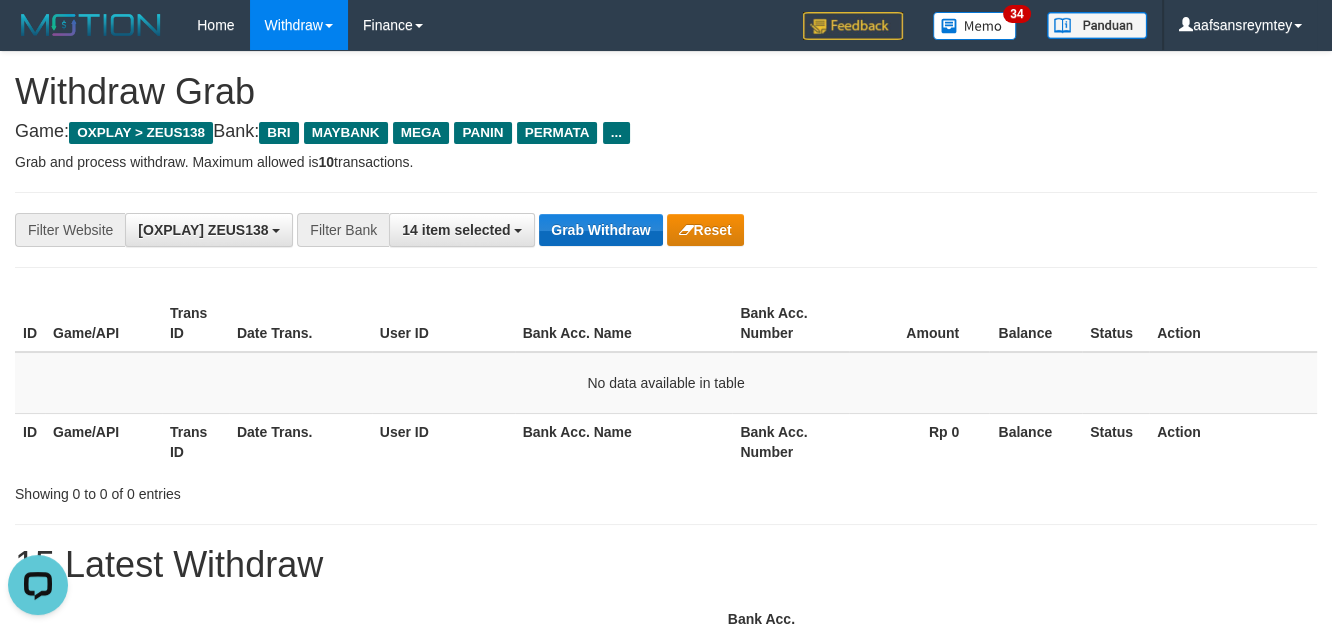 click on "Grab Withdraw" at bounding box center [600, 230] 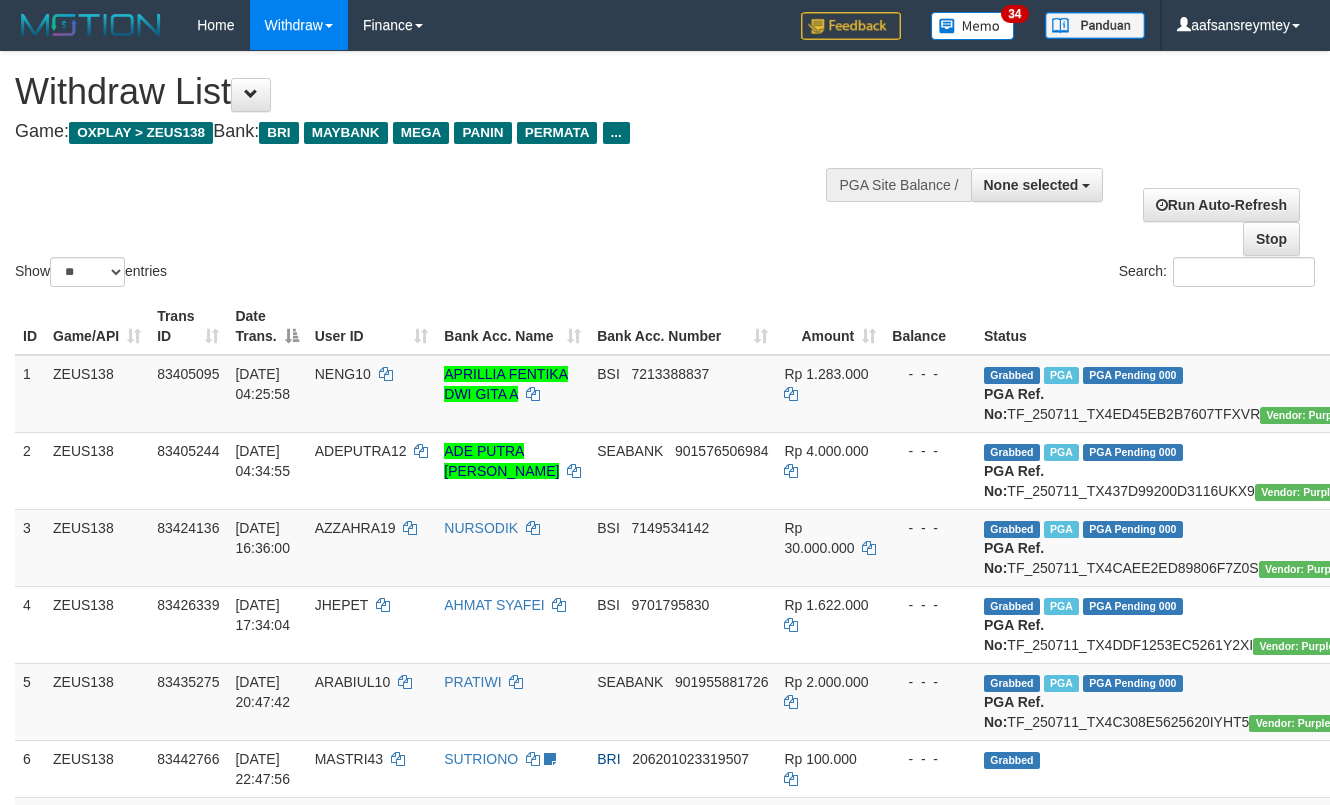 select 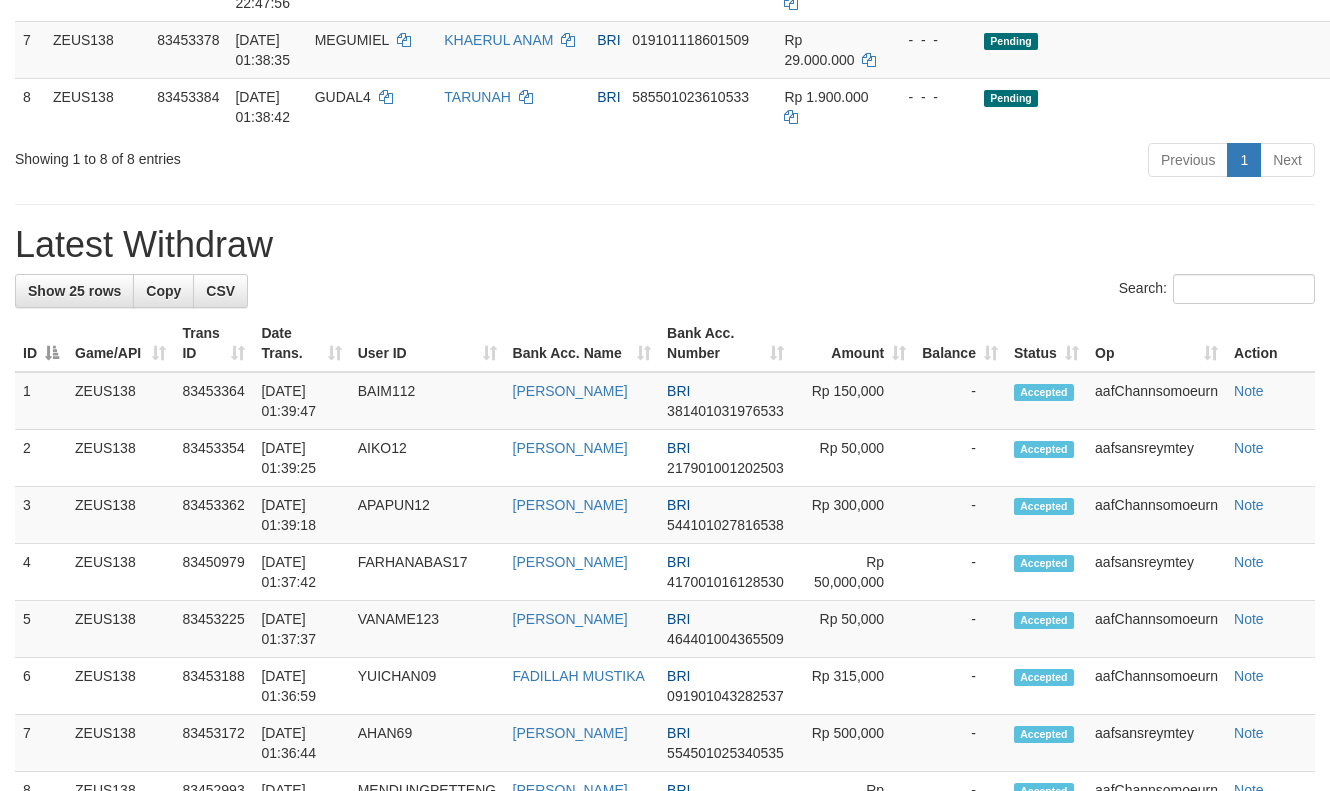scroll, scrollTop: 720, scrollLeft: 0, axis: vertical 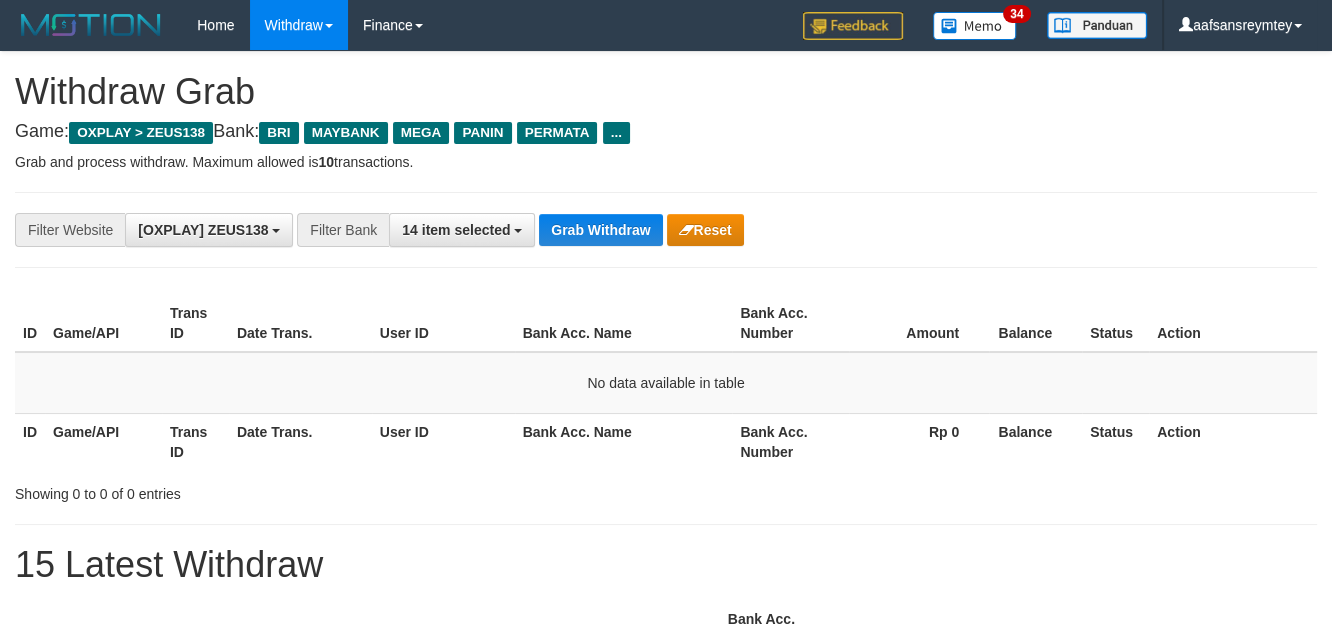 click on "Grab Withdraw" at bounding box center (600, 230) 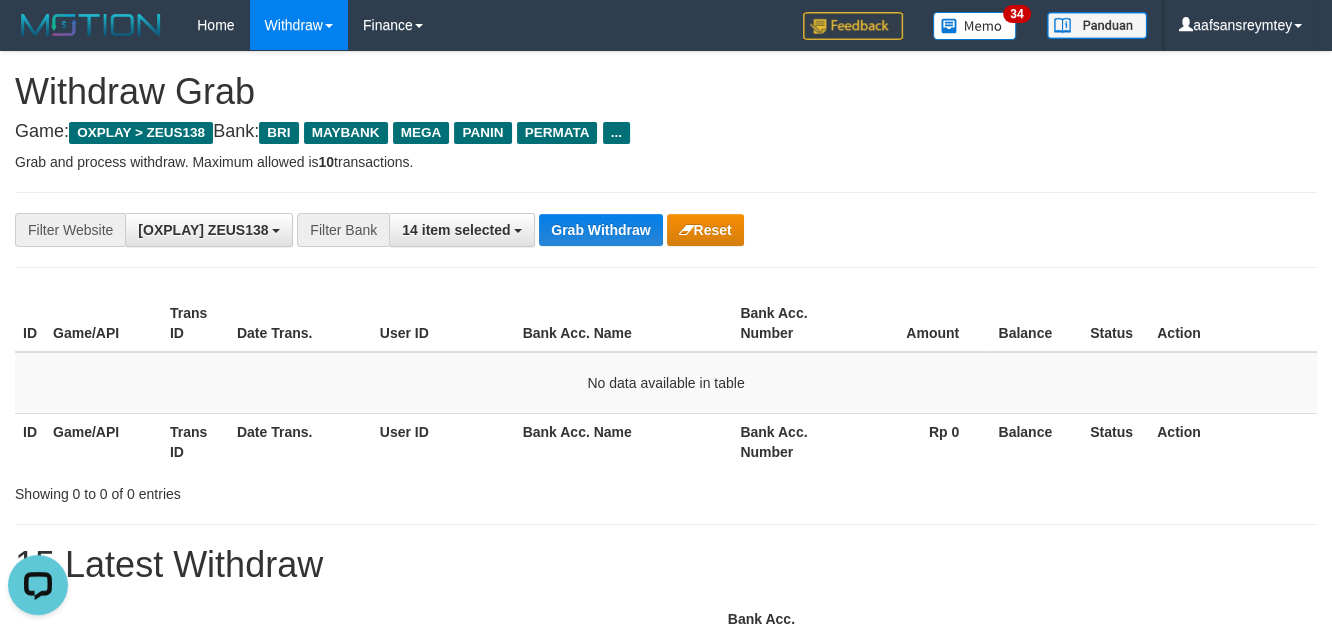 scroll, scrollTop: 0, scrollLeft: 0, axis: both 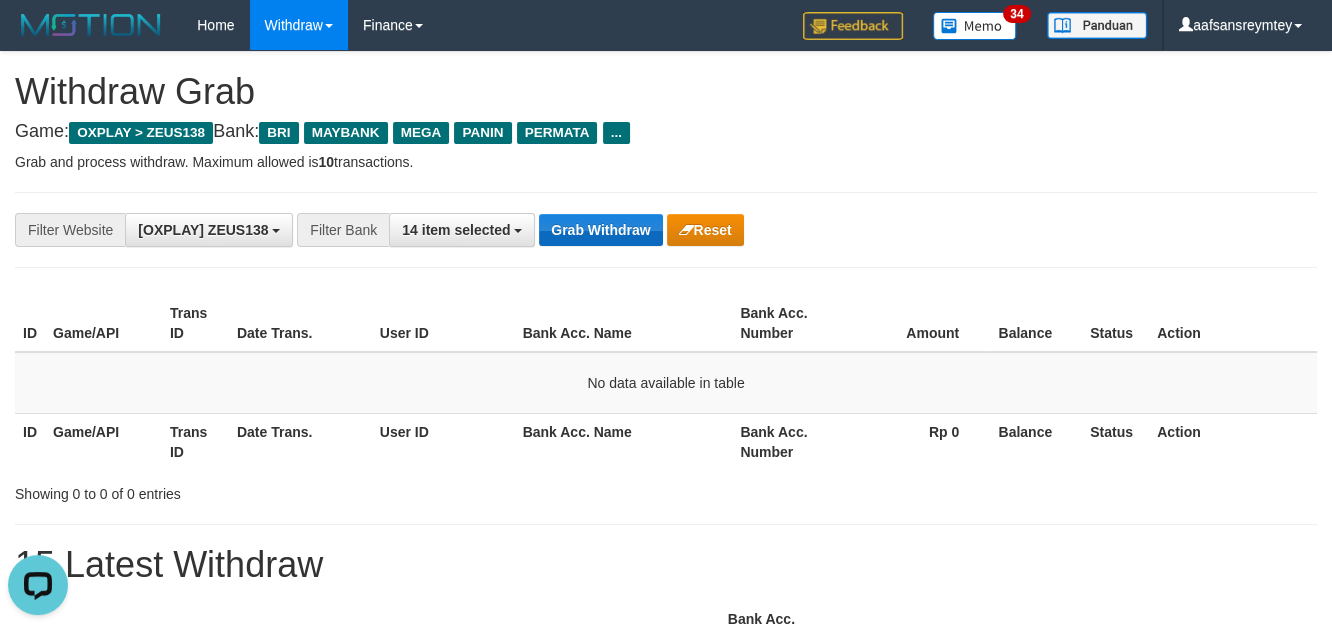 click on "Grab Withdraw" at bounding box center [600, 230] 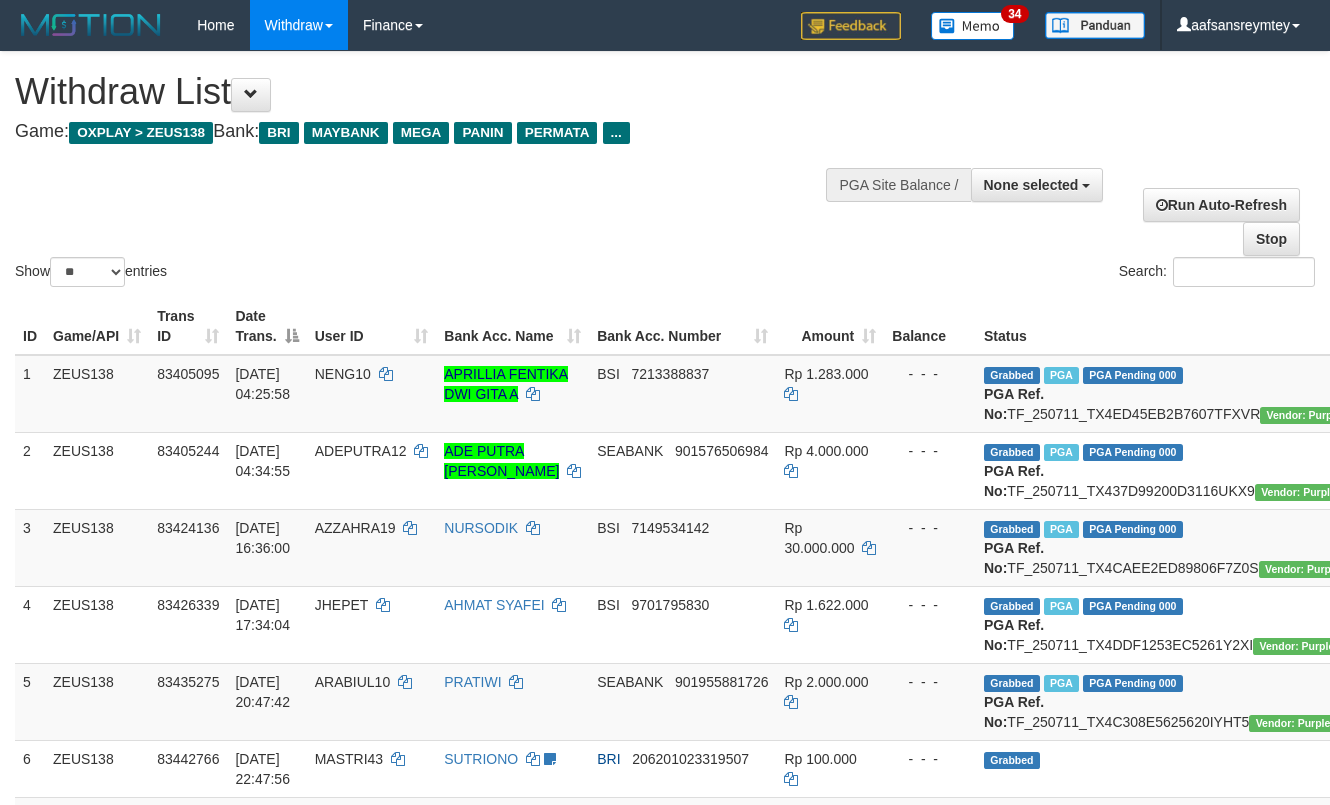 select 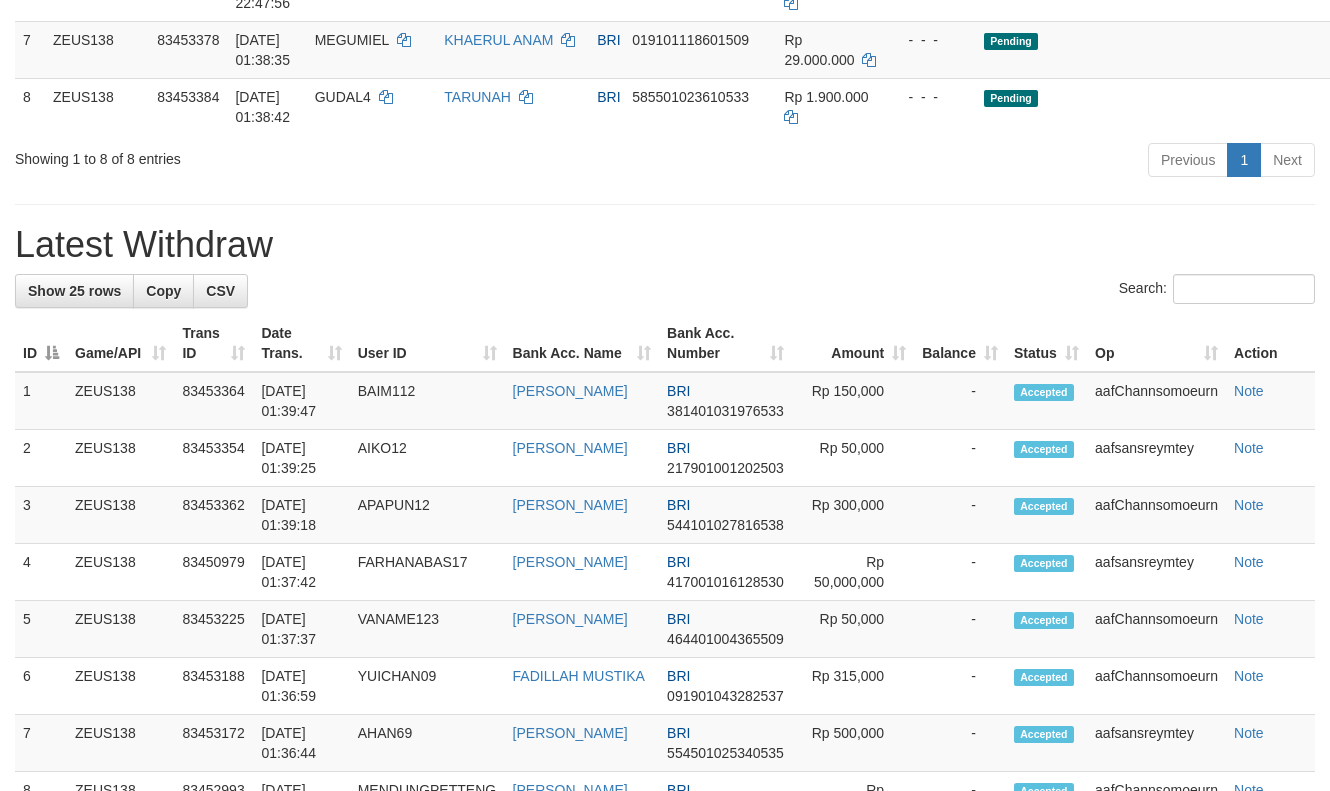 scroll, scrollTop: 720, scrollLeft: 0, axis: vertical 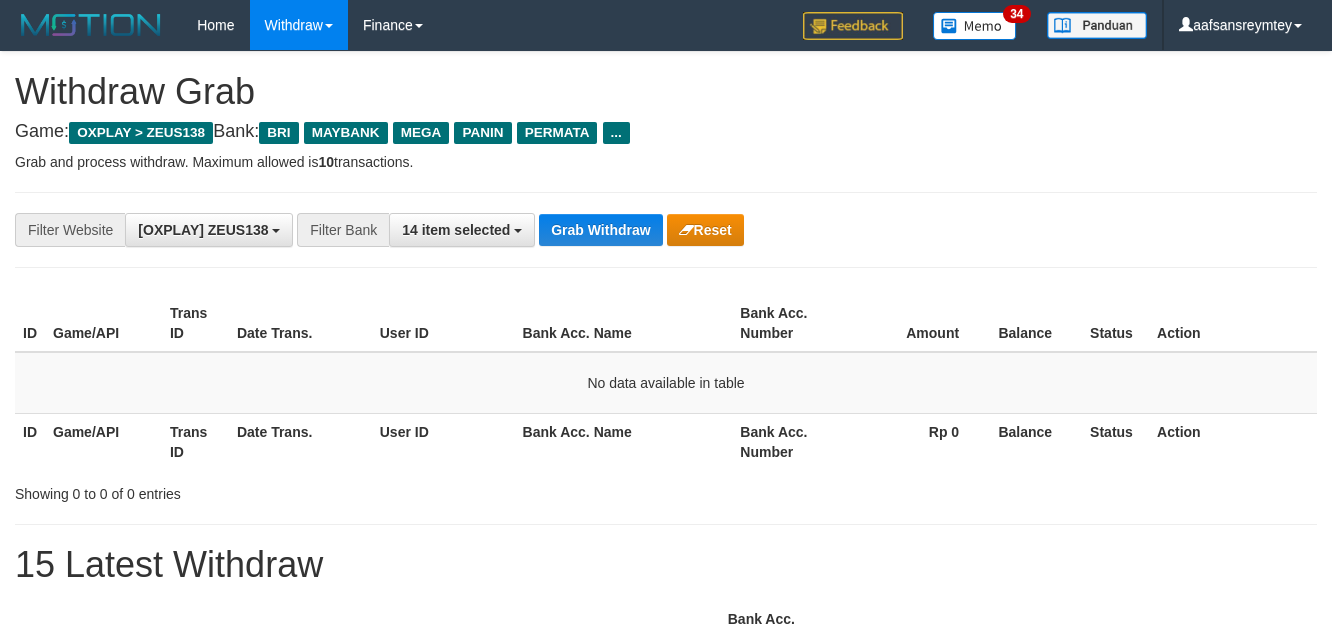click on "Grab Withdraw" at bounding box center [600, 230] 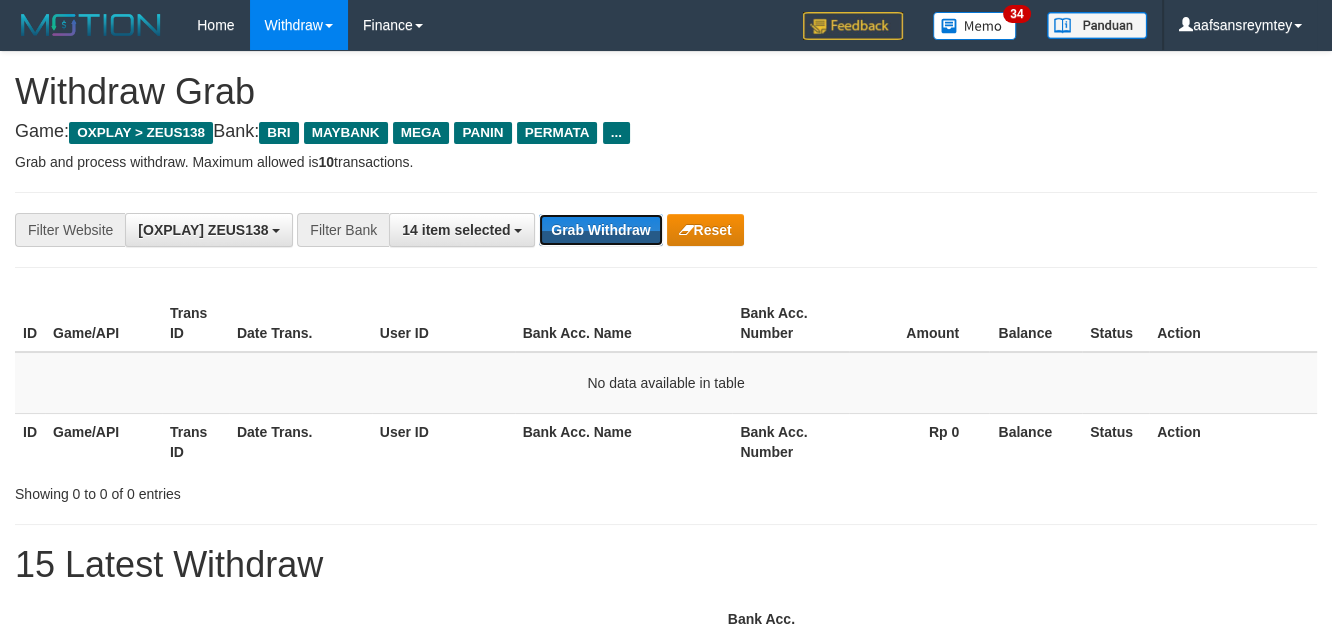 click on "Grab Withdraw" at bounding box center (600, 230) 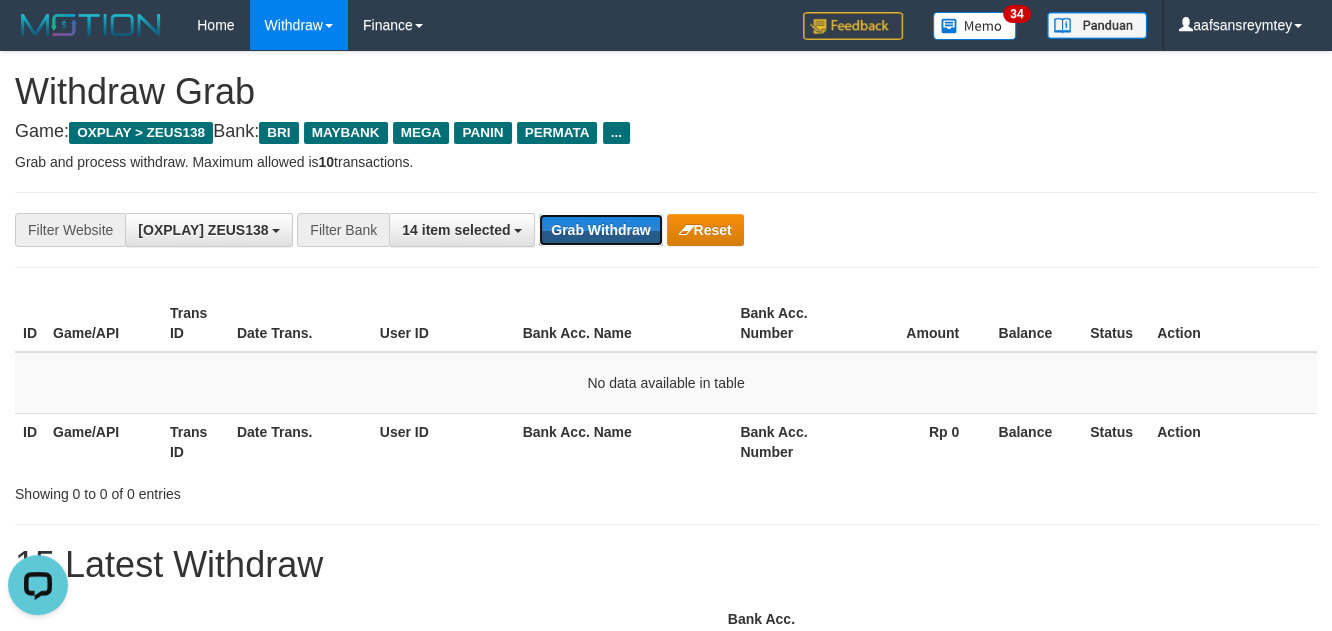 scroll, scrollTop: 0, scrollLeft: 0, axis: both 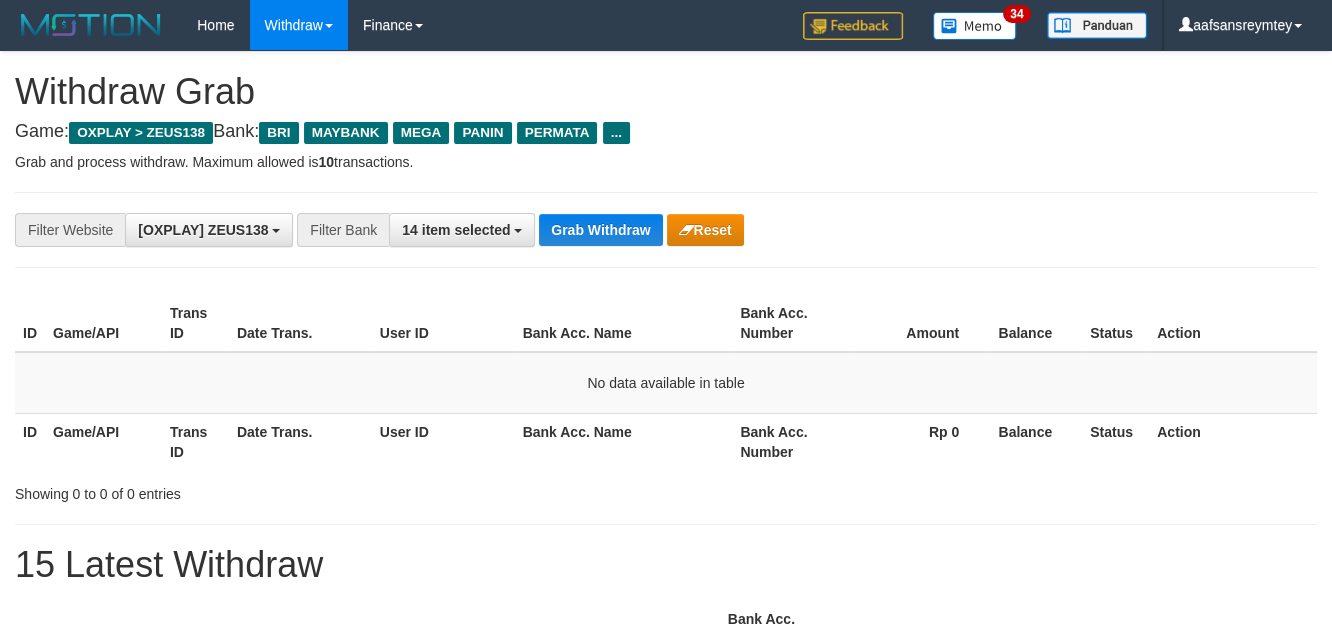 click on "Grab Withdraw" at bounding box center [600, 230] 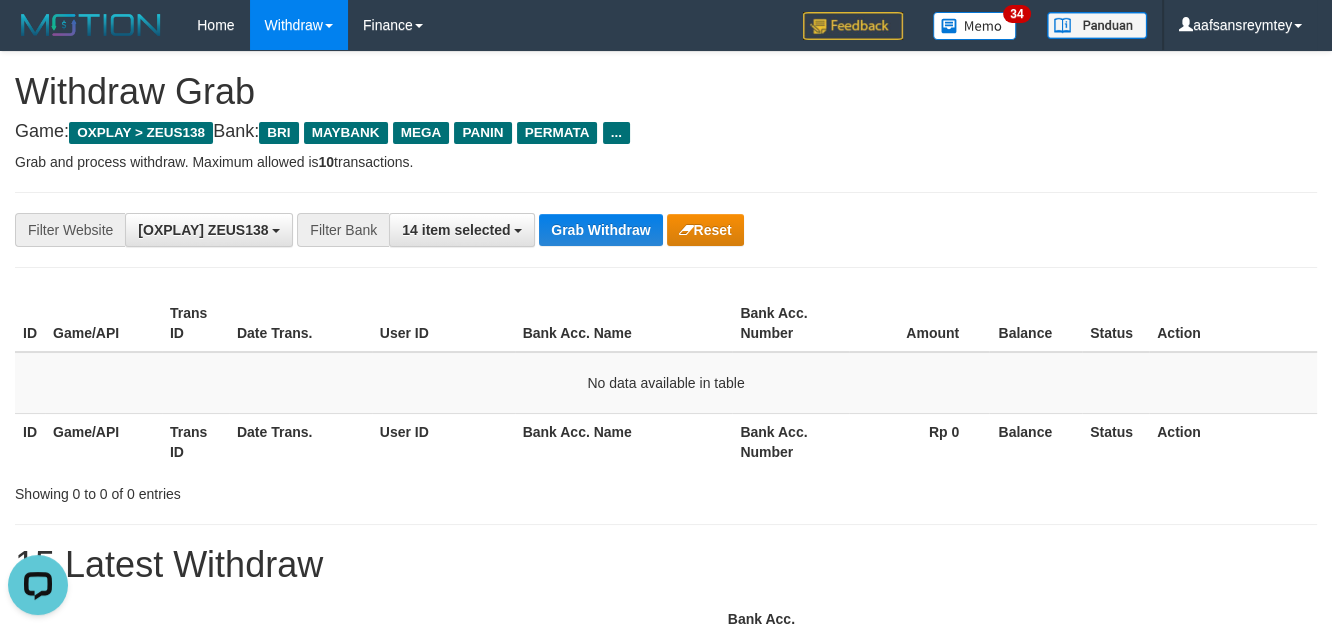 scroll, scrollTop: 0, scrollLeft: 0, axis: both 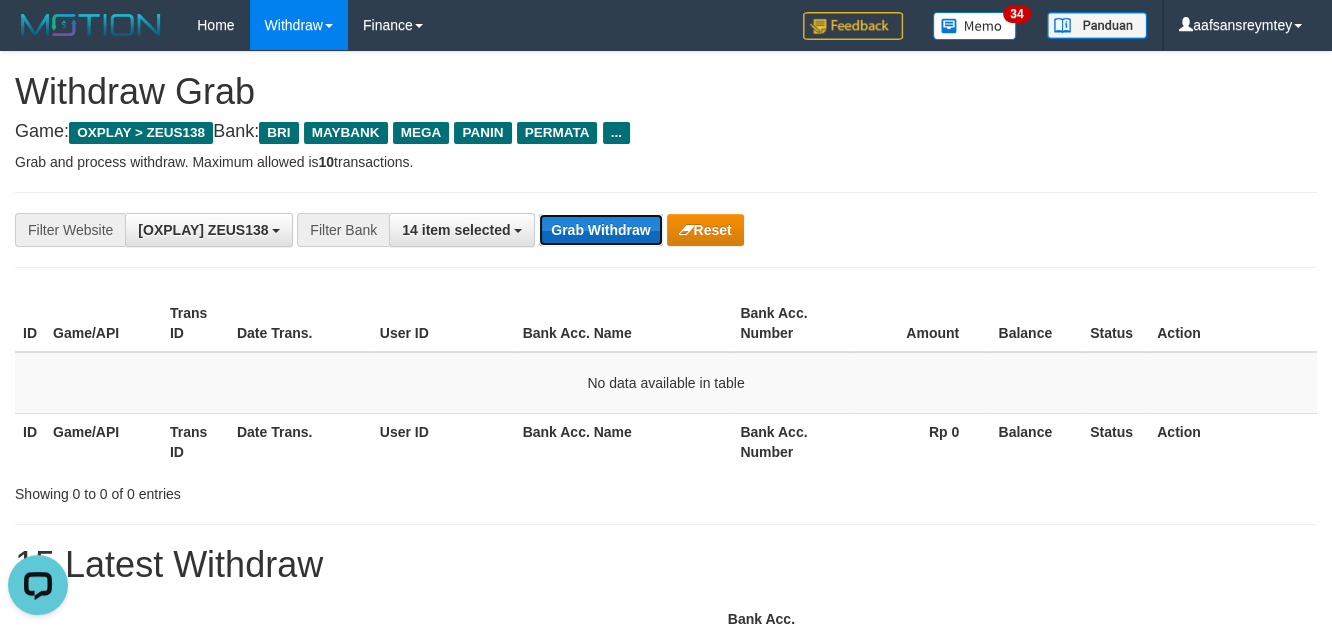 click on "Grab Withdraw" at bounding box center (600, 230) 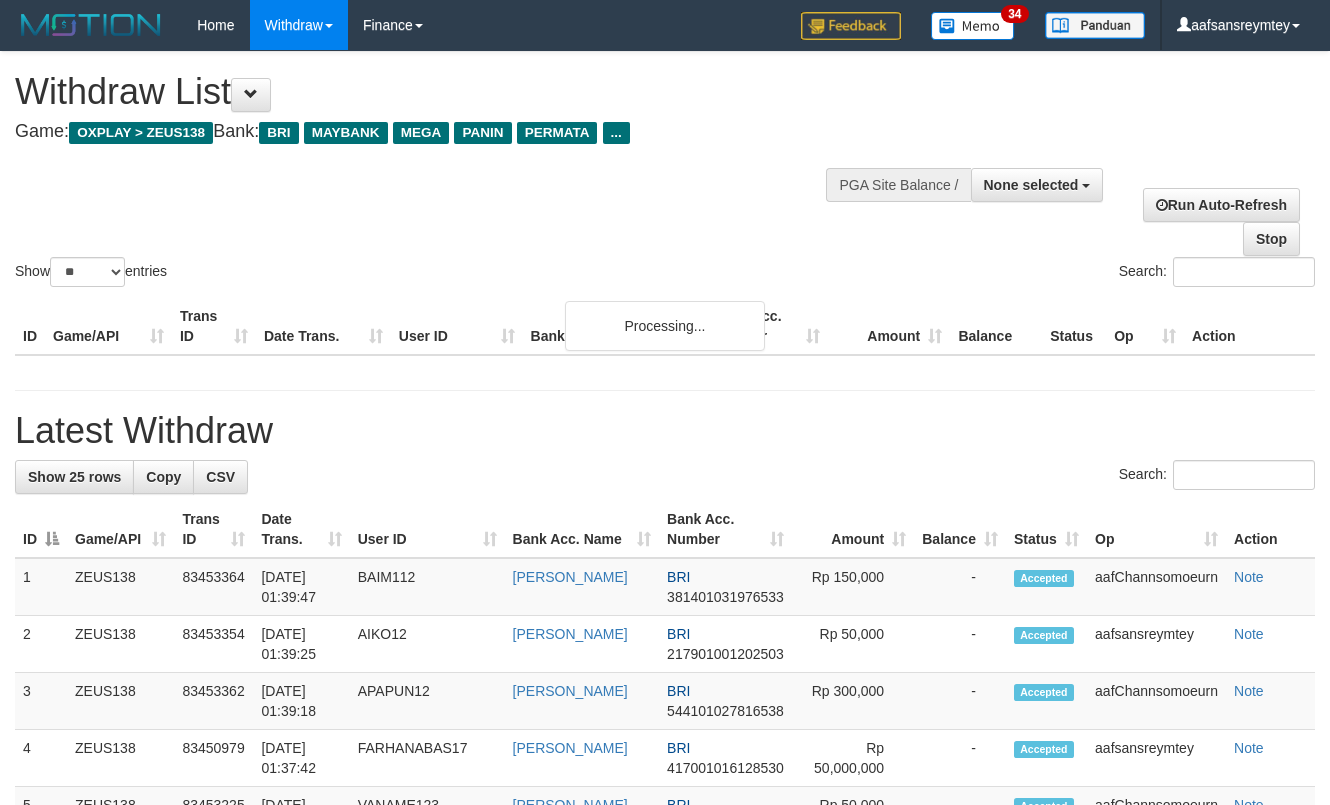 select 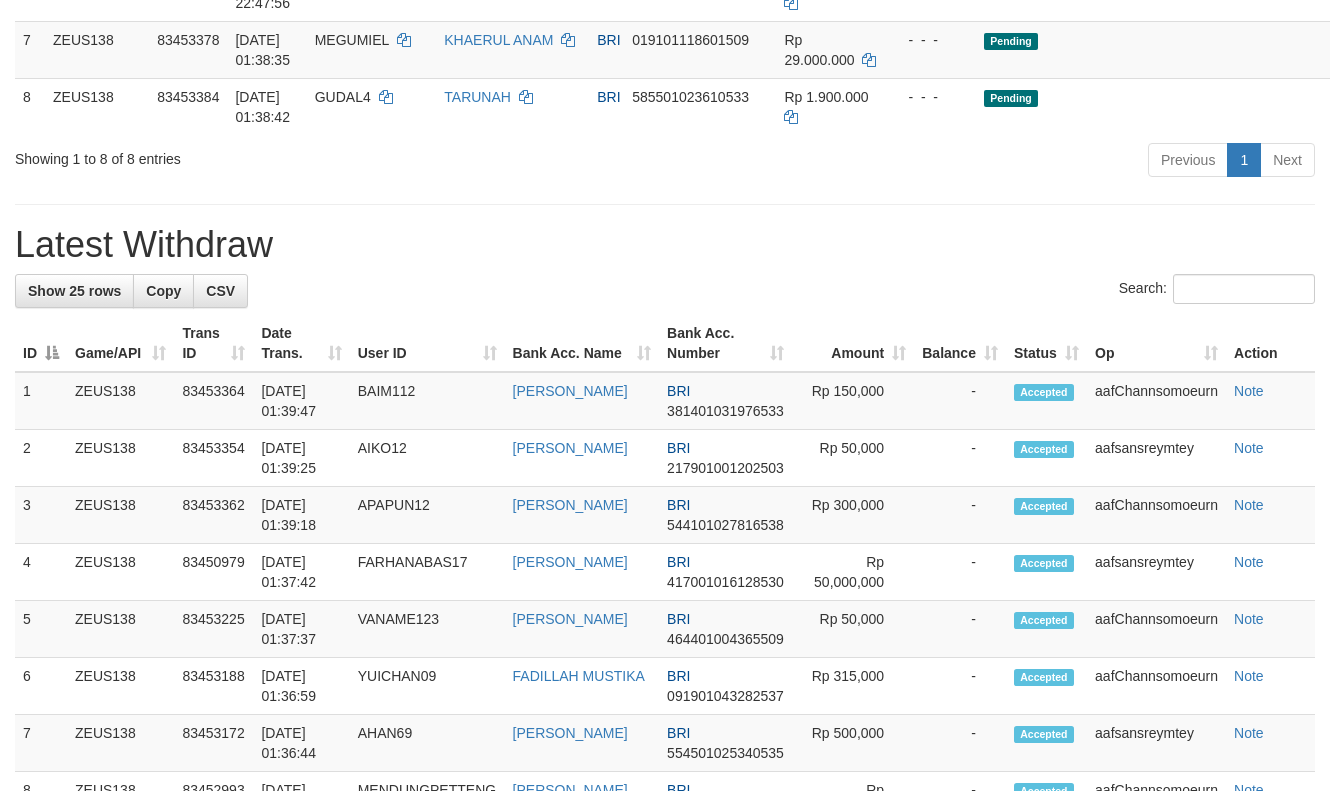 scroll, scrollTop: 720, scrollLeft: 0, axis: vertical 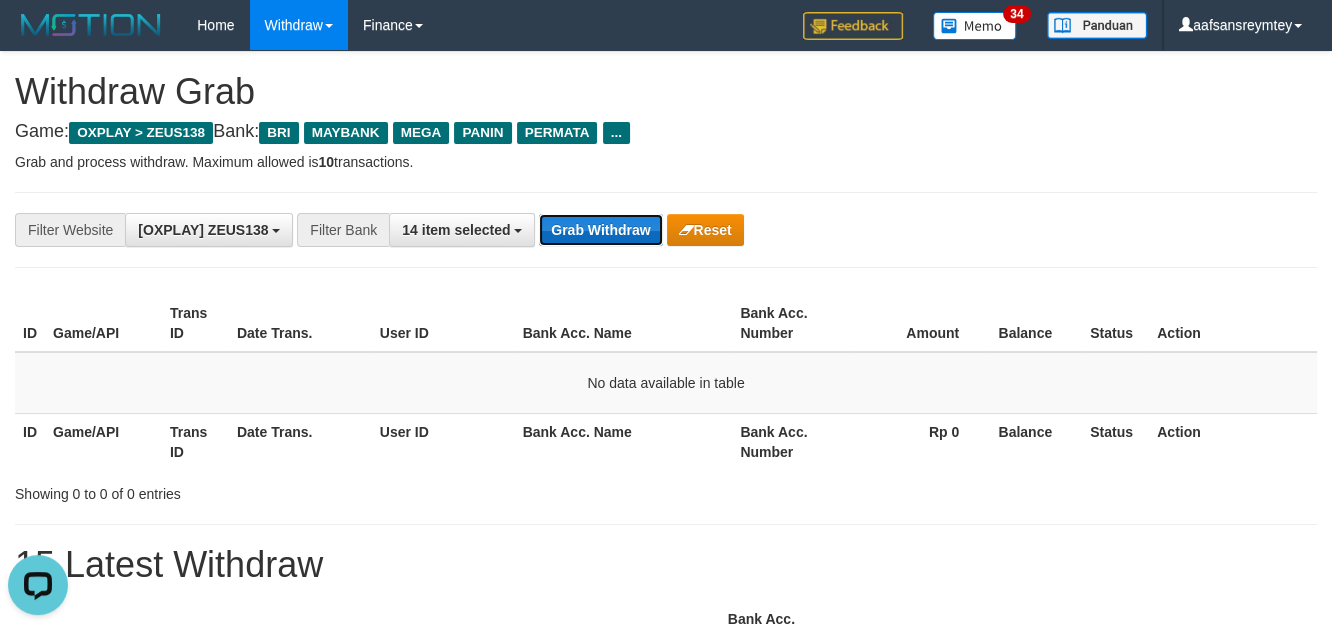 click on "Grab Withdraw" at bounding box center (600, 230) 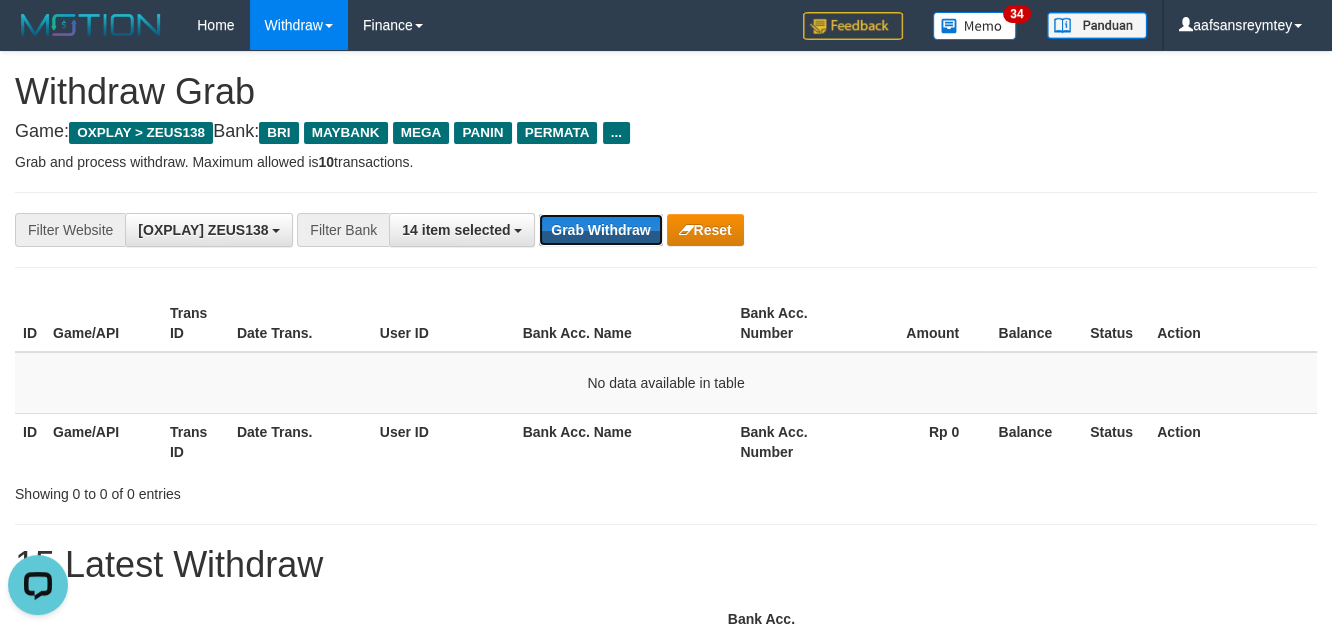 click on "Grab Withdraw" at bounding box center [600, 230] 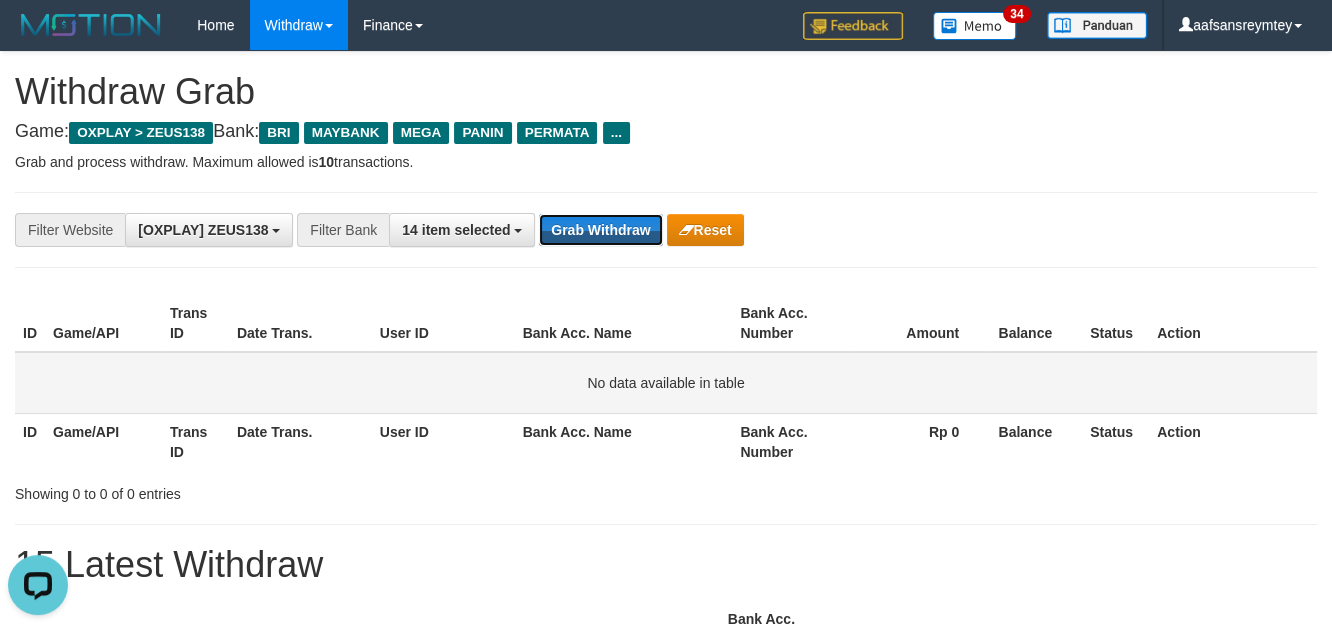 click on "Grab Withdraw" at bounding box center [600, 230] 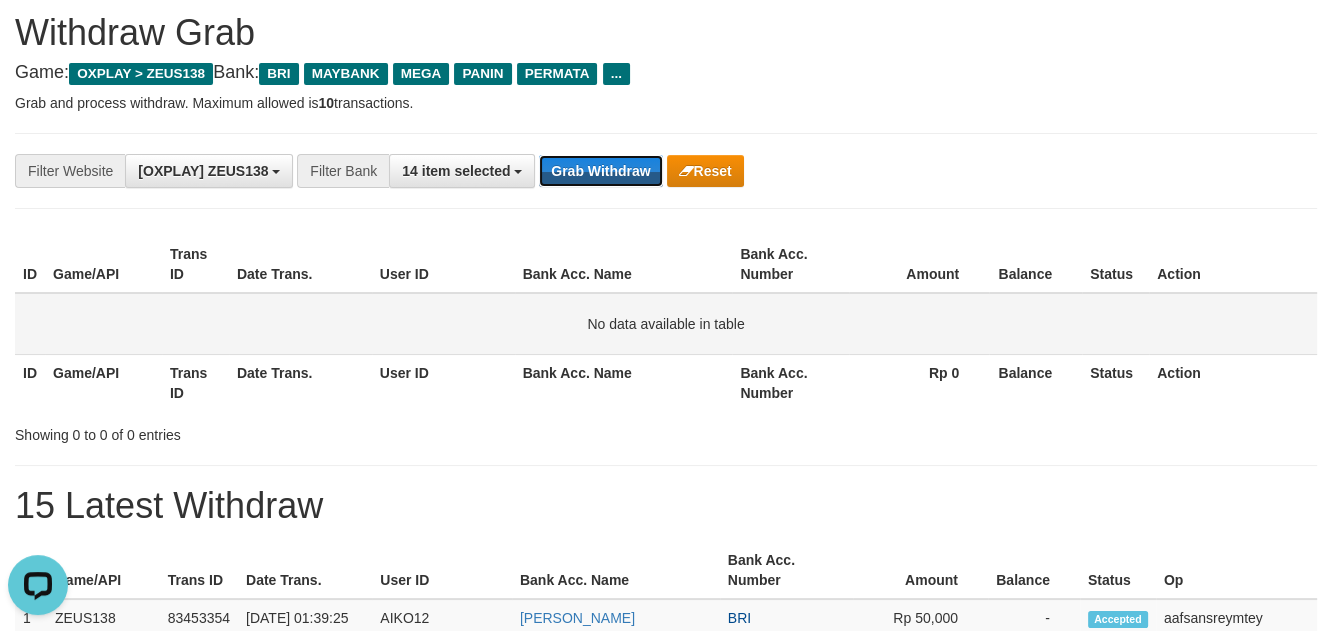 scroll, scrollTop: 90, scrollLeft: 0, axis: vertical 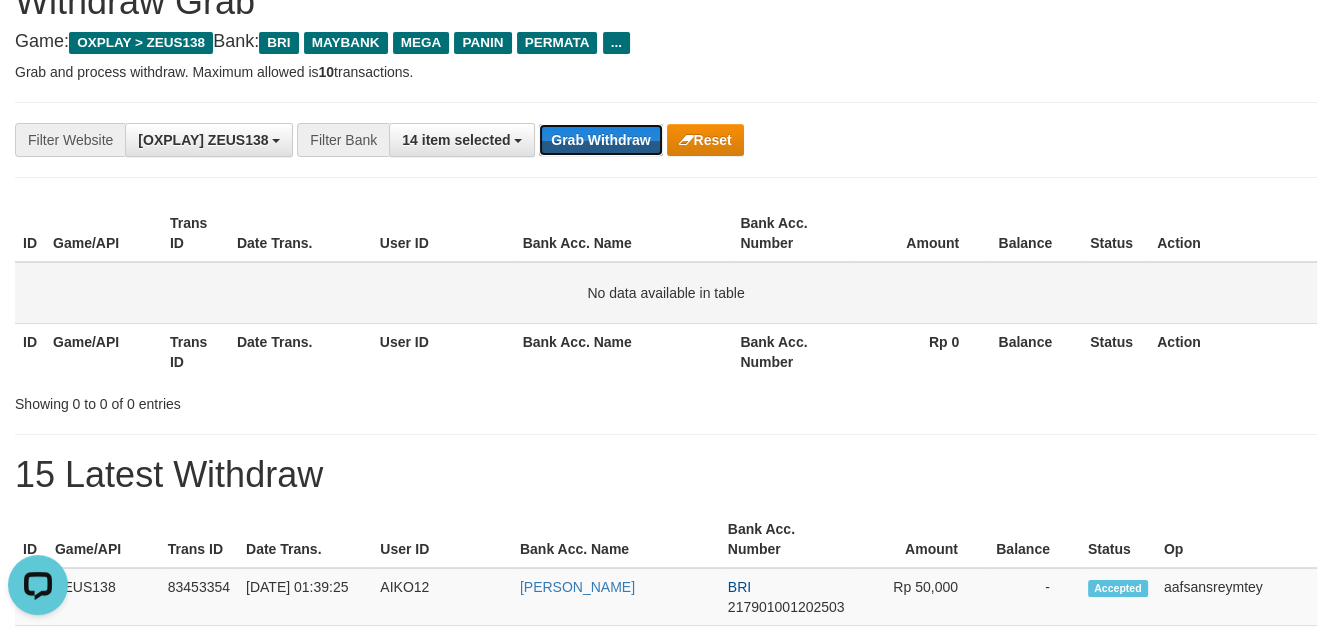 click on "Grab Withdraw" at bounding box center (600, 140) 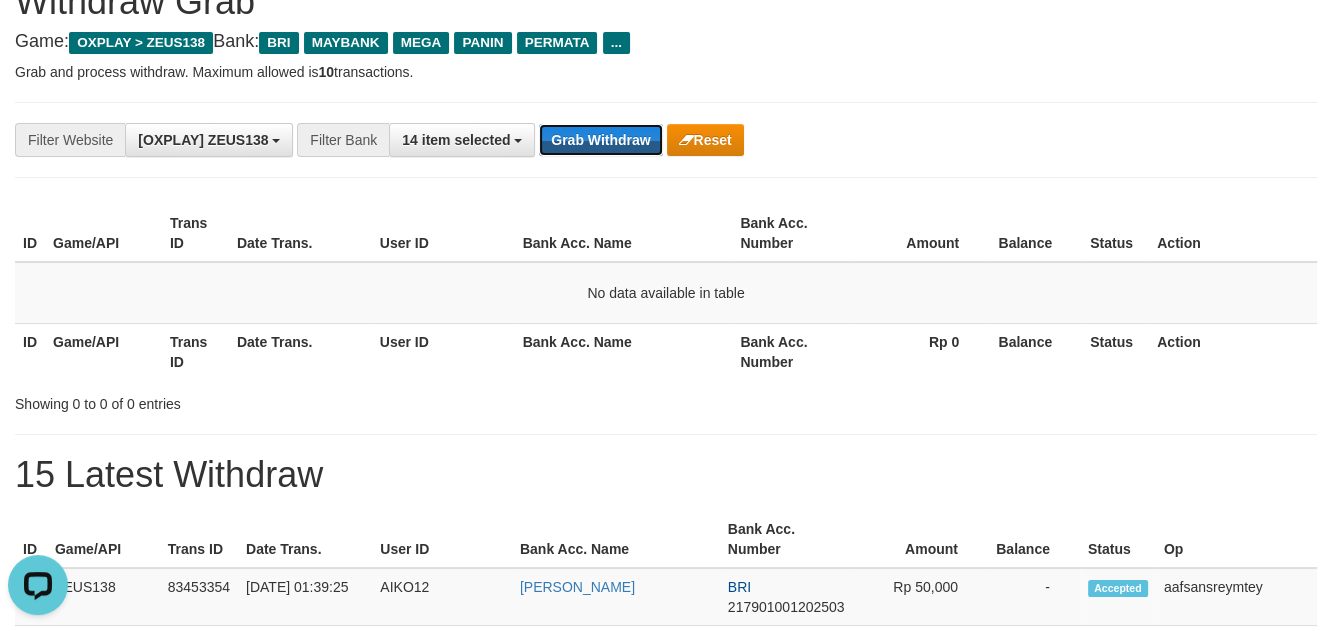 click on "Grab Withdraw" at bounding box center (600, 140) 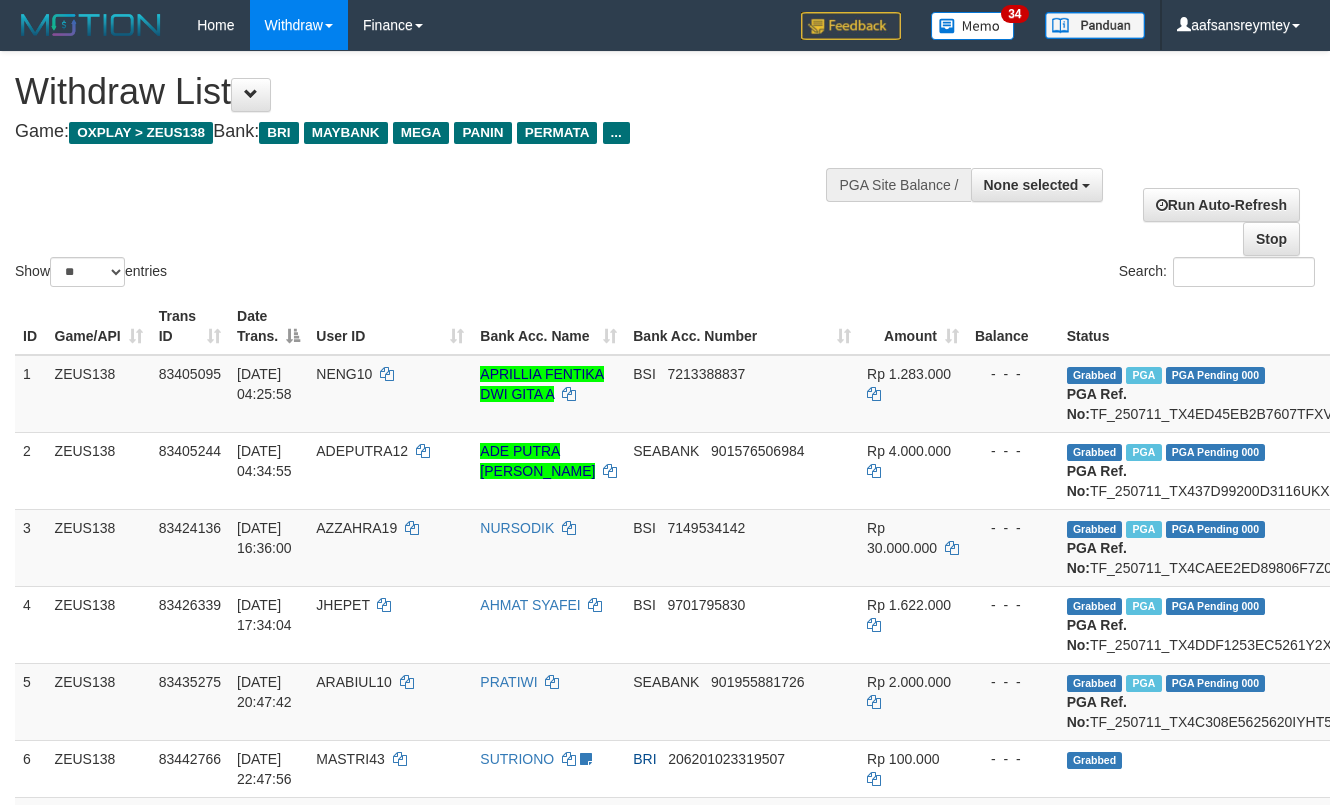 select 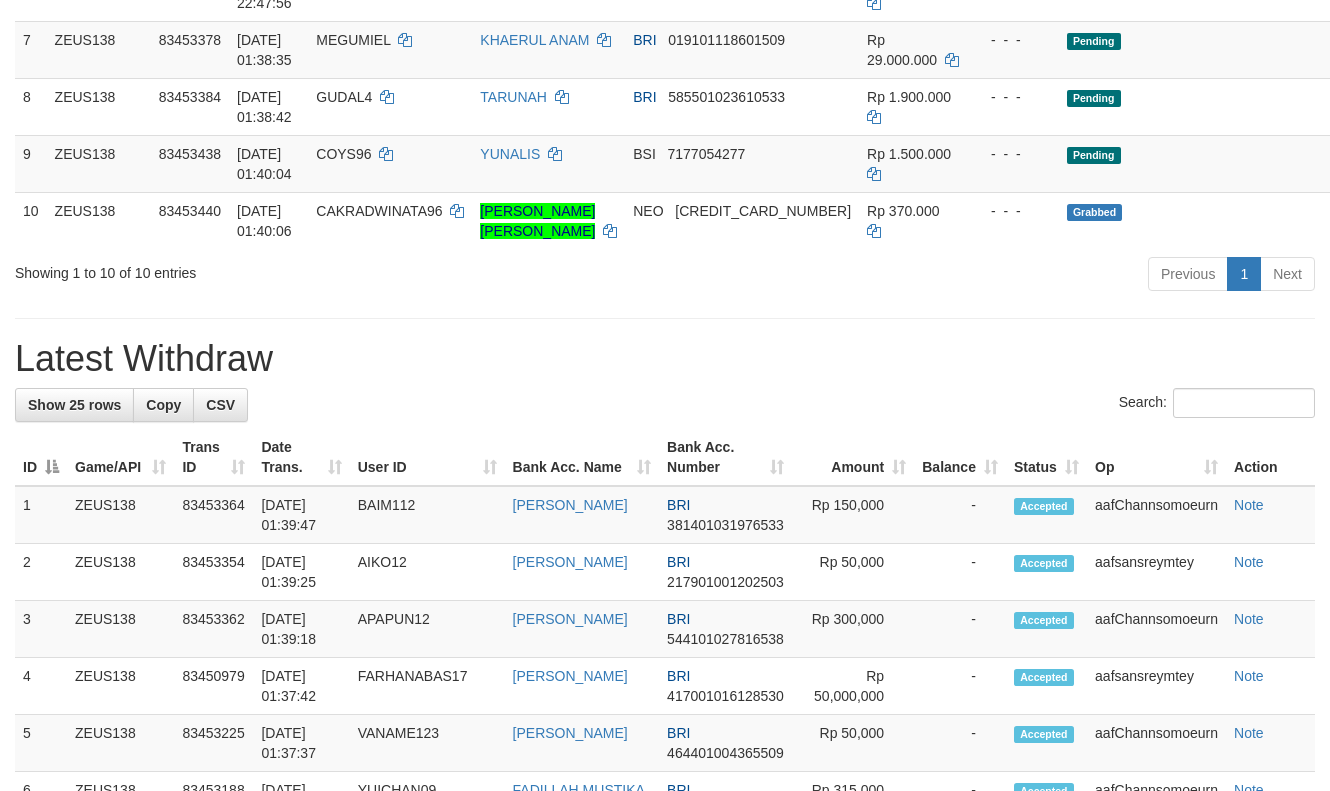scroll, scrollTop: 720, scrollLeft: 0, axis: vertical 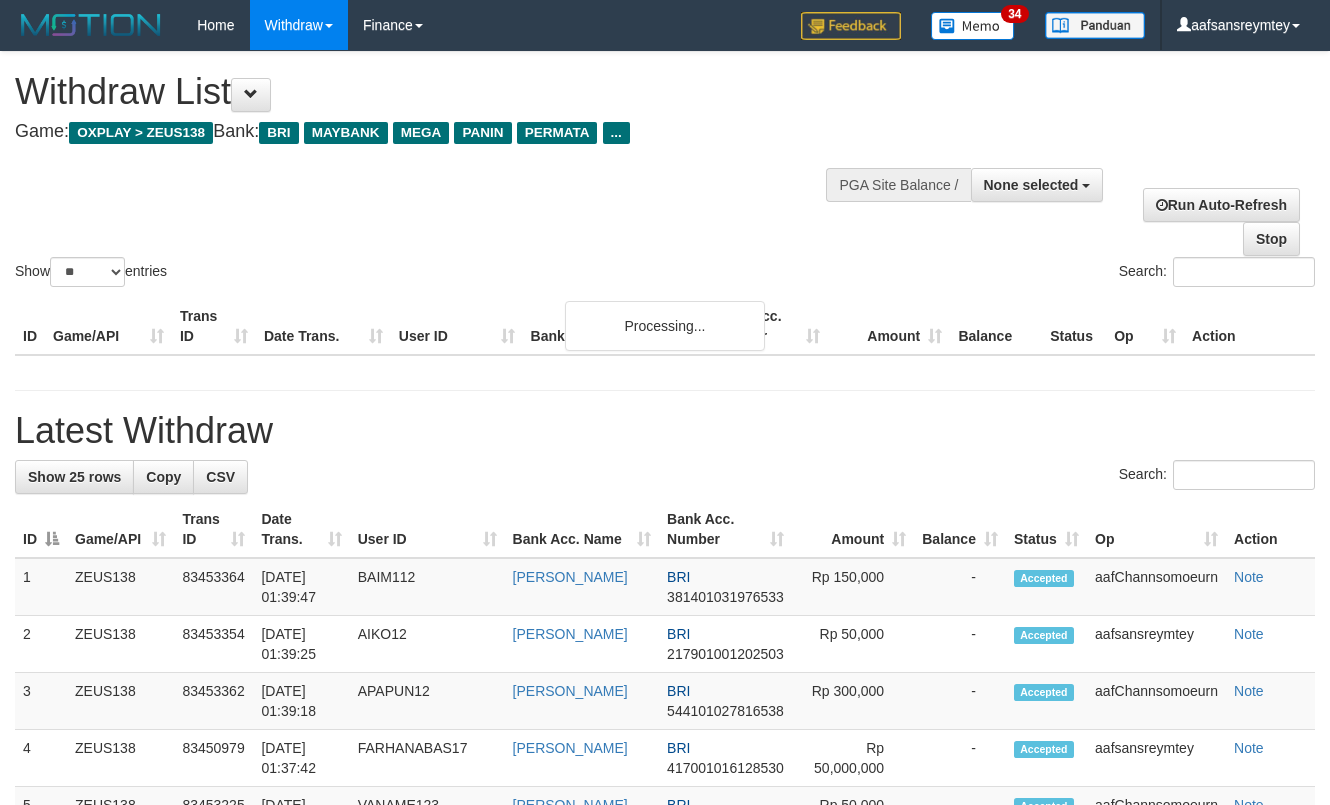 select 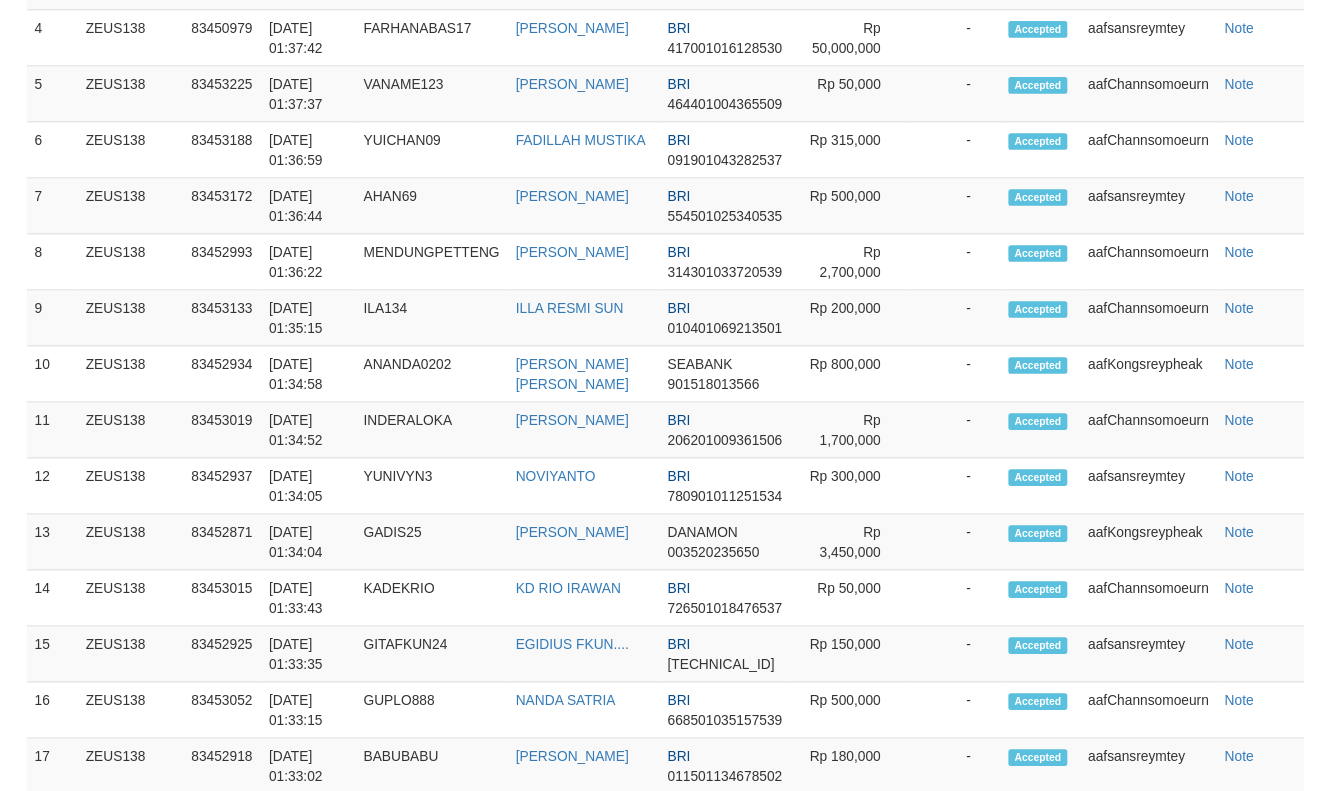scroll, scrollTop: 1524, scrollLeft: 0, axis: vertical 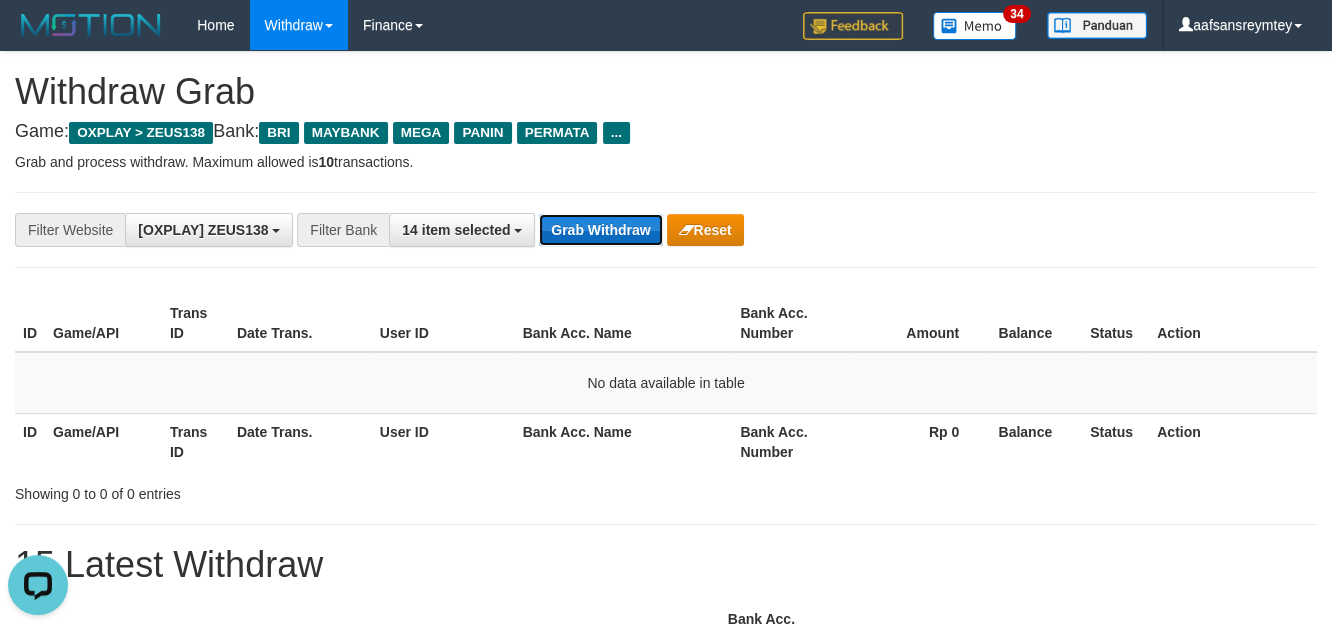 click on "Grab Withdraw" at bounding box center [600, 230] 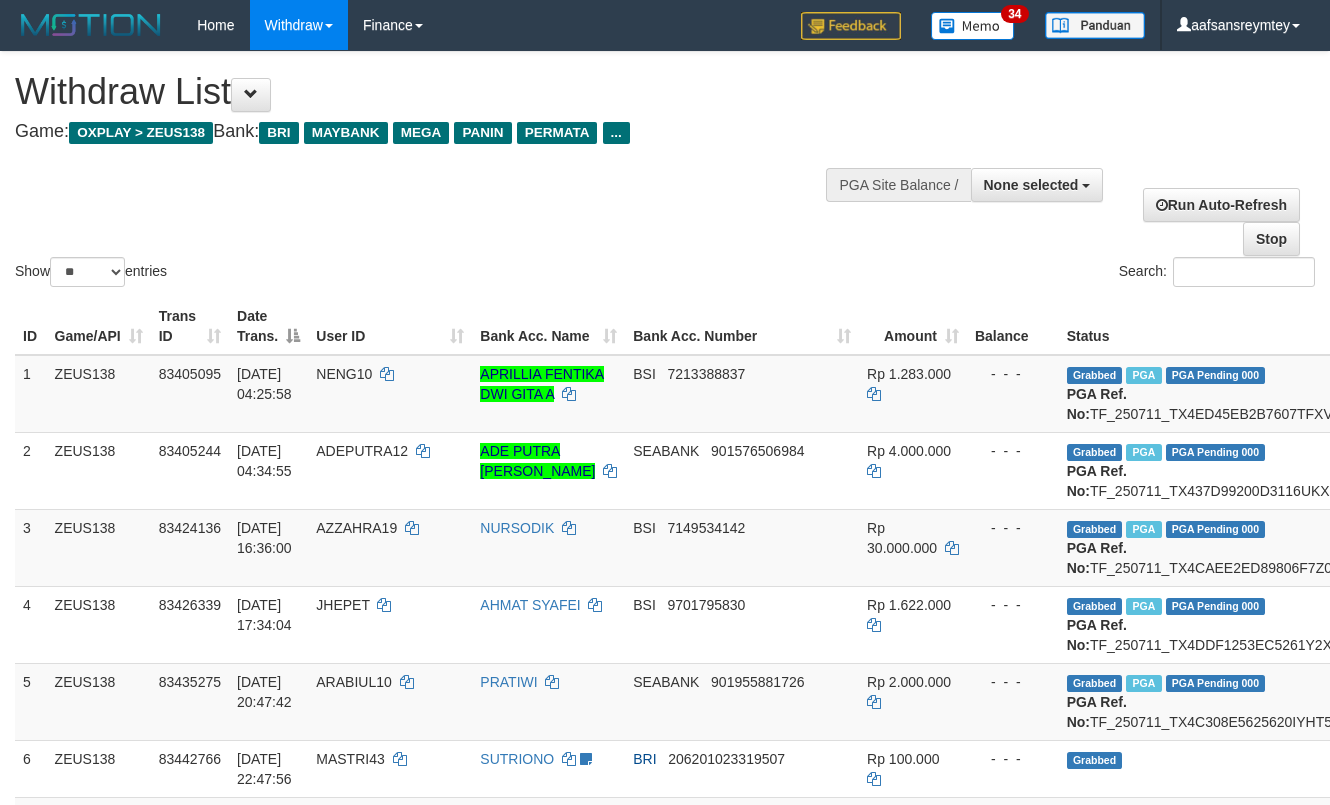 select 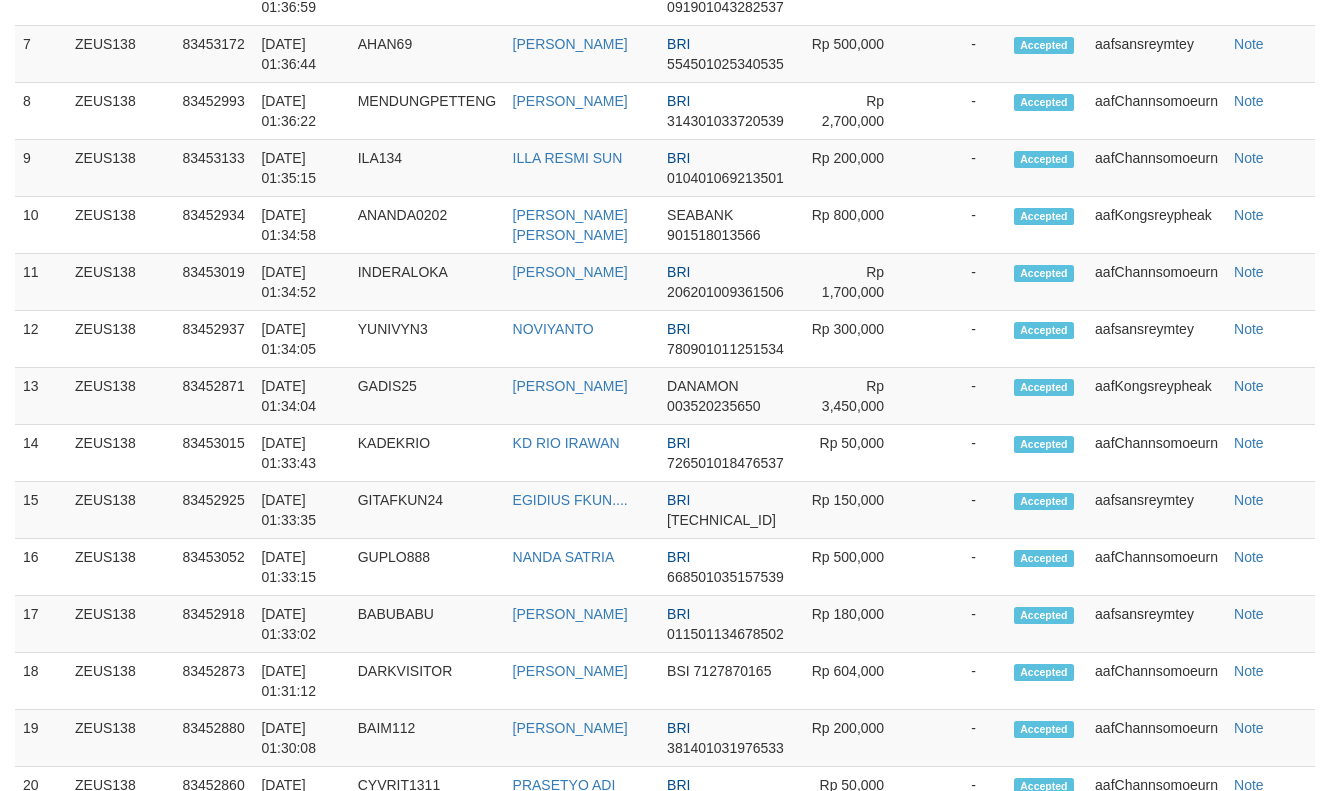 scroll, scrollTop: 1524, scrollLeft: 0, axis: vertical 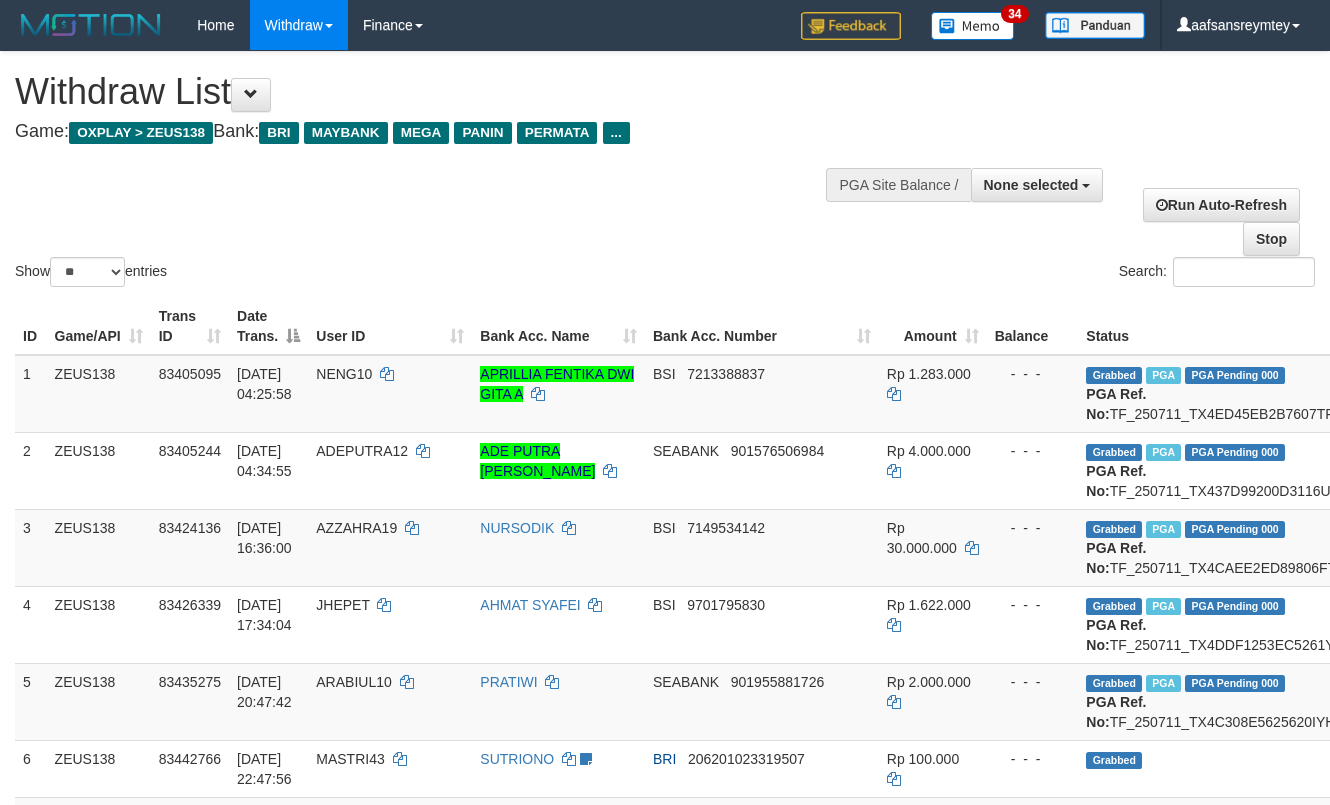 select 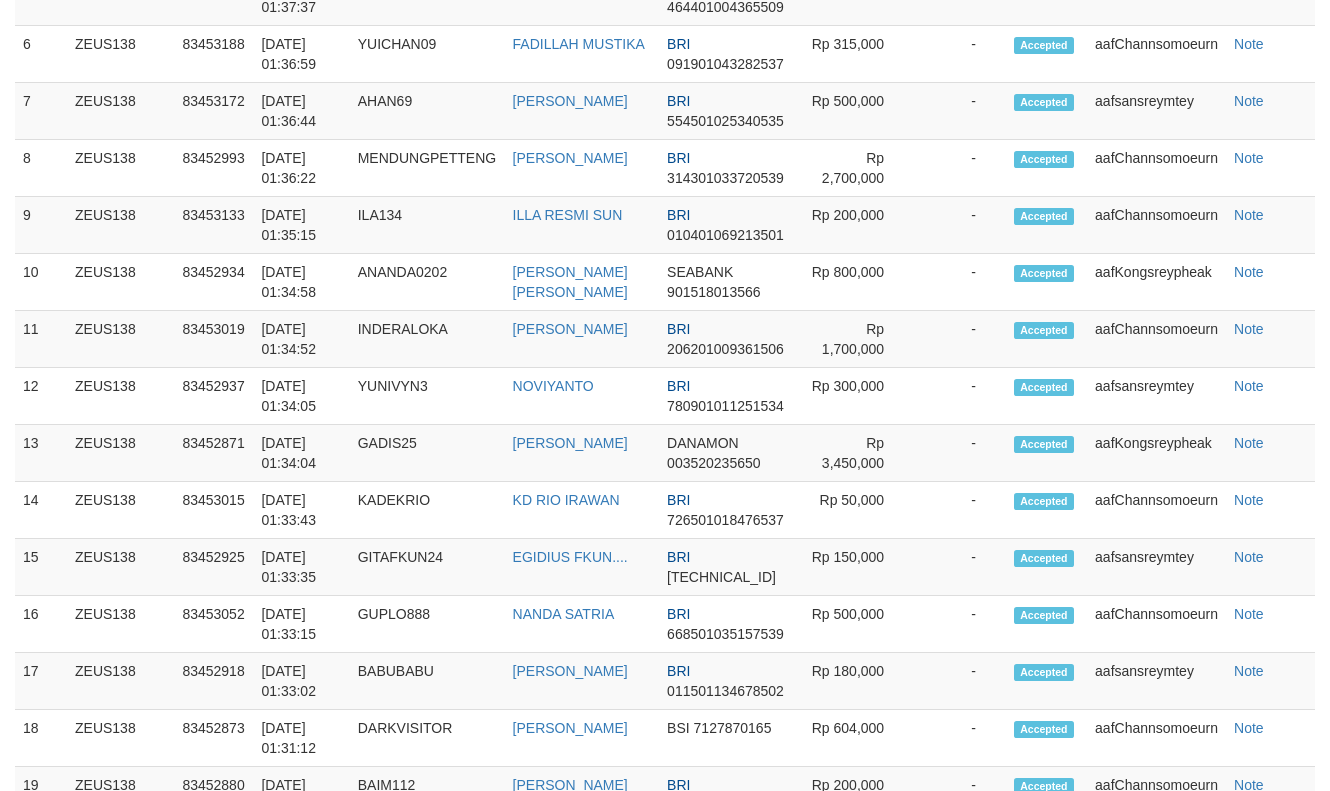 scroll, scrollTop: 1524, scrollLeft: 0, axis: vertical 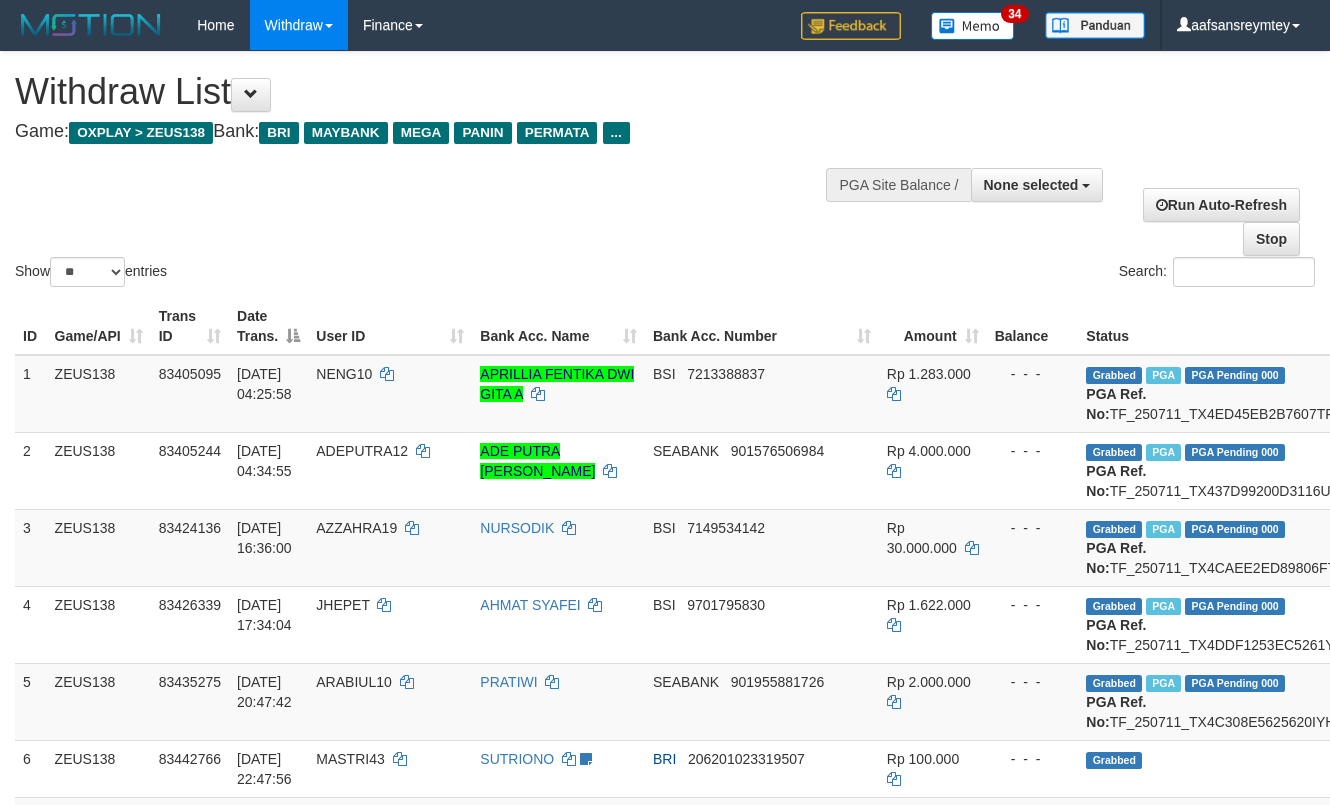 select 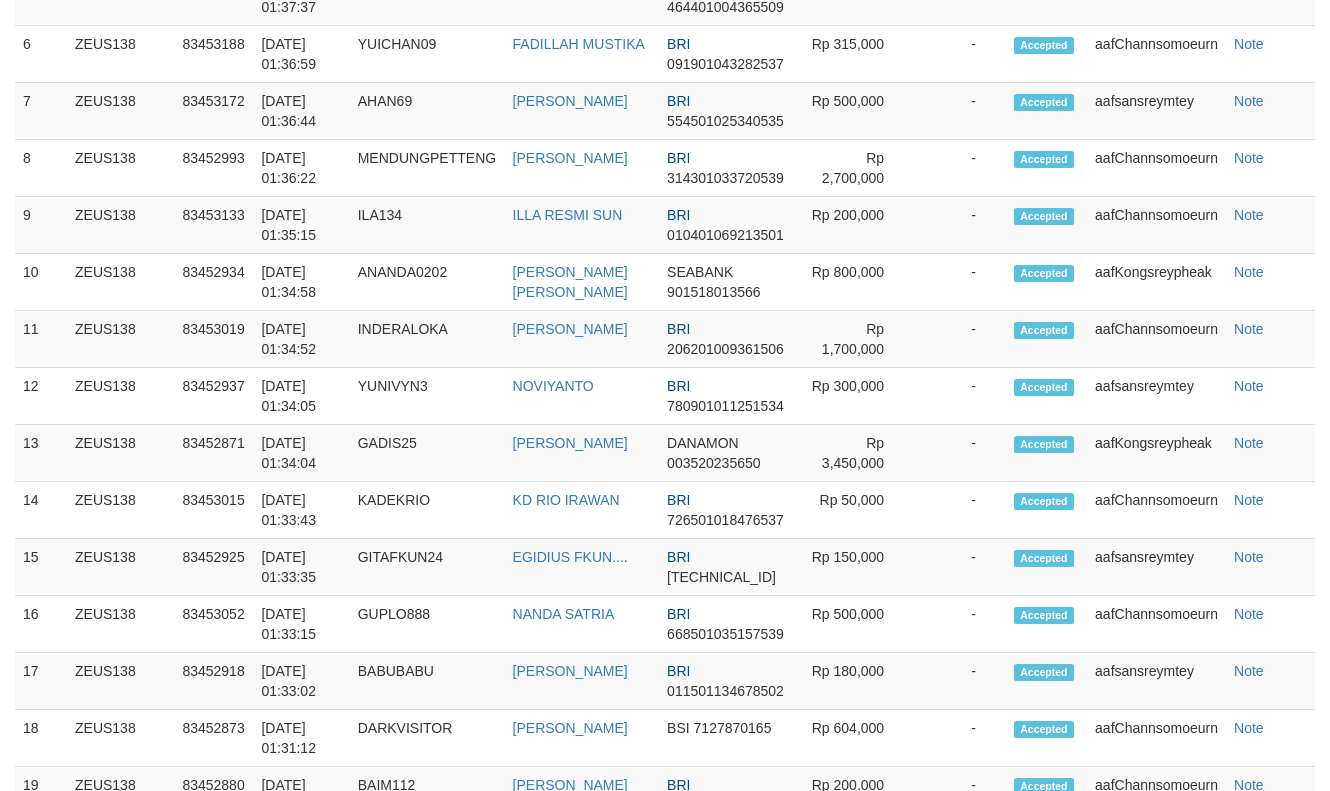 scroll, scrollTop: 1524, scrollLeft: 0, axis: vertical 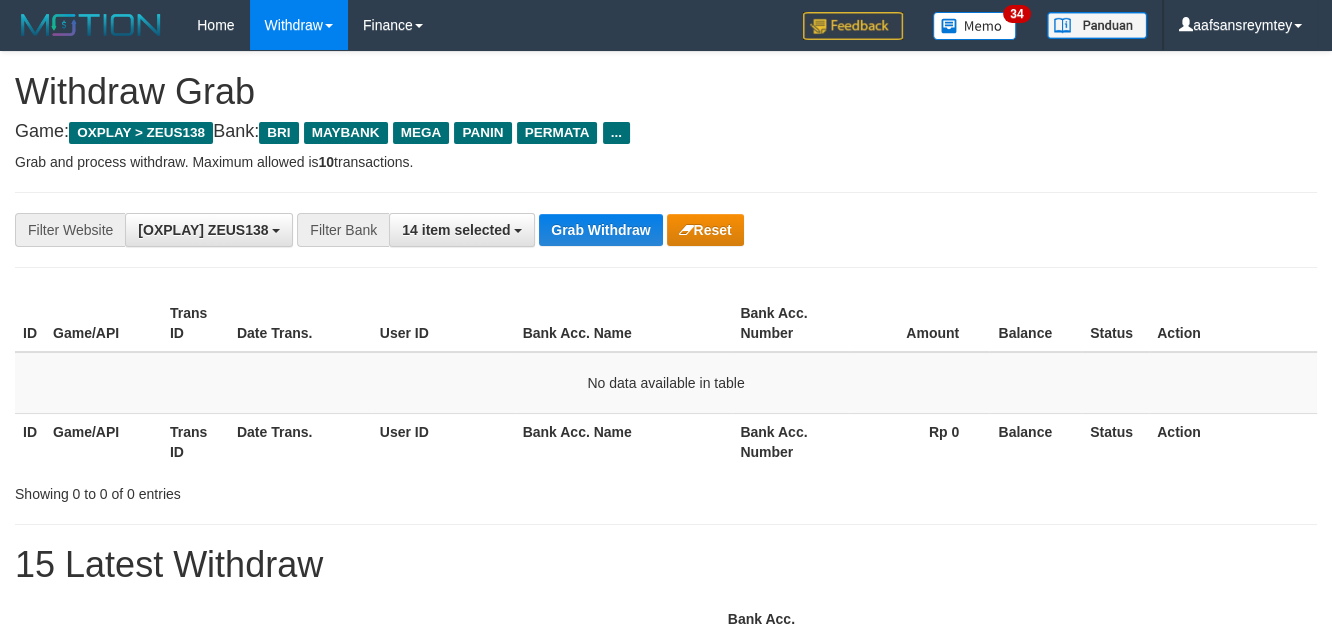 click on "Grab Withdraw" at bounding box center [600, 230] 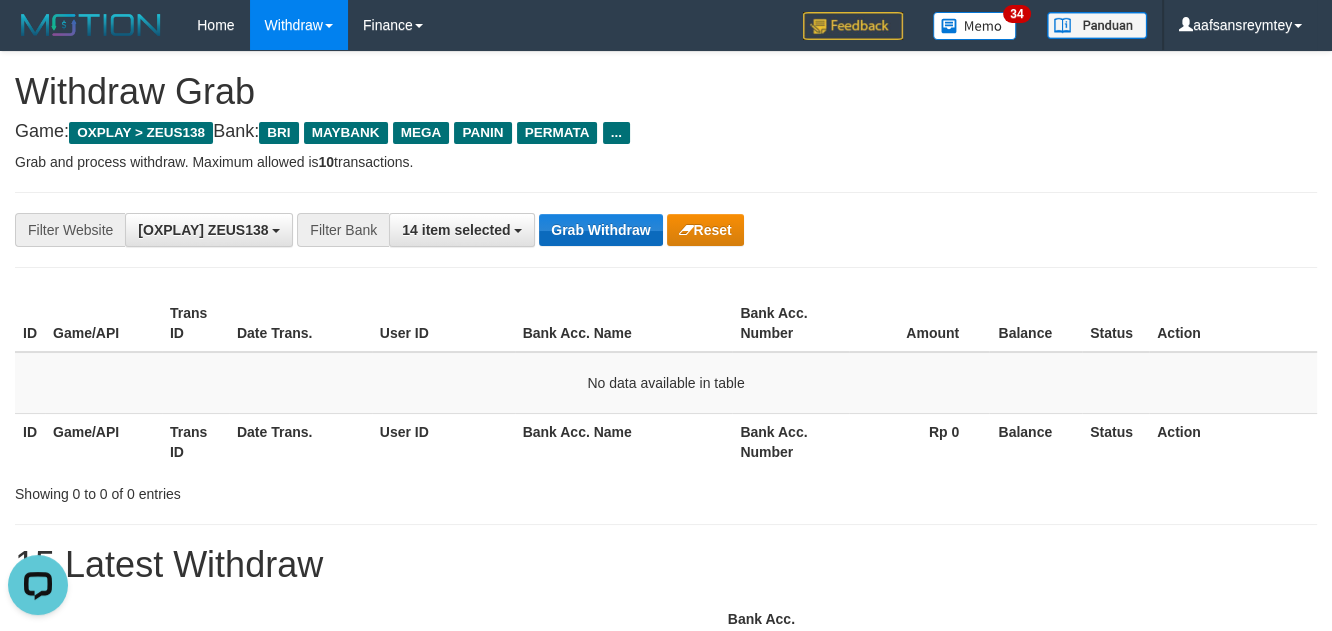 scroll, scrollTop: 0, scrollLeft: 0, axis: both 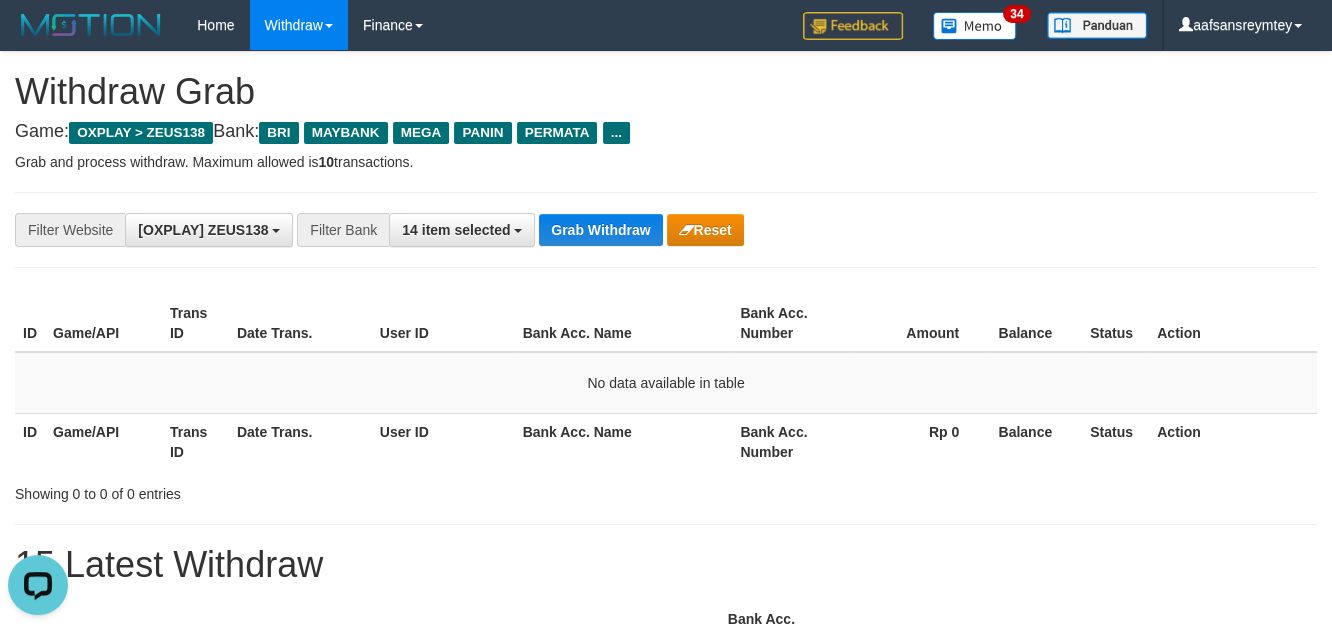 click on "Grab Withdraw" at bounding box center (600, 230) 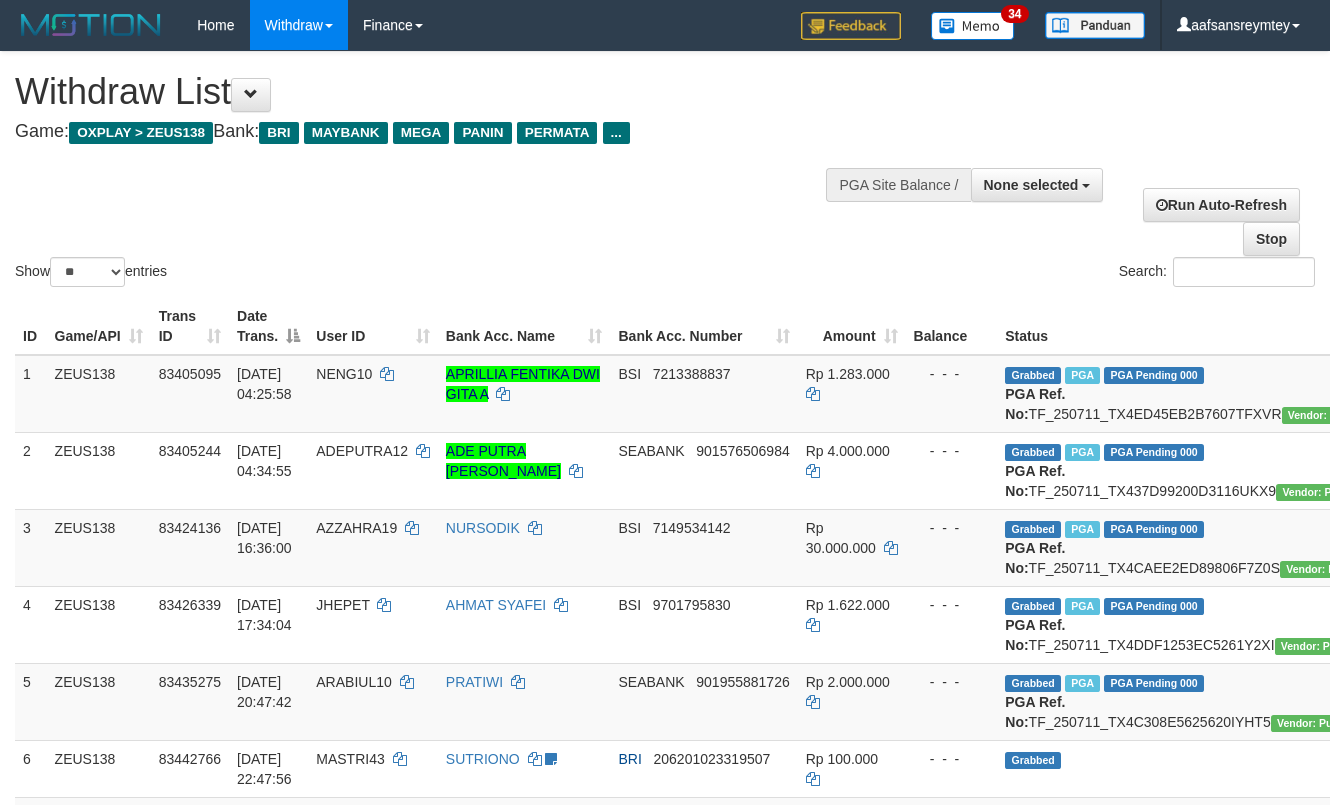 select 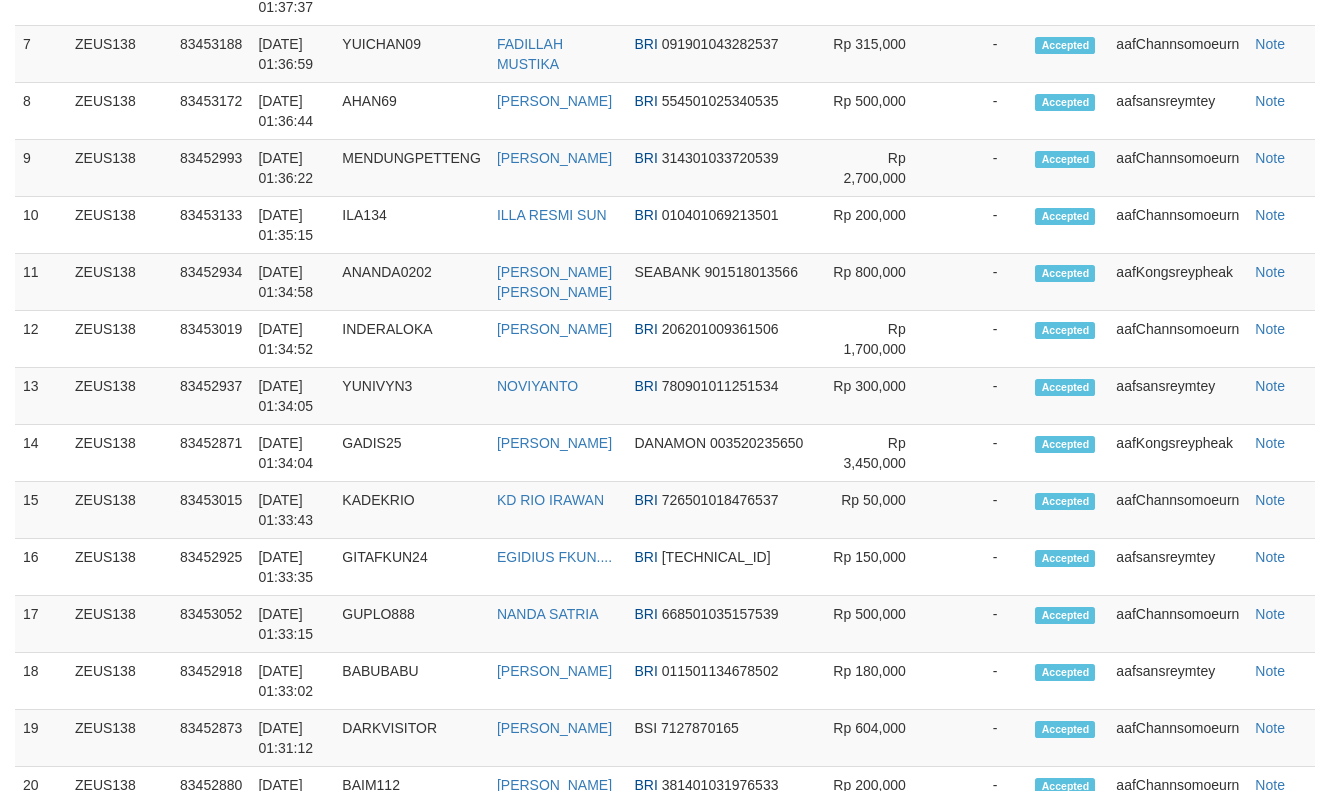 scroll, scrollTop: 1524, scrollLeft: 0, axis: vertical 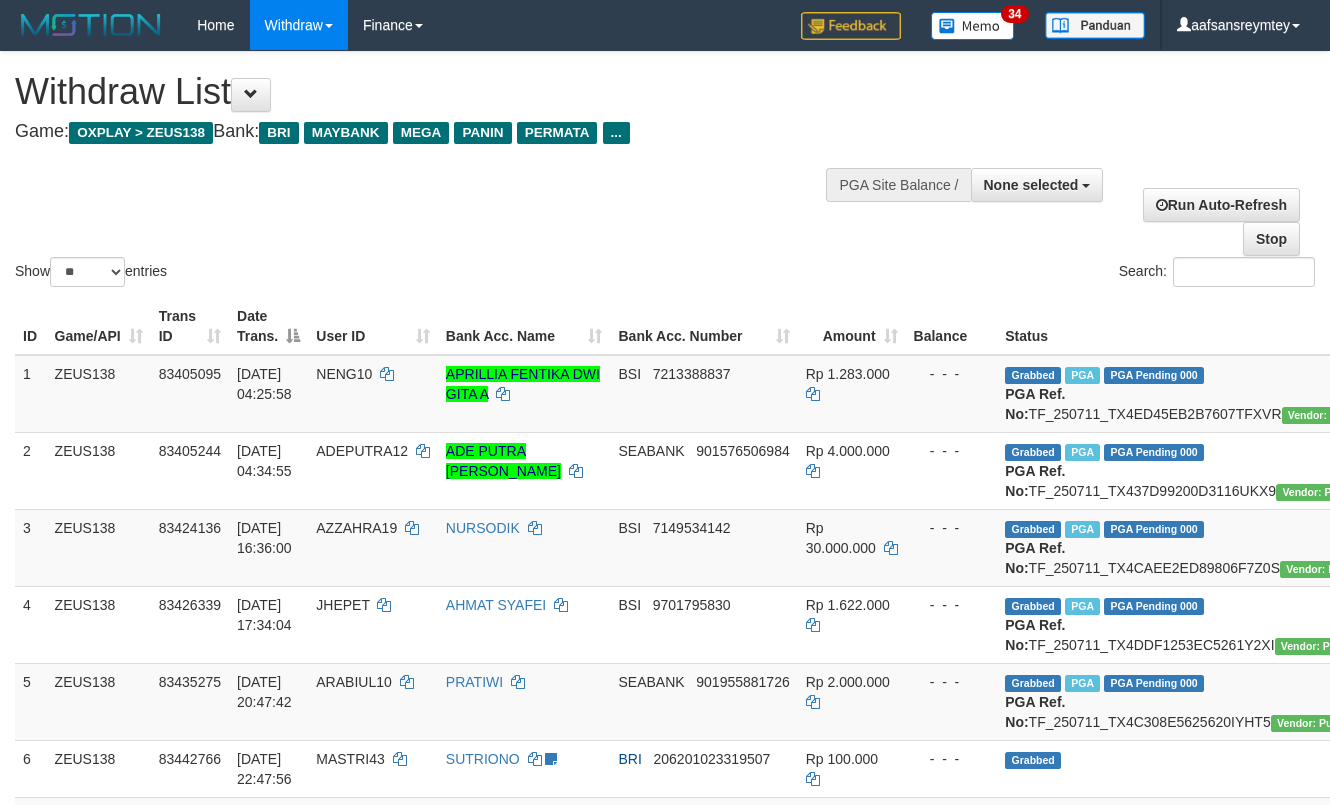 select 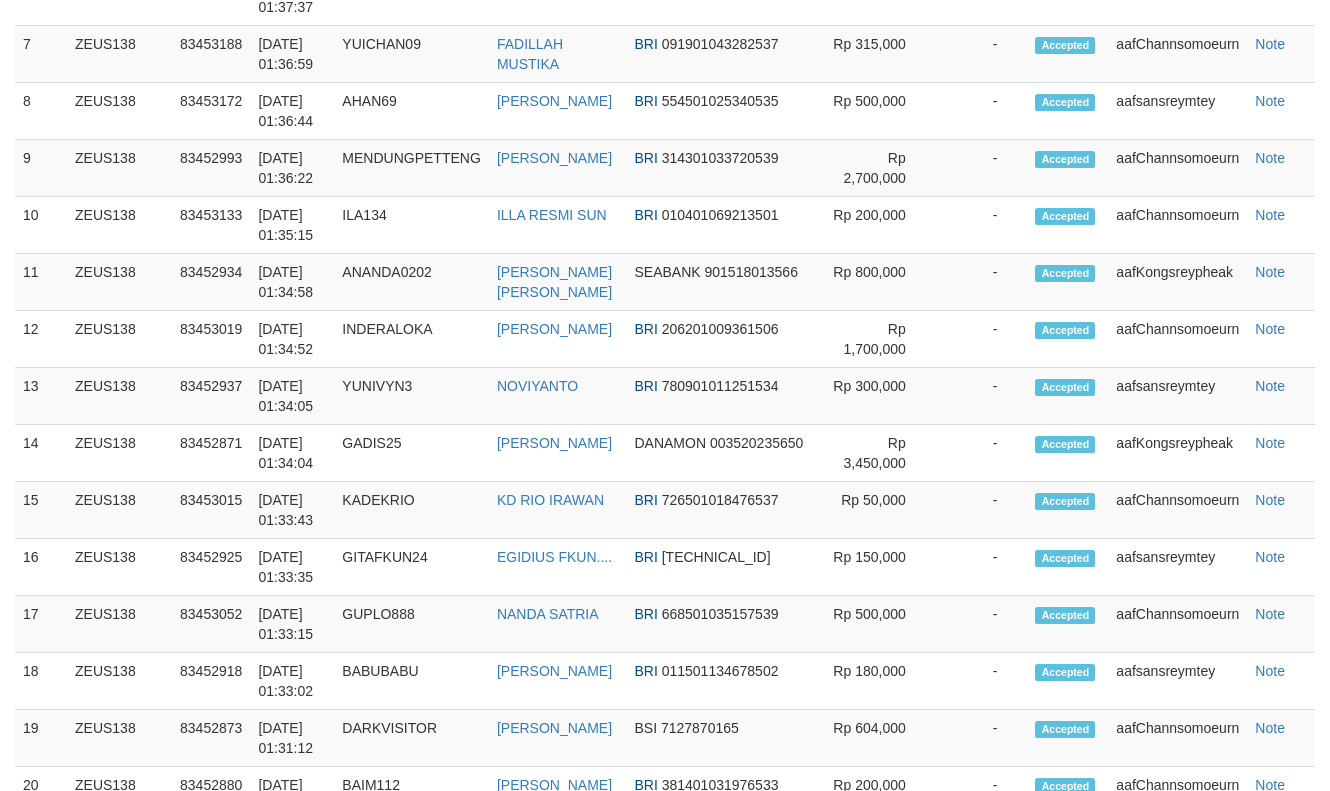 scroll, scrollTop: 1524, scrollLeft: 0, axis: vertical 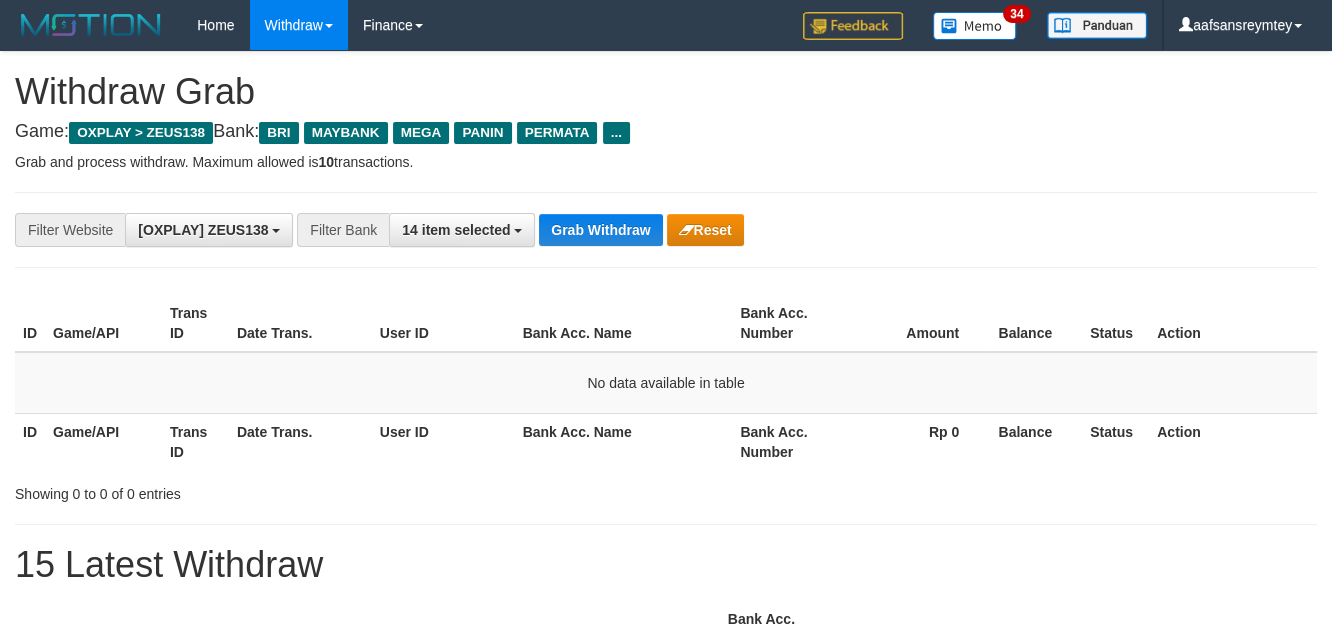 click on "PERMATA" at bounding box center (557, 133) 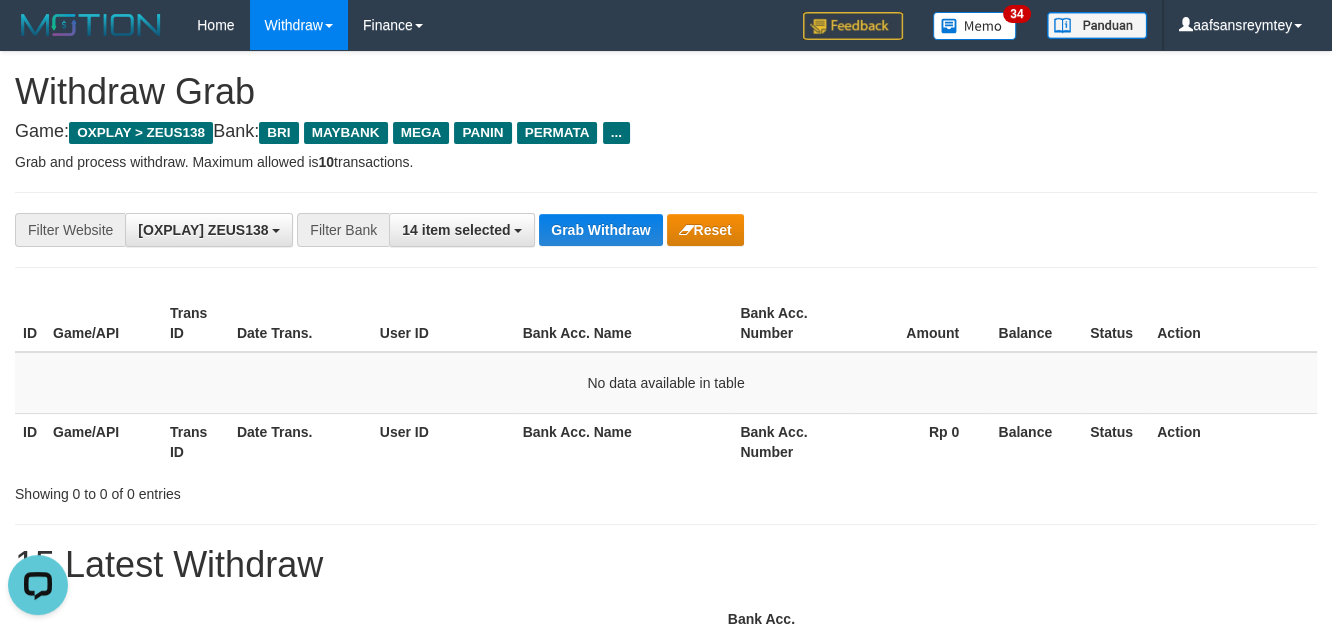 scroll, scrollTop: 0, scrollLeft: 0, axis: both 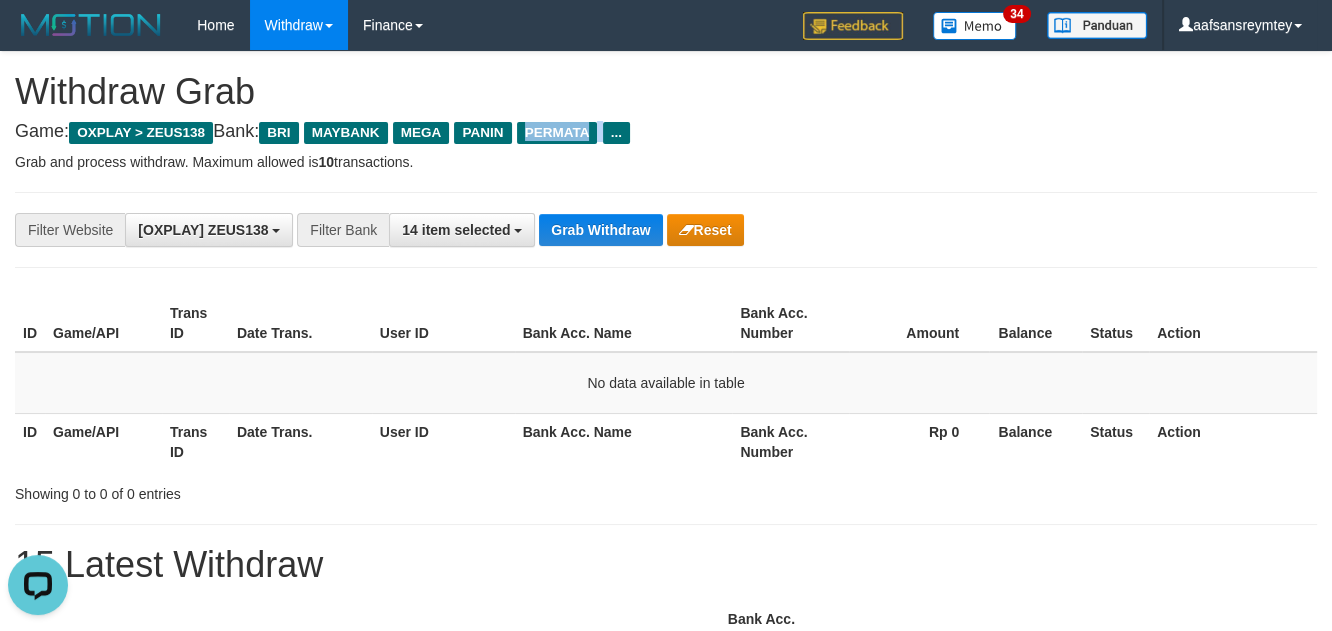 click on "PERMATA" at bounding box center (557, 133) 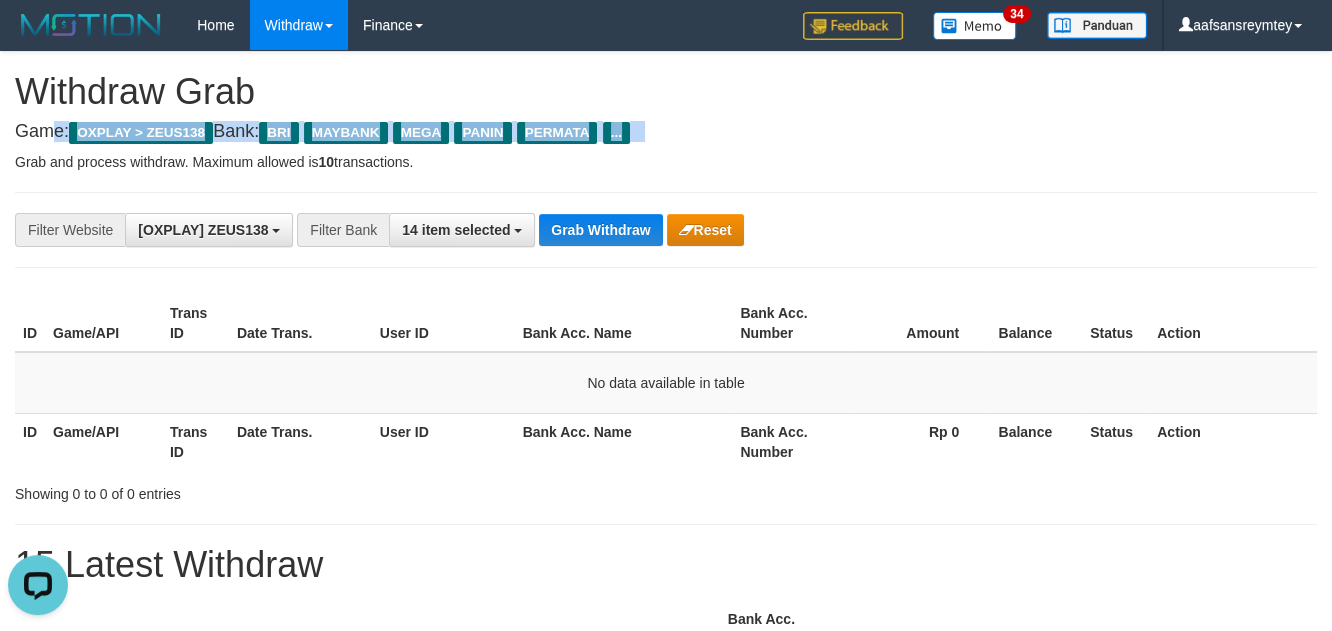 click on "PERMATA" at bounding box center [557, 133] 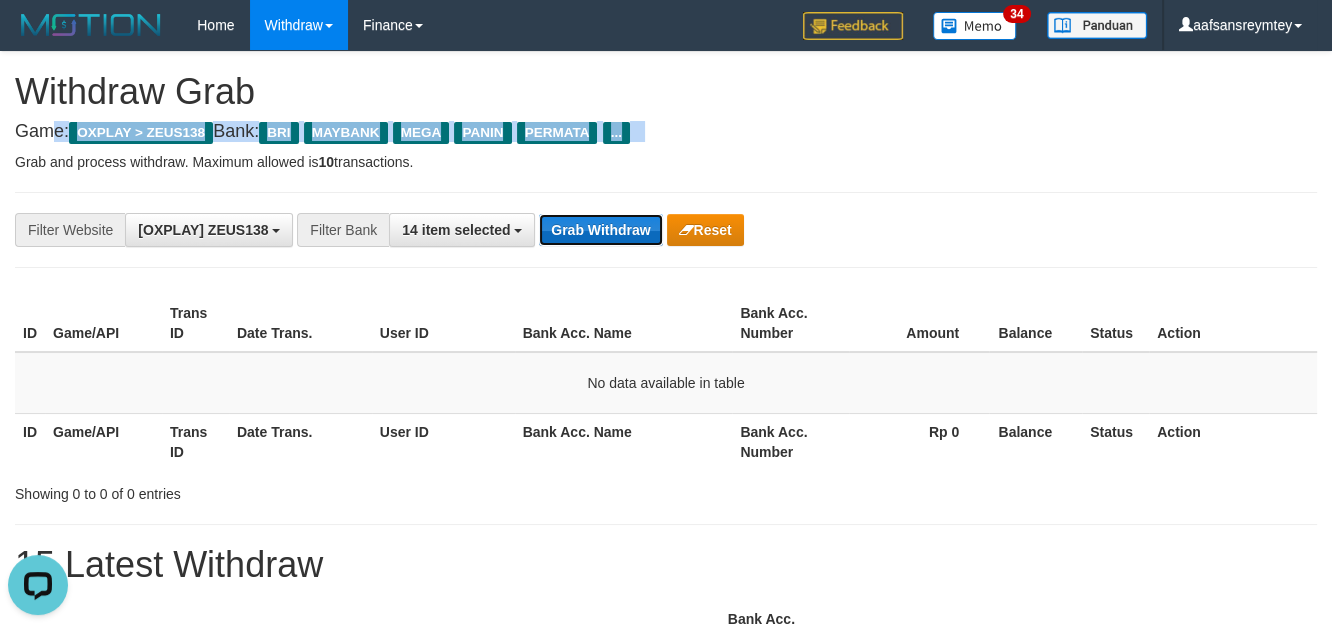 click on "Grab Withdraw" at bounding box center (600, 230) 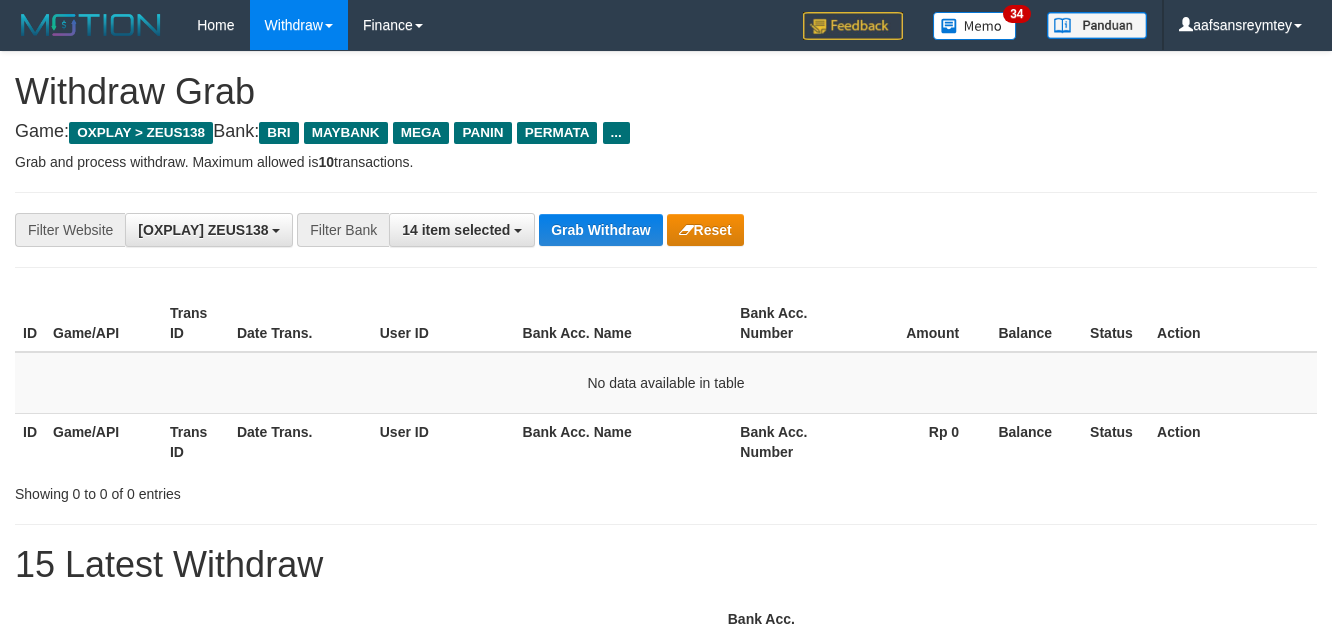 scroll, scrollTop: 0, scrollLeft: 0, axis: both 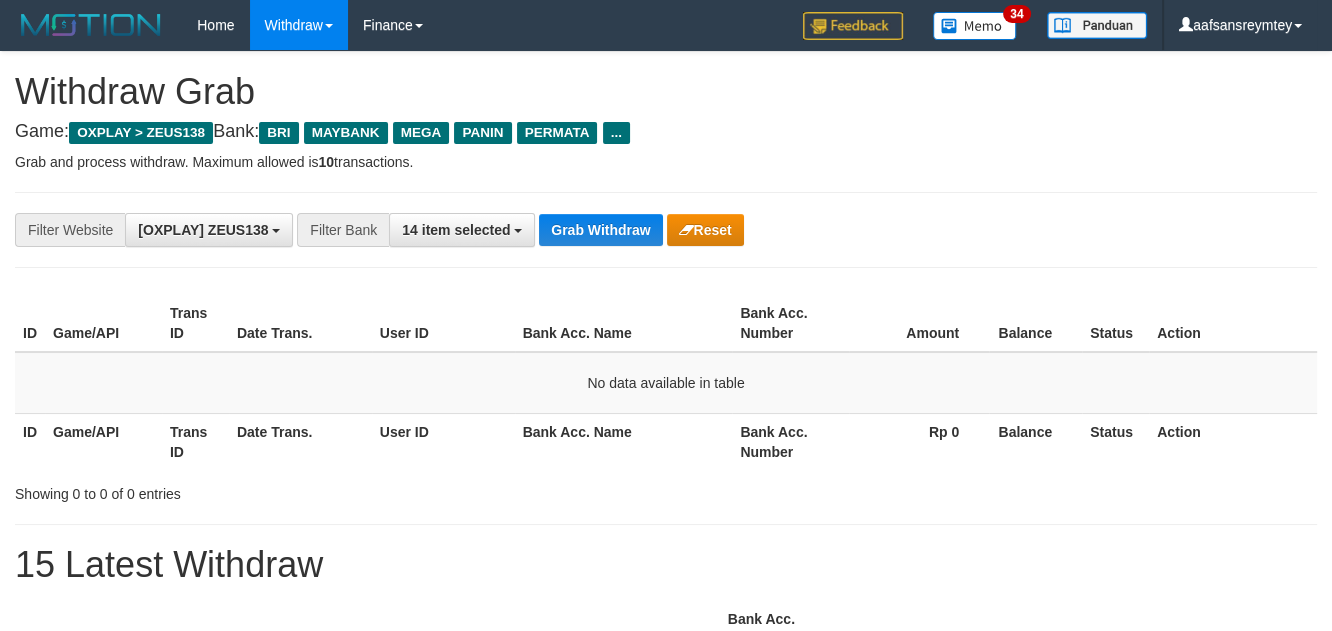 click on "Grab Withdraw" at bounding box center (600, 230) 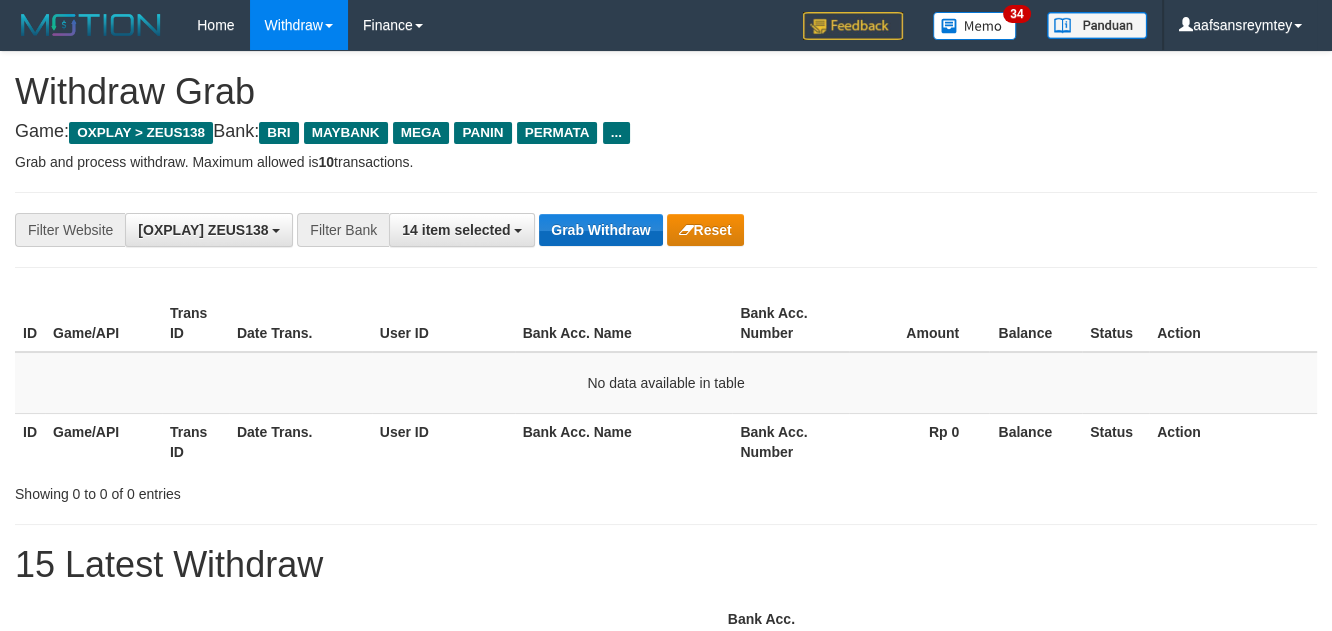 click on "Grab Withdraw" at bounding box center [600, 230] 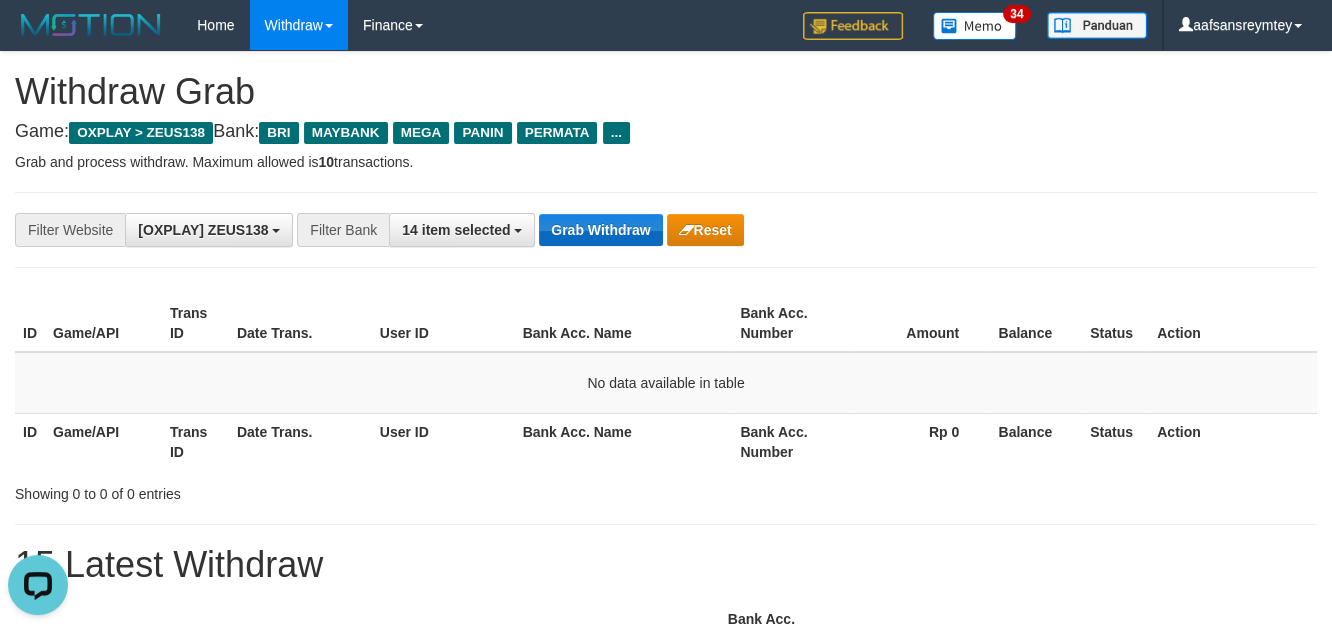 scroll, scrollTop: 0, scrollLeft: 0, axis: both 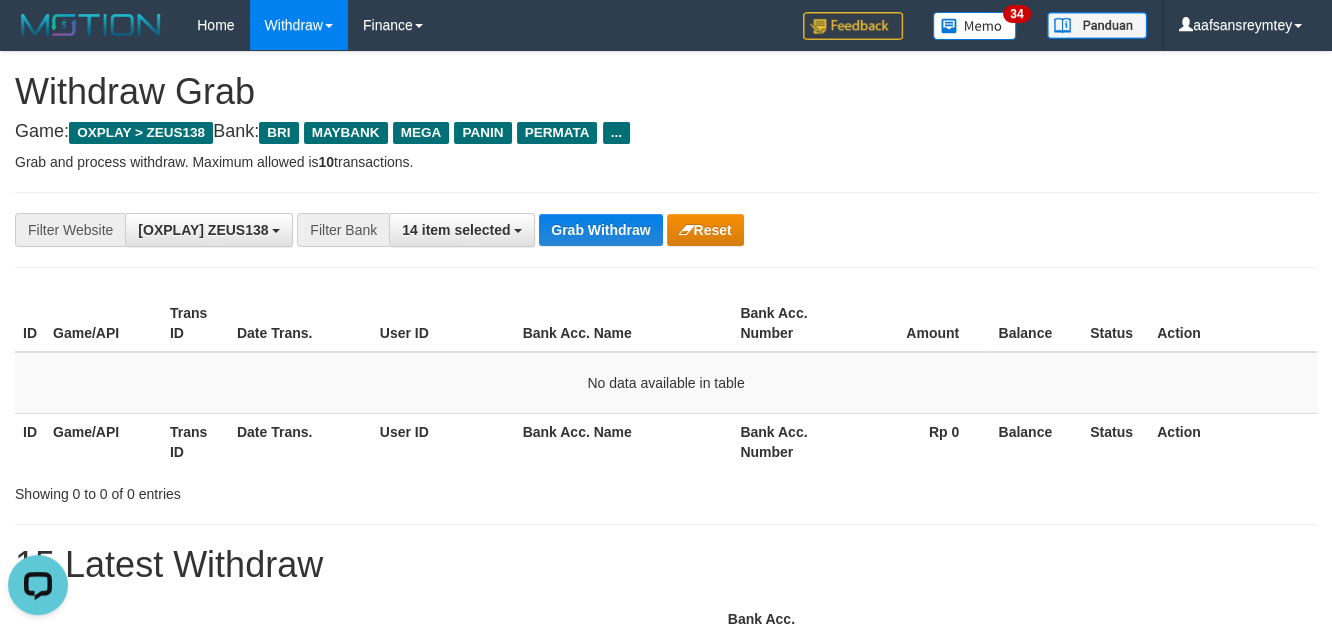 click on "**********" at bounding box center (666, 230) 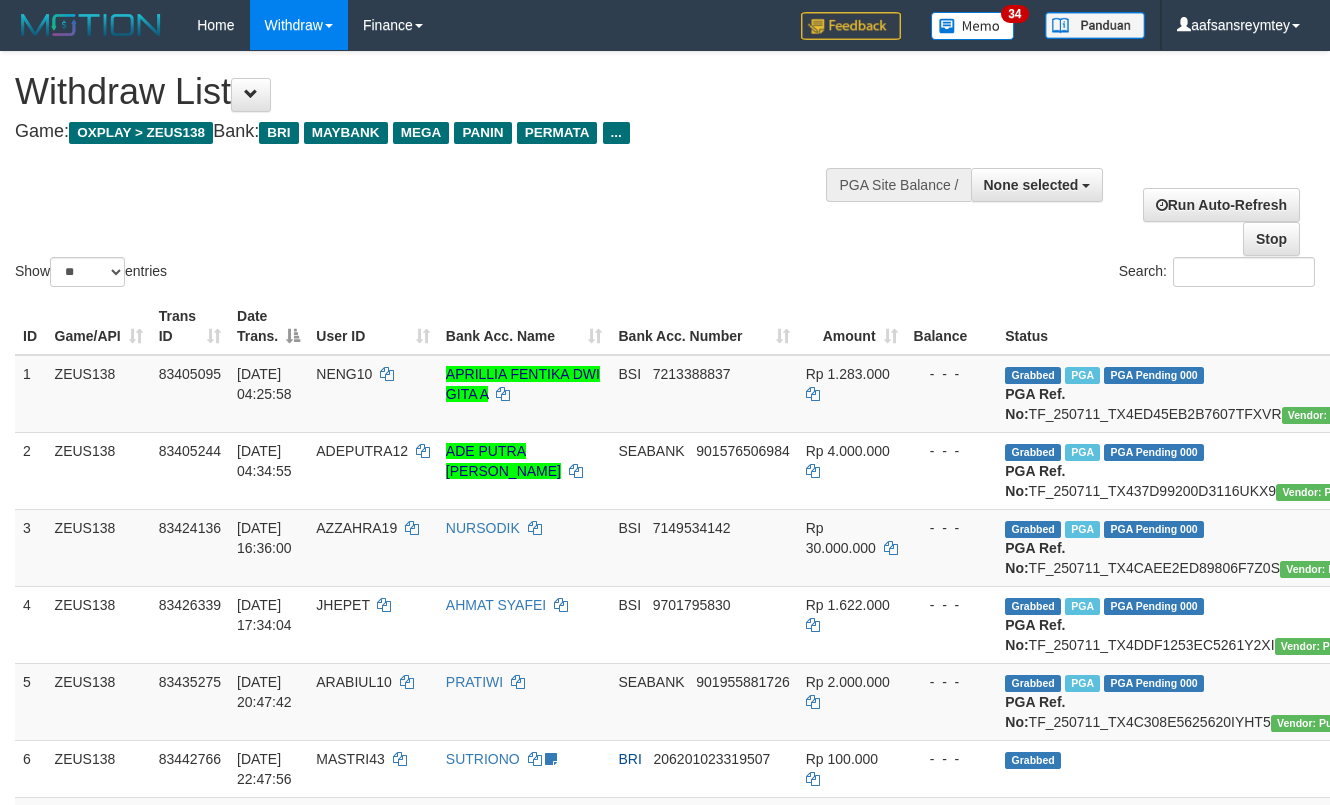 select 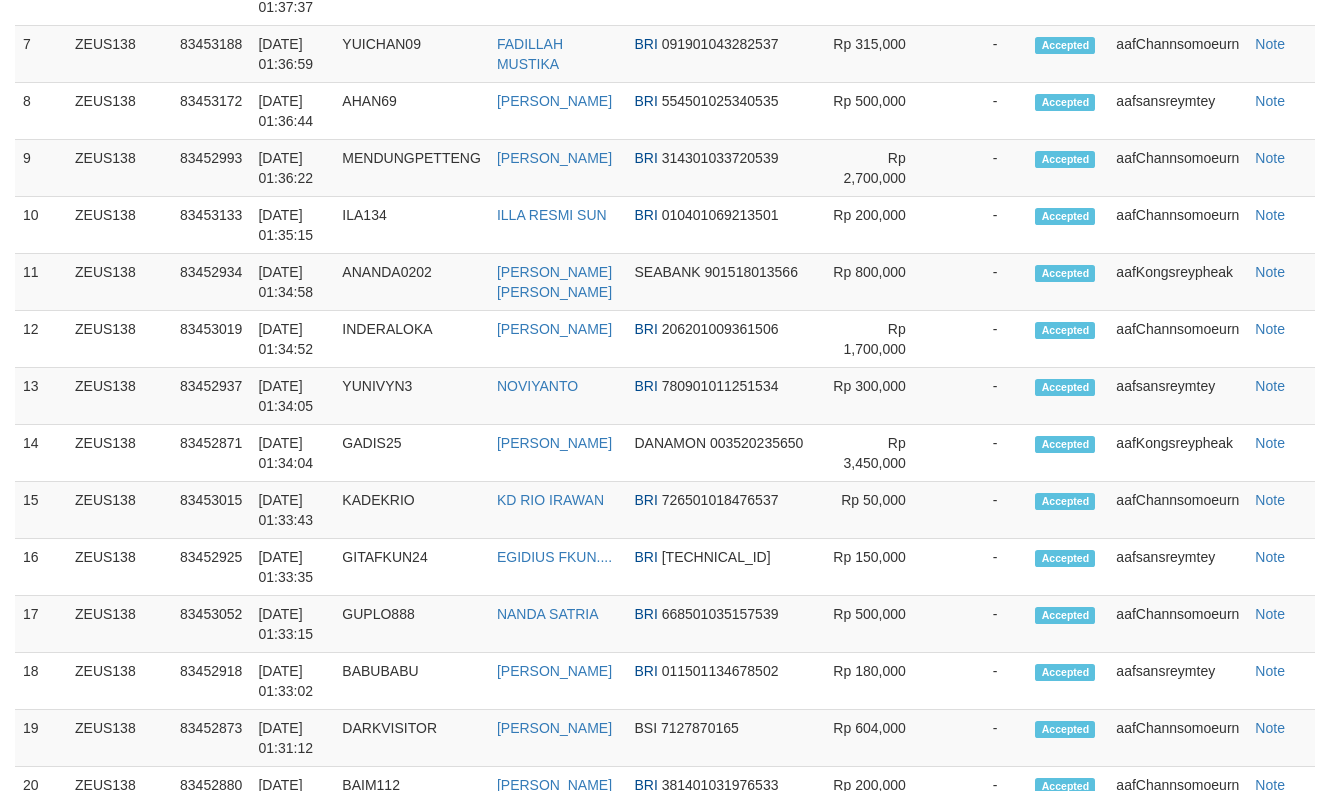 scroll, scrollTop: 1524, scrollLeft: 0, axis: vertical 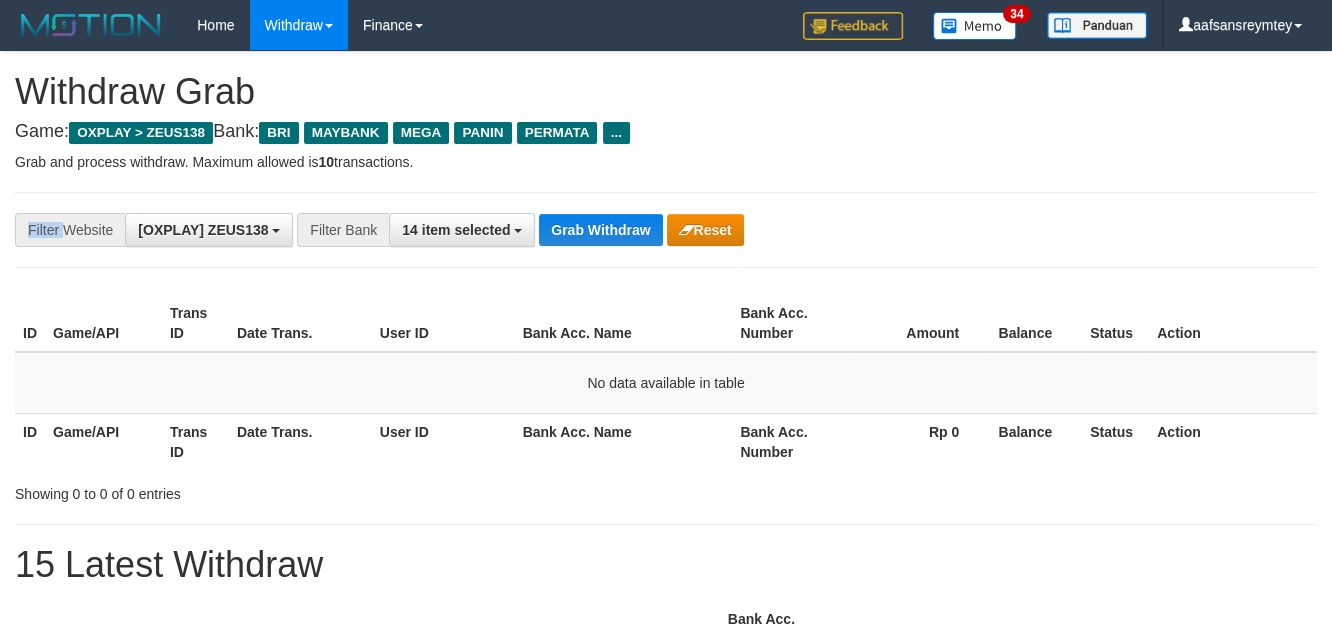 click on "**********" at bounding box center (666, 230) 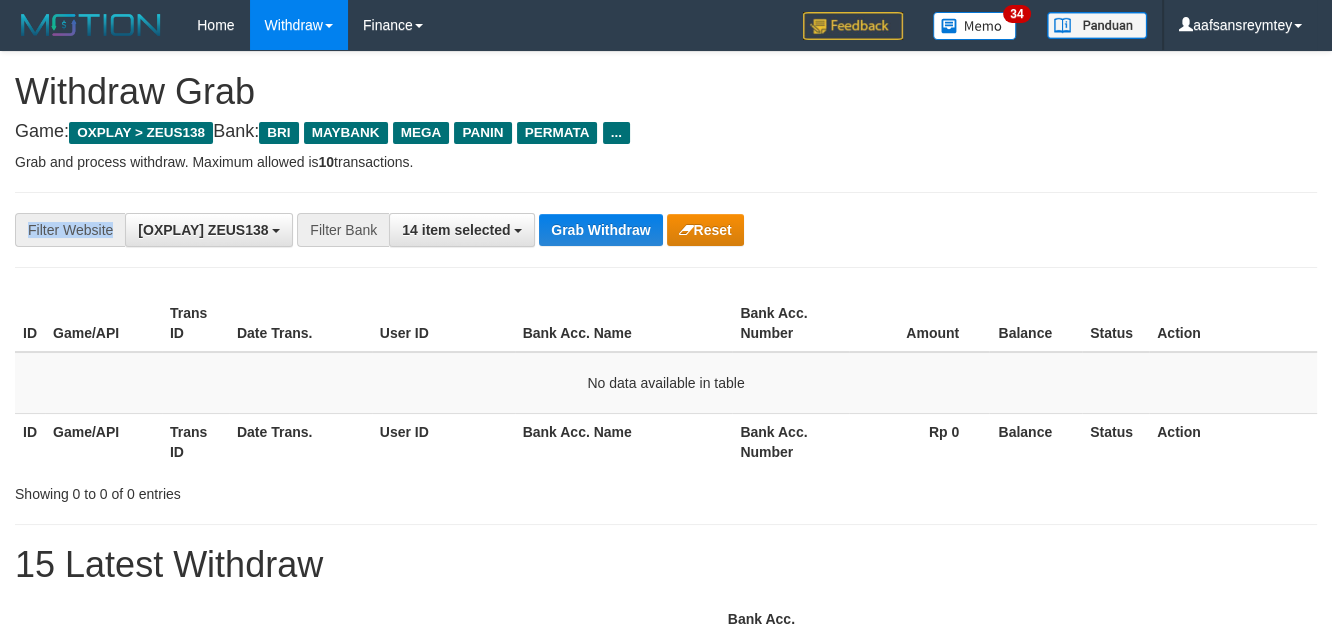 click on "**********" at bounding box center (666, 230) 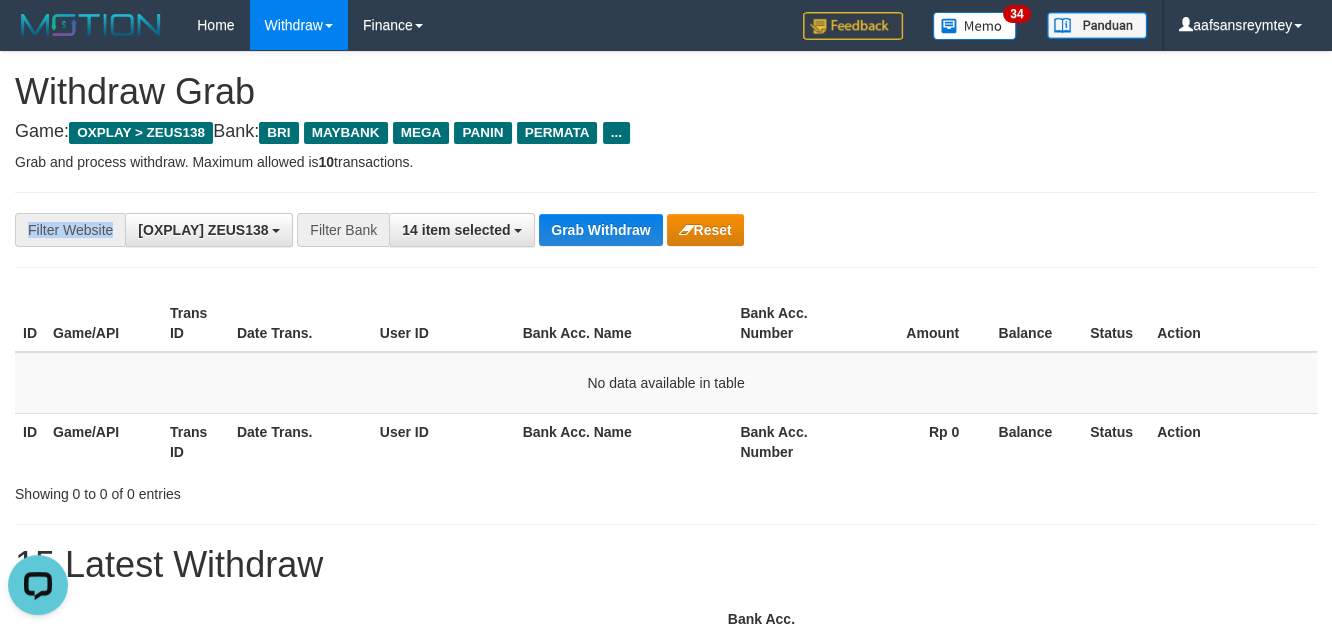 scroll, scrollTop: 0, scrollLeft: 0, axis: both 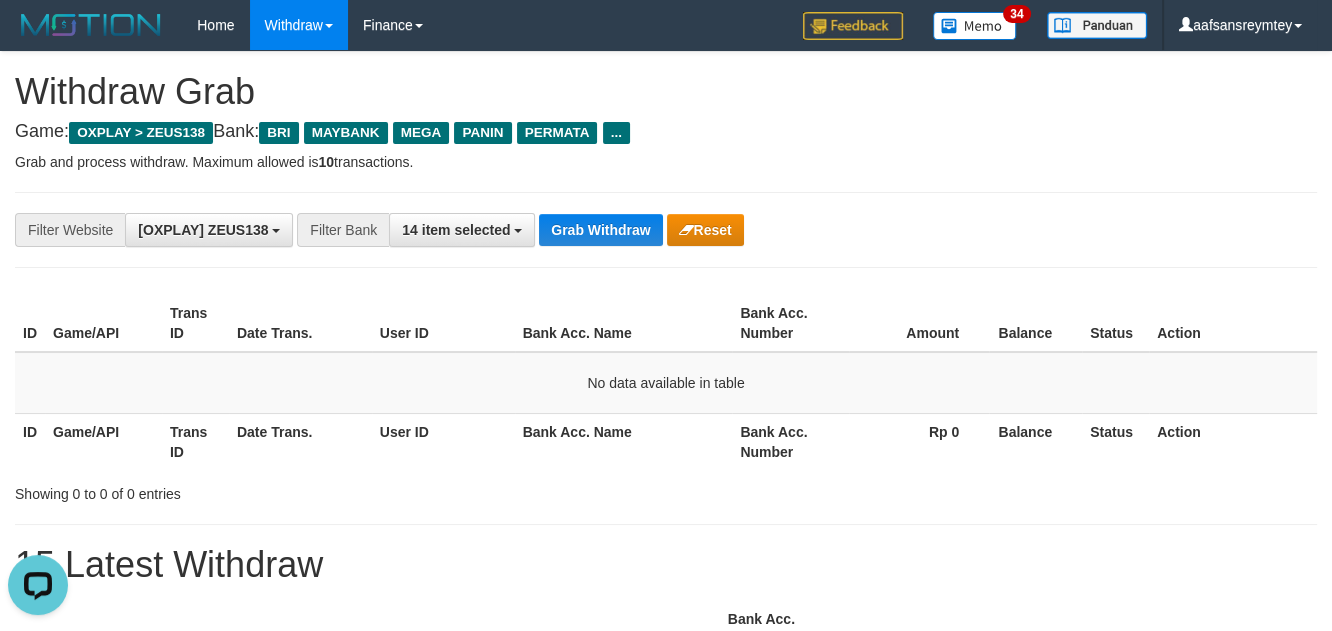 click on "**********" at bounding box center [666, 230] 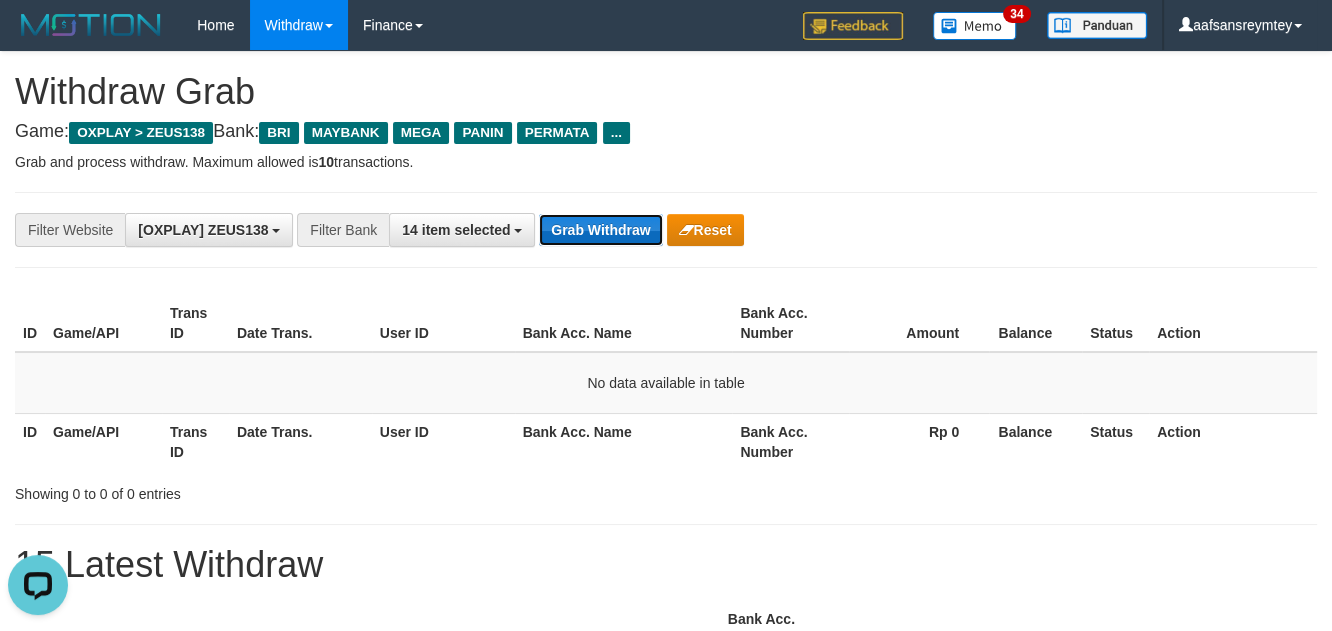 click on "Grab Withdraw" at bounding box center [600, 230] 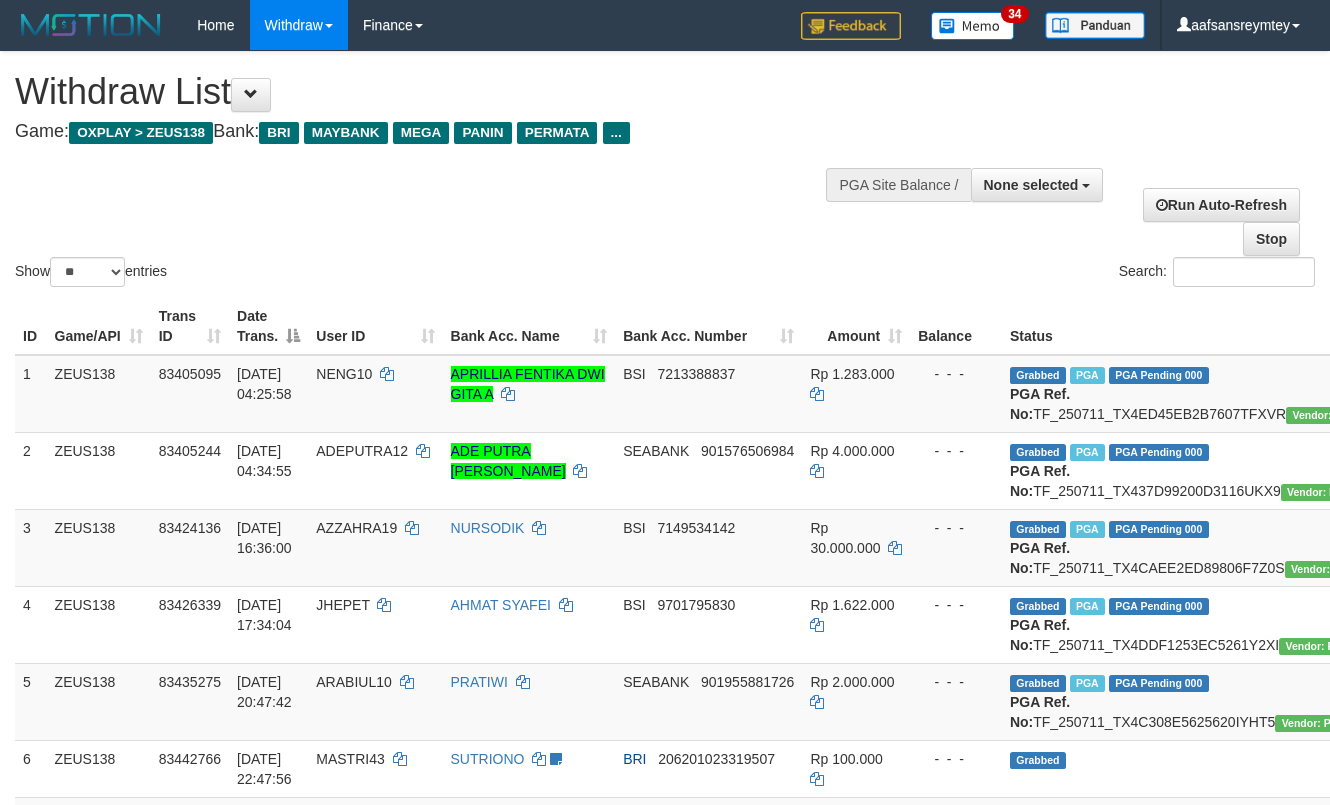 select 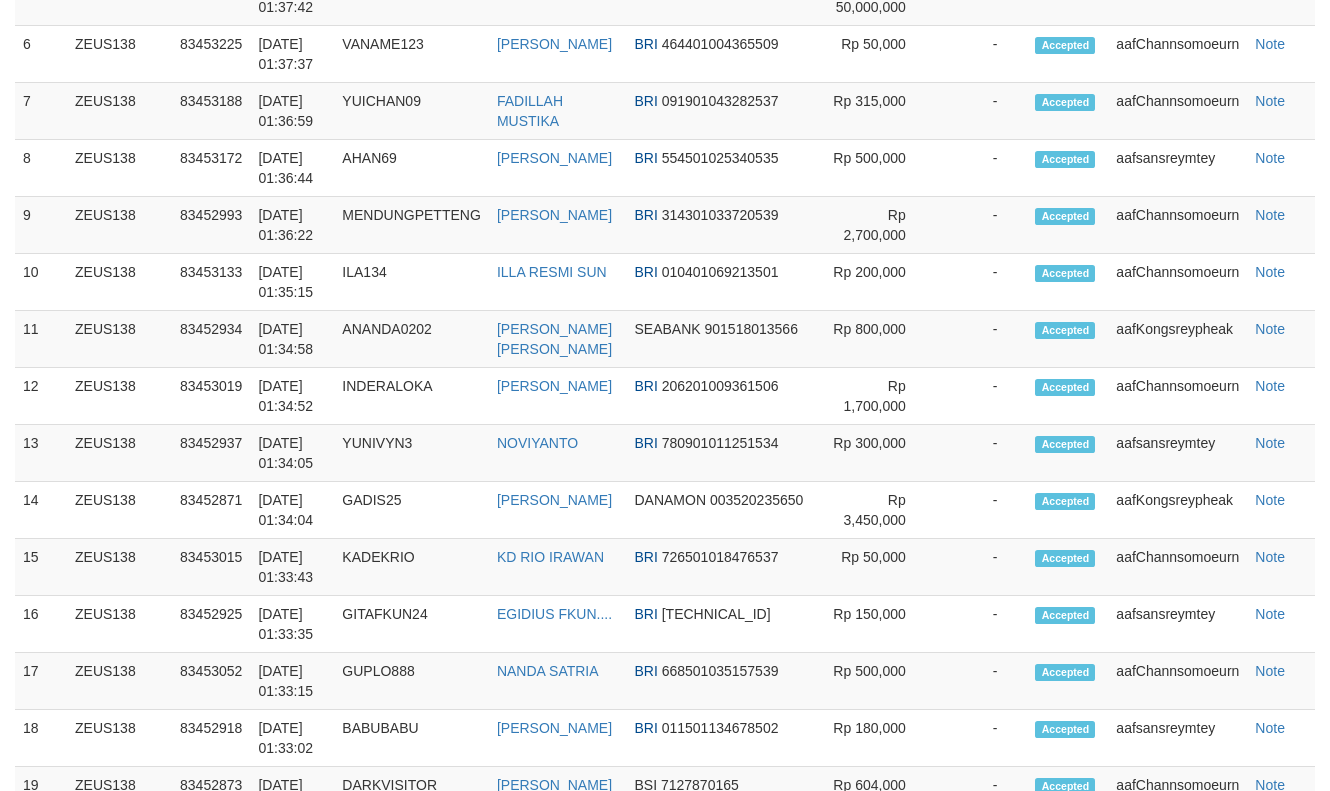 scroll, scrollTop: 1524, scrollLeft: 0, axis: vertical 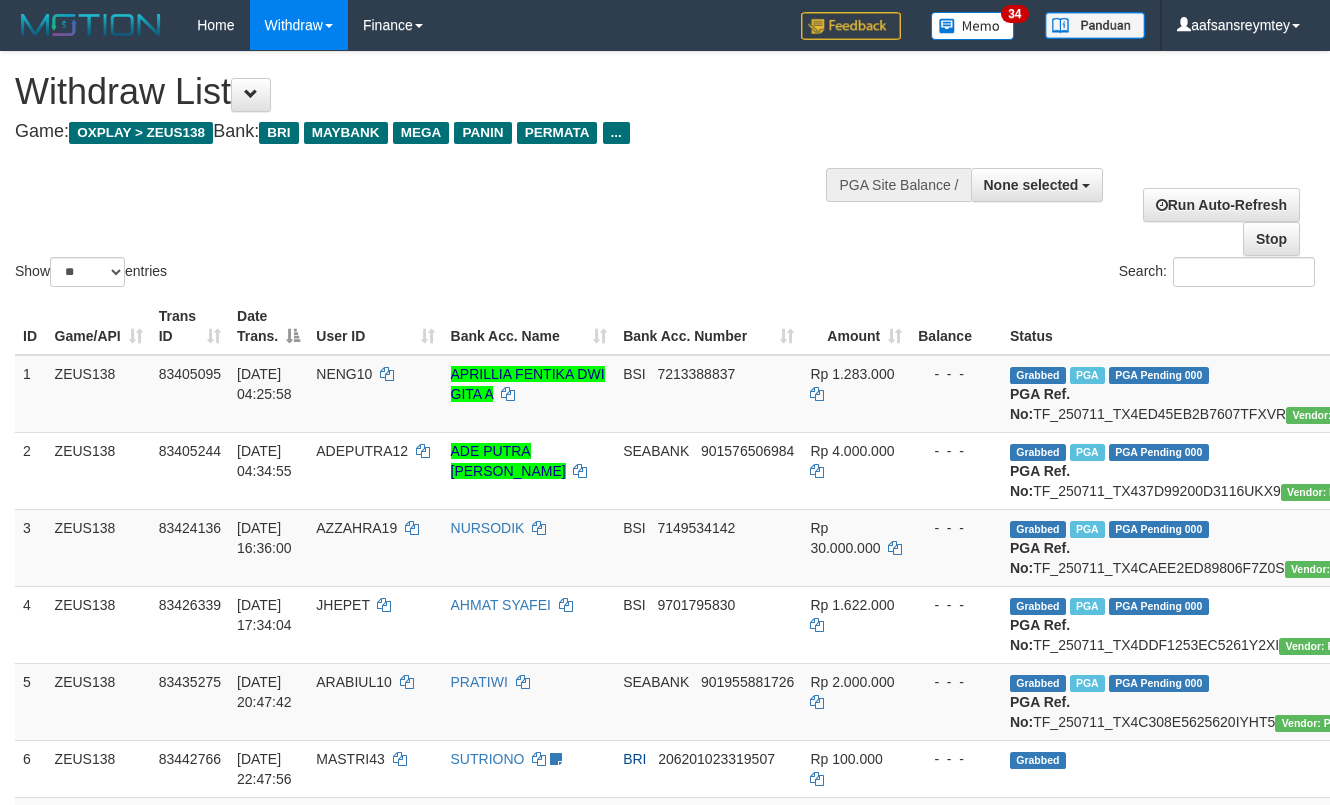 select 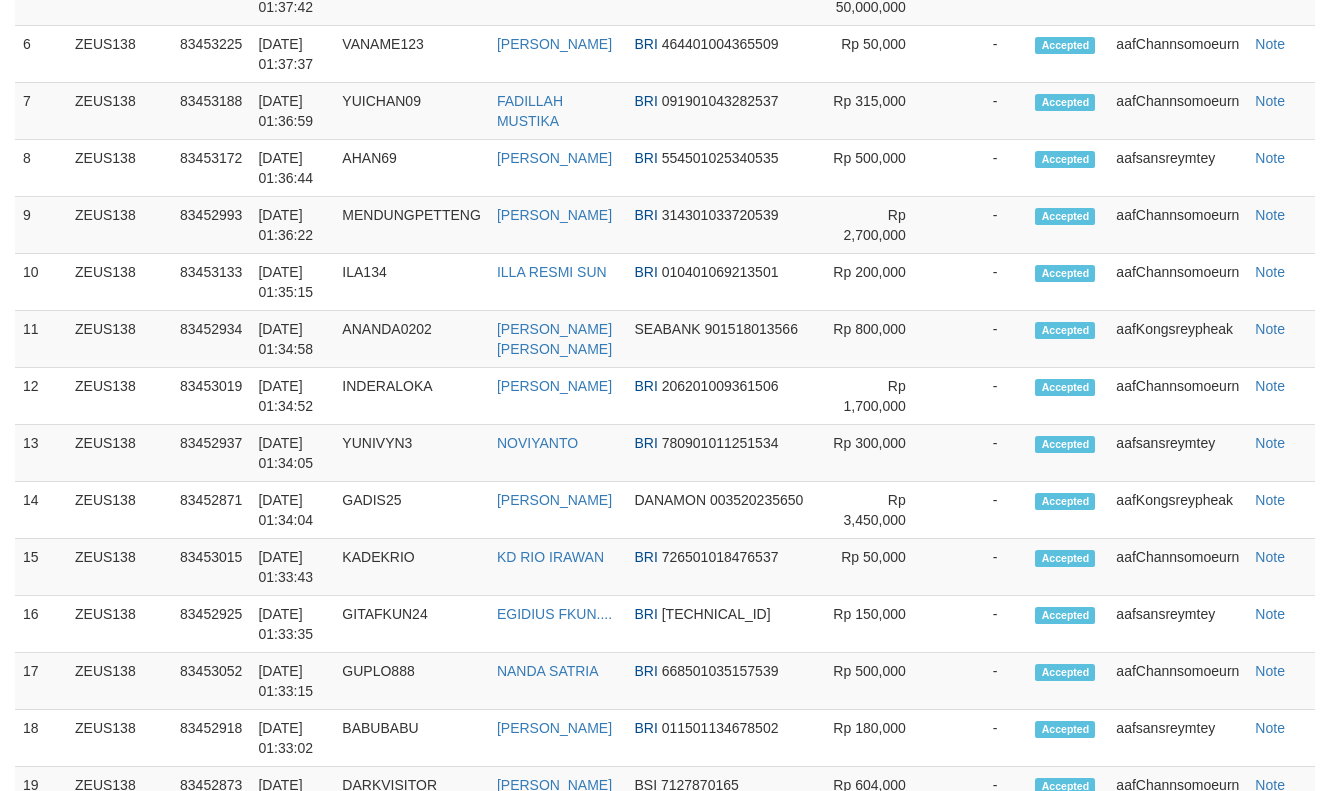 scroll, scrollTop: 1524, scrollLeft: 0, axis: vertical 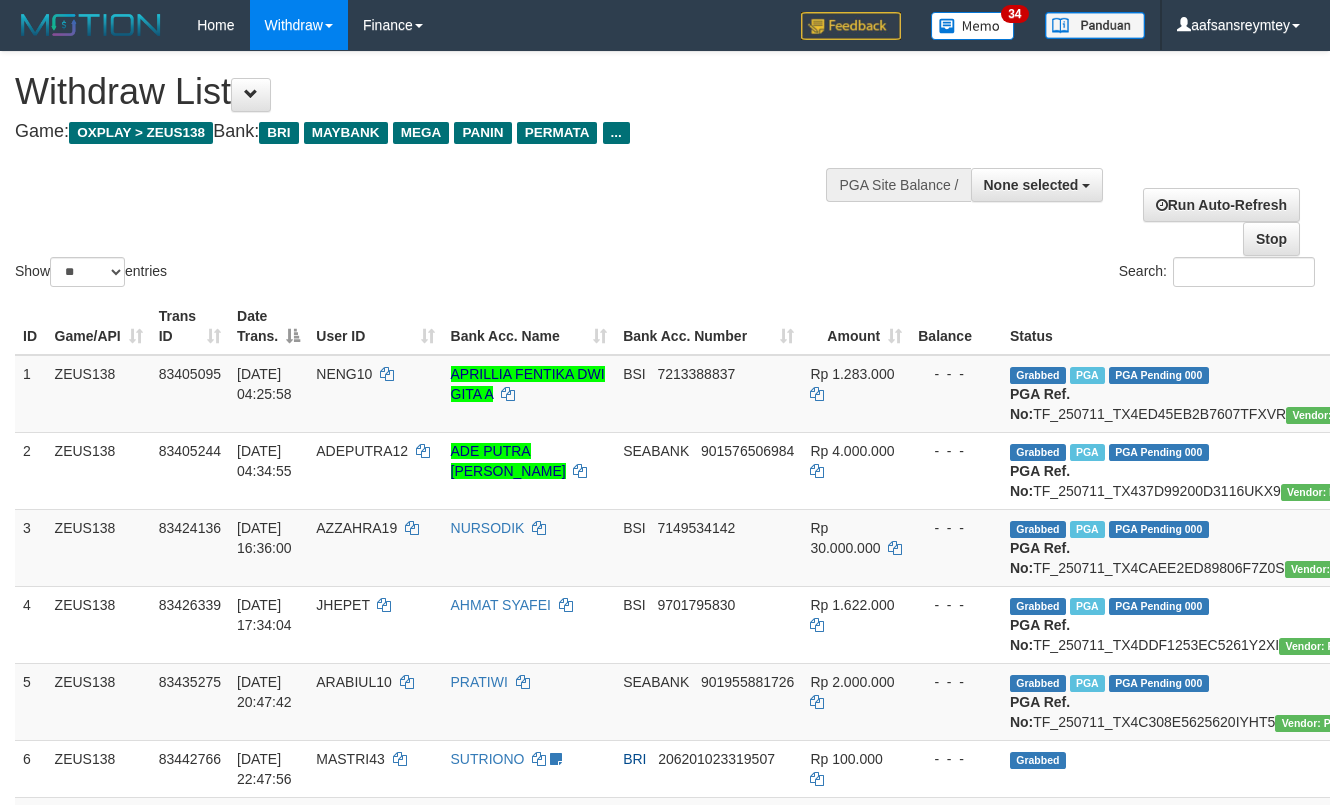 select 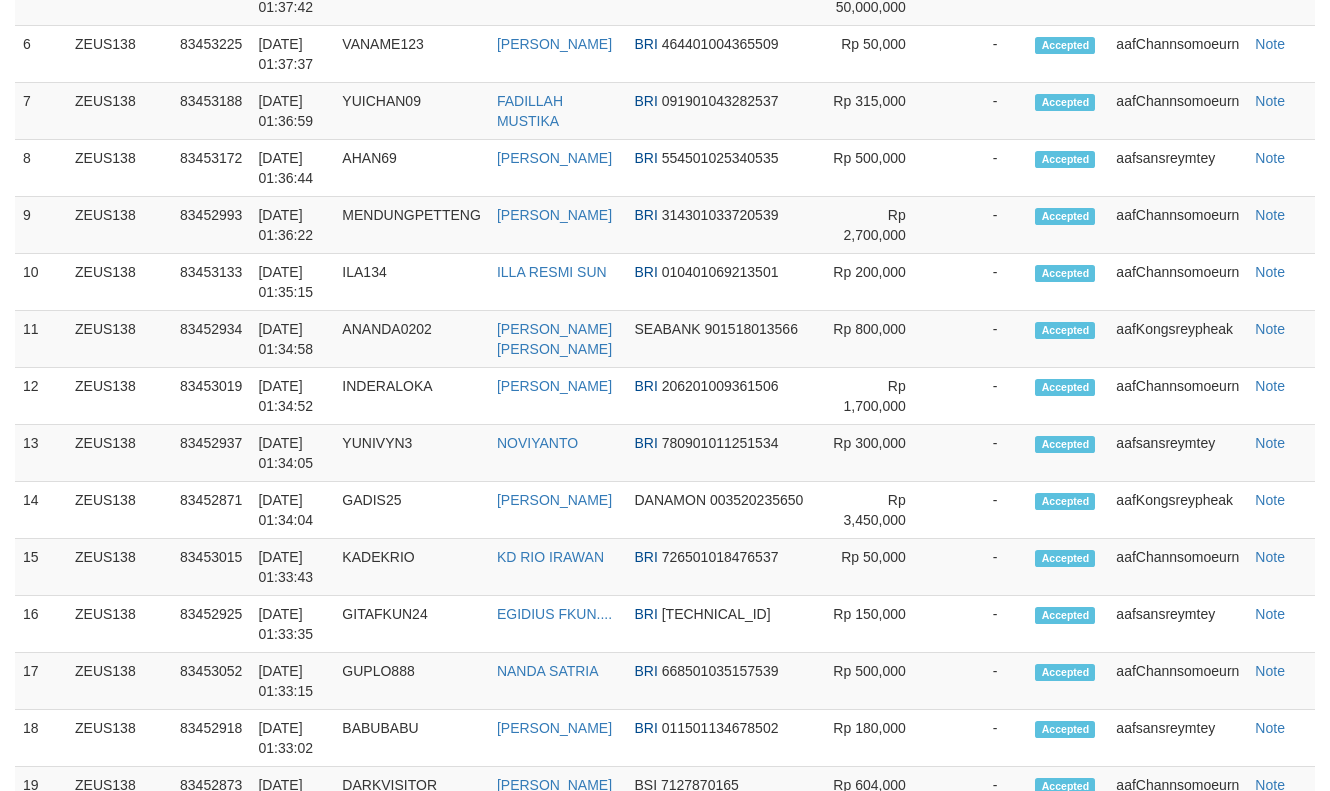 scroll, scrollTop: 1524, scrollLeft: 0, axis: vertical 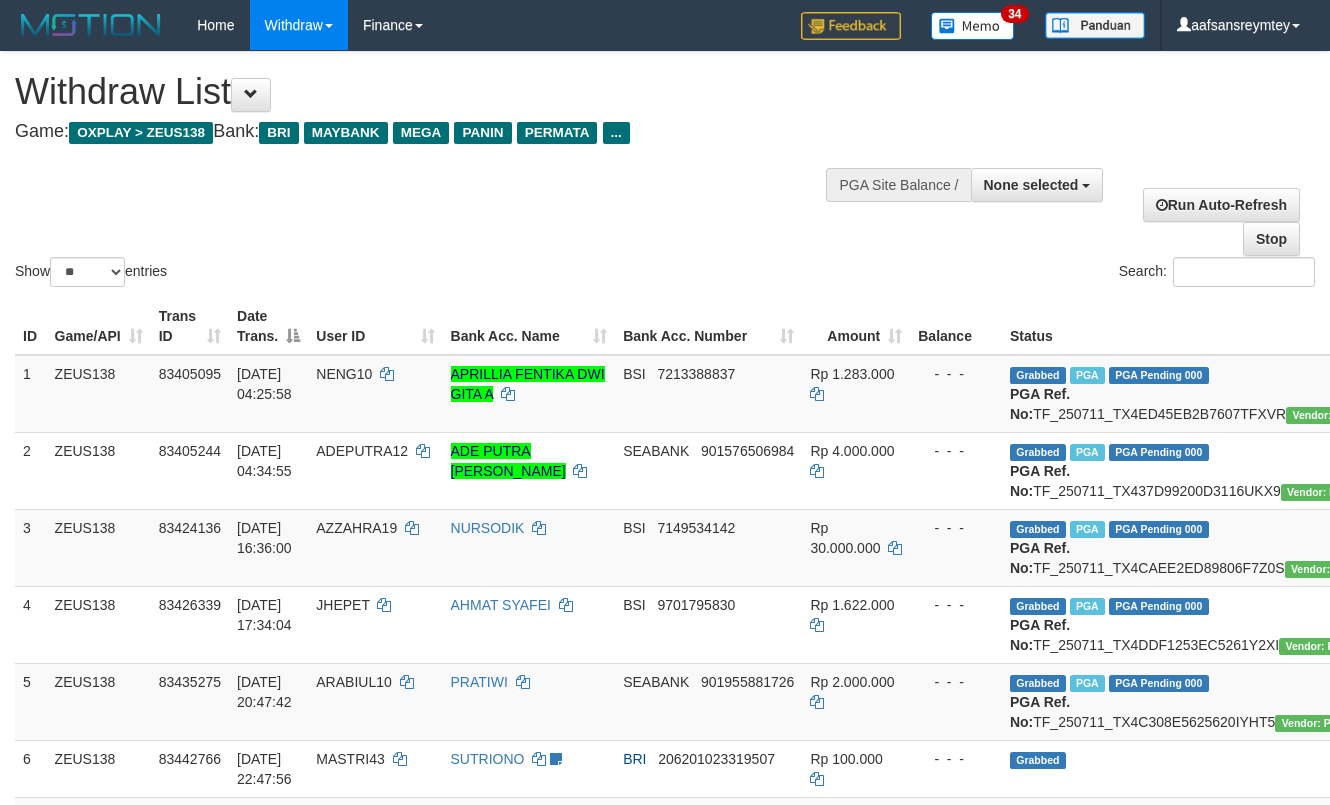 select 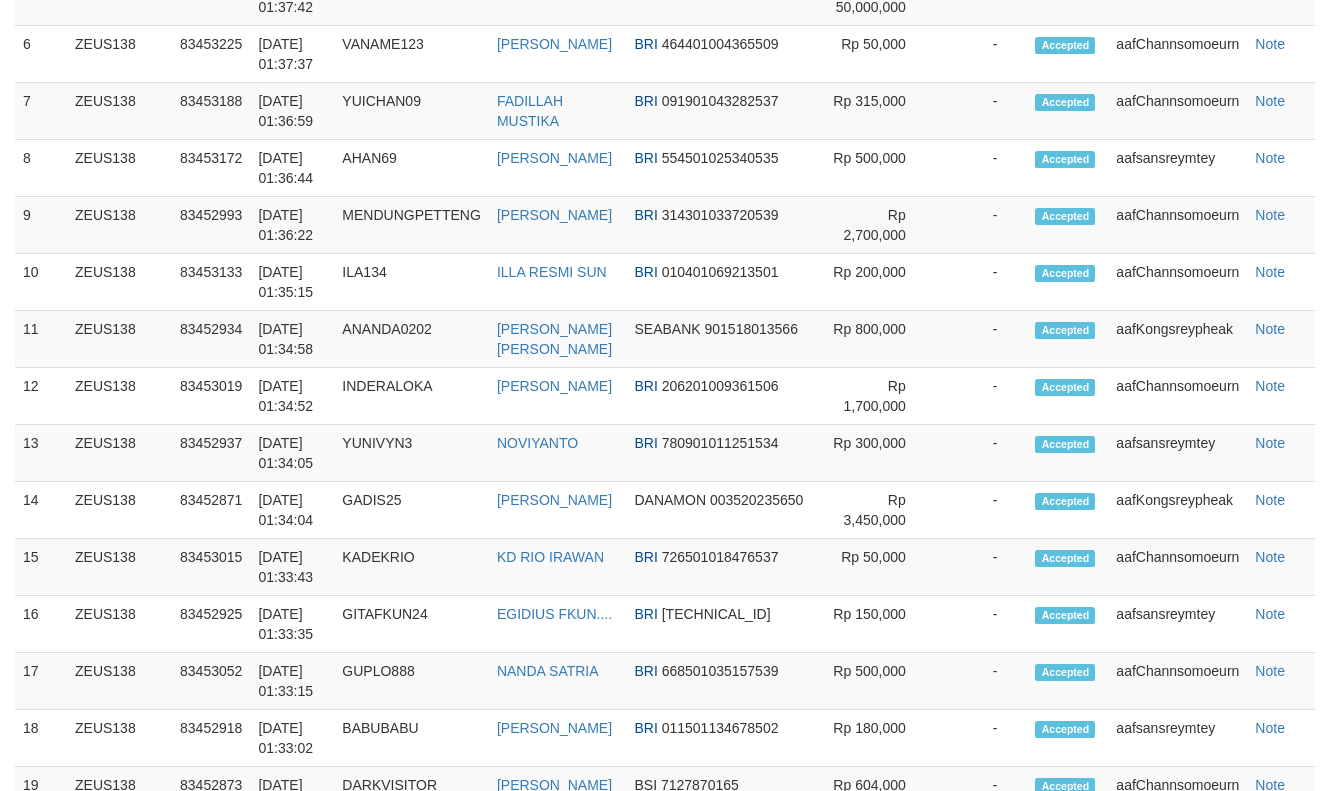 scroll, scrollTop: 1524, scrollLeft: 0, axis: vertical 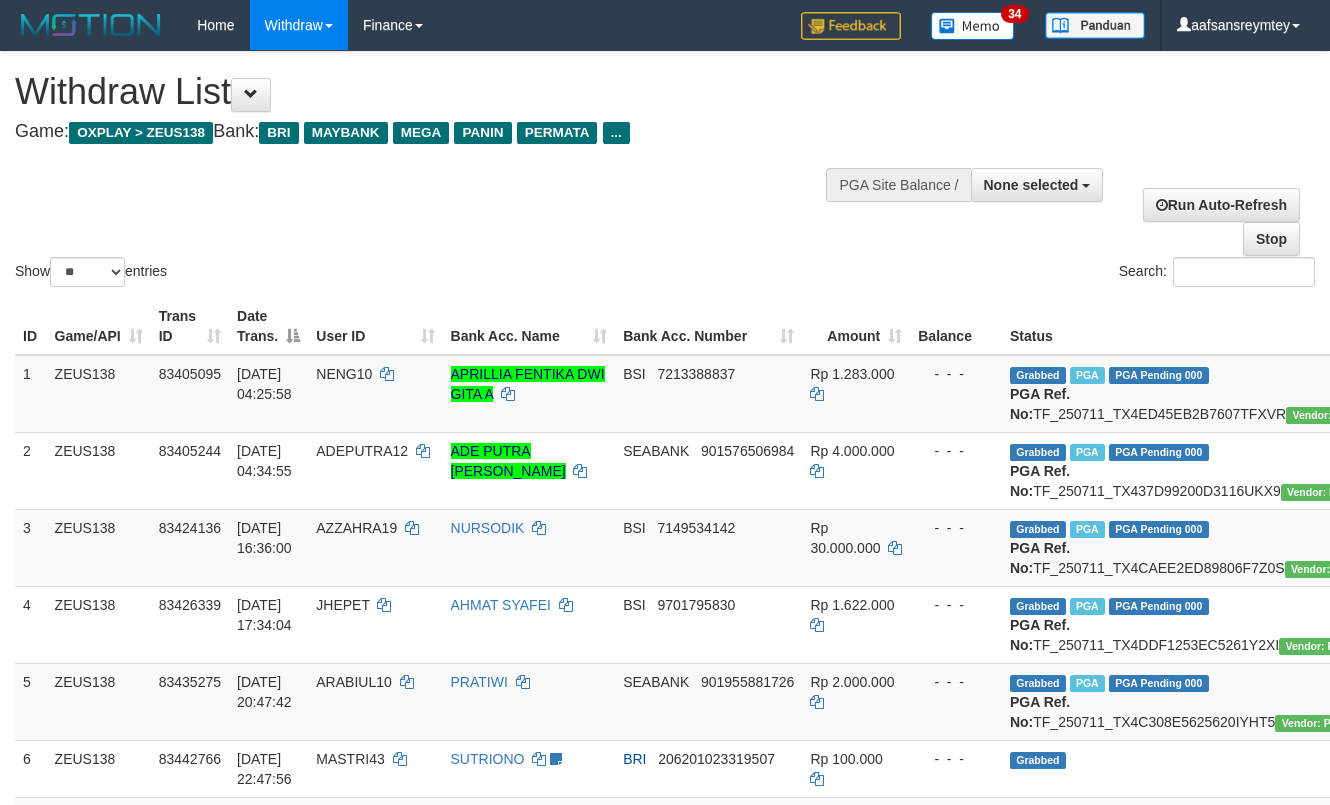 select 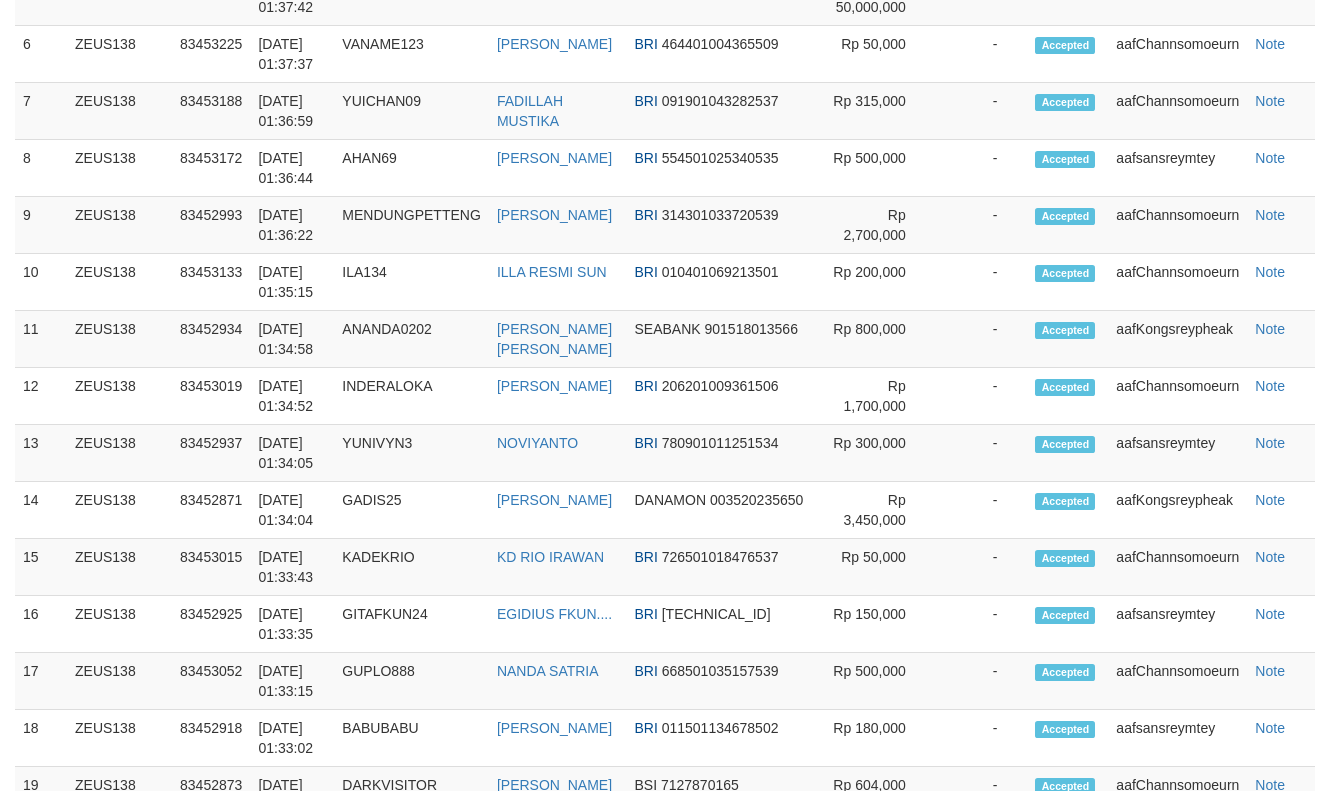 scroll, scrollTop: 1524, scrollLeft: 0, axis: vertical 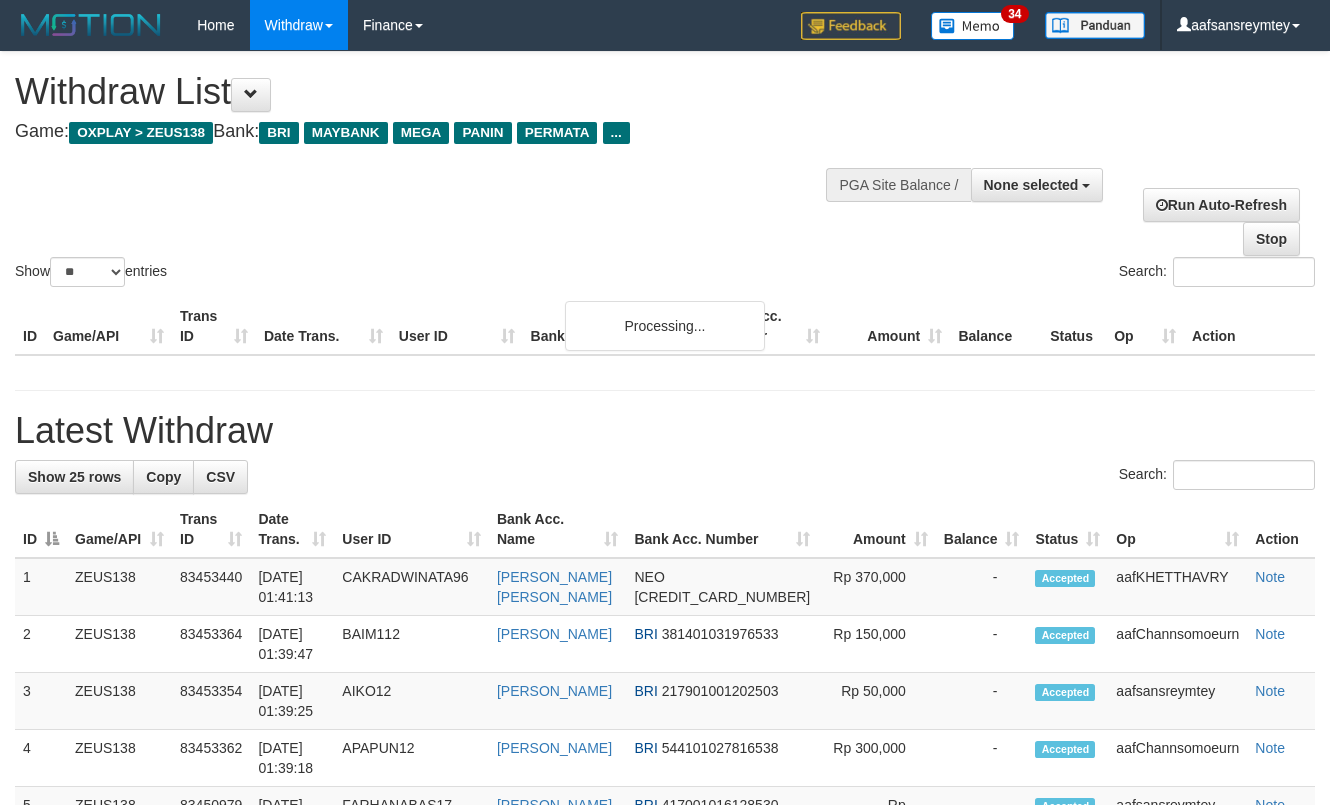 select 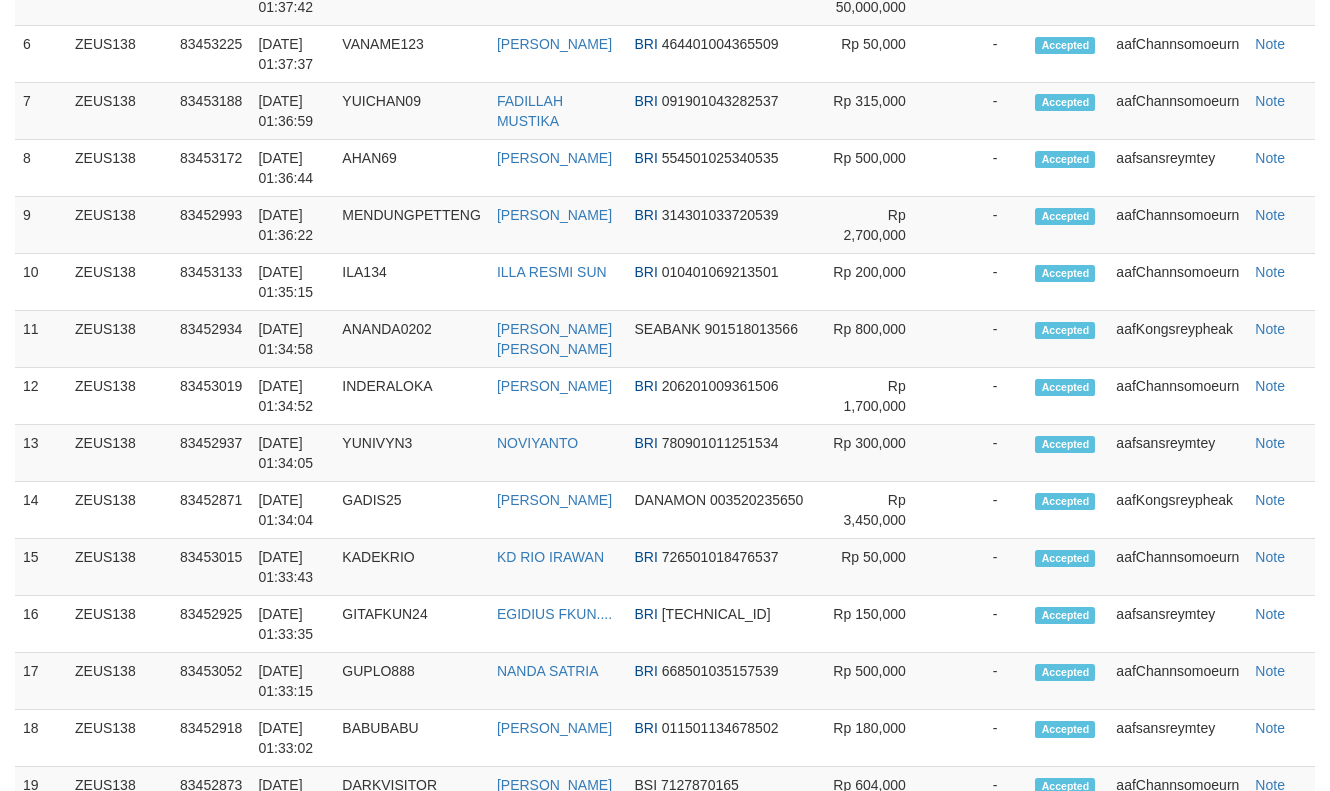 scroll, scrollTop: 1524, scrollLeft: 0, axis: vertical 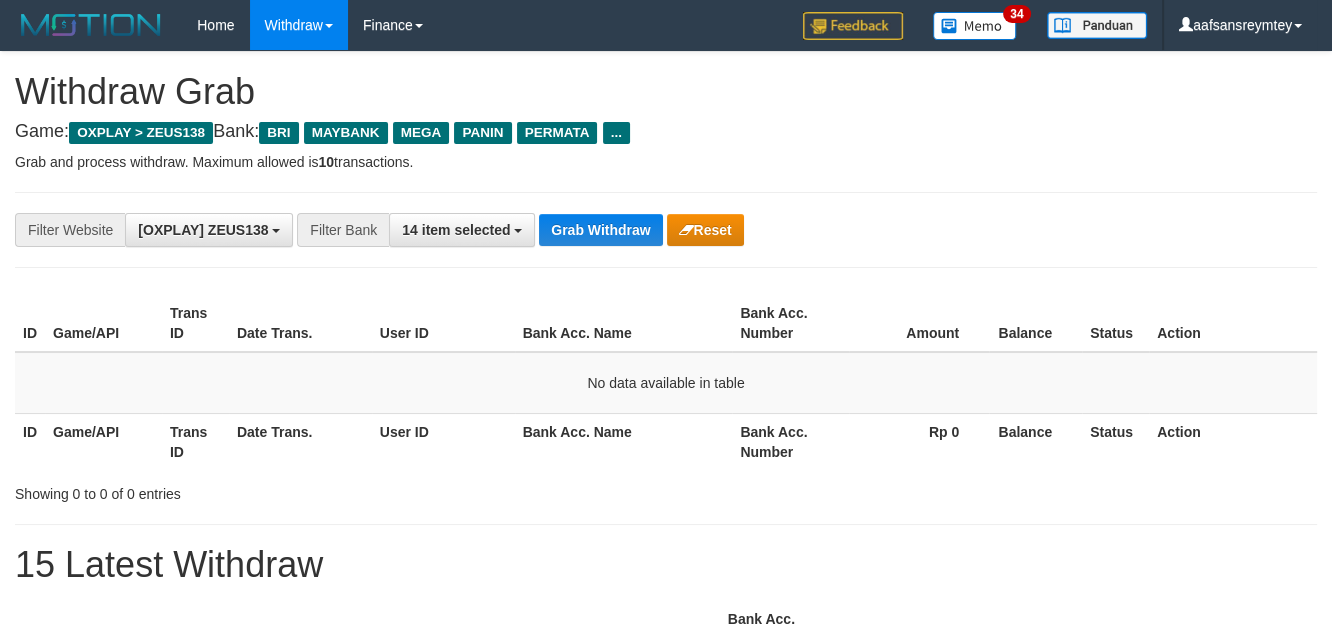 click on "Grab Withdraw" at bounding box center [600, 230] 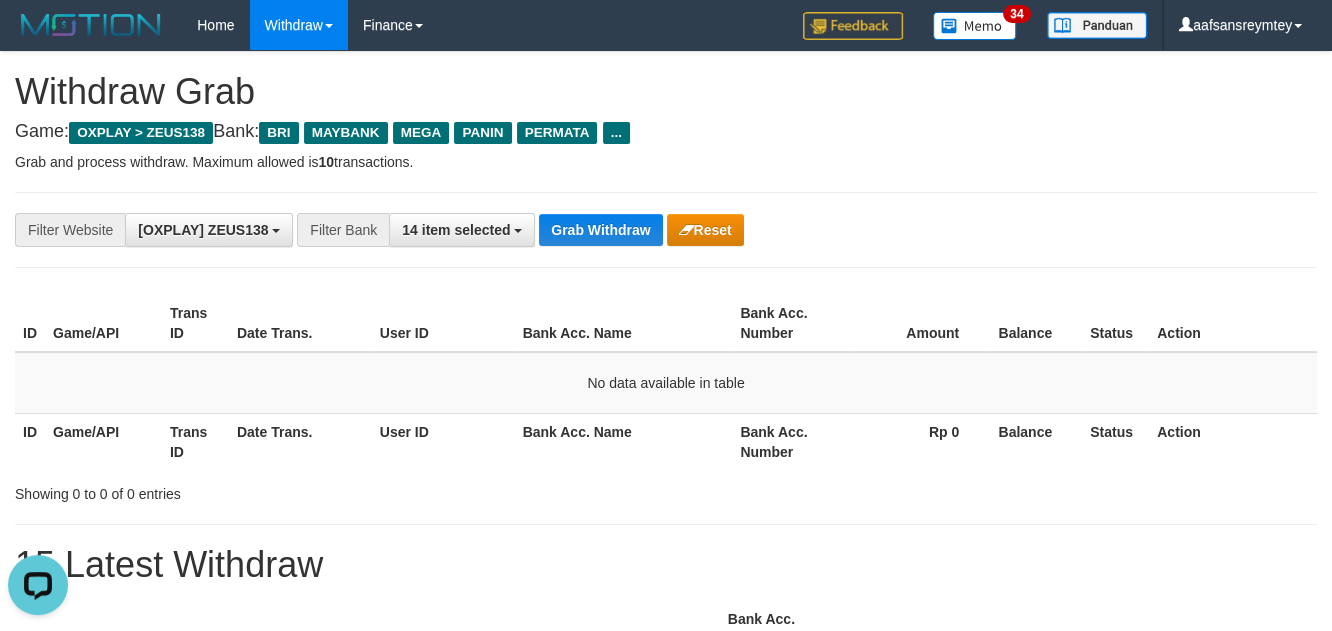 scroll, scrollTop: 0, scrollLeft: 0, axis: both 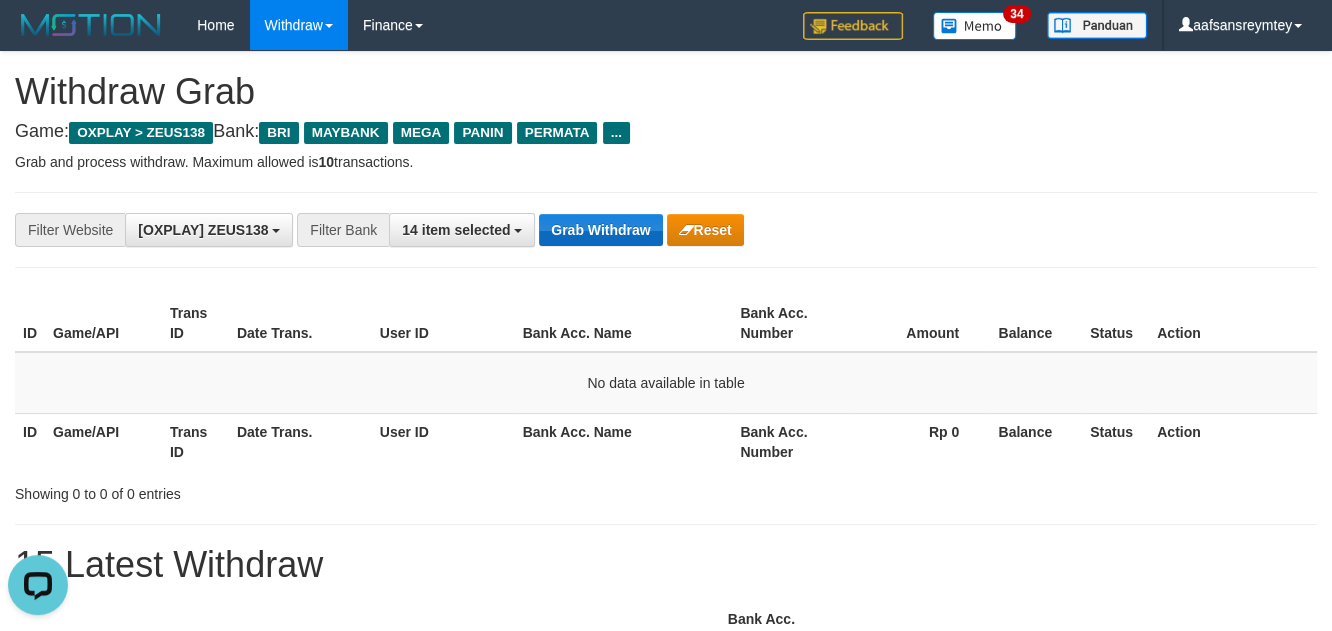 drag, startPoint x: 0, startPoint y: 0, endPoint x: 623, endPoint y: 219, distance: 660.3711 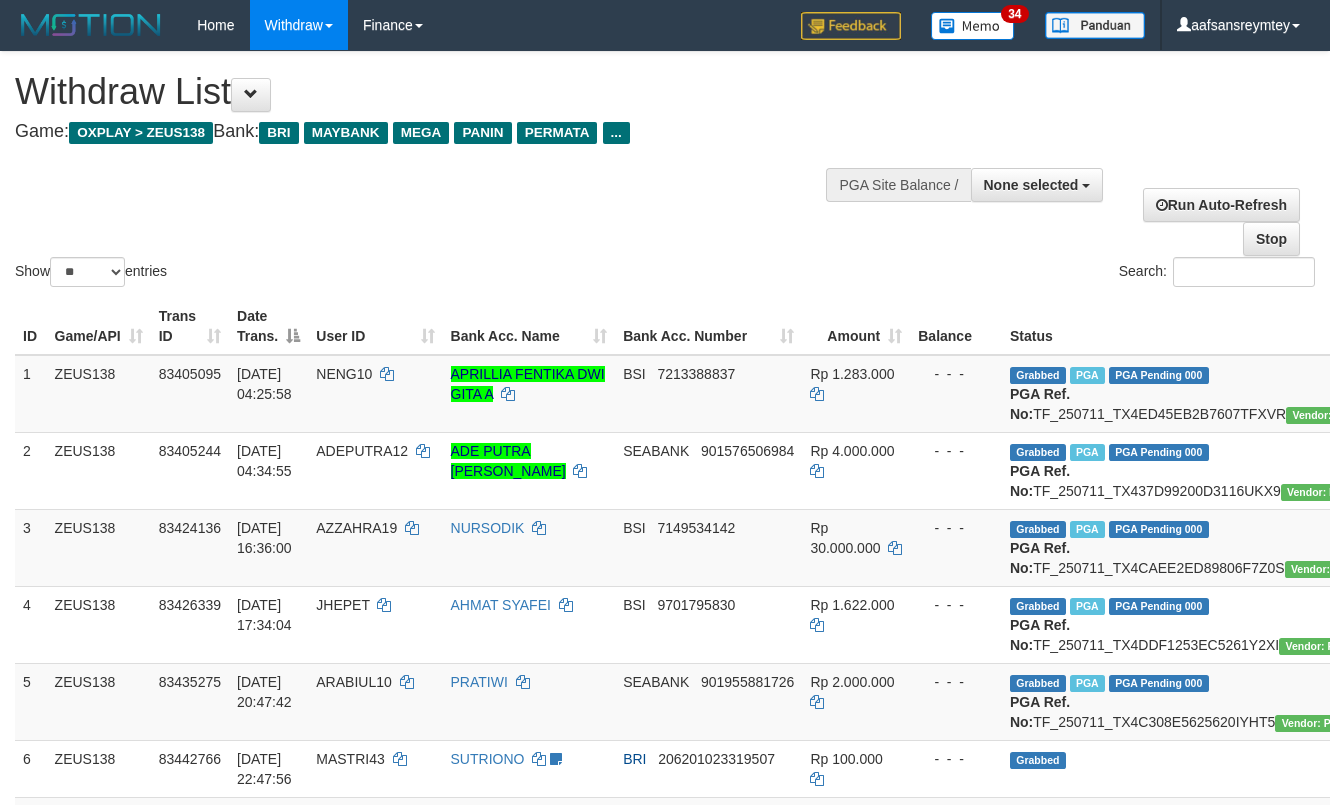 select 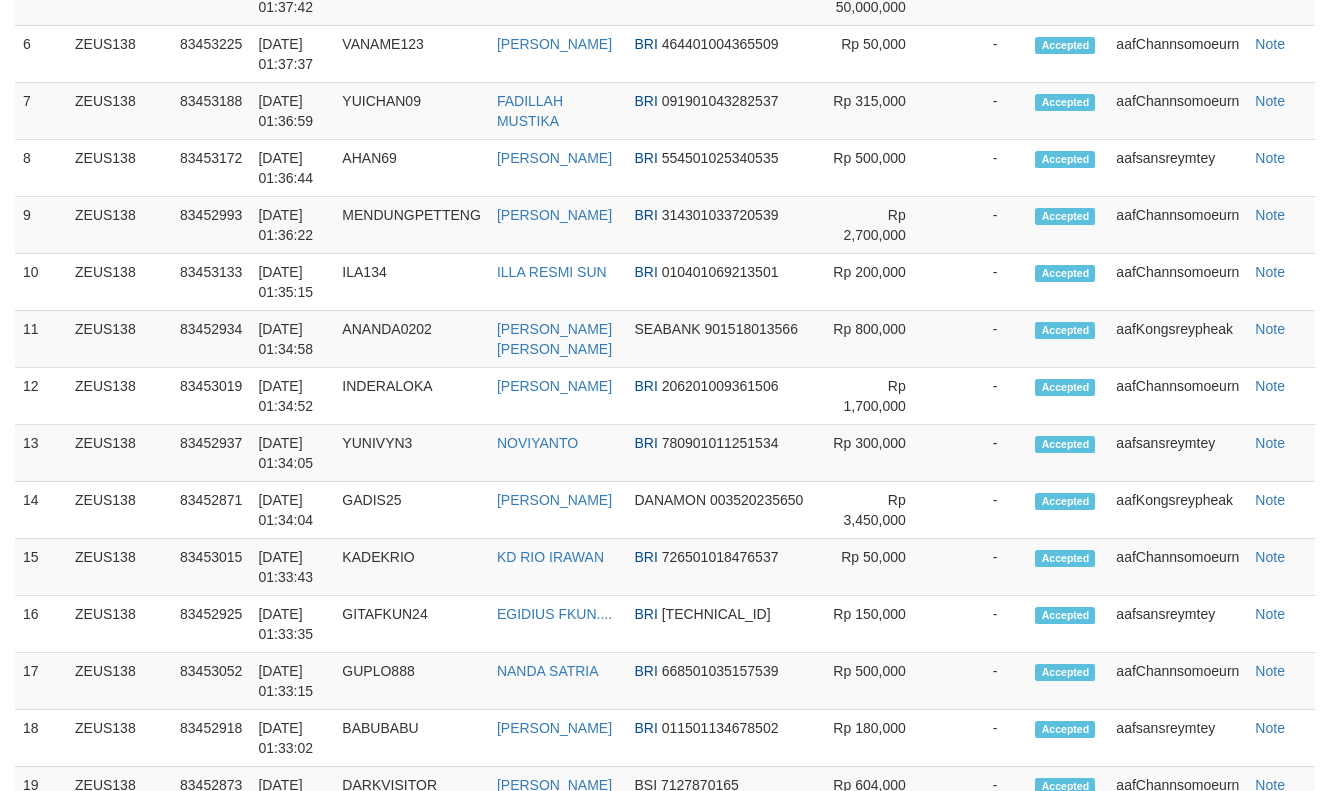 scroll, scrollTop: 1524, scrollLeft: 0, axis: vertical 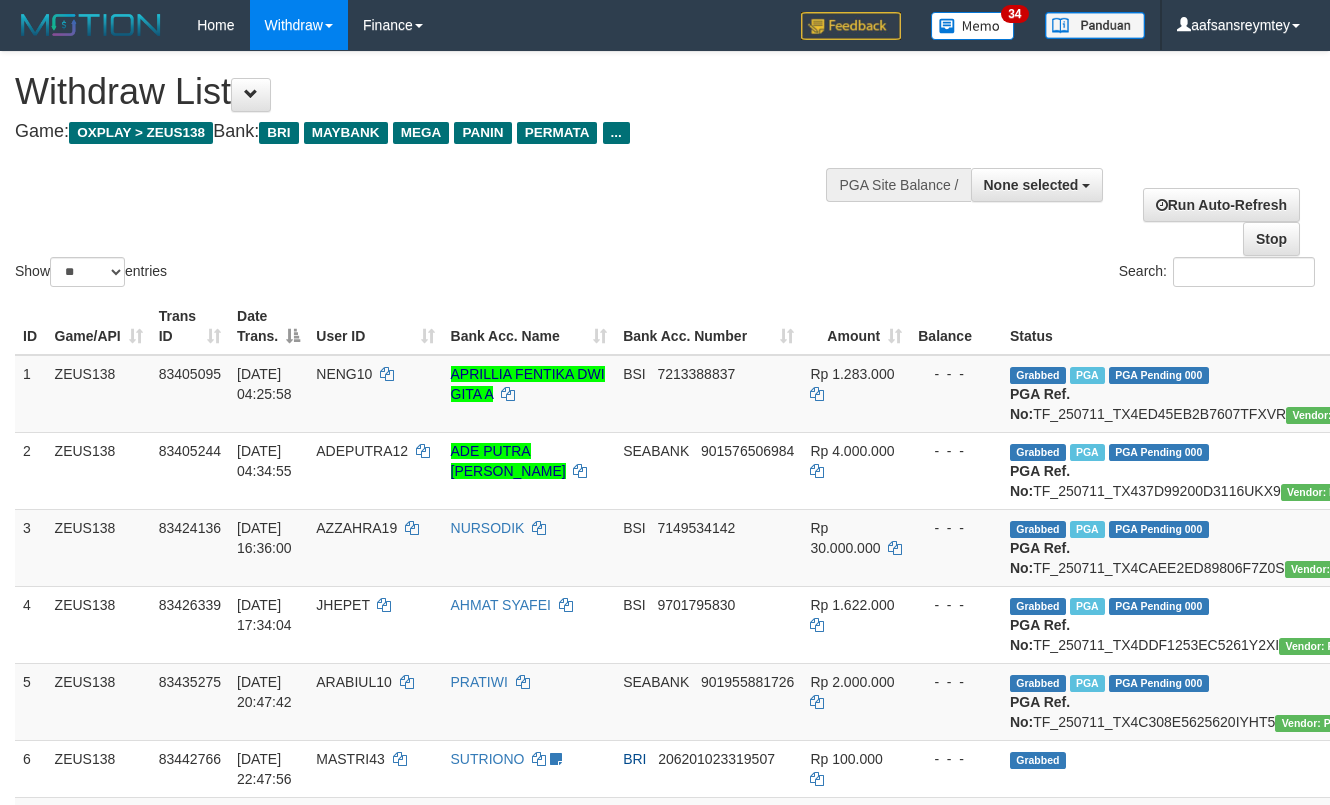 select 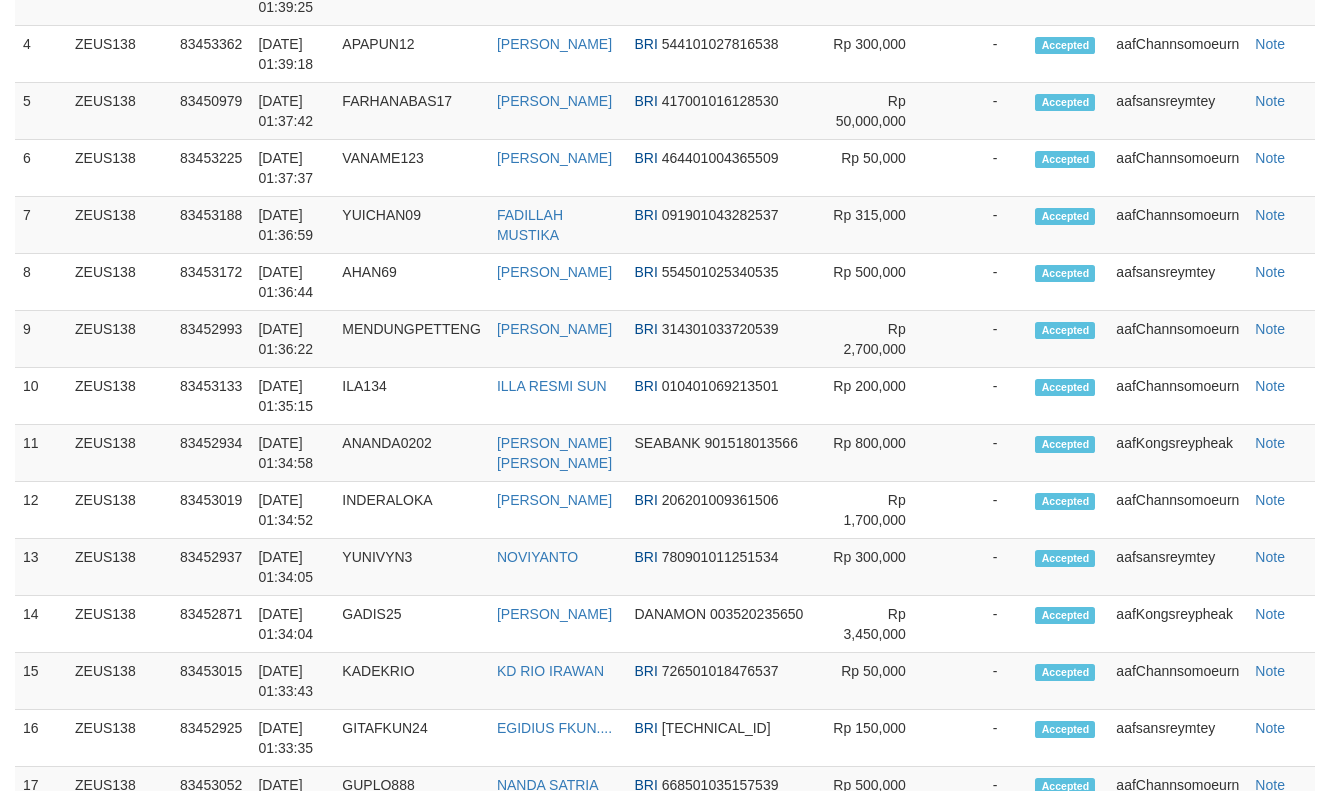 scroll, scrollTop: 1524, scrollLeft: 0, axis: vertical 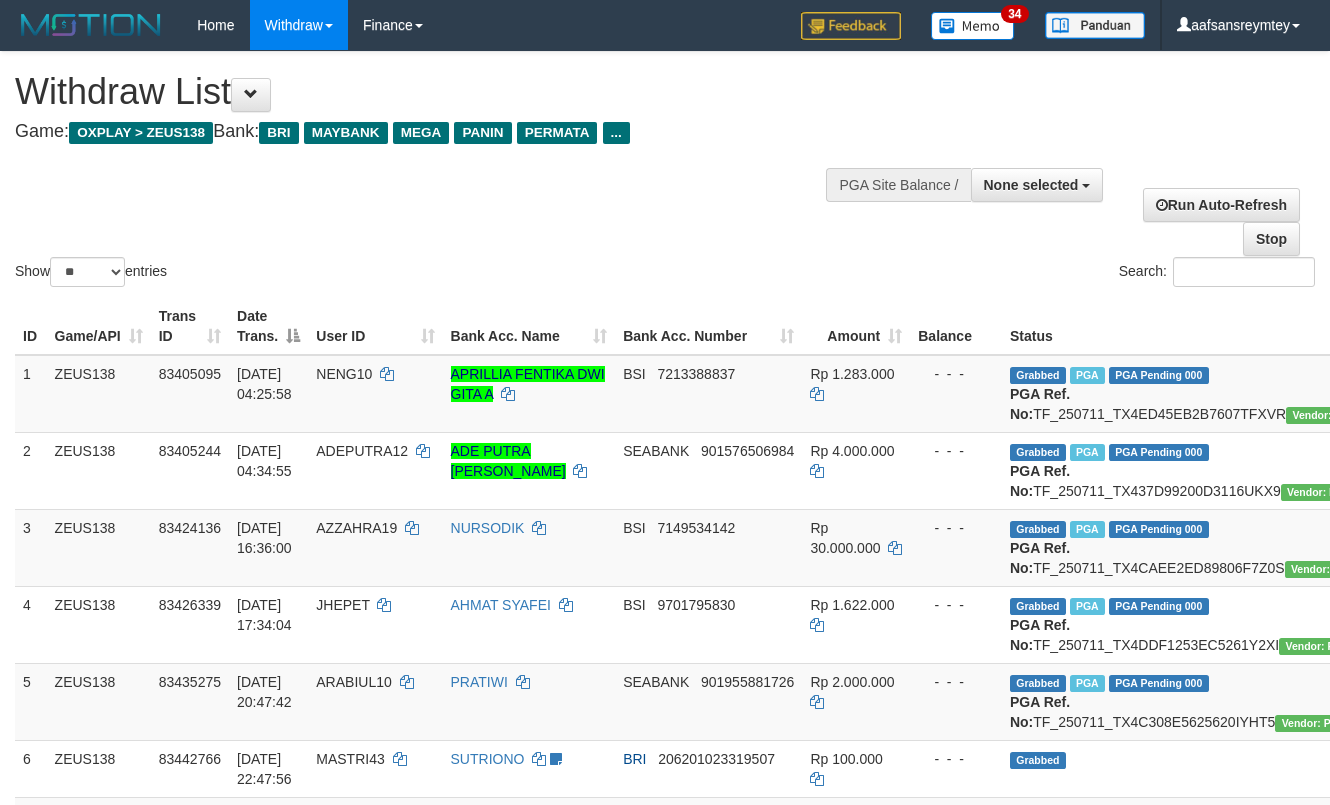 select 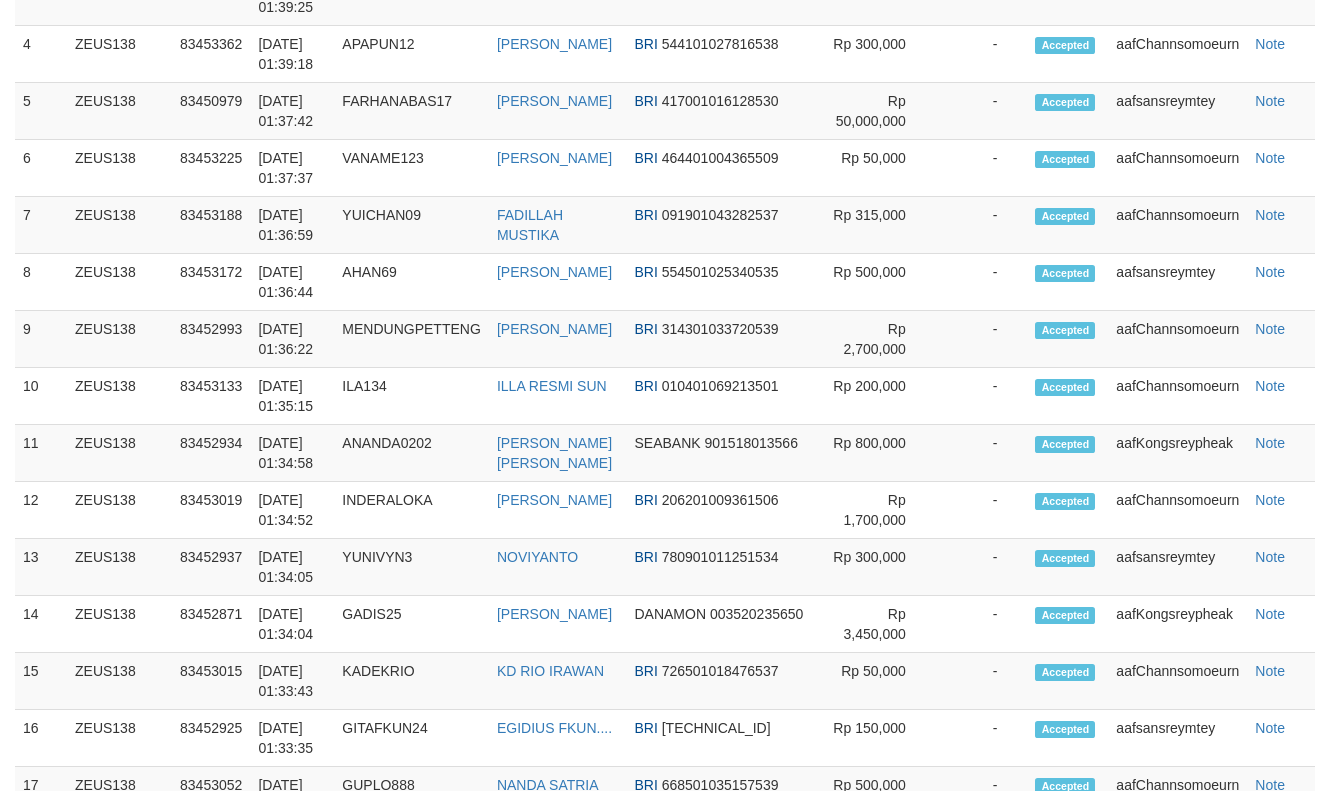 scroll, scrollTop: 1524, scrollLeft: 0, axis: vertical 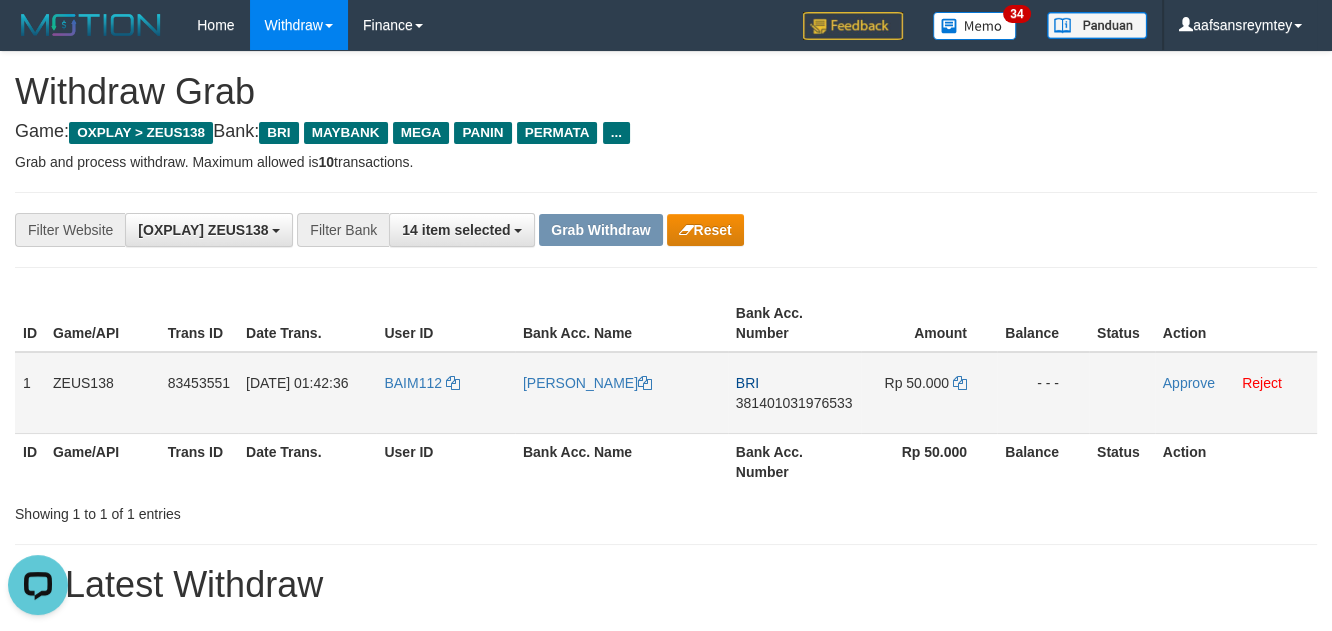 click on "BAIM112" at bounding box center (445, 393) 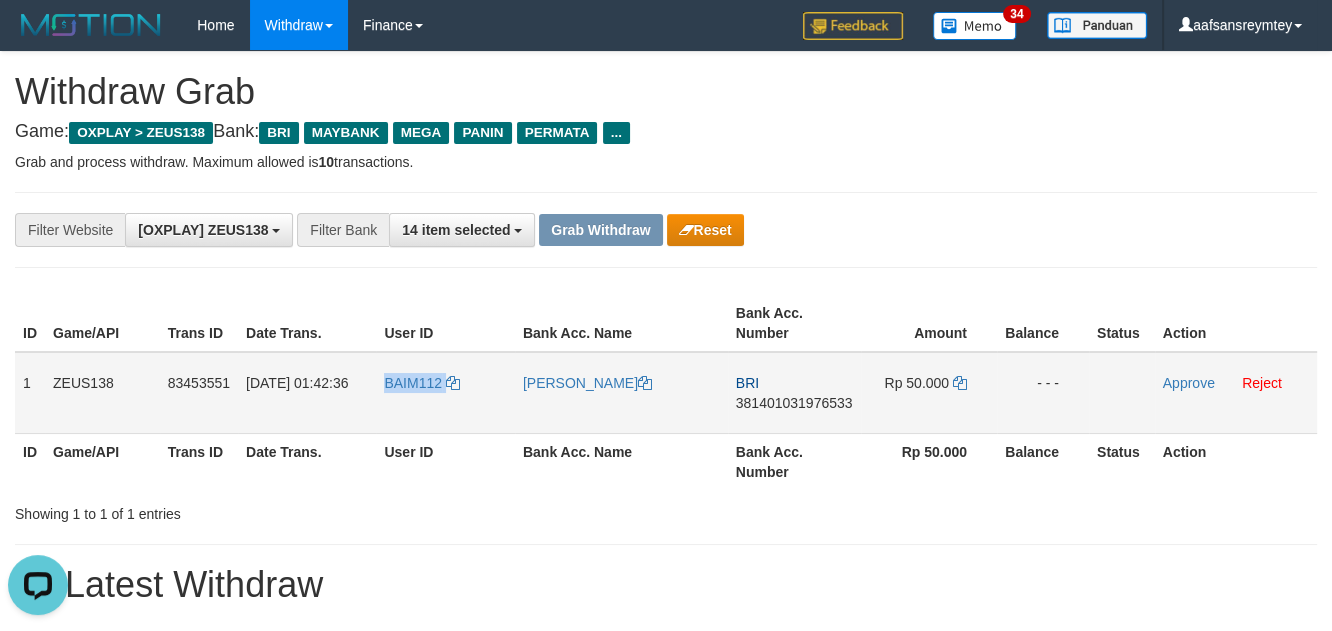 click on "BAIM112" at bounding box center [445, 393] 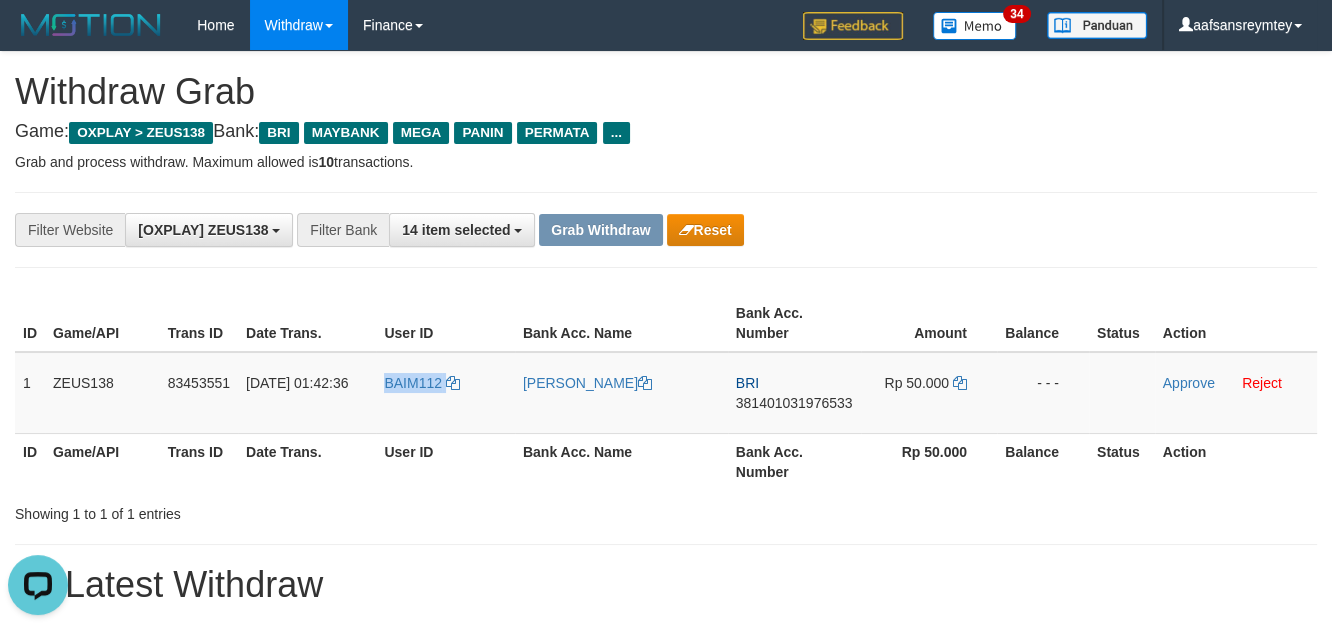 copy on "BAIM112" 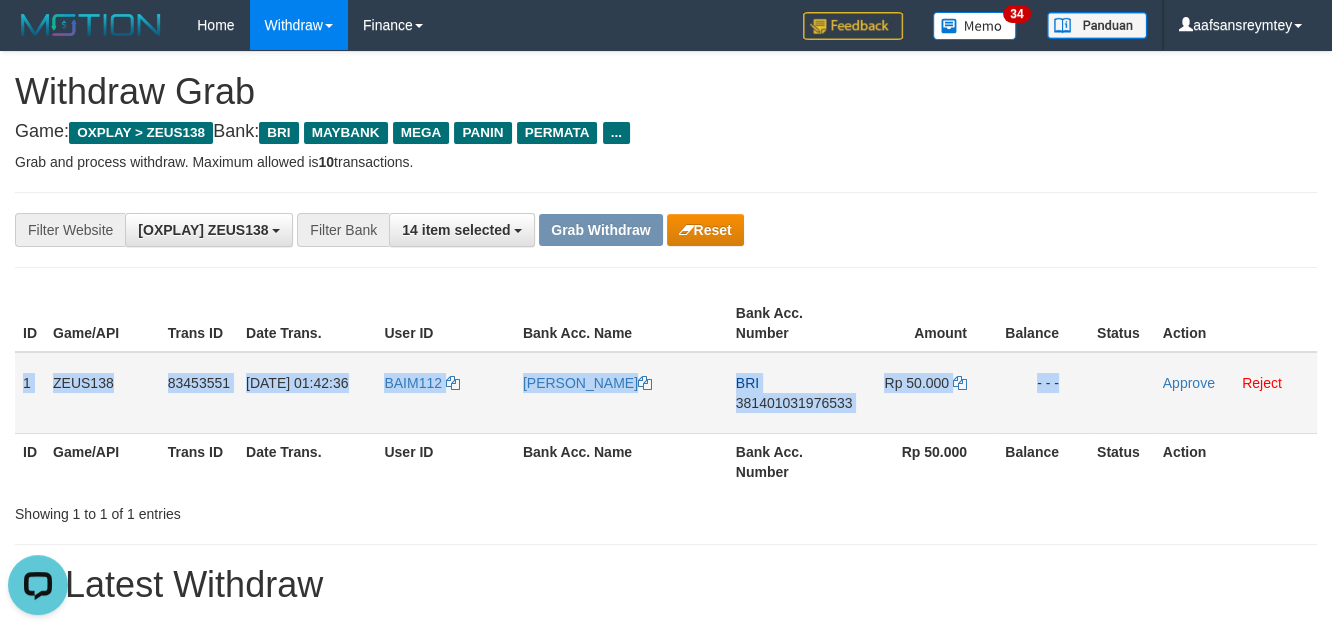 drag, startPoint x: 17, startPoint y: 388, endPoint x: 1131, endPoint y: 410, distance: 1114.2172 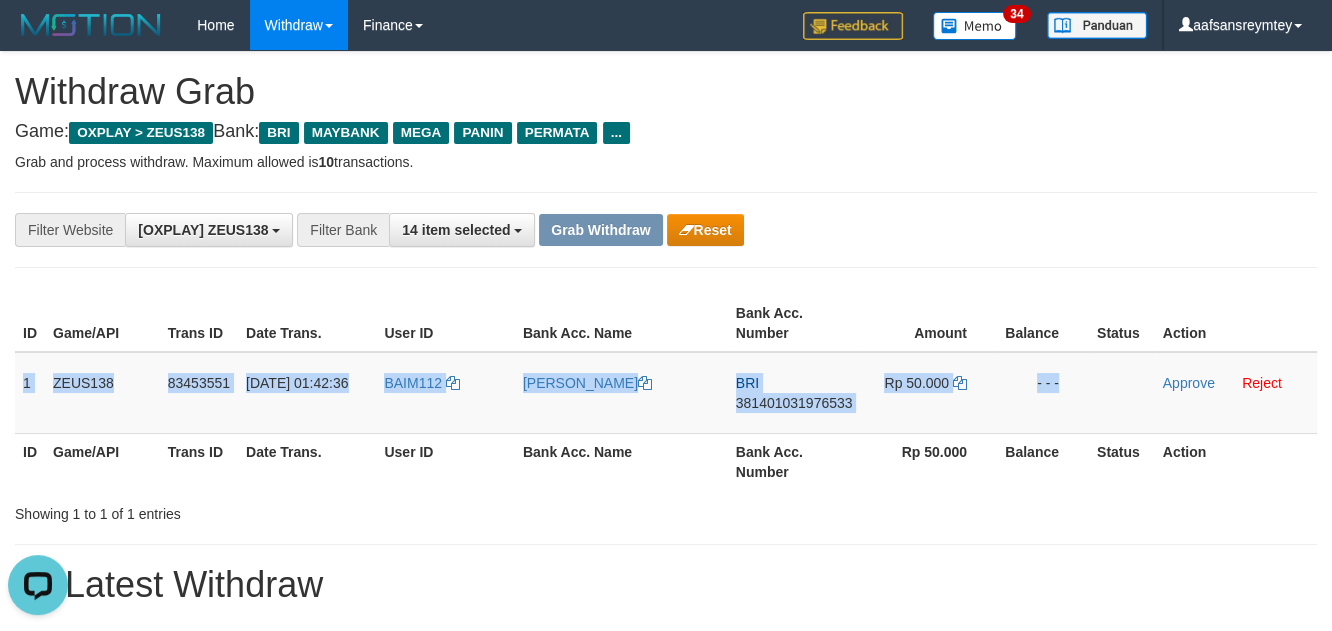 copy on "1
ZEUS138
83453551
12/07/2025 01:42:36
BAIM112
MUHAMMAD BAQIR
BRI
381401031976533
Rp 50.000
- - -" 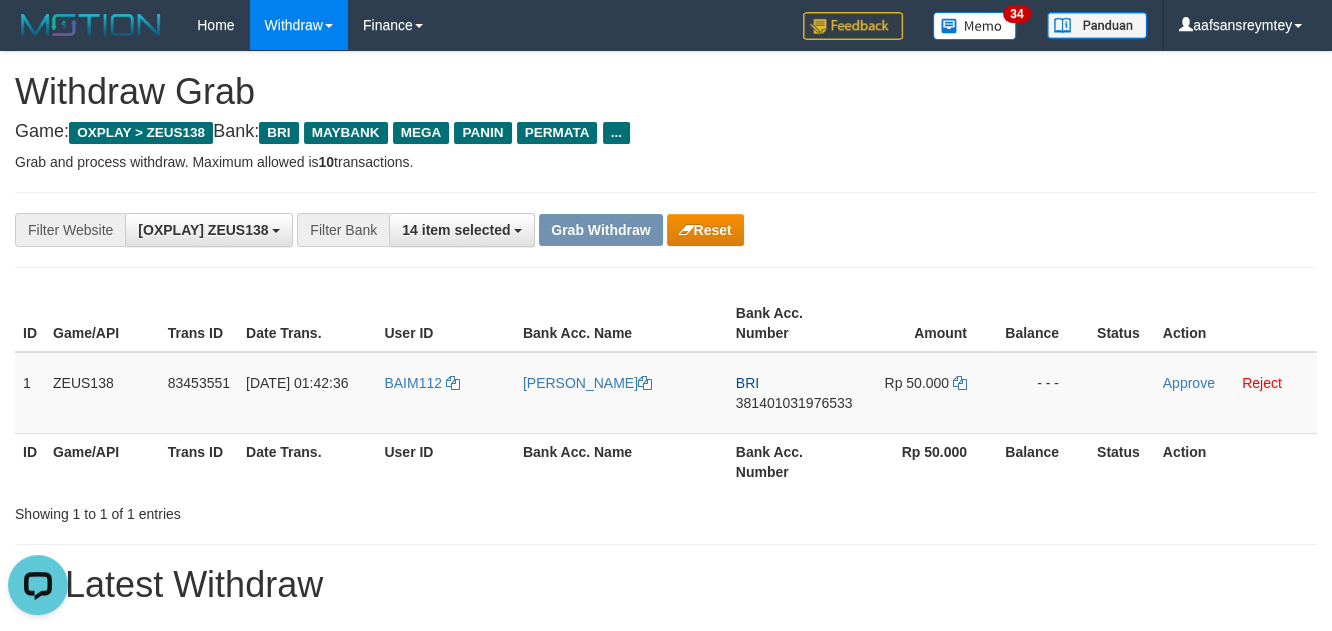 click on "**********" at bounding box center [666, 1113] 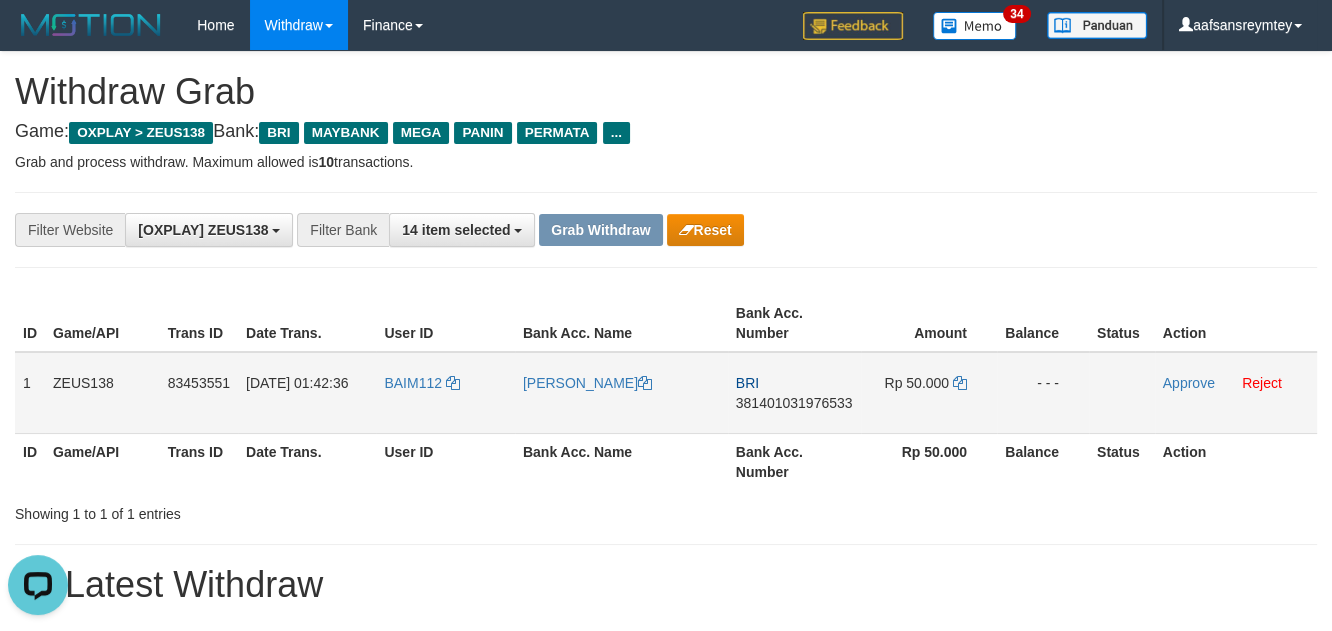 click on "381401031976533" at bounding box center [794, 403] 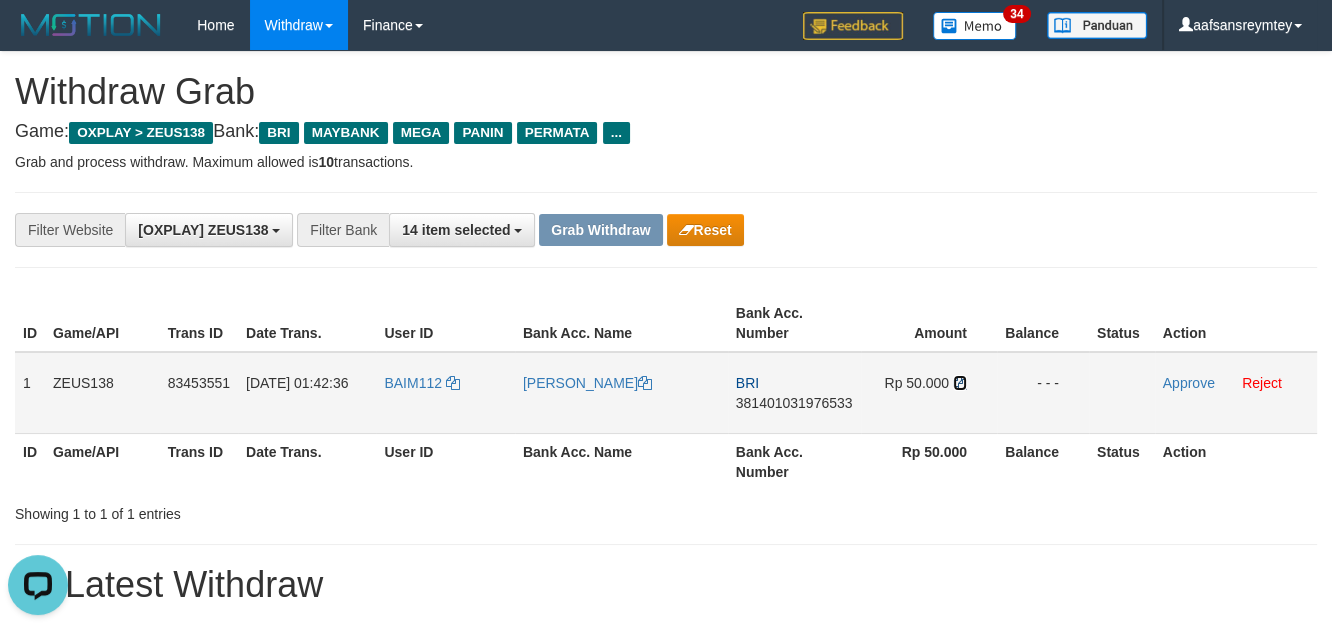 click at bounding box center [960, 383] 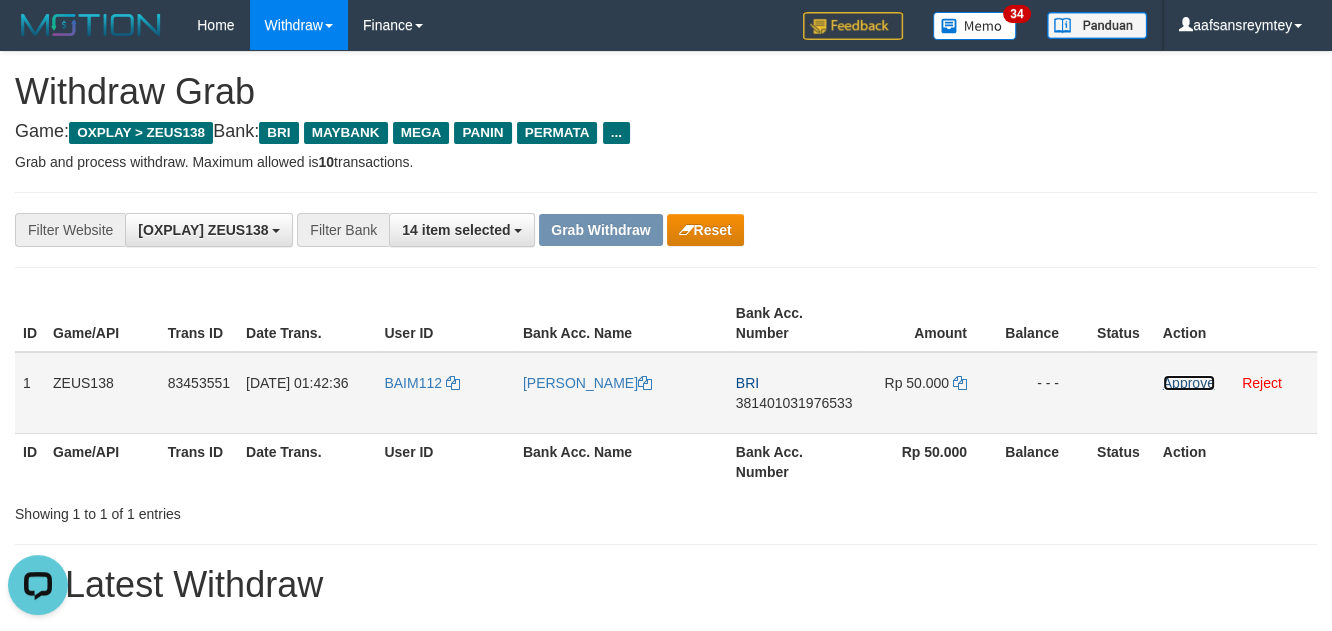 click on "Approve" at bounding box center (1189, 383) 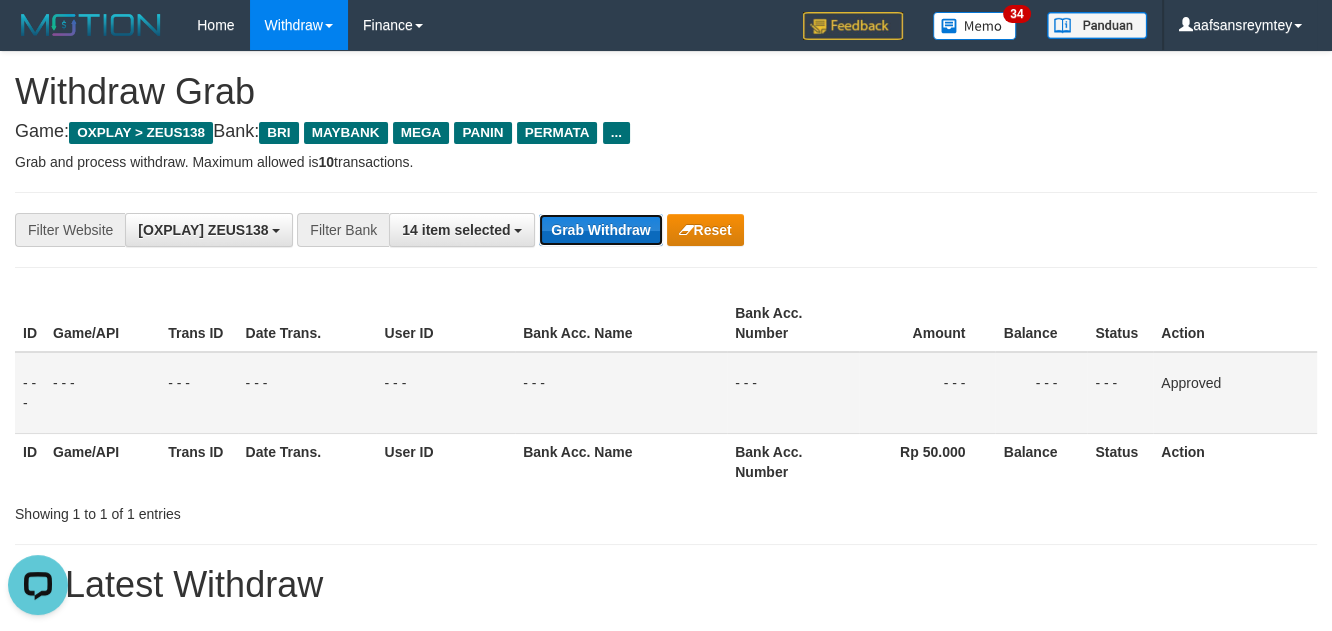 click on "Grab Withdraw" at bounding box center [600, 230] 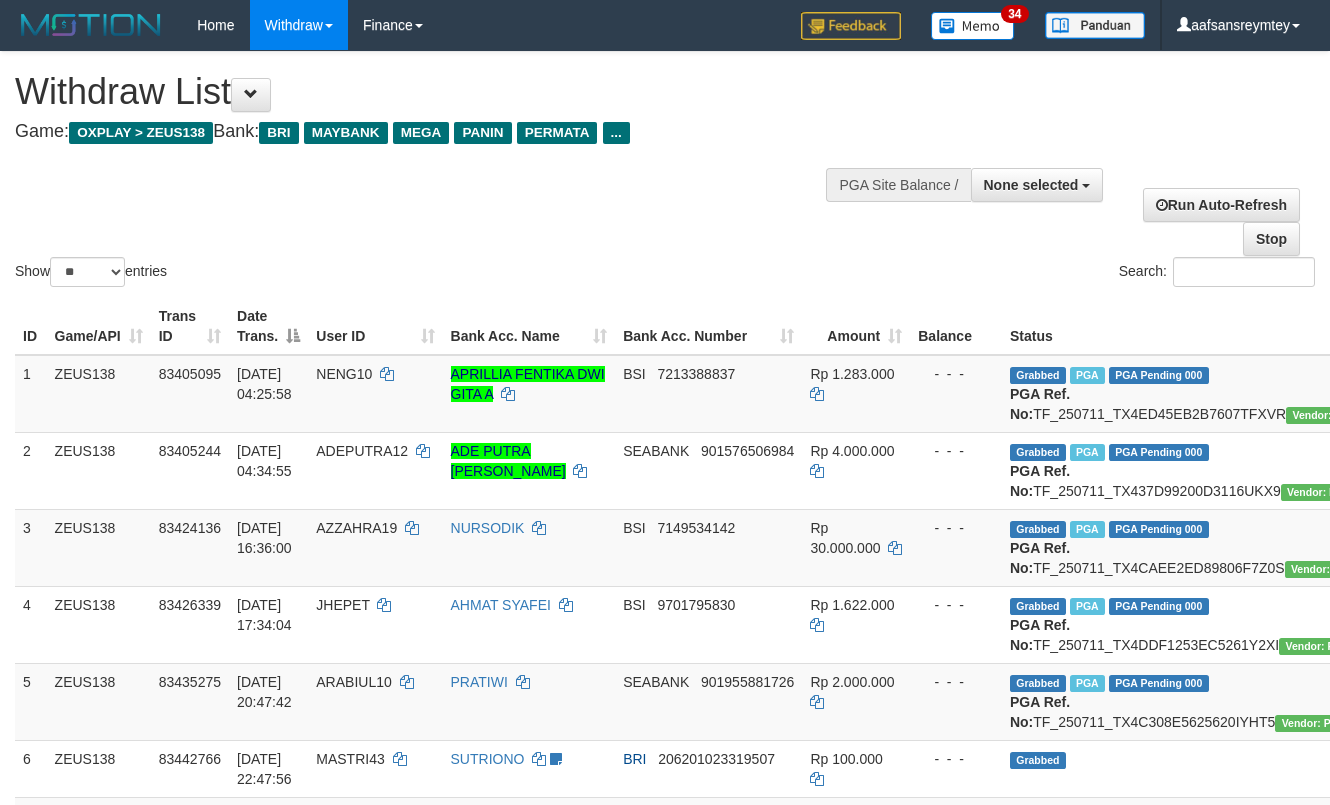 select 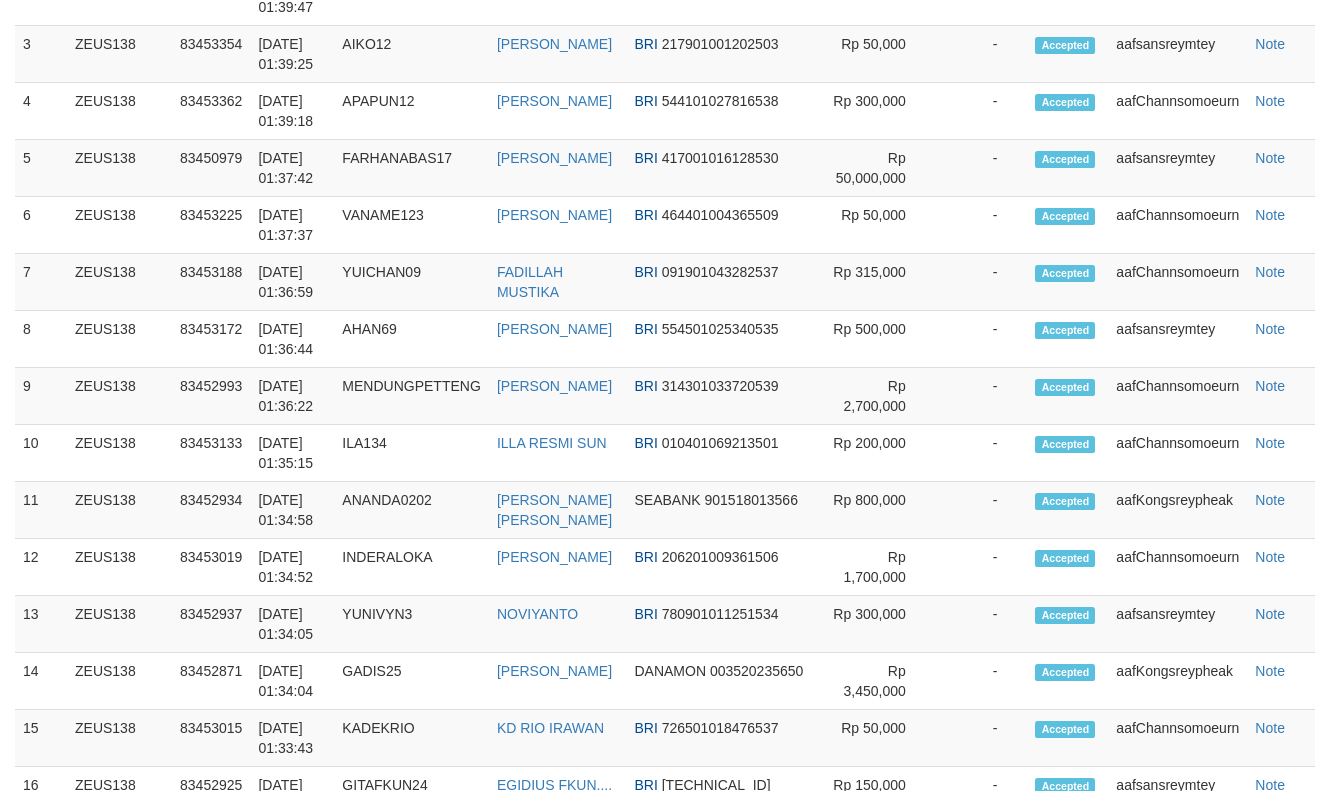 scroll, scrollTop: 1524, scrollLeft: 0, axis: vertical 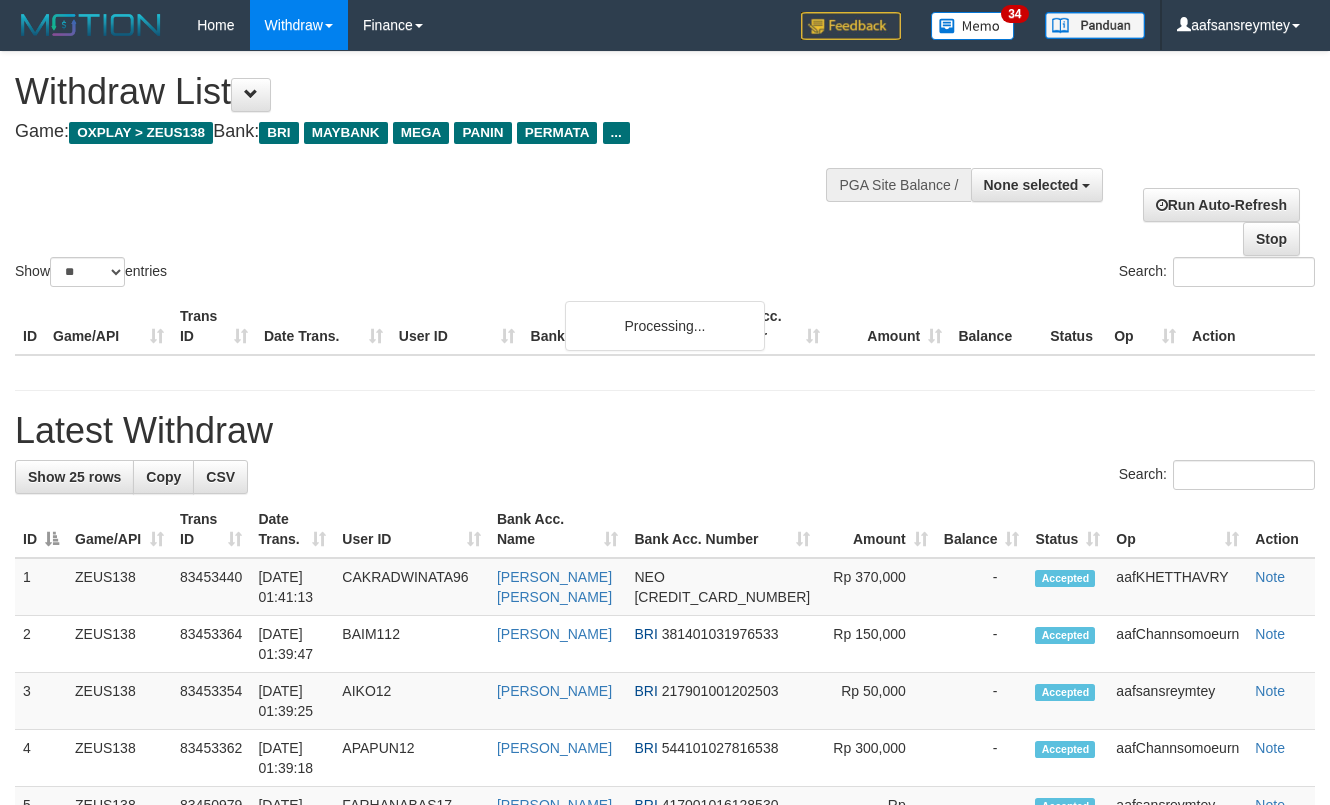 select 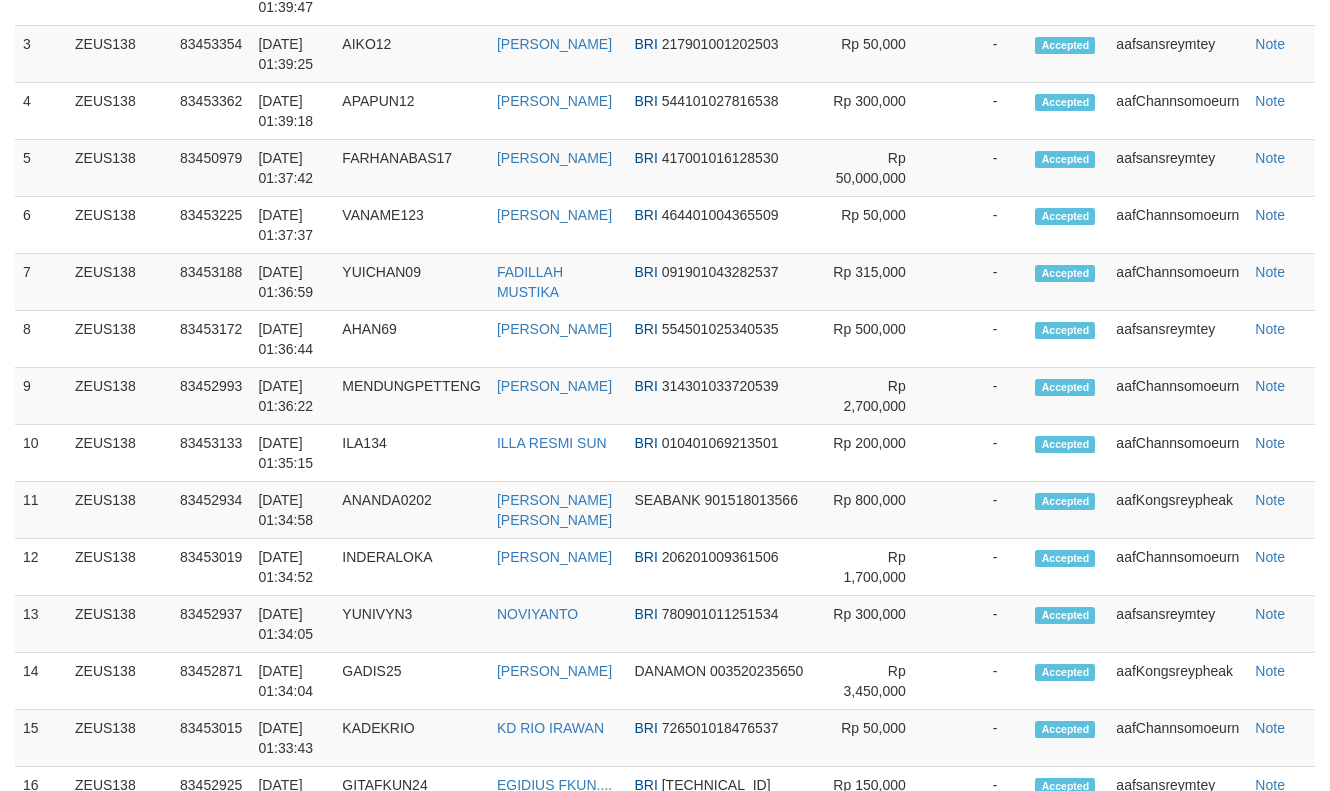 scroll, scrollTop: 1524, scrollLeft: 0, axis: vertical 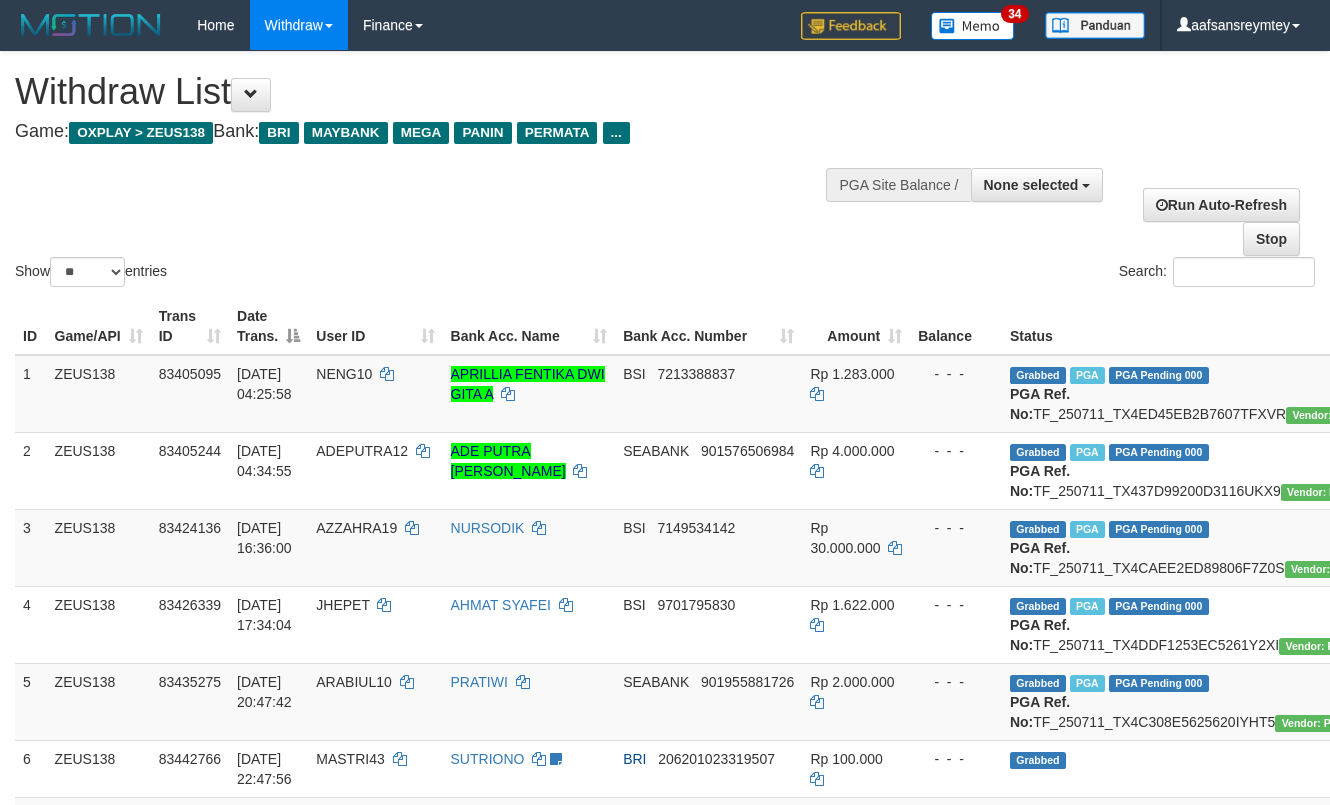 select 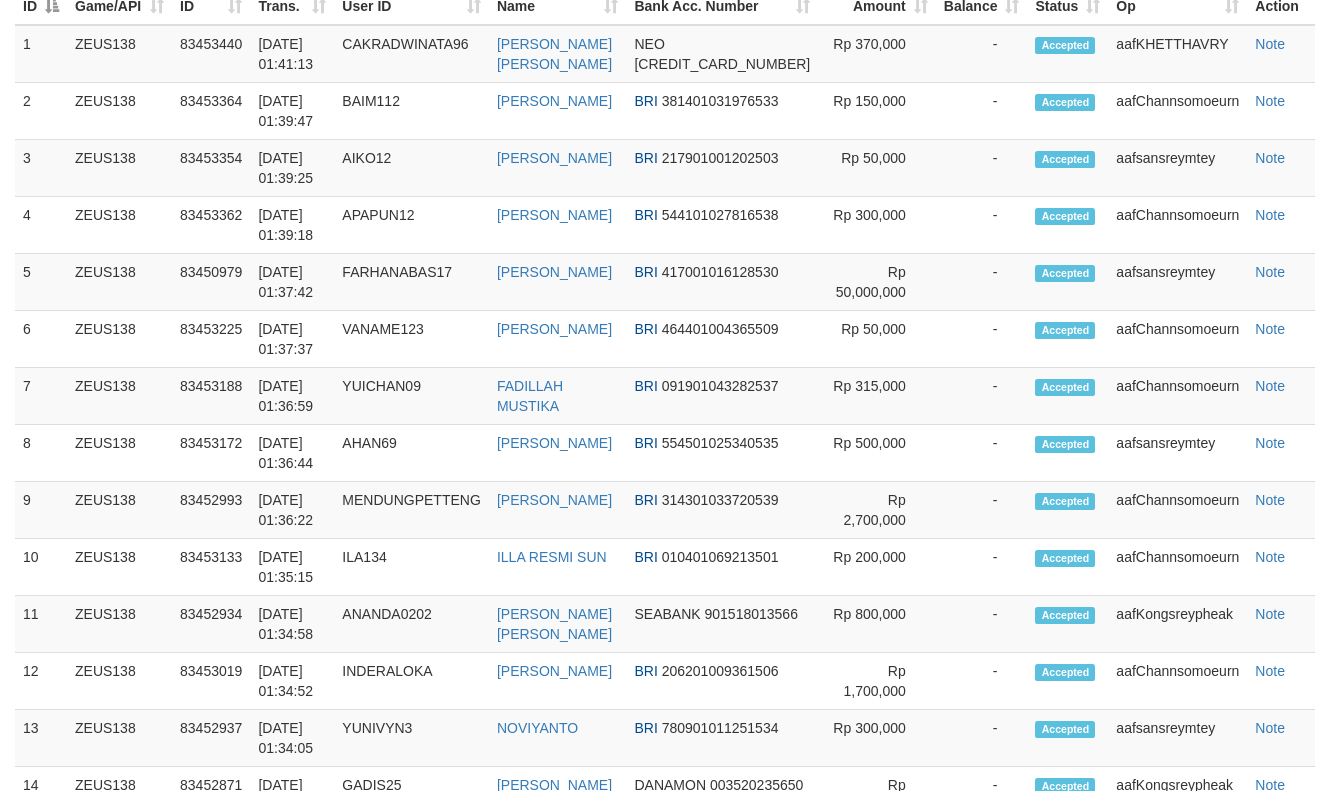 scroll, scrollTop: 1524, scrollLeft: 0, axis: vertical 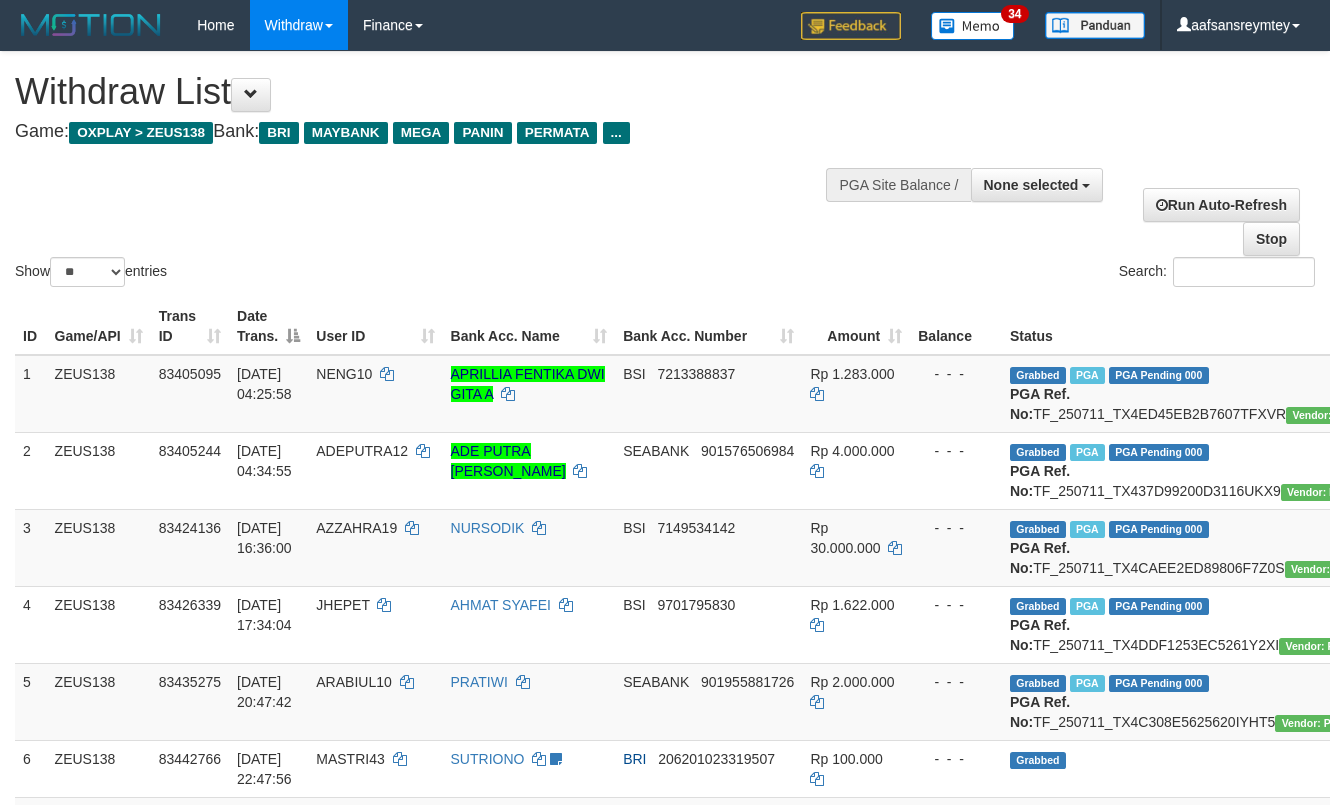 select 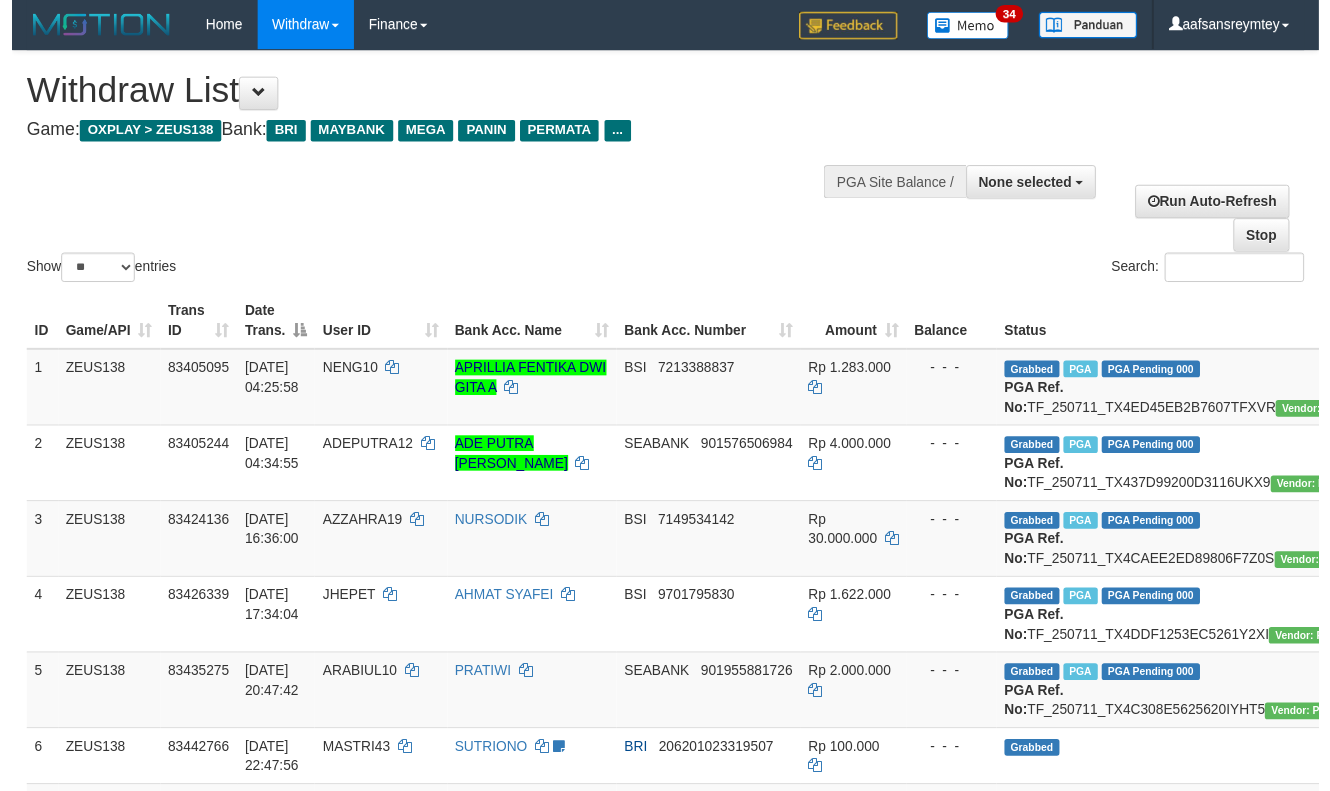 scroll, scrollTop: 324, scrollLeft: 0, axis: vertical 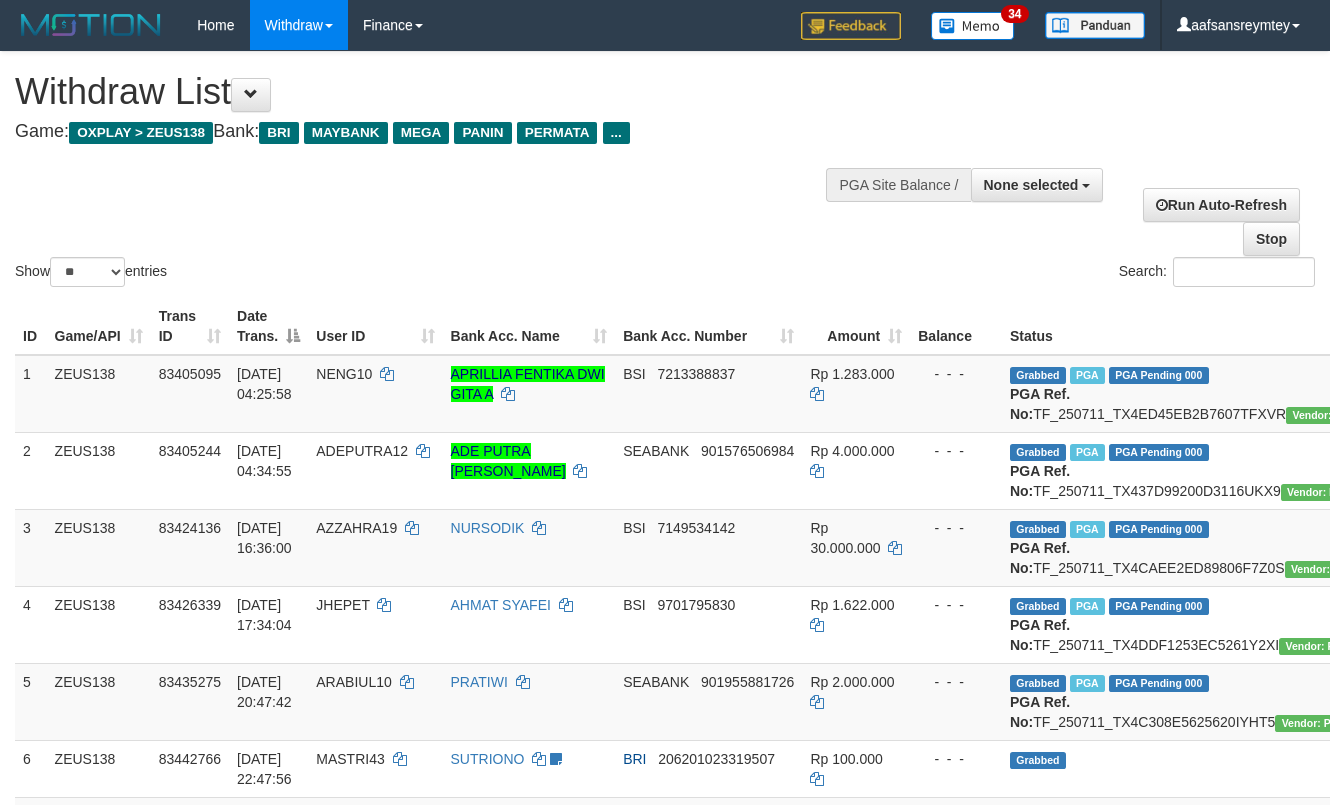 select 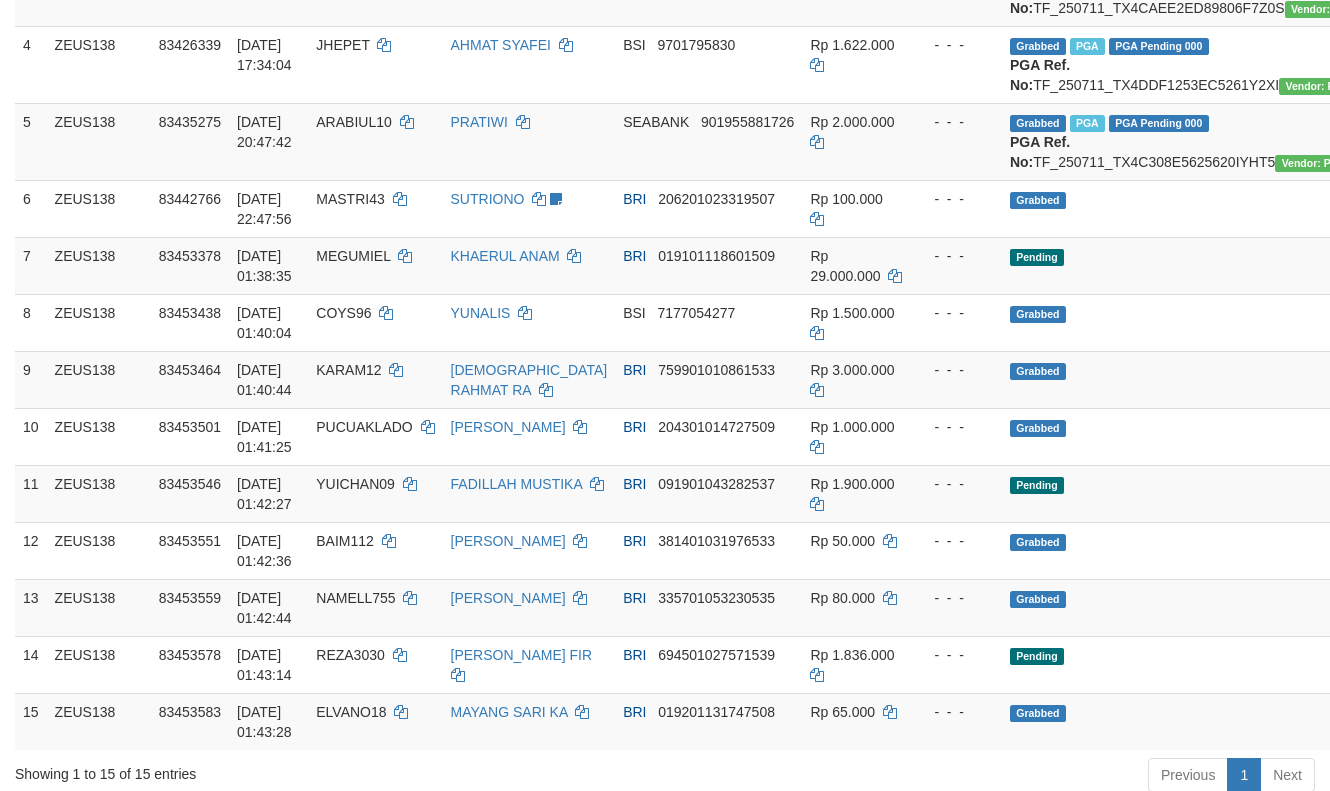 scroll, scrollTop: 324, scrollLeft: 0, axis: vertical 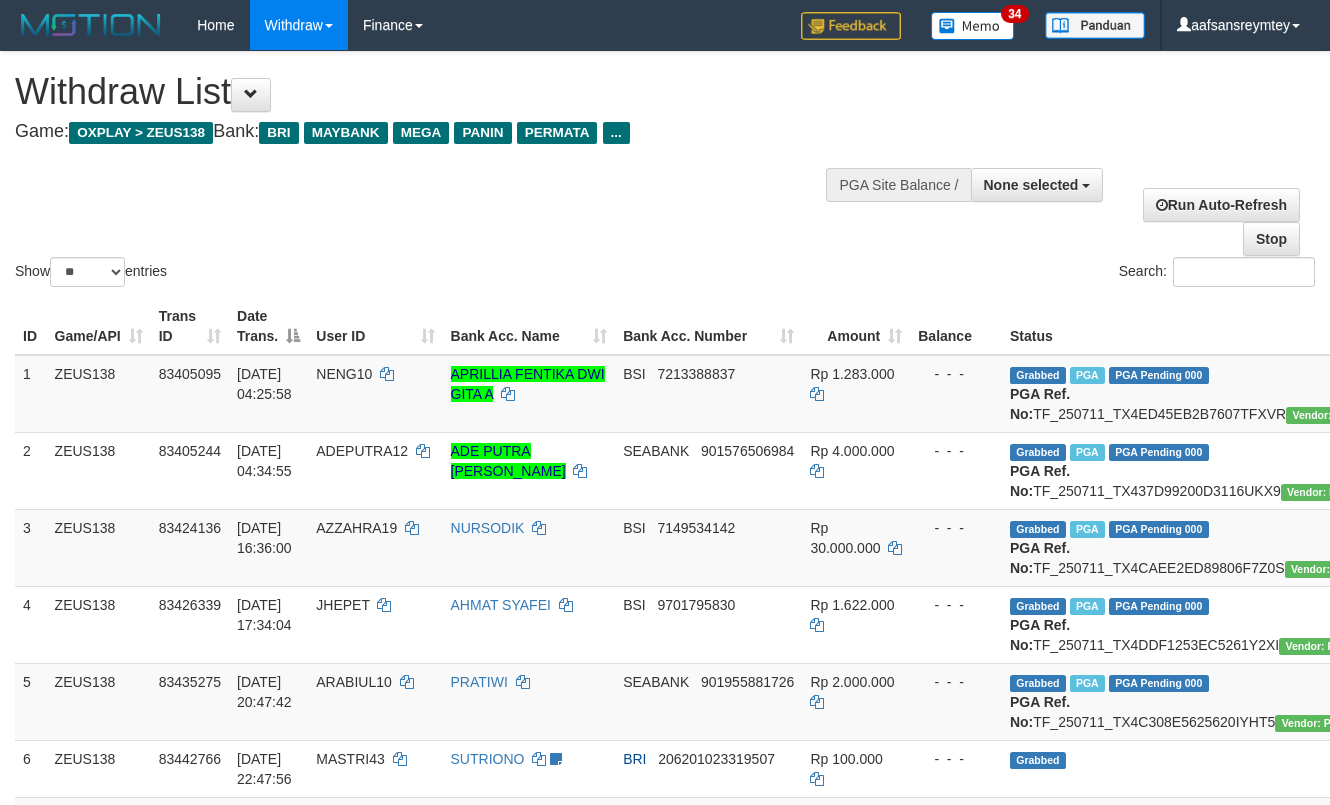 select 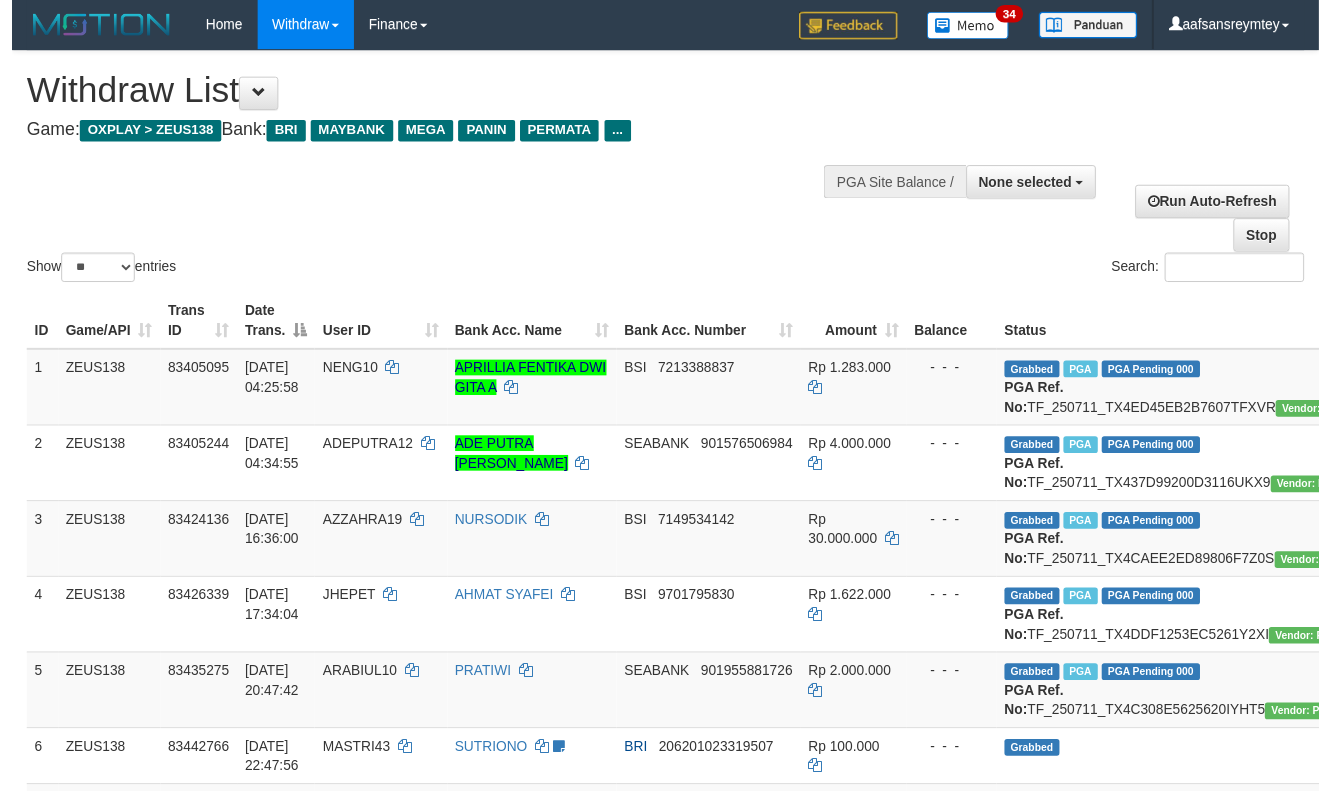 scroll, scrollTop: 253, scrollLeft: 0, axis: vertical 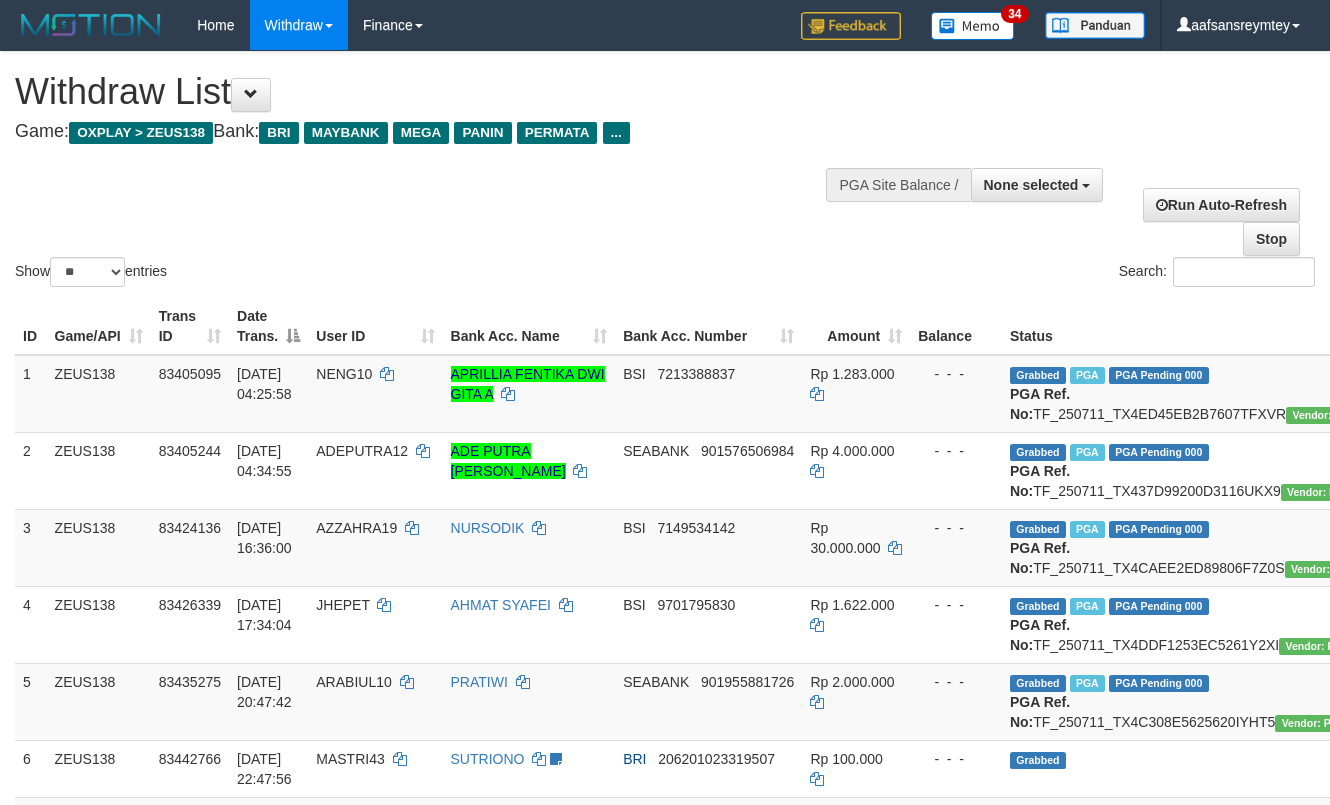select 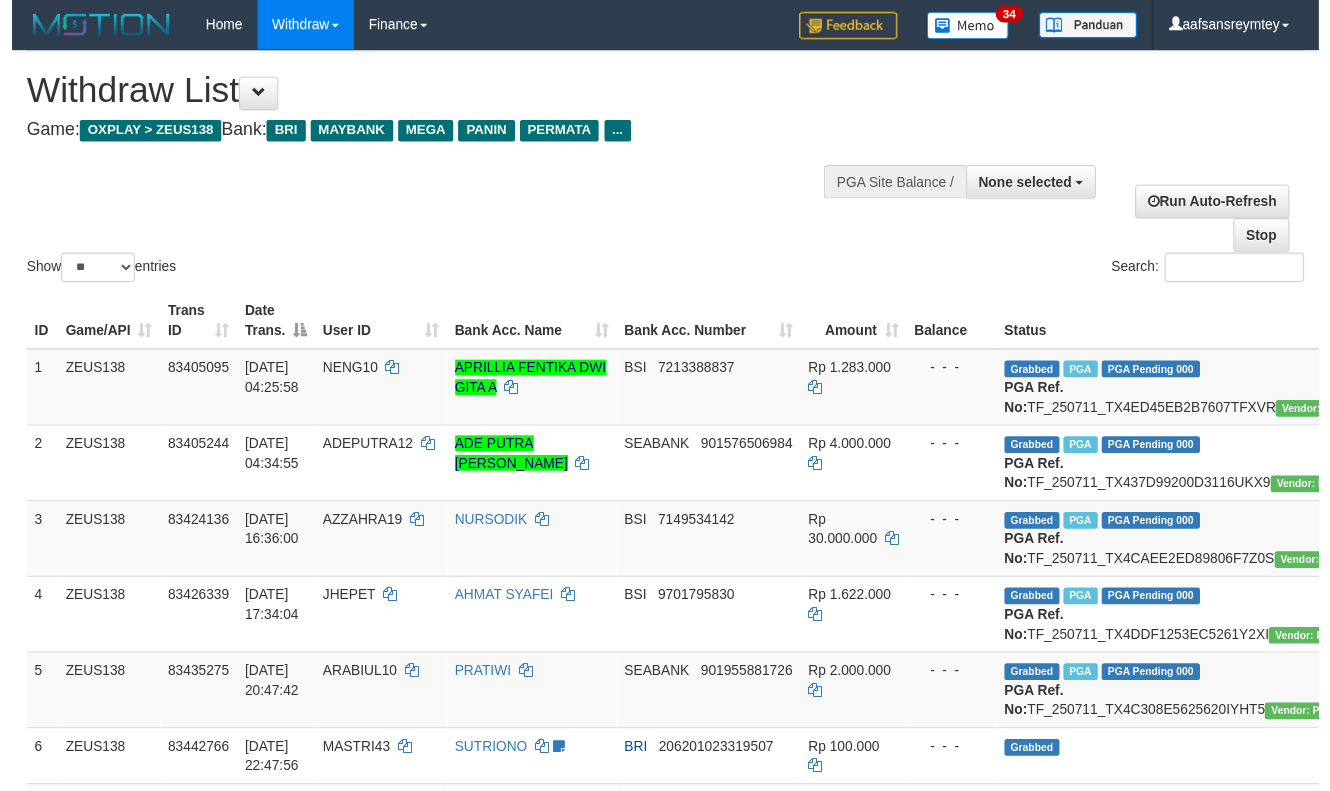 scroll, scrollTop: 357, scrollLeft: 0, axis: vertical 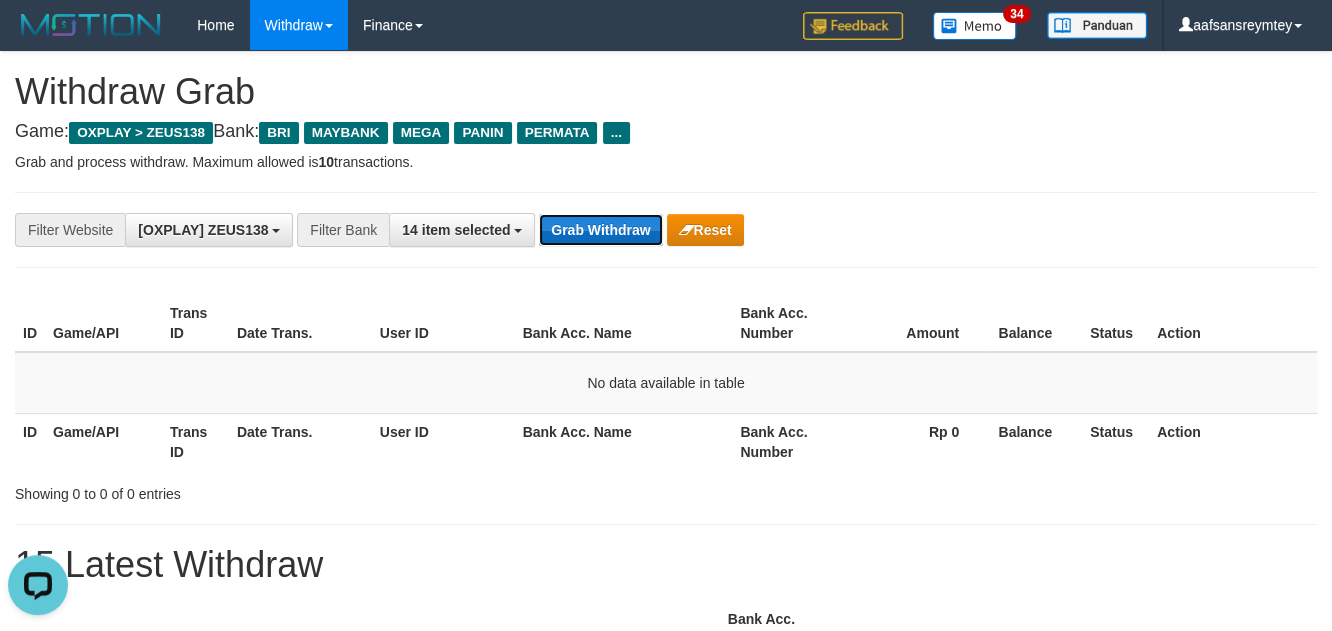 click on "Grab Withdraw" at bounding box center (600, 230) 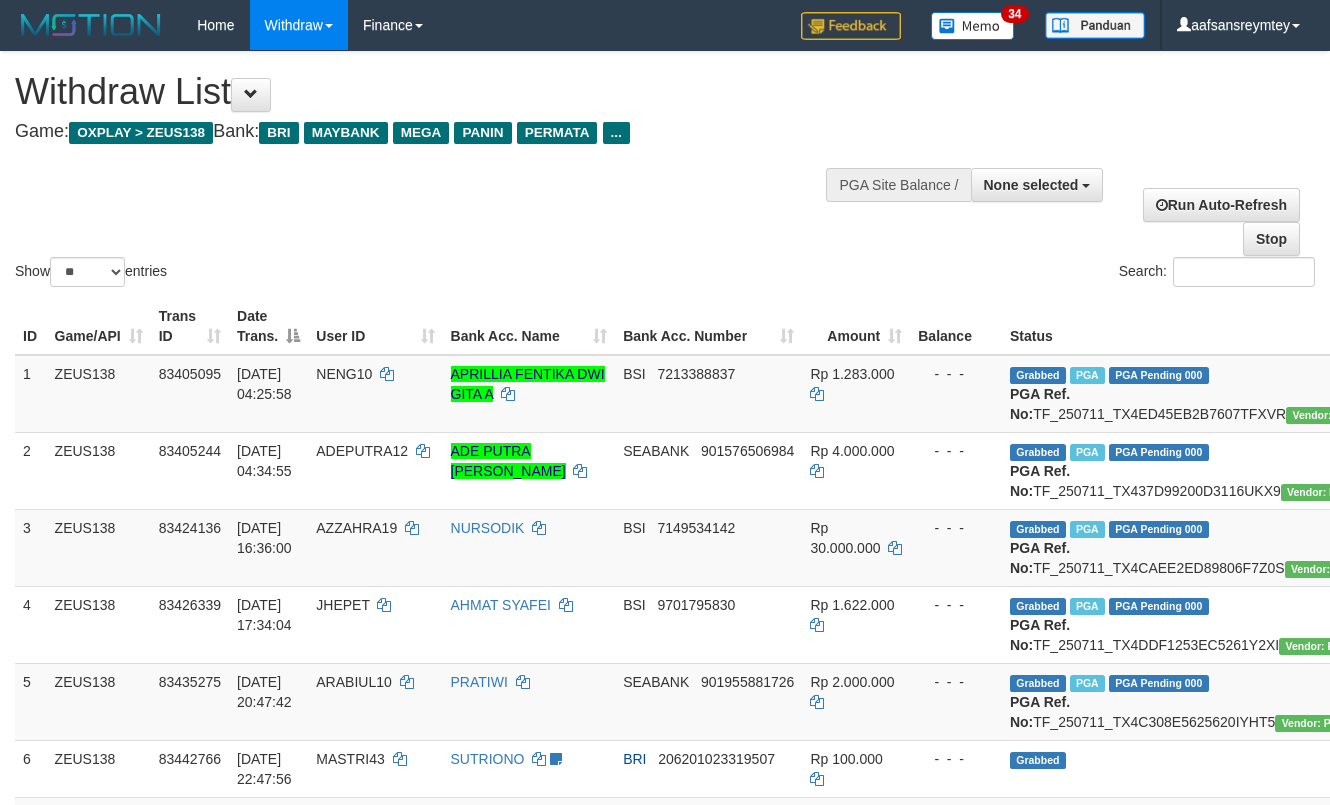 select 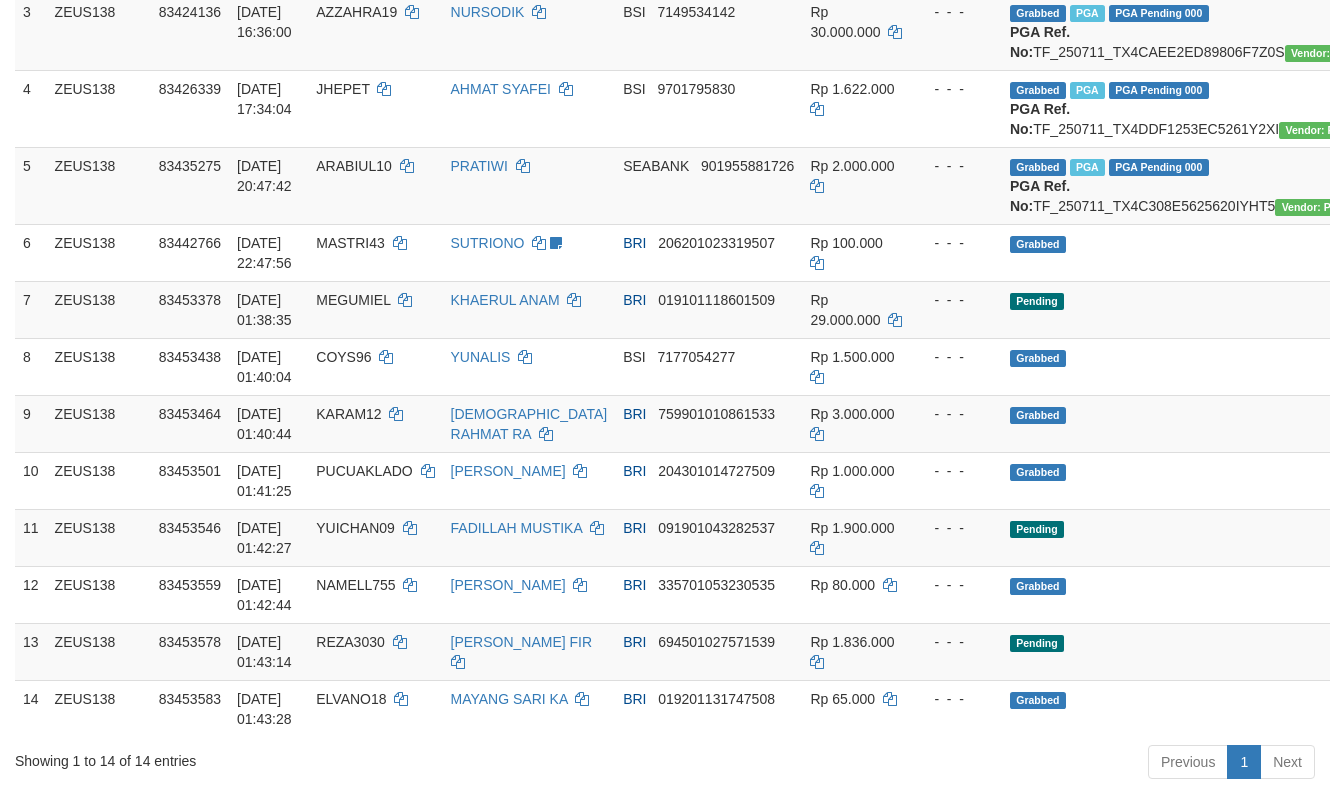scroll, scrollTop: 357, scrollLeft: 0, axis: vertical 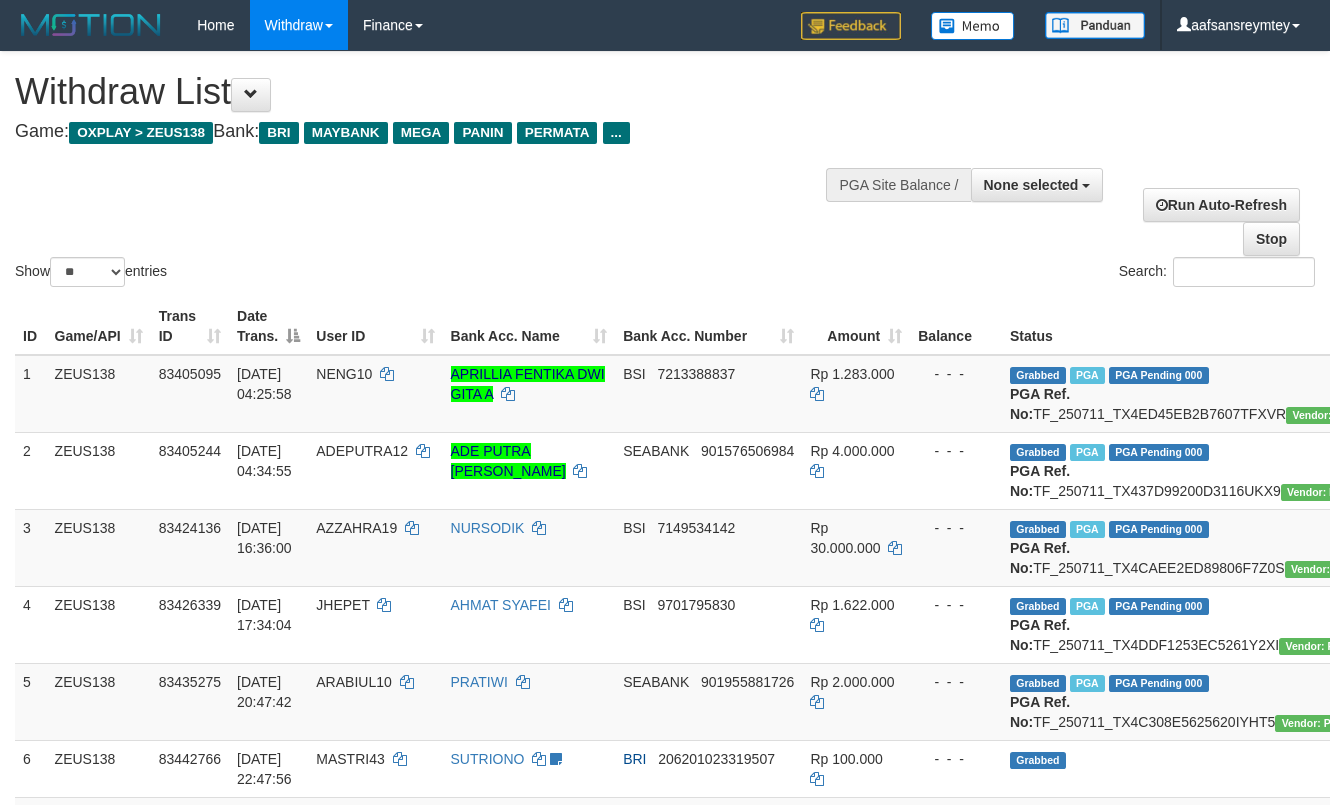 select 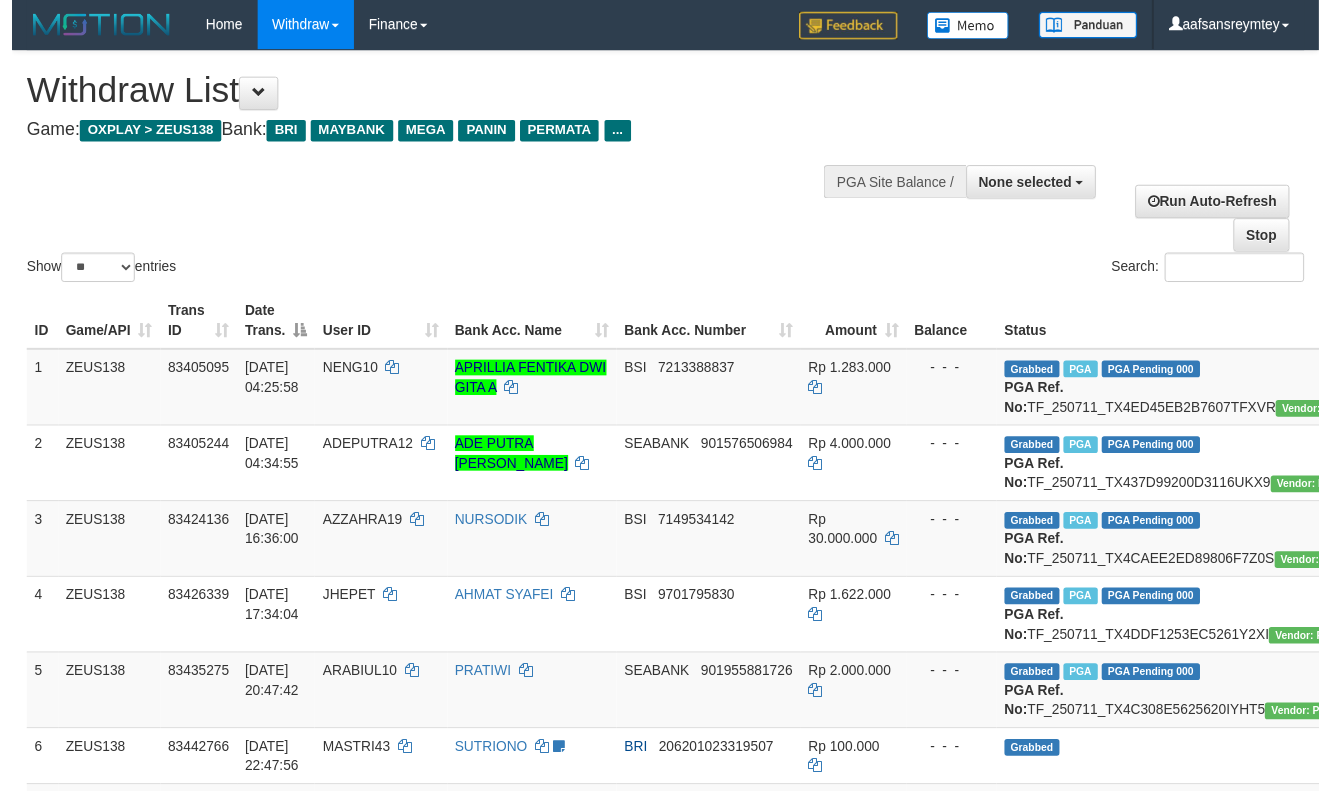 scroll, scrollTop: 357, scrollLeft: 0, axis: vertical 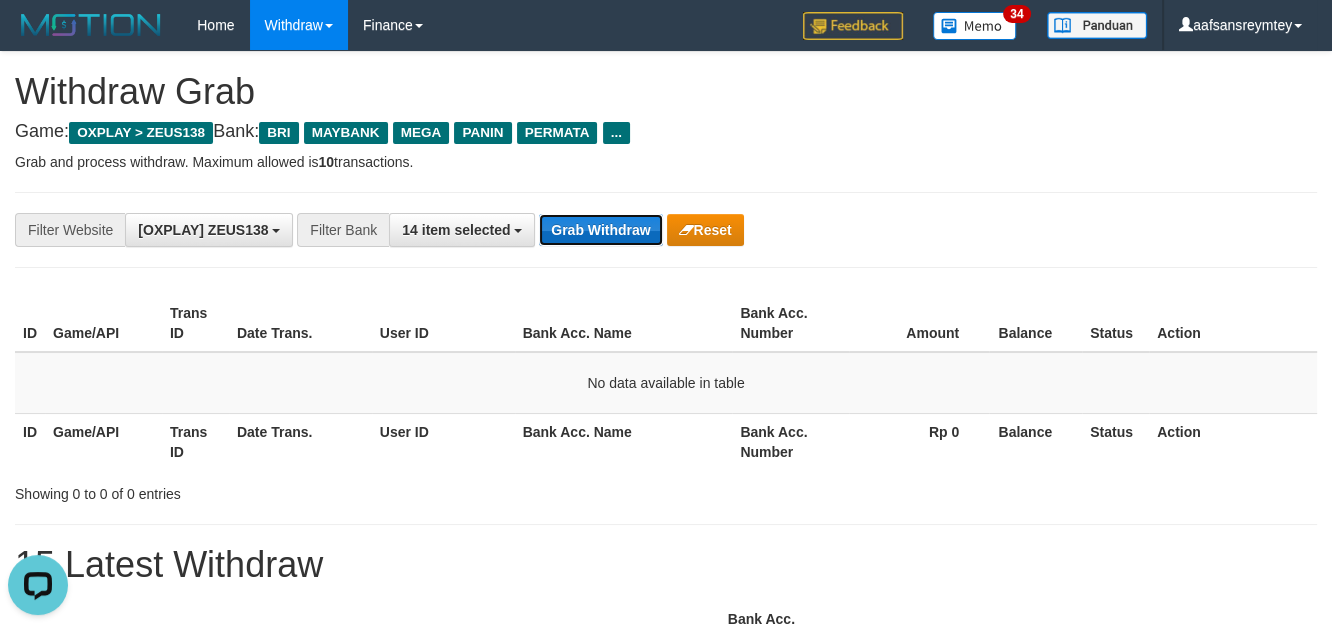 click on "Grab Withdraw" at bounding box center [600, 230] 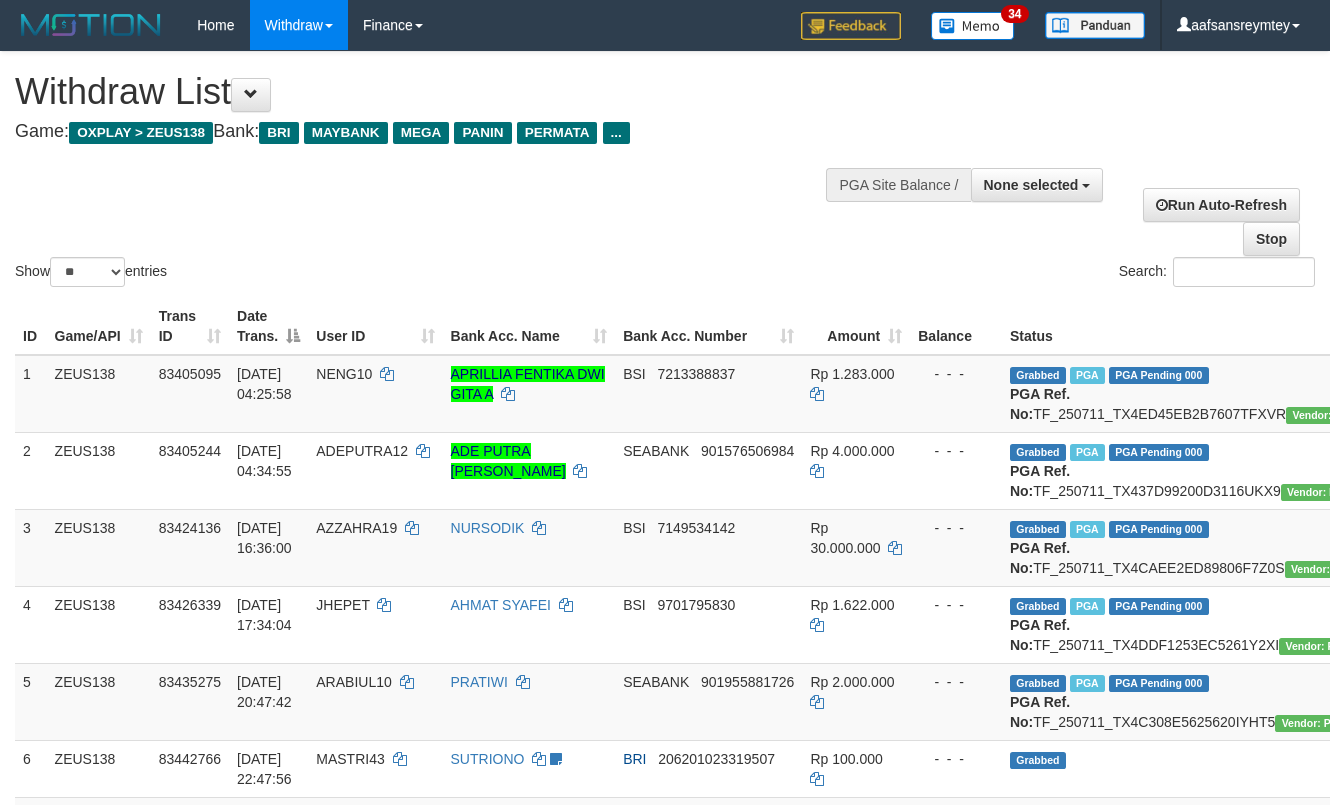 select 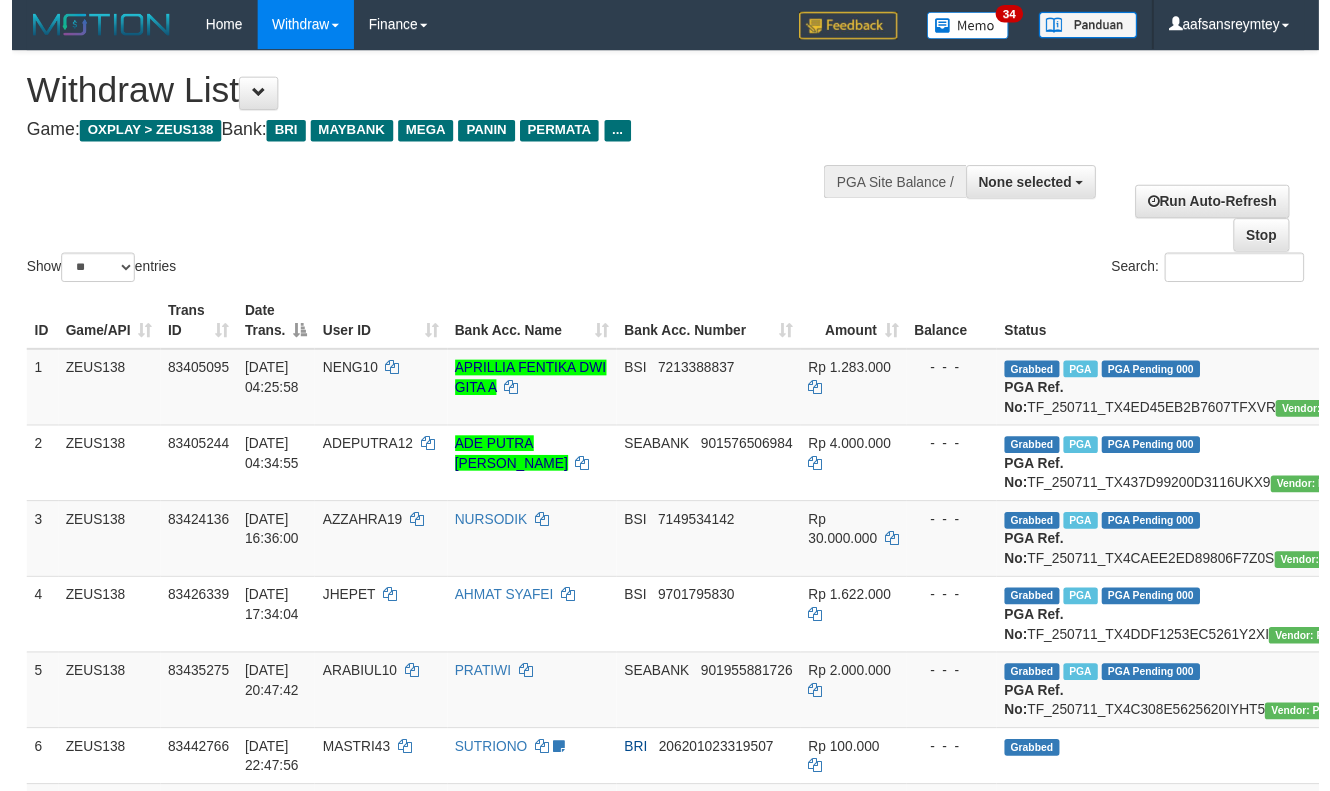 scroll, scrollTop: 357, scrollLeft: 0, axis: vertical 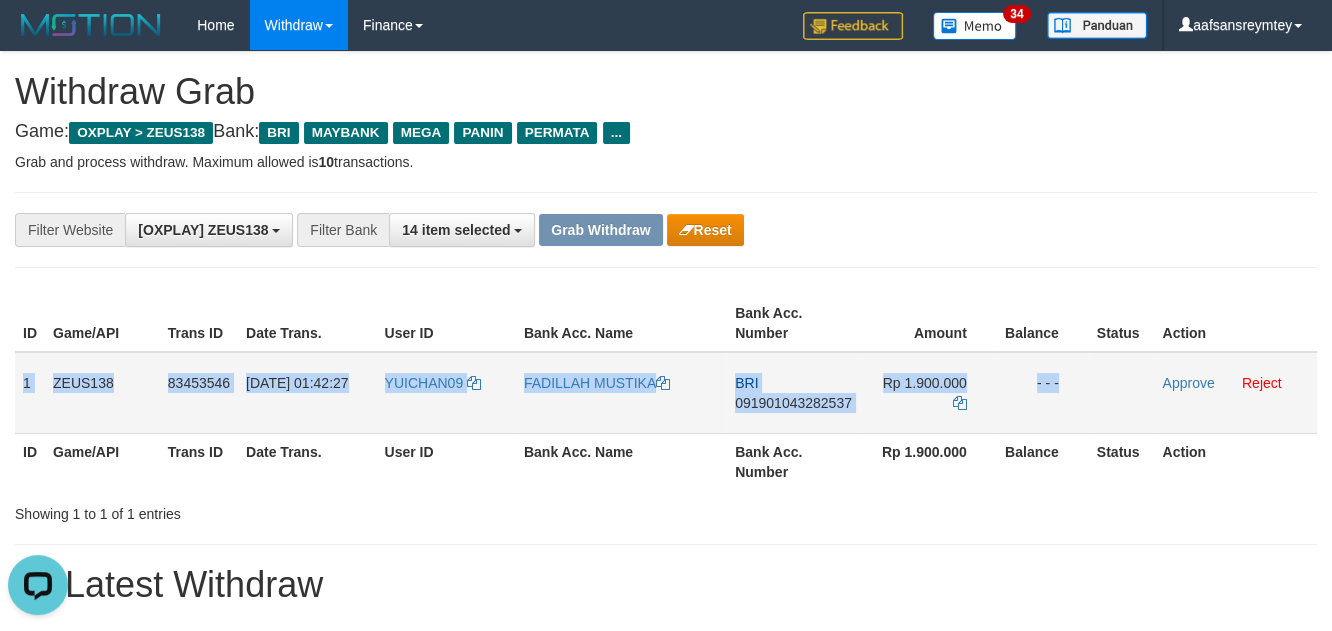 drag, startPoint x: 19, startPoint y: 380, endPoint x: 1134, endPoint y: 365, distance: 1115.101 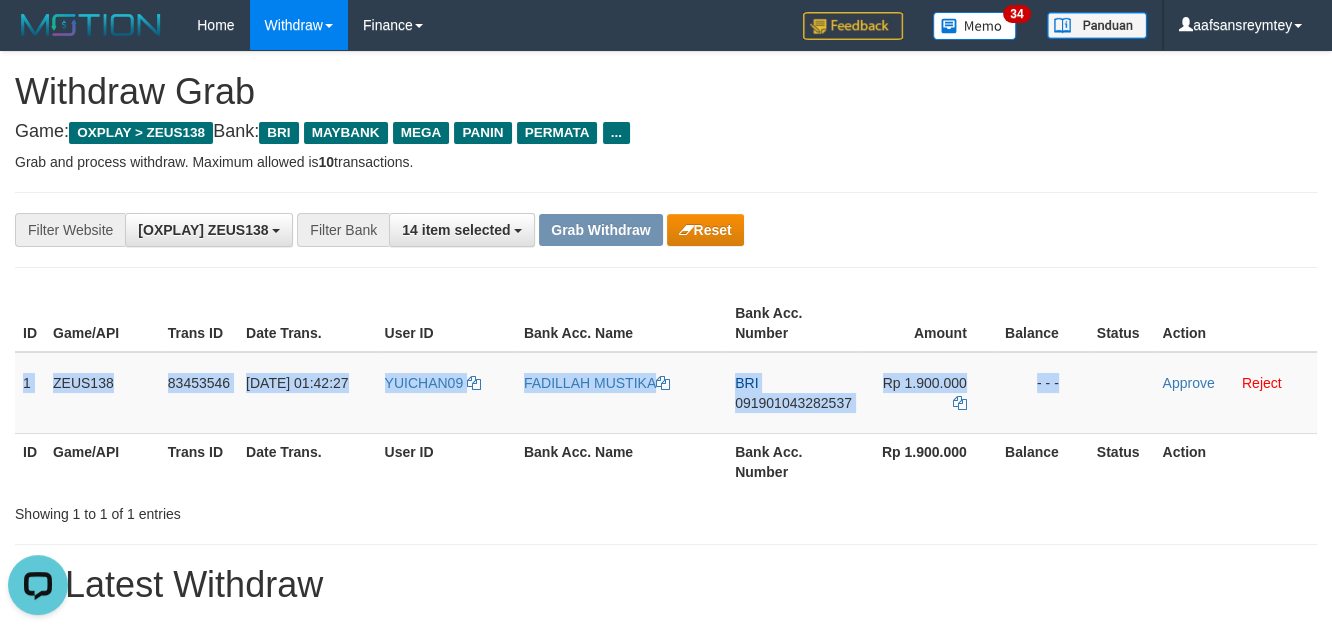 copy on "1
ZEUS138
83453546
[DATE] 01:42:27
YUICHAN09
FADILLAH MUSTIKA
BRI
091901043282537
Rp 1.900.000
- - -" 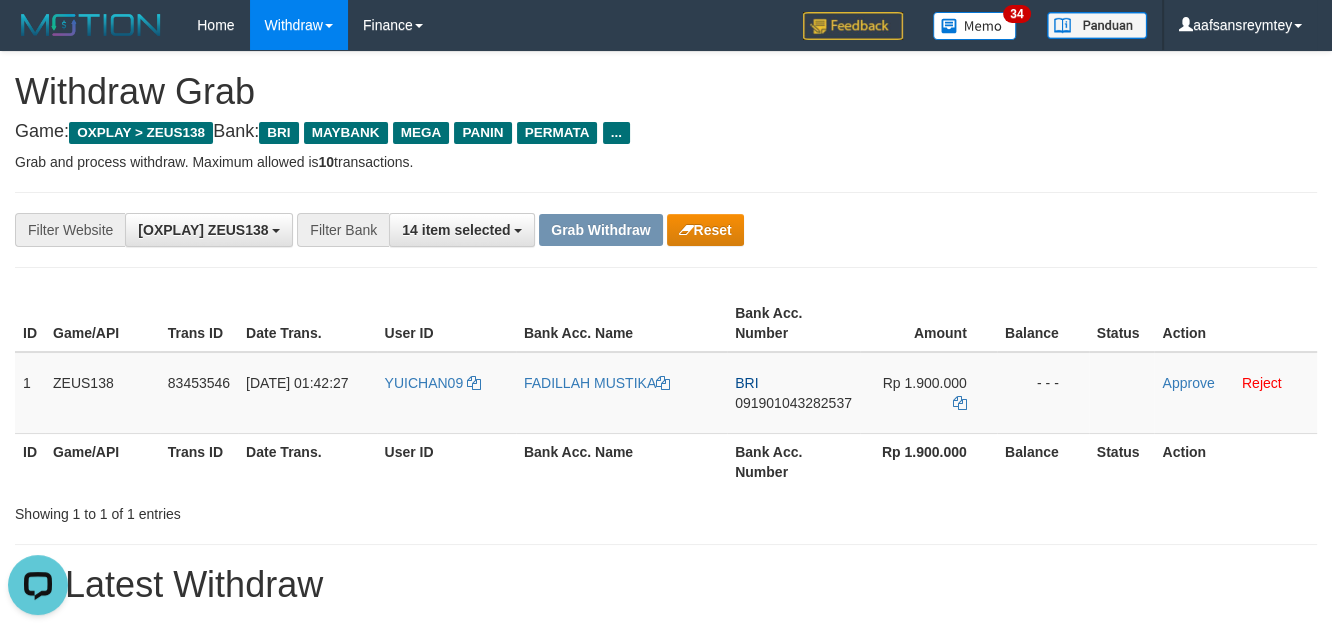 click on "**********" at bounding box center [555, 230] 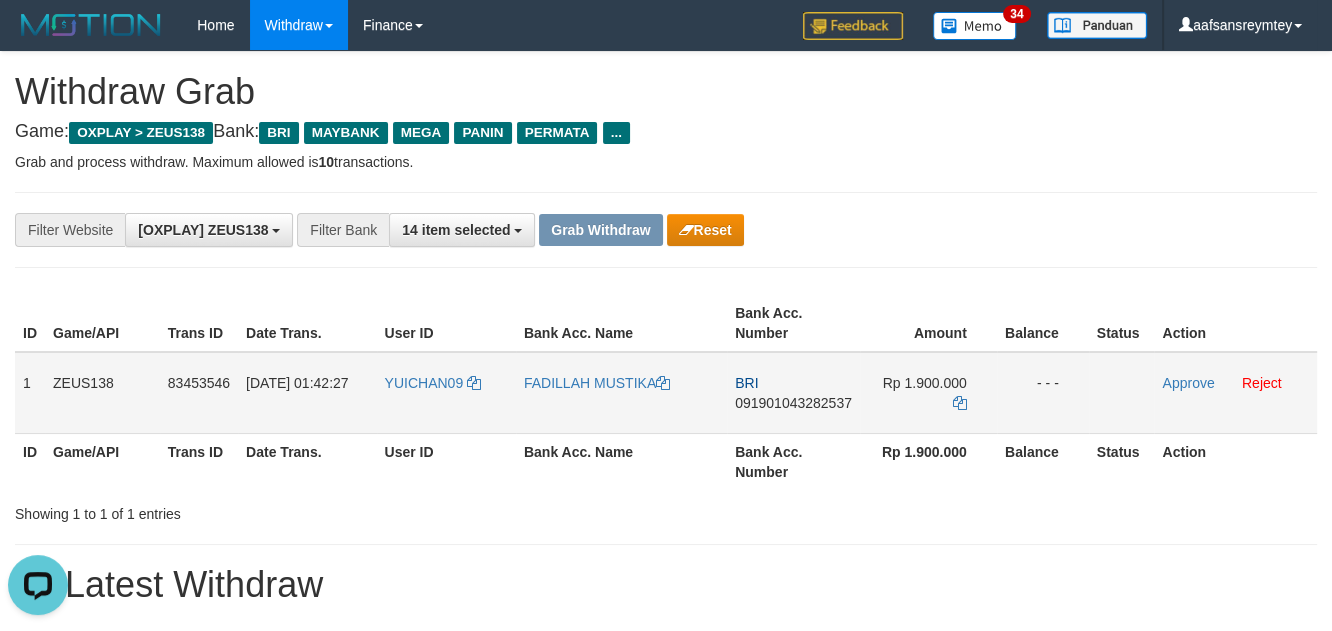 click on "091901043282537" at bounding box center (793, 403) 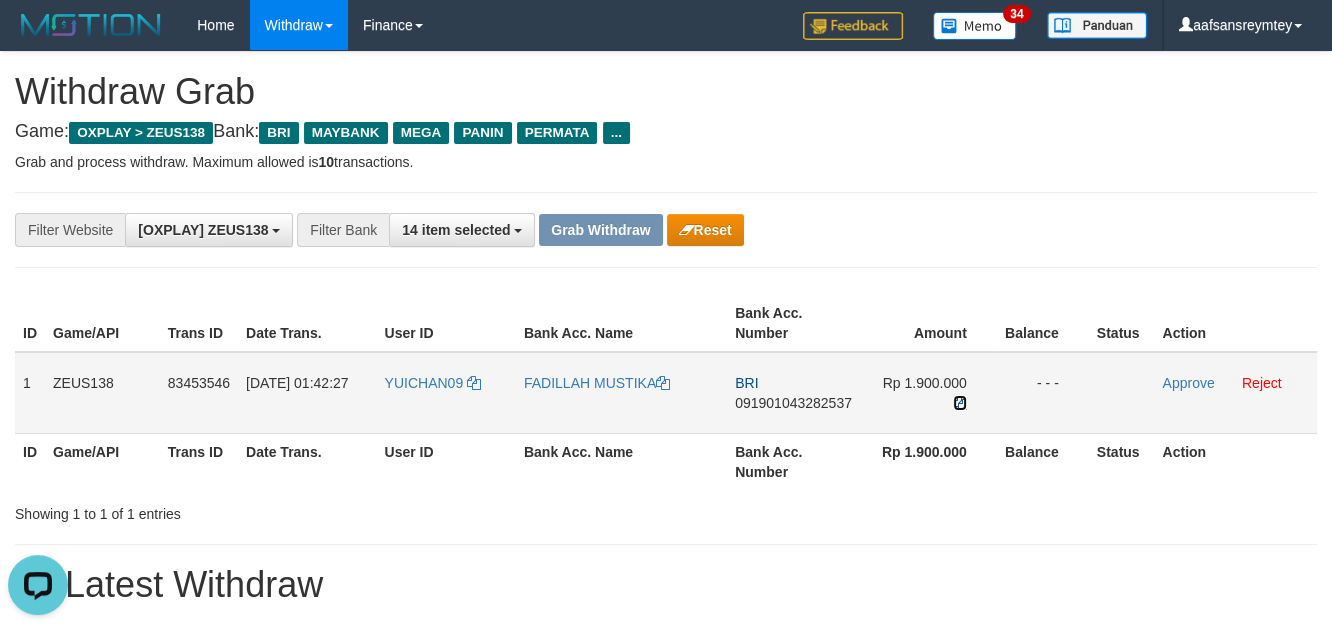 click at bounding box center [960, 403] 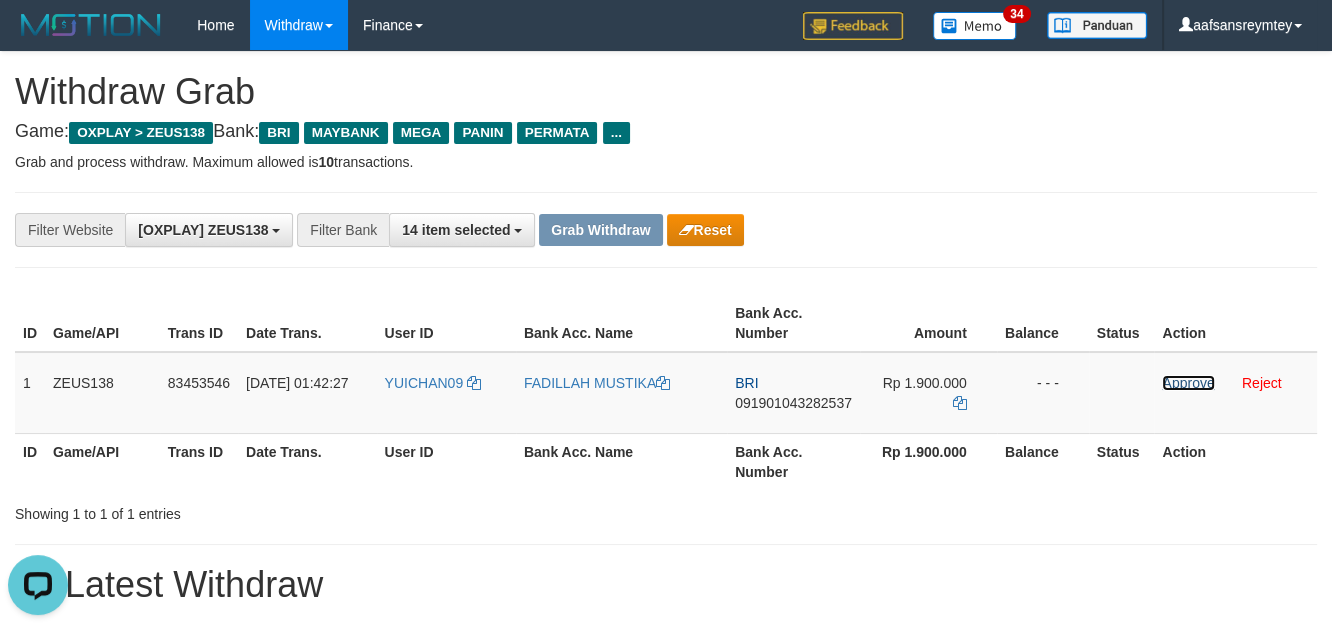 drag, startPoint x: 1180, startPoint y: 382, endPoint x: 770, endPoint y: 198, distance: 449.39514 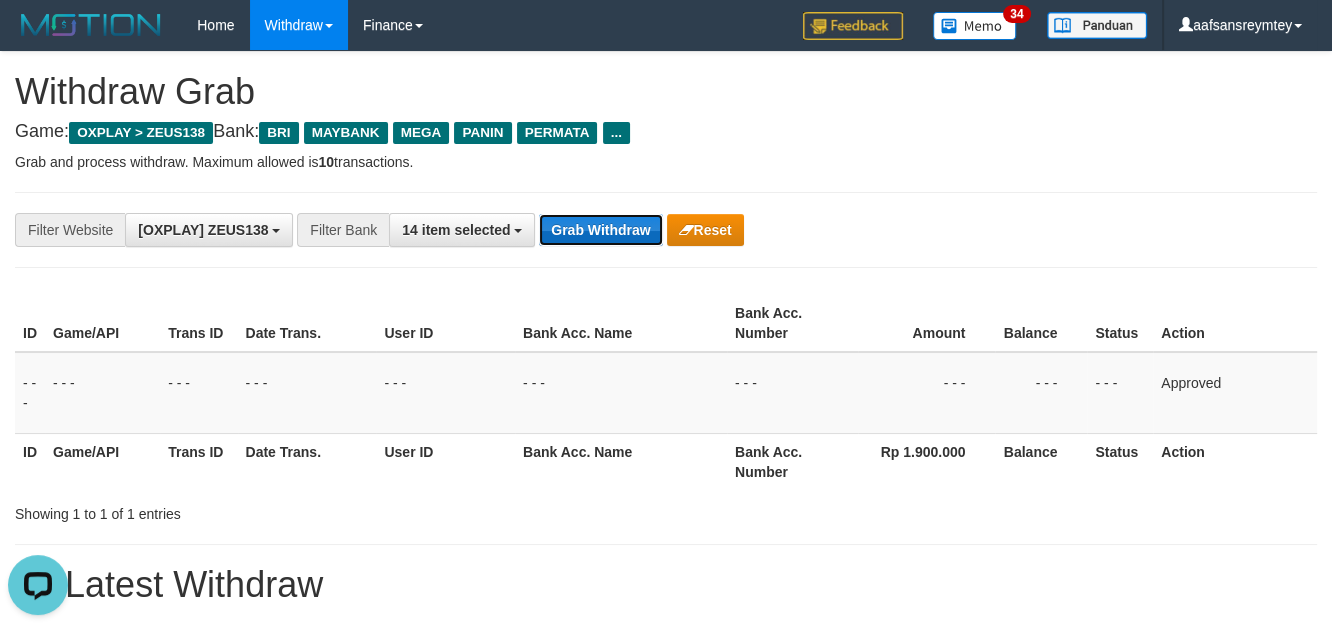 click on "Grab Withdraw" at bounding box center [600, 230] 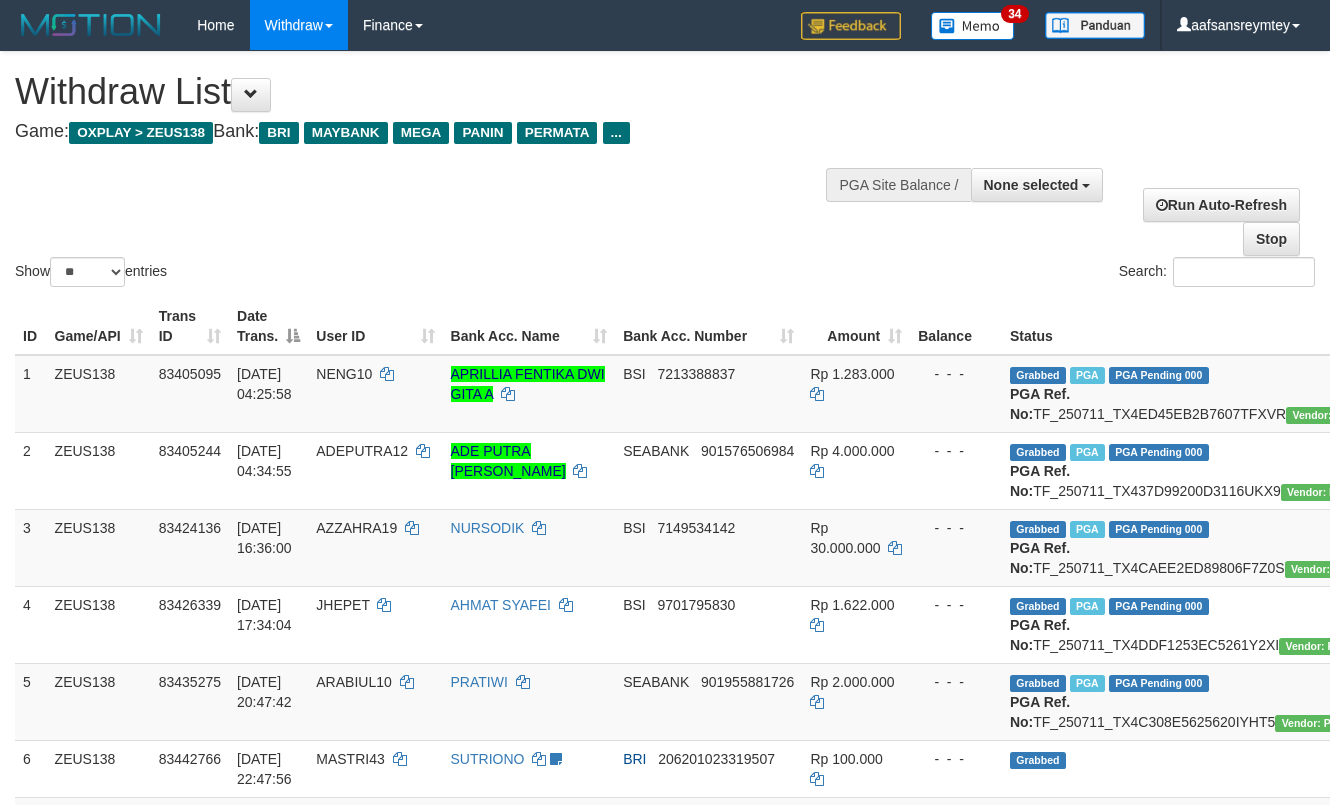 select 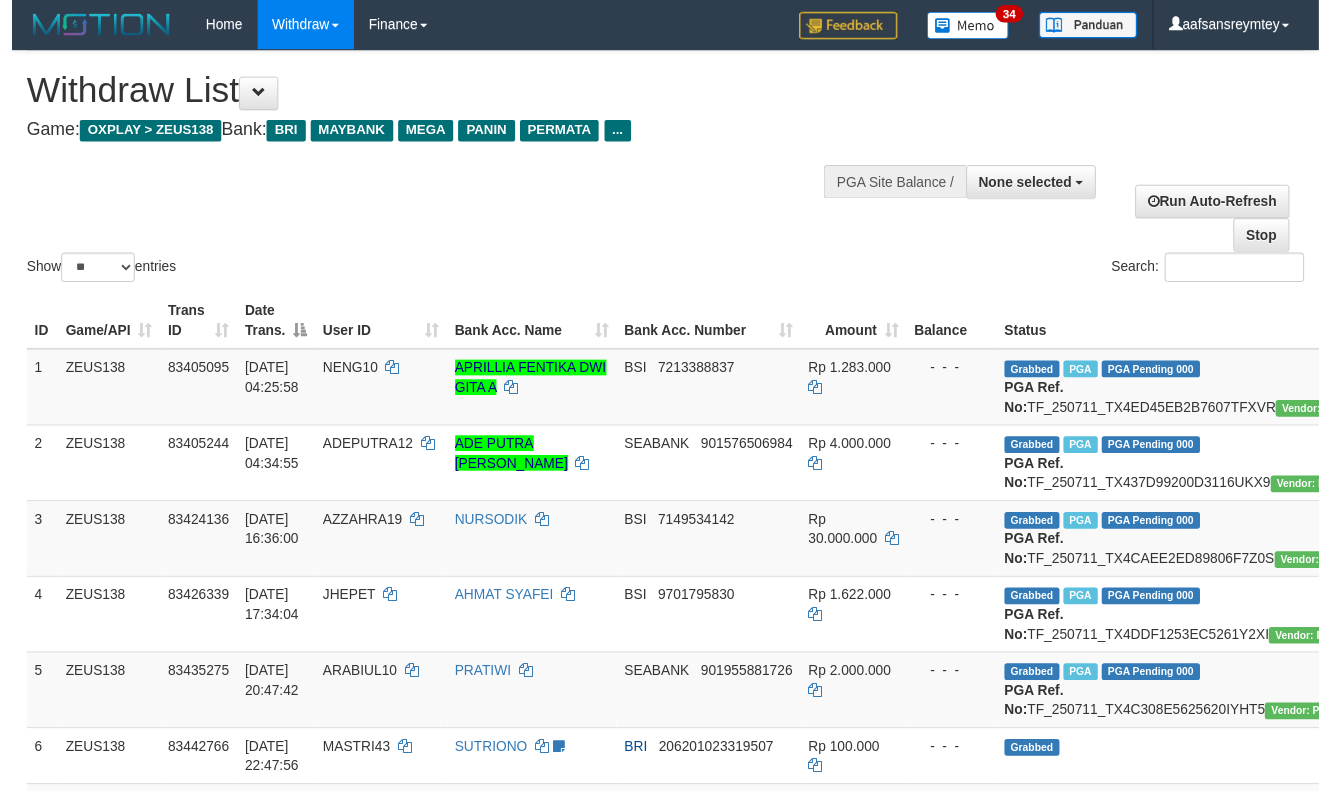 scroll, scrollTop: 357, scrollLeft: 0, axis: vertical 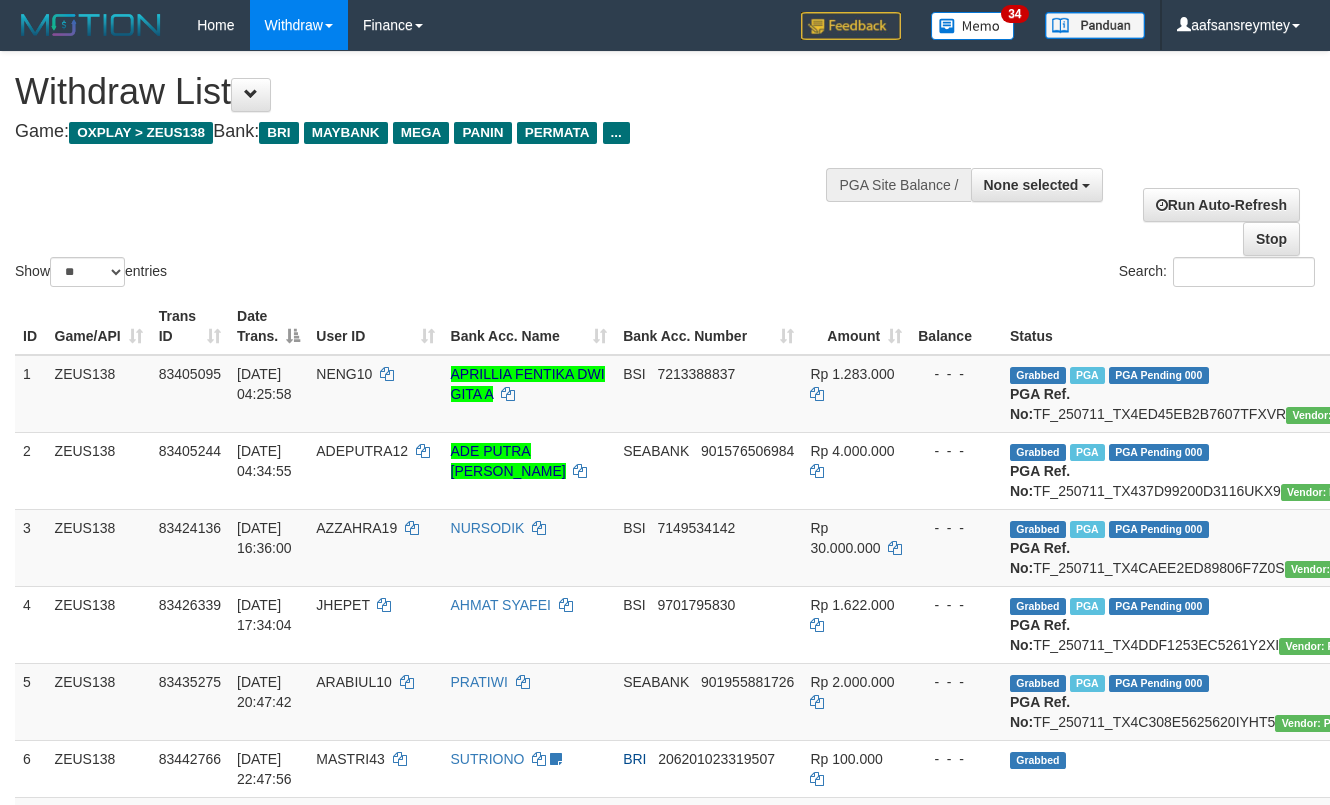 select 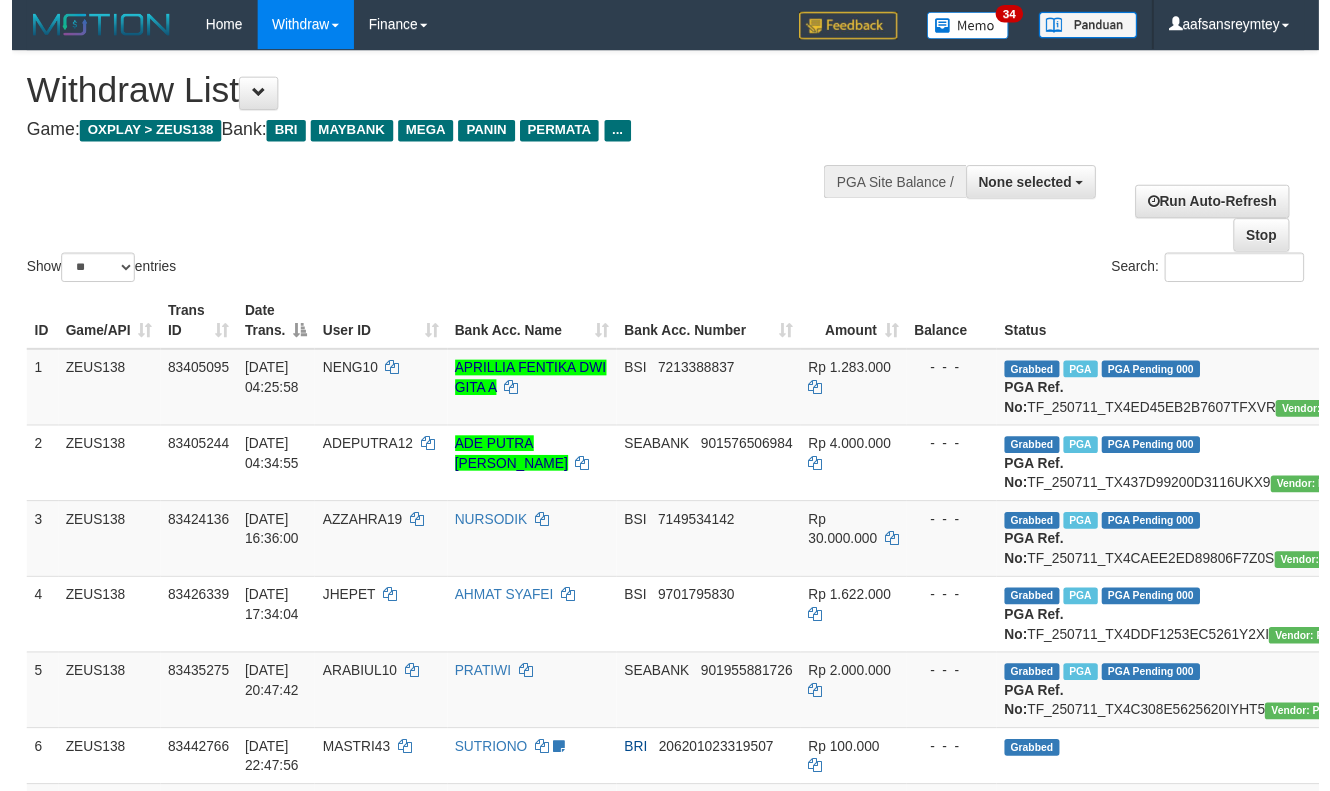 scroll, scrollTop: 357, scrollLeft: 0, axis: vertical 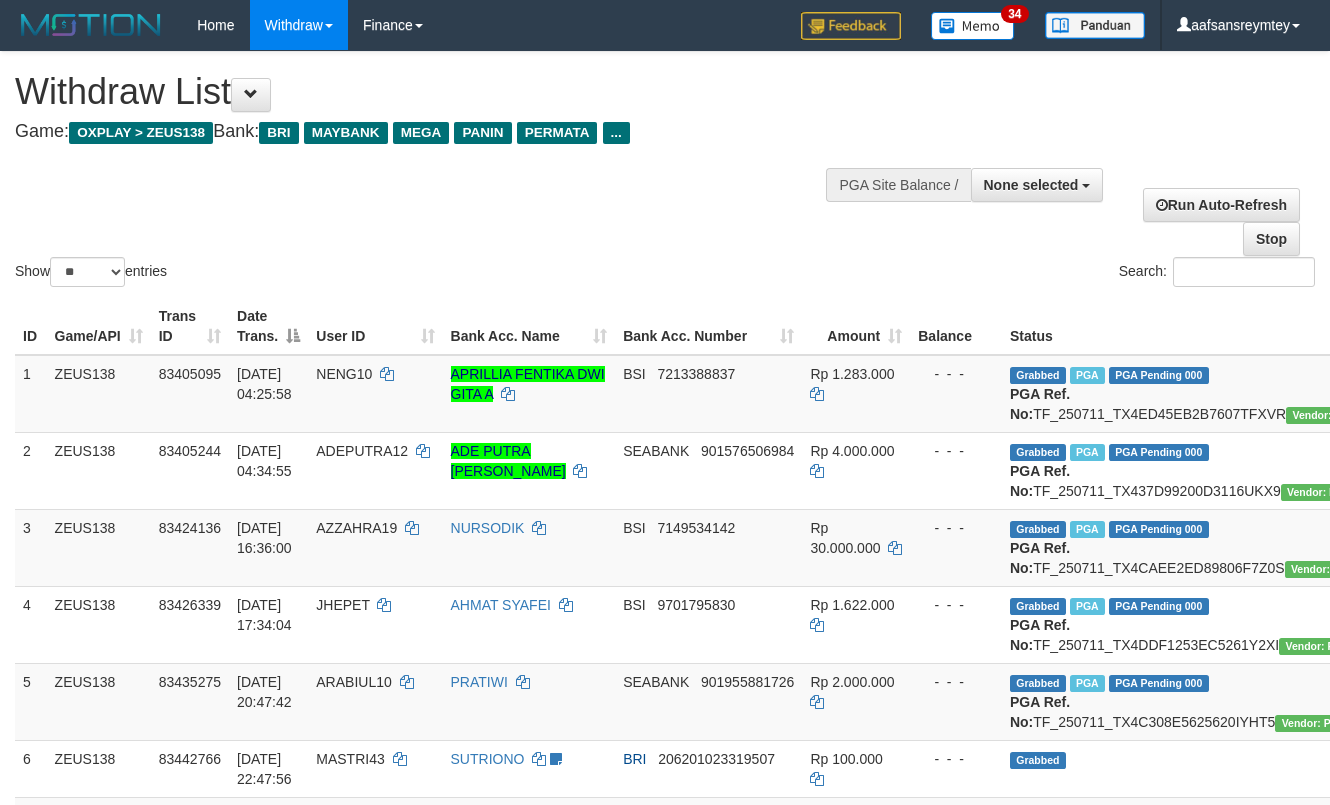 select 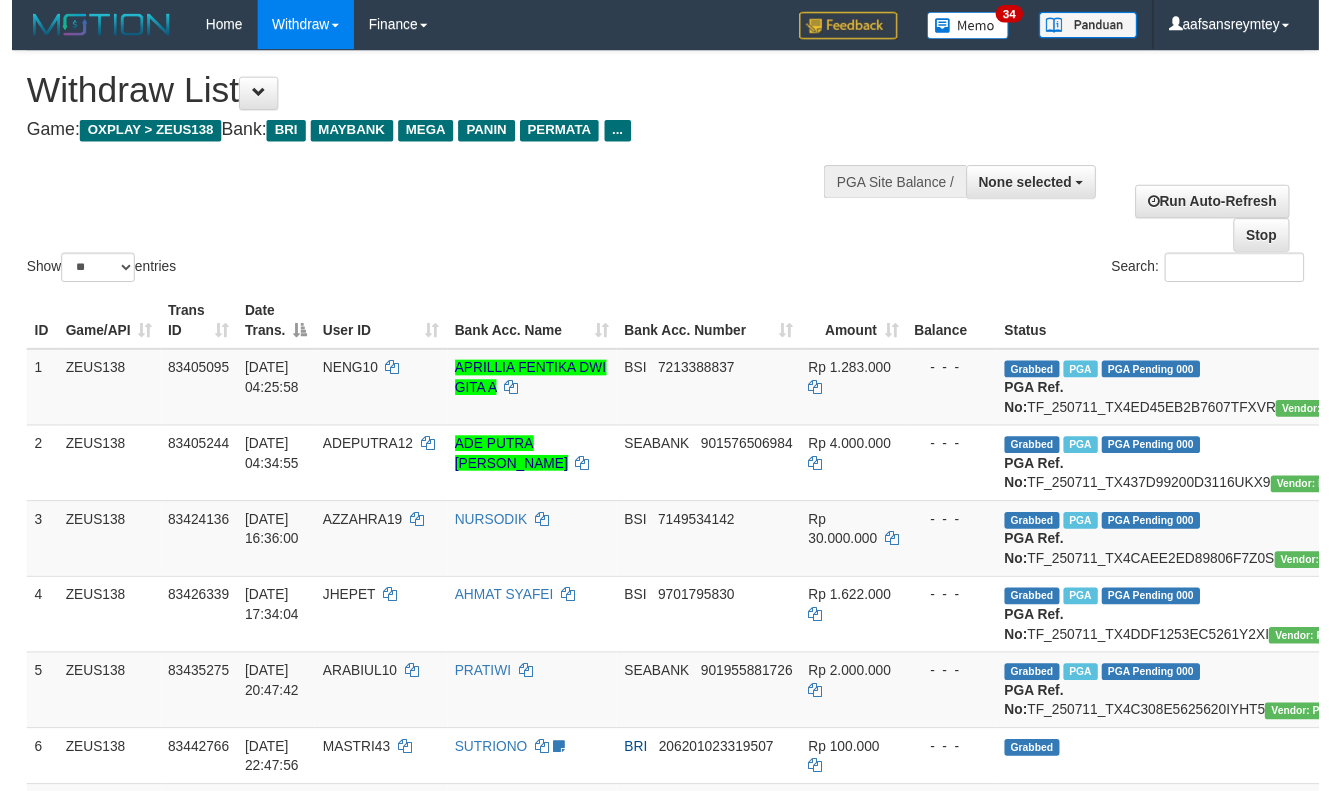 scroll, scrollTop: 357, scrollLeft: 0, axis: vertical 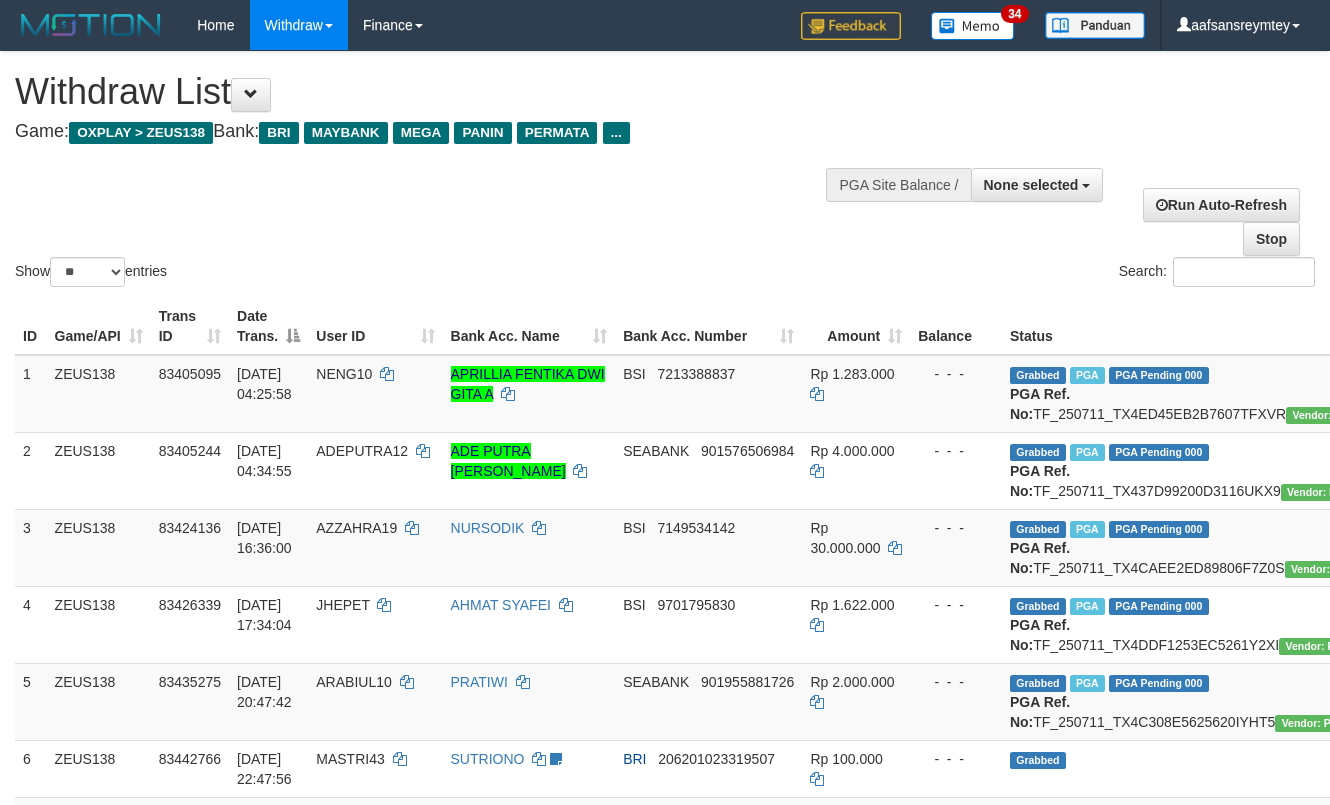 select 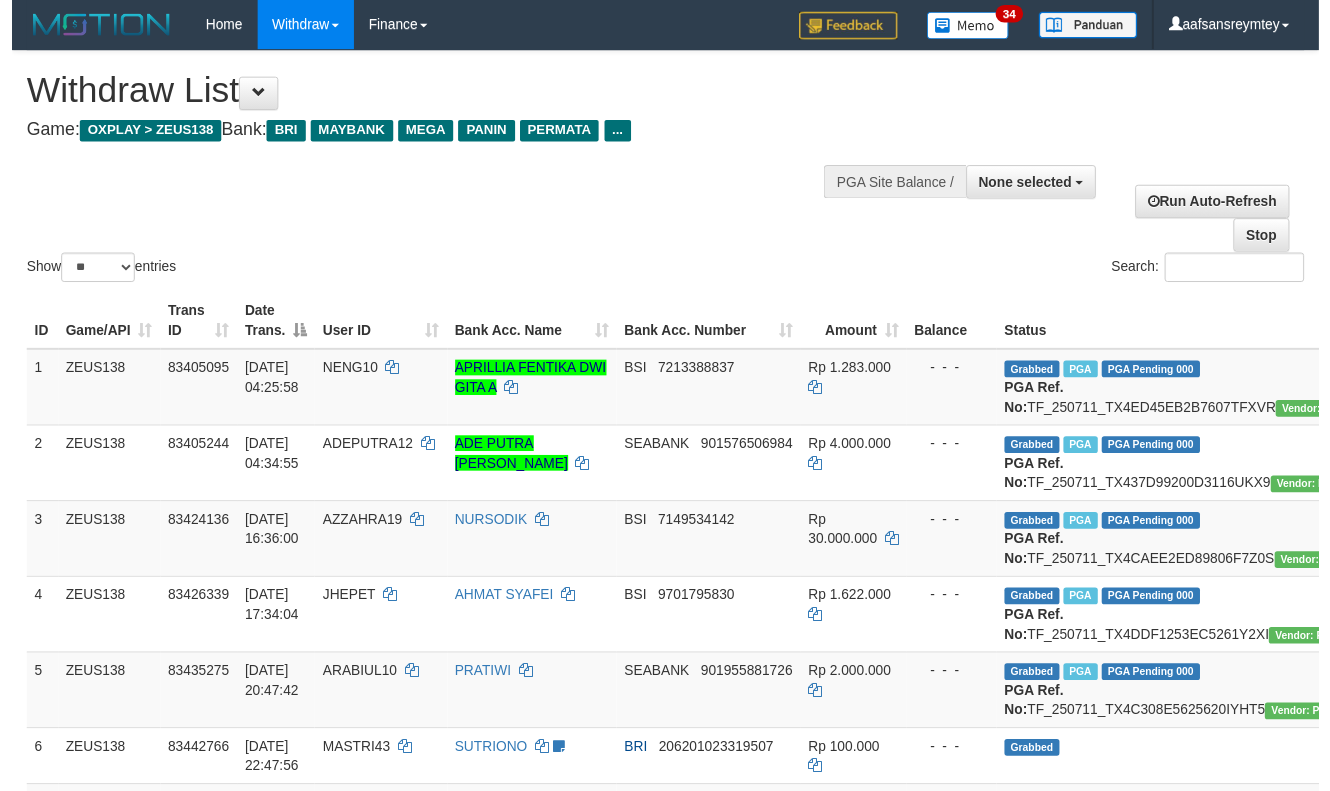 scroll, scrollTop: 357, scrollLeft: 0, axis: vertical 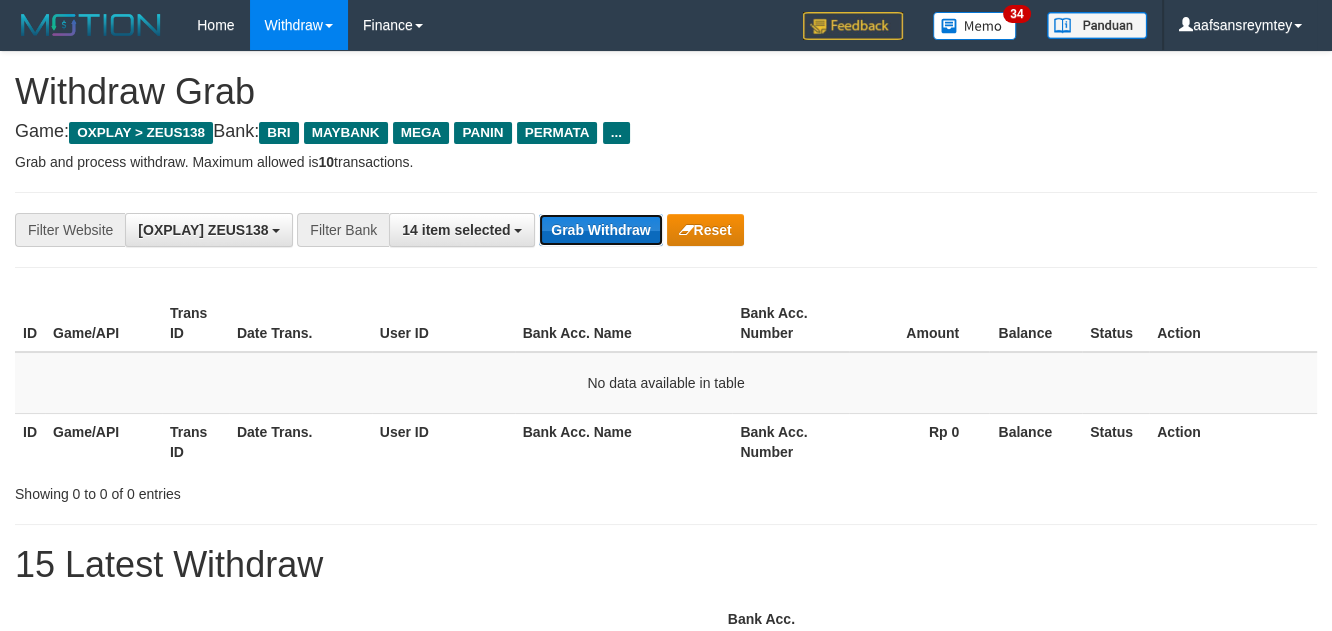 click on "Grab Withdraw" at bounding box center [600, 230] 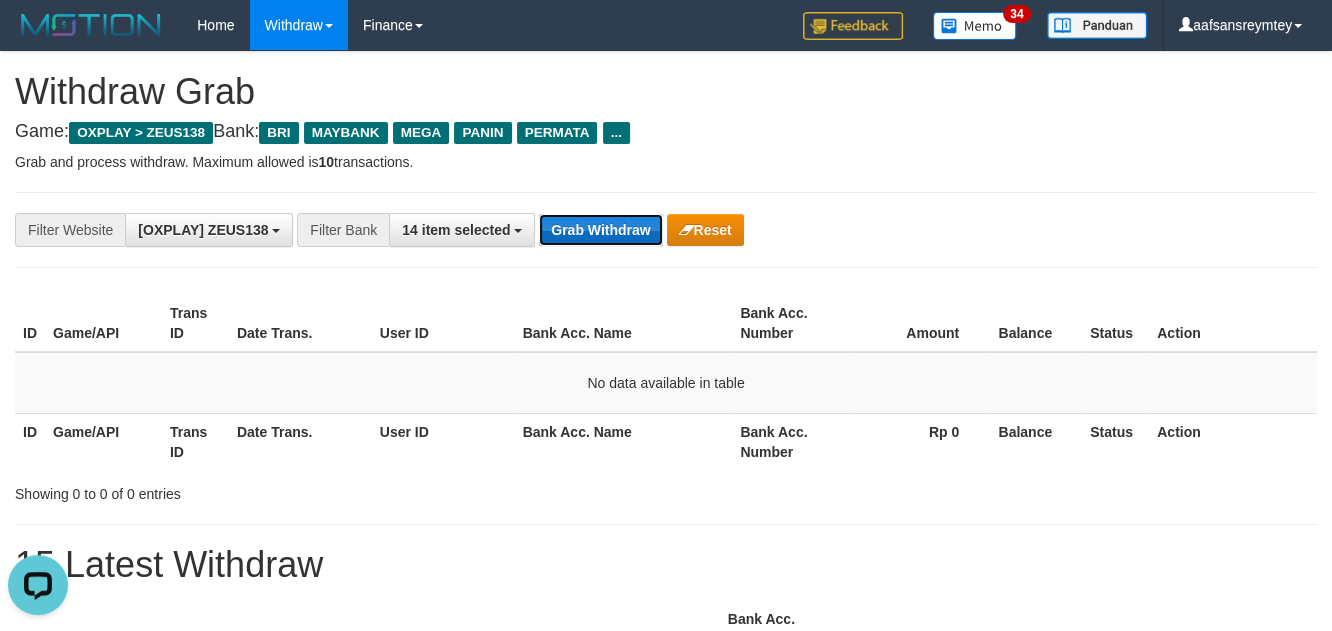 scroll, scrollTop: 0, scrollLeft: 0, axis: both 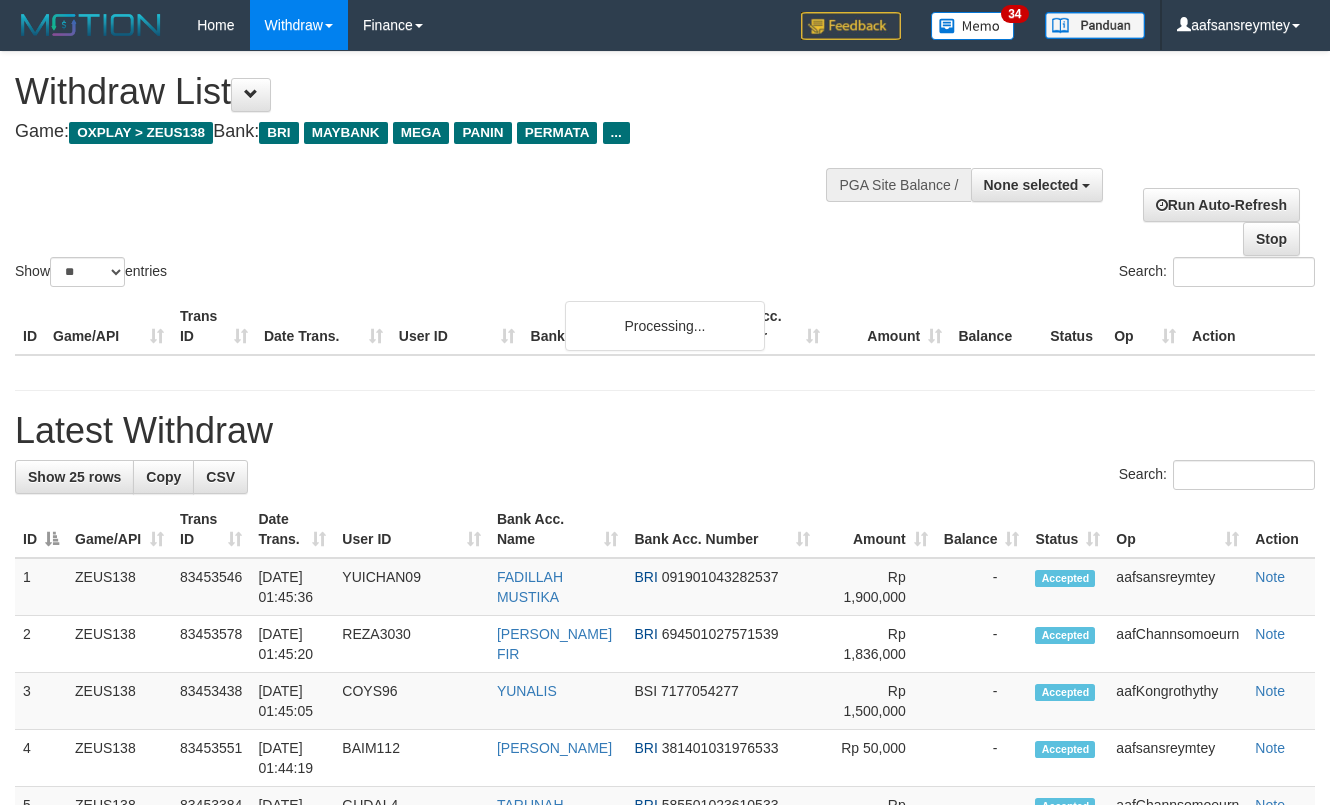 select 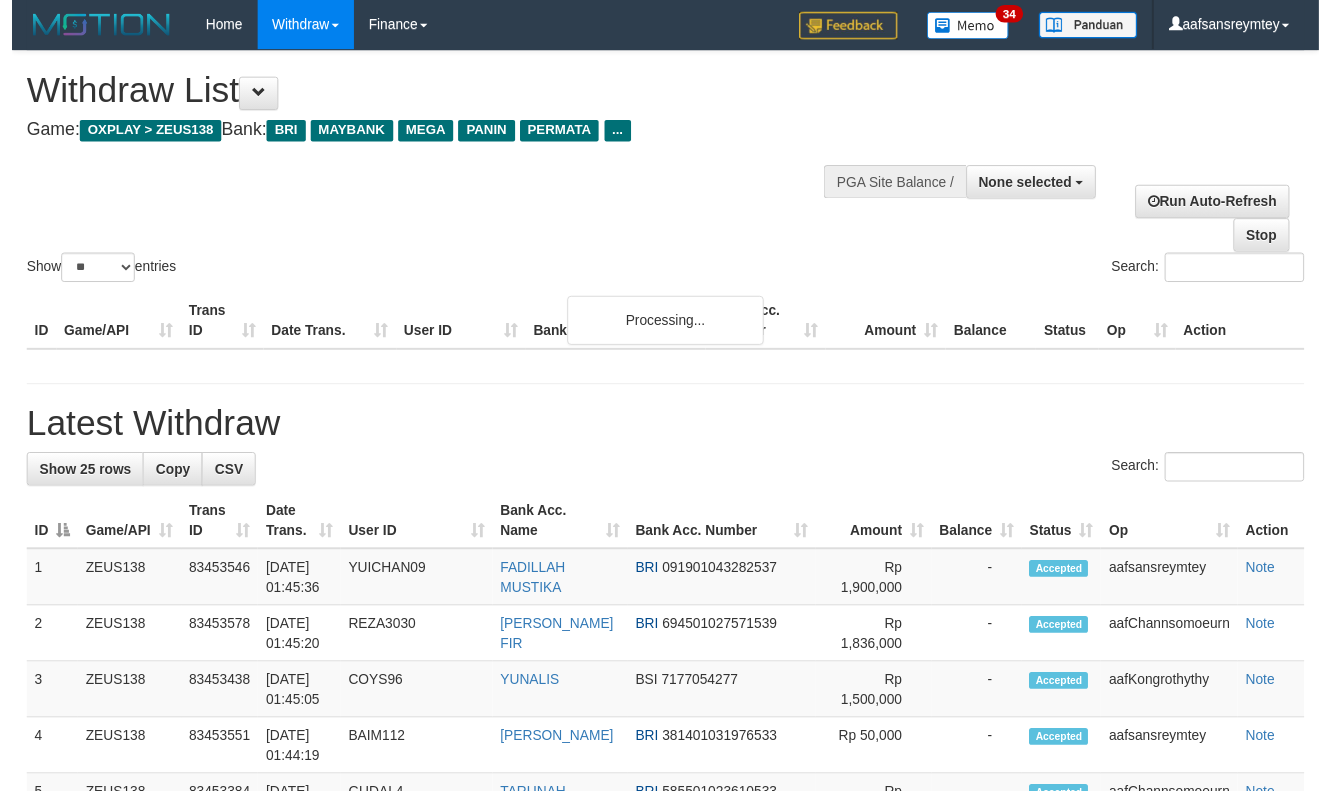 scroll, scrollTop: 357, scrollLeft: 0, axis: vertical 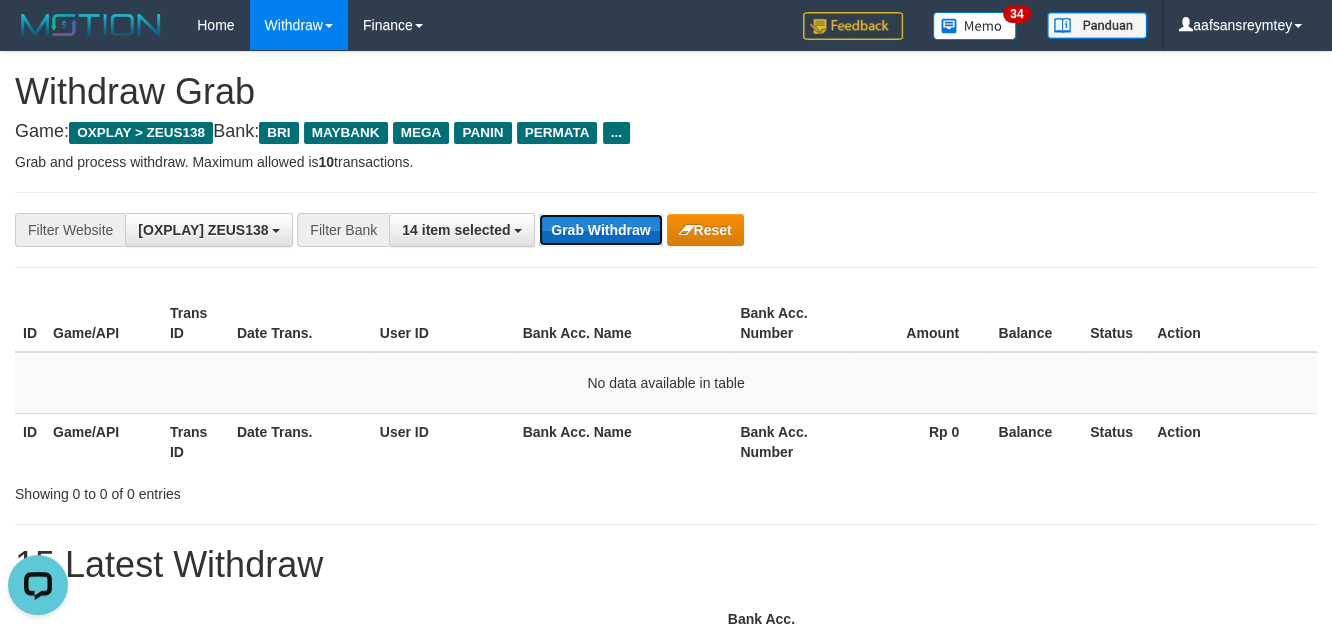 click on "Grab Withdraw" at bounding box center (600, 230) 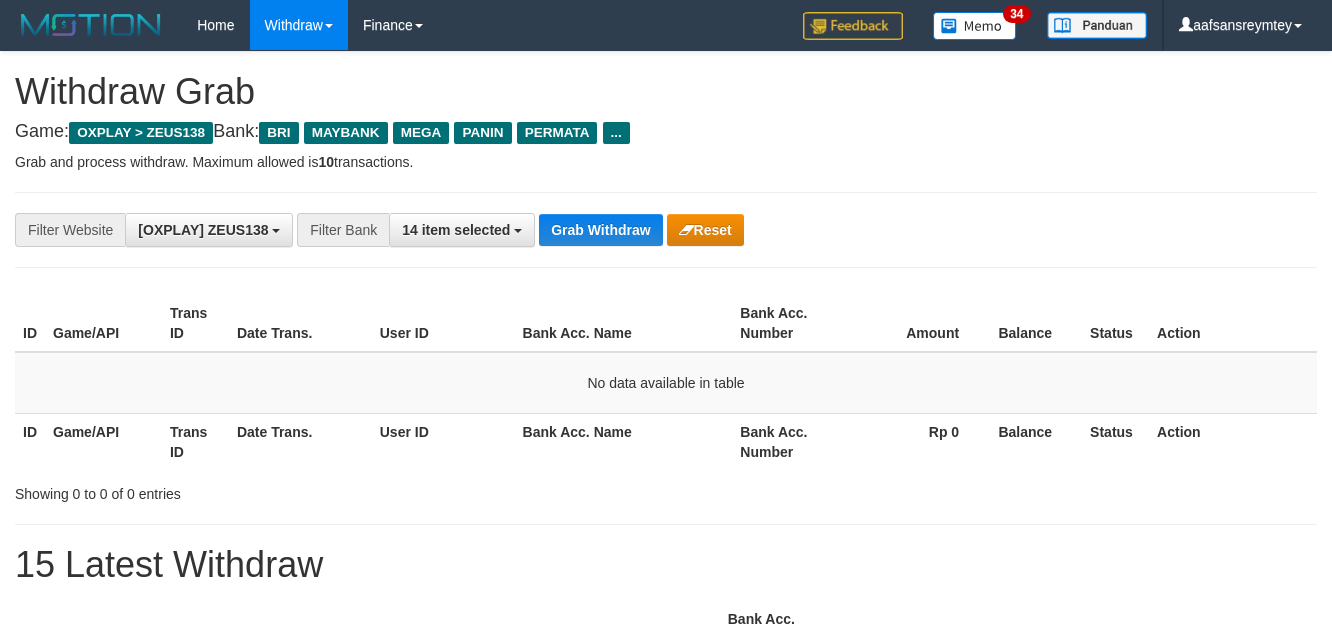 scroll, scrollTop: 0, scrollLeft: 0, axis: both 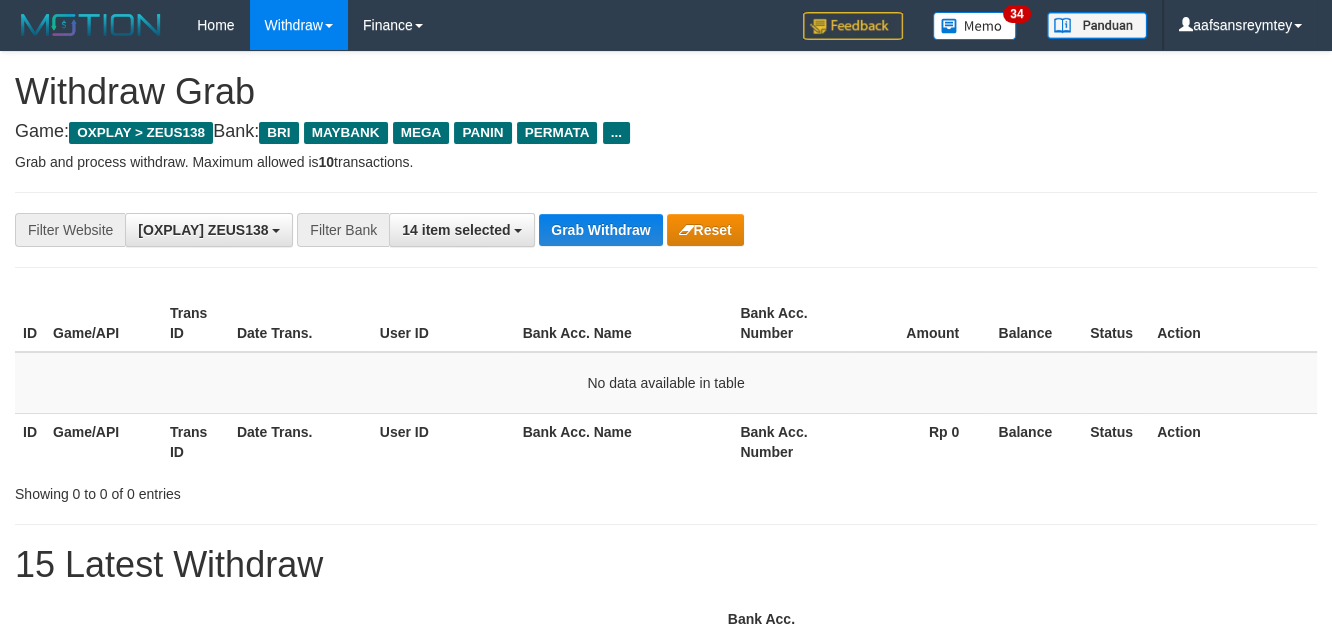 click on "Grab Withdraw" at bounding box center (600, 230) 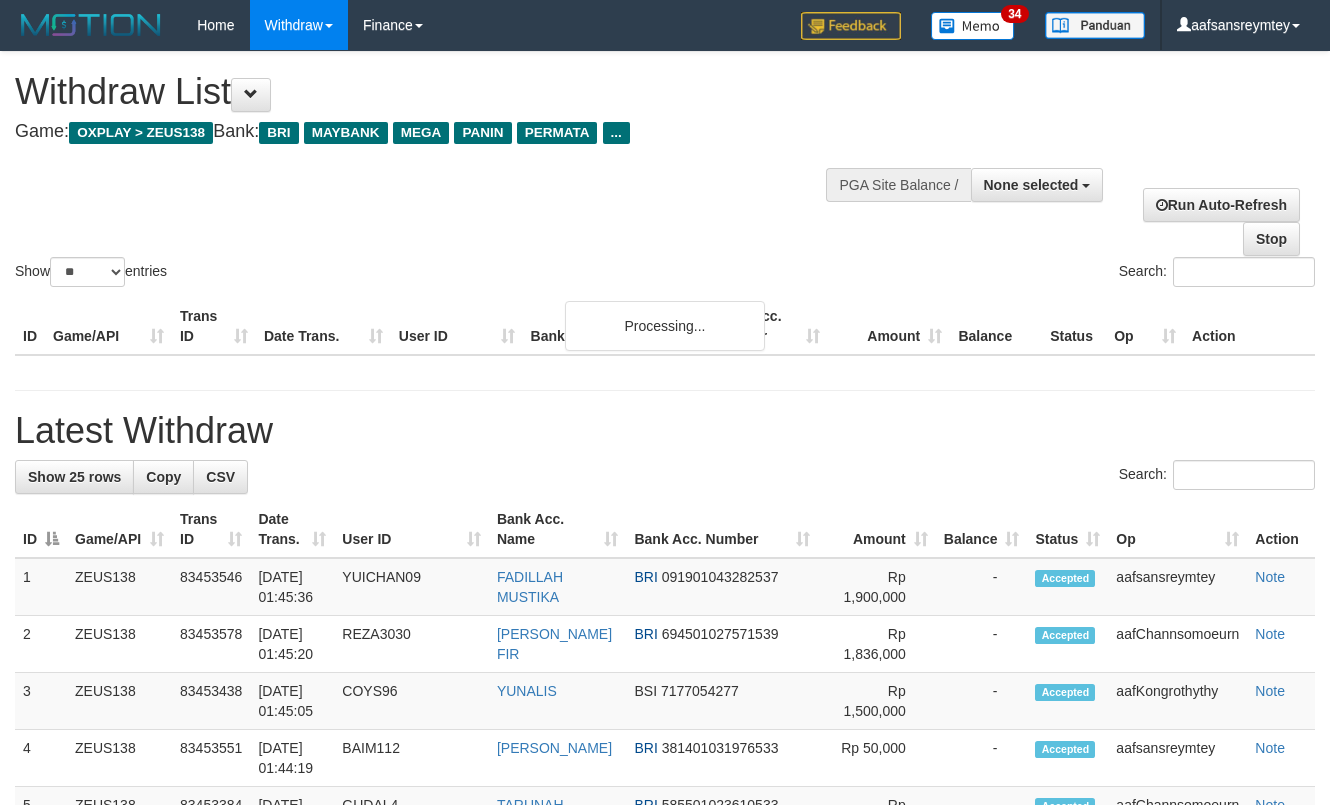 select 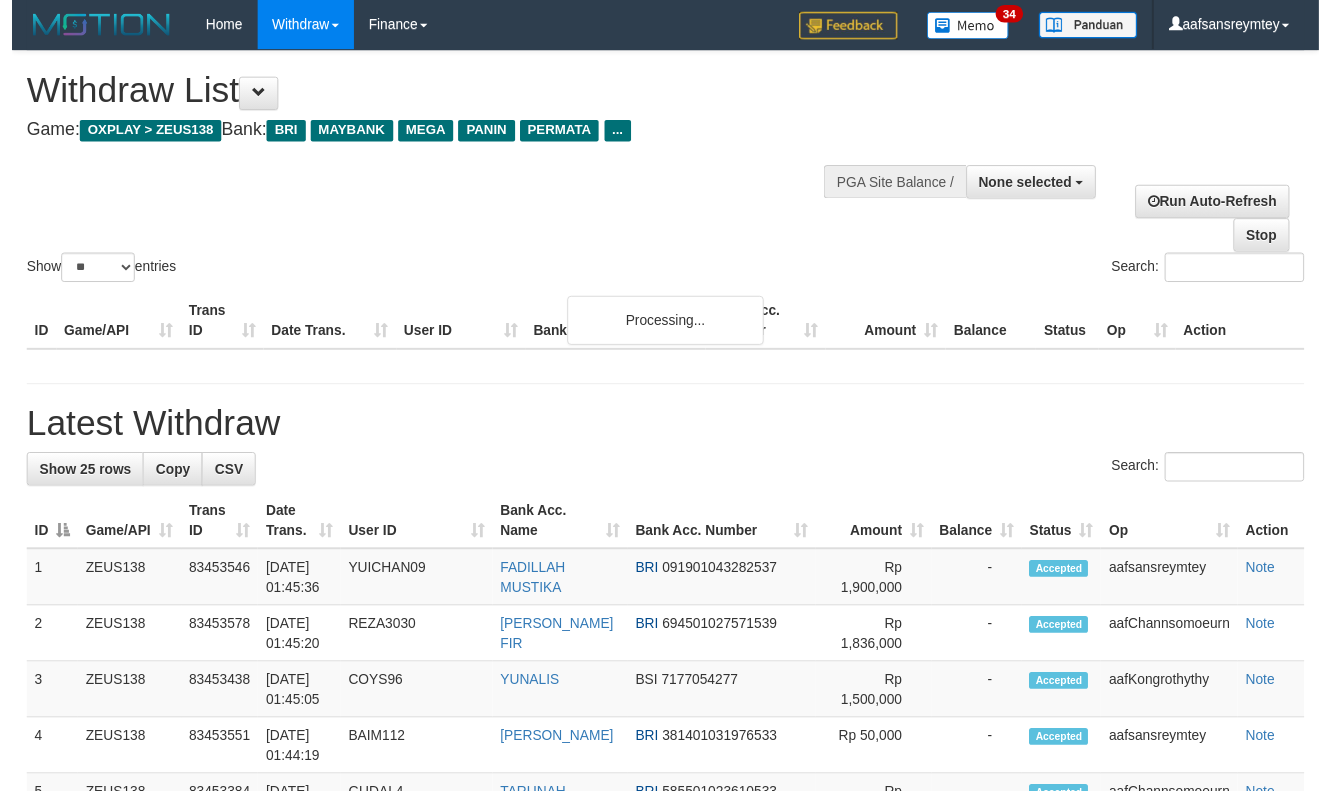 scroll, scrollTop: 357, scrollLeft: 0, axis: vertical 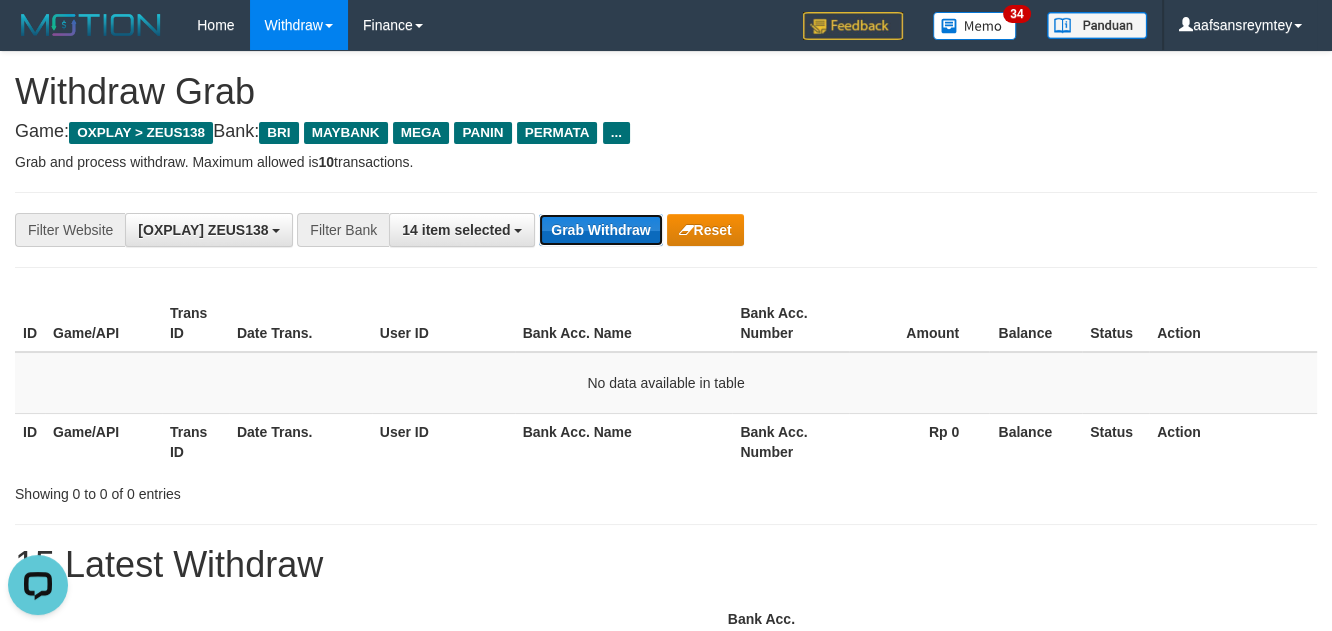 click on "Grab Withdraw" at bounding box center [600, 230] 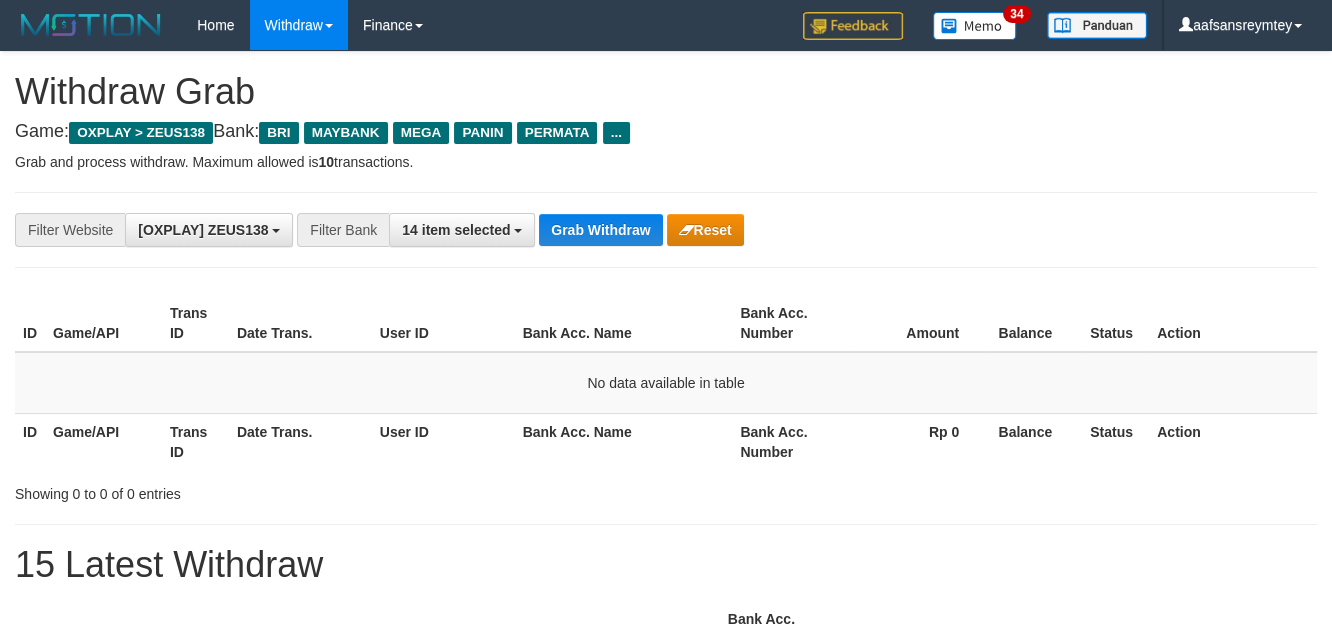 scroll, scrollTop: 90, scrollLeft: 0, axis: vertical 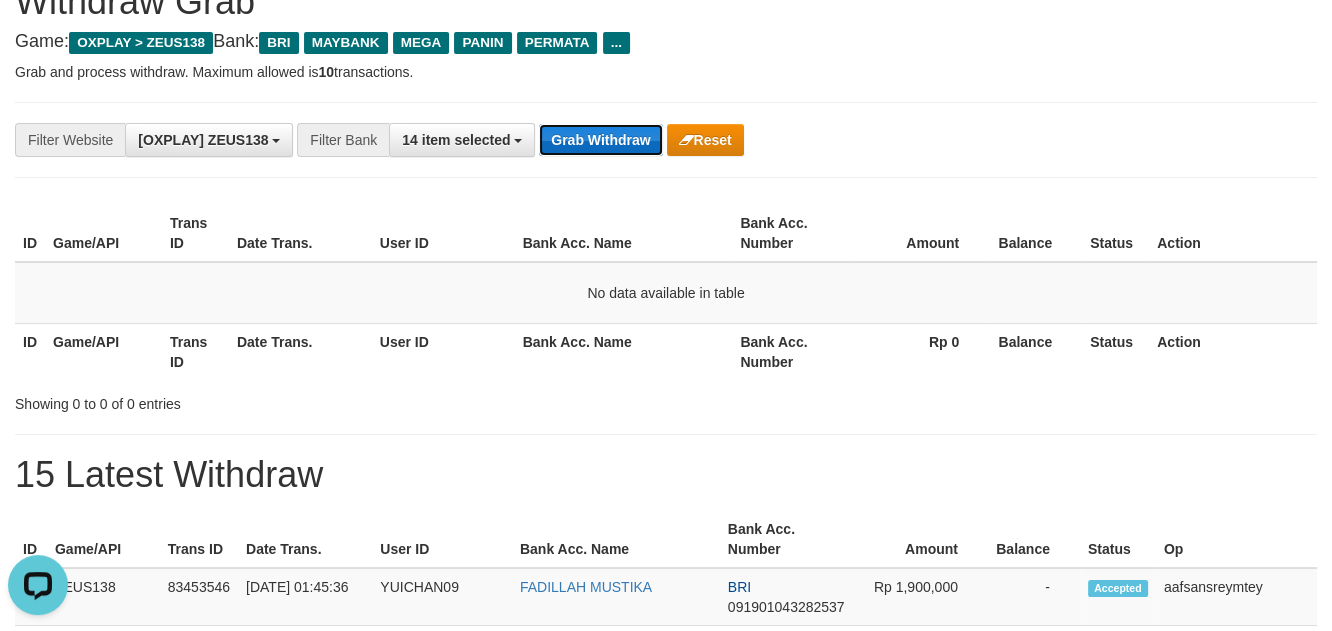 click on "Grab Withdraw" at bounding box center (600, 140) 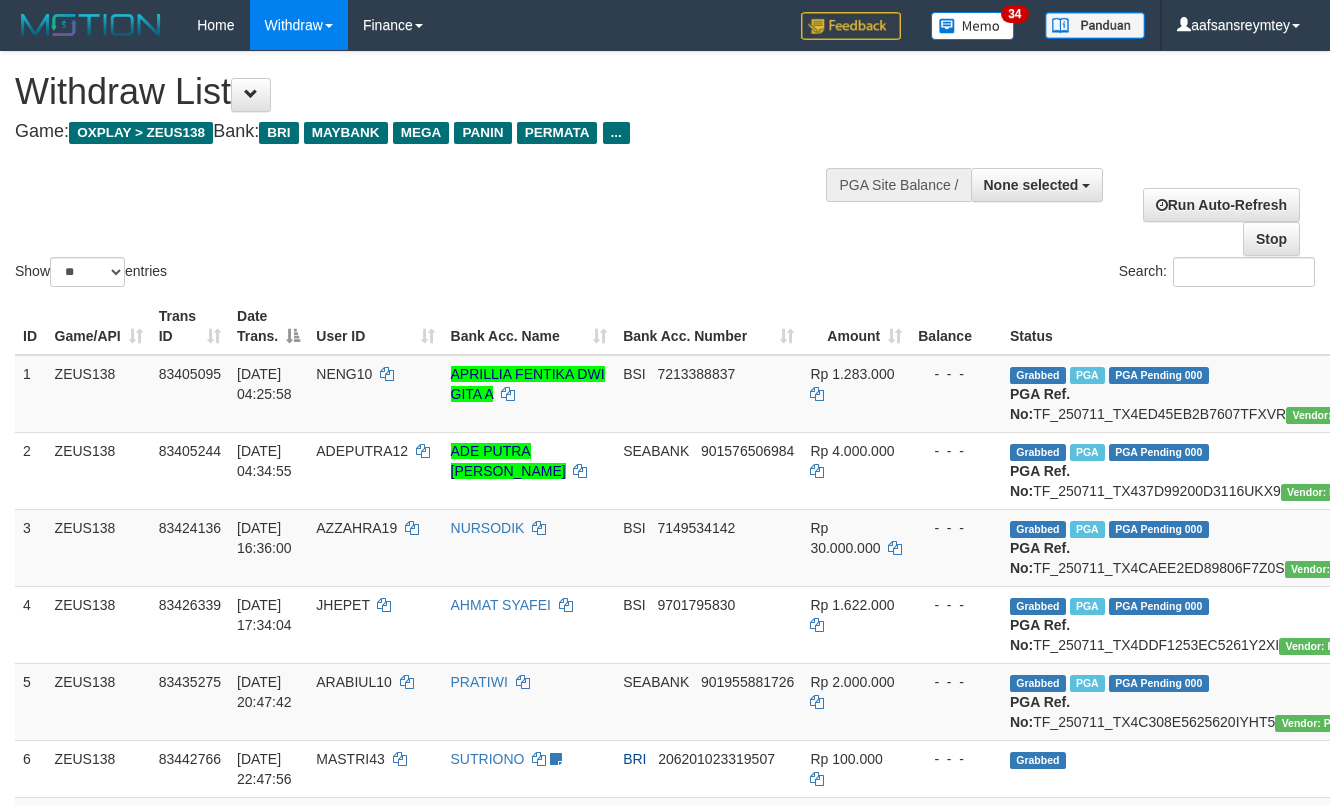 select 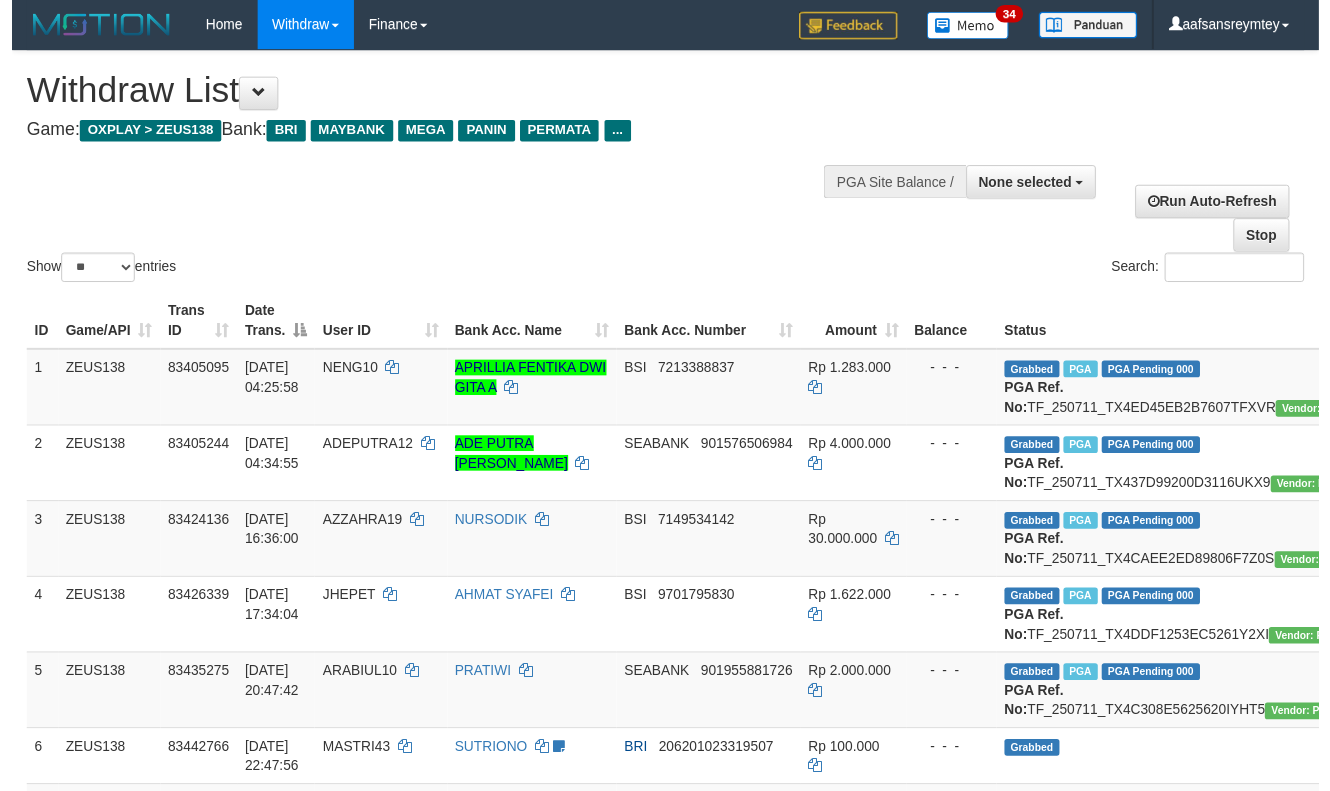 scroll, scrollTop: 175, scrollLeft: 0, axis: vertical 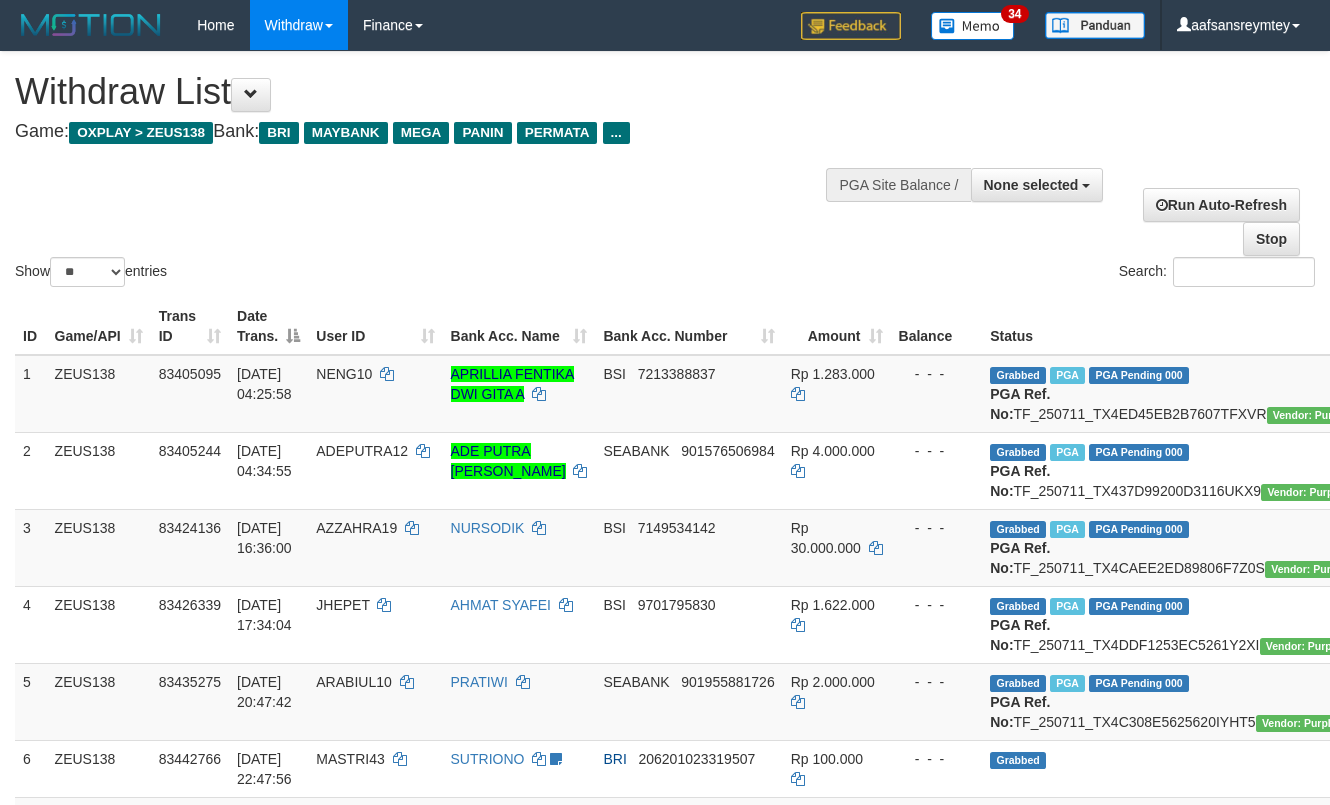 select 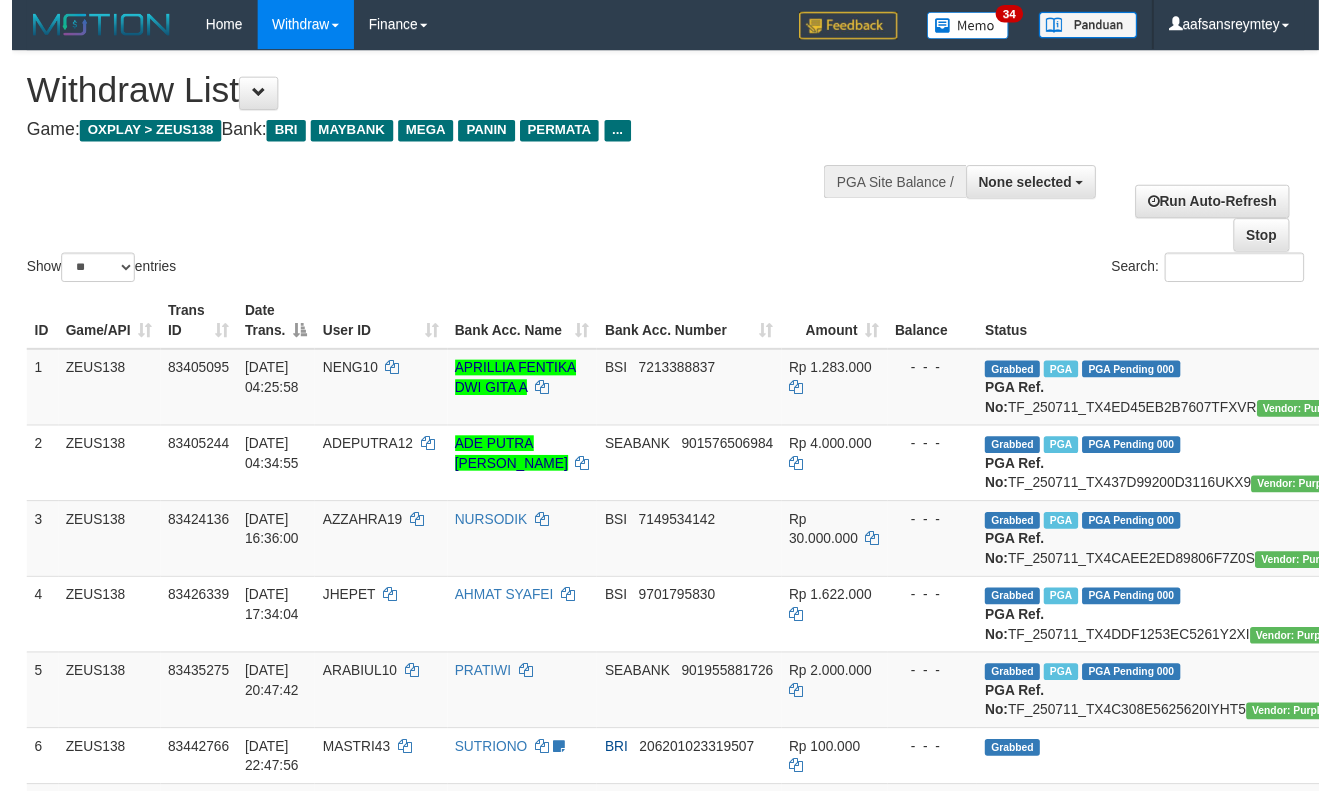 scroll, scrollTop: 175, scrollLeft: 0, axis: vertical 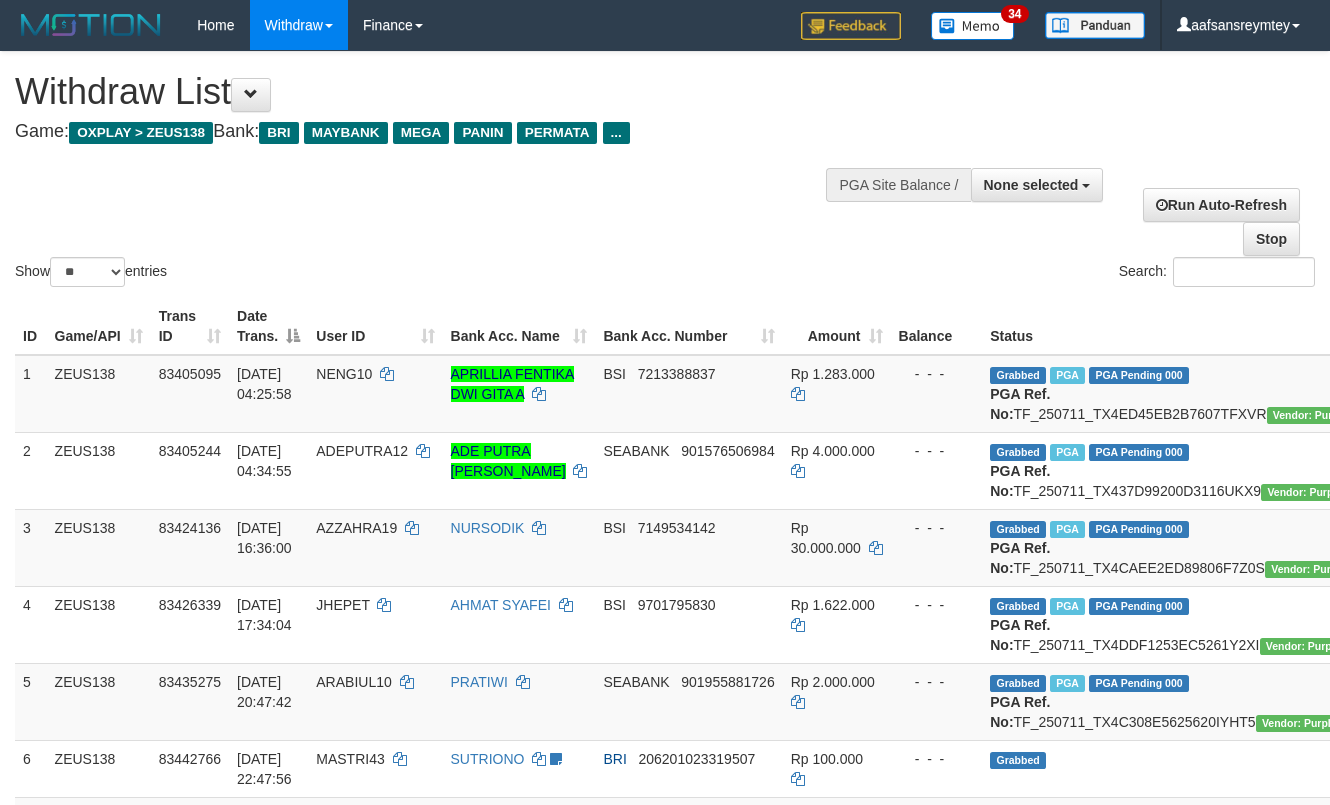 select 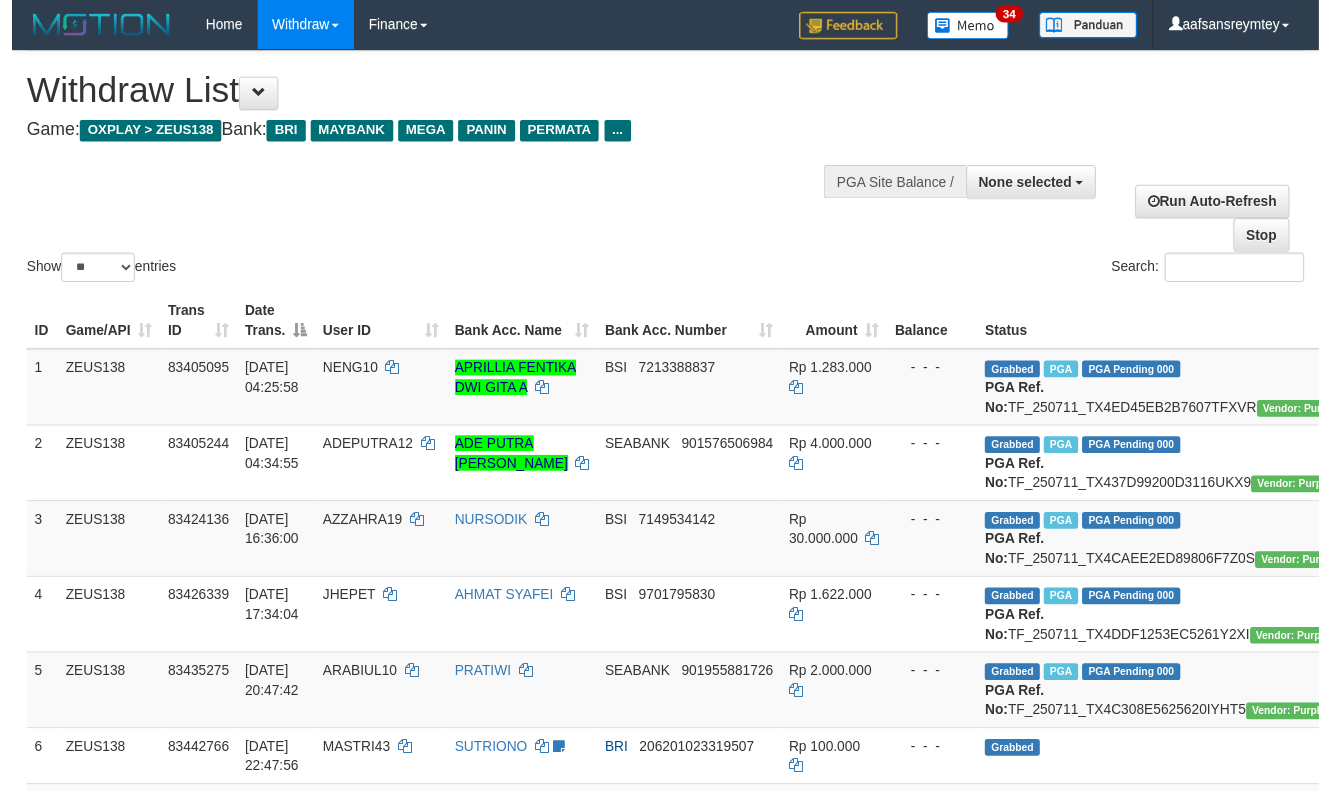 scroll, scrollTop: 175, scrollLeft: 0, axis: vertical 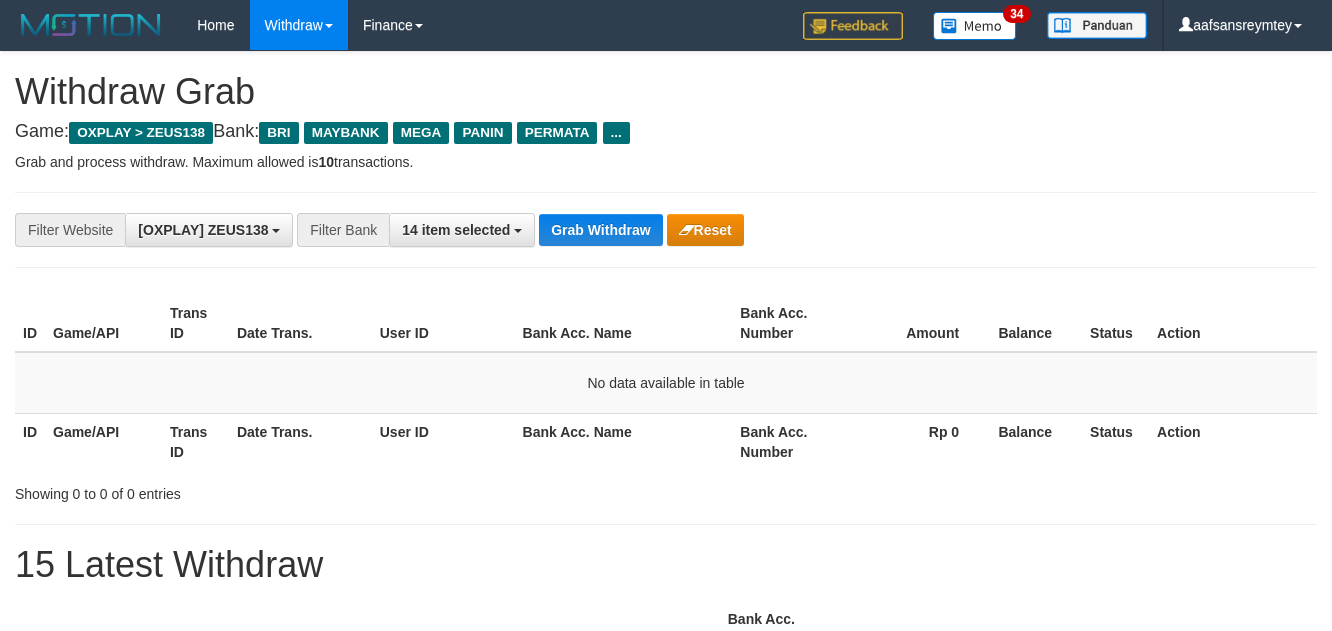click on "**********" at bounding box center (666, 1113) 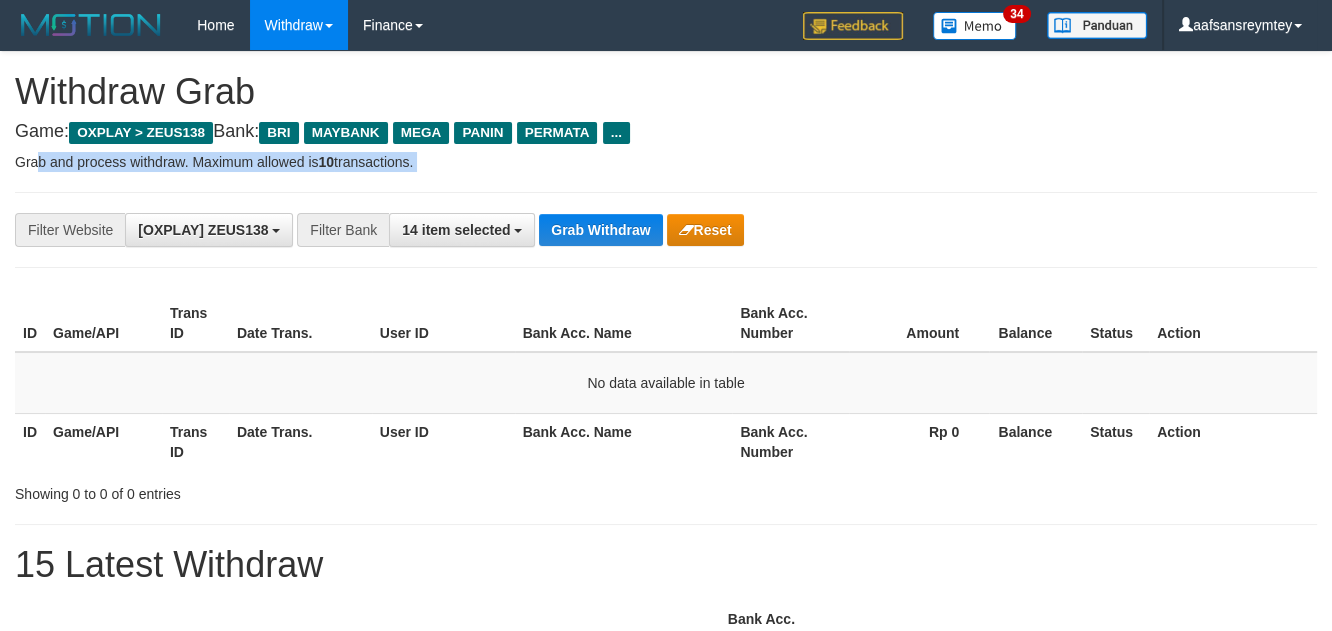 click on "**********" at bounding box center (666, 1113) 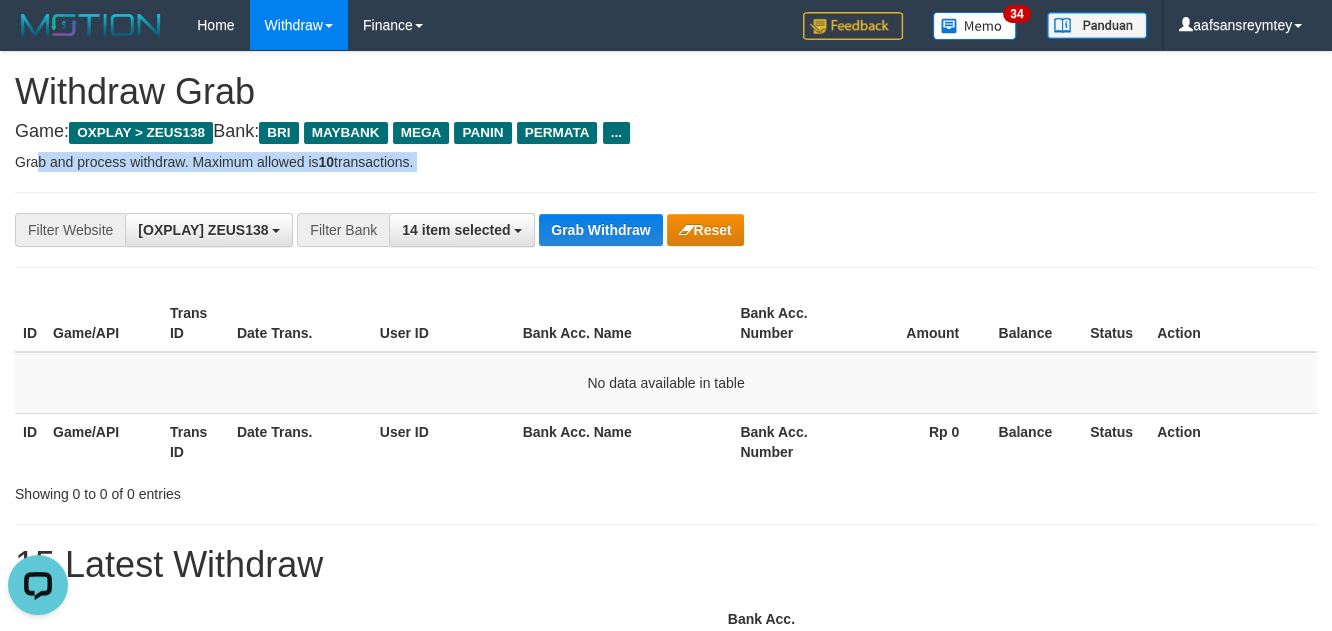 scroll, scrollTop: 0, scrollLeft: 0, axis: both 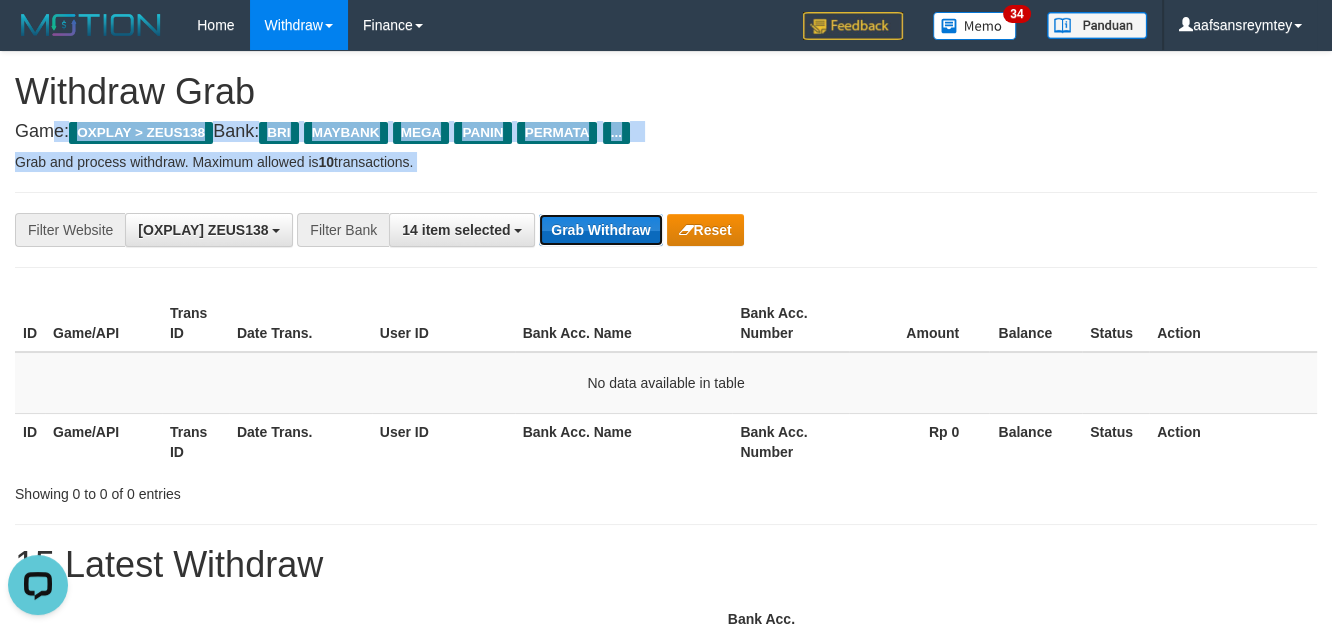 click on "Grab Withdraw" at bounding box center [600, 230] 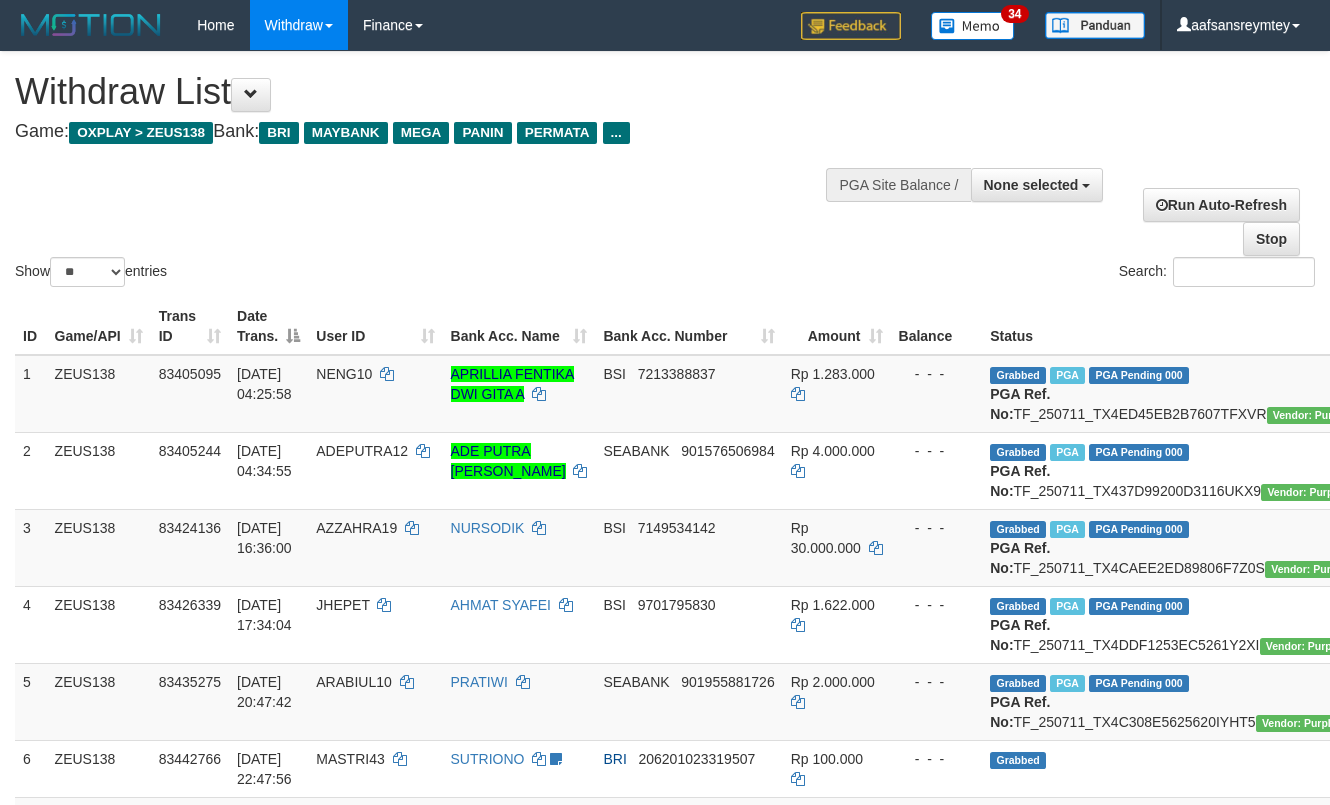 select 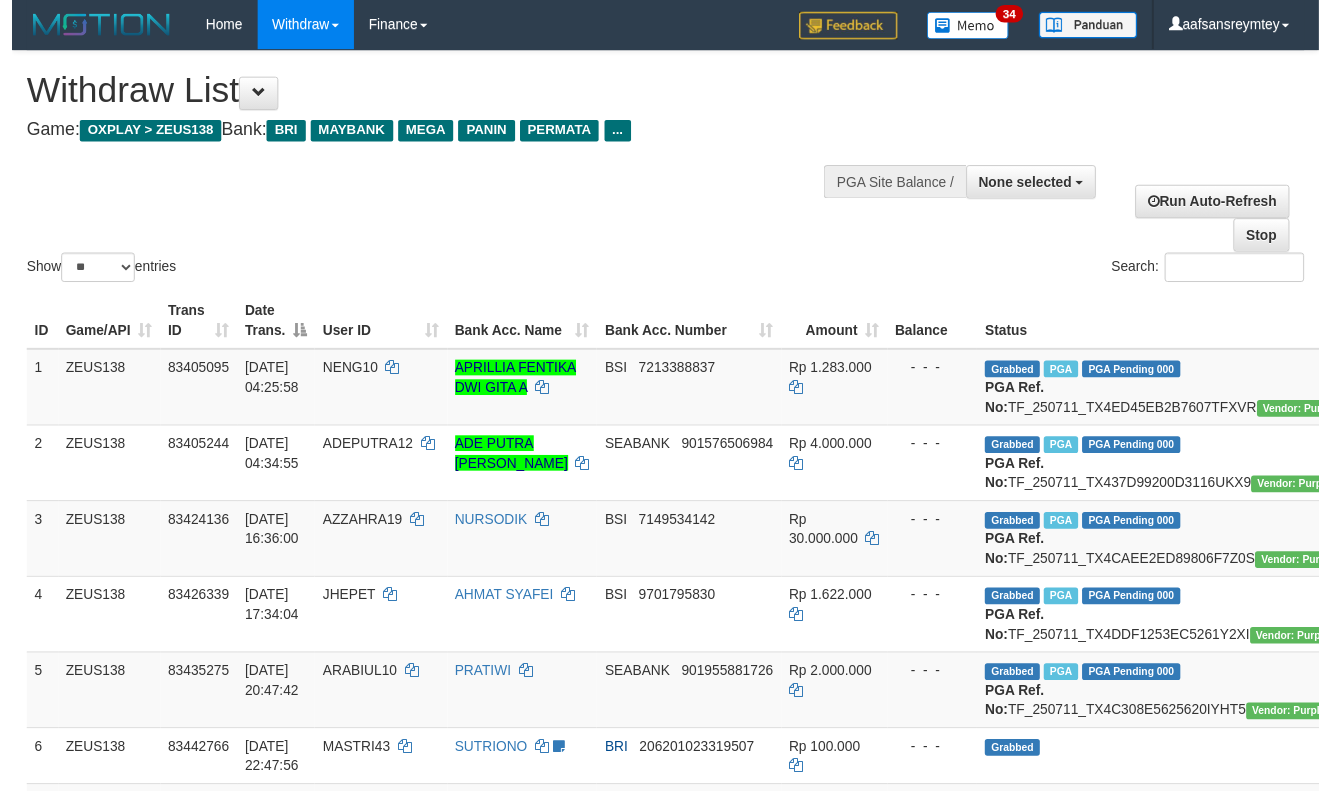scroll, scrollTop: 175, scrollLeft: 0, axis: vertical 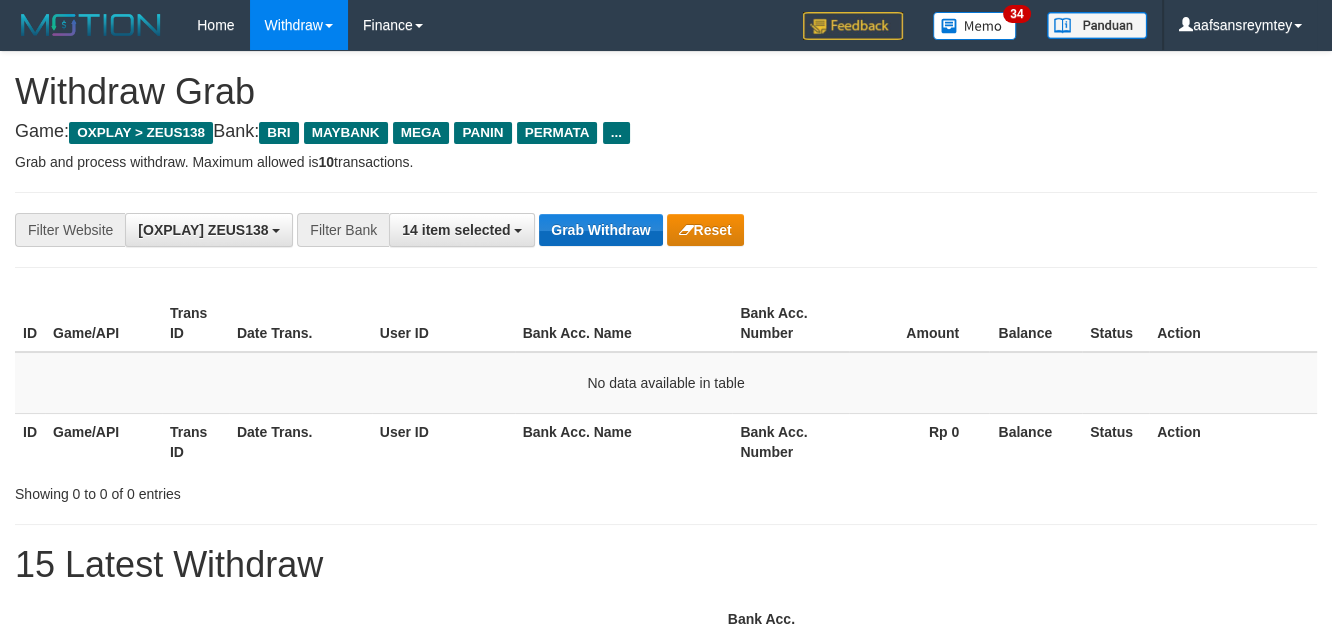 click on "**********" at bounding box center [666, 230] 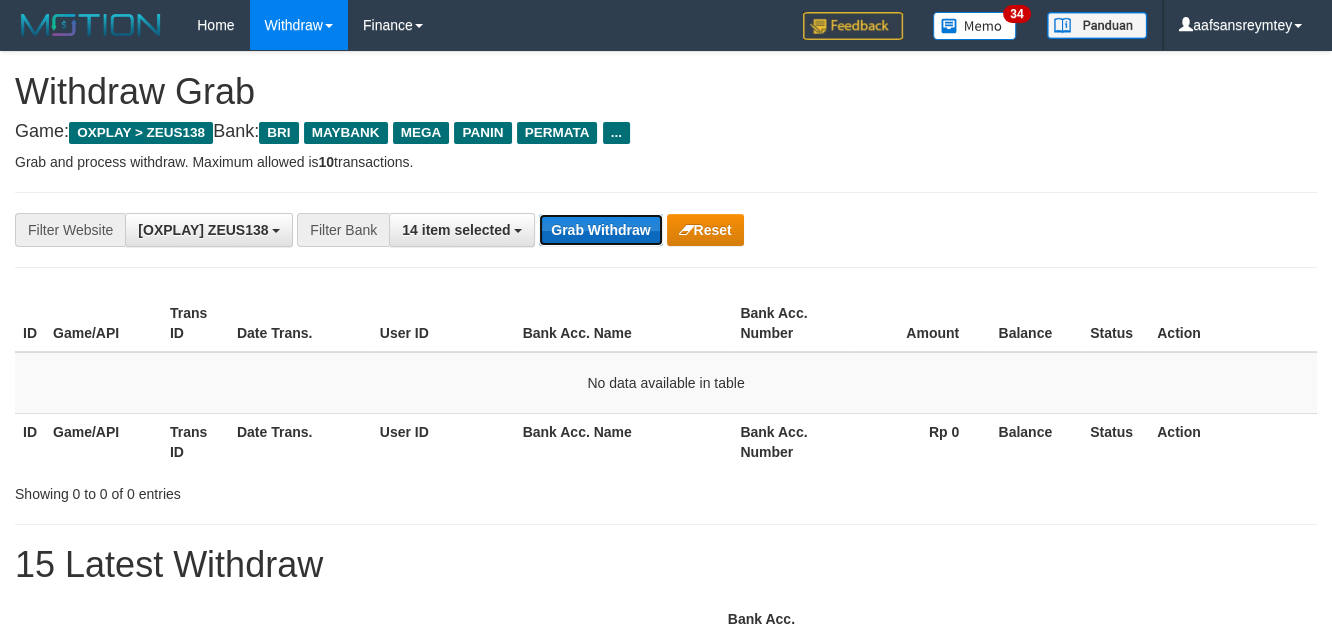click on "Grab Withdraw" at bounding box center [600, 230] 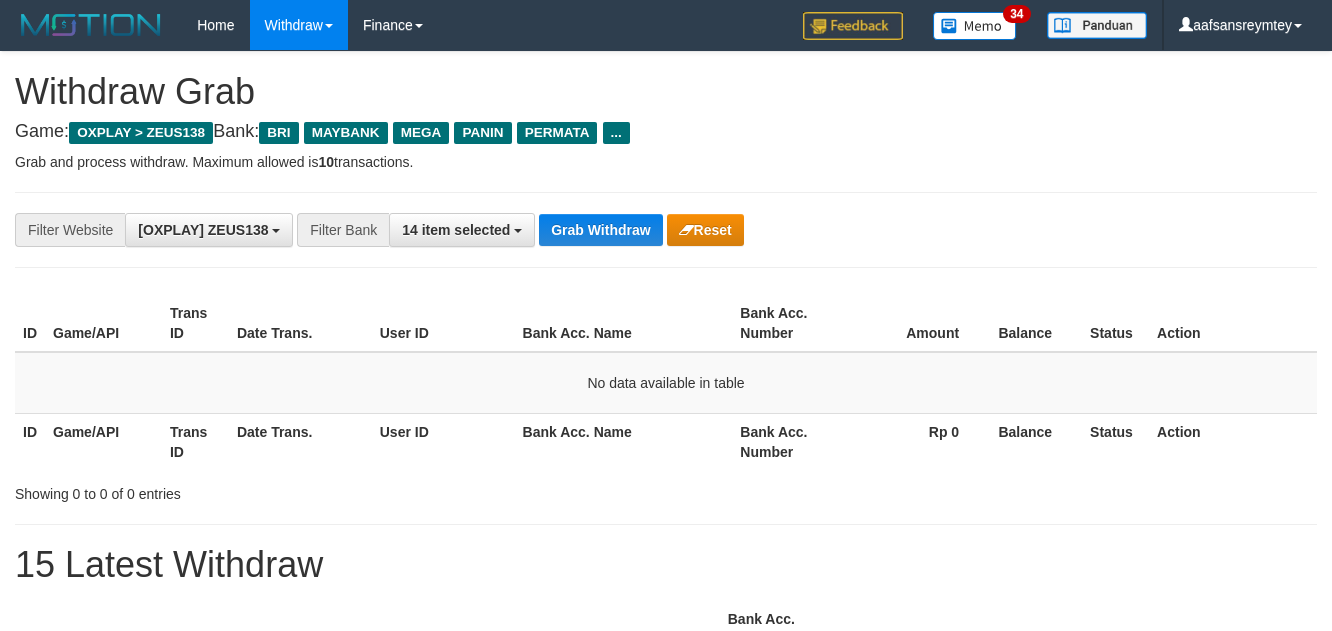 scroll, scrollTop: 0, scrollLeft: 0, axis: both 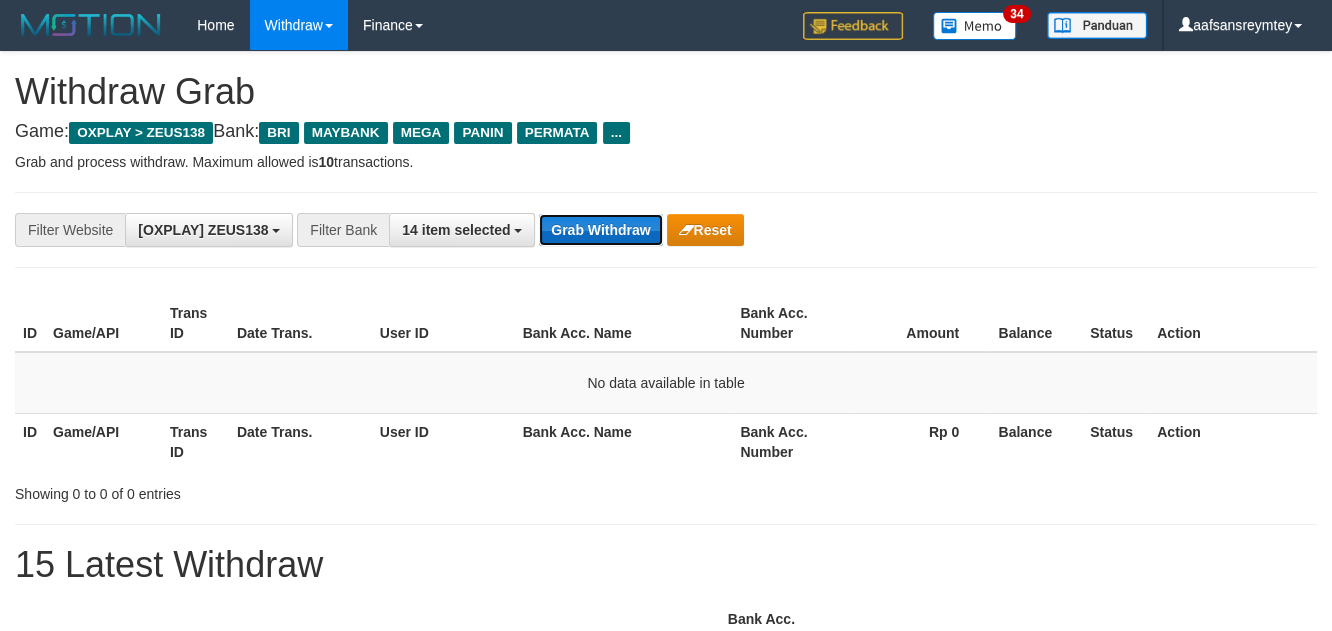 click on "Grab Withdraw" at bounding box center [600, 230] 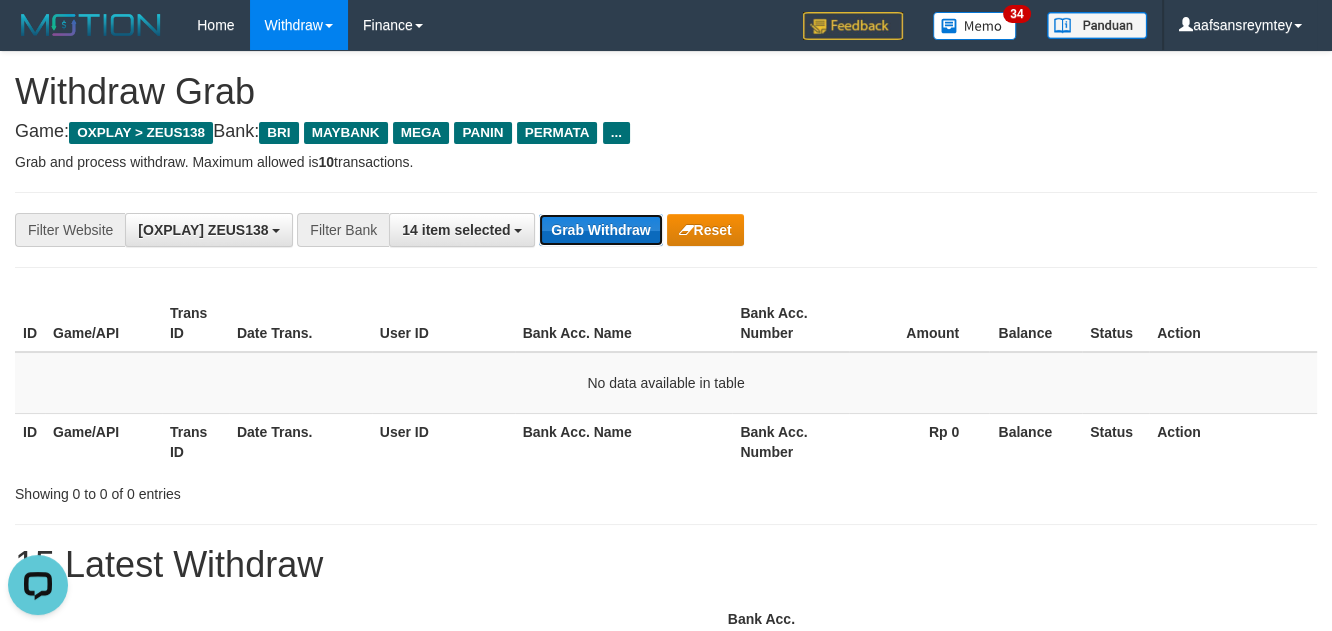 scroll, scrollTop: 0, scrollLeft: 0, axis: both 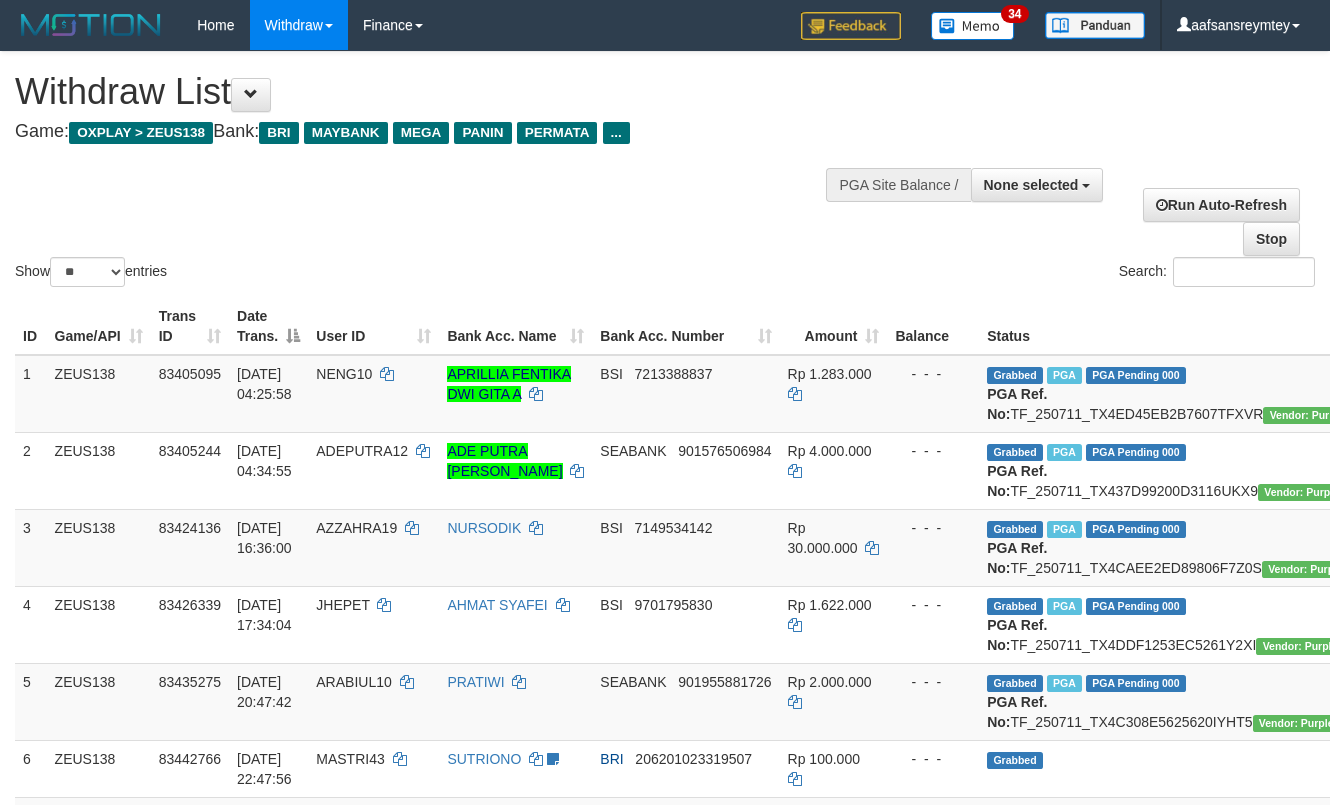 select 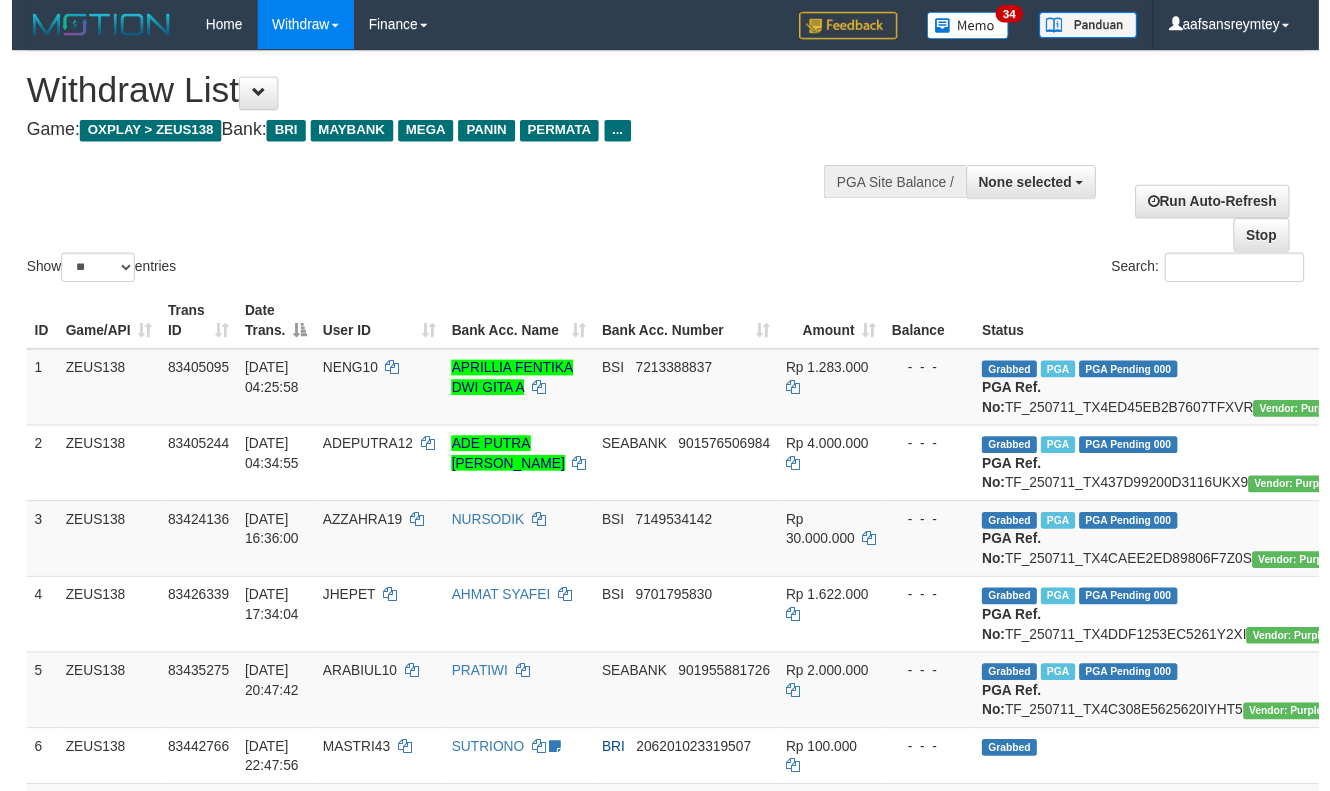 scroll, scrollTop: 175, scrollLeft: 0, axis: vertical 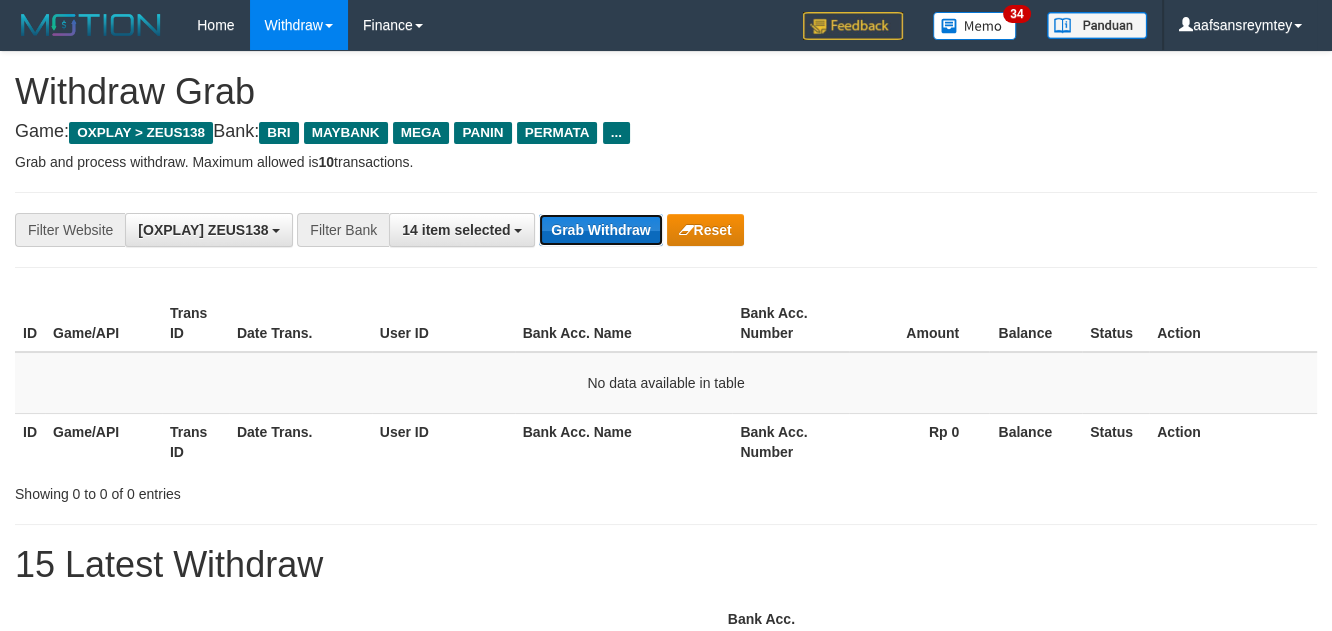 click on "Grab Withdraw" at bounding box center [600, 230] 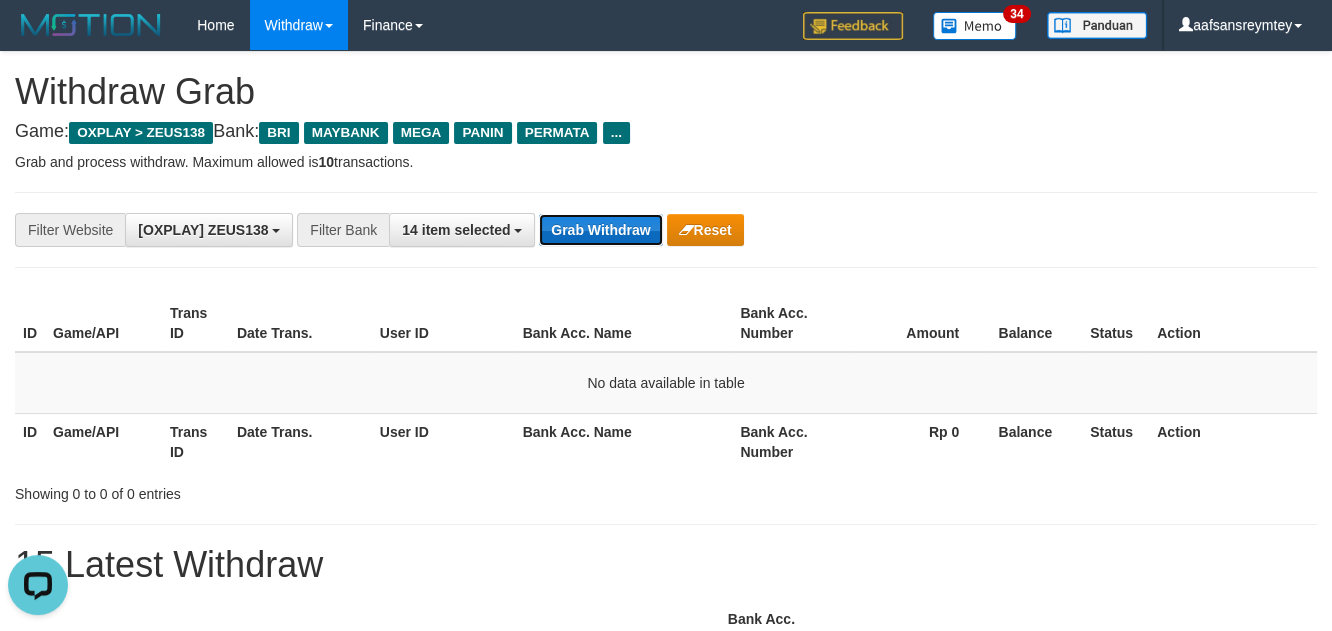 scroll, scrollTop: 0, scrollLeft: 0, axis: both 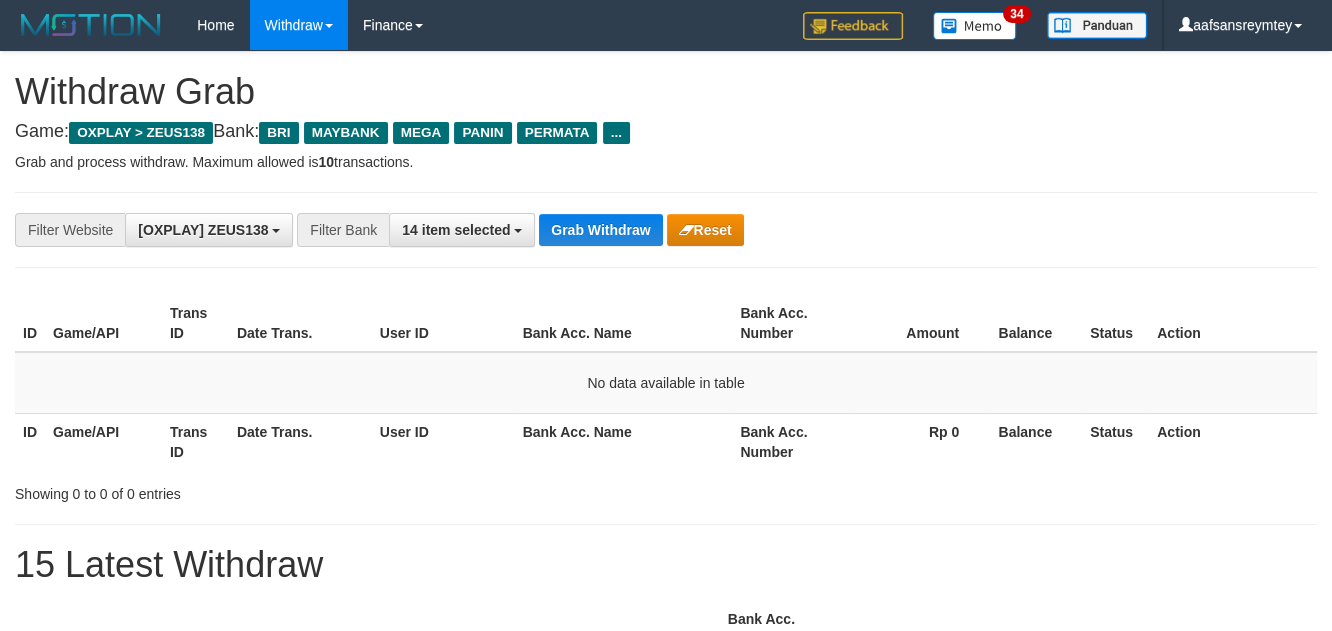 click on "Grab Withdraw" at bounding box center [600, 230] 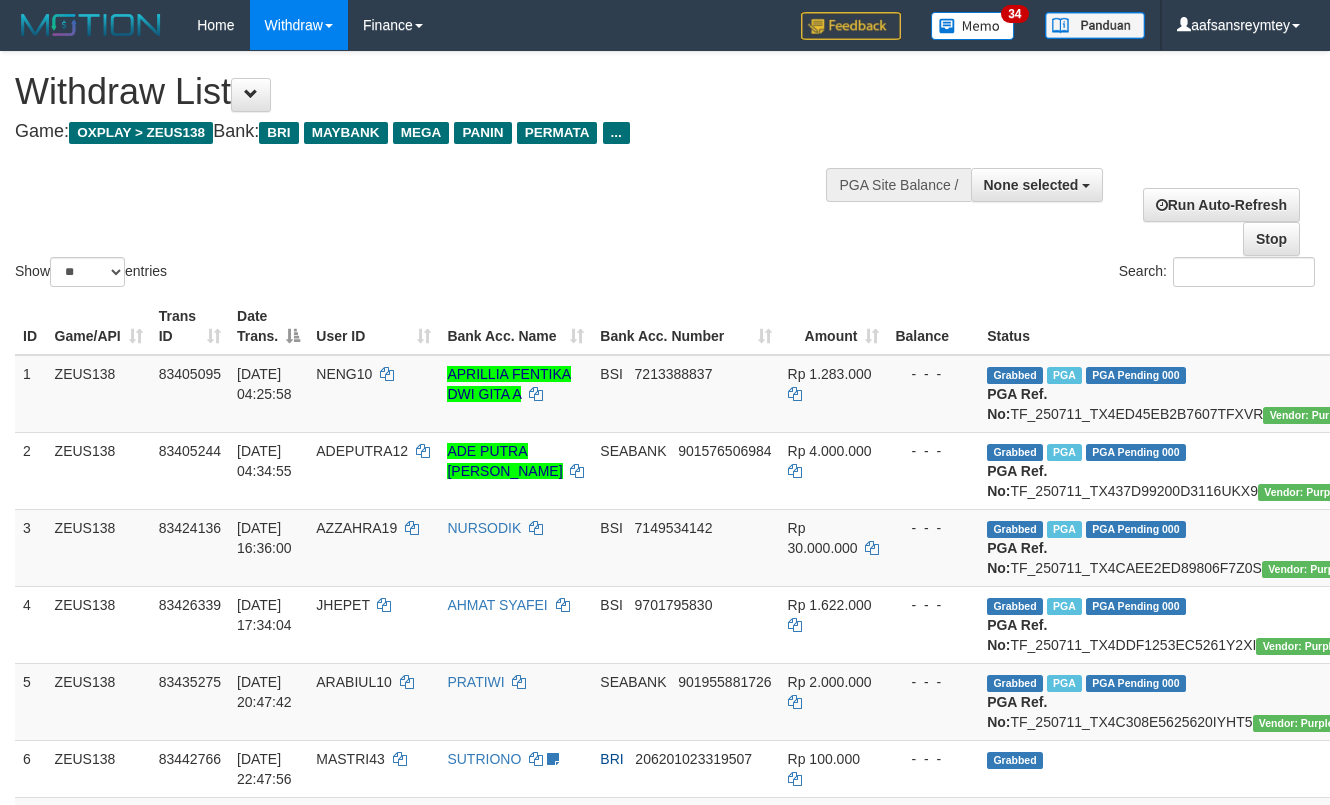 select 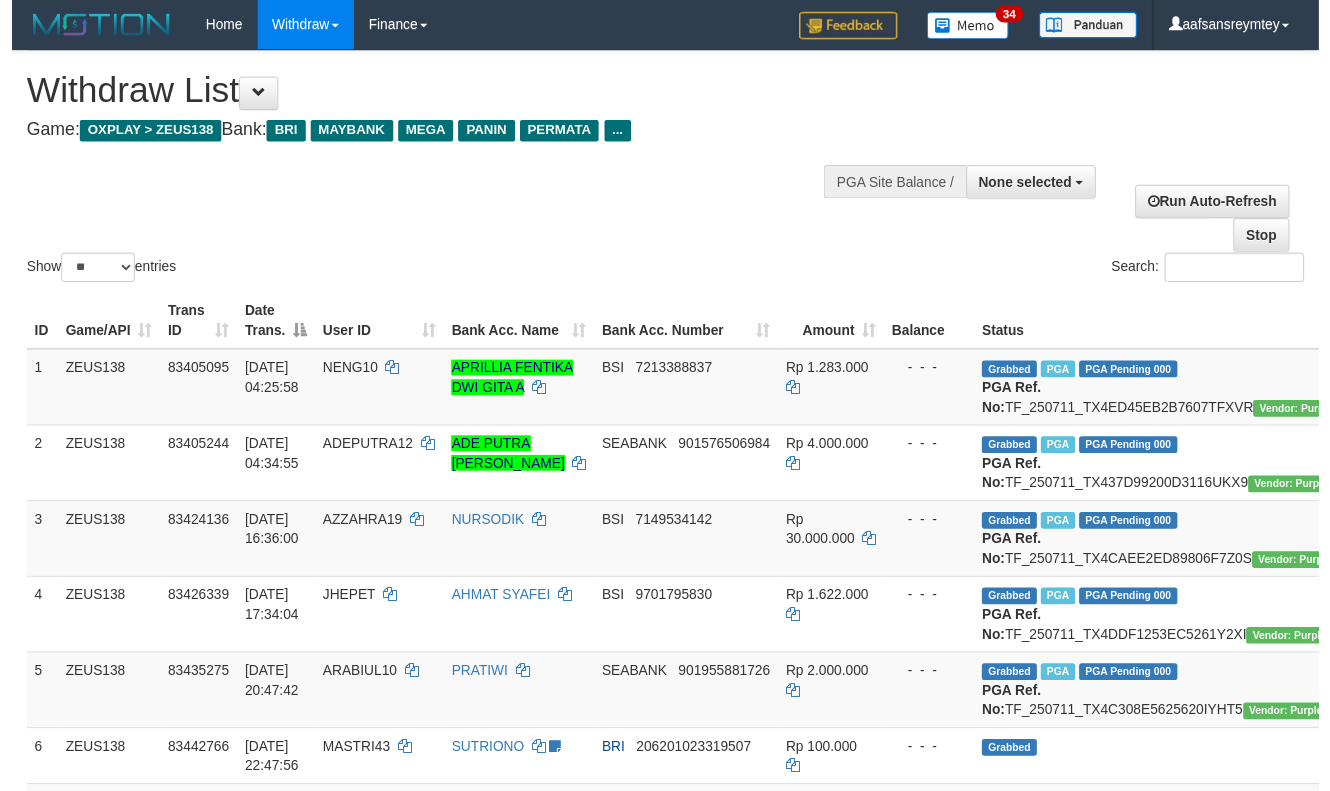scroll, scrollTop: 175, scrollLeft: 0, axis: vertical 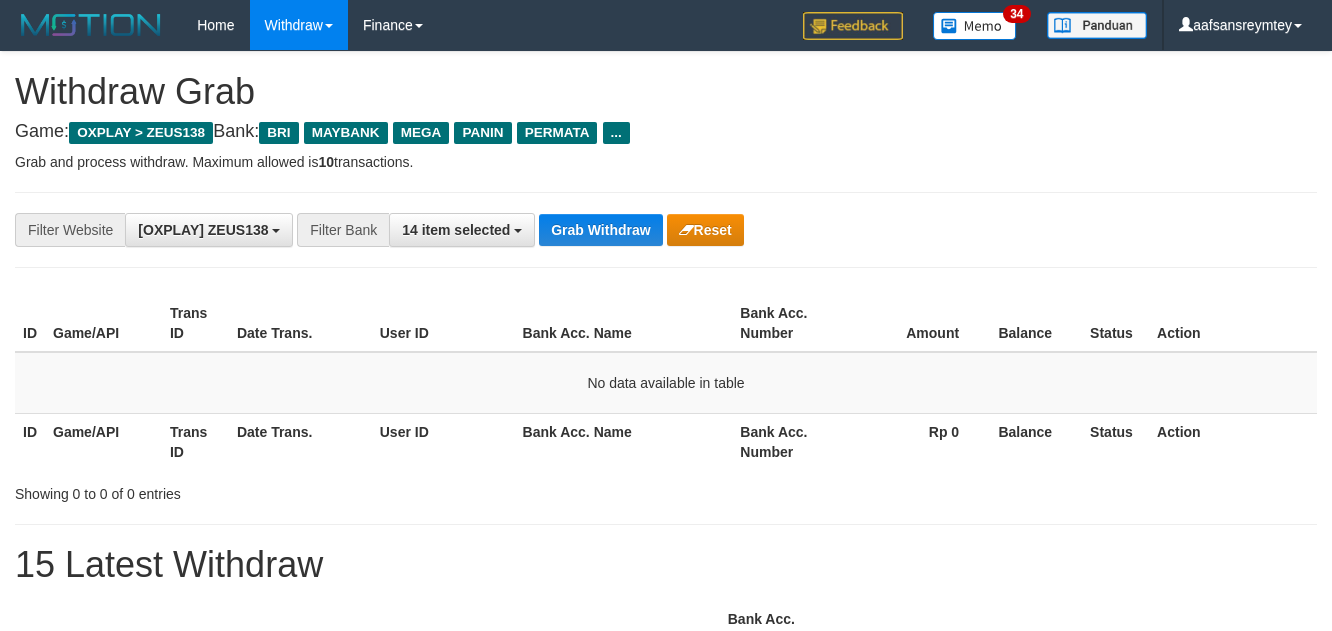 click on "Grab Withdraw" at bounding box center [600, 230] 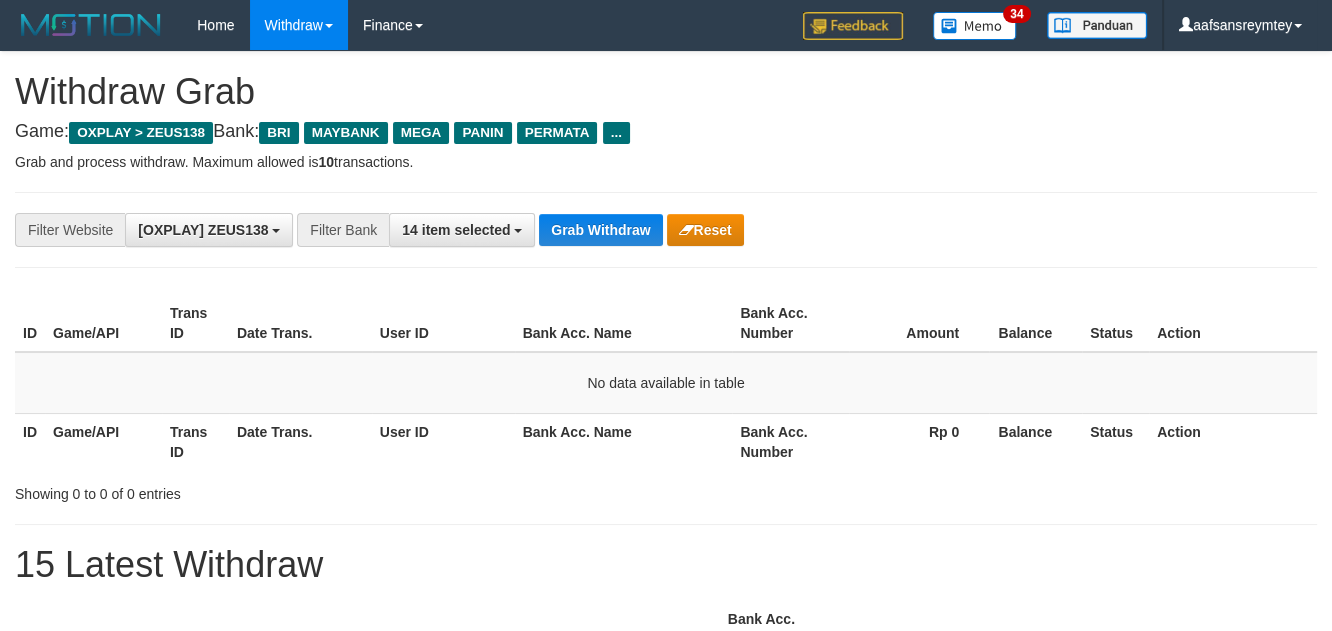 click on "Grab Withdraw" at bounding box center [600, 230] 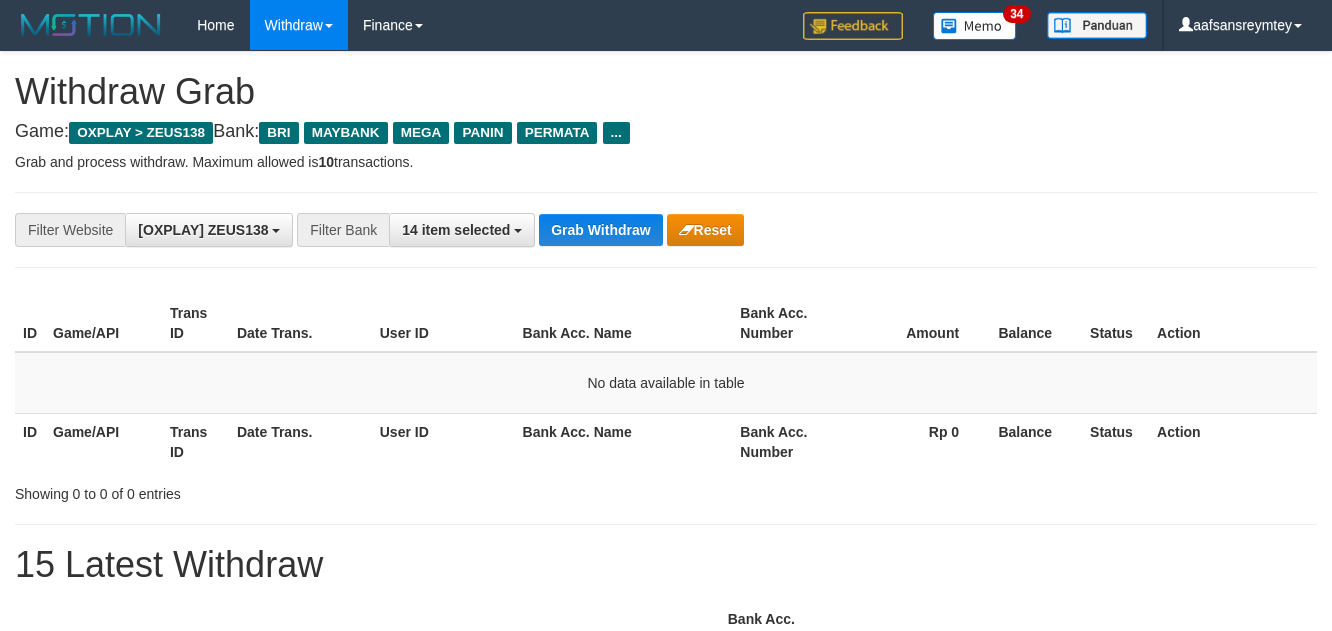 scroll, scrollTop: 0, scrollLeft: 0, axis: both 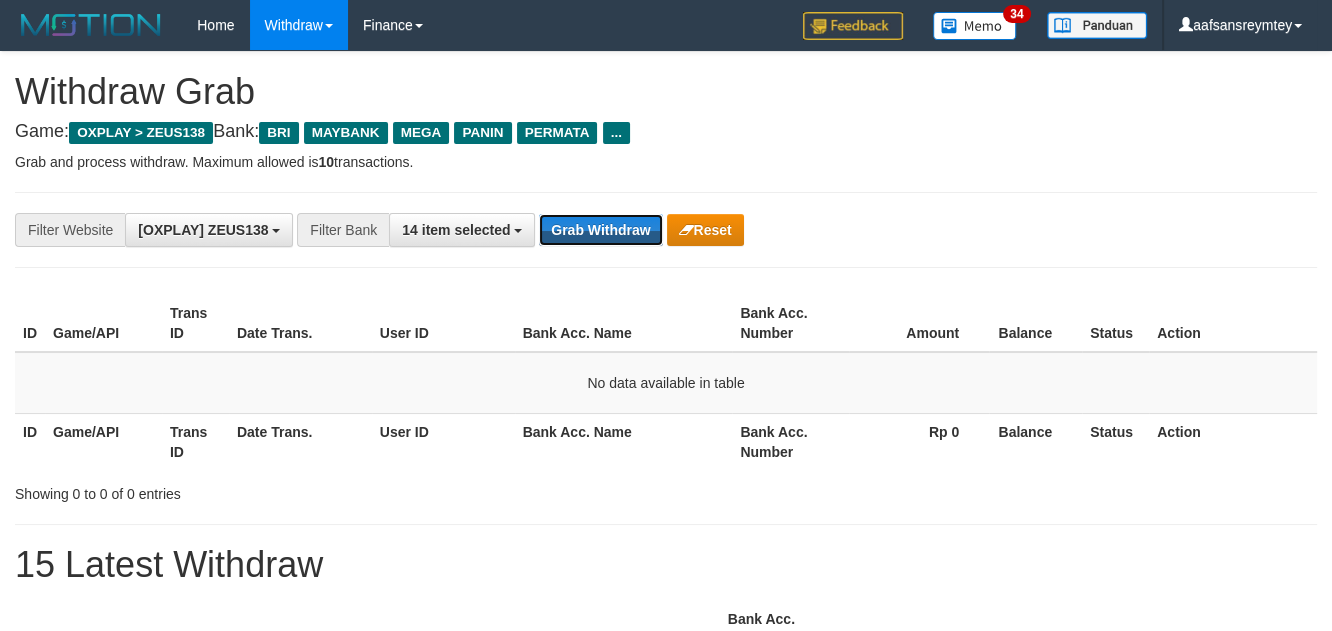 click on "Grab Withdraw" at bounding box center [600, 230] 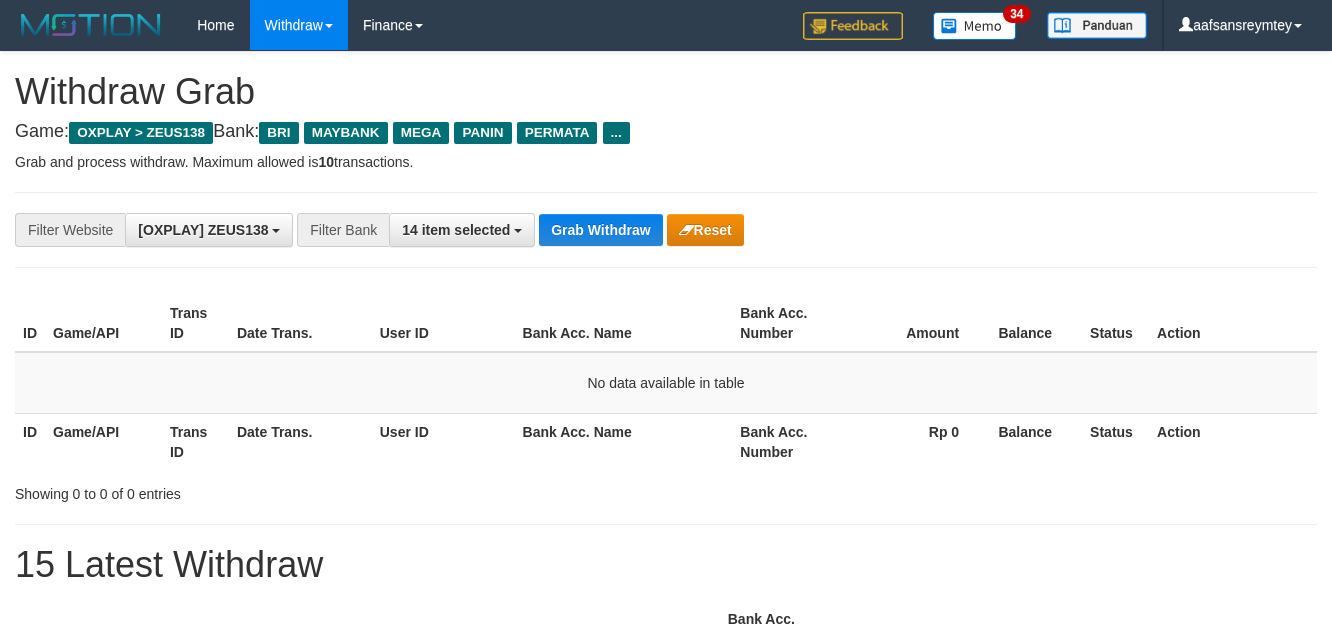 scroll, scrollTop: 0, scrollLeft: 0, axis: both 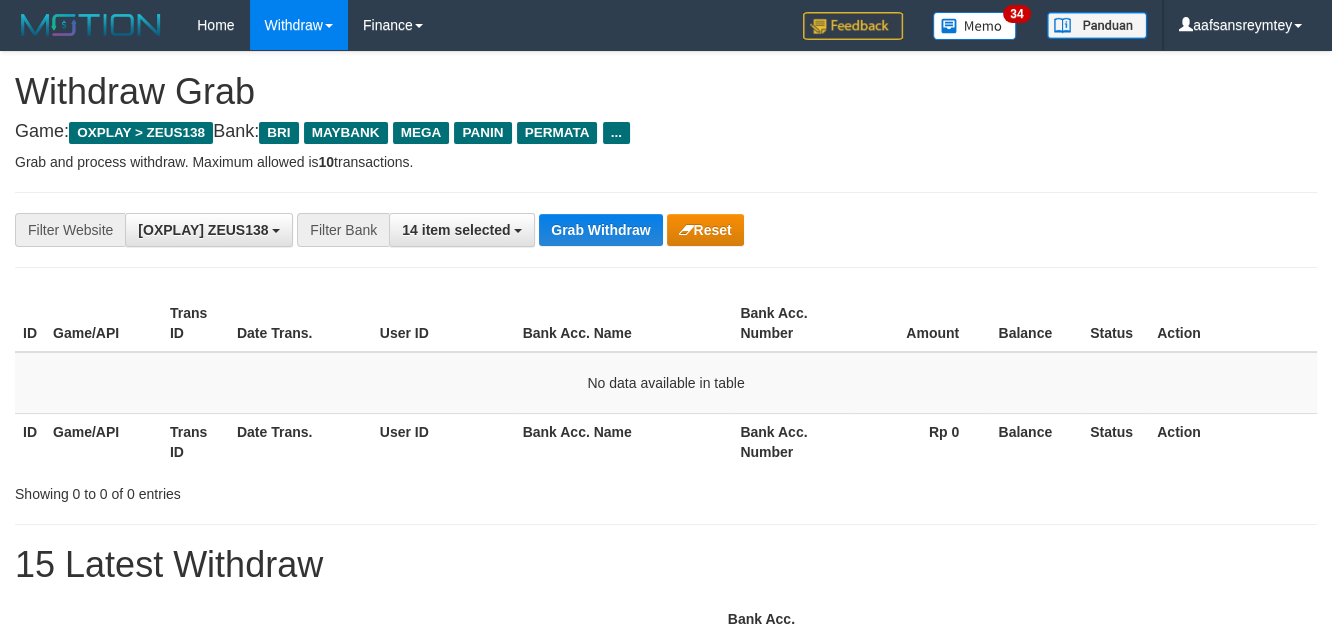 click on "Grab Withdraw" at bounding box center (600, 230) 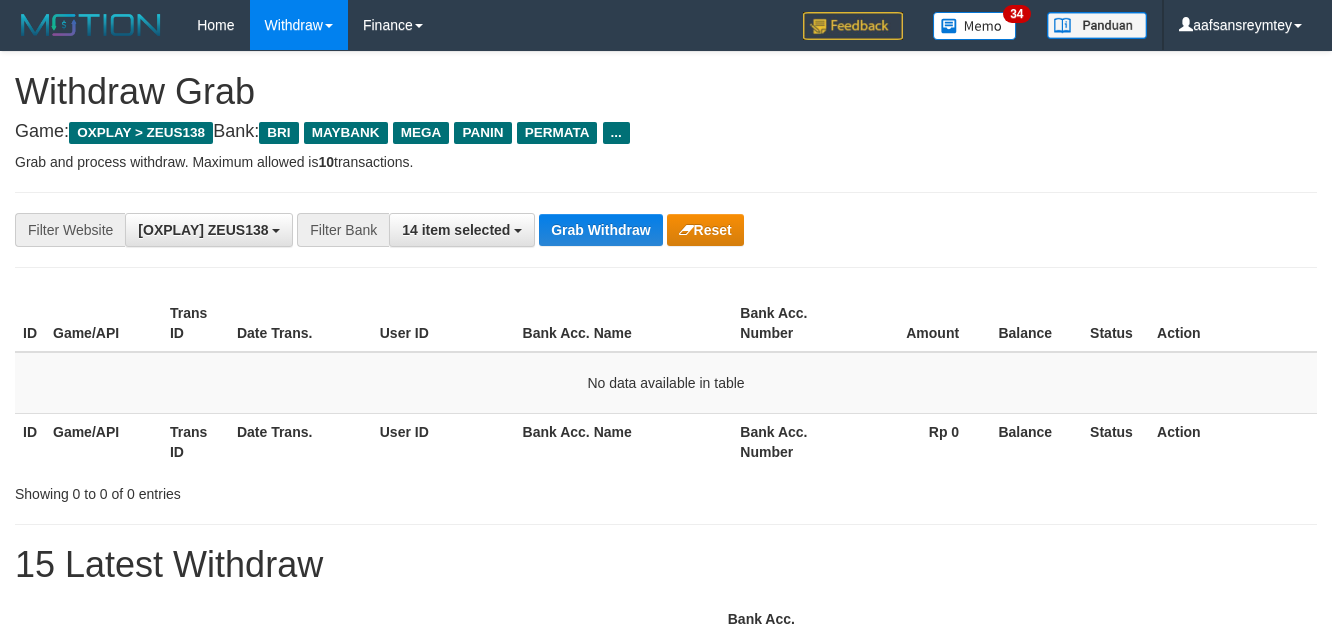 scroll, scrollTop: 0, scrollLeft: 0, axis: both 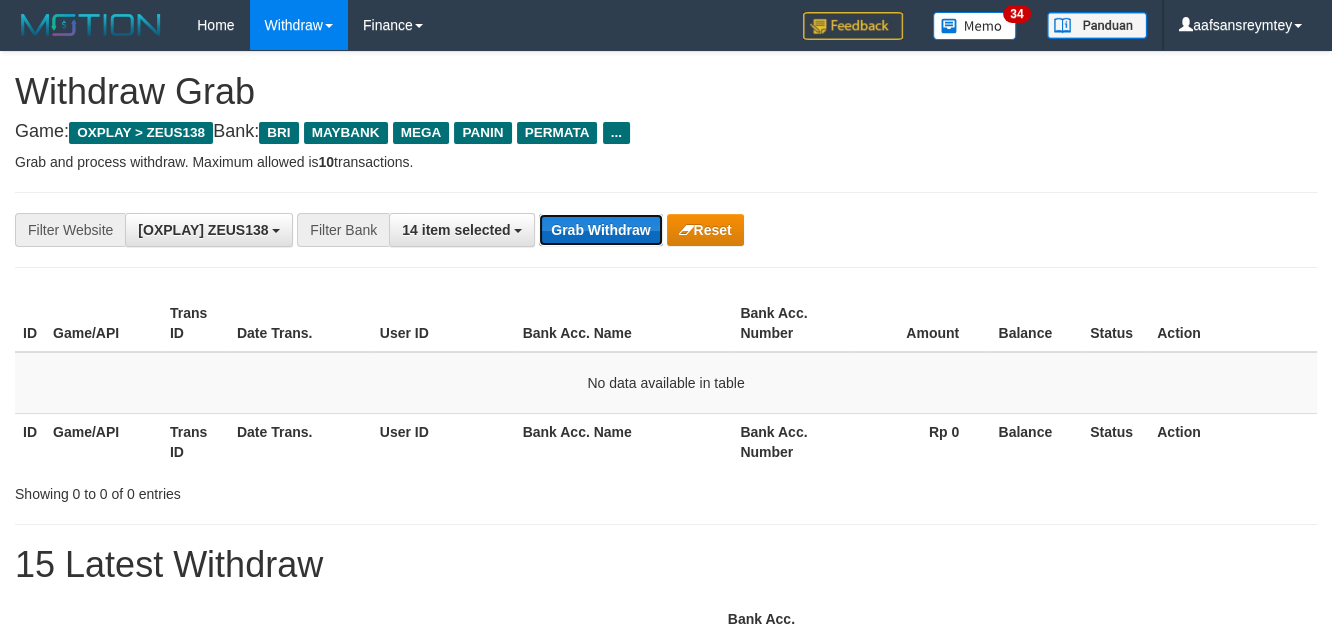 click on "Grab Withdraw" at bounding box center (600, 230) 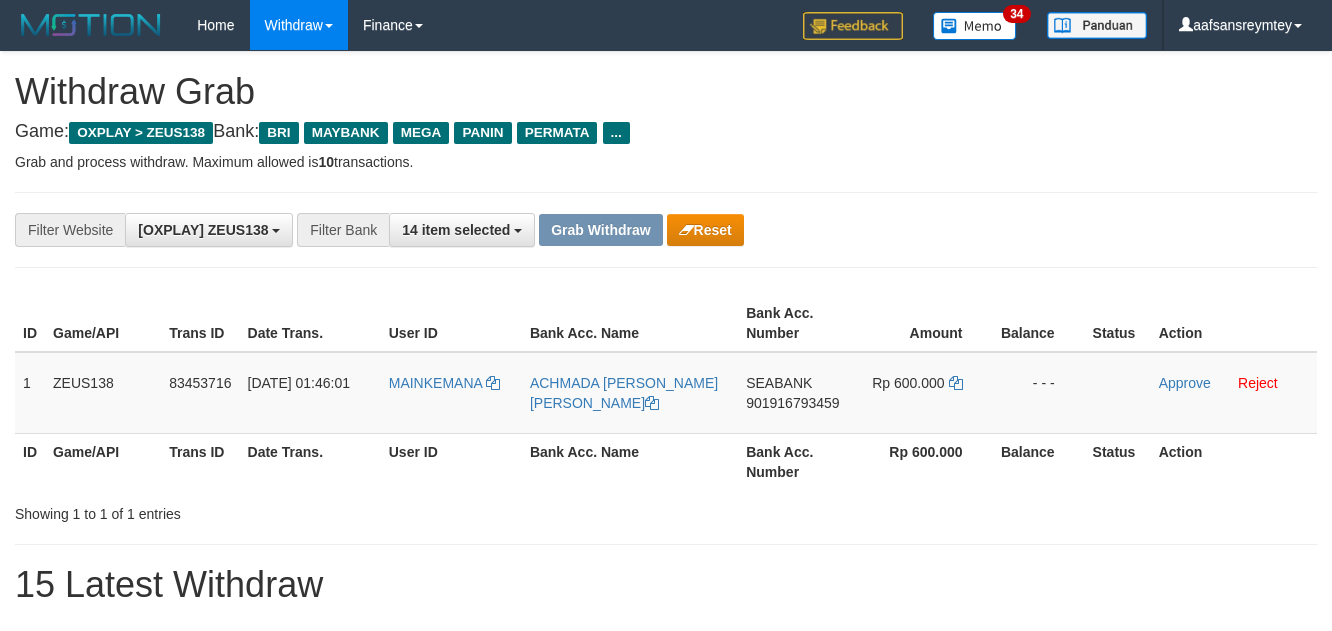 scroll, scrollTop: 0, scrollLeft: 0, axis: both 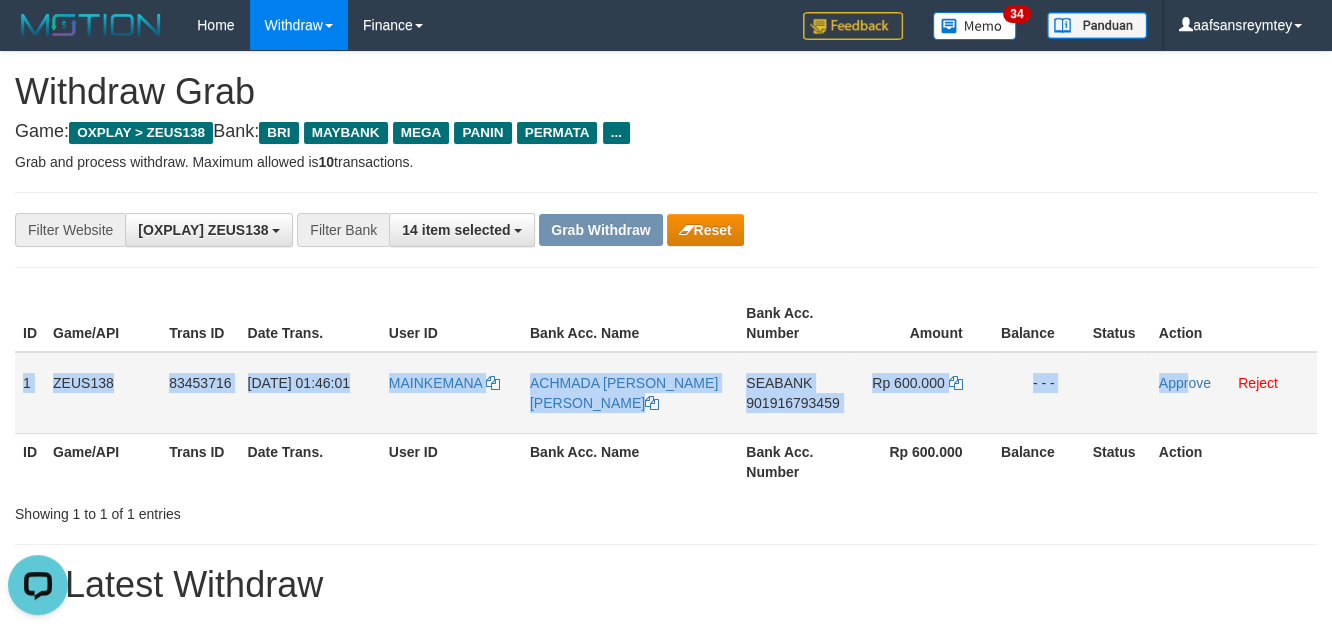 drag, startPoint x: 21, startPoint y: 385, endPoint x: 1190, endPoint y: 398, distance: 1169.0723 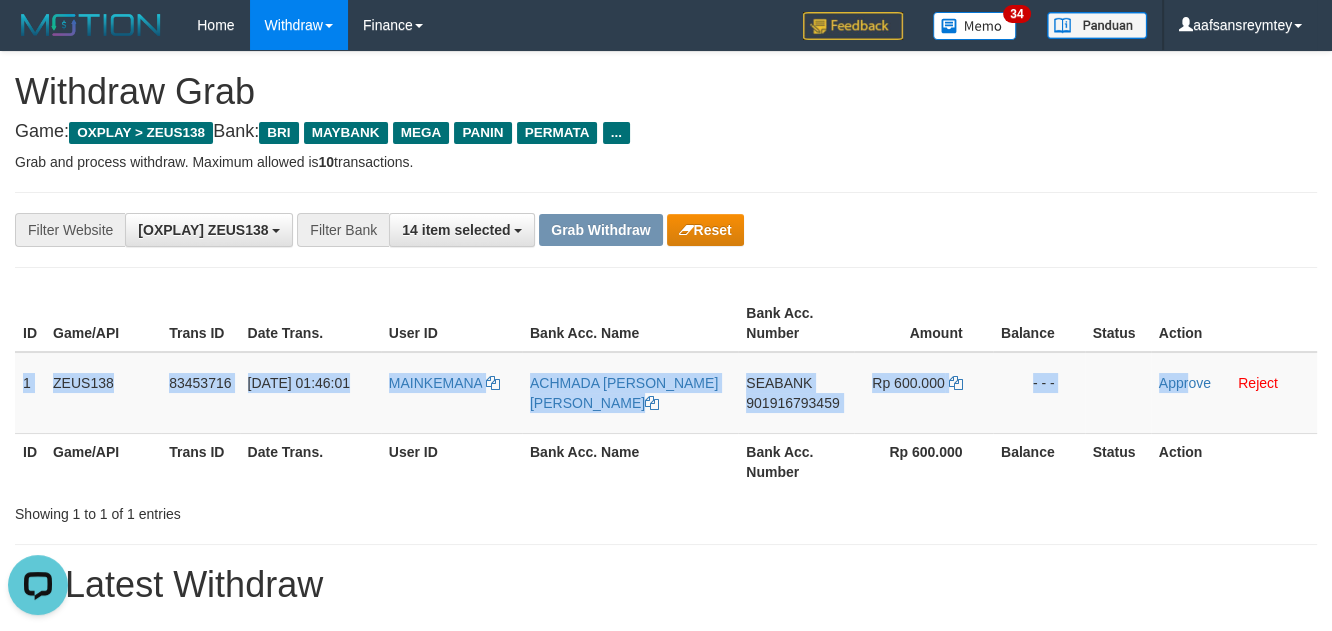 copy on "1
ZEUS138
83453716
[DATE] 01:46:01
MAINKEMANA
ACHMADA [PERSON_NAME] UL RIZAL
SEABANK
901916793459
Rp 600.000
- - -
Appr" 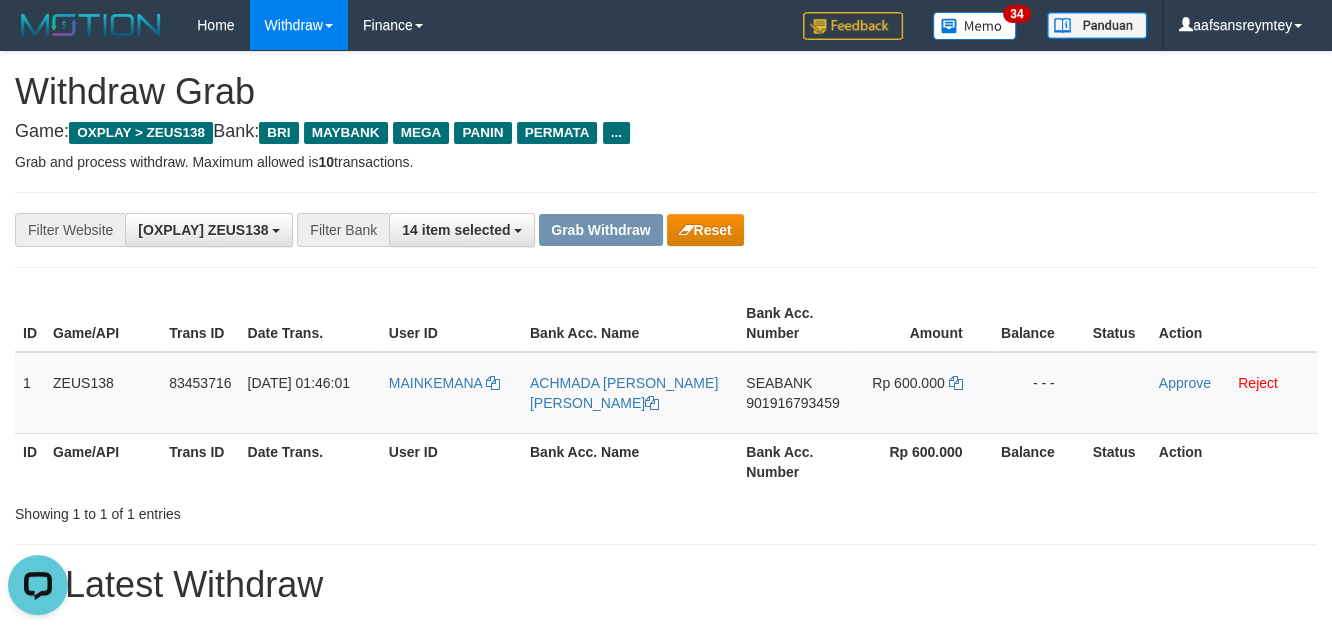 click on "**********" at bounding box center (555, 230) 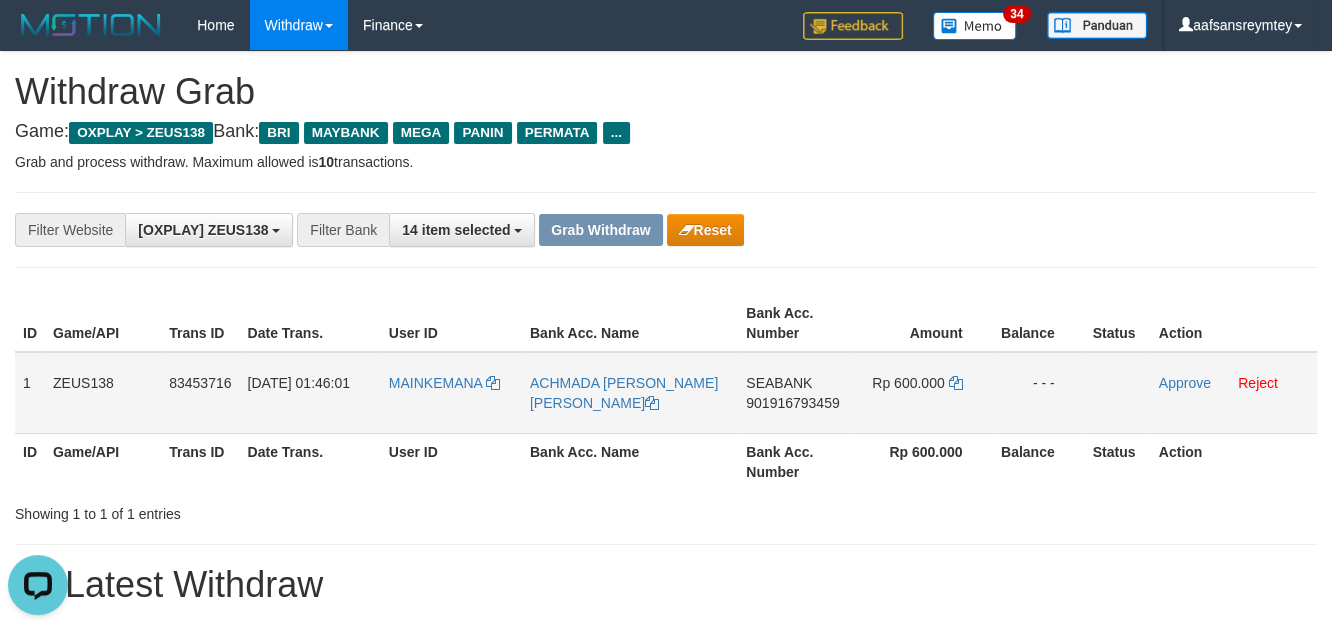 click on "SEABANK
901916793459" at bounding box center (796, 393) 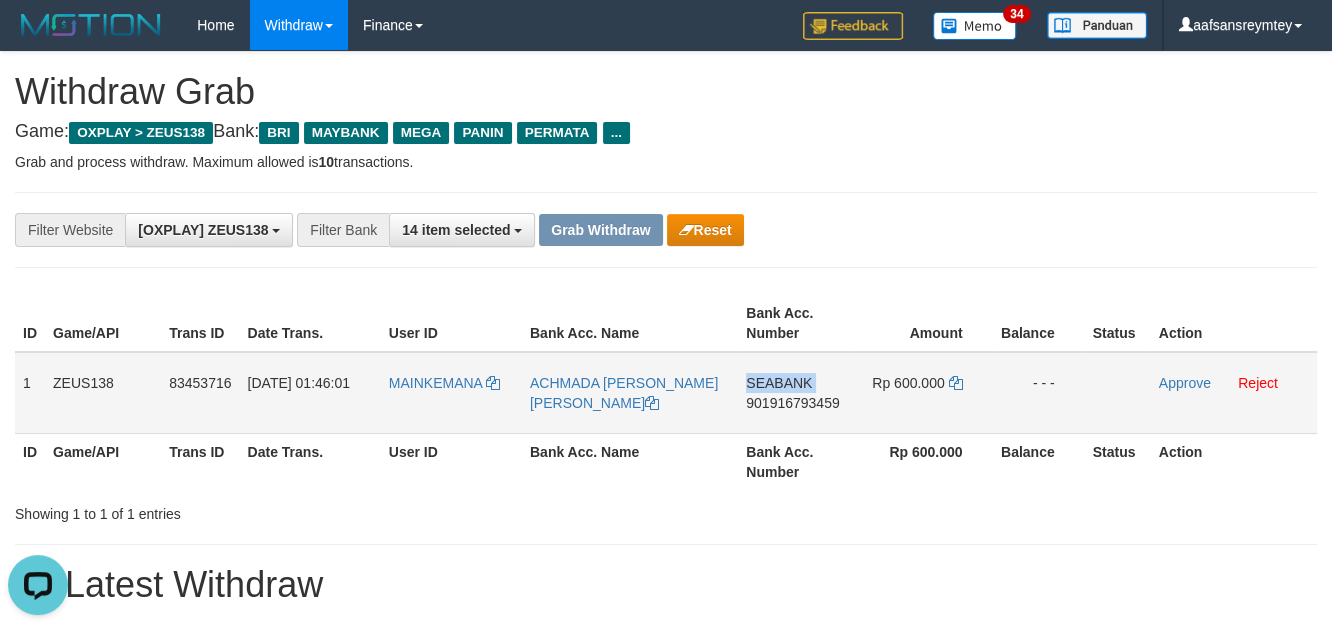 click on "SEABANK
901916793459" at bounding box center [796, 393] 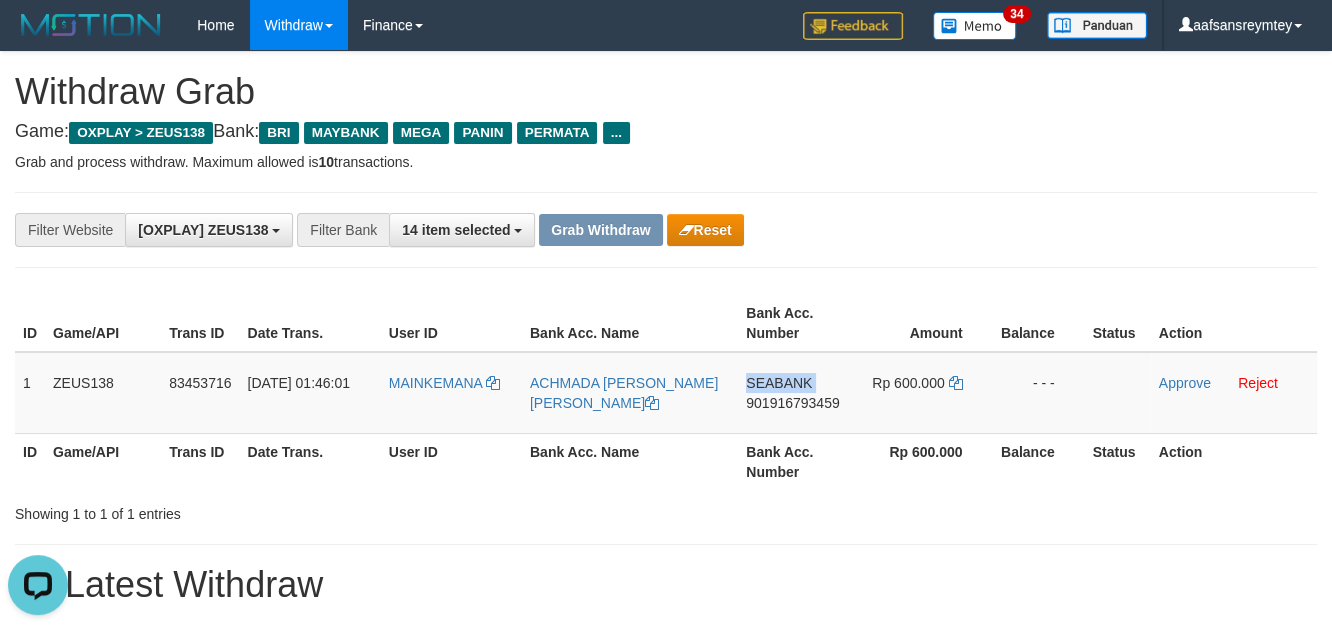 copy on "SEABANK" 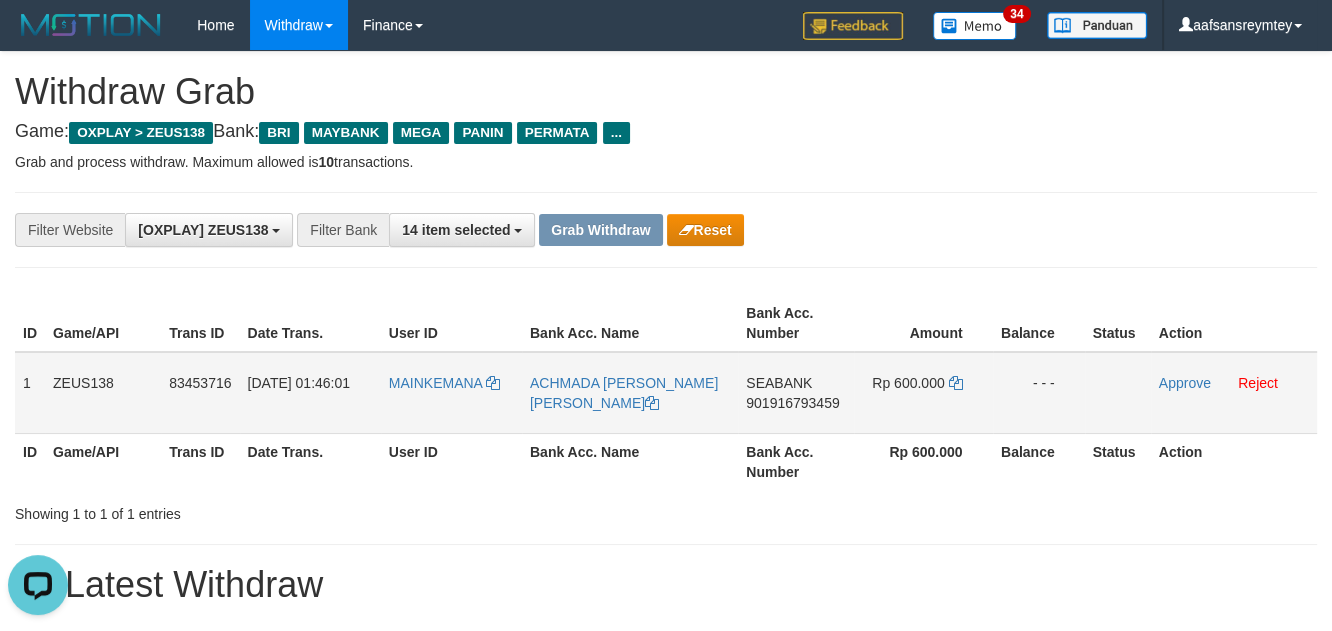 click on "901916793459" at bounding box center (792, 403) 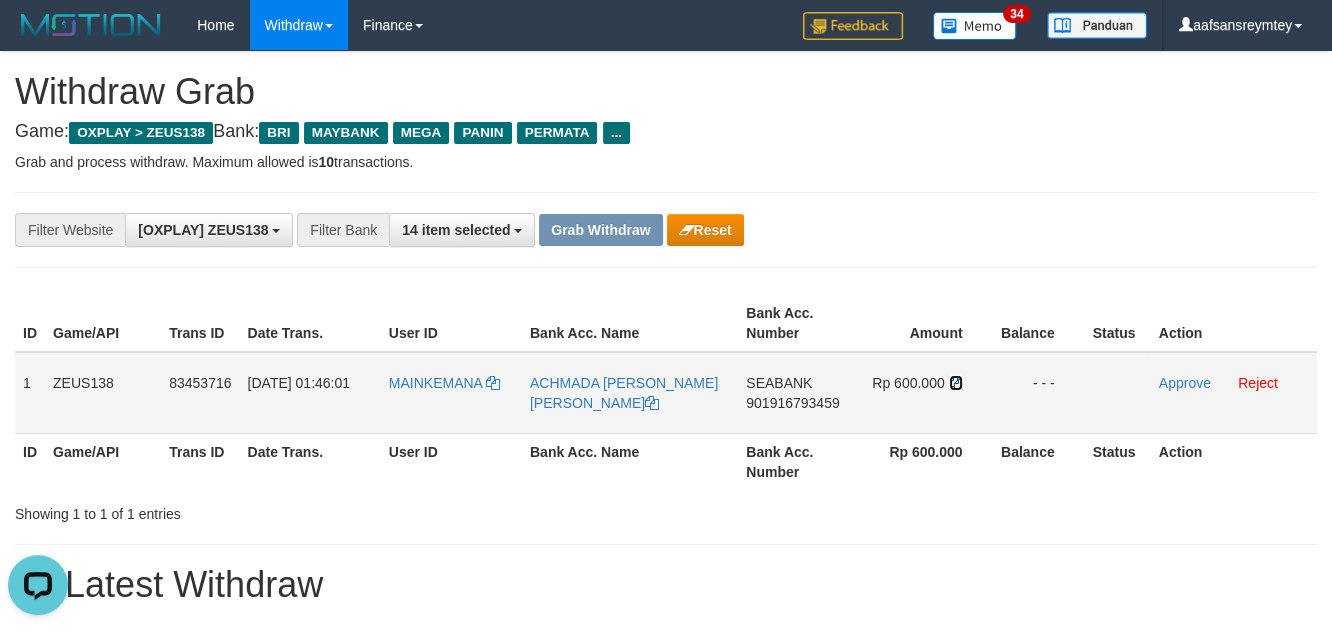 click at bounding box center [956, 383] 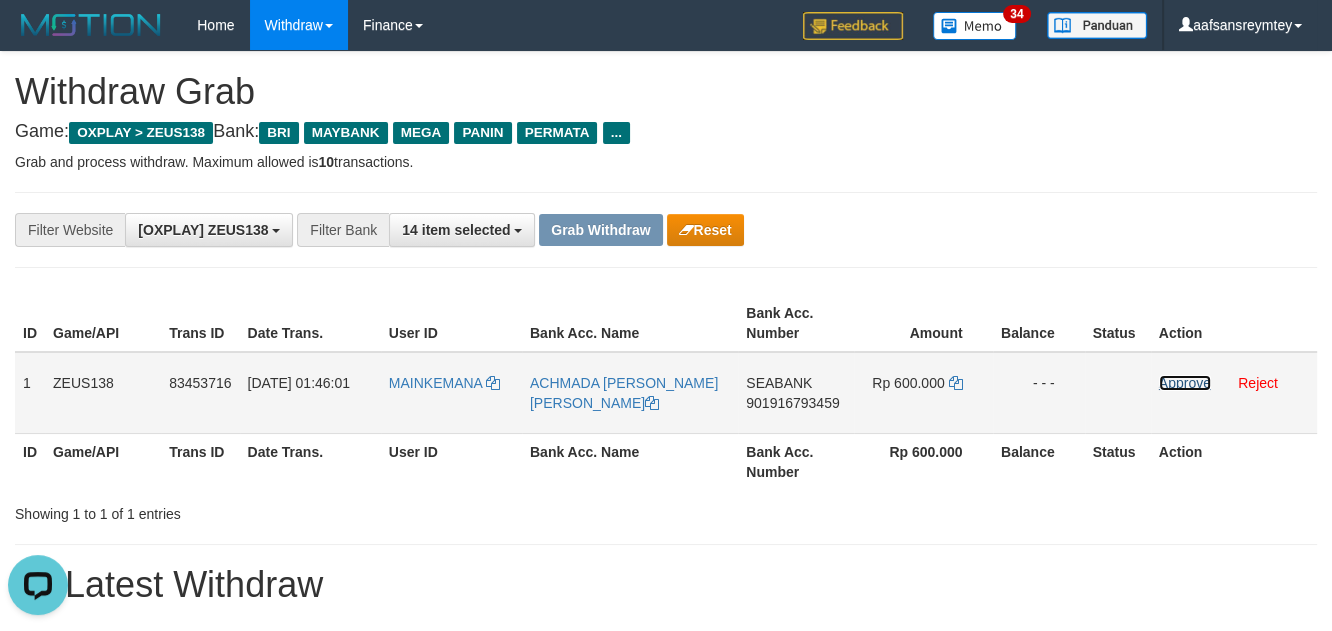 click on "Approve" at bounding box center (1185, 383) 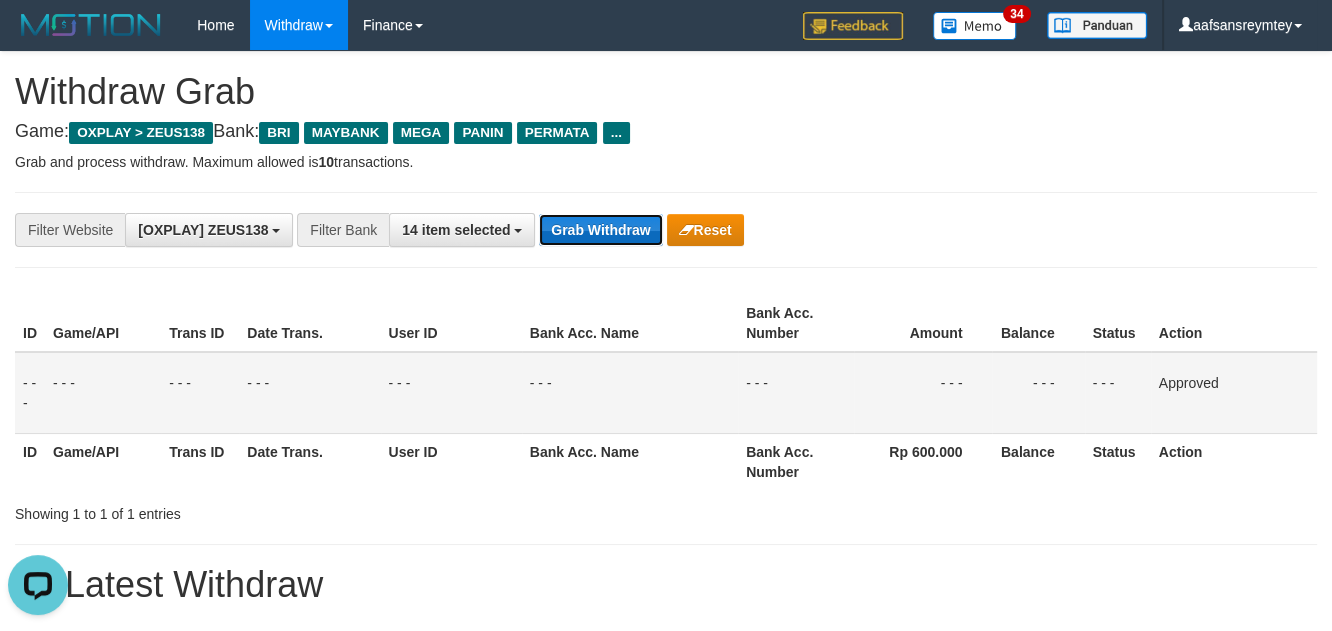 click on "Grab Withdraw" at bounding box center (600, 230) 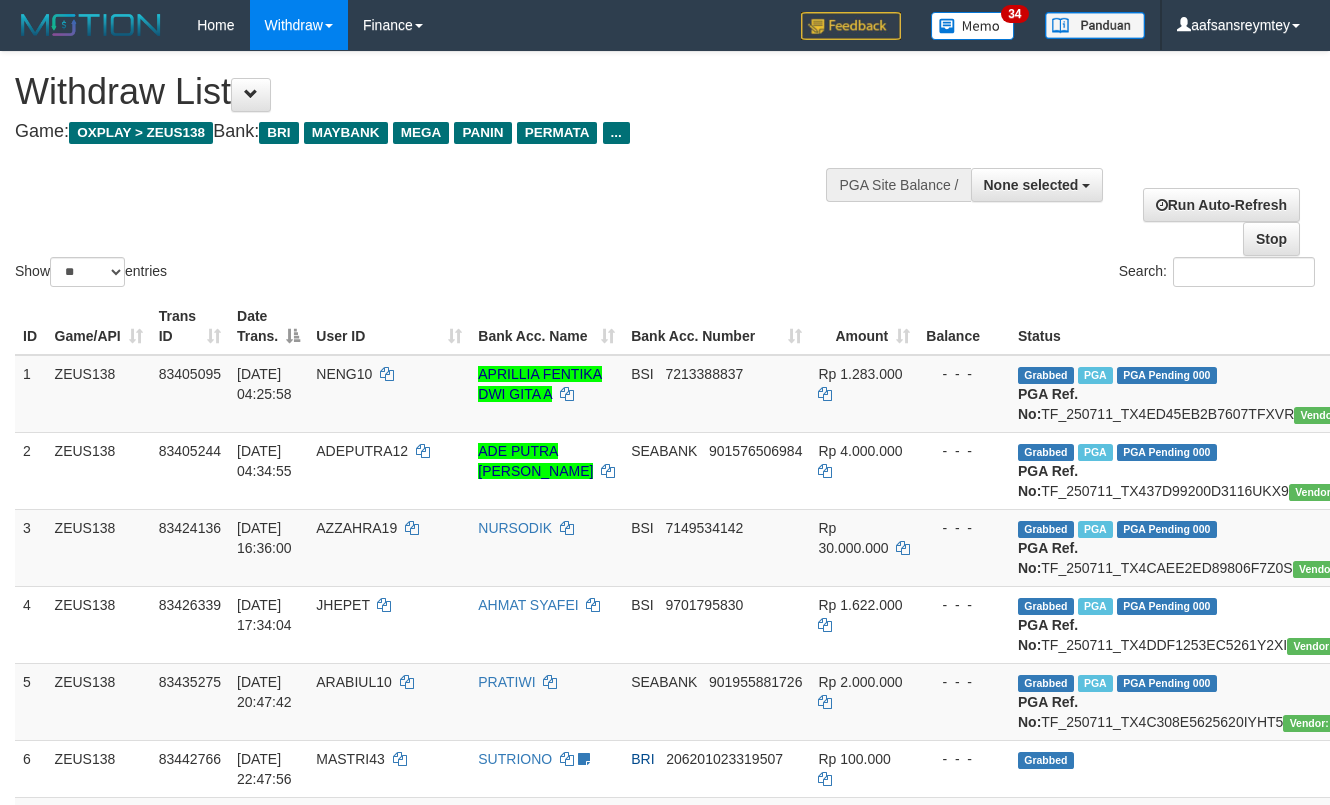 select 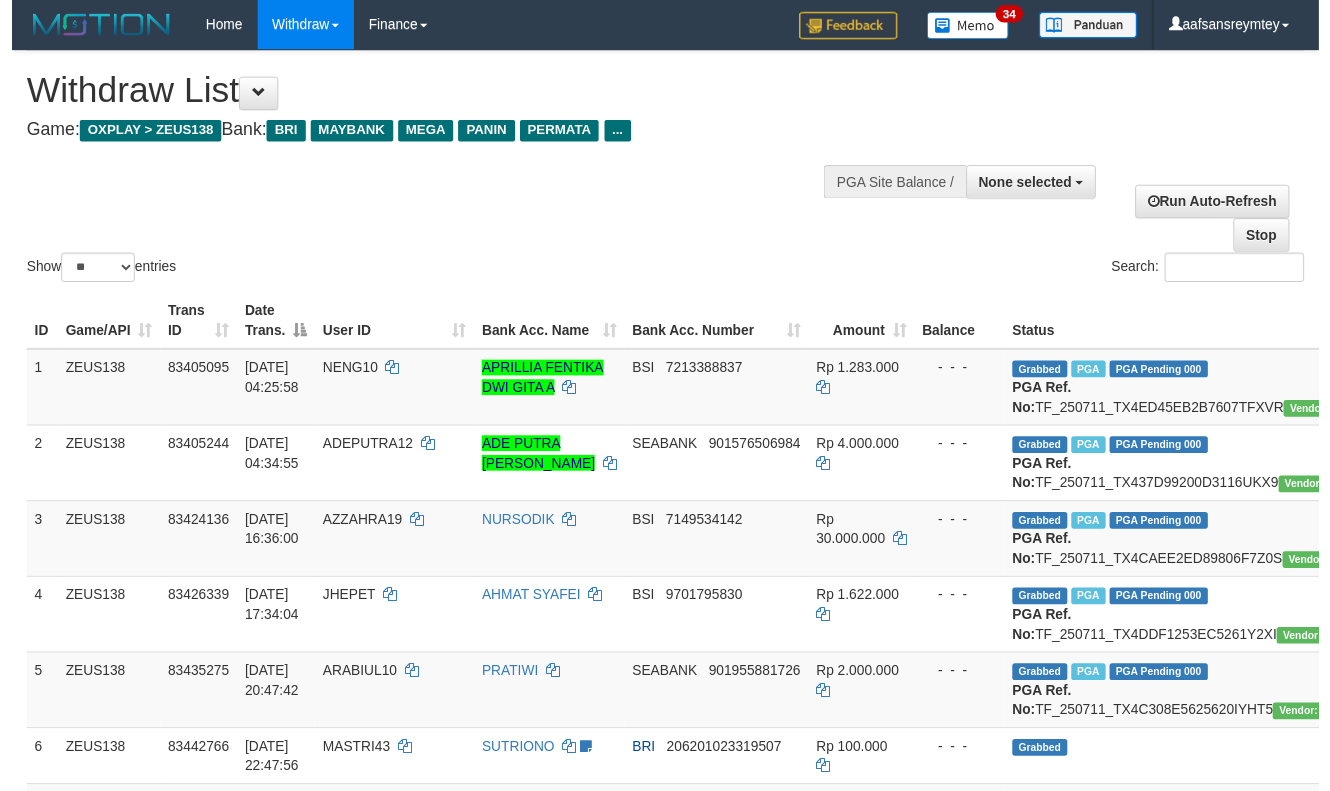 scroll, scrollTop: 175, scrollLeft: 0, axis: vertical 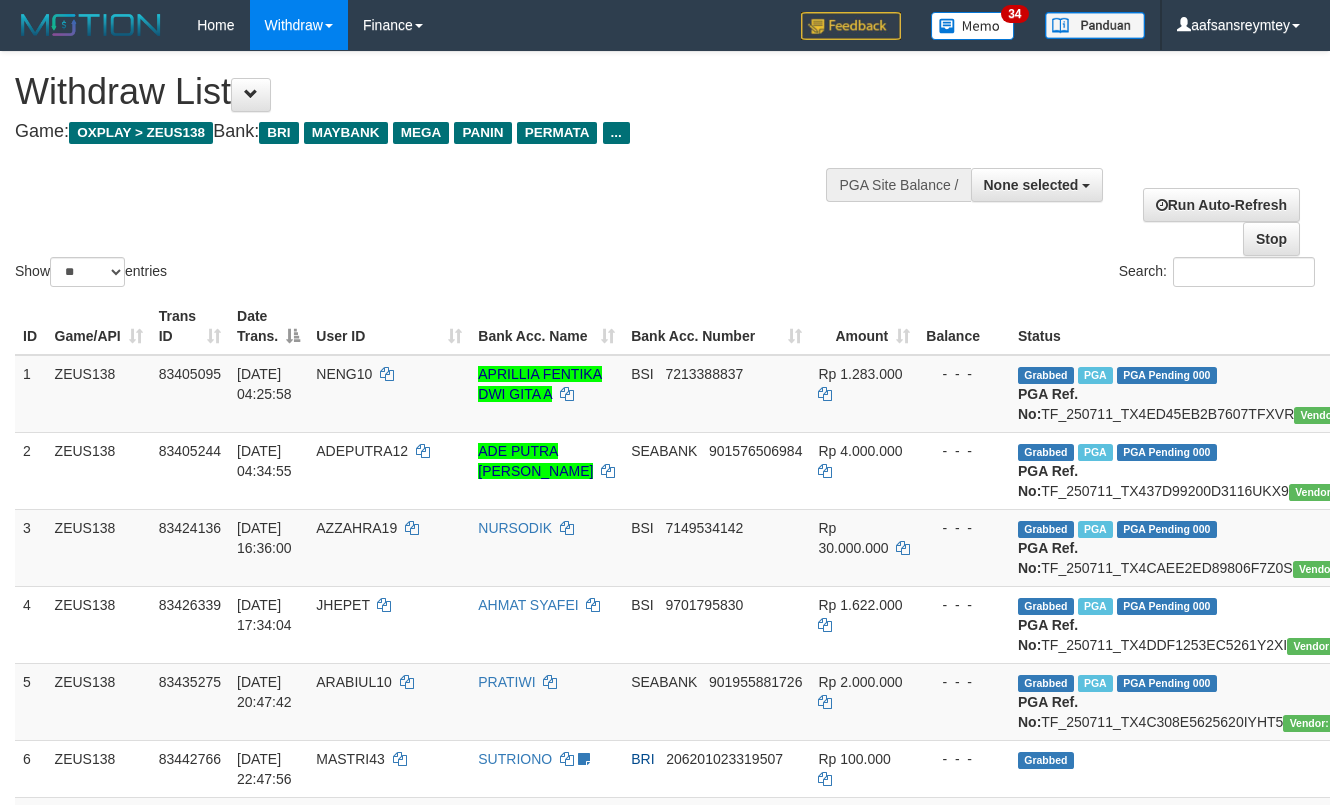 select 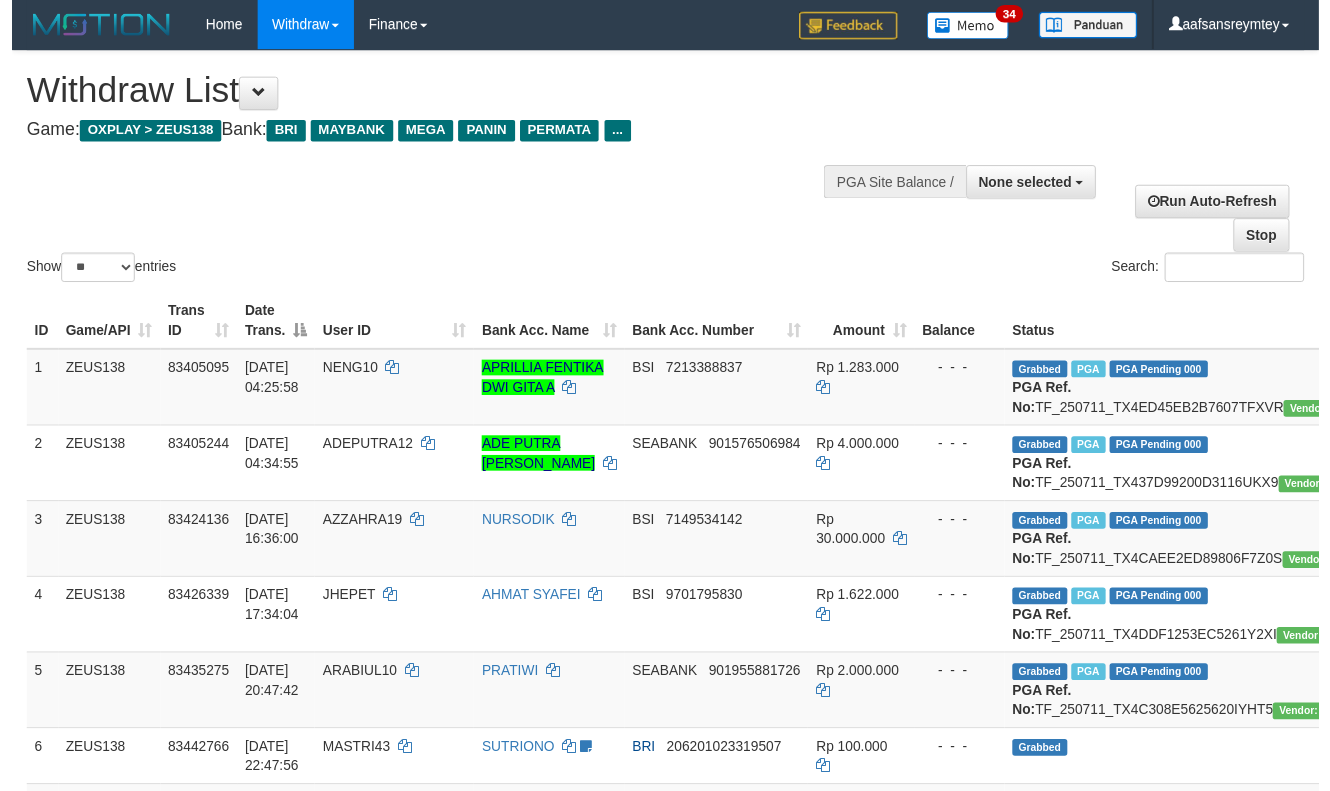 scroll, scrollTop: 175, scrollLeft: 0, axis: vertical 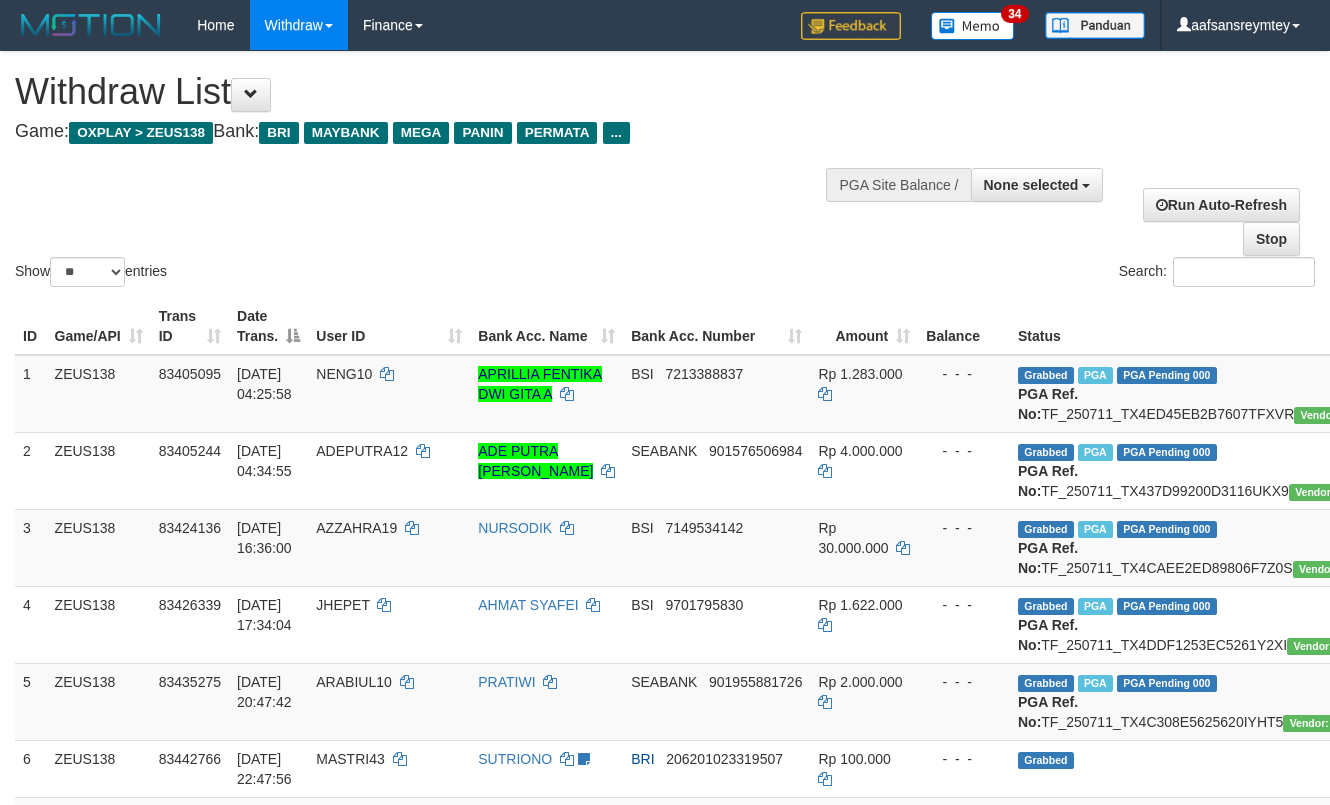 select 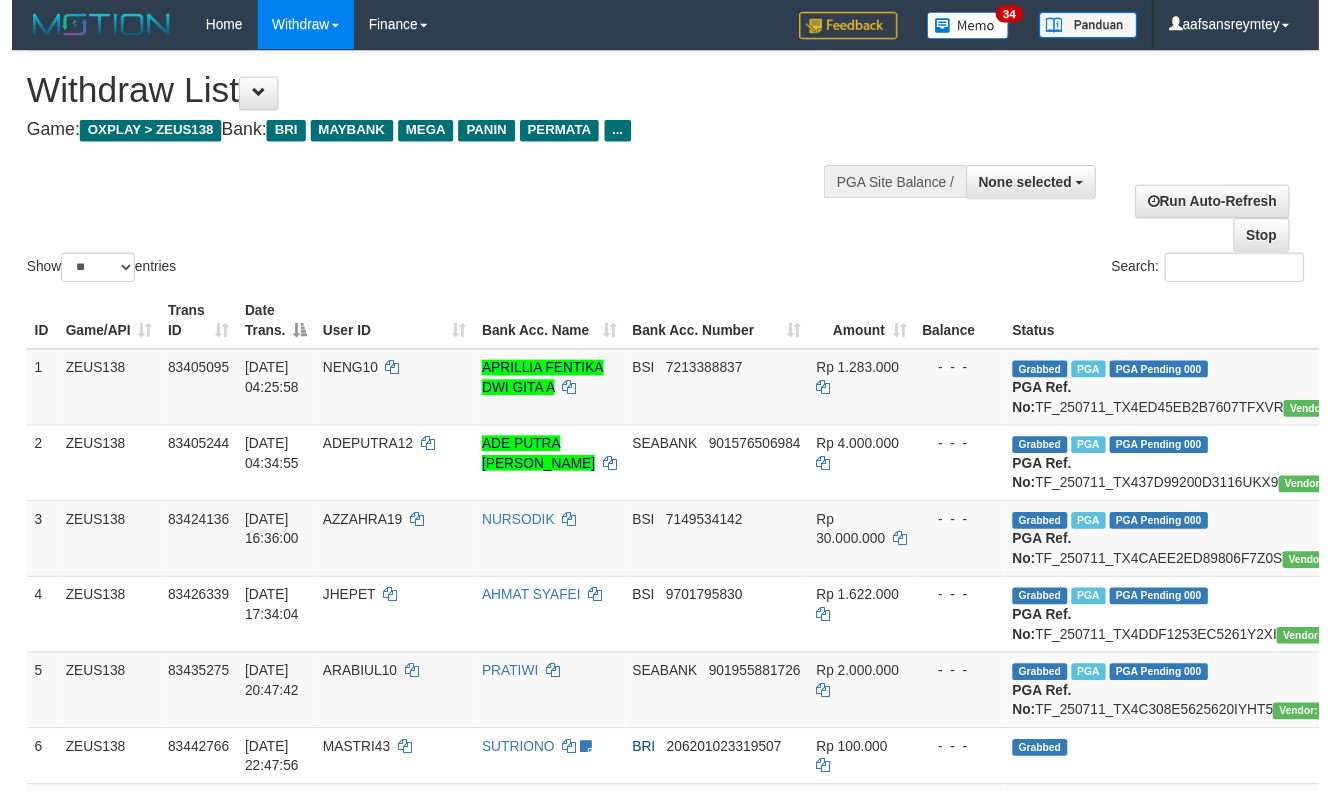 scroll, scrollTop: 175, scrollLeft: 0, axis: vertical 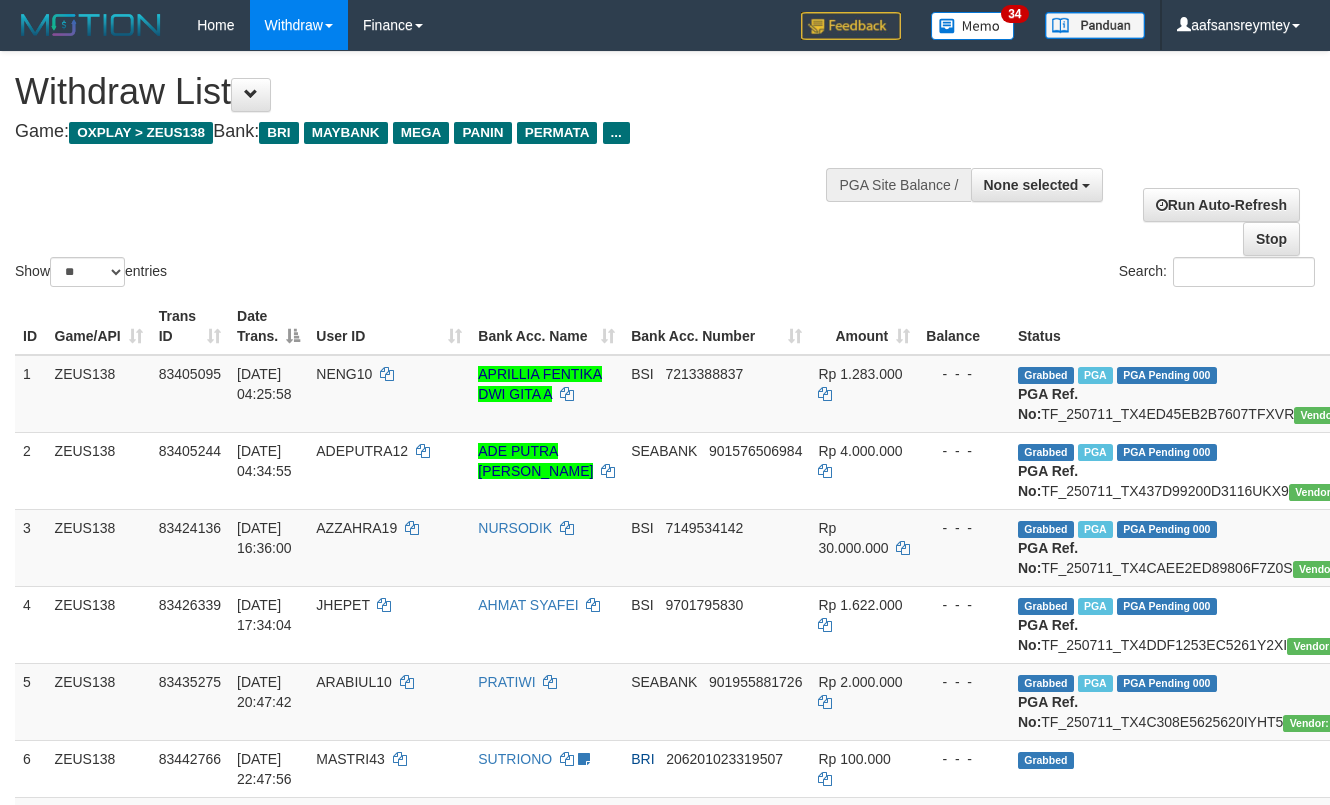 select 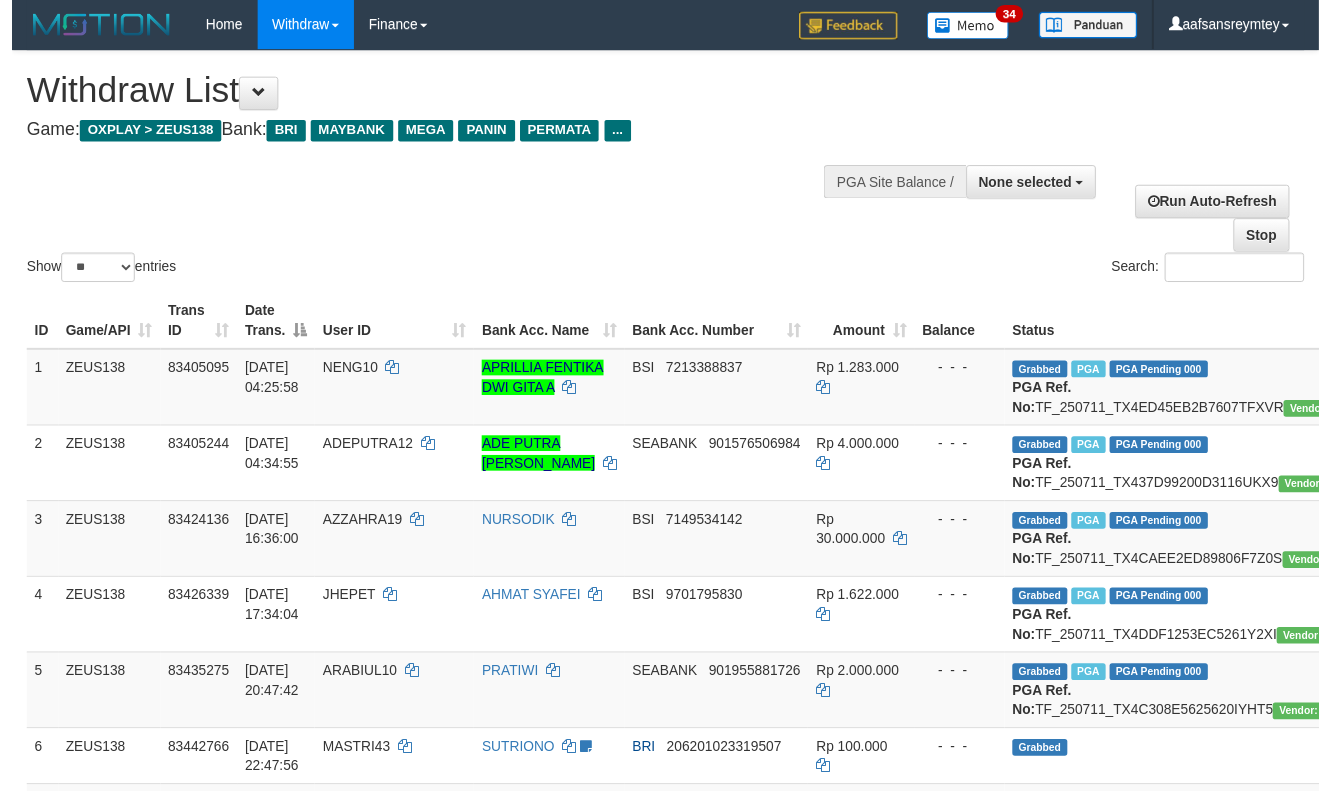 scroll, scrollTop: 175, scrollLeft: 0, axis: vertical 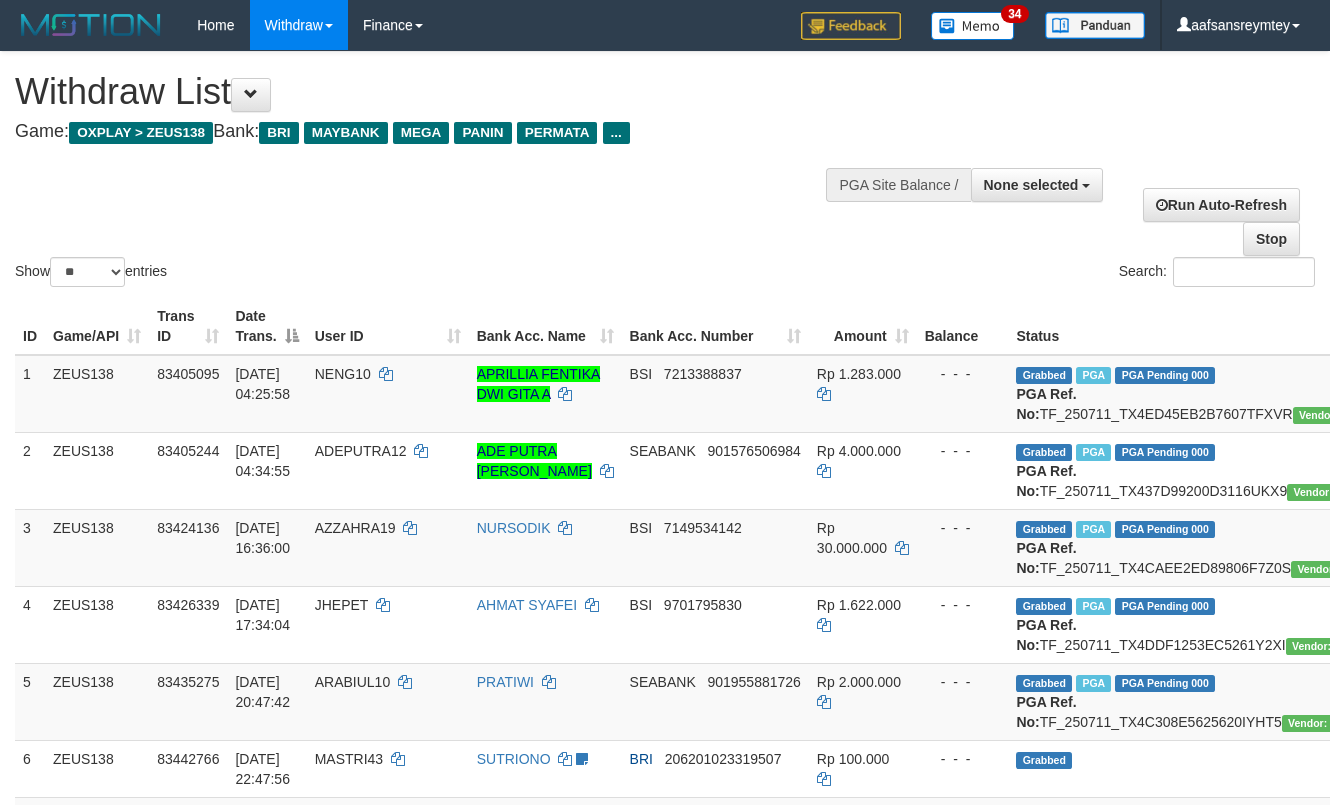 select 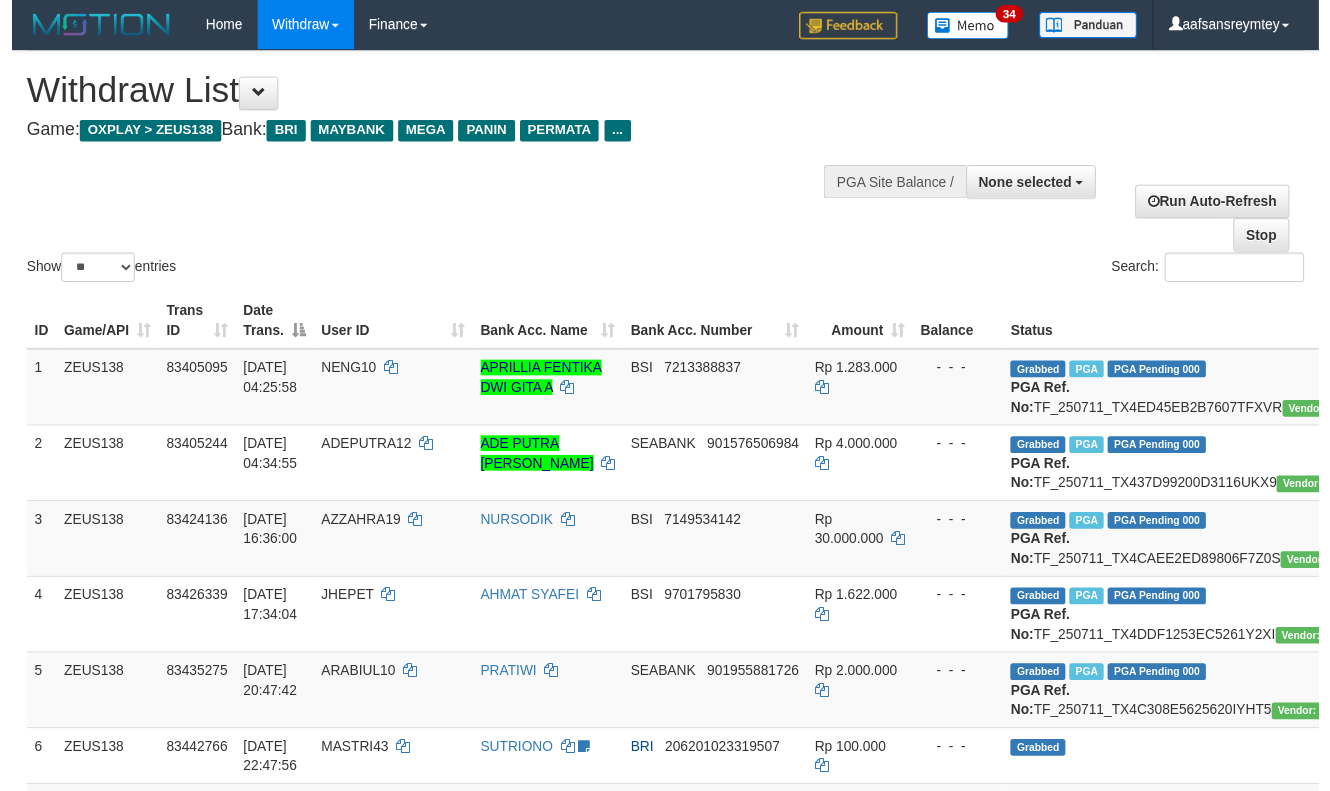 scroll, scrollTop: 175, scrollLeft: 0, axis: vertical 